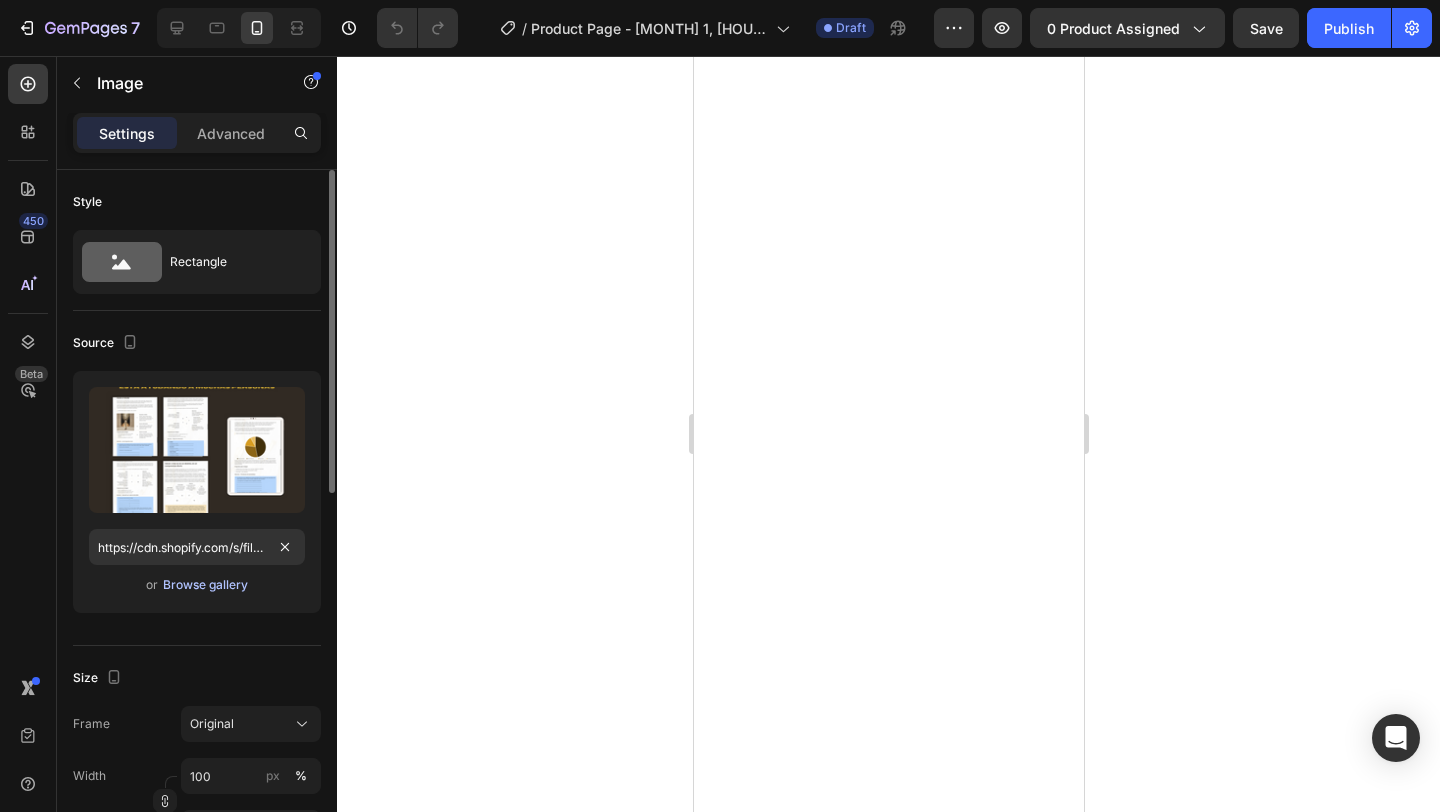scroll, scrollTop: 0, scrollLeft: 0, axis: both 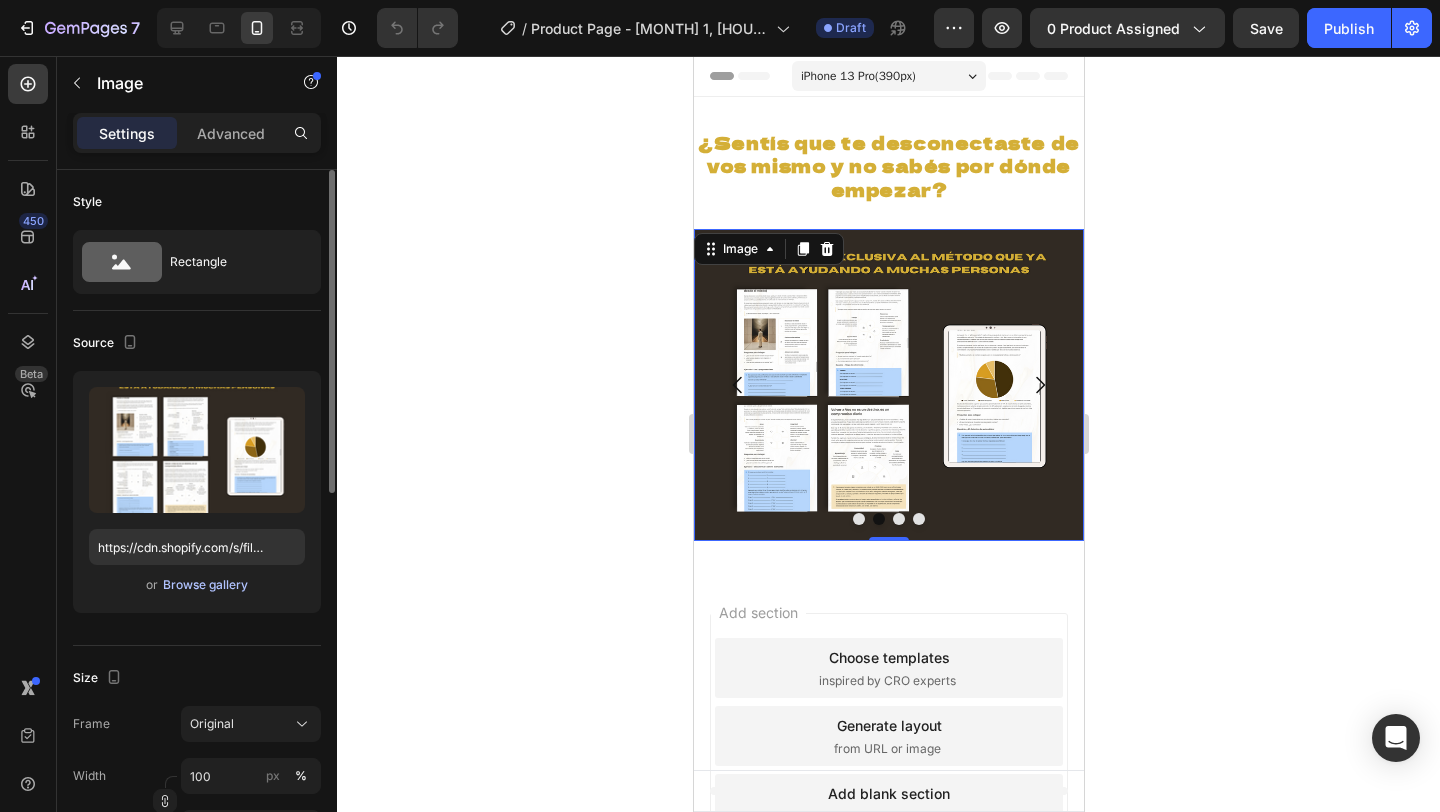 click on "Browse gallery" at bounding box center (205, 585) 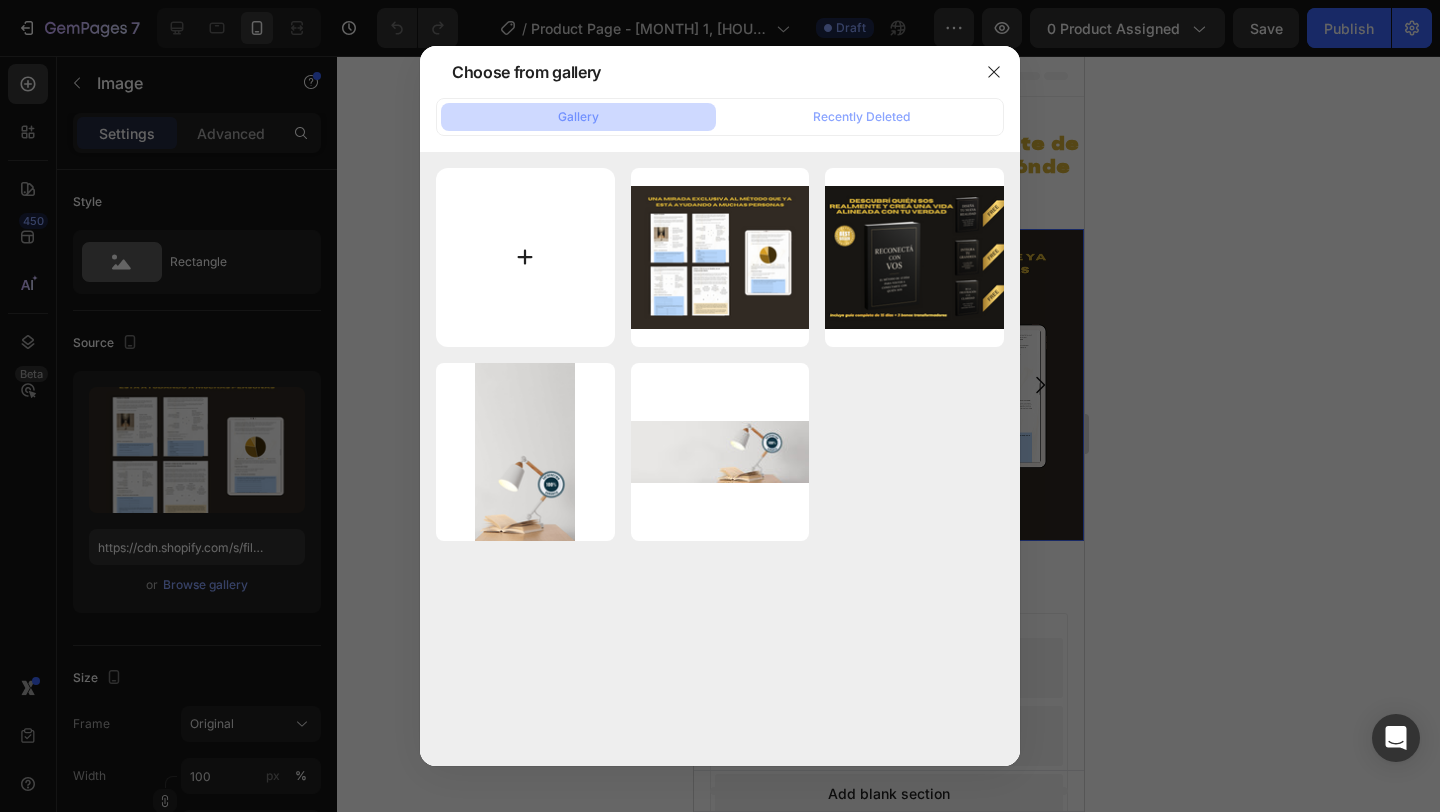 click at bounding box center (525, 257) 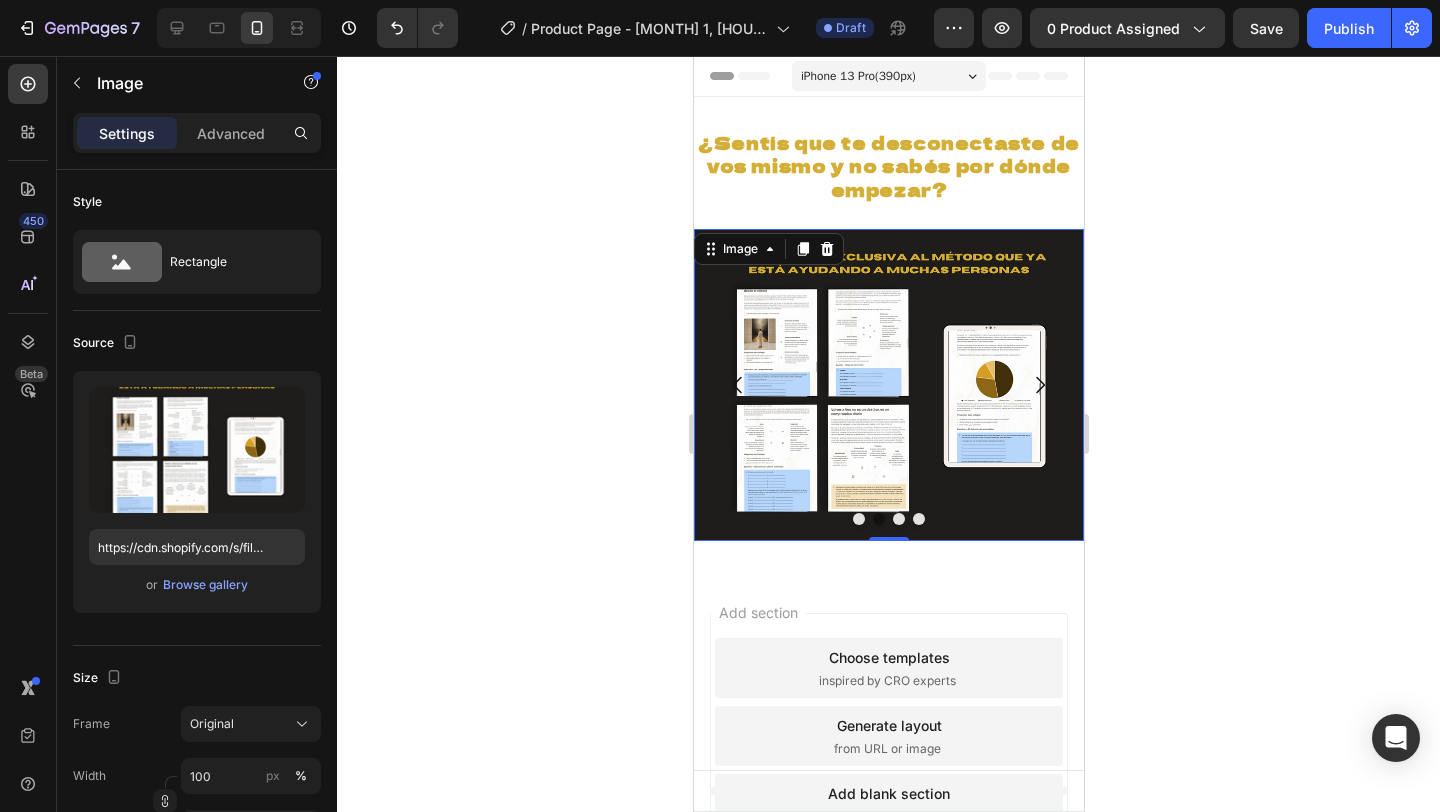 type on "https://cdn.shopify.com/s/files/1/0969/5939/8069/files/gempages_578048300964381458-2e432bc9-b48f-4269-a5ed-8f6e56ad6156.png" 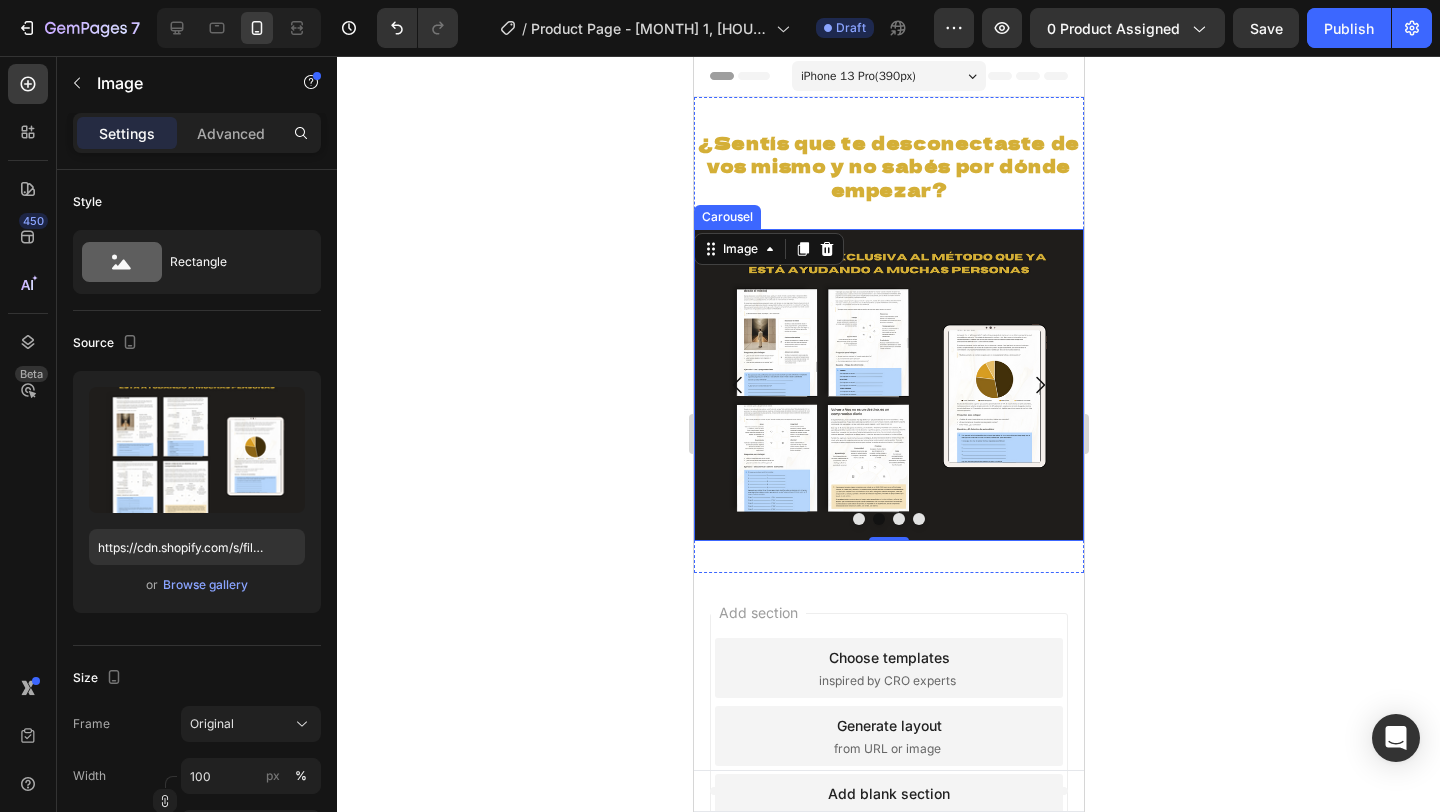 click 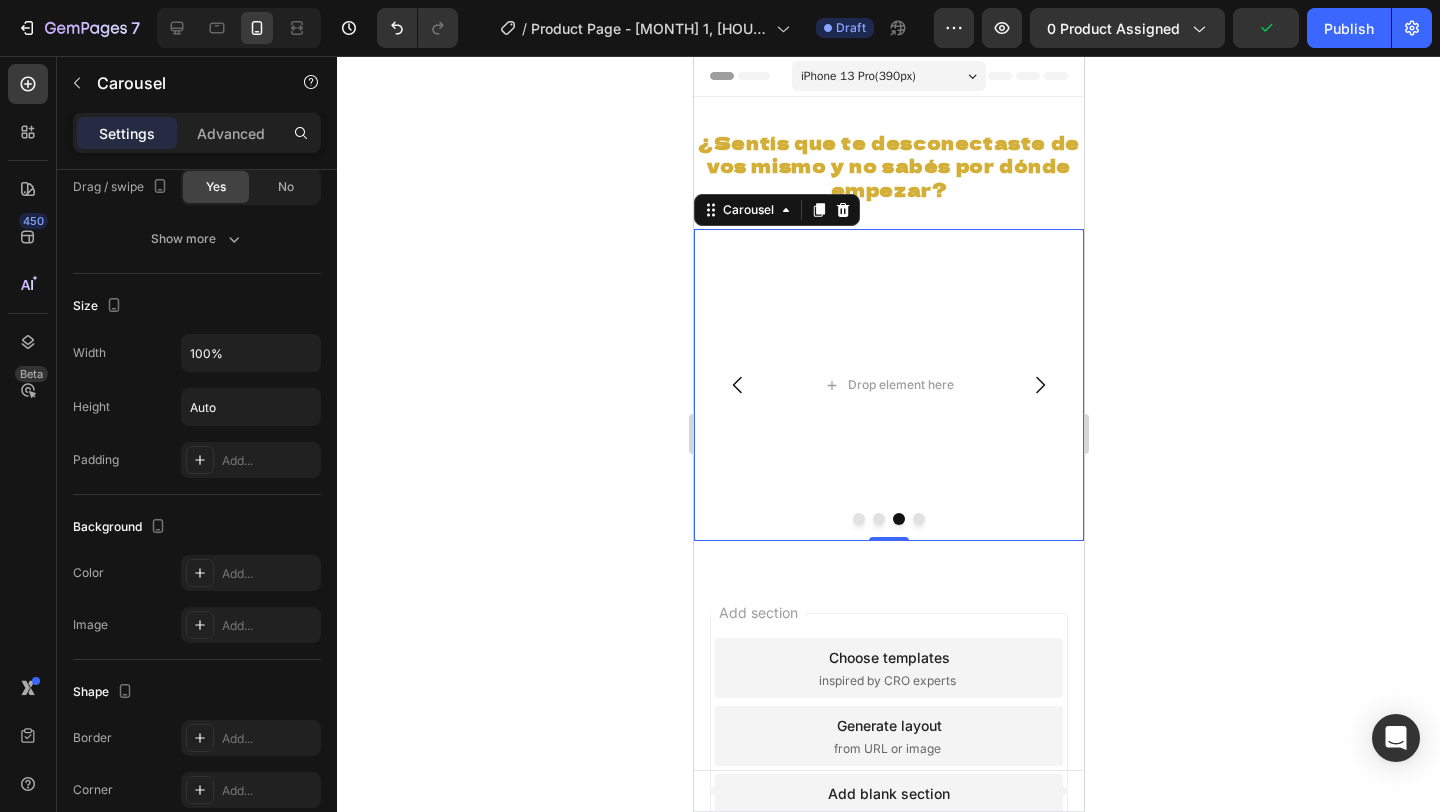 scroll, scrollTop: 0, scrollLeft: 0, axis: both 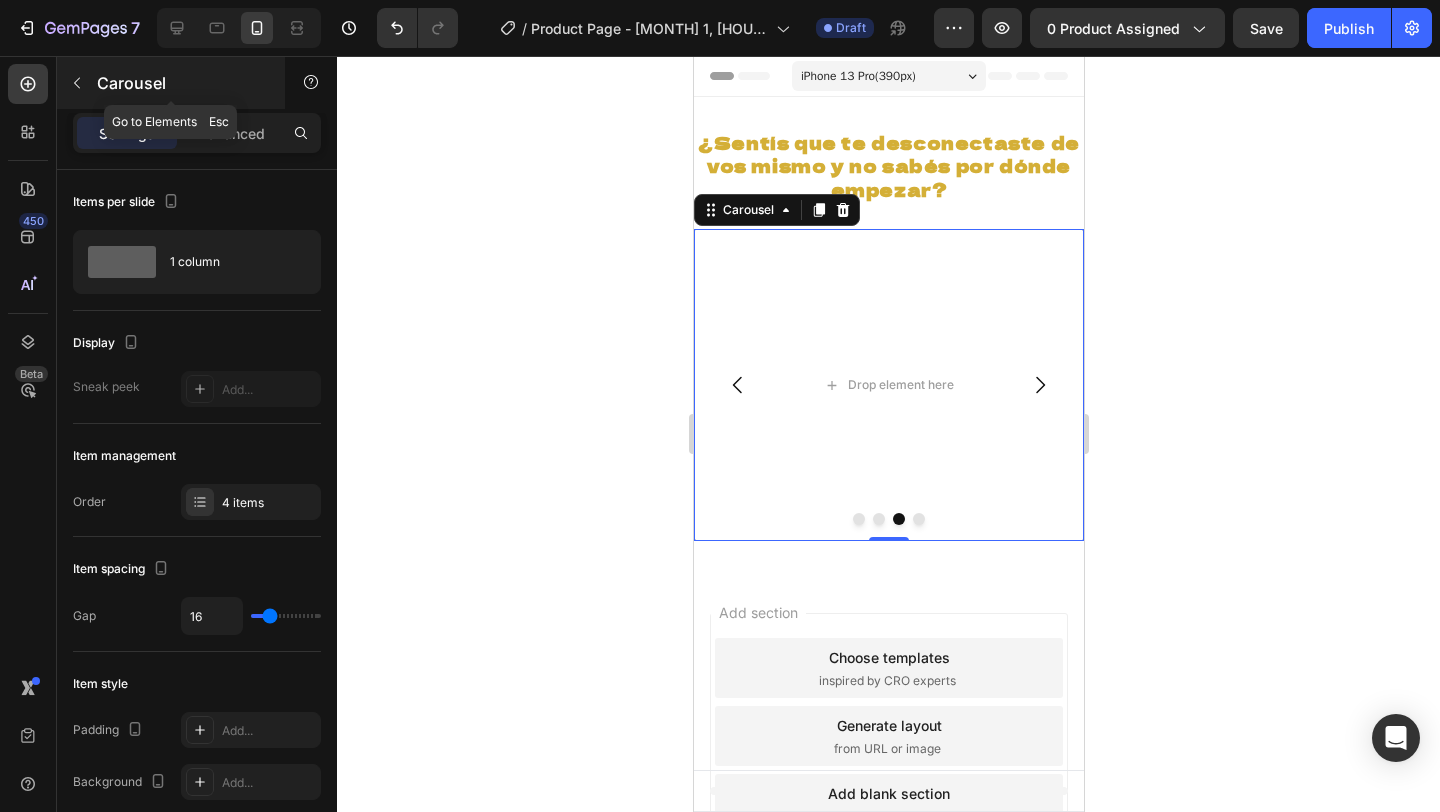 click 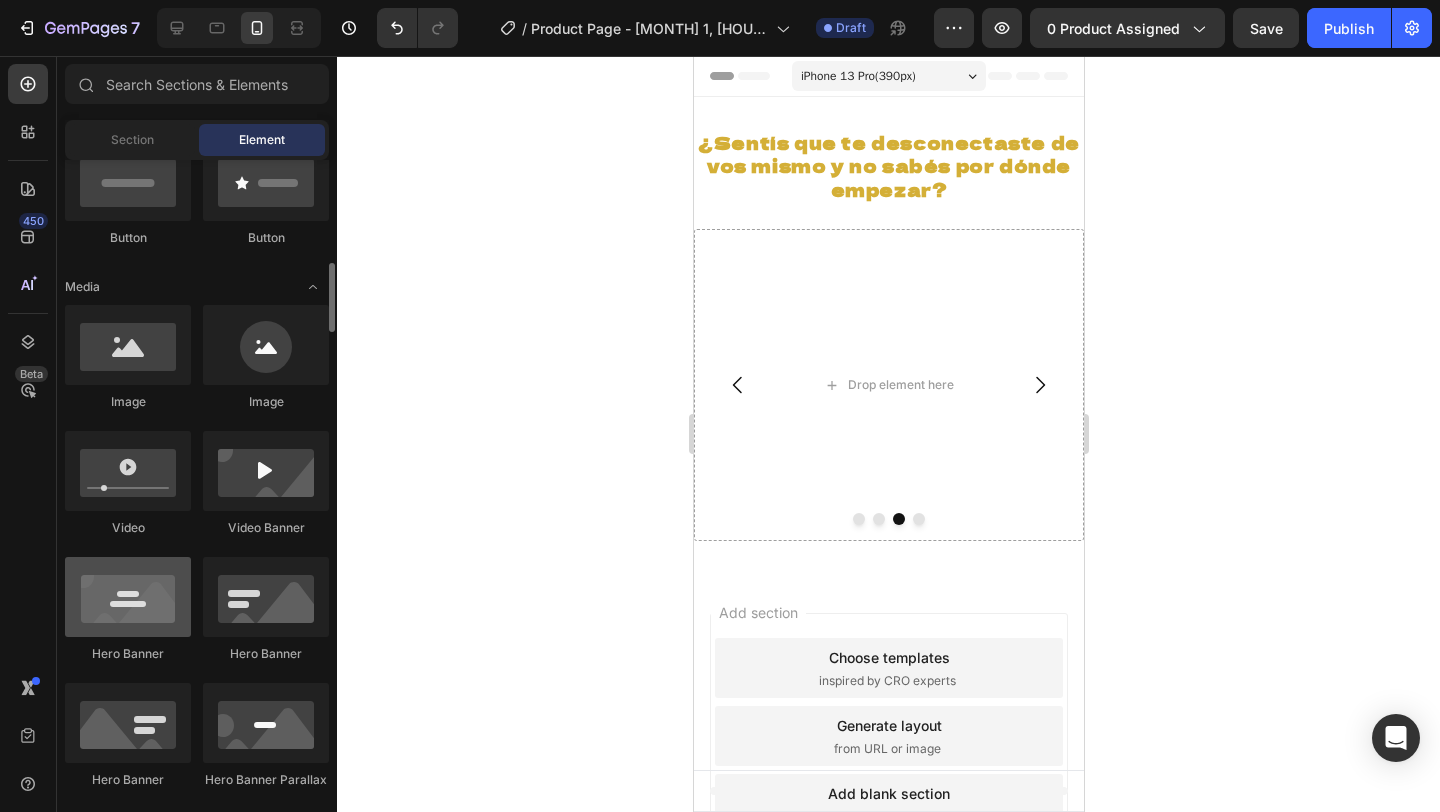 scroll, scrollTop: 504, scrollLeft: 0, axis: vertical 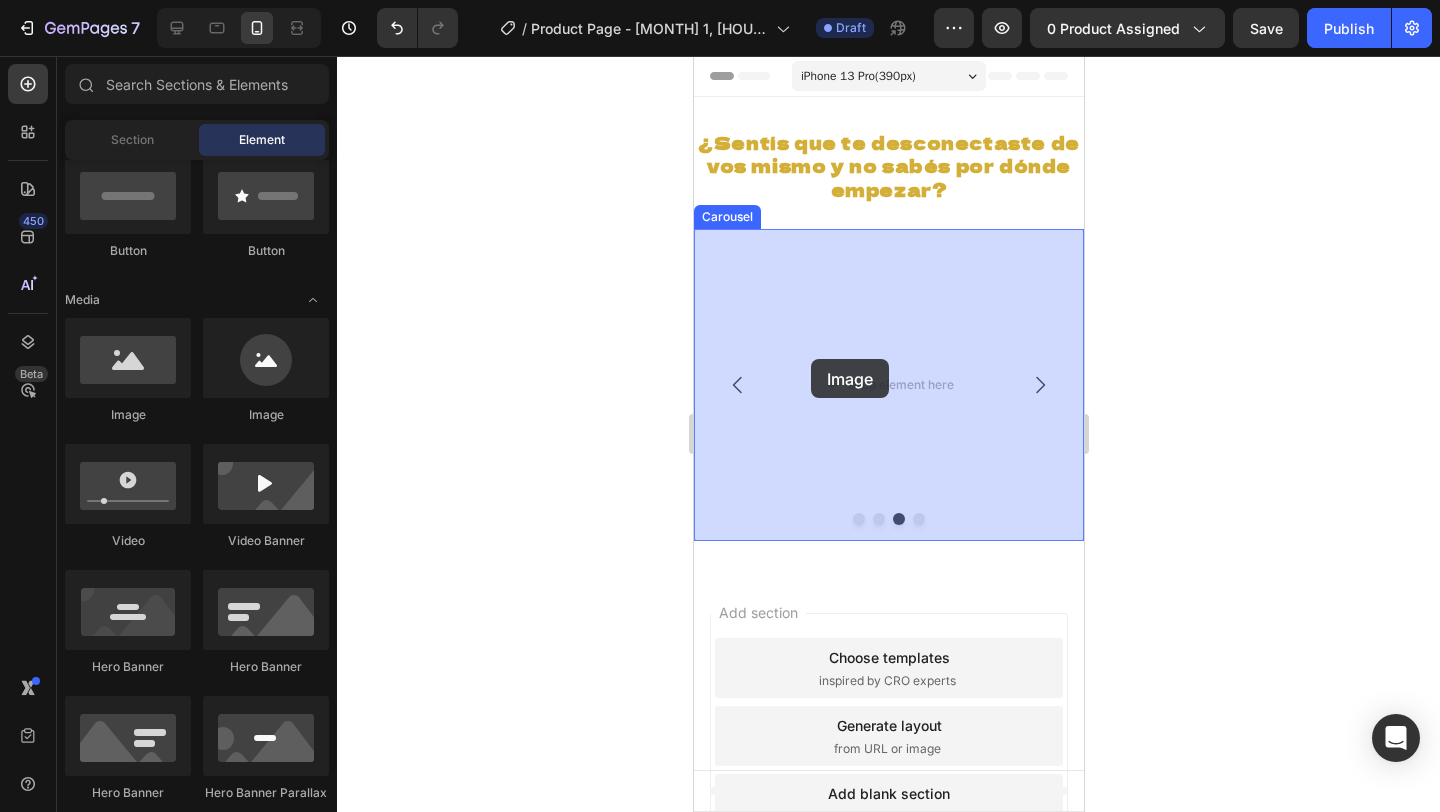 drag, startPoint x: 818, startPoint y: 441, endPoint x: 815, endPoint y: 365, distance: 76.05919 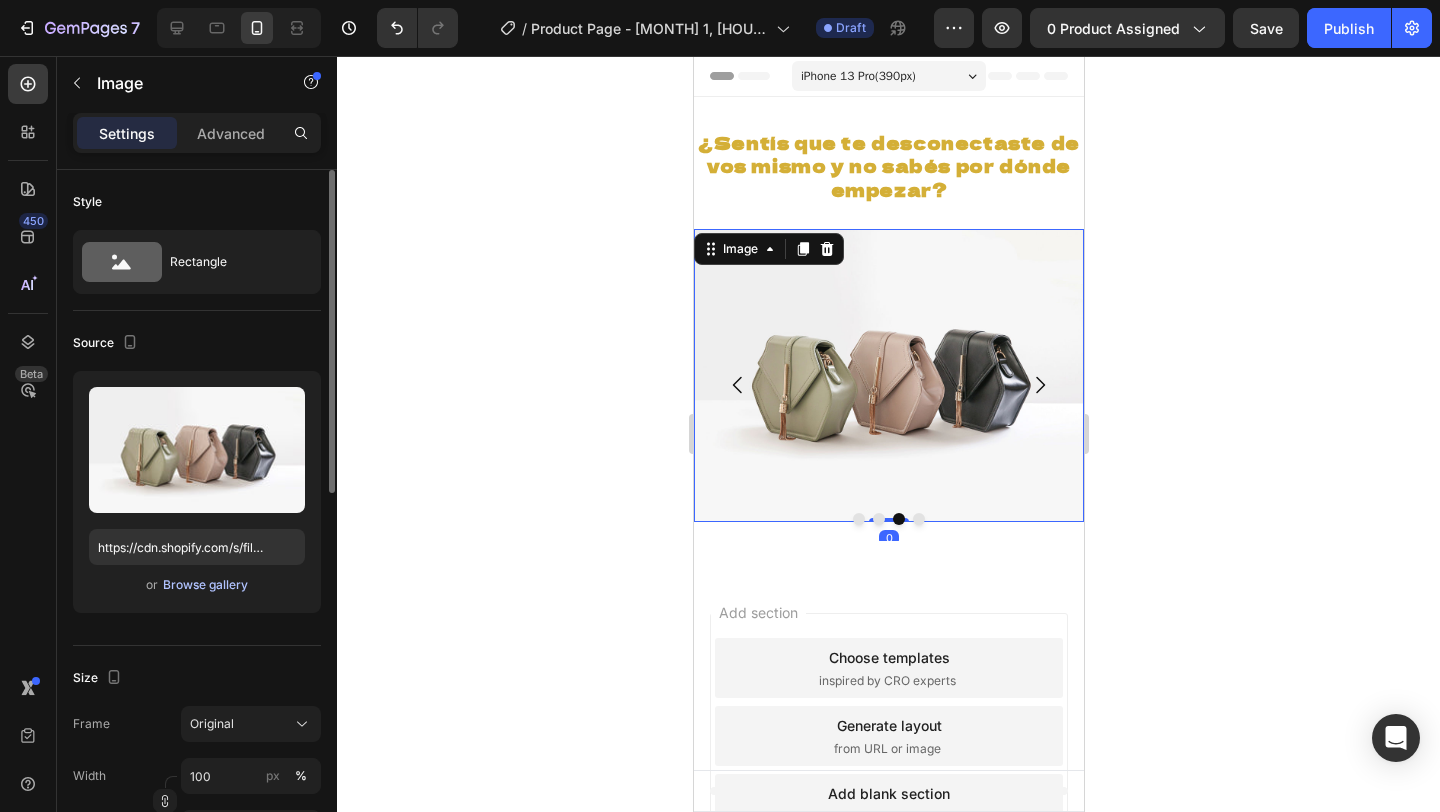 click on "Browse gallery" at bounding box center (205, 585) 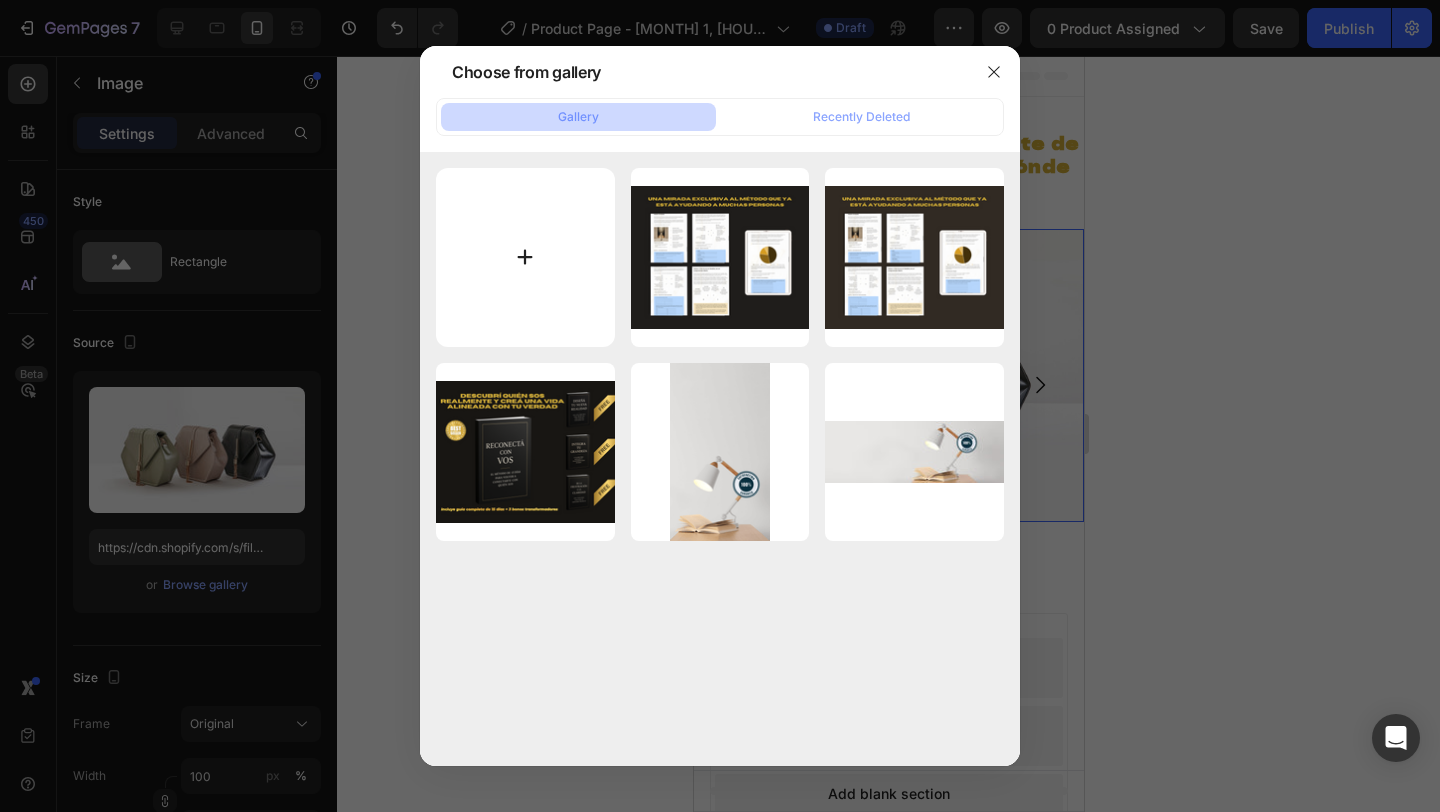 click at bounding box center (525, 257) 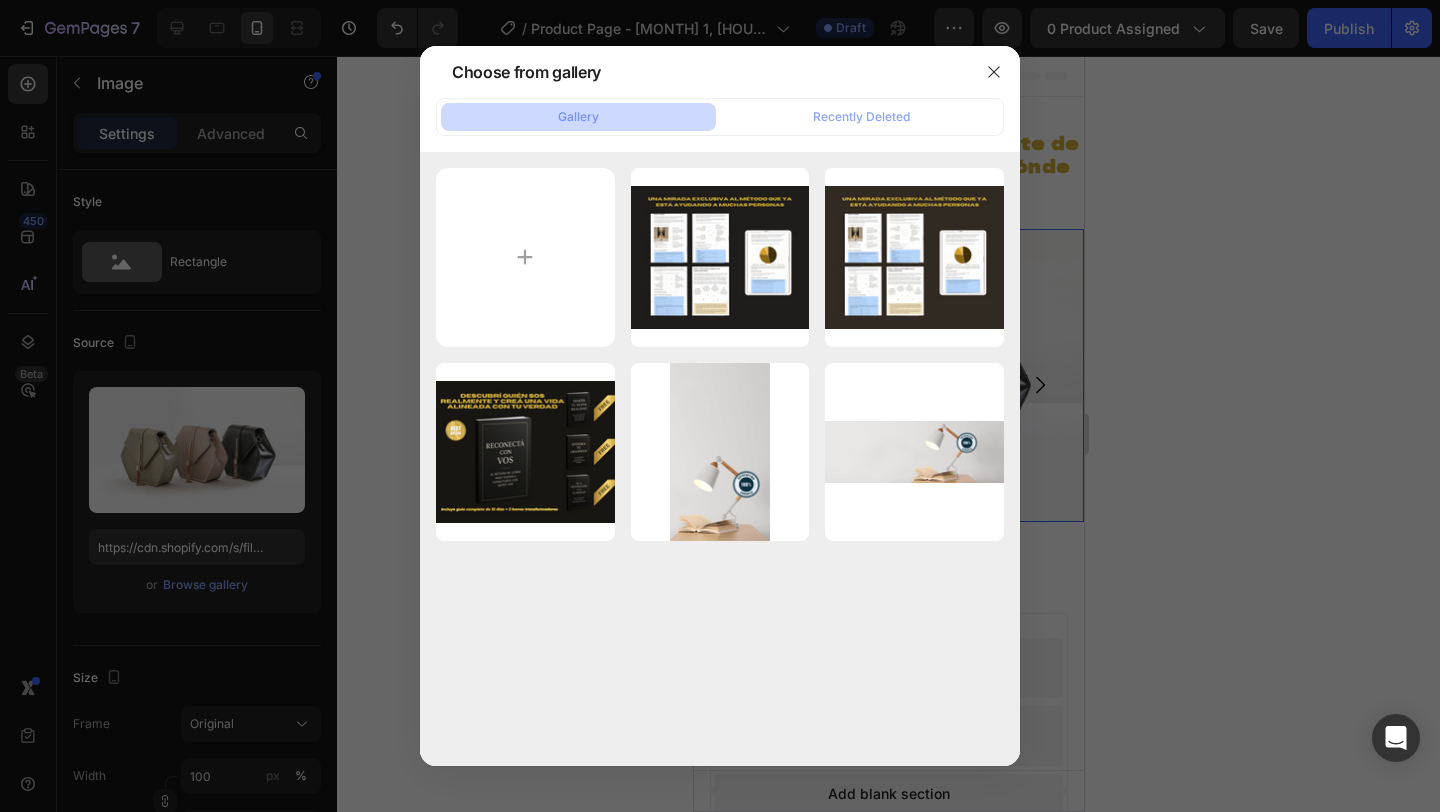type on "C:\fakepath\Copia de MOCKUPS ETSY PAQUETE 100 (5).png" 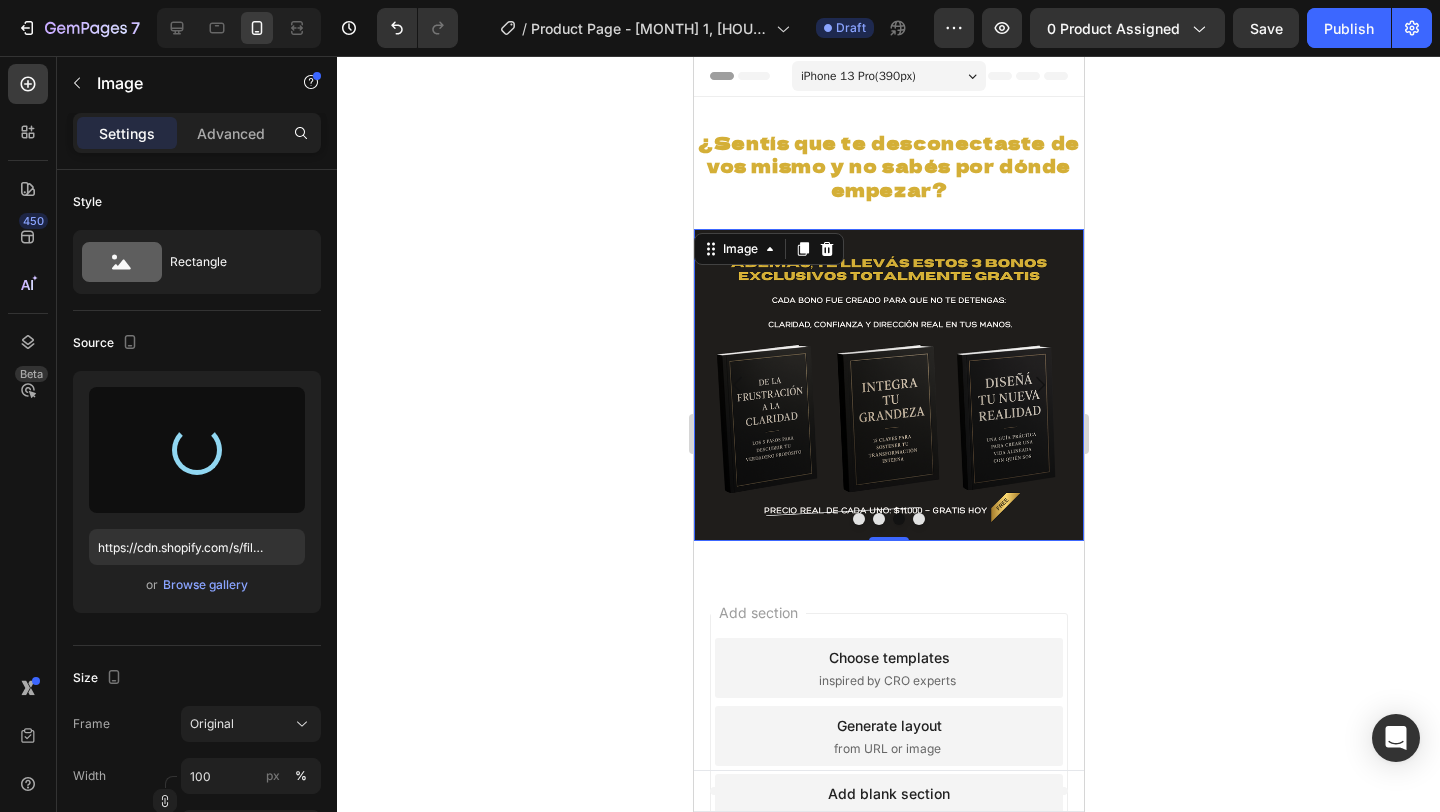 type on "https://cdn.shopify.com/s/files/1/0969/5939/8069/files/gempages_578048300964381458-8b00555d-28dd-41c1-b778-ae22edfe8d43.png" 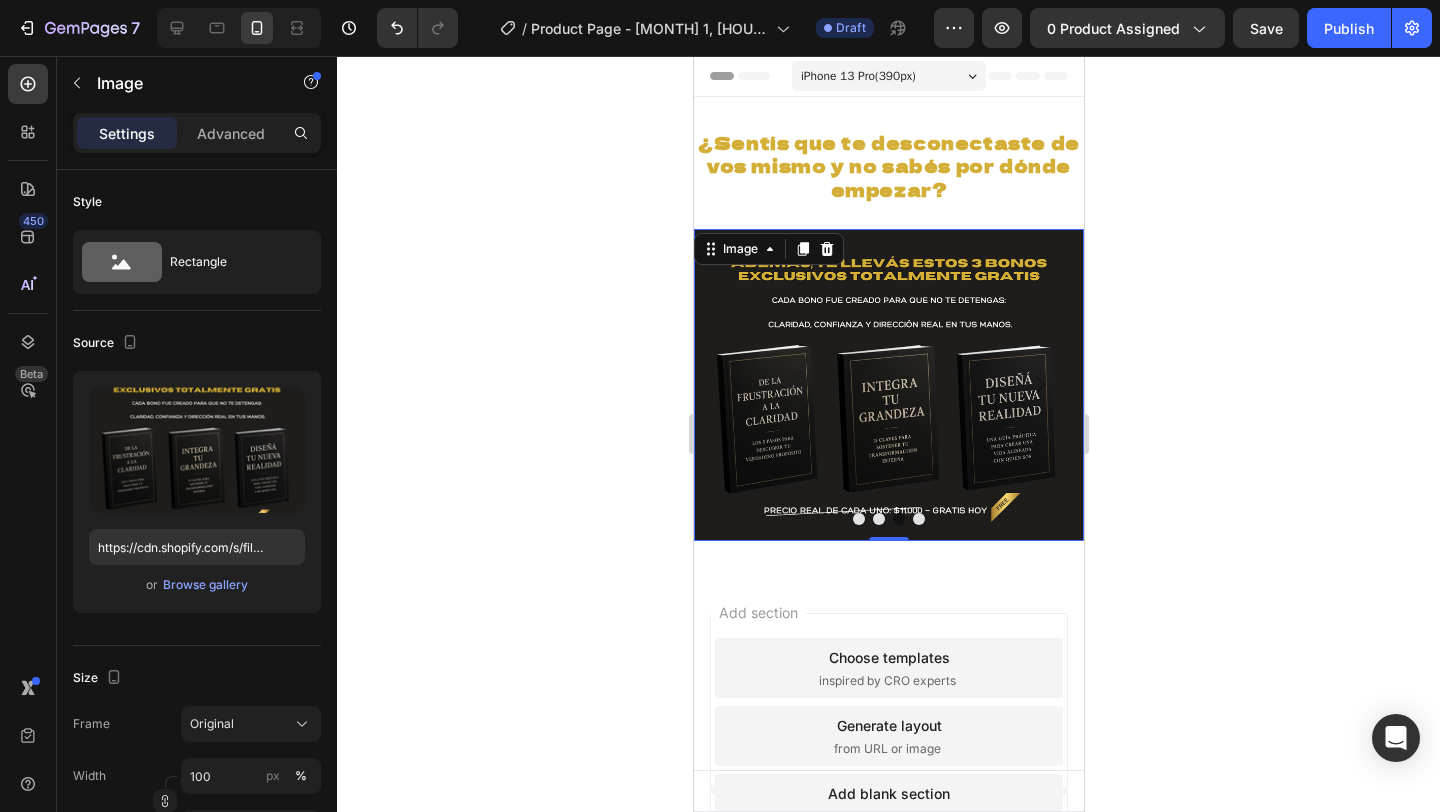 click 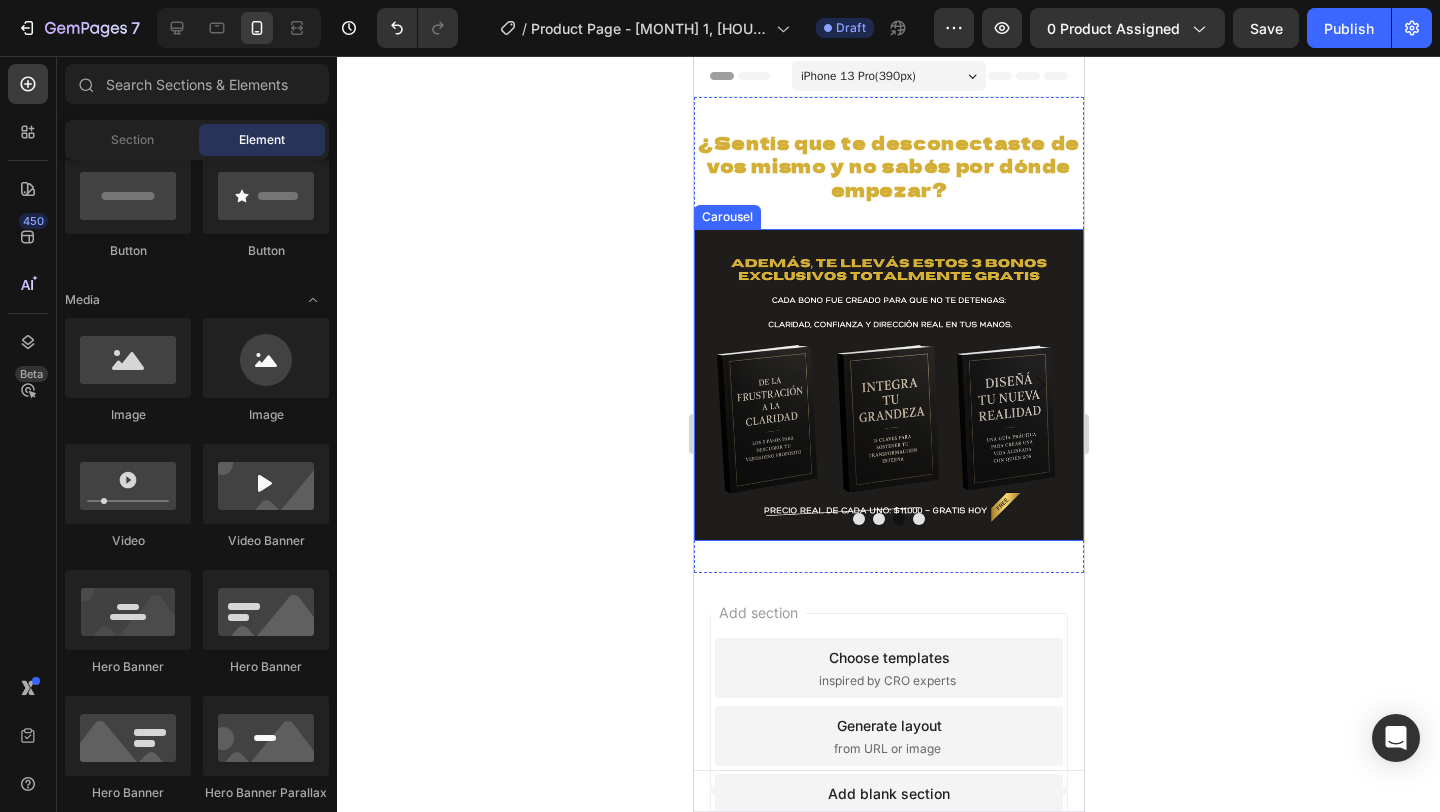 click at bounding box center (737, 385) 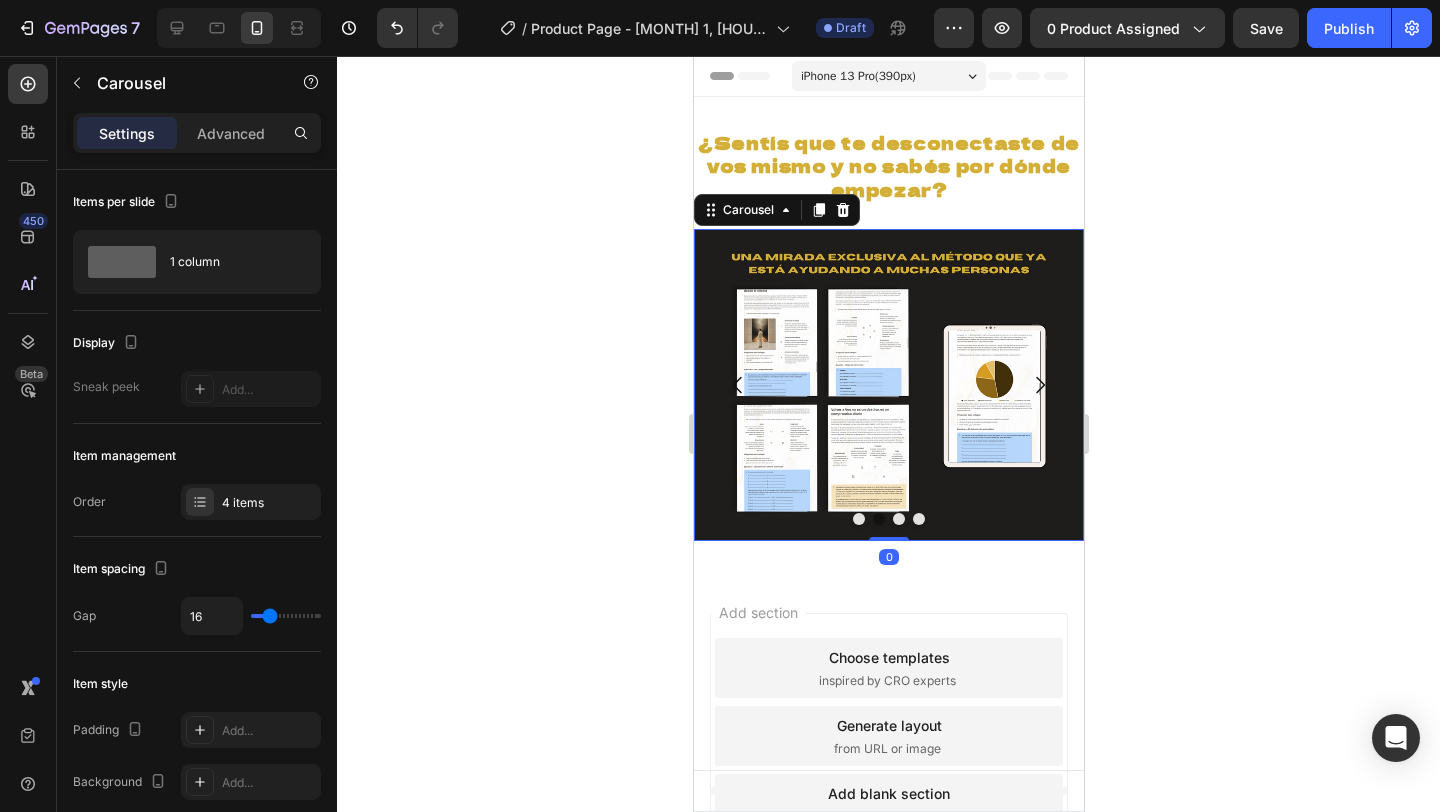 click 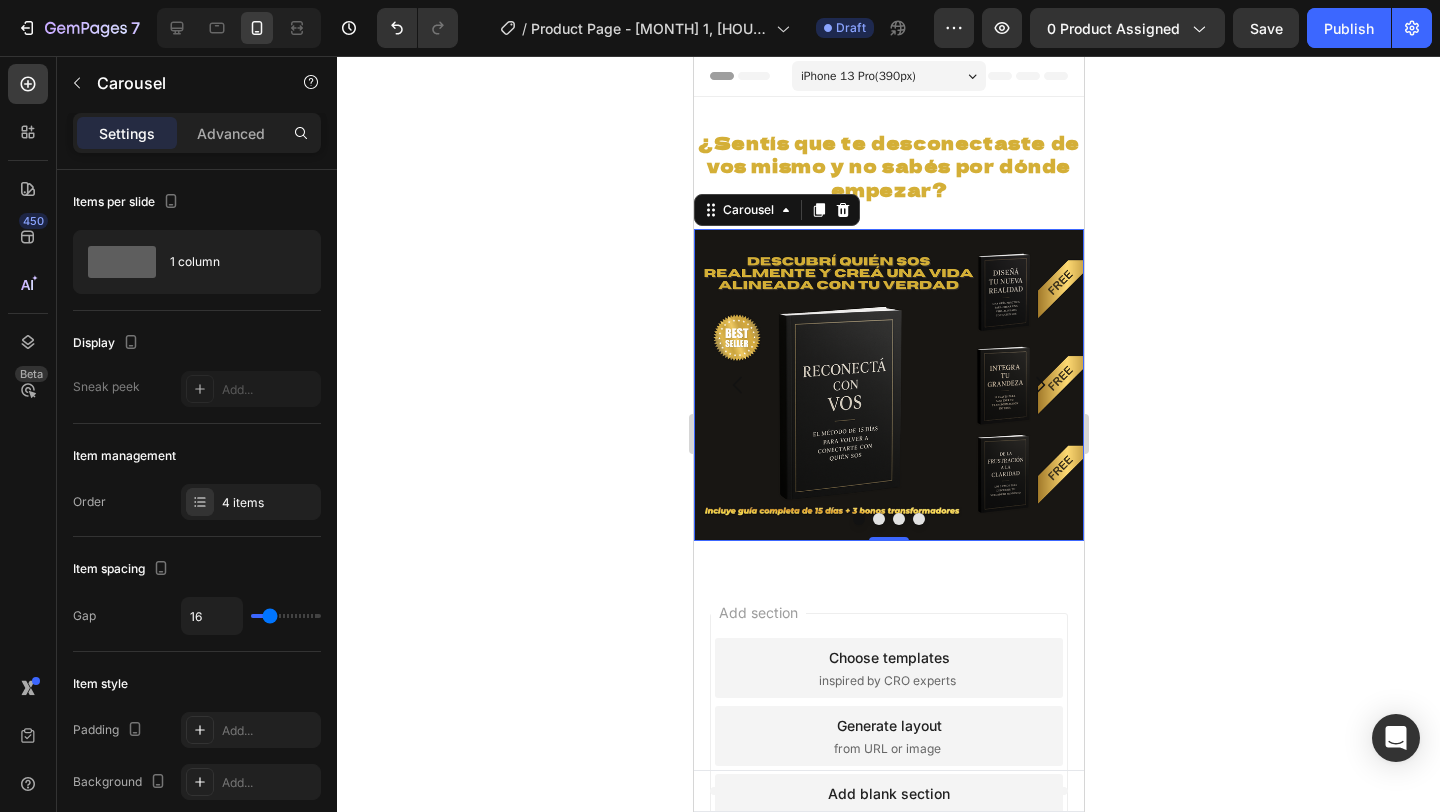 click 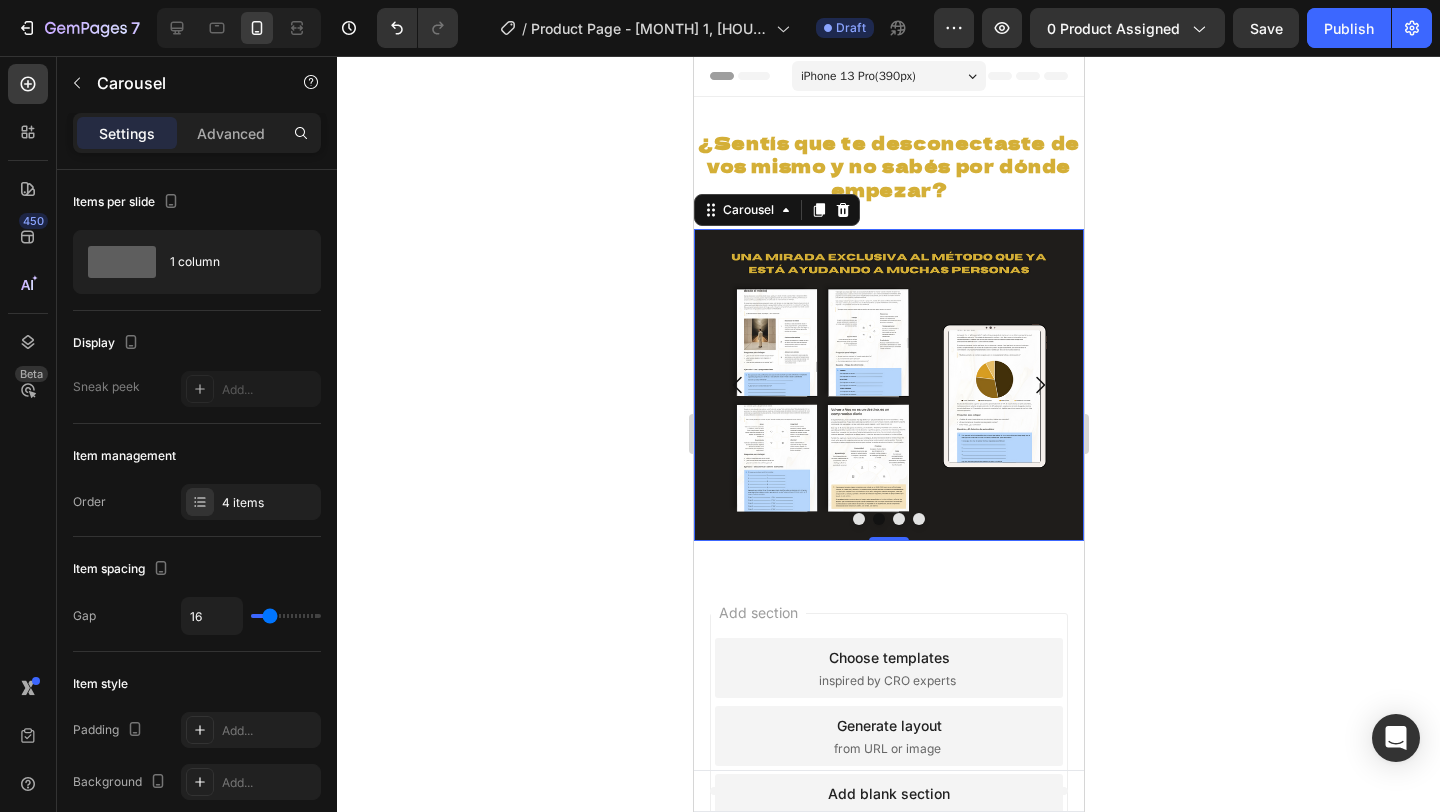 click 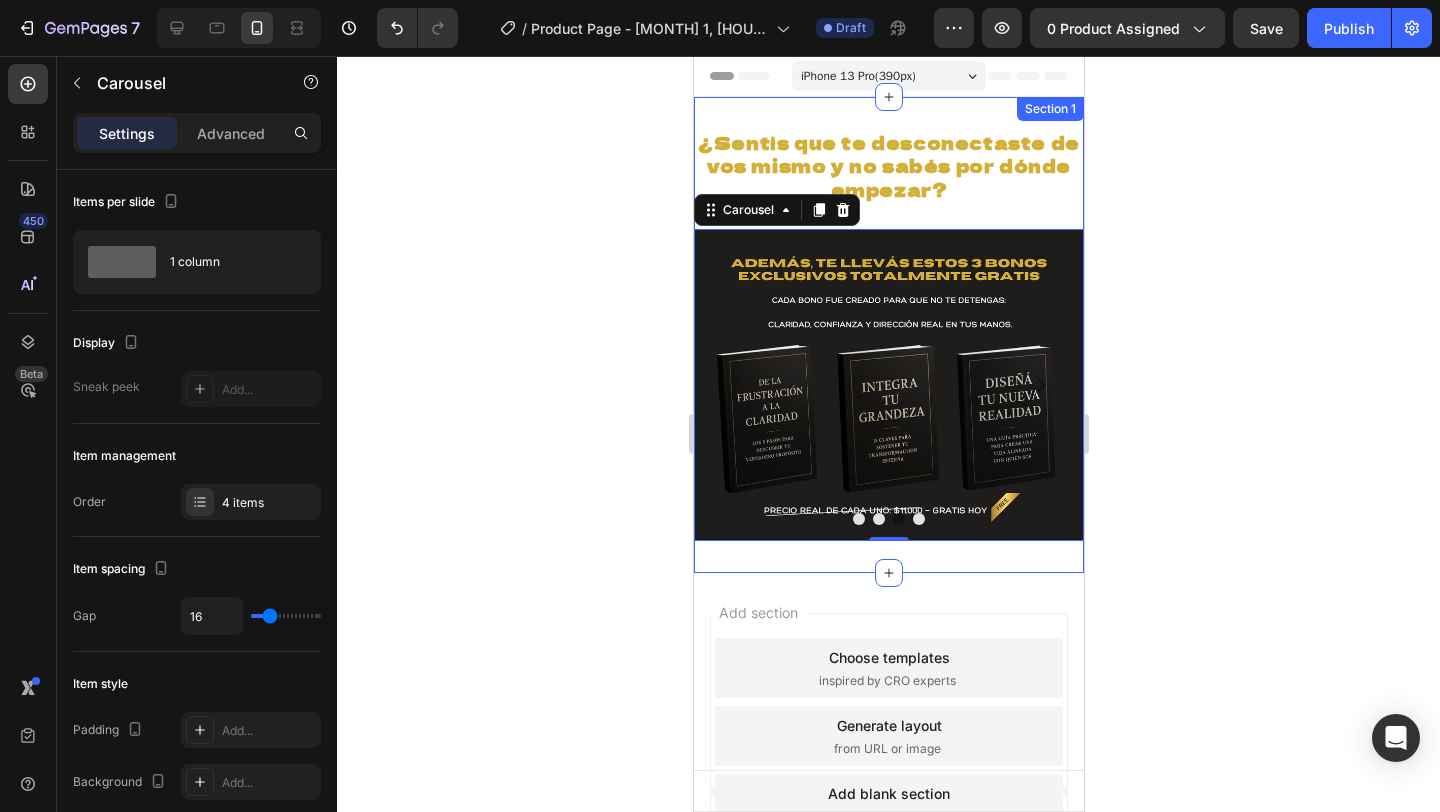 click on "Section 1" at bounding box center (1049, 109) 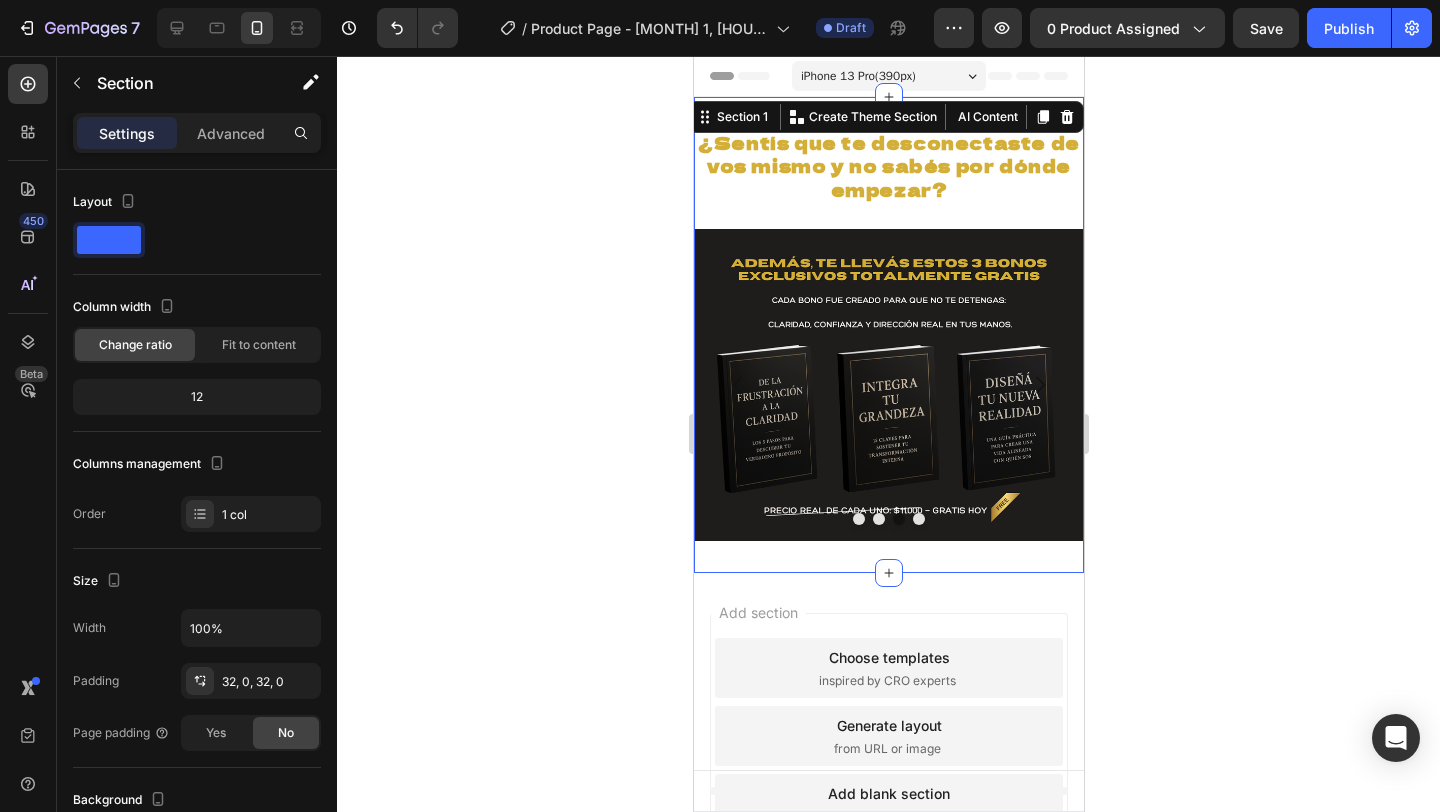 click 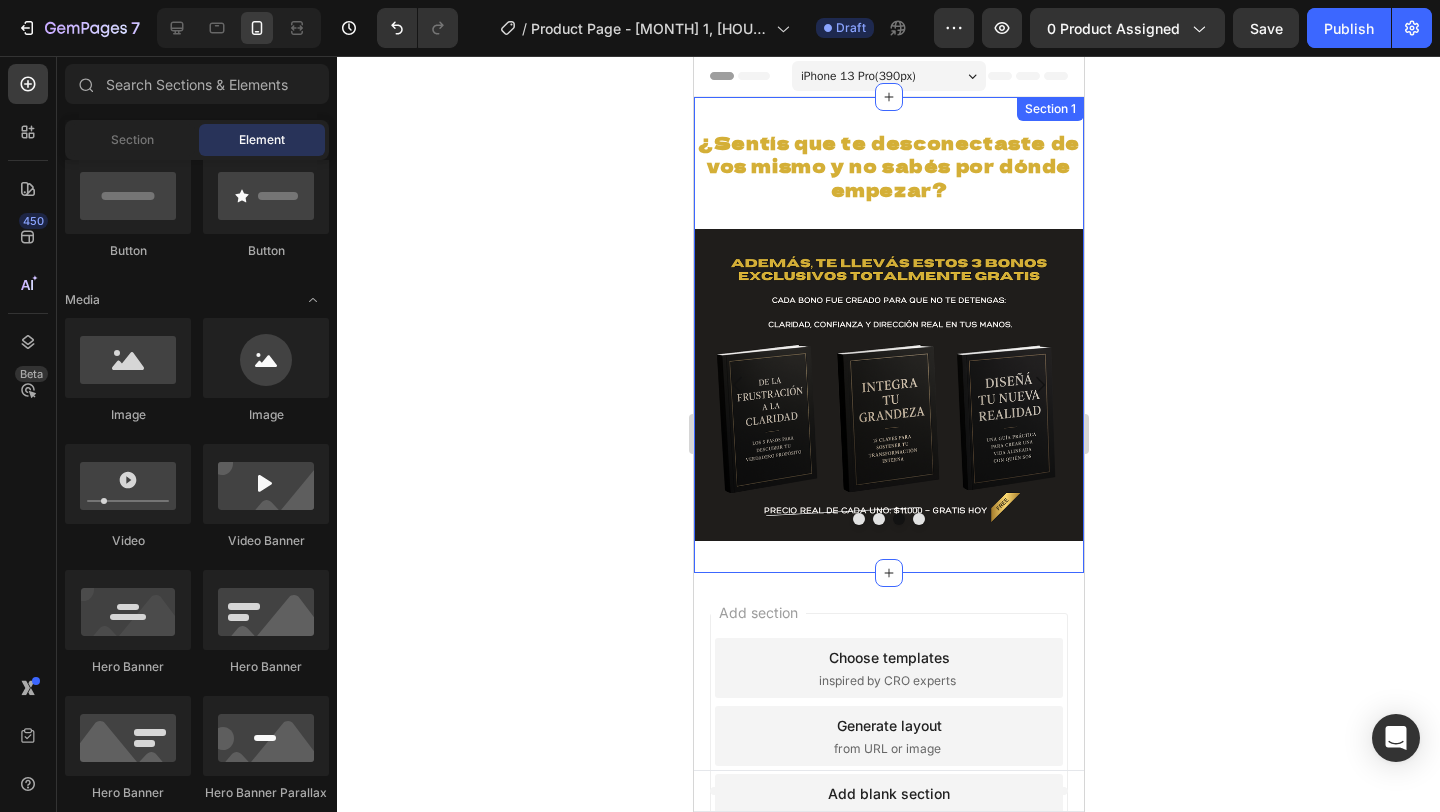 click on "¿Sentís que te desconectaste de vos mismo y no sabés por dónde empezar? Heading Row
Image Image Image
Drop element here
Carousel Section 1" at bounding box center (888, 335) 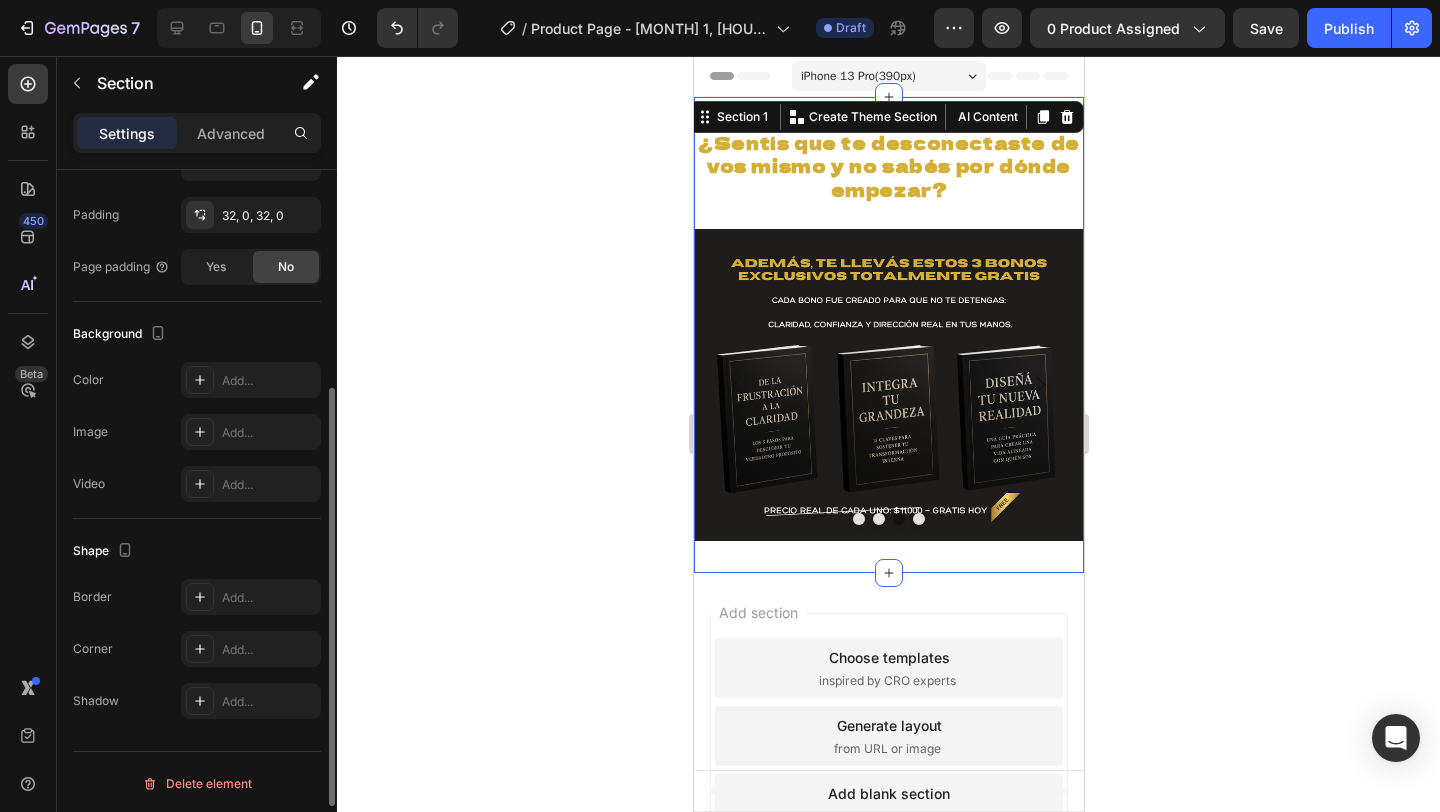 scroll, scrollTop: 469, scrollLeft: 0, axis: vertical 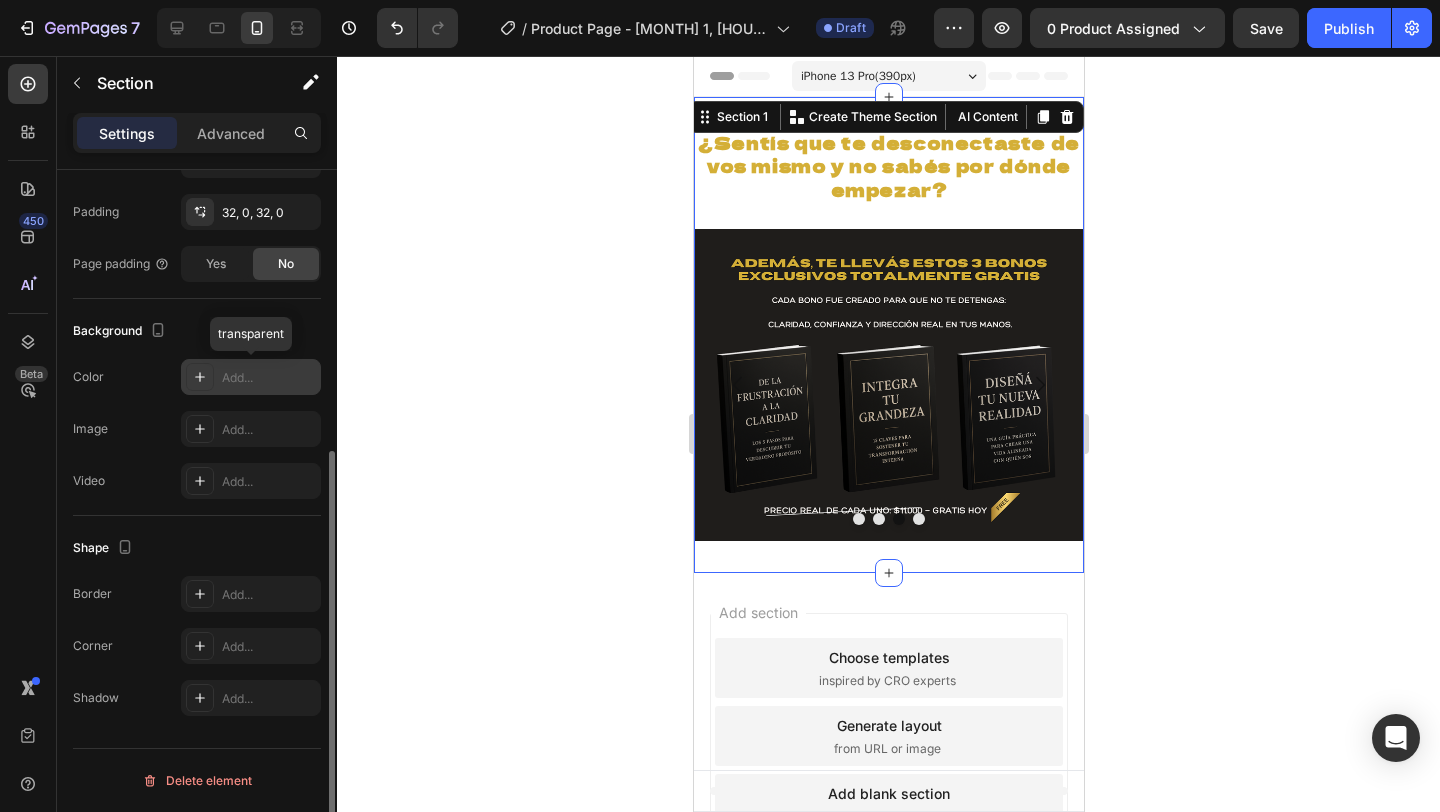 click on "Add..." at bounding box center [269, 378] 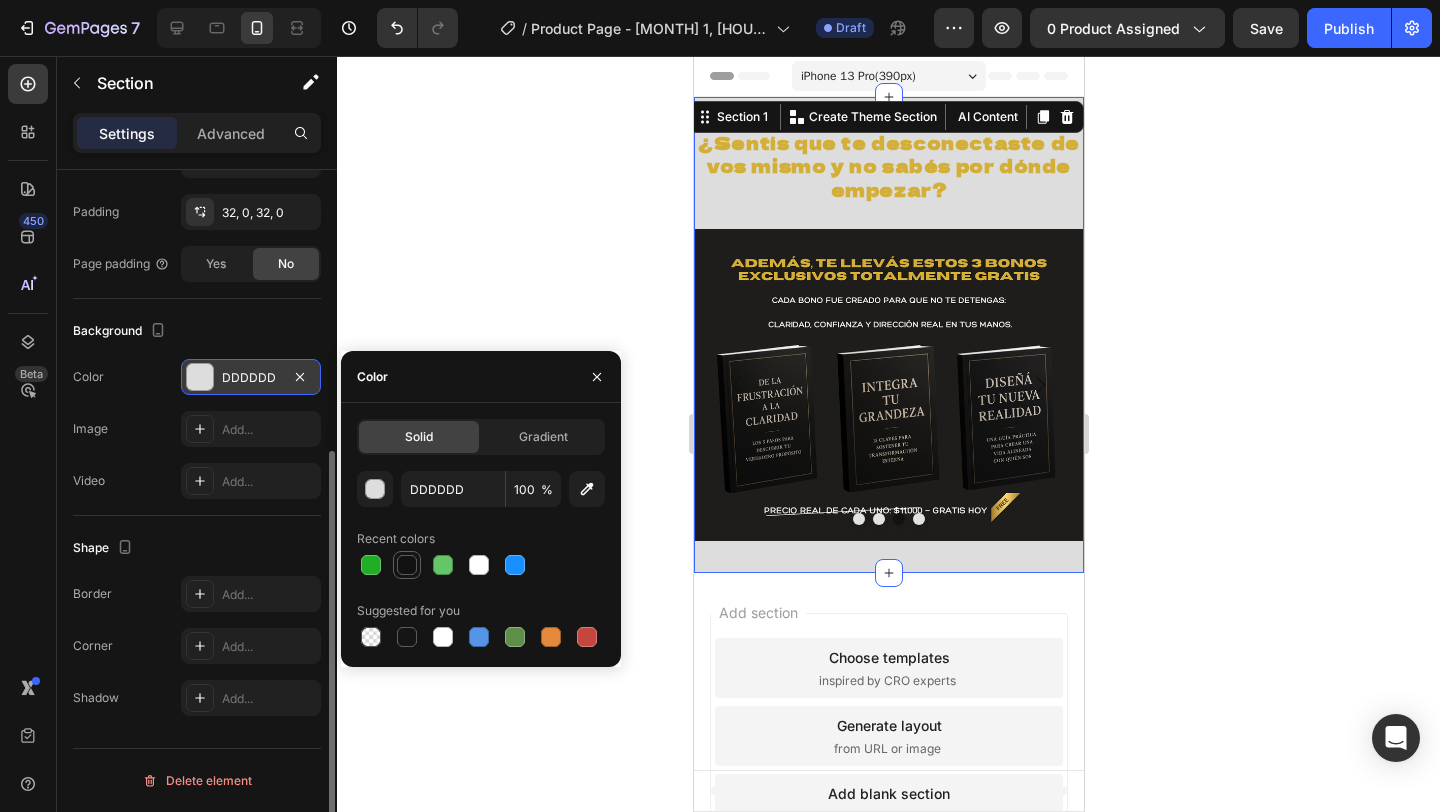 click at bounding box center (407, 565) 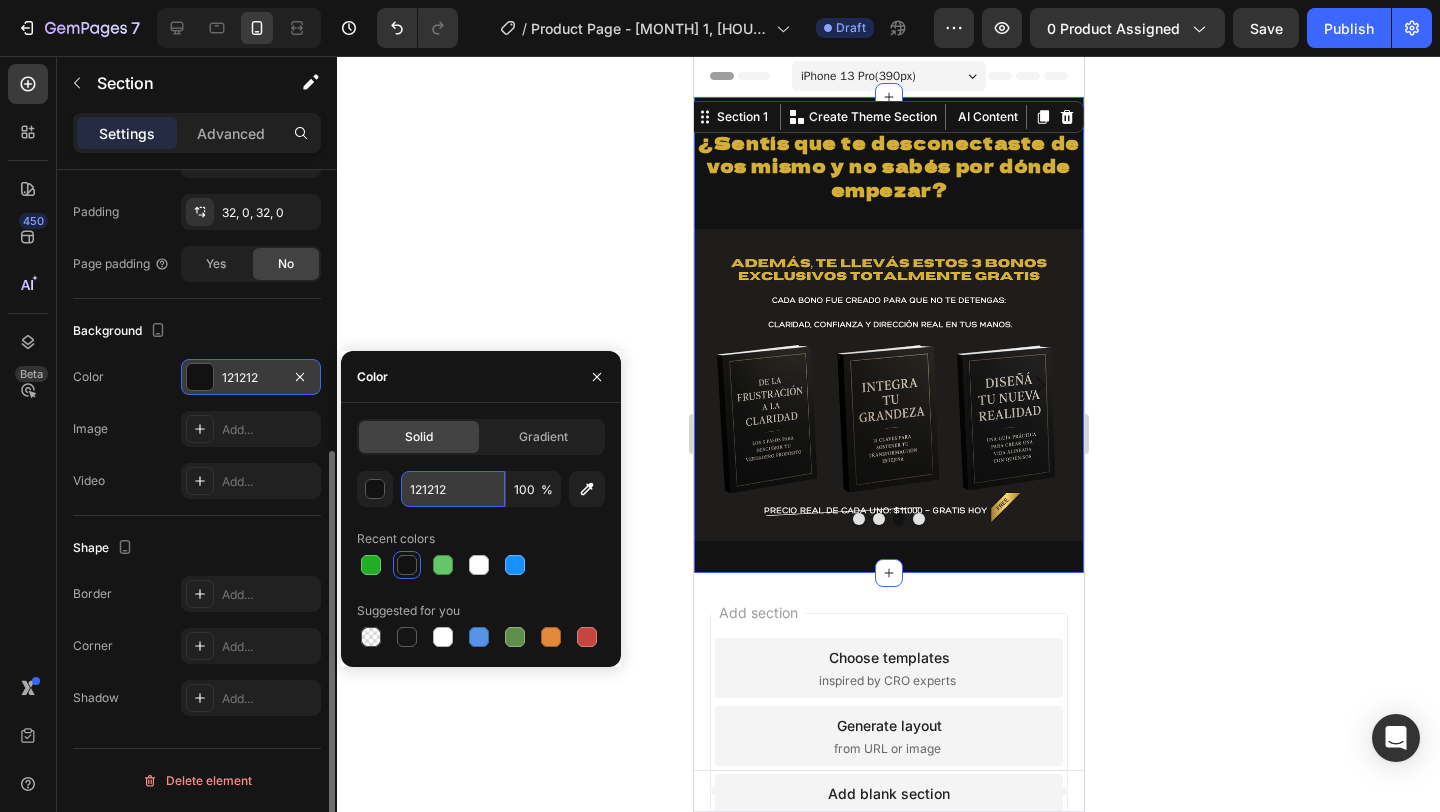 click on "121212" at bounding box center [453, 489] 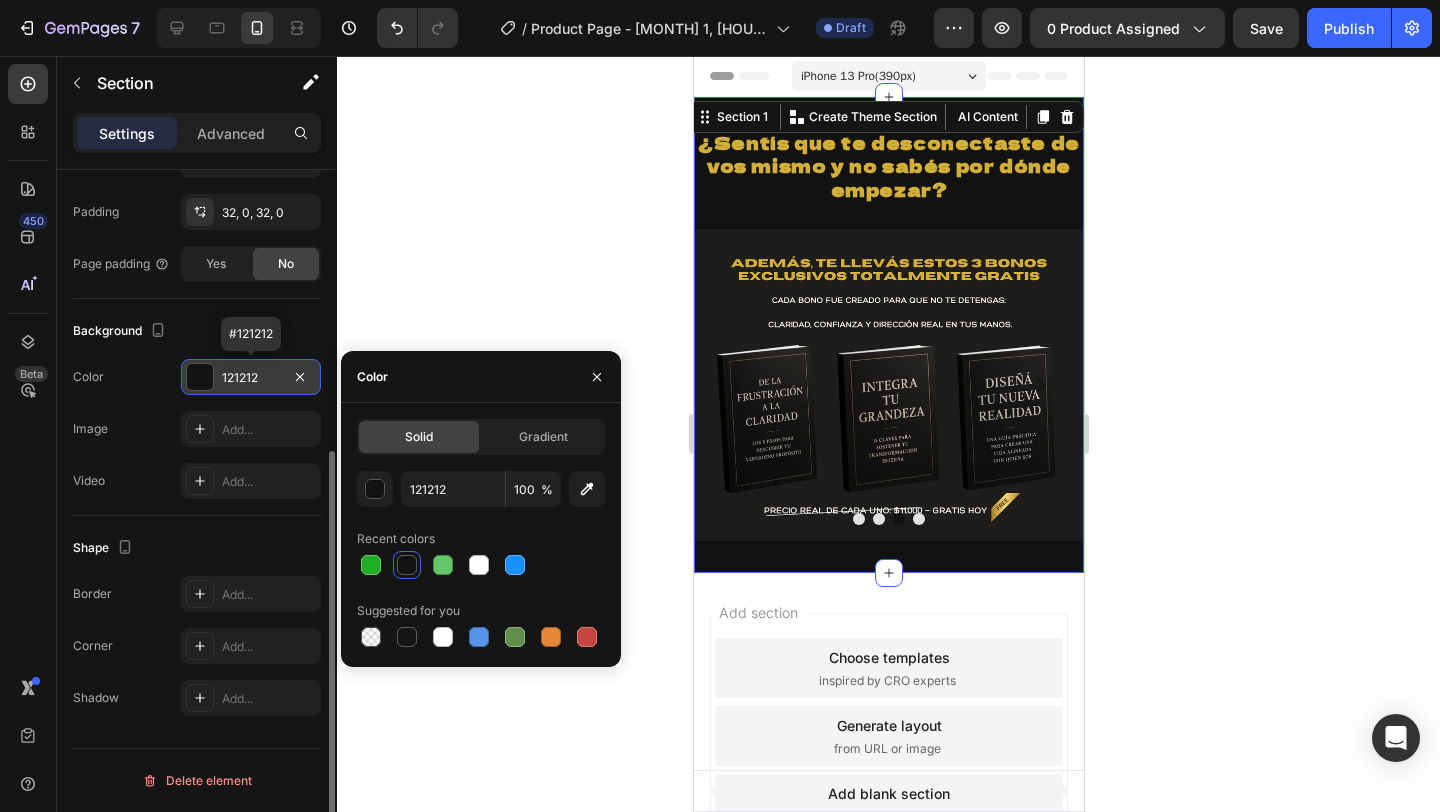 click on "121212" at bounding box center (251, 378) 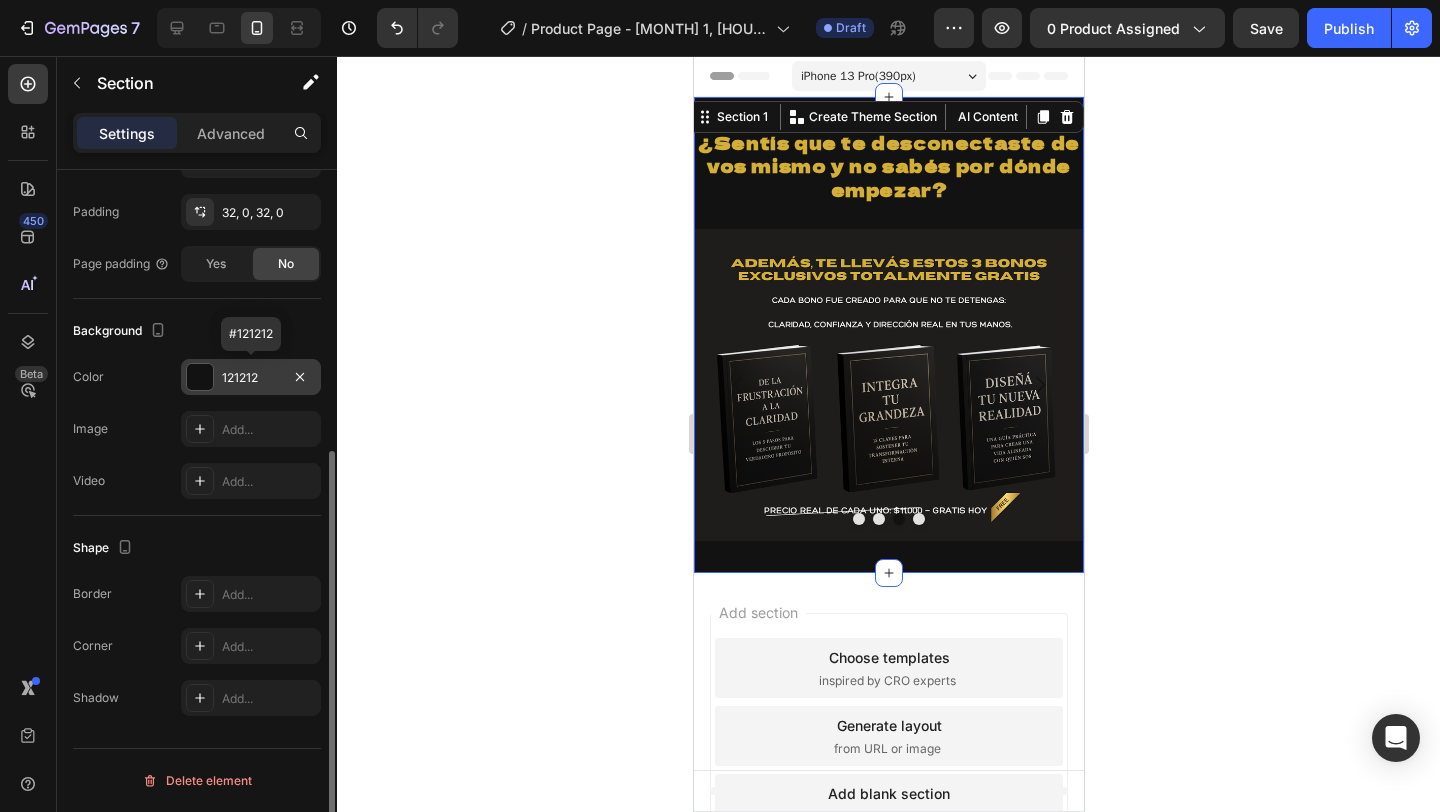 click on "121212" at bounding box center [251, 377] 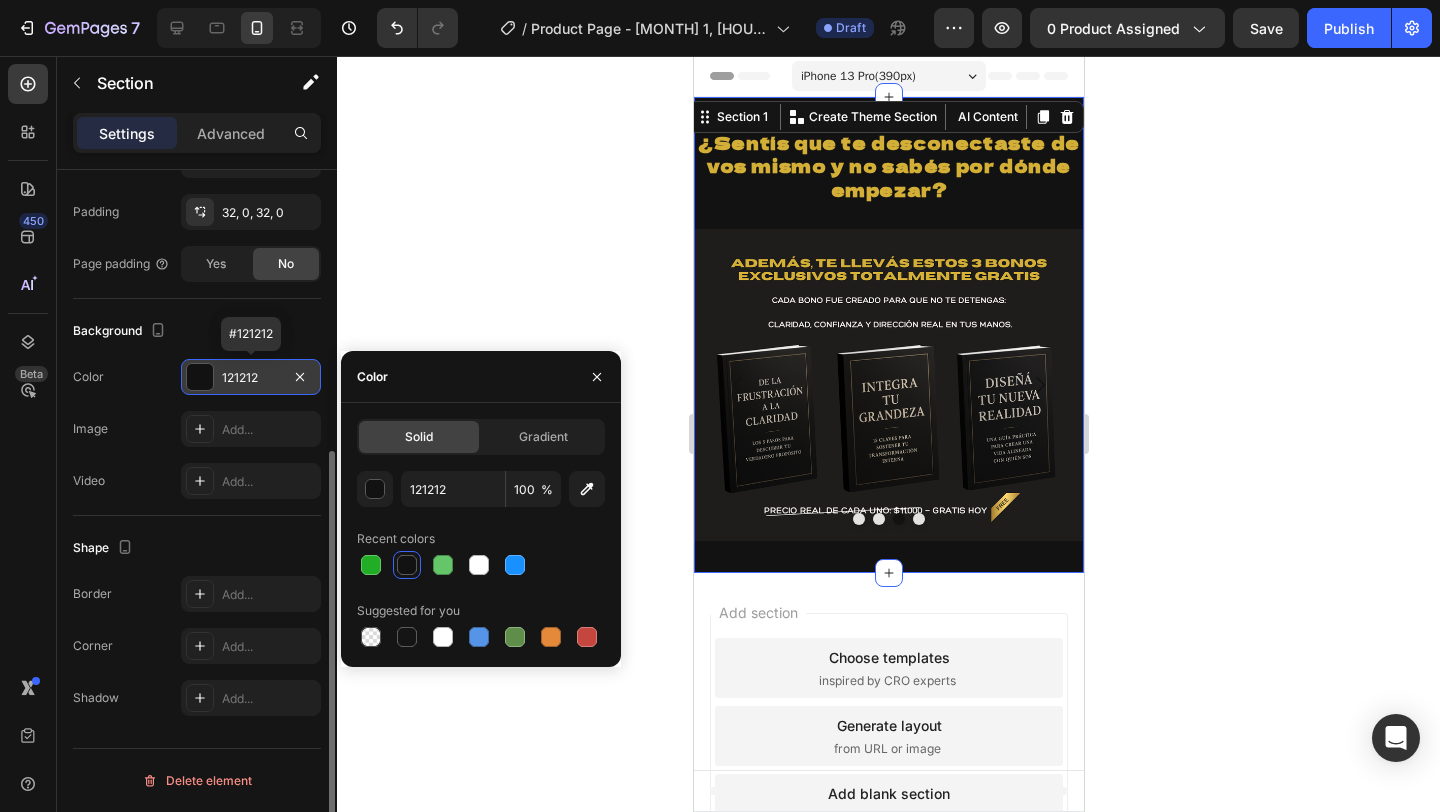 click on "121212" at bounding box center [251, 377] 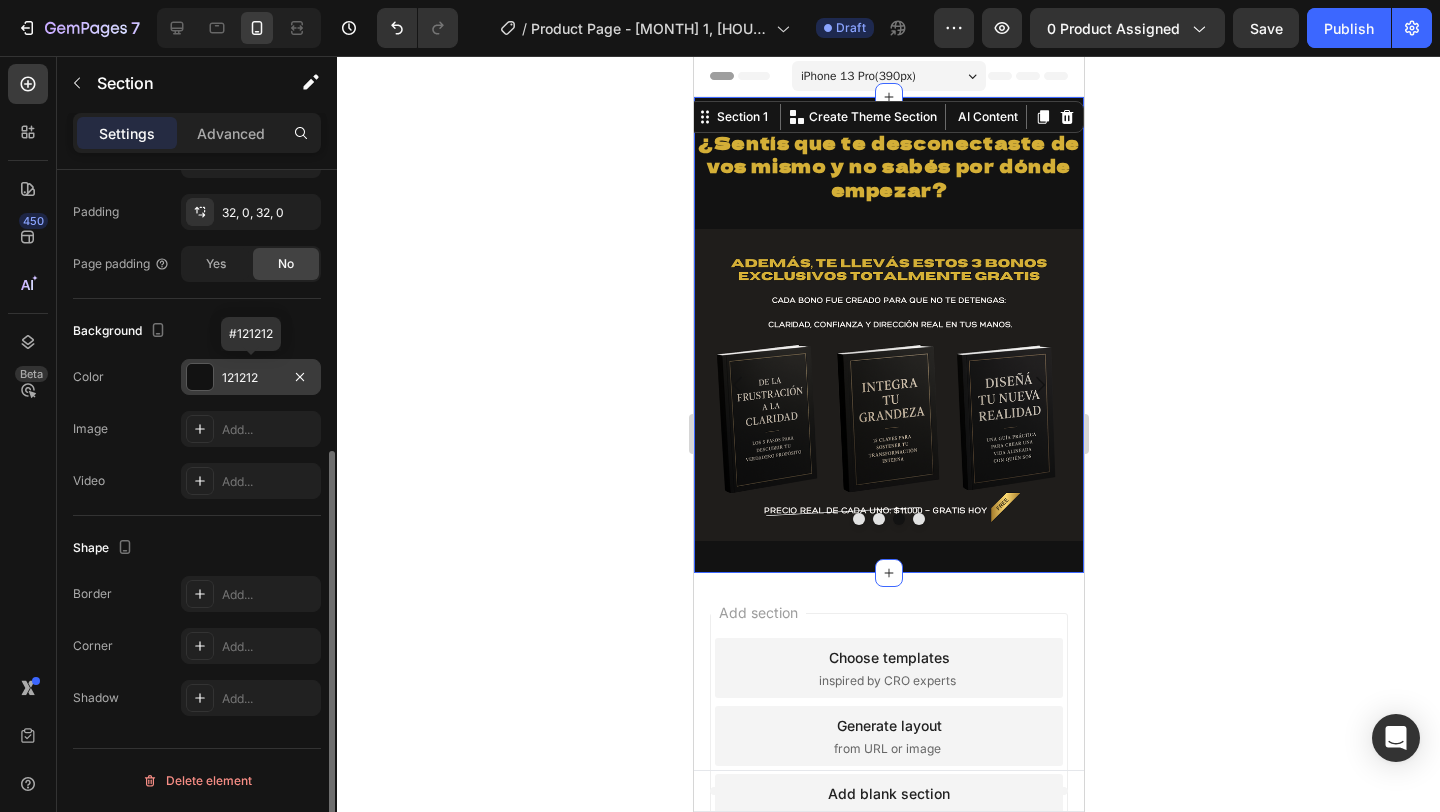 click on "121212" at bounding box center [251, 378] 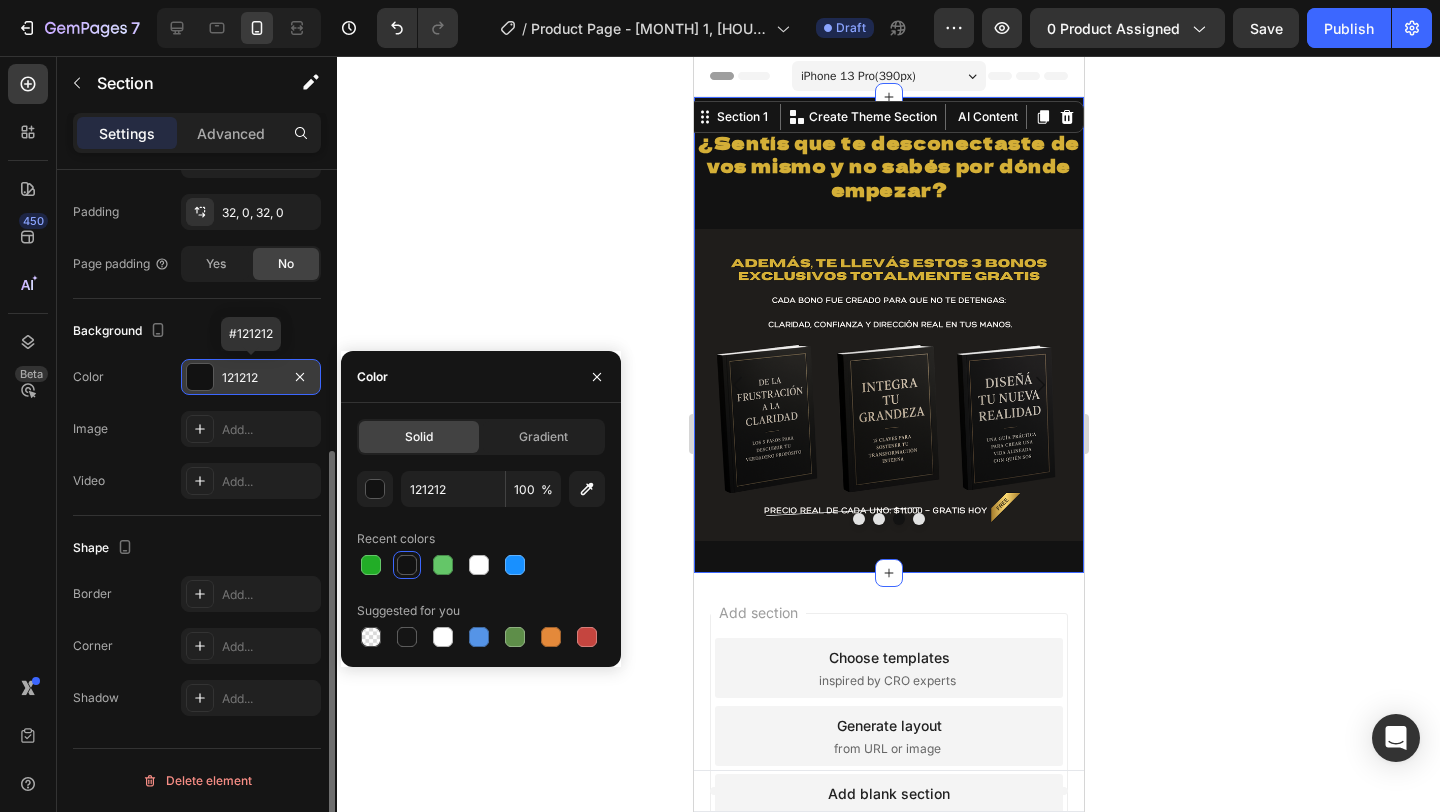 click on "121212" at bounding box center (251, 378) 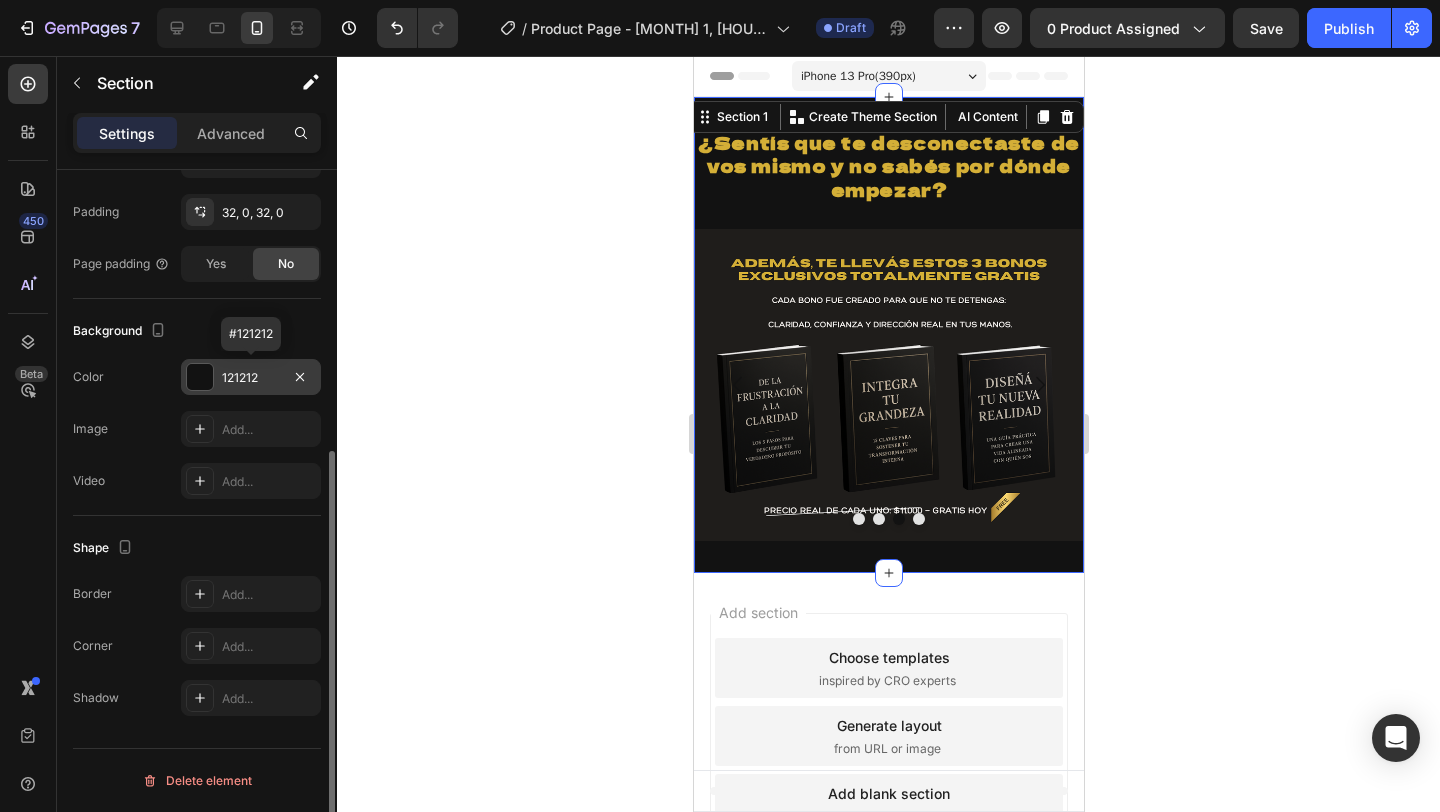 click on "121212" at bounding box center [251, 378] 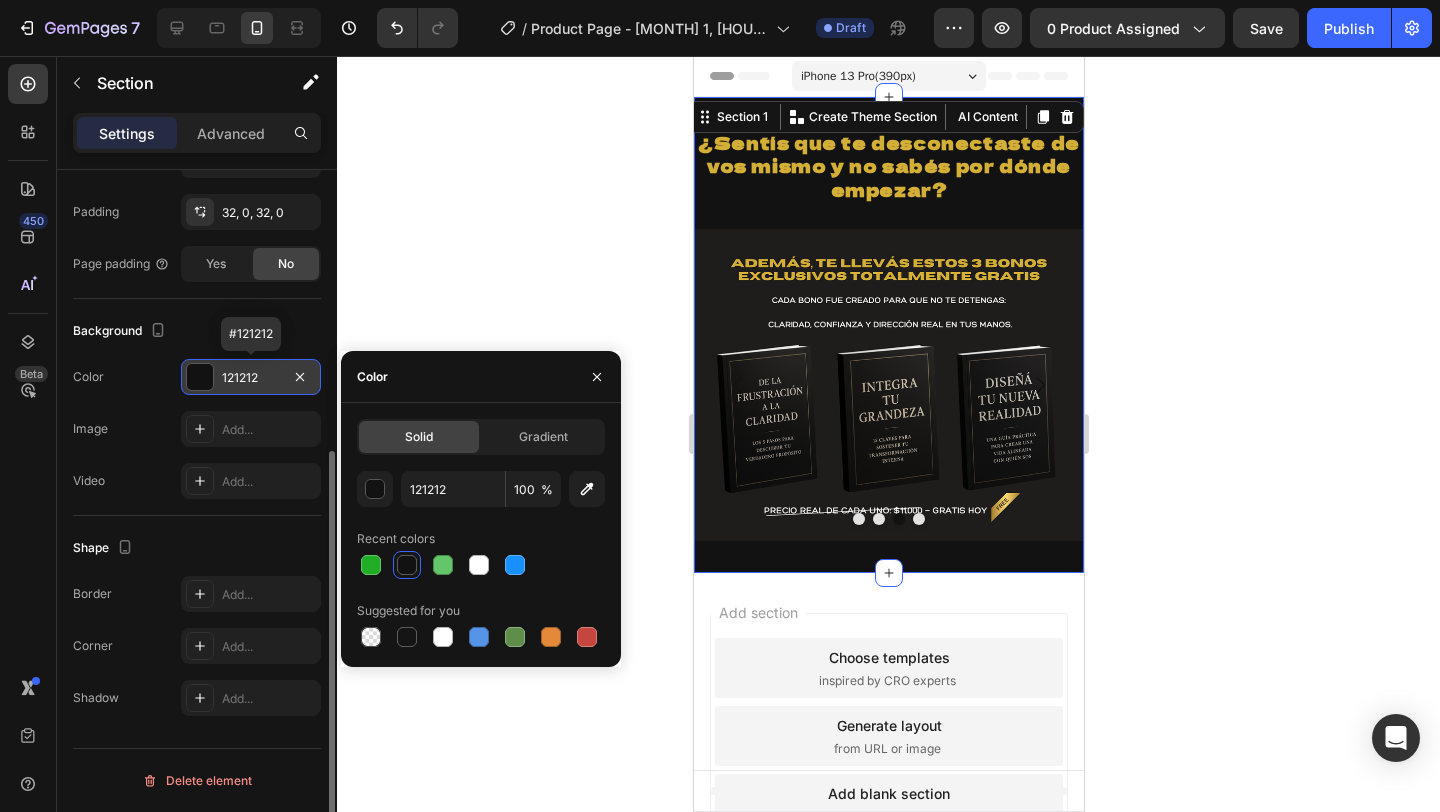 click on "121212" at bounding box center [251, 378] 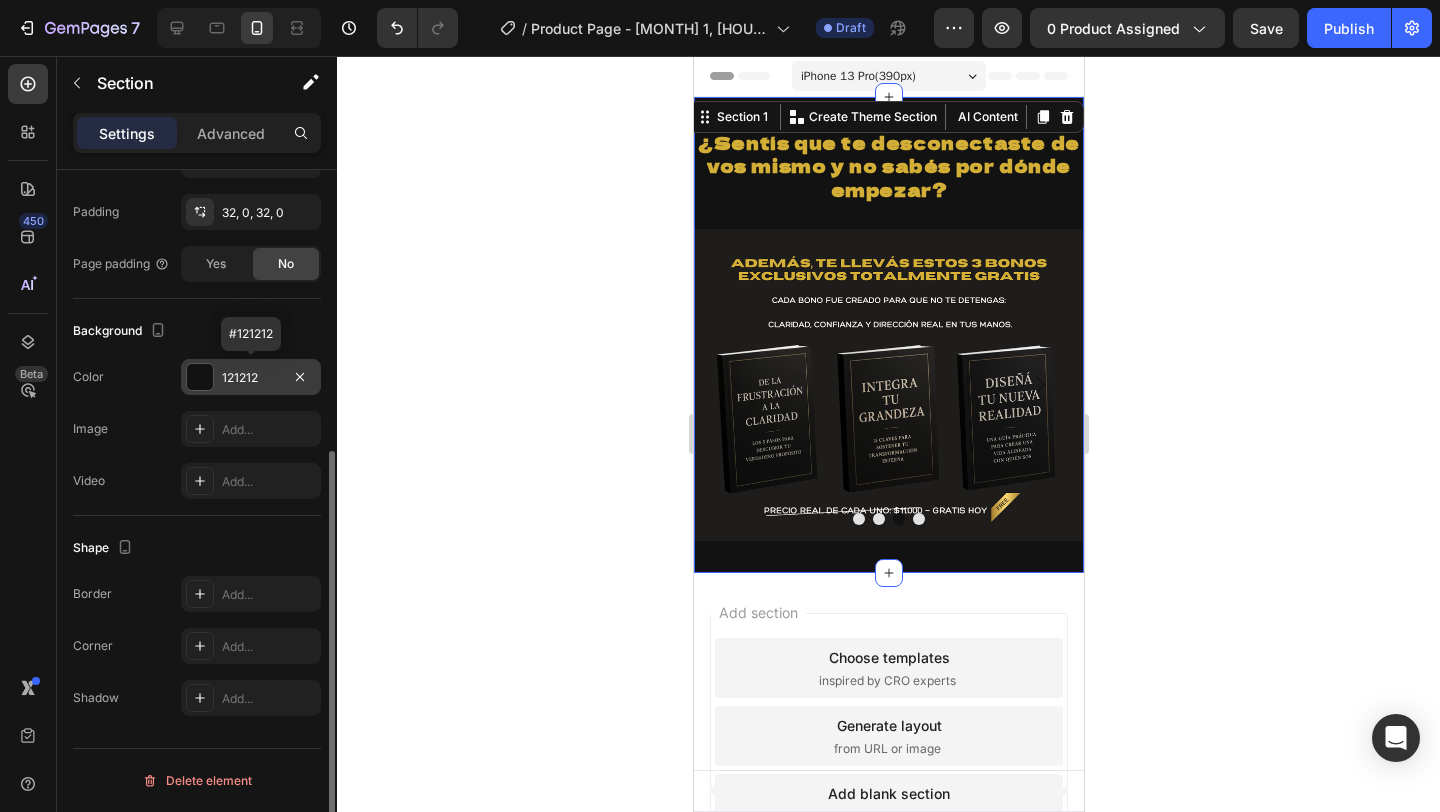 click on "121212" at bounding box center (251, 378) 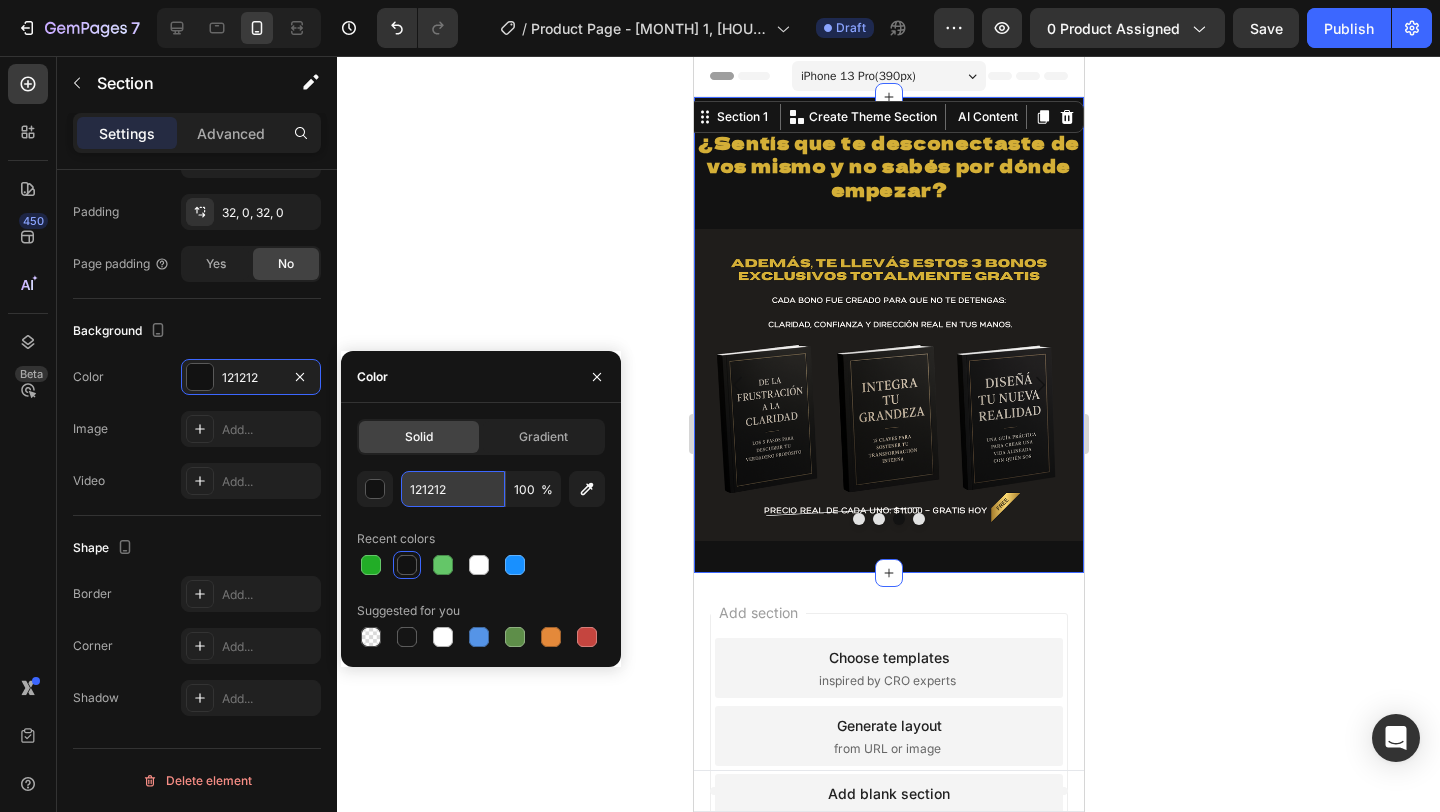 click on "121212" at bounding box center [453, 489] 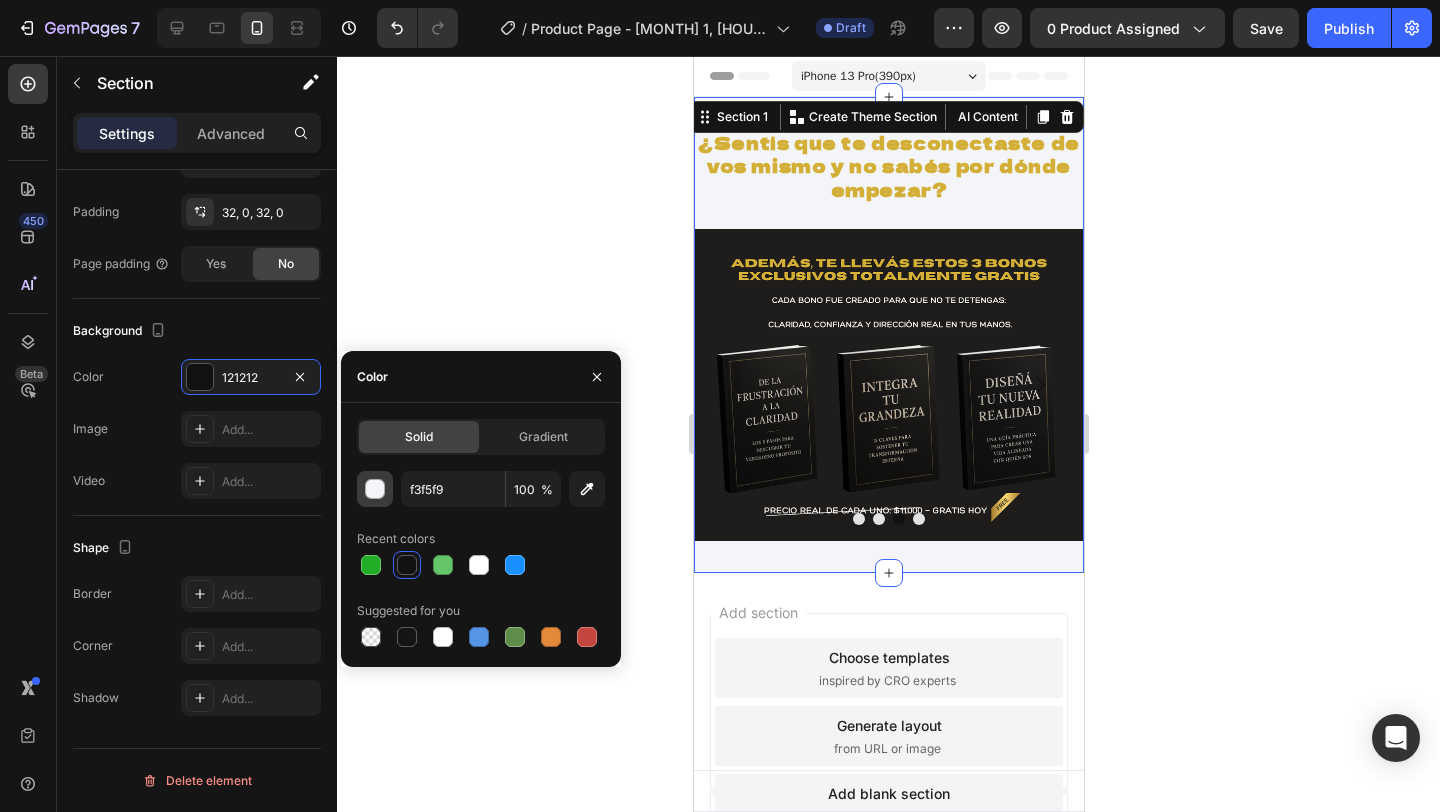 click at bounding box center (376, 490) 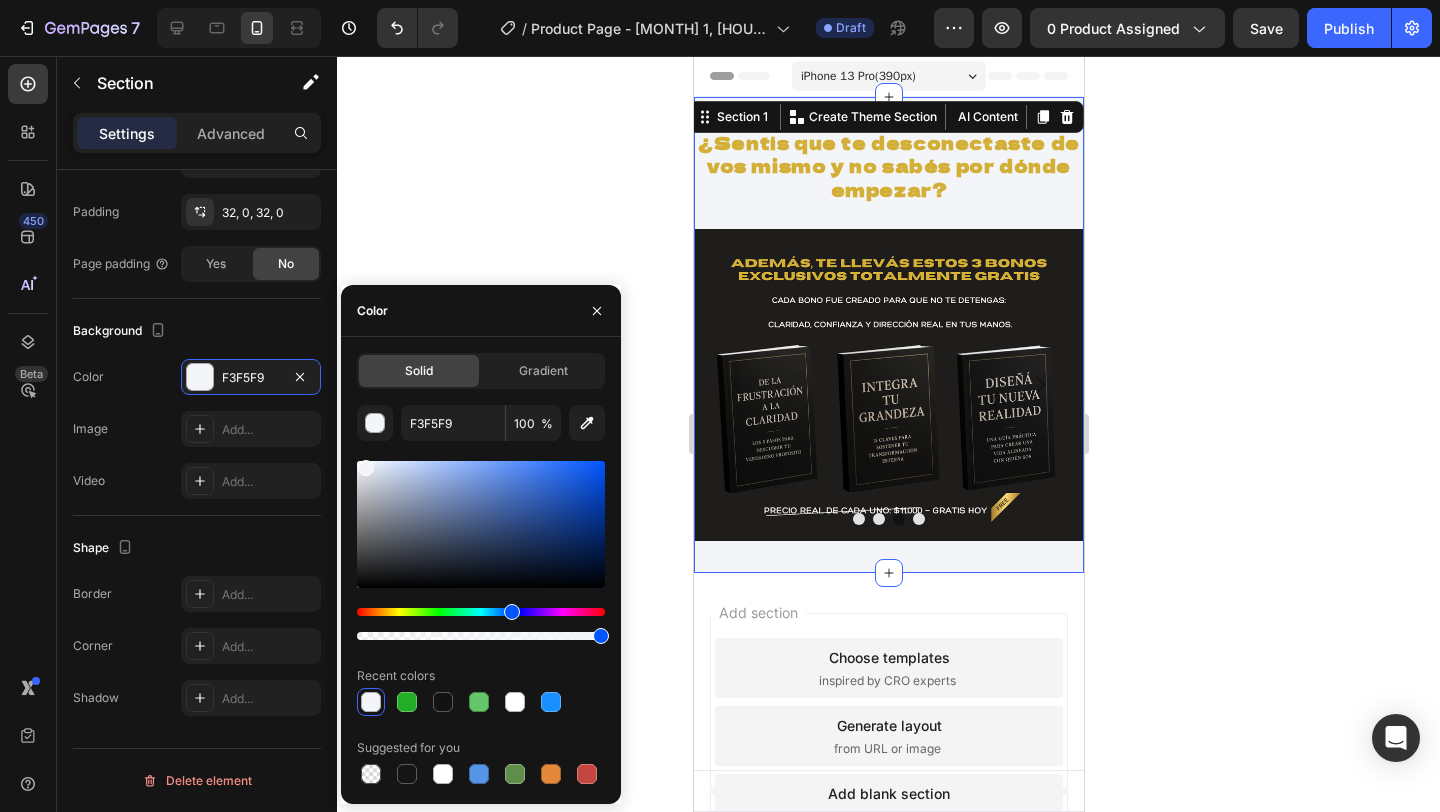 click 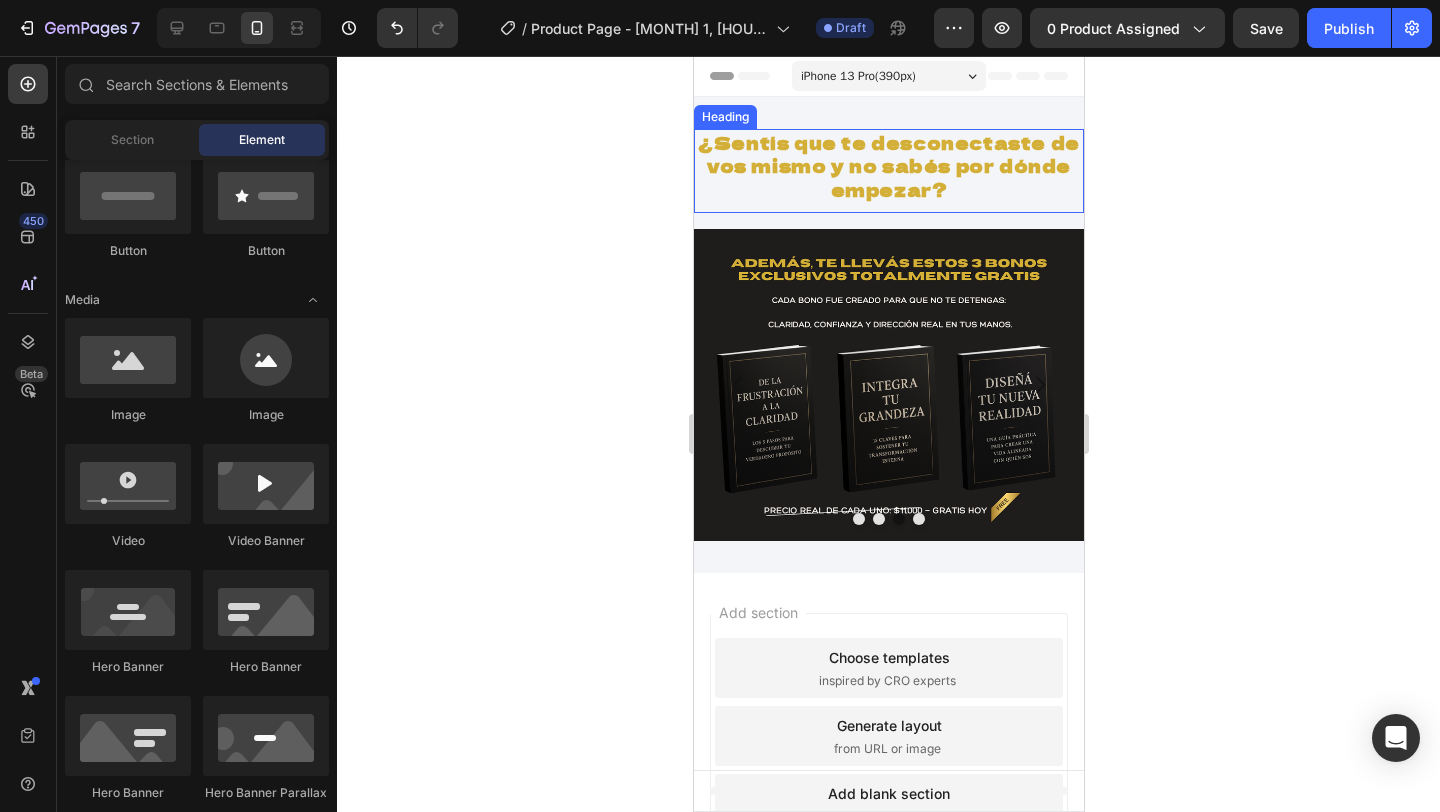 click on "¿Sentís que te desconectaste de vos mismo y no sabés por dónde empezar?" at bounding box center [888, 165] 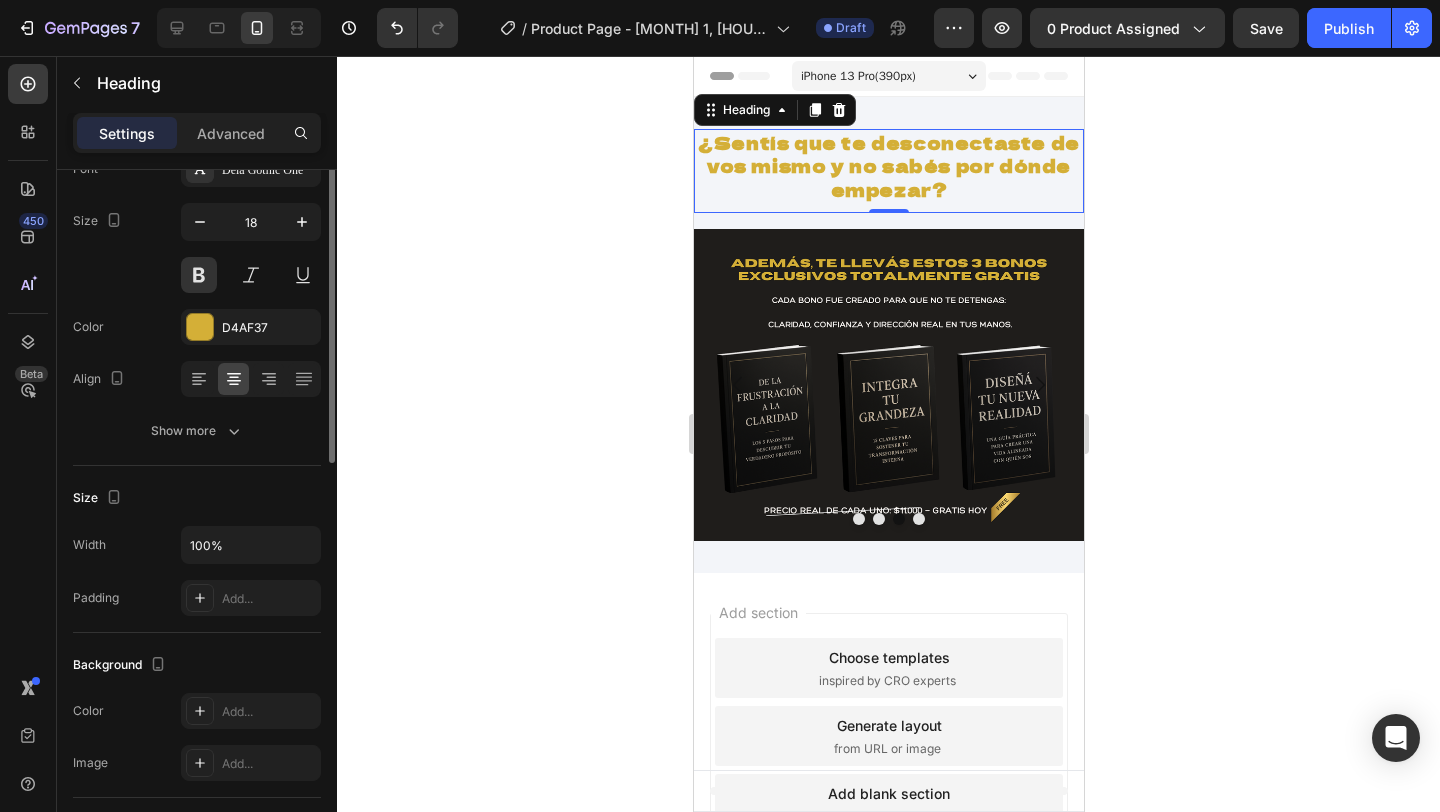 scroll, scrollTop: 0, scrollLeft: 0, axis: both 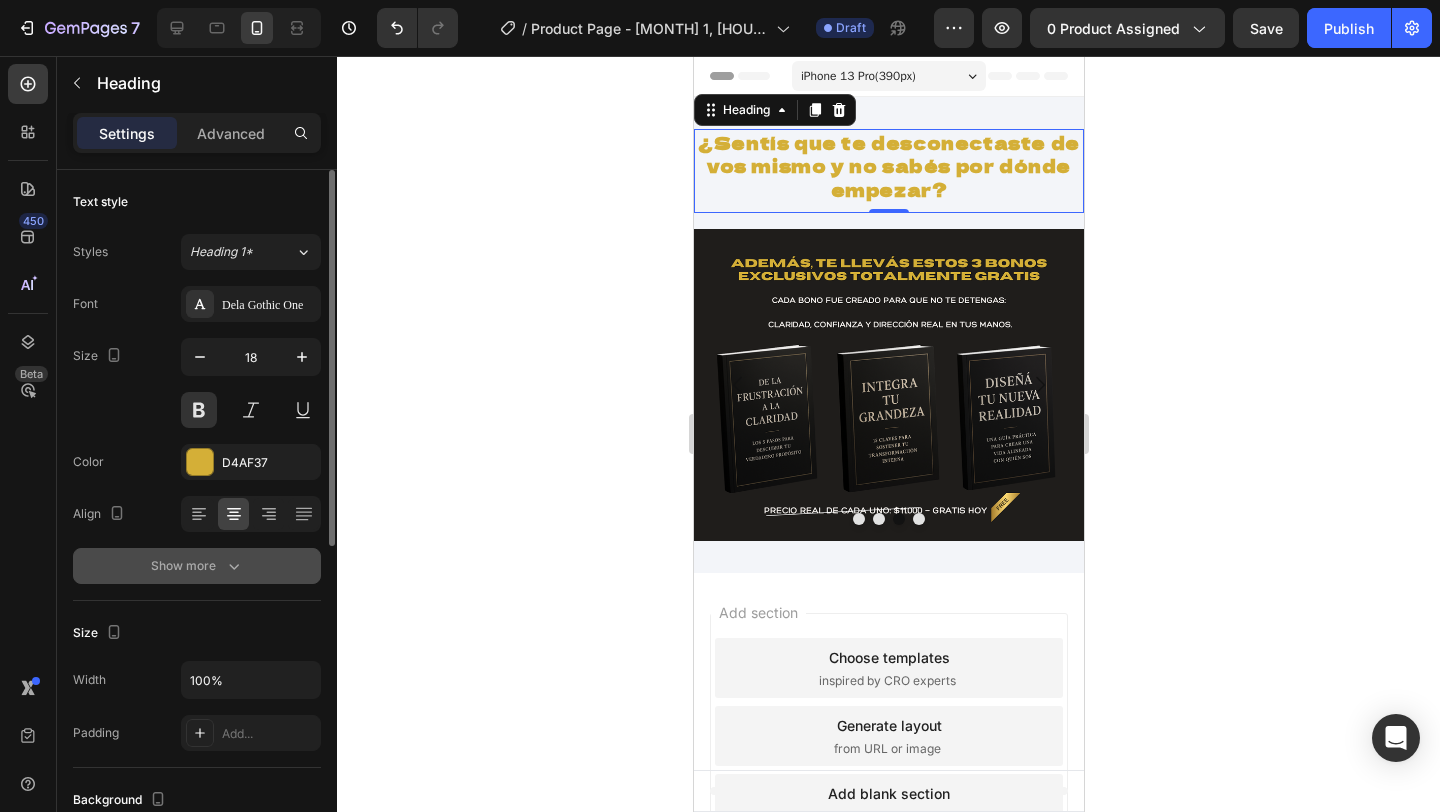 click 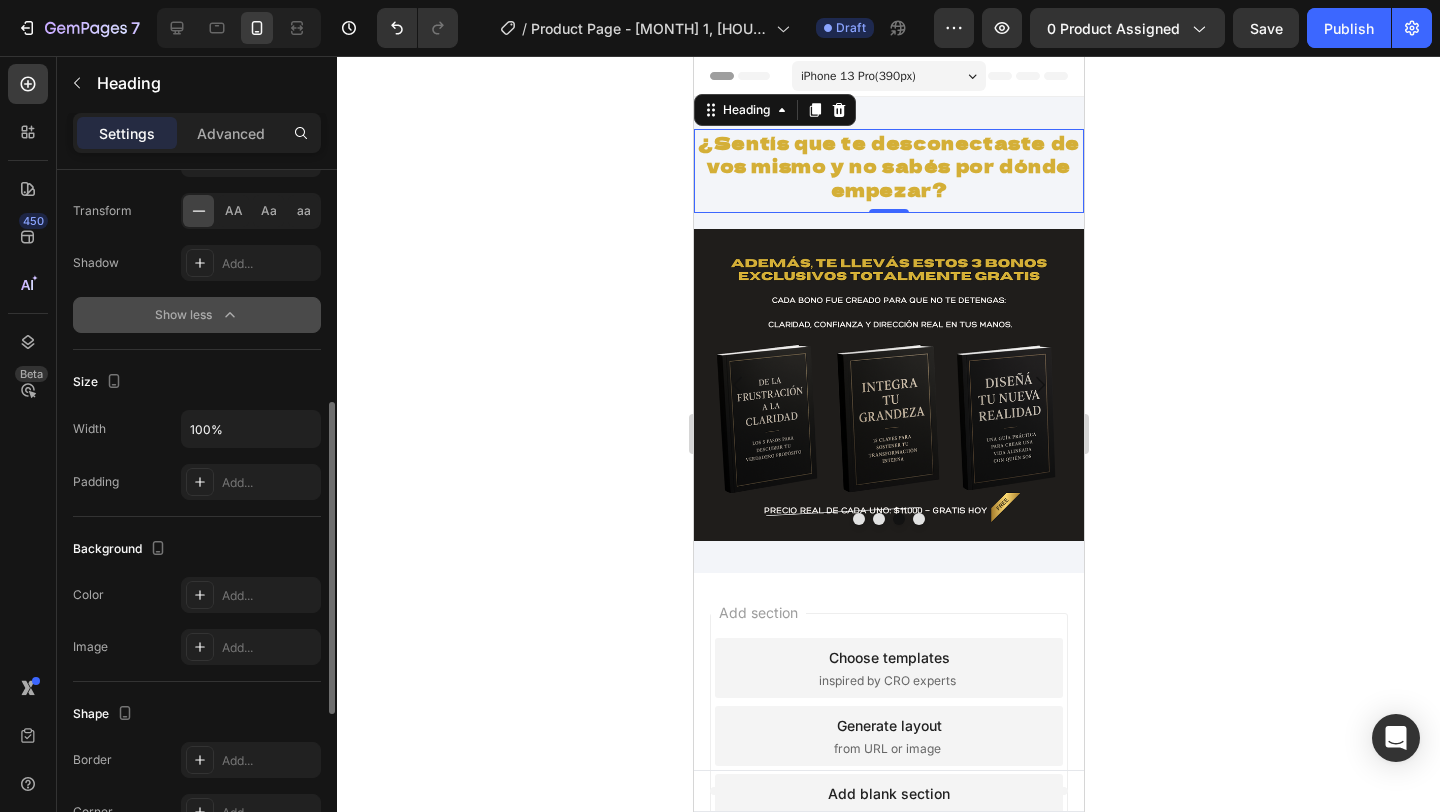 scroll, scrollTop: 519, scrollLeft: 0, axis: vertical 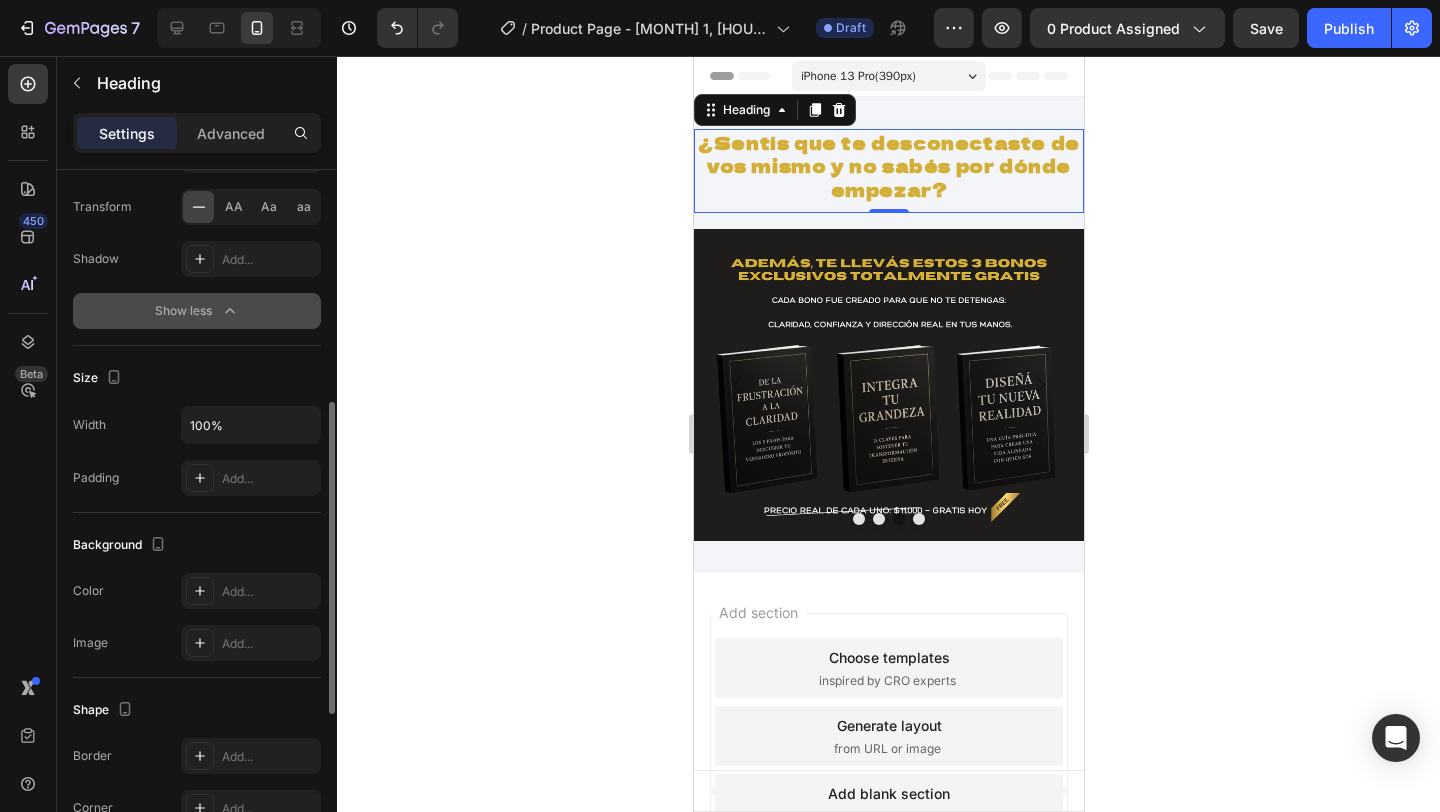 click 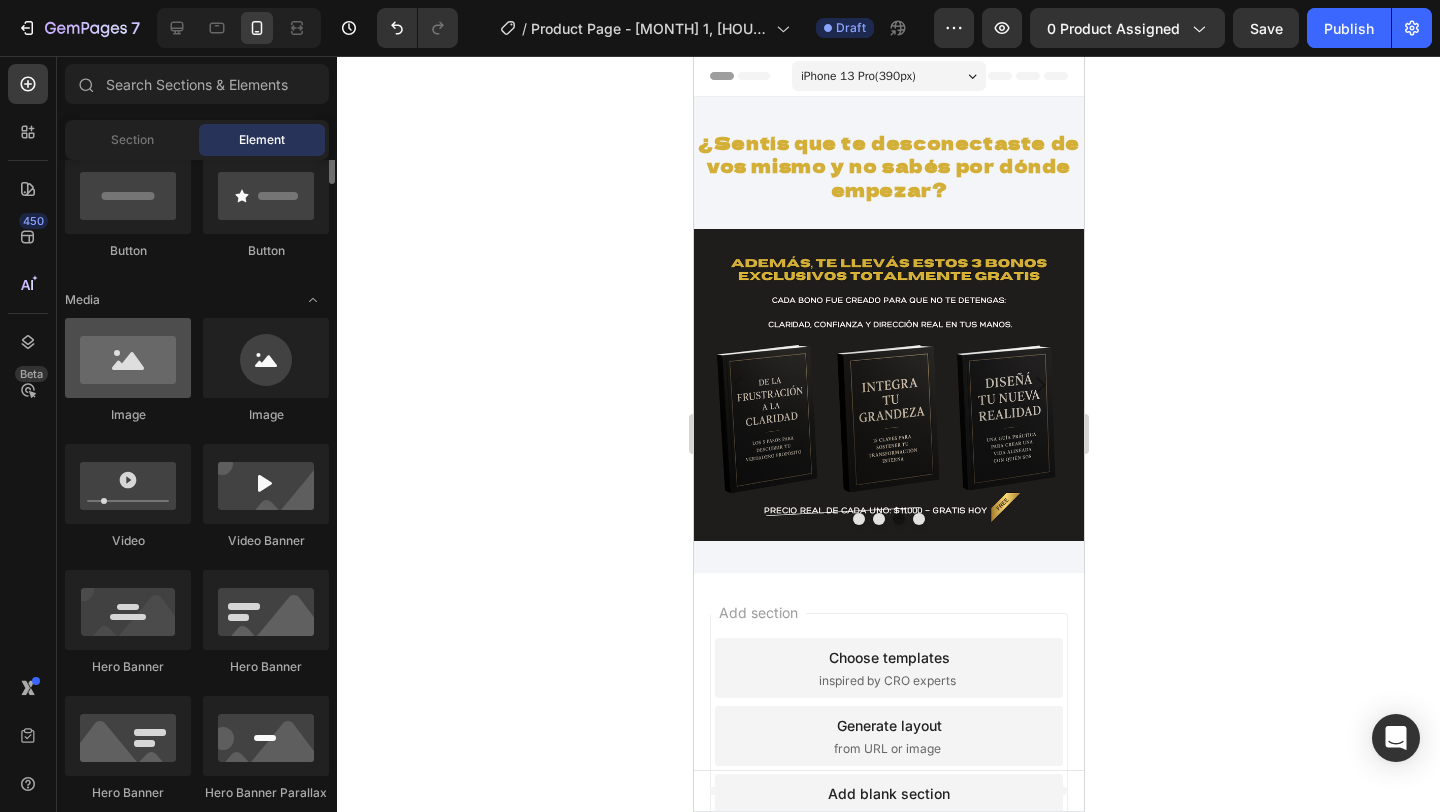 scroll, scrollTop: 0, scrollLeft: 0, axis: both 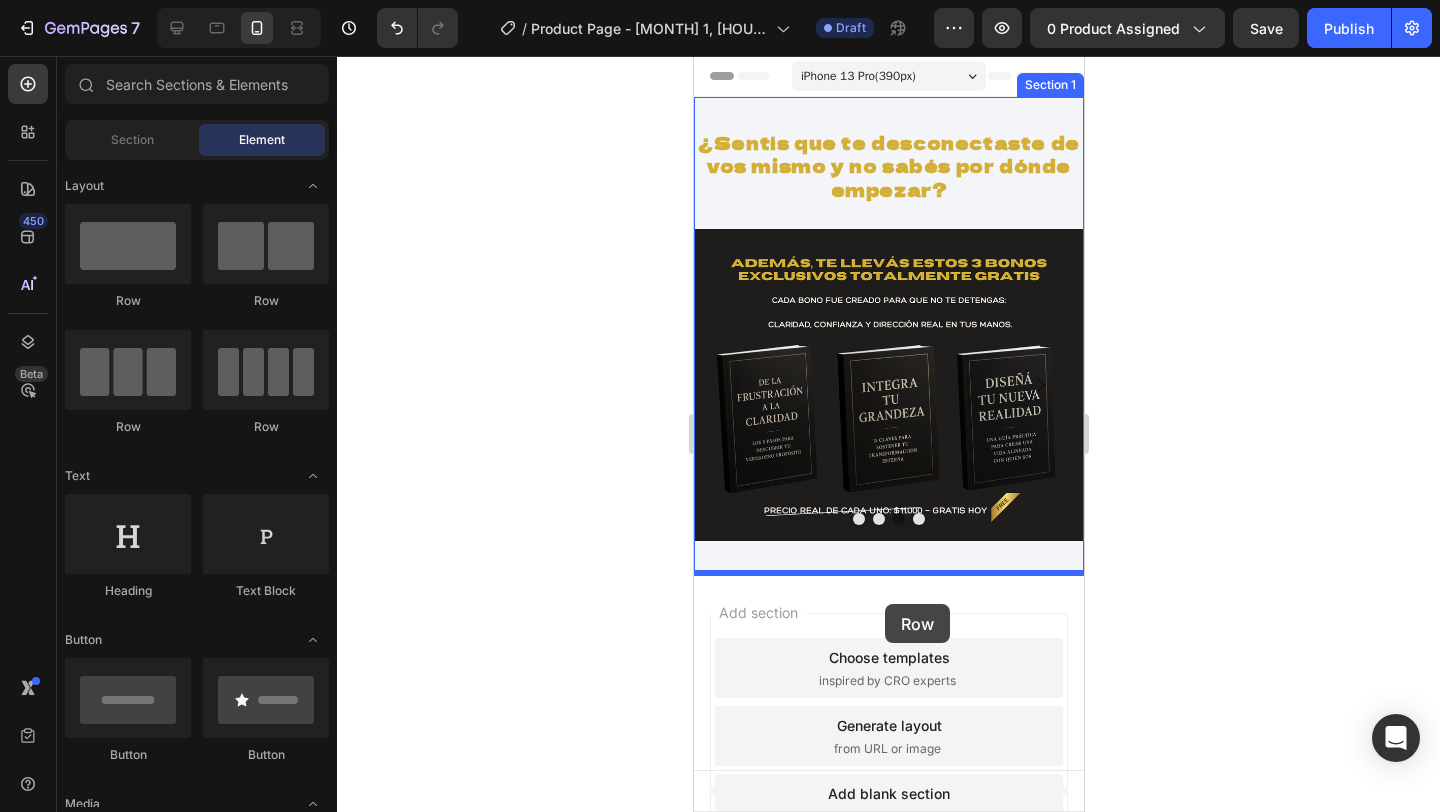 drag, startPoint x: 806, startPoint y: 308, endPoint x: 884, endPoint y: 601, distance: 303.20456 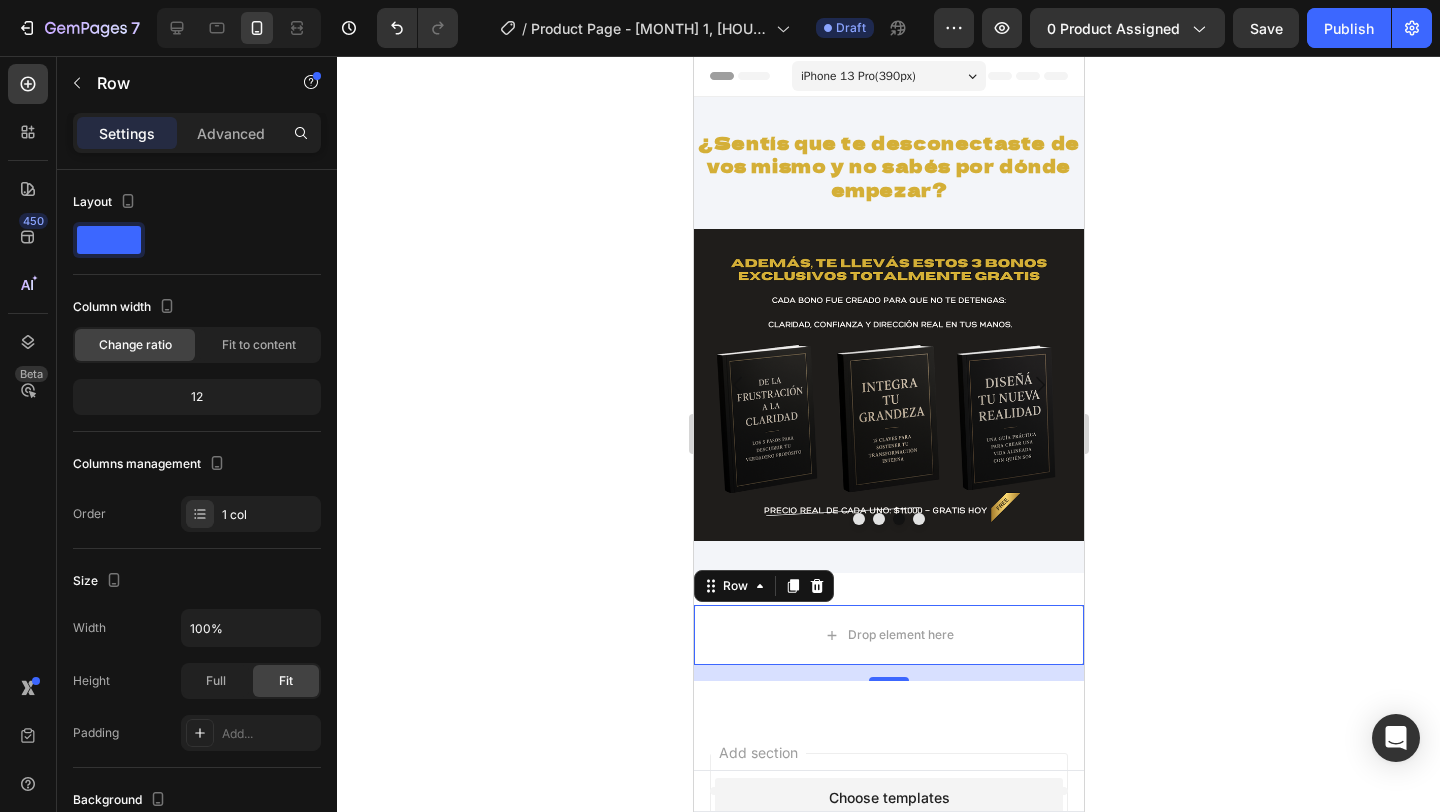 click 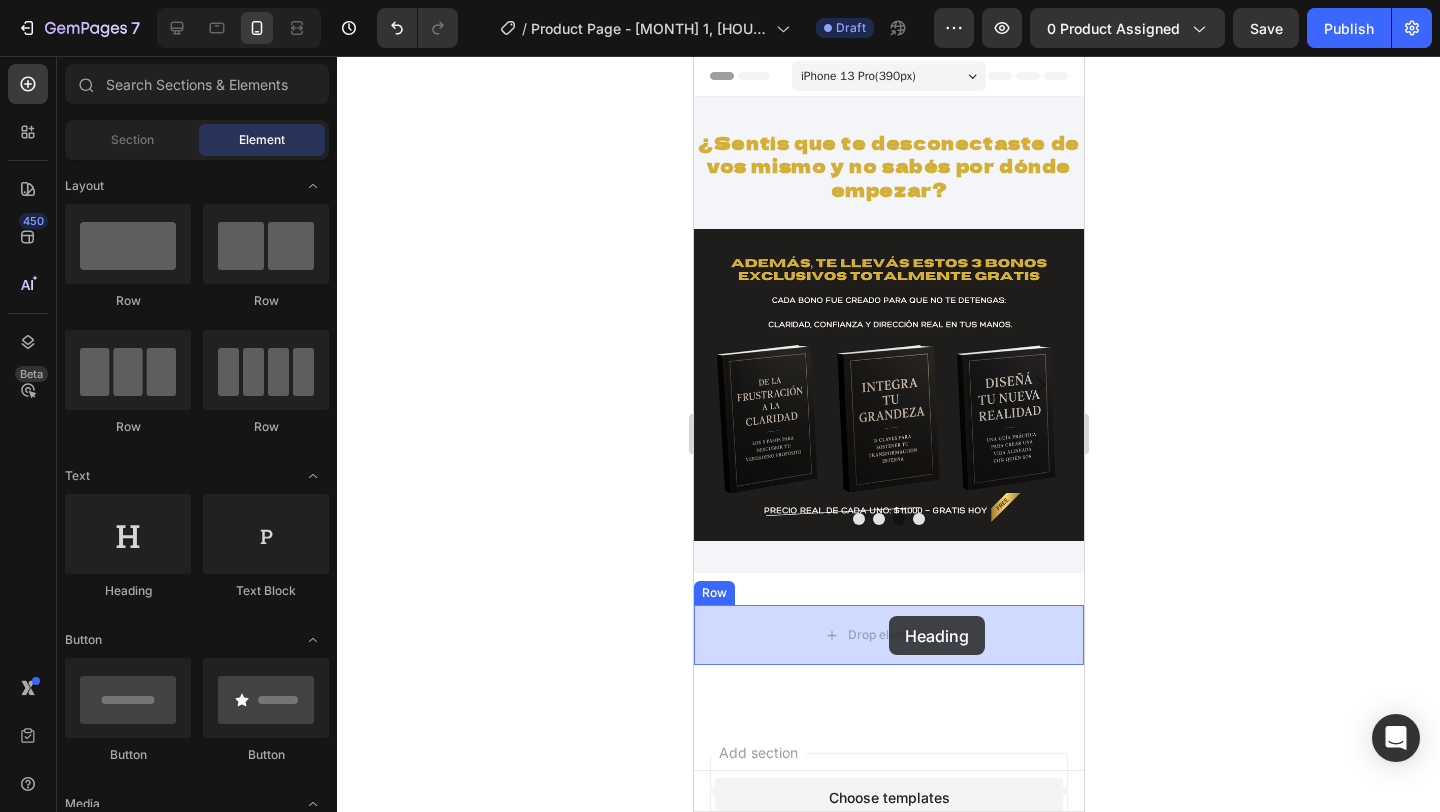 drag, startPoint x: 826, startPoint y: 608, endPoint x: 888, endPoint y: 614, distance: 62.289646 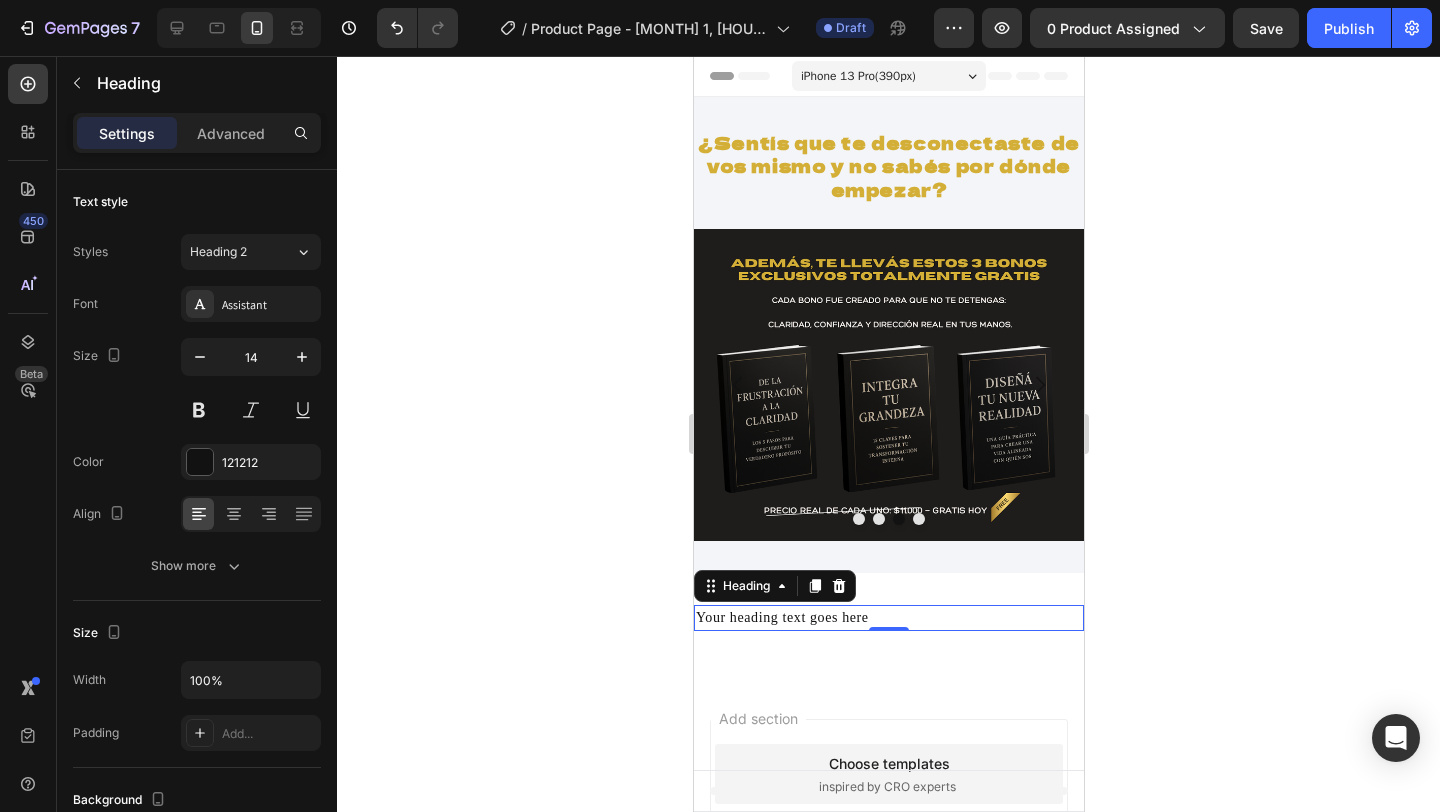 click on "Your heading text goes here" at bounding box center [888, 618] 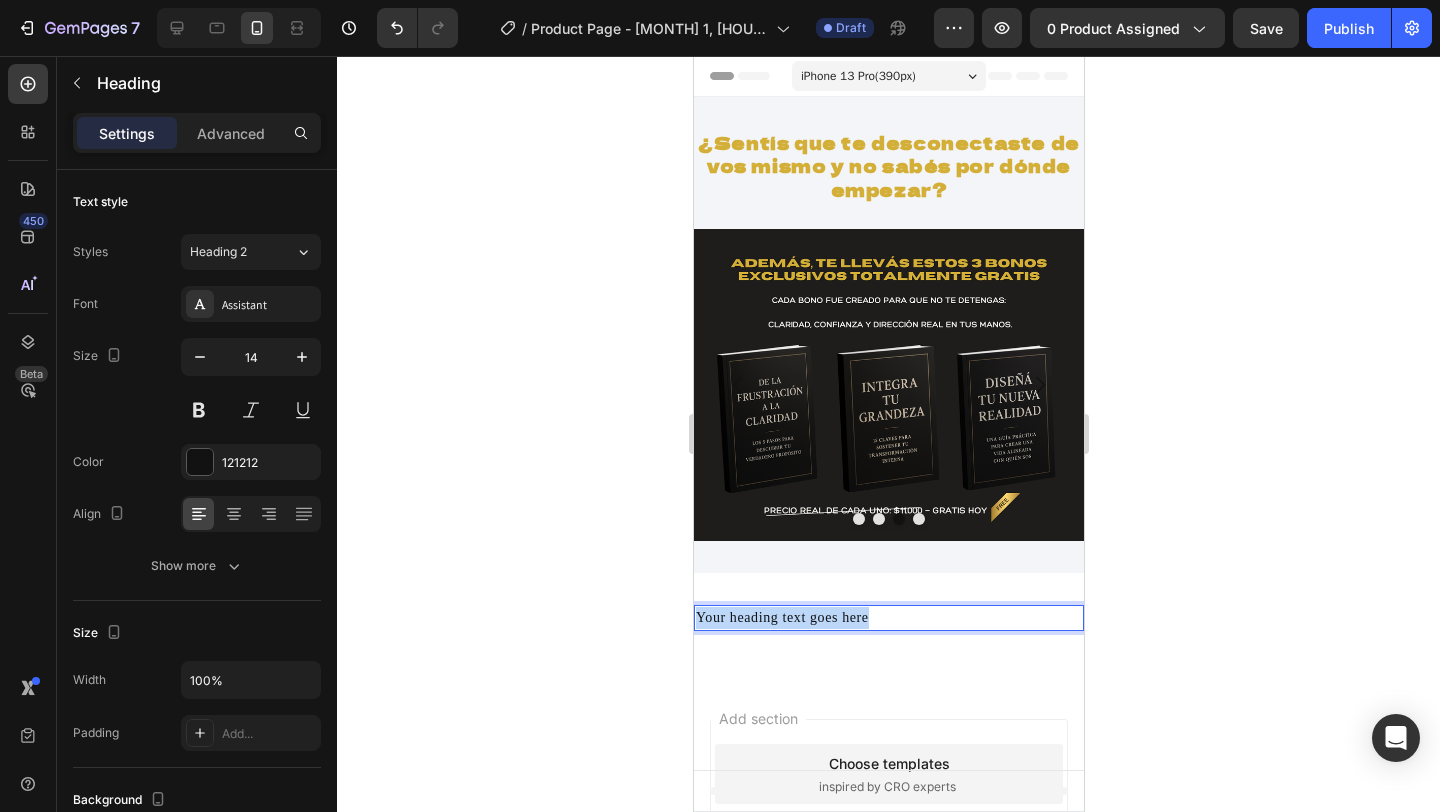 click on "Your heading text goes here" at bounding box center [888, 618] 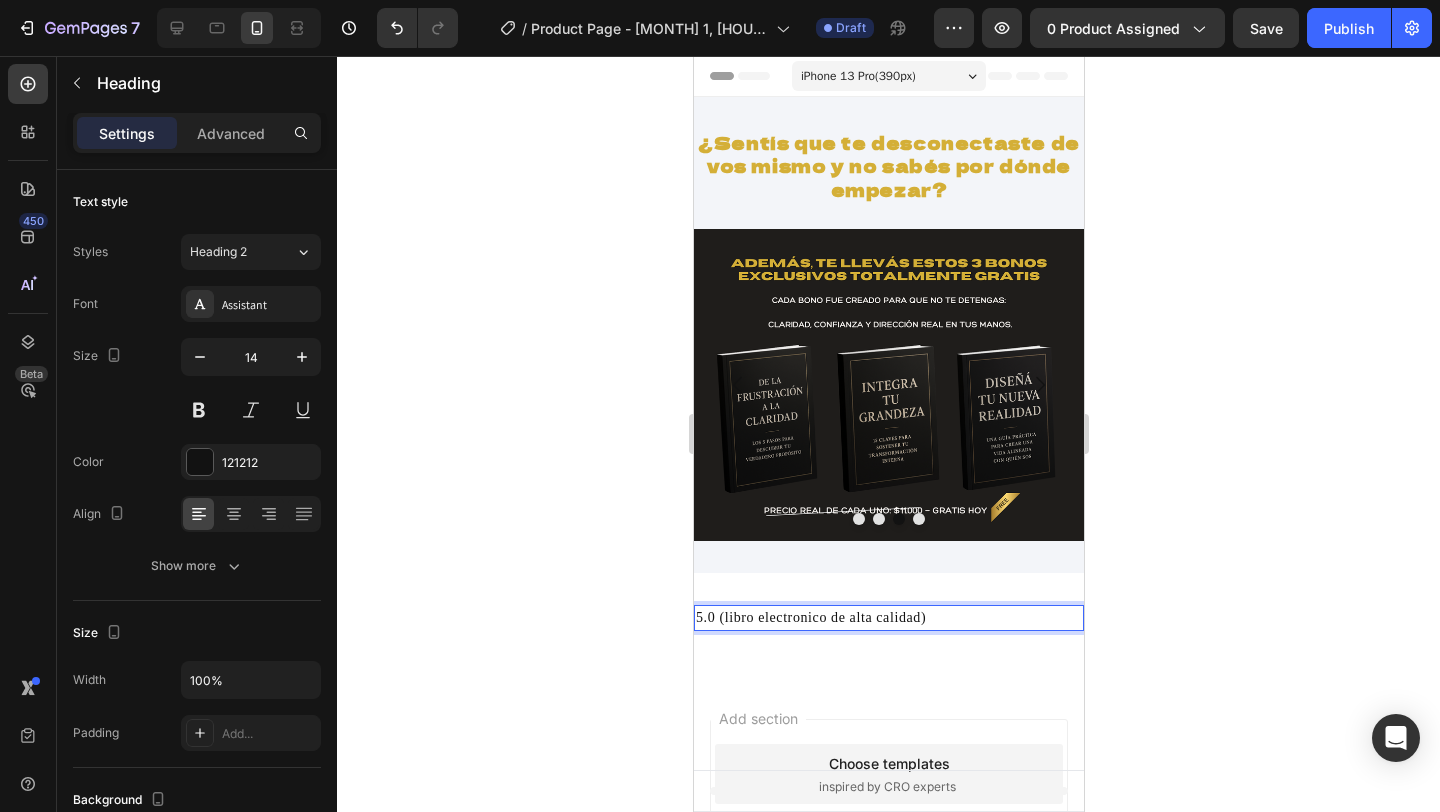click on "5.0 (libro electronico de alta calidad)" at bounding box center [888, 618] 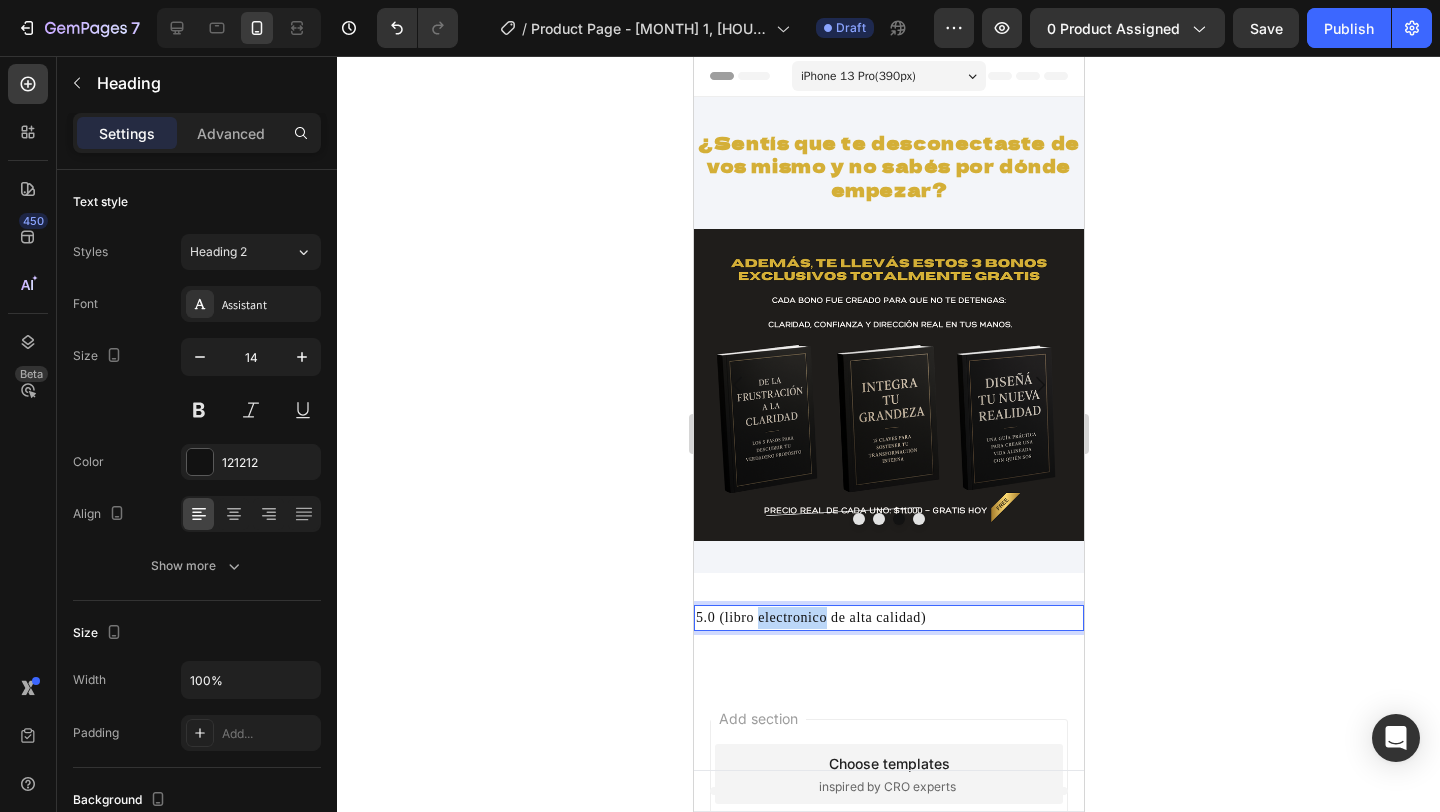 click on "5.0 (libro electronico de alta calidad)" at bounding box center (888, 618) 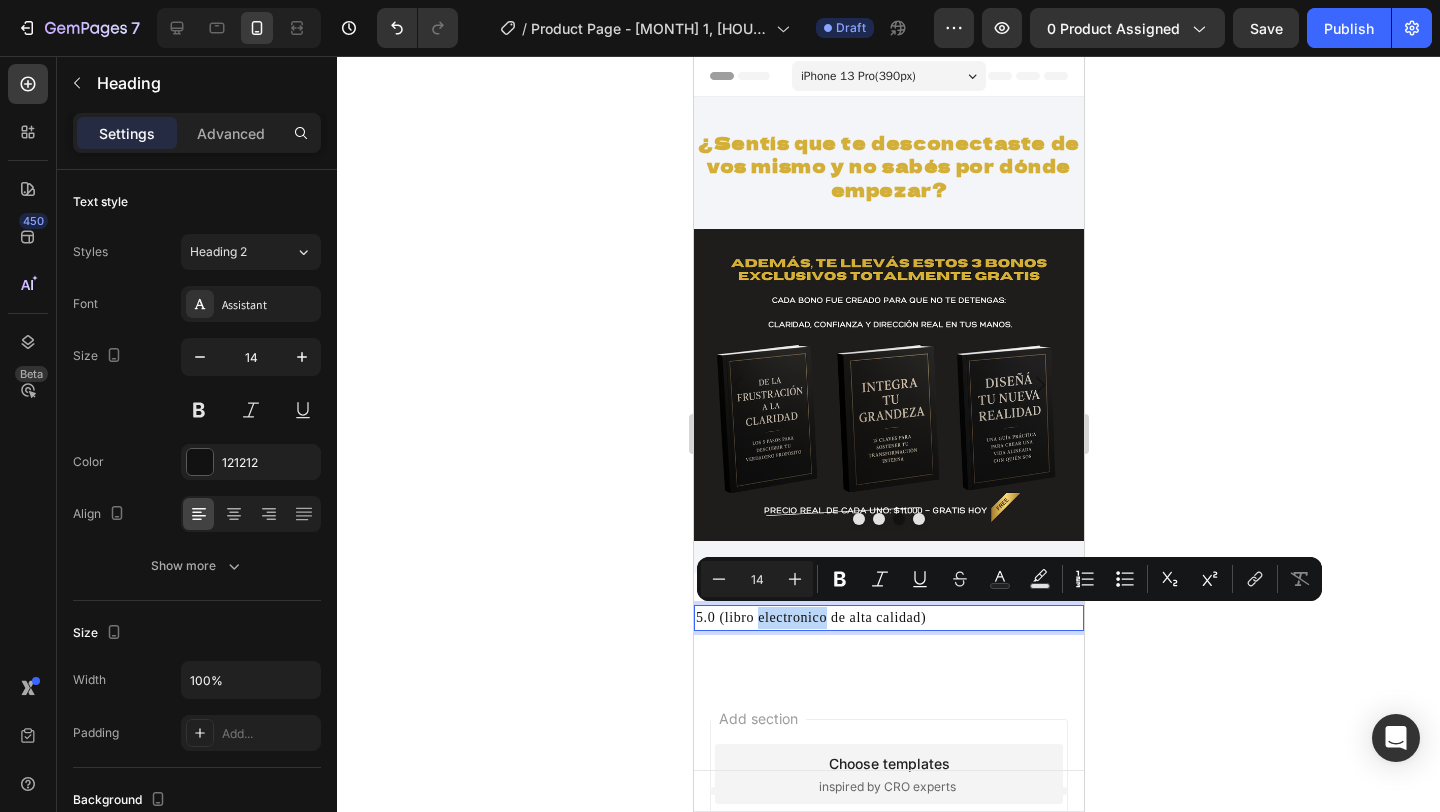 click on "5.0 (libro electronico de alta calidad)" at bounding box center (888, 618) 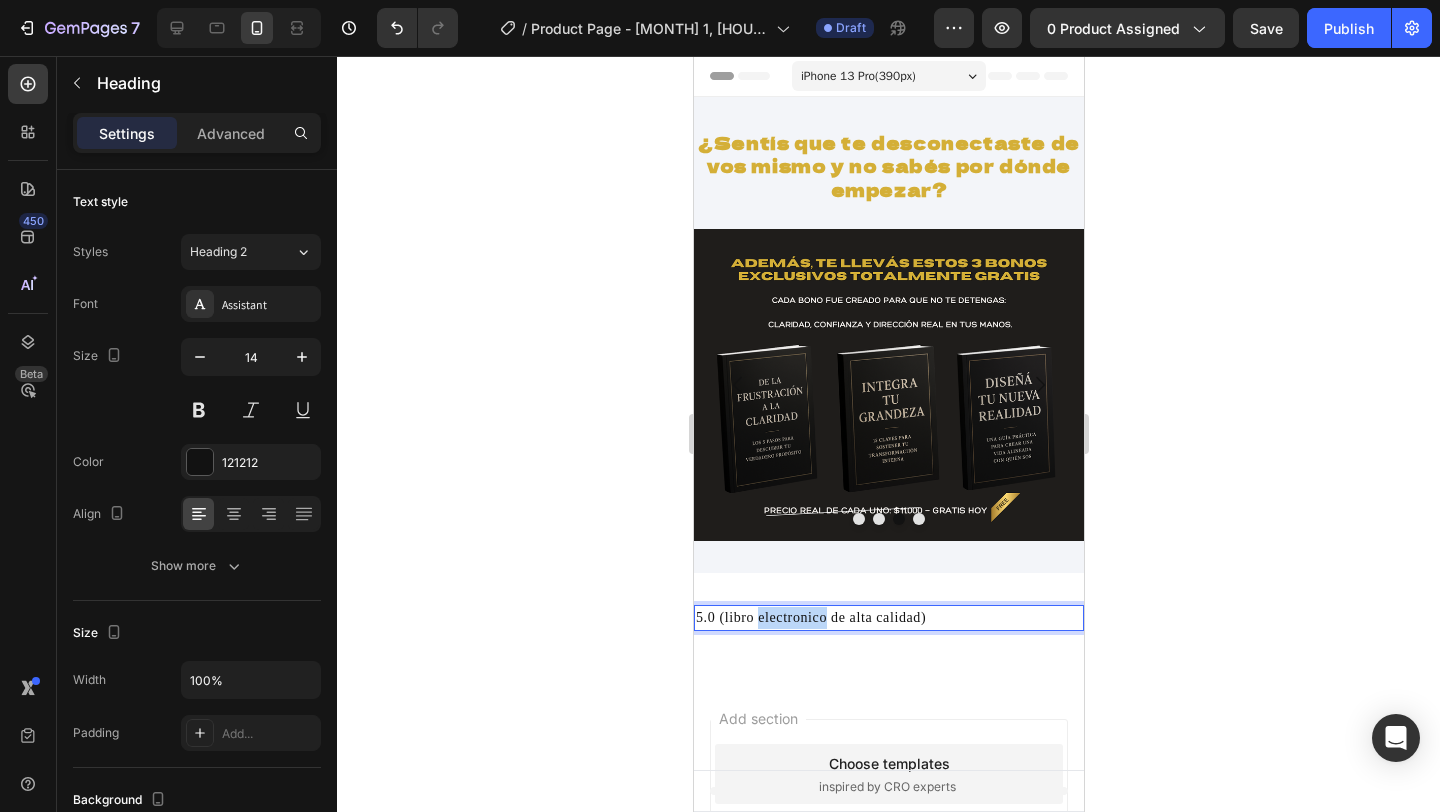 click on "5.0 (libro electronico de alta calidad)" at bounding box center (888, 618) 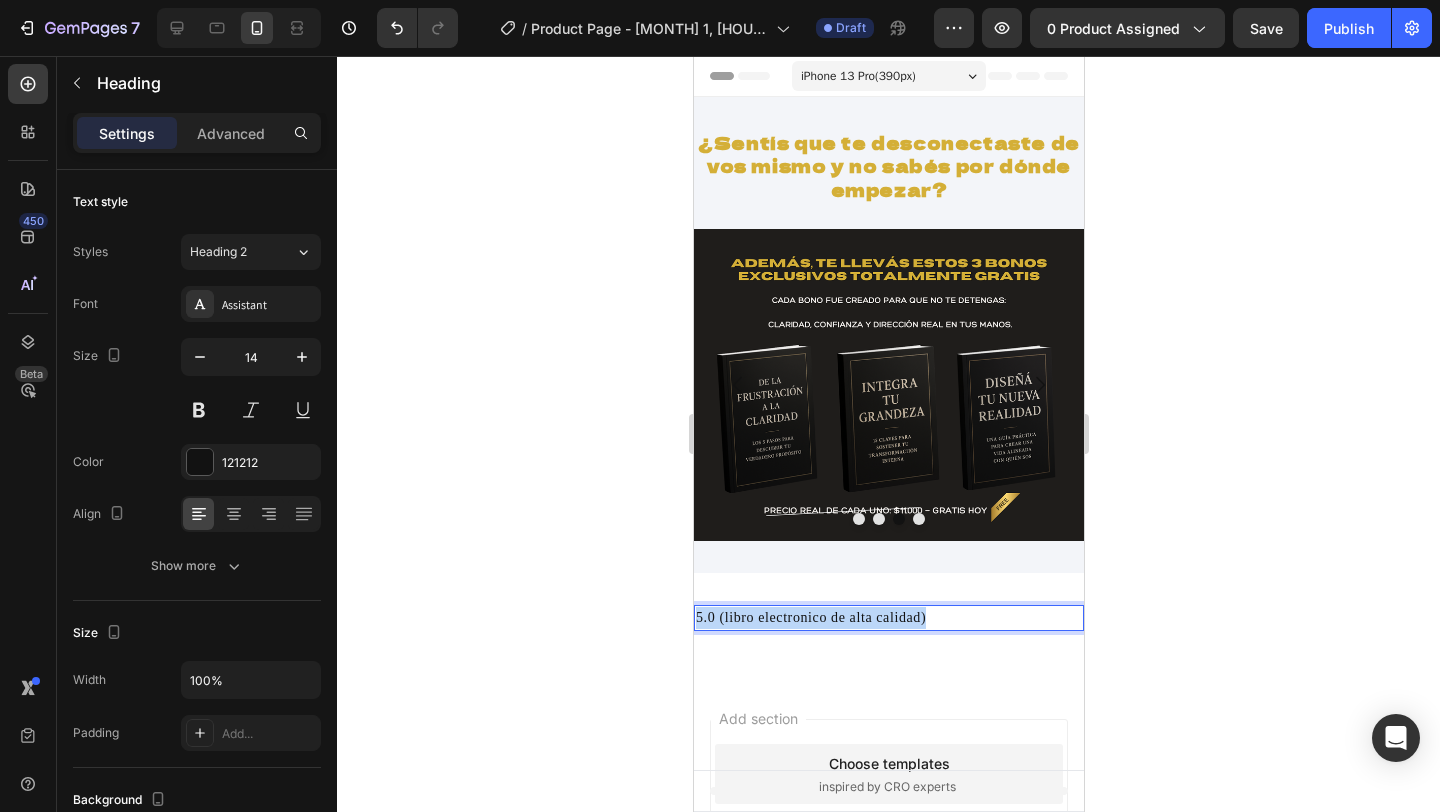 click on "5.0 (libro electronico de alta calidad)" at bounding box center (888, 618) 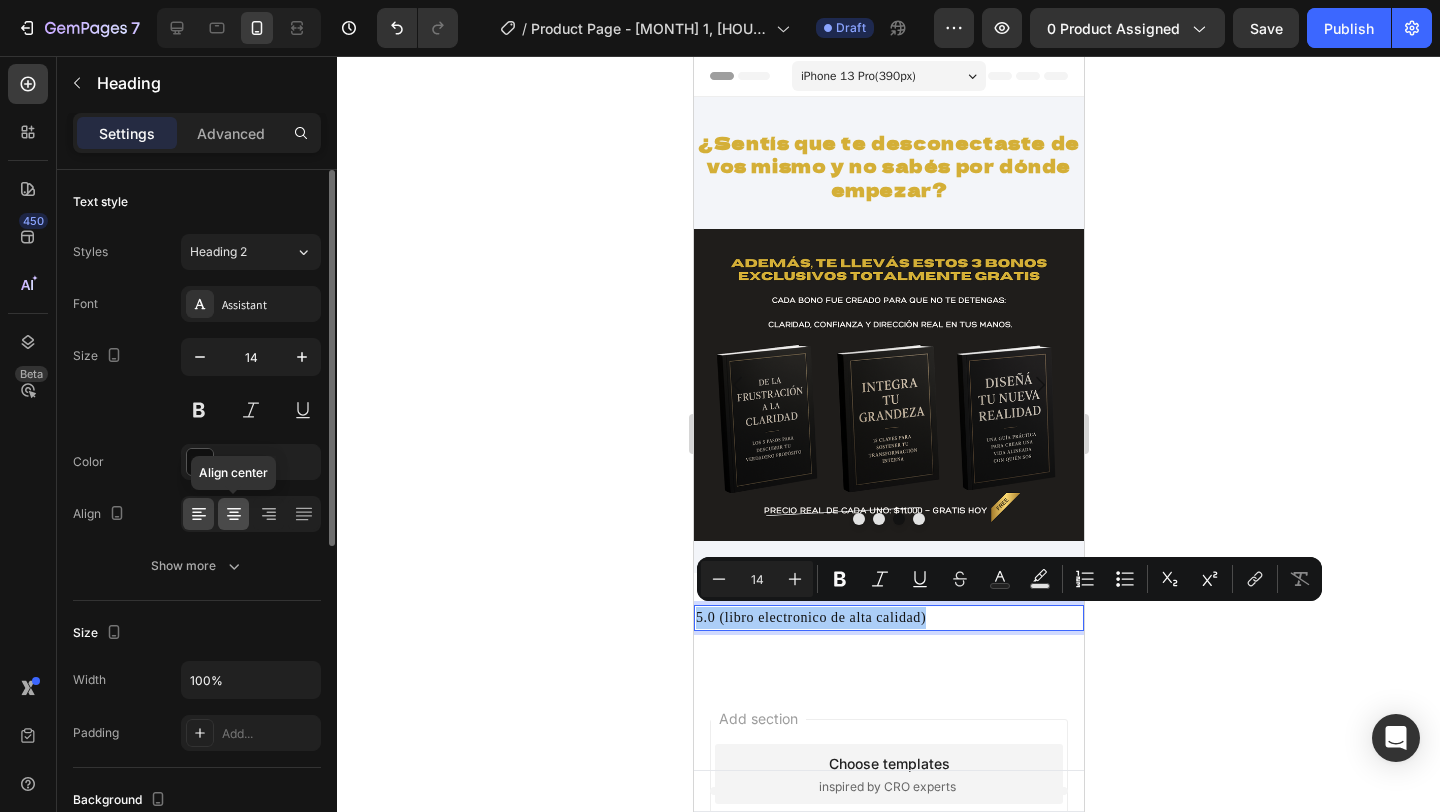 click 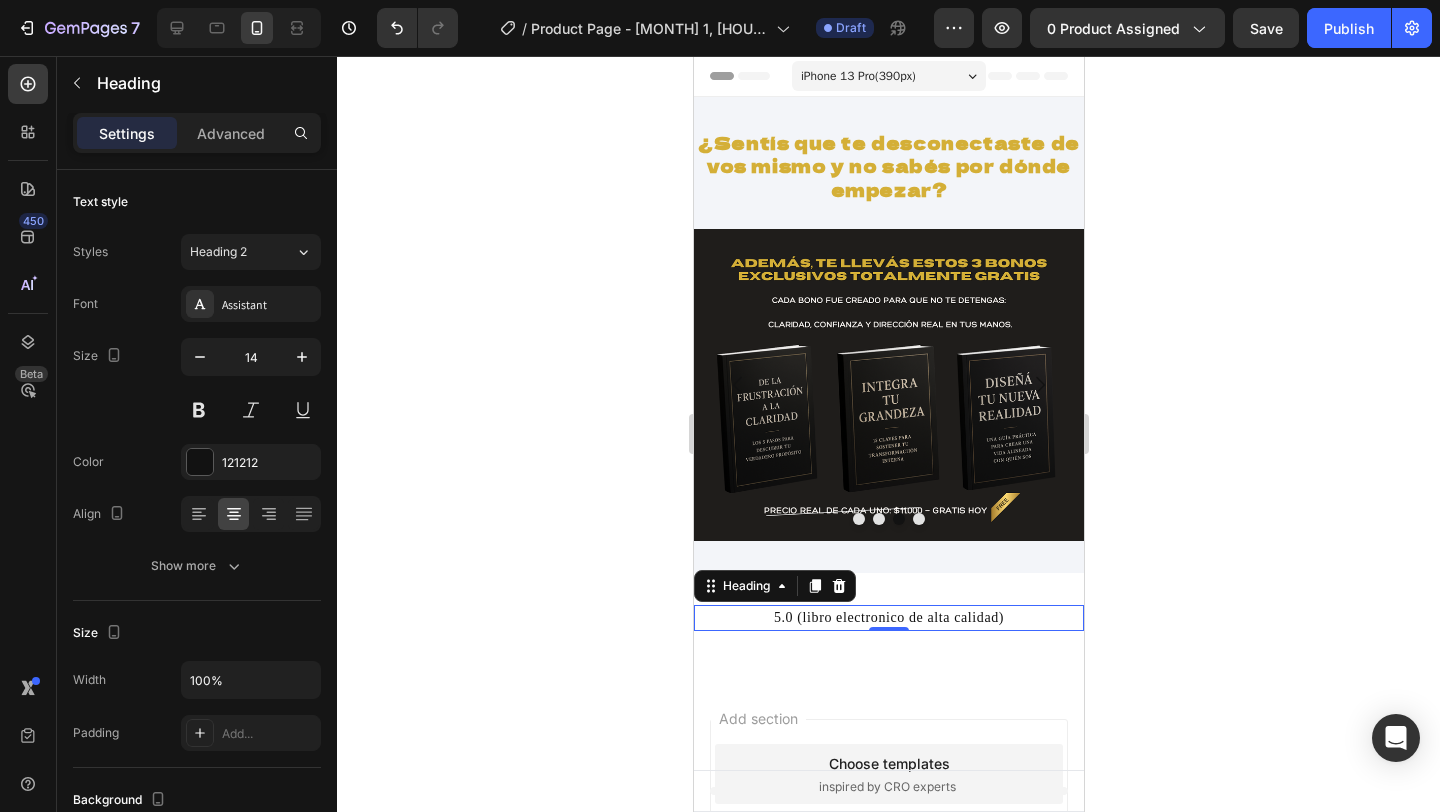 click on "5.0 (libro electronico de alta calidad)" at bounding box center (888, 618) 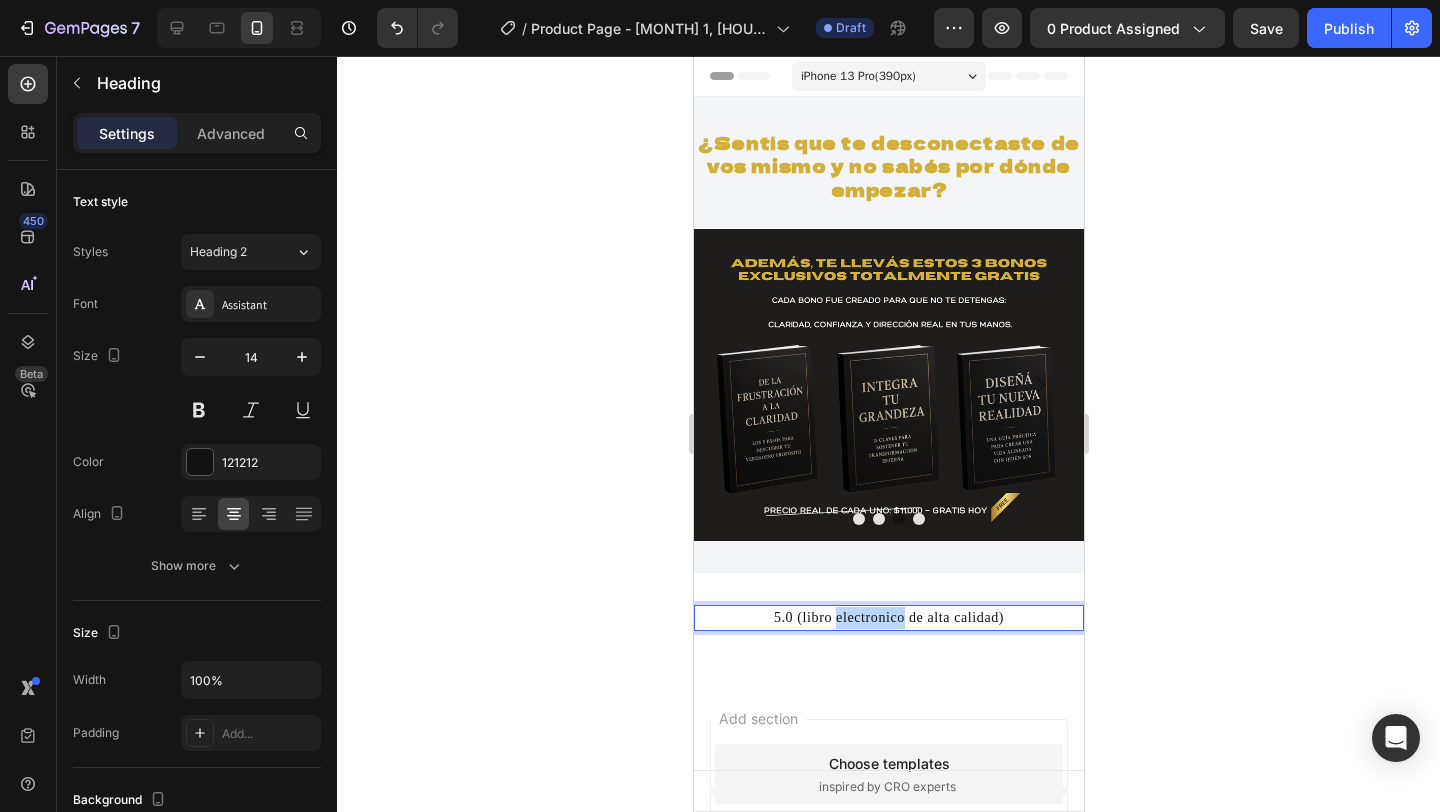 click on "5.0 (libro electronico de alta calidad)" at bounding box center (888, 618) 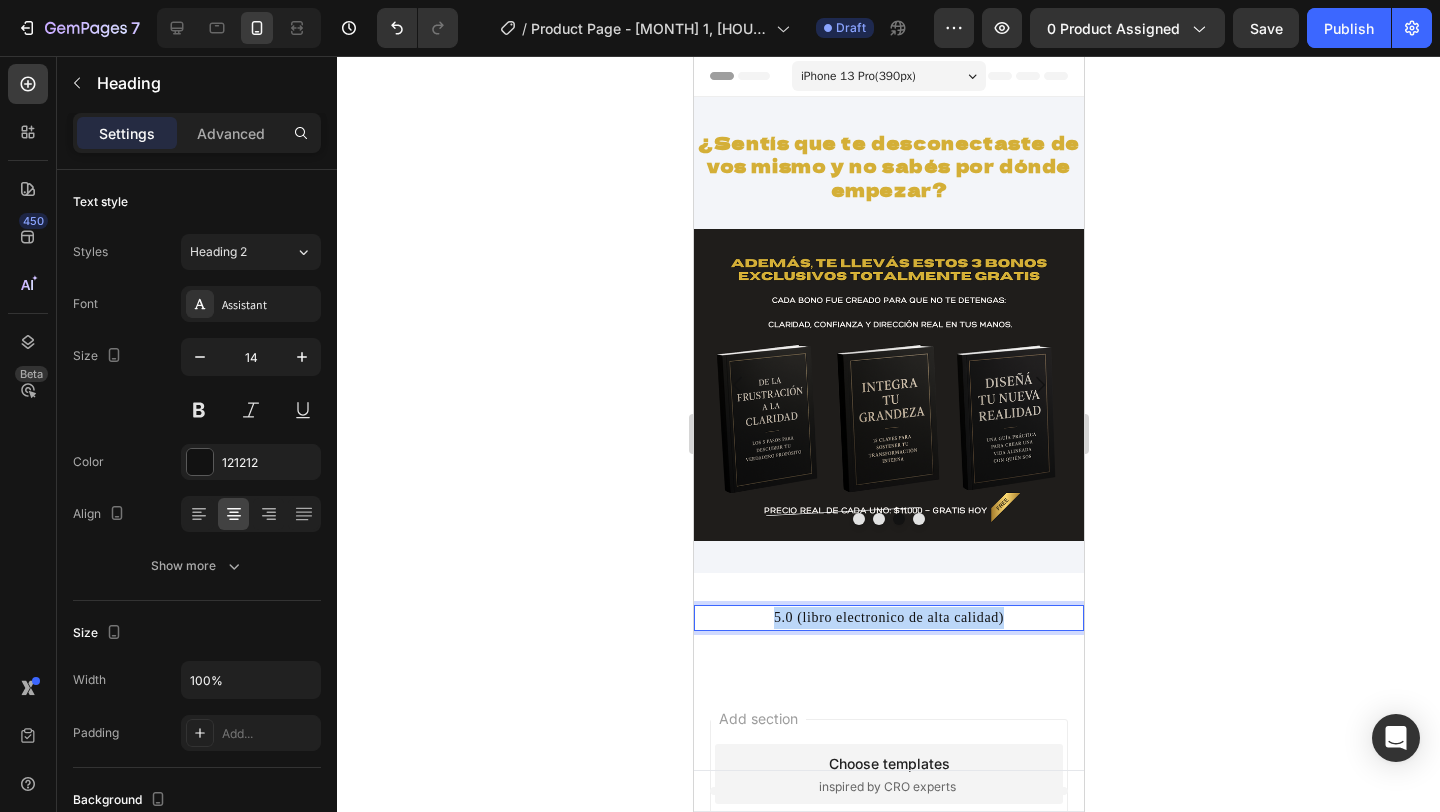 click on "5.0 (libro electronico de alta calidad)" at bounding box center [888, 618] 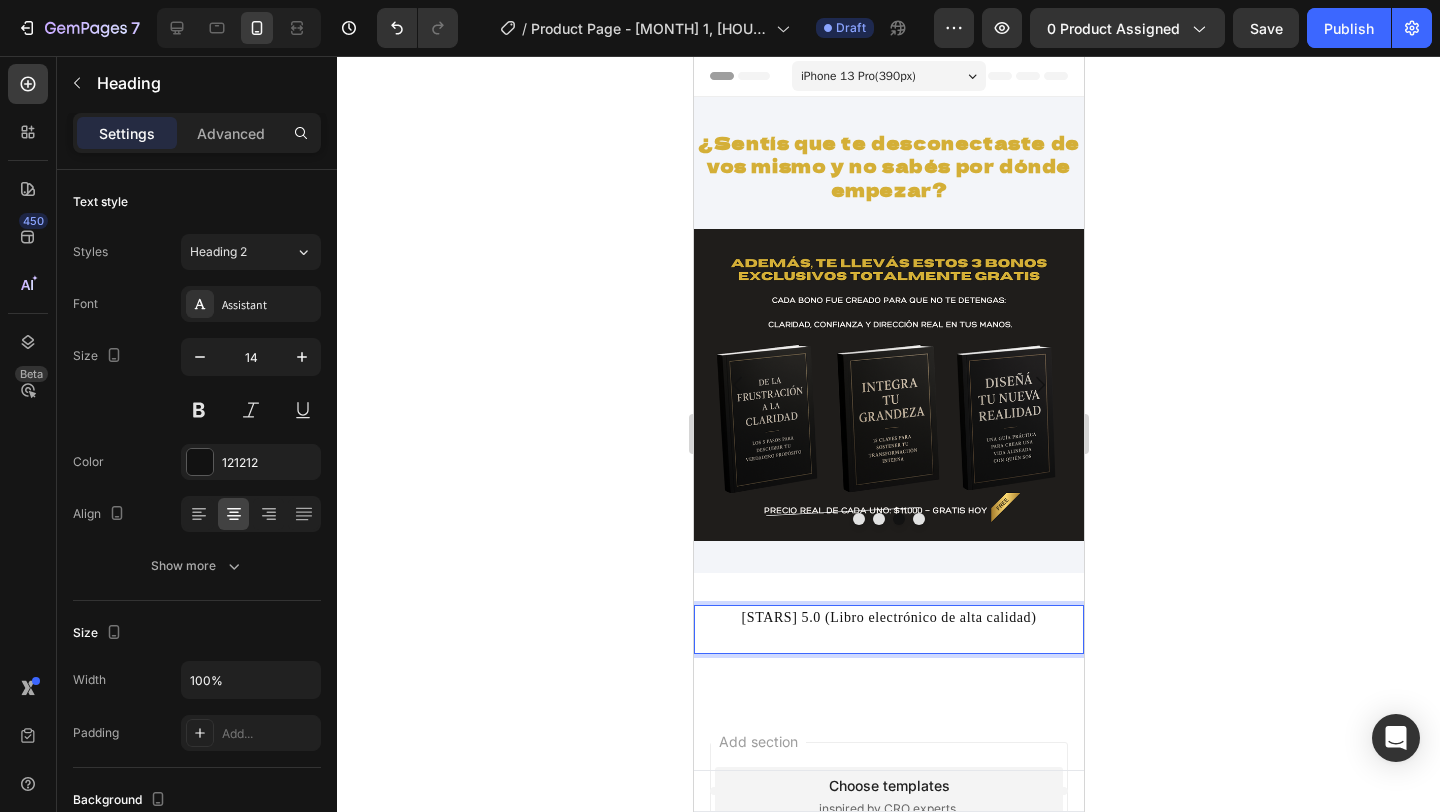 click on "[⭐️][⭐️][⭐️][⭐️][⭐️] 5.0 (Libro electrónico de alta calidad)" at bounding box center [888, 629] 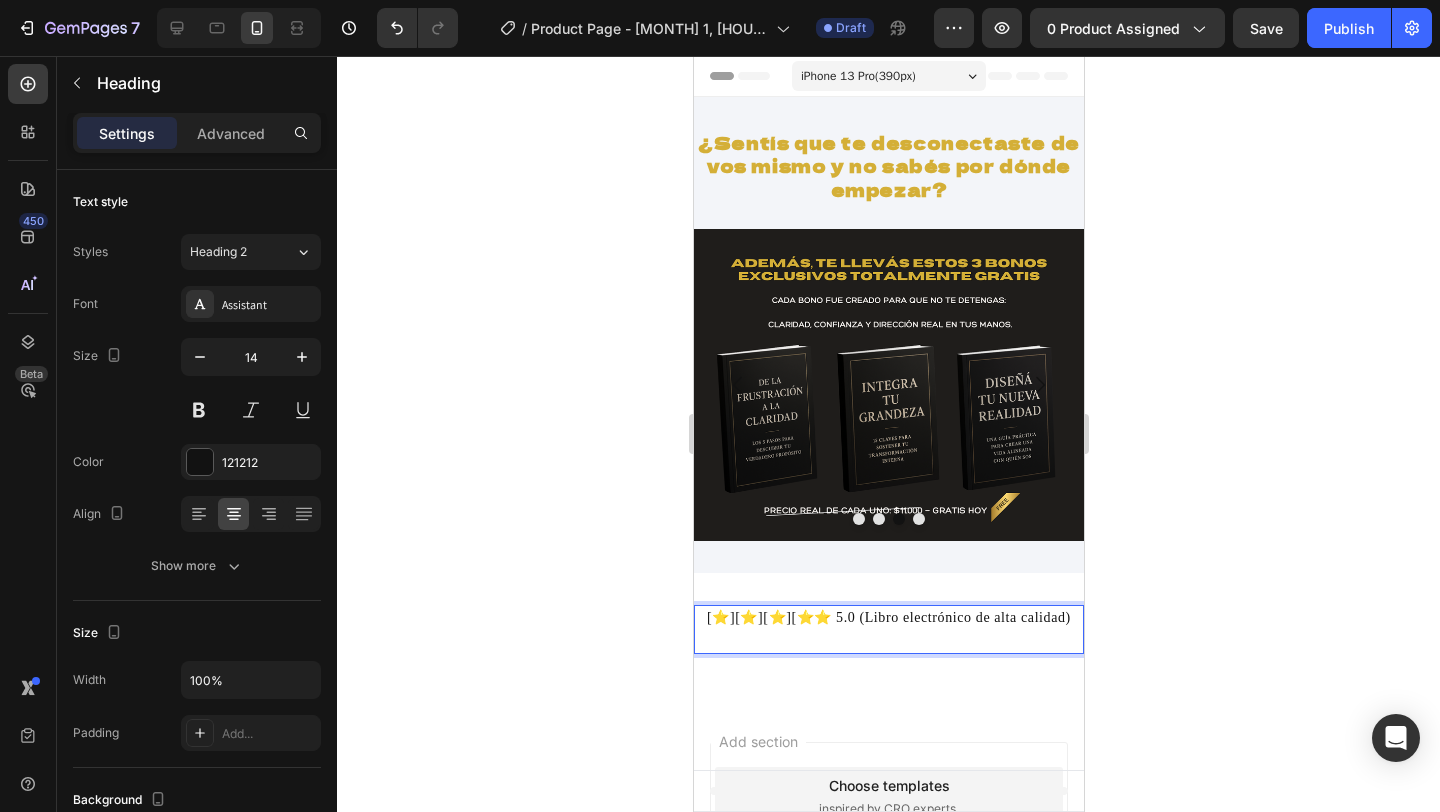 click on "[⭐️][⭐️][⭐️][⭐️⭐️ 5.0 (Libro electrónico de alta calidad)" at bounding box center [888, 629] 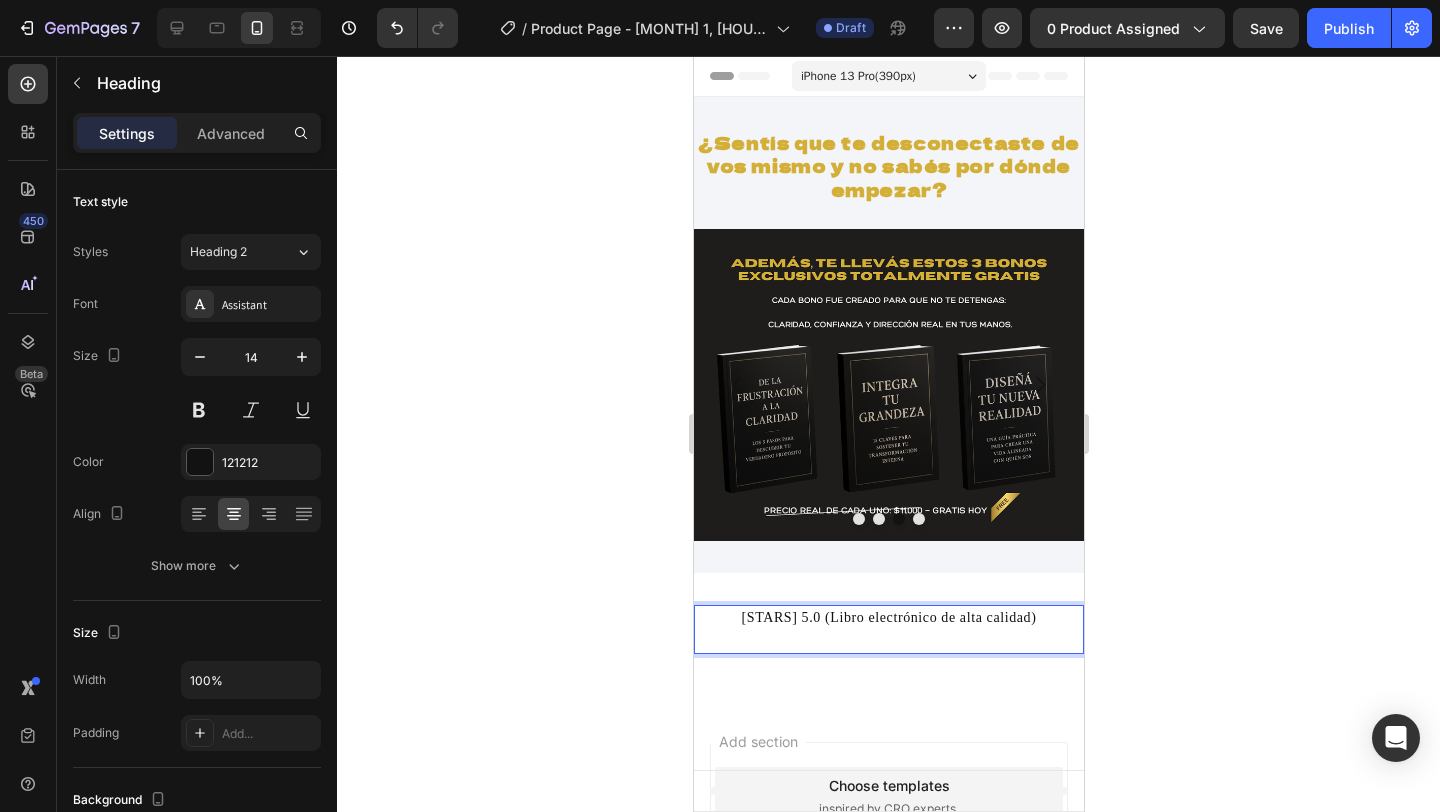 click on "[⭐️][⭐️][⭐️⭐️⭐️ 5.0 (Libro electrónico de alta calidad)" at bounding box center [888, 629] 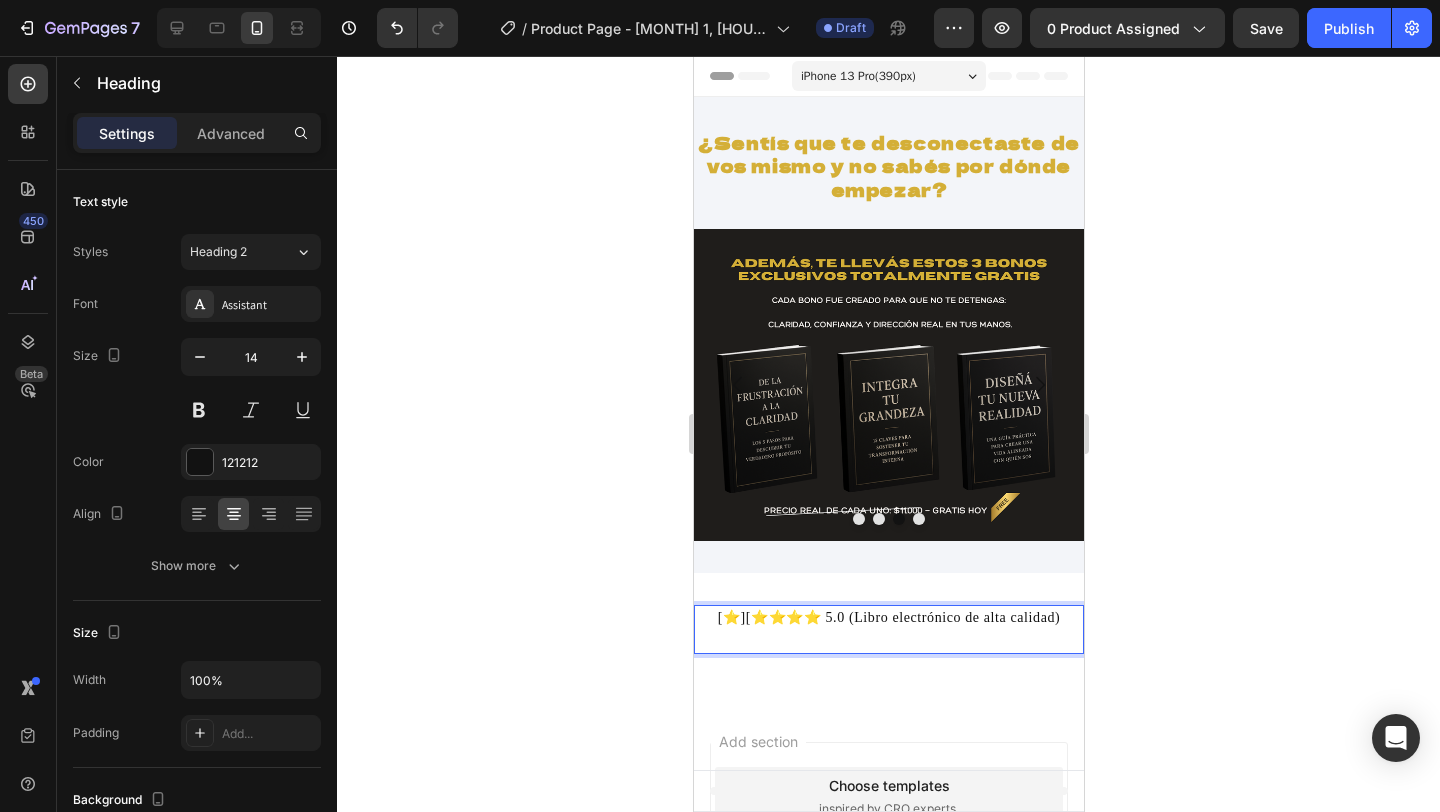 click on "[⭐️][⭐️⭐️⭐️⭐️ 5.0 (Libro electrónico de alta calidad)" at bounding box center [888, 629] 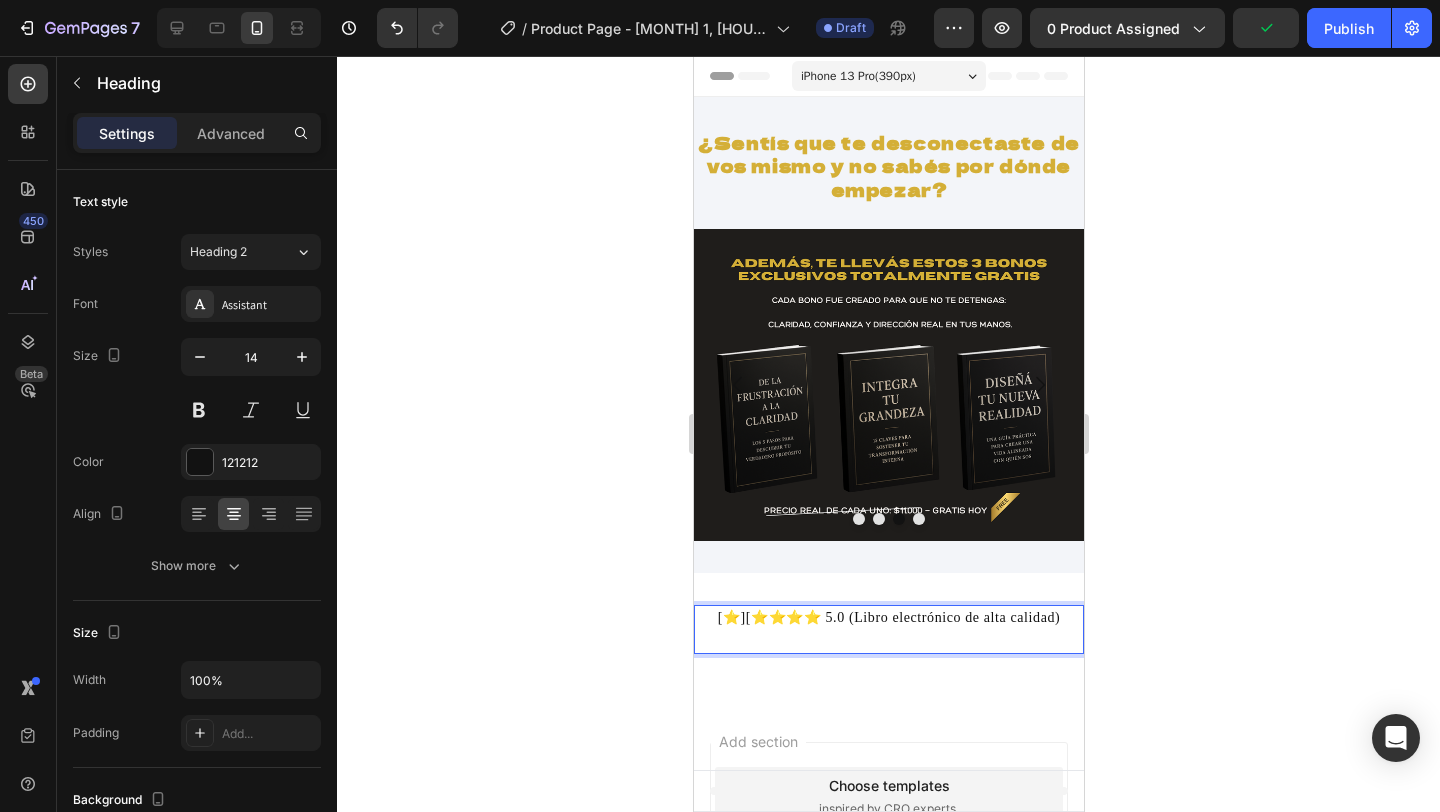 click on "[⭐️][⭐️⭐️⭐️⭐️ 5.0 (Libro electrónico de alta calidad)" at bounding box center [888, 629] 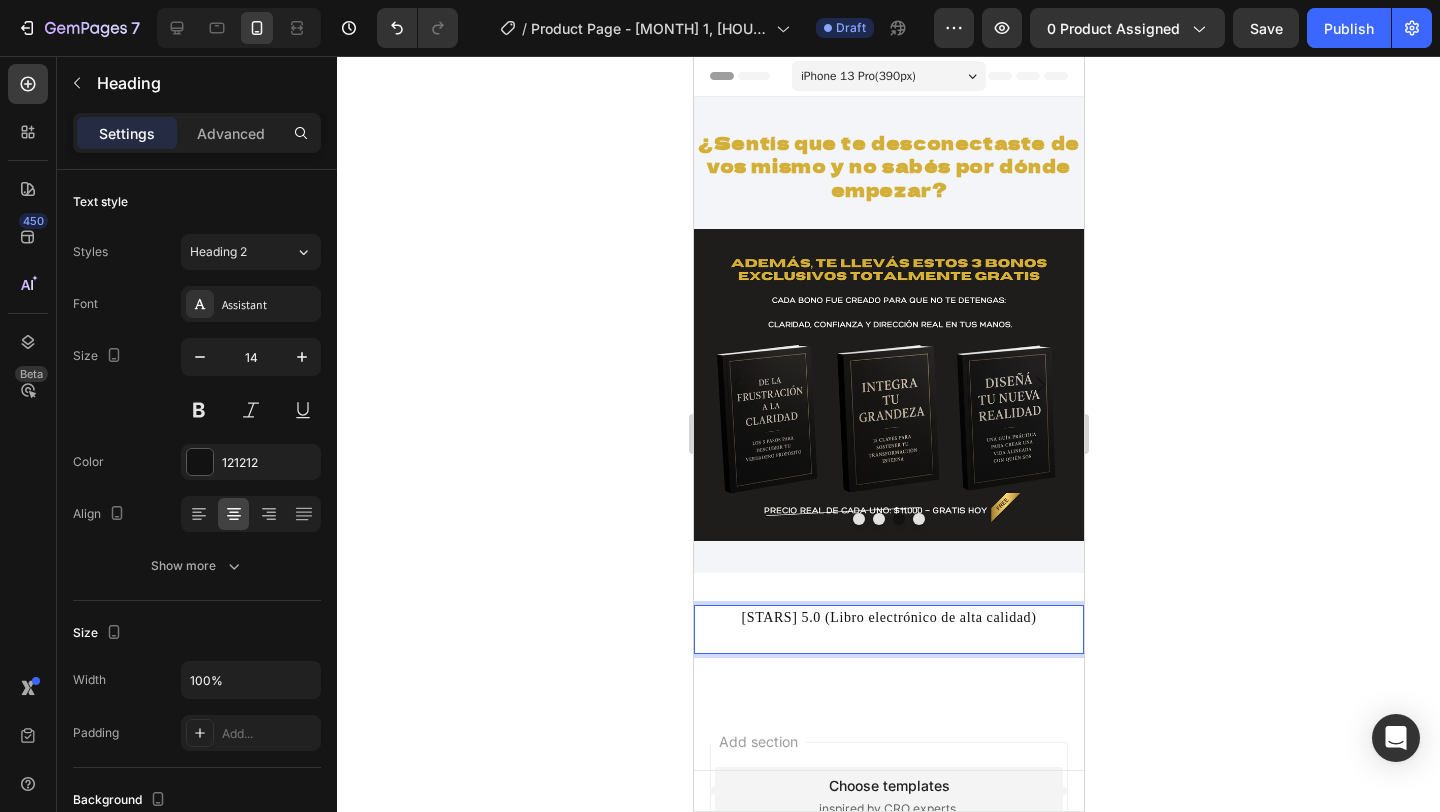 click on "[⭐️⭐️⭐️⭐️⭐️ 5.0 (Libro electrónico de alta calidad)" at bounding box center (888, 629) 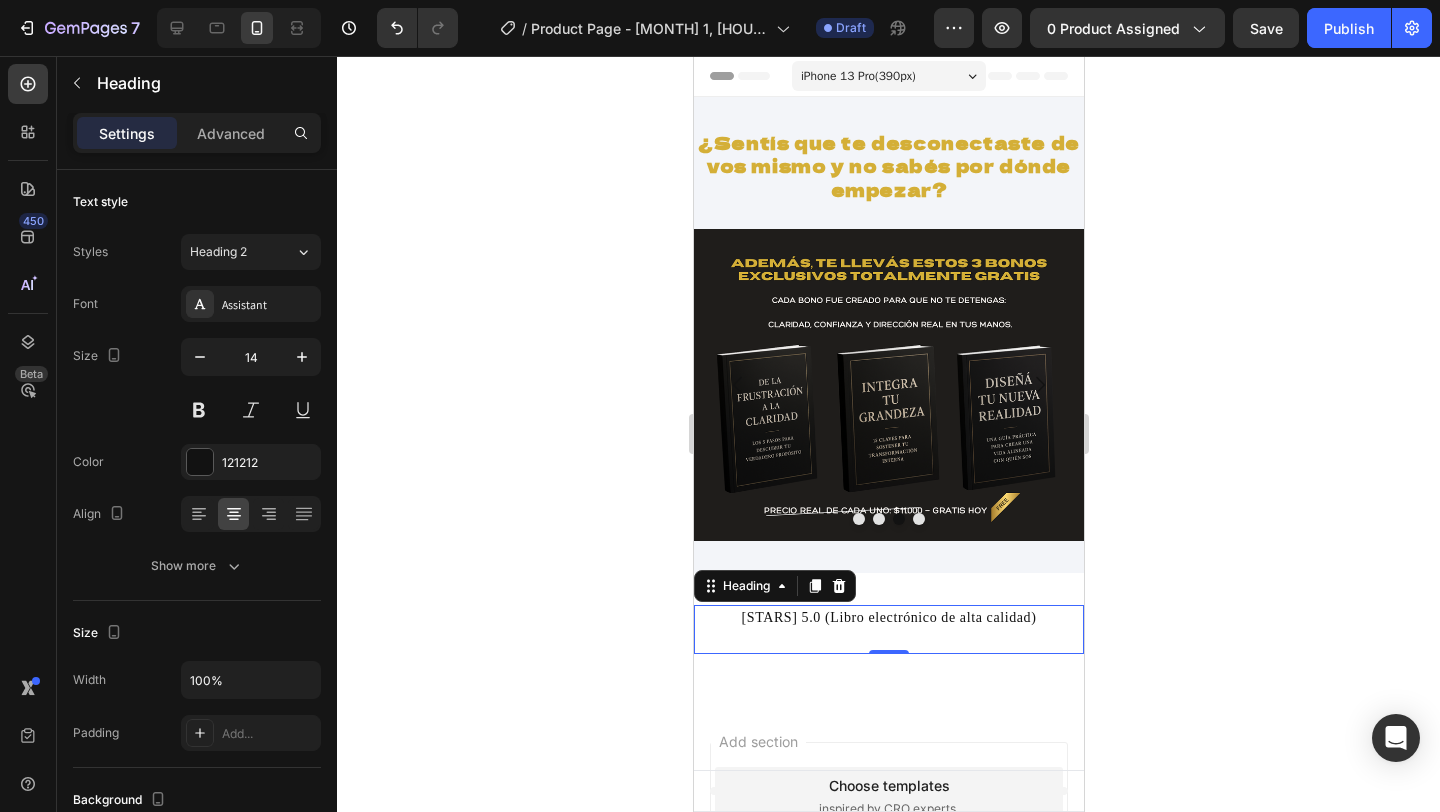 click 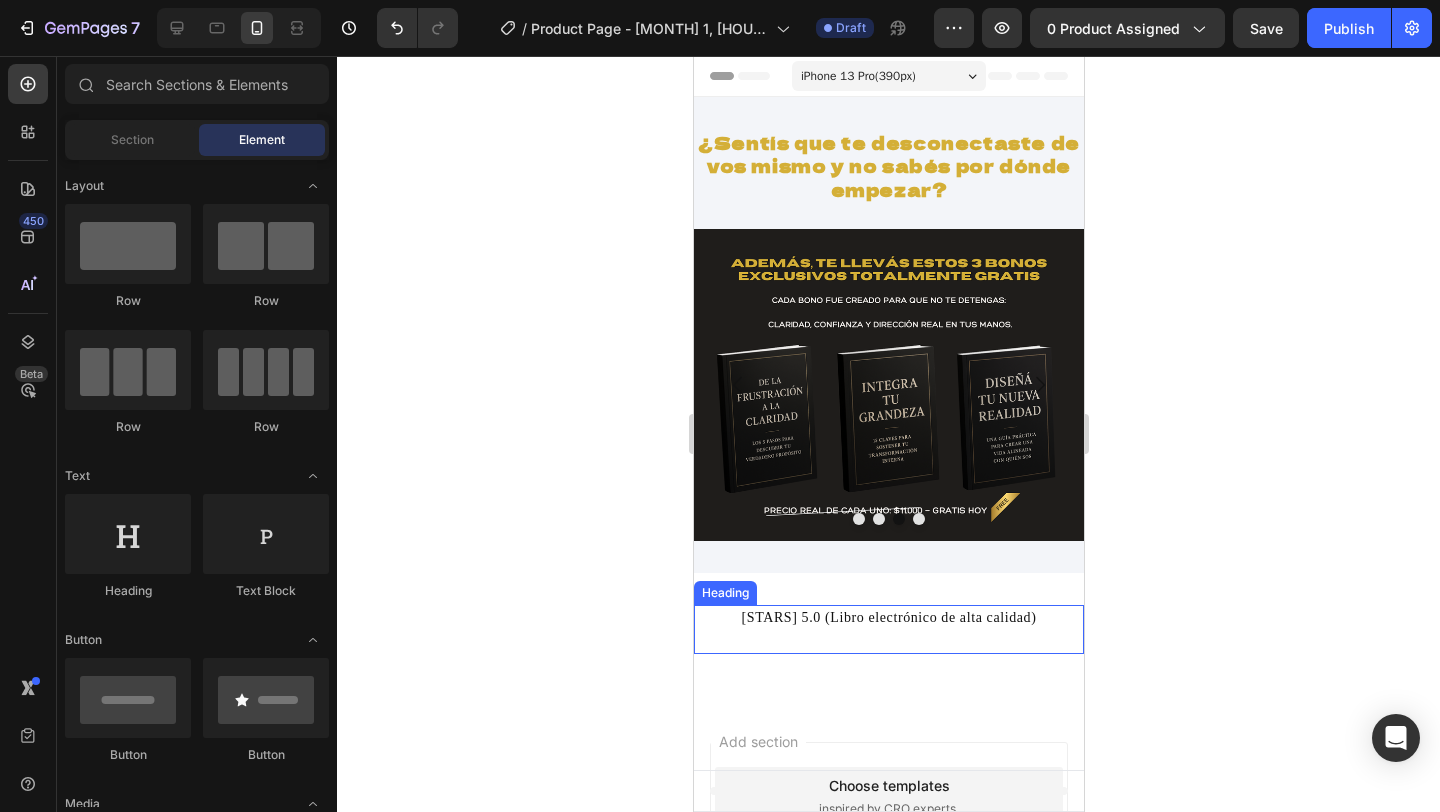 click on "⭐️⭐️⭐️⭐️⭐️ 5.0 (Libro electrónico de alta calidad)" at bounding box center [888, 629] 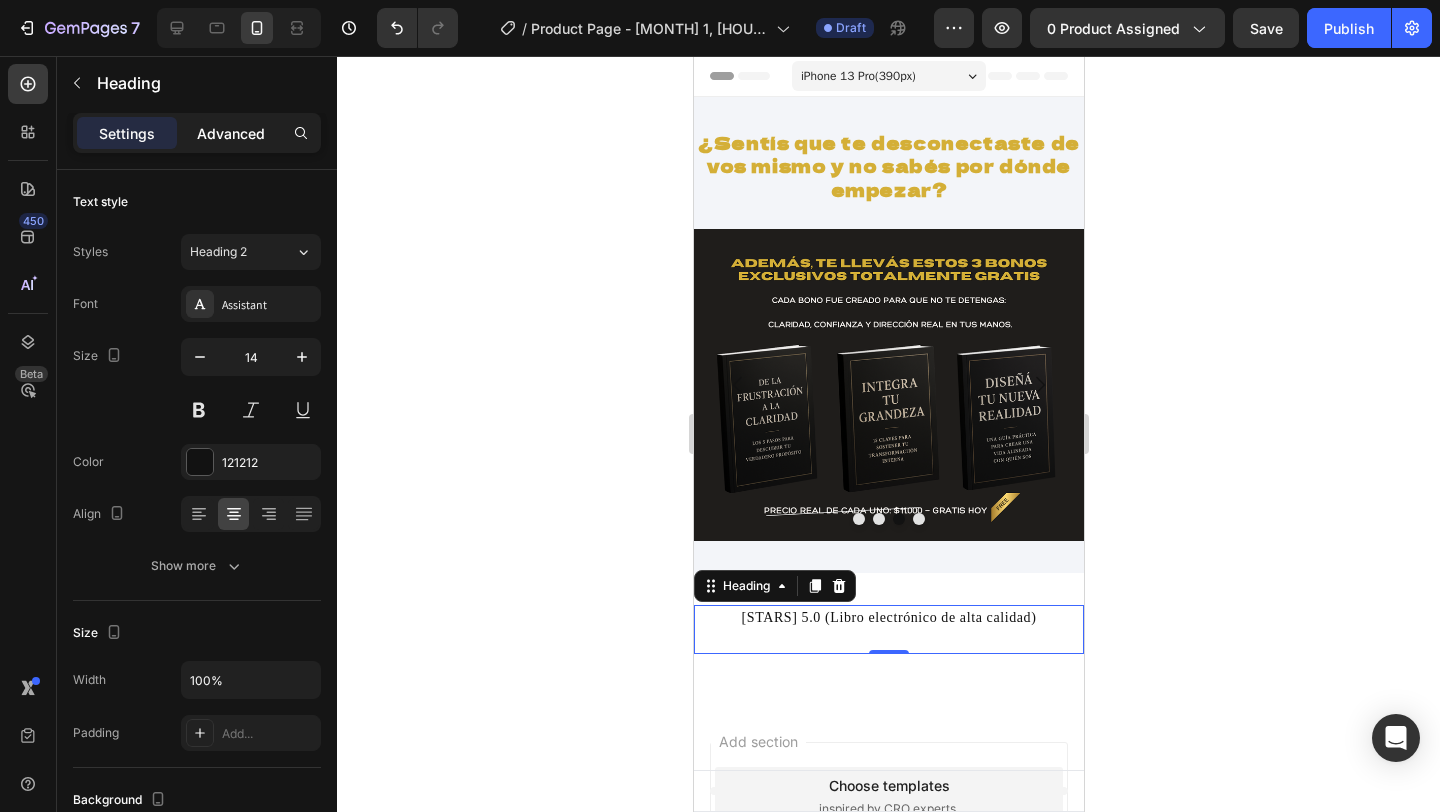 click on "Advanced" at bounding box center [231, 133] 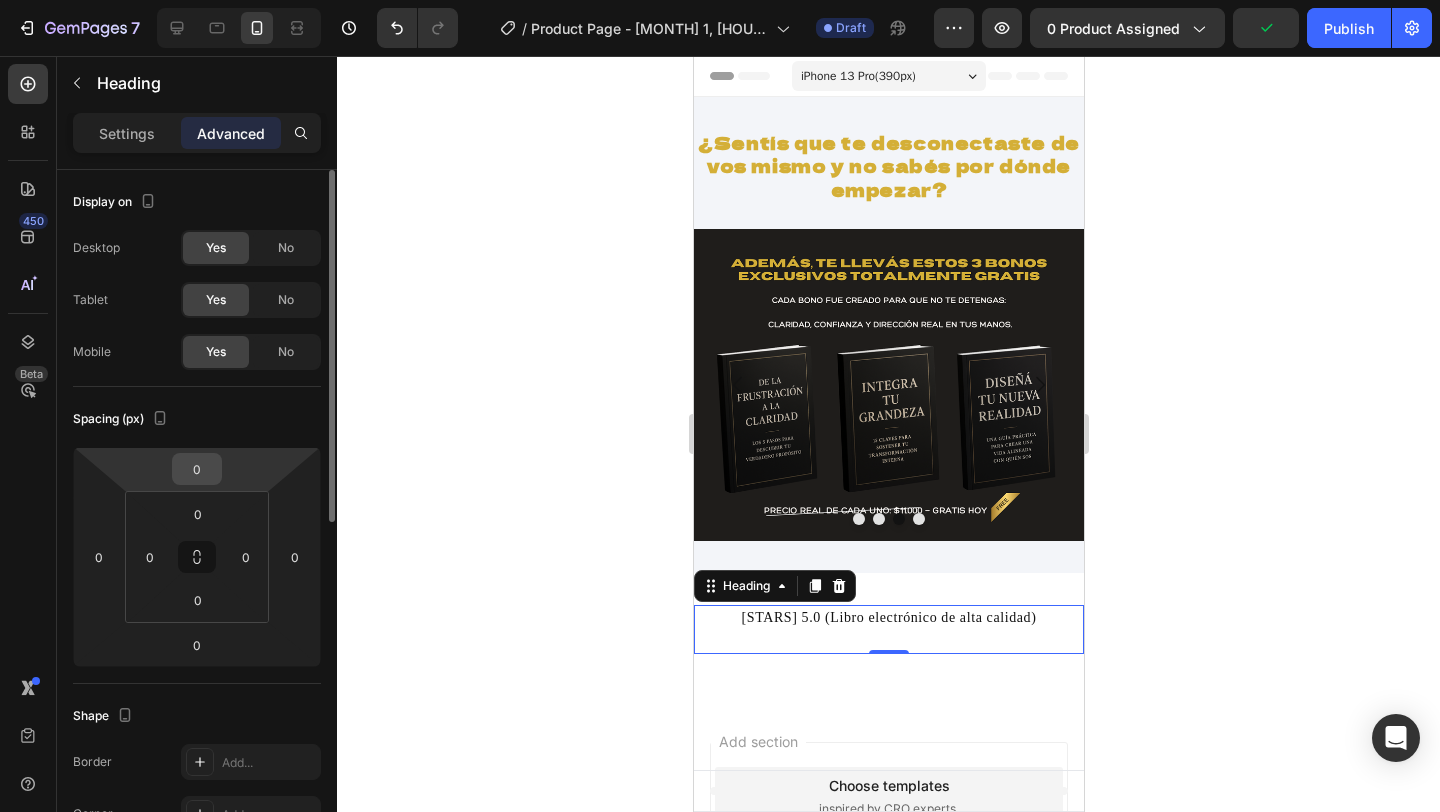 click on "0" at bounding box center (197, 469) 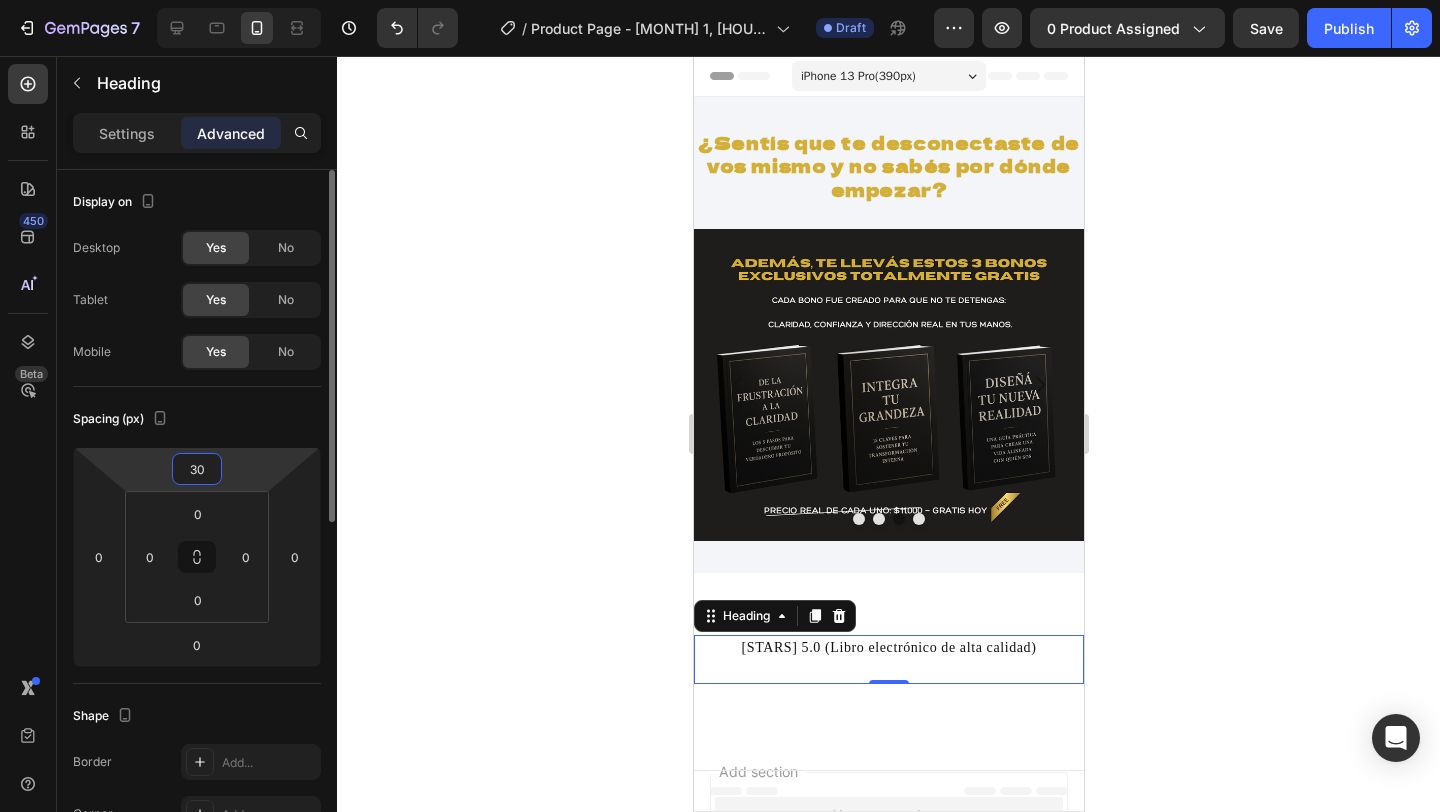 type on "3" 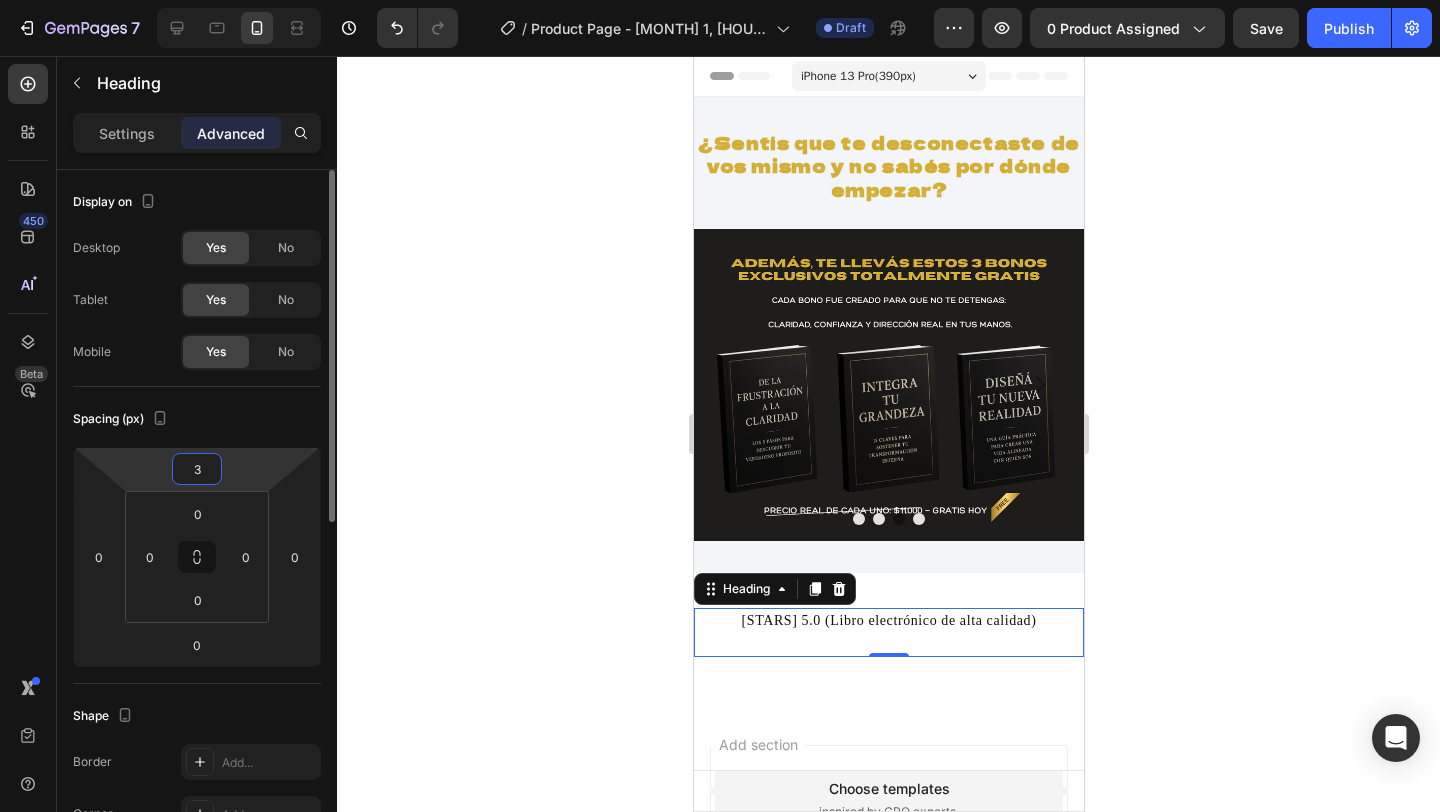 type 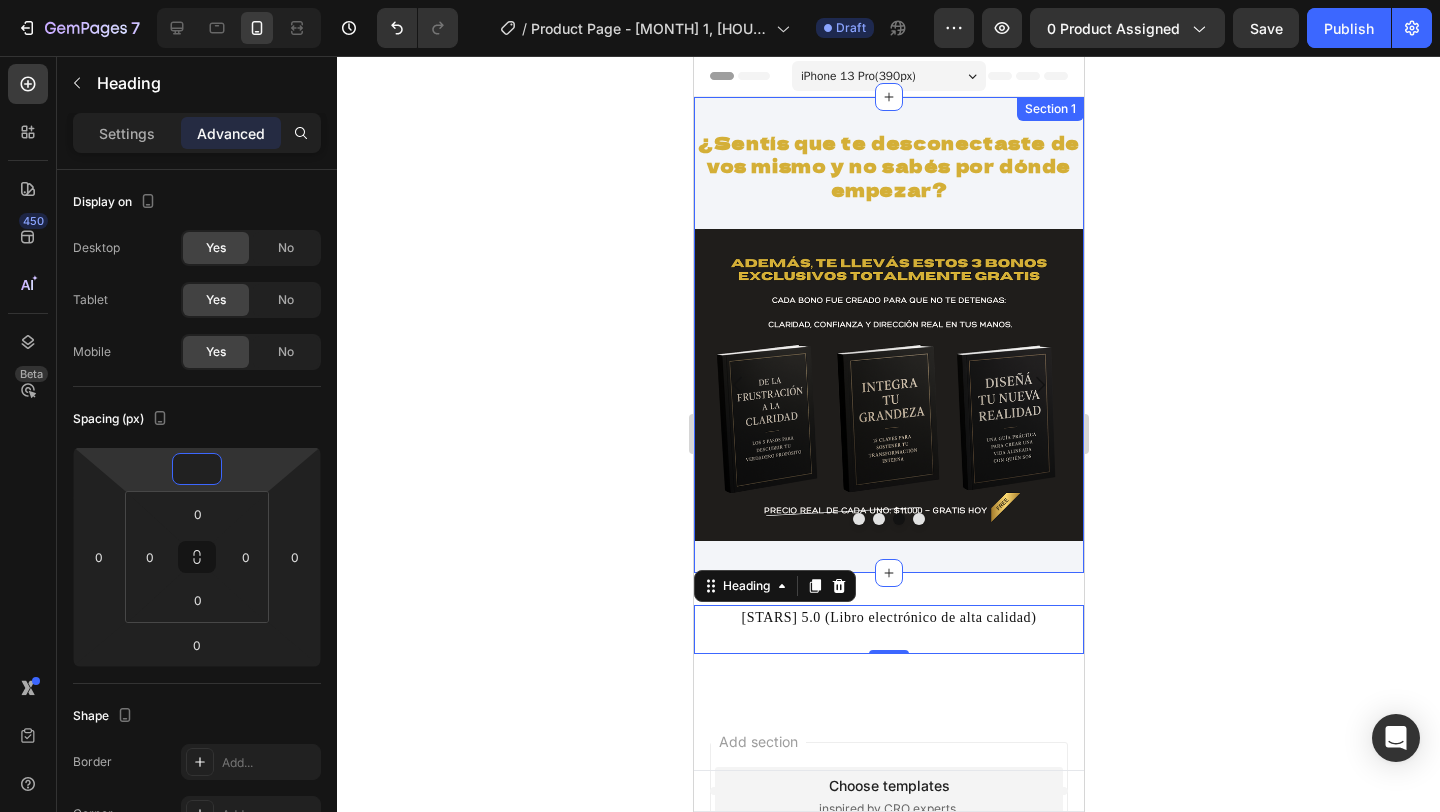 click on "¿Sentís que te desconectaste de vos mismo y no sabés por dónde empezar? Heading Row
Image Image Image
Drop element here
Carousel Section 1" at bounding box center (888, 335) 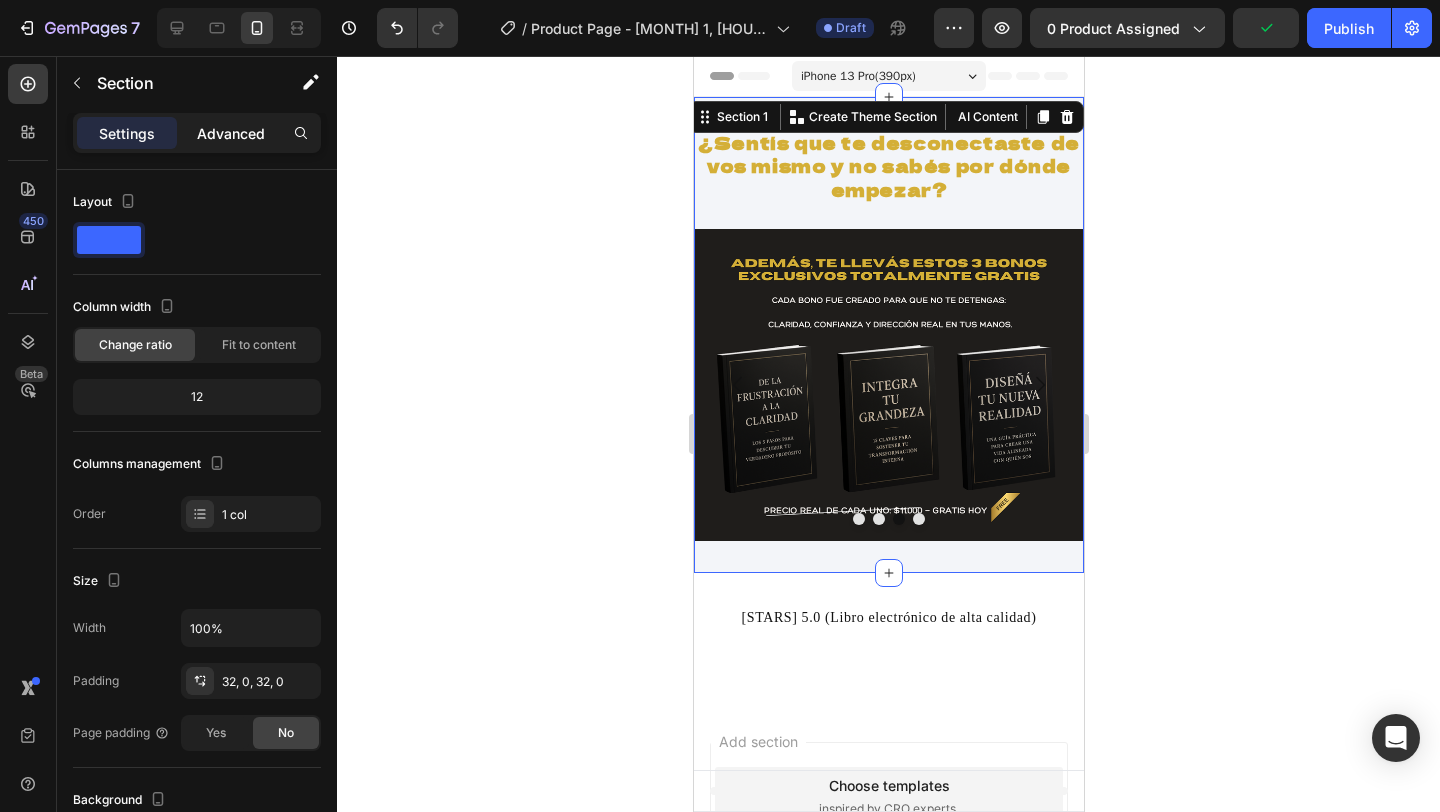 click on "Advanced" at bounding box center (231, 133) 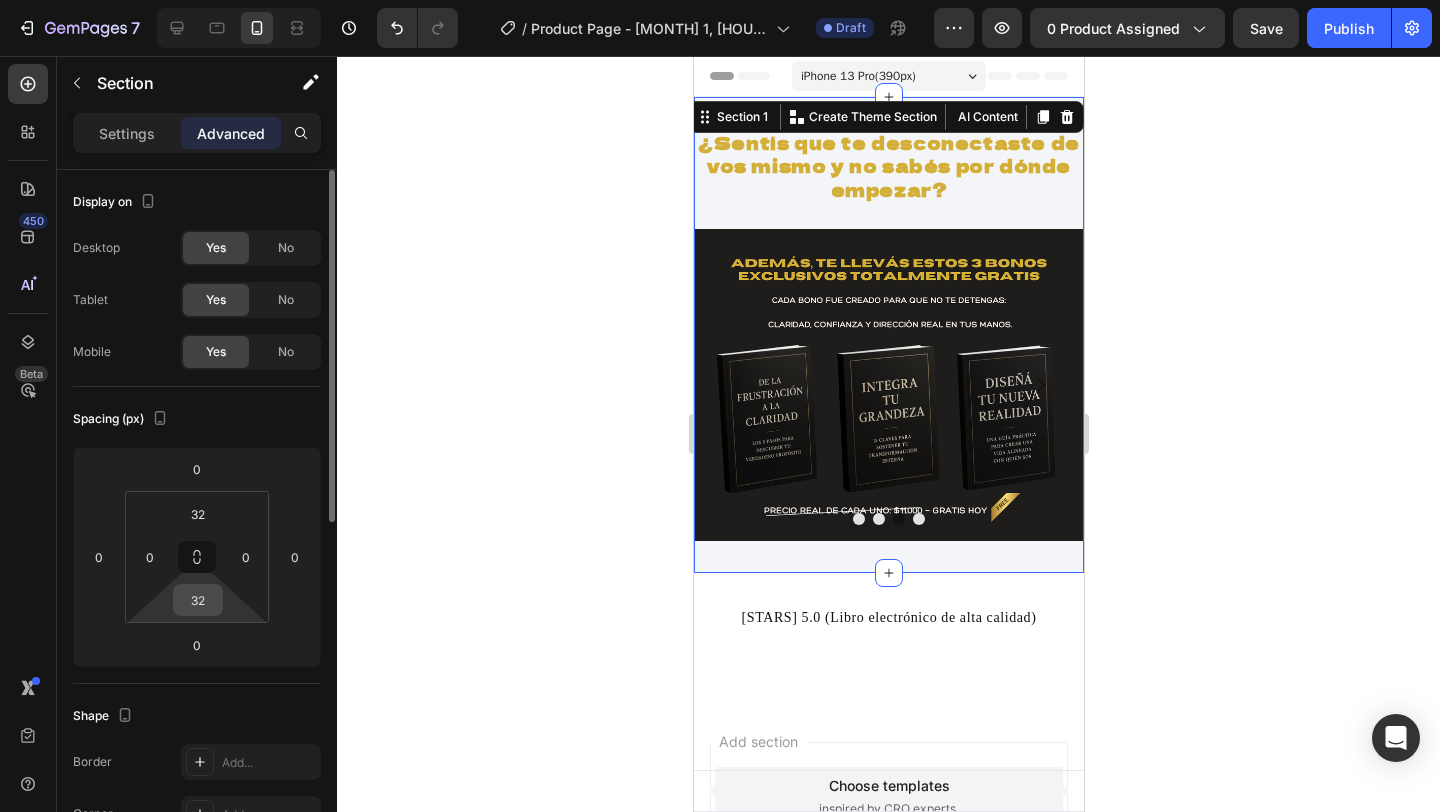 click on "32" at bounding box center [198, 600] 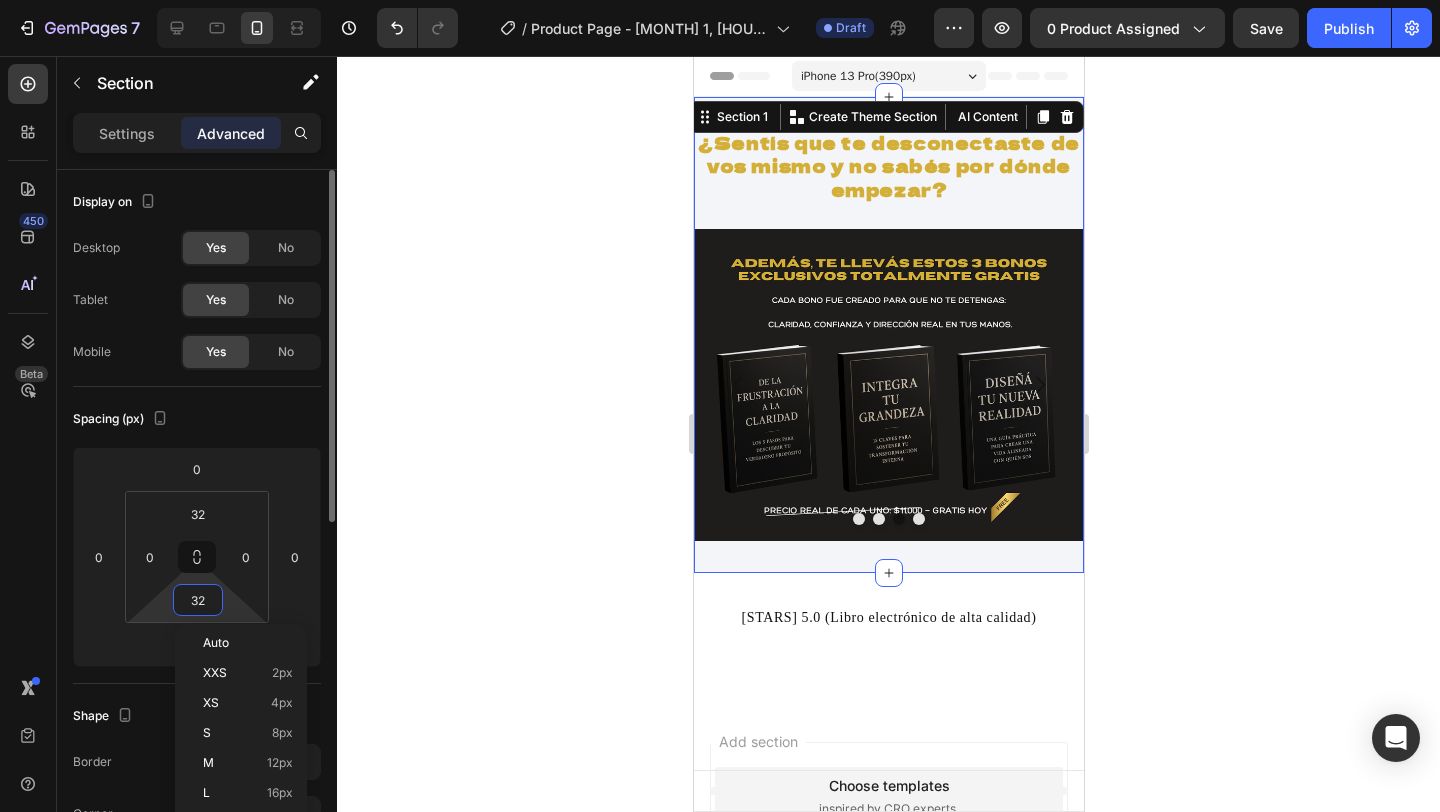 type on "0" 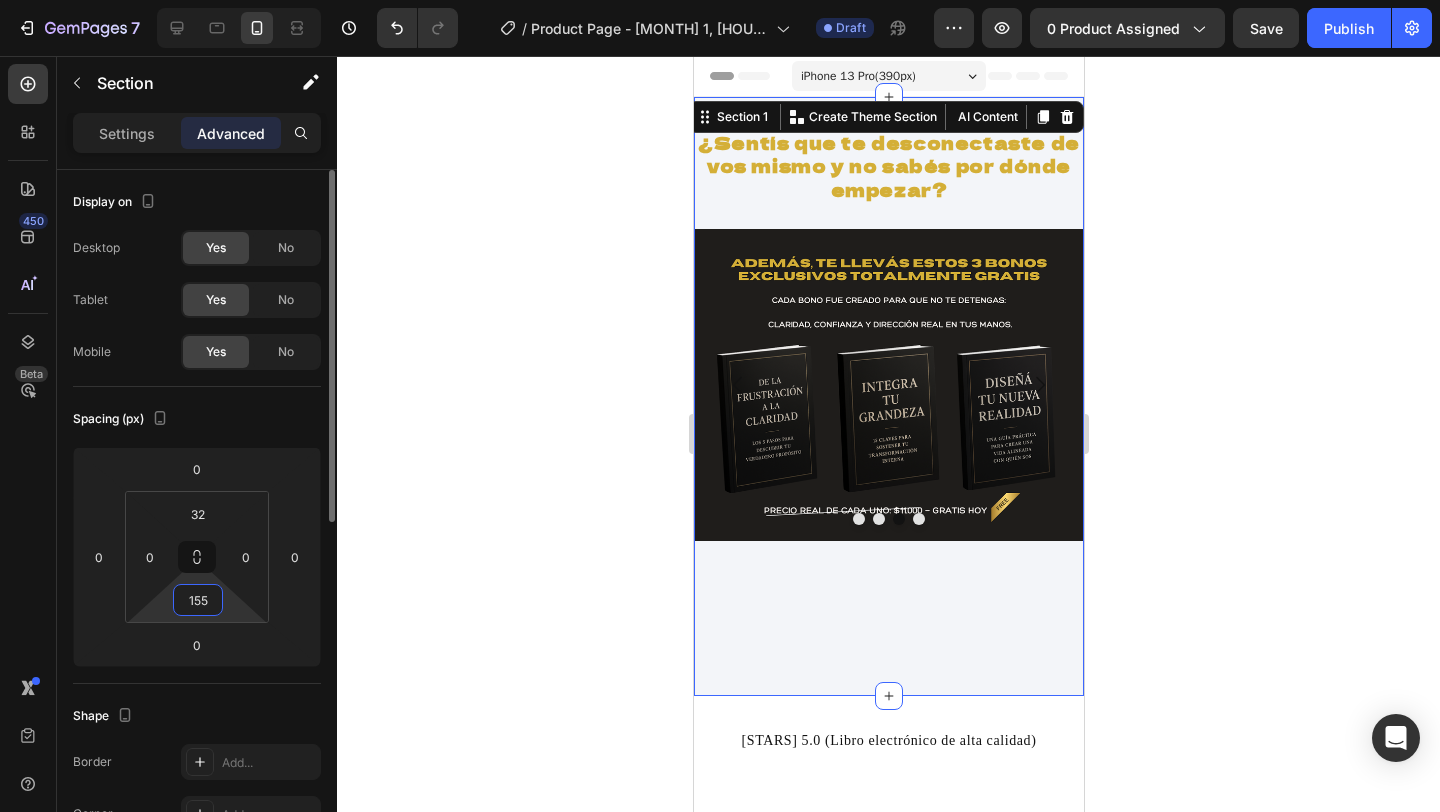 click on "155" at bounding box center (198, 600) 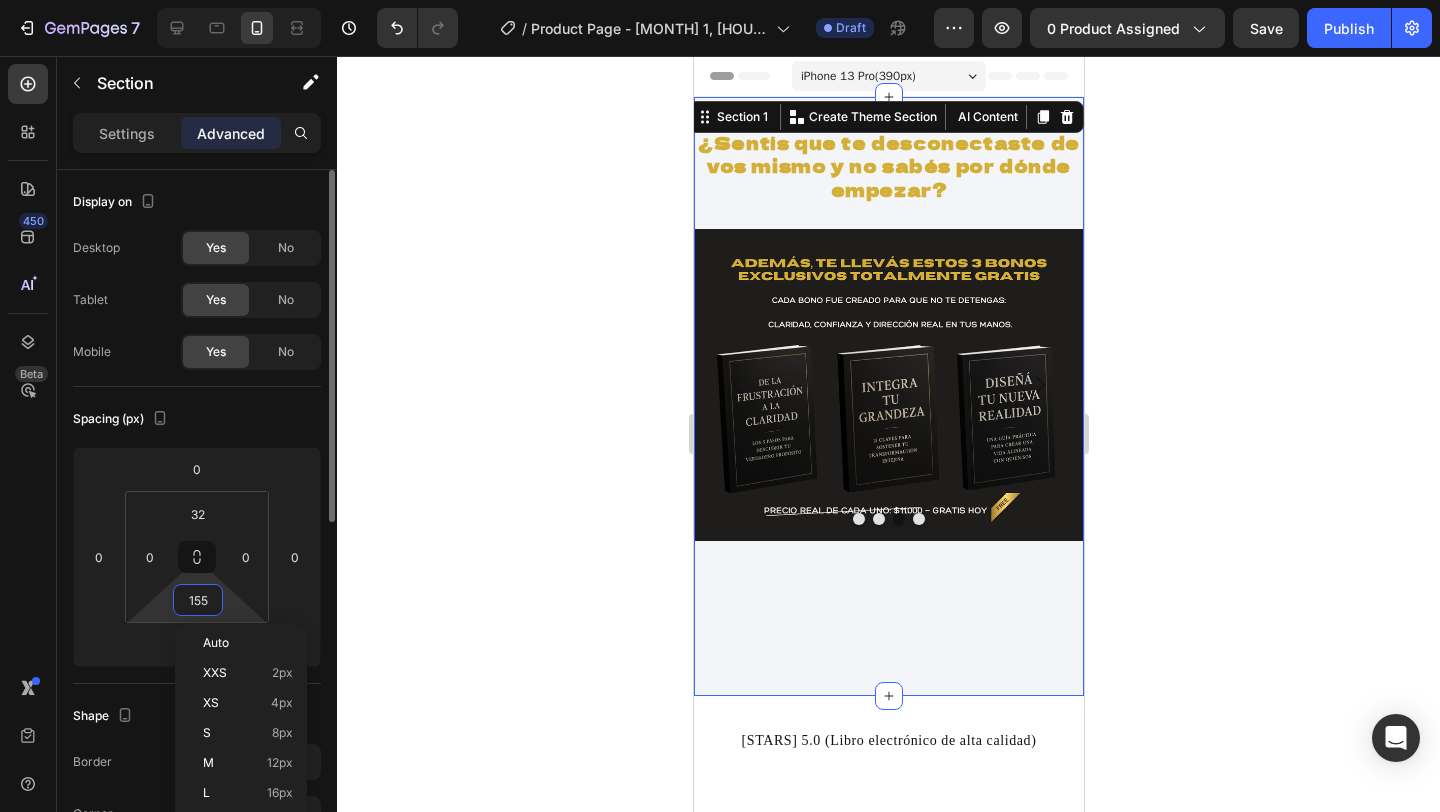 type on "0" 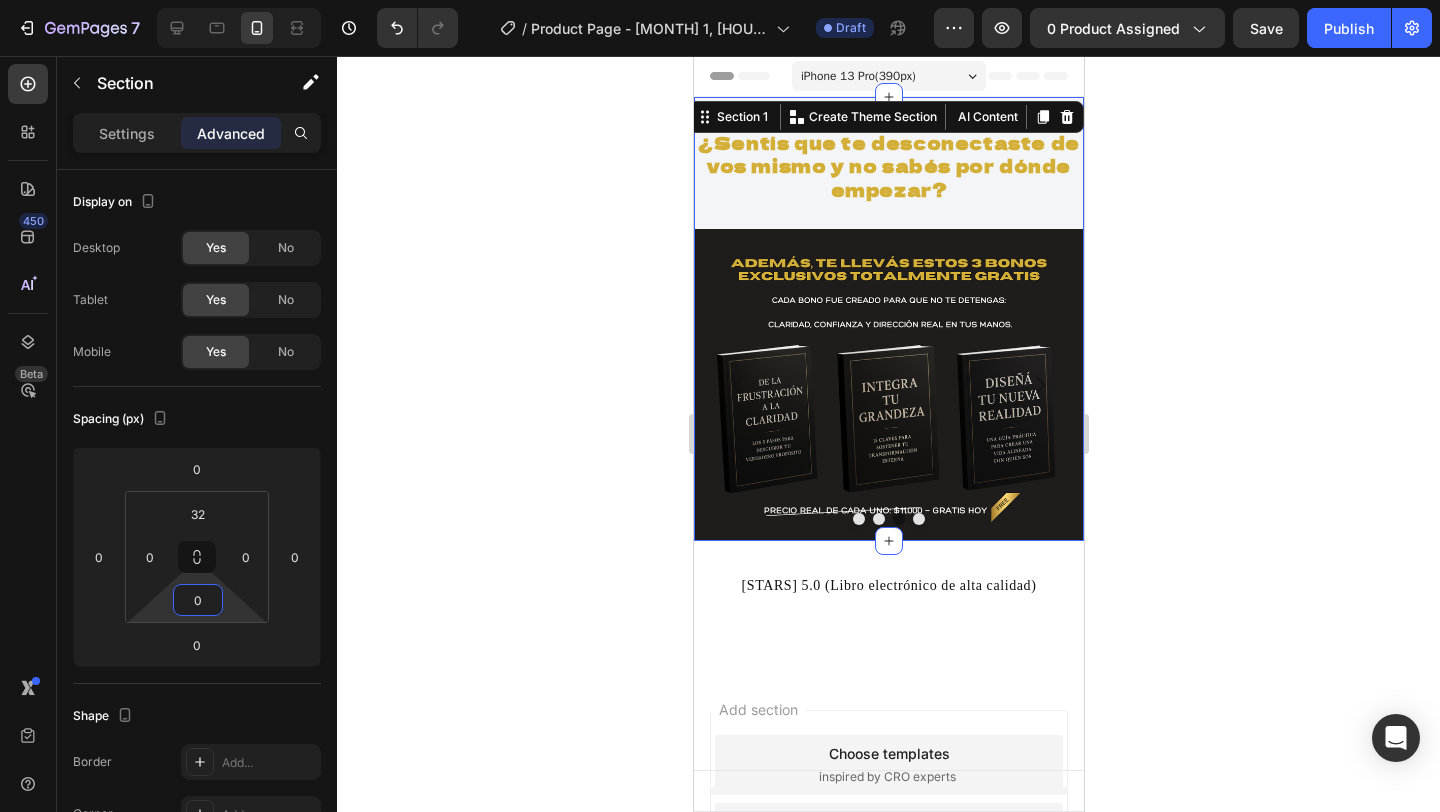 click 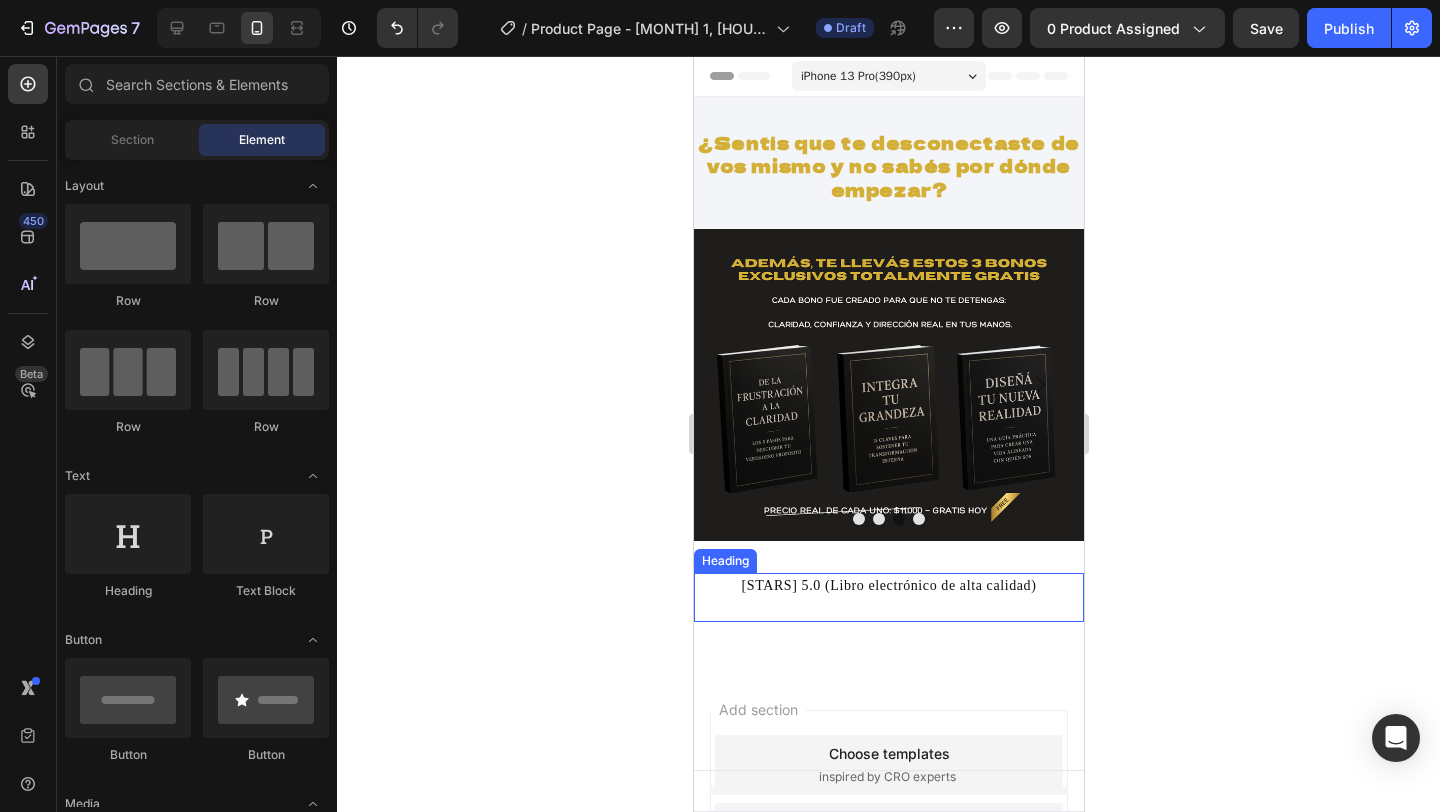 click on "⭐️⭐️⭐️⭐️⭐️ 5.0 (Libro electrónico de alta calidad)" at bounding box center [888, 597] 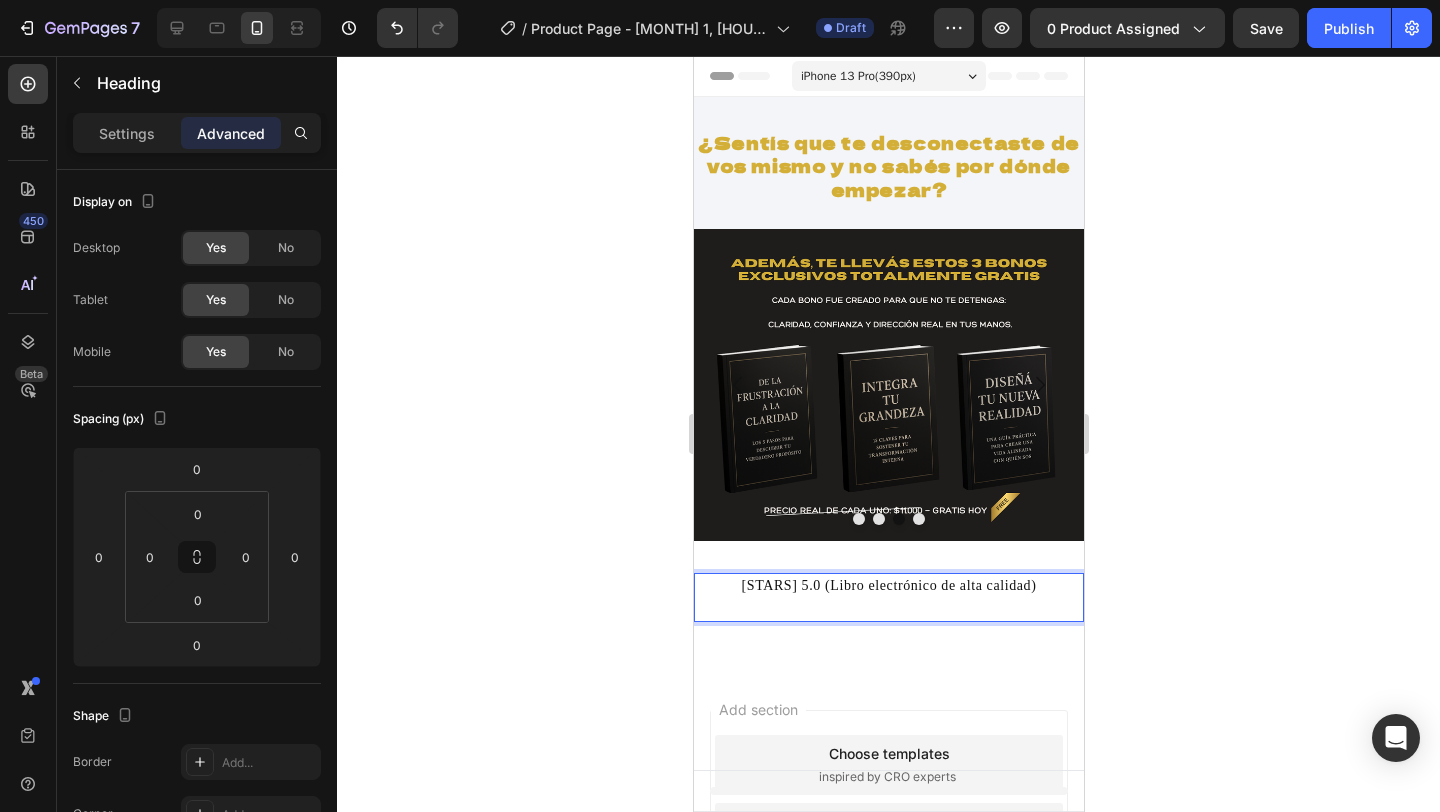 click on "⭐️⭐️⭐️⭐️⭐️ 5.0 (Libro electrónico de alta calidad)" at bounding box center [888, 597] 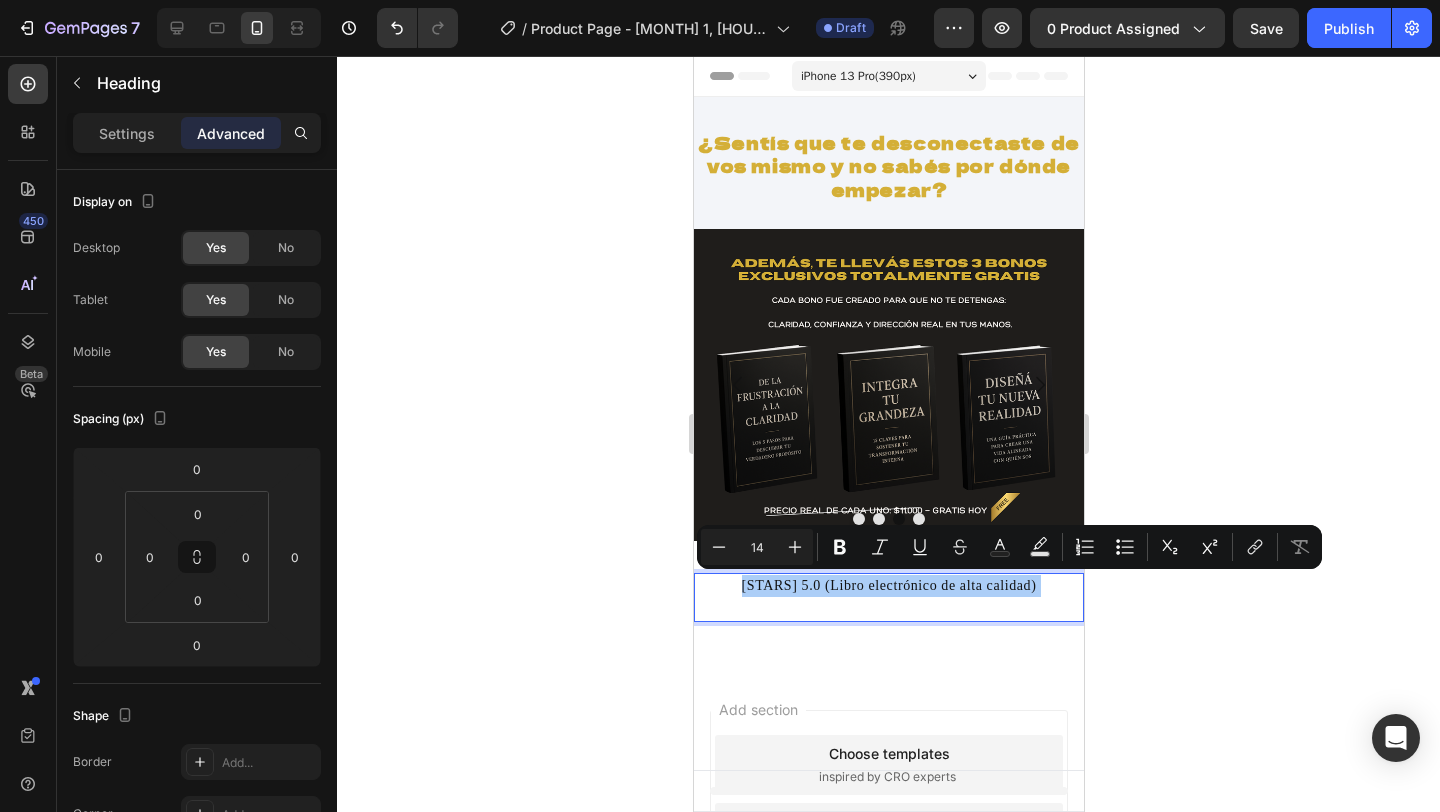 click 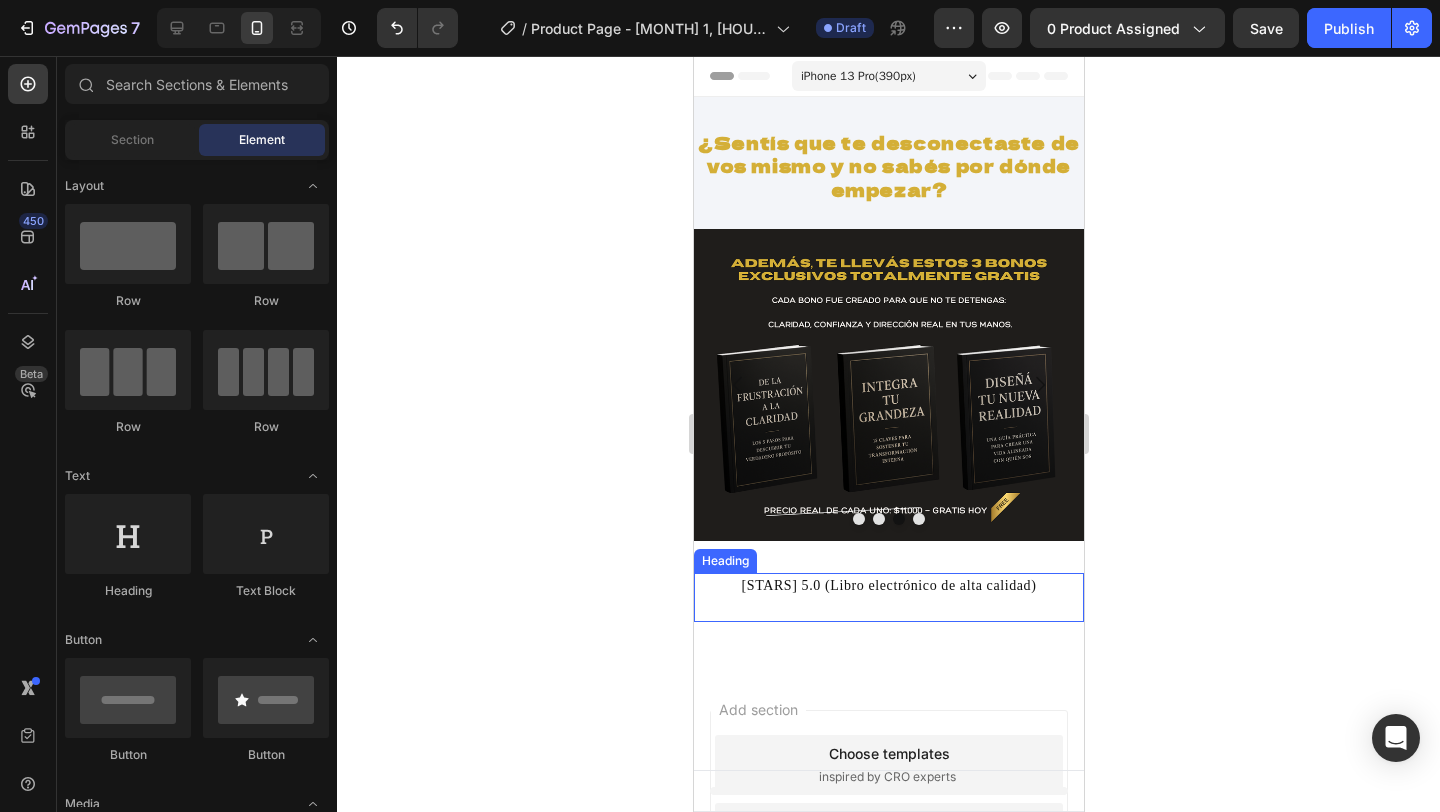click on "⭐️⭐️⭐️⭐️⭐️ 5.0 (Libro electrónico de alta calidad)" at bounding box center [888, 597] 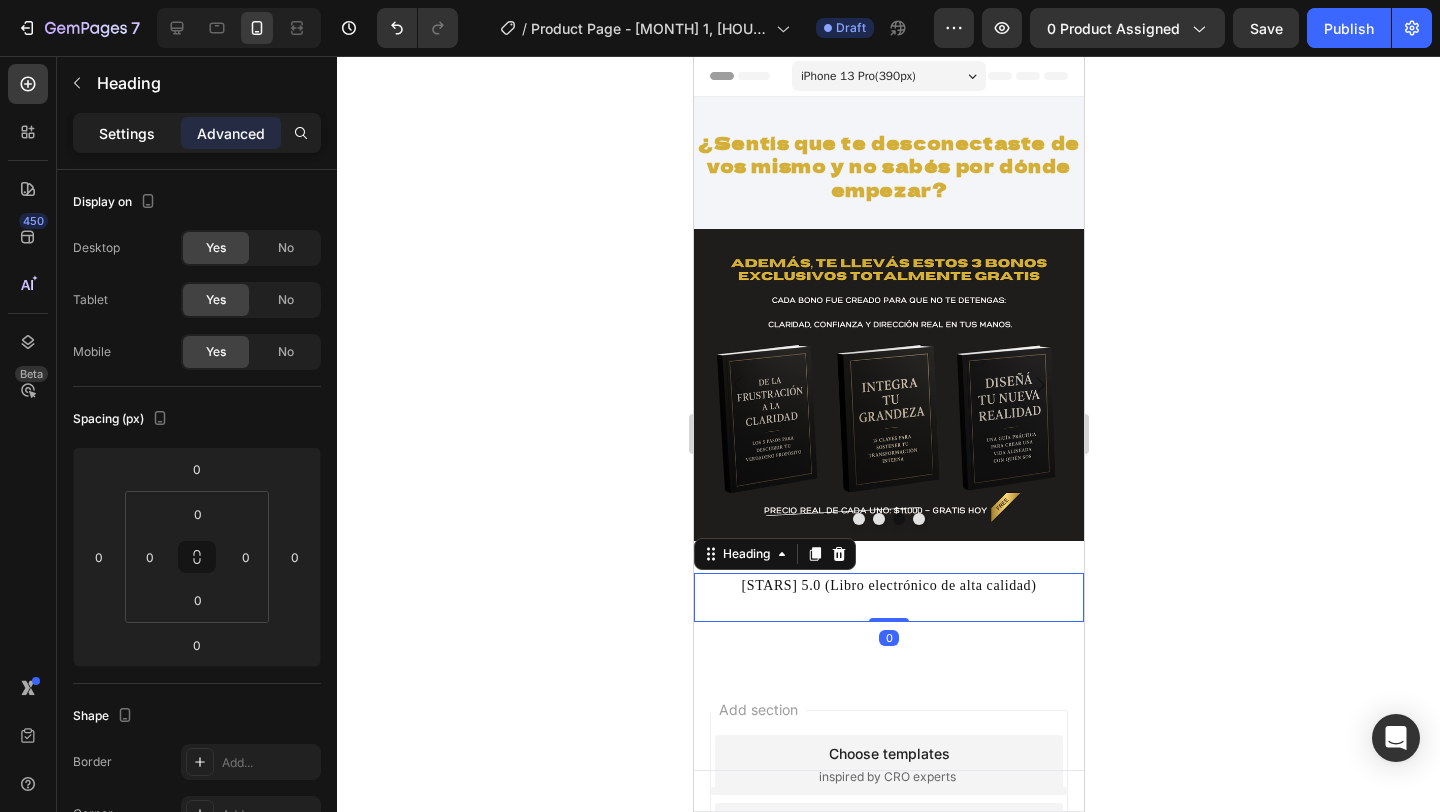 click on "Settings" at bounding box center [127, 133] 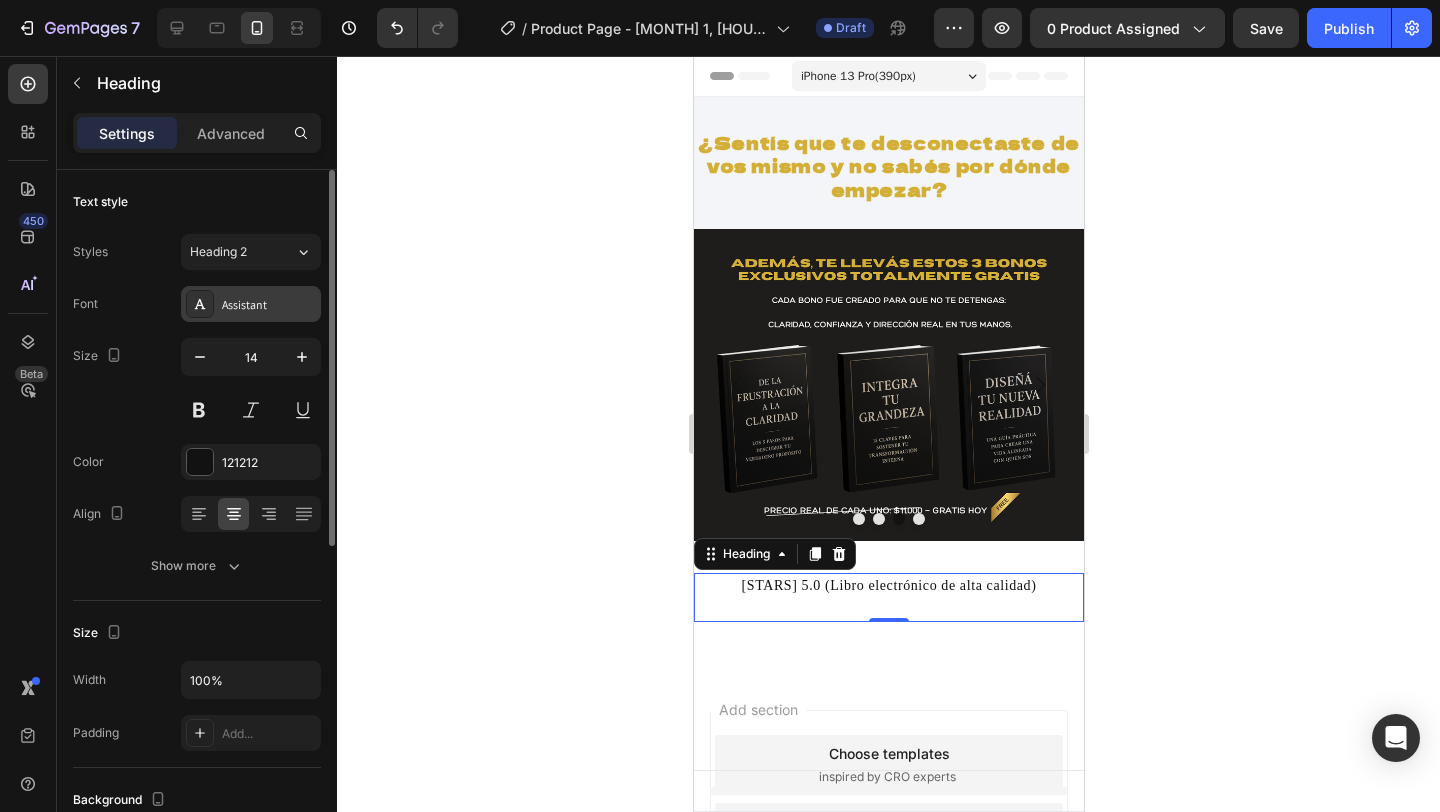 click on "Assistant" at bounding box center [269, 305] 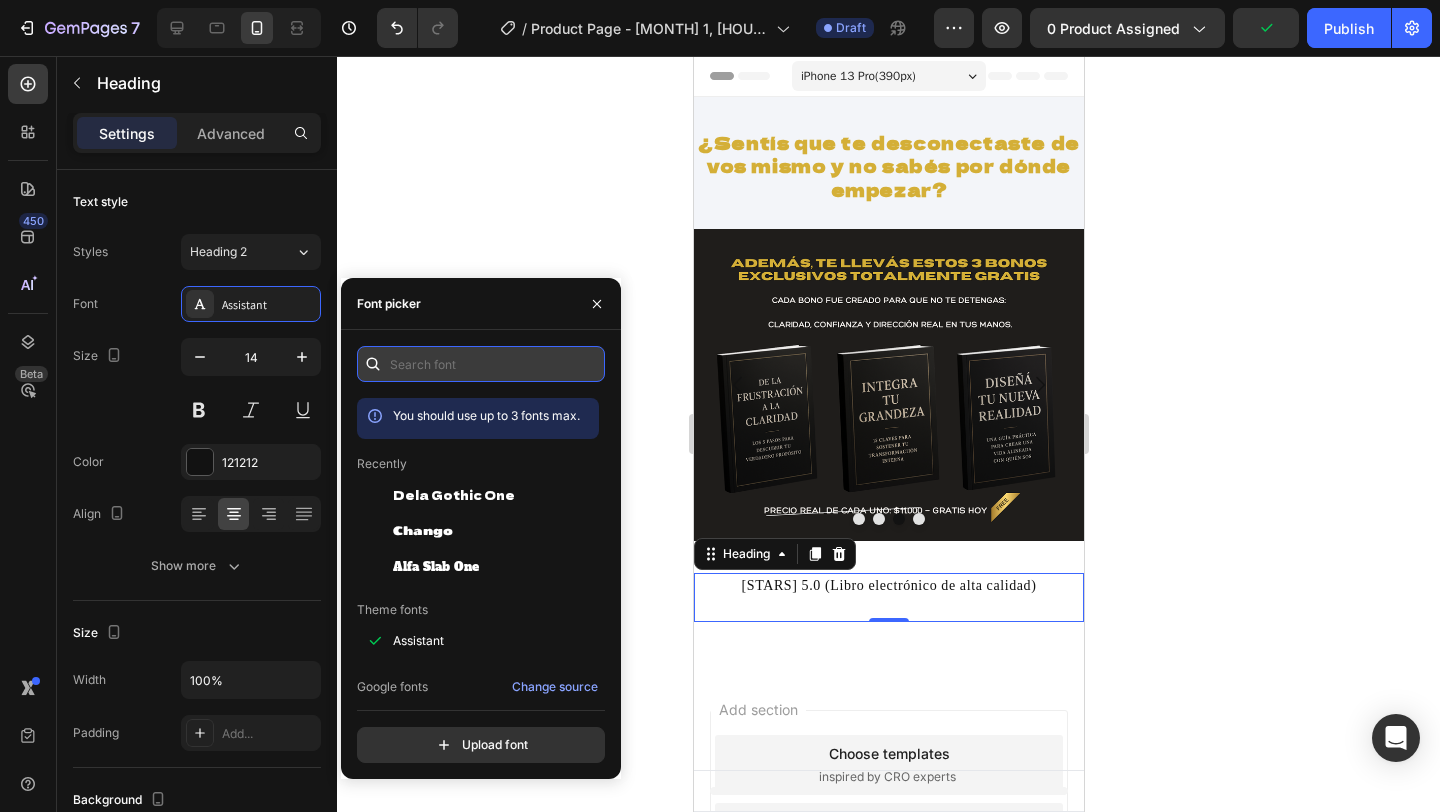 click at bounding box center [481, 364] 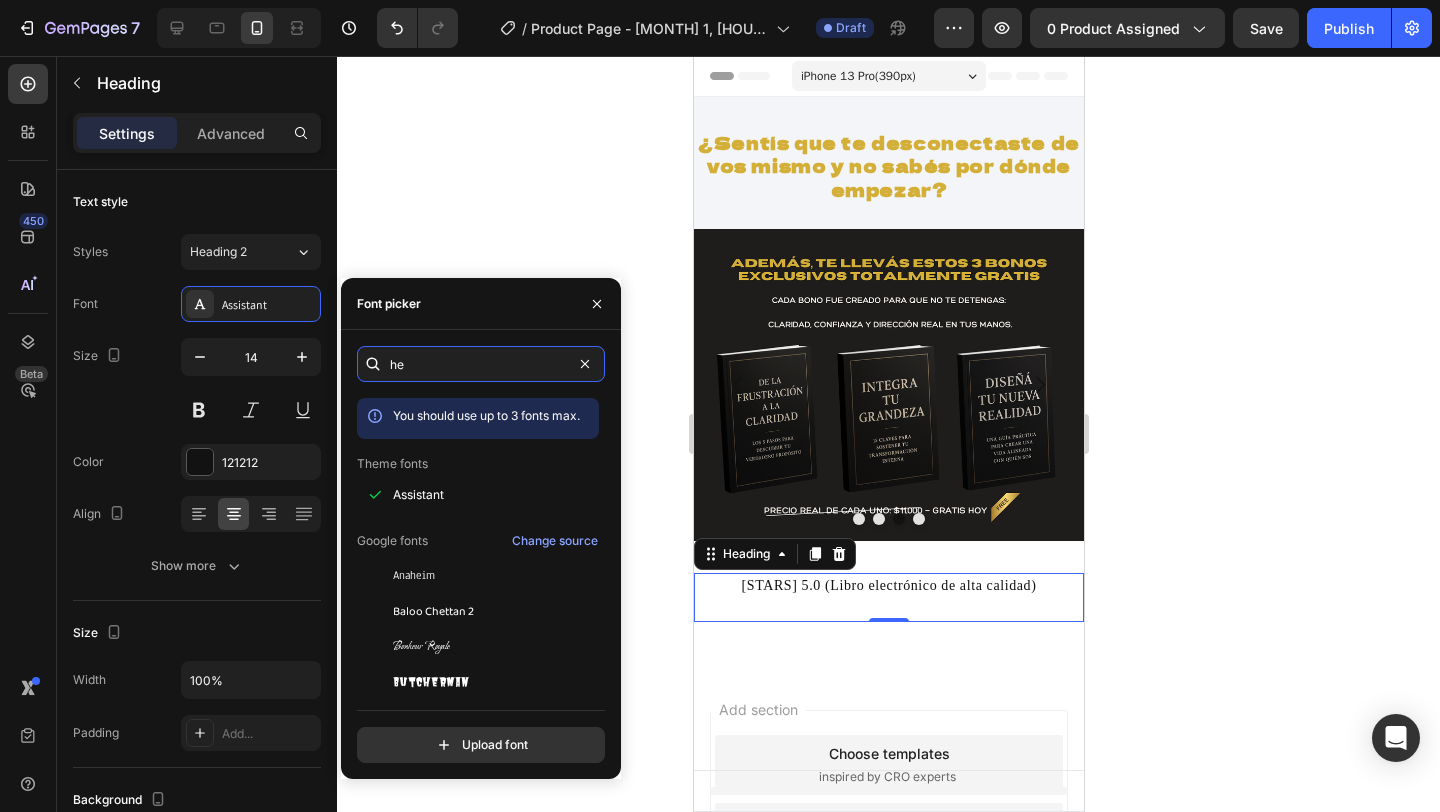type on "h" 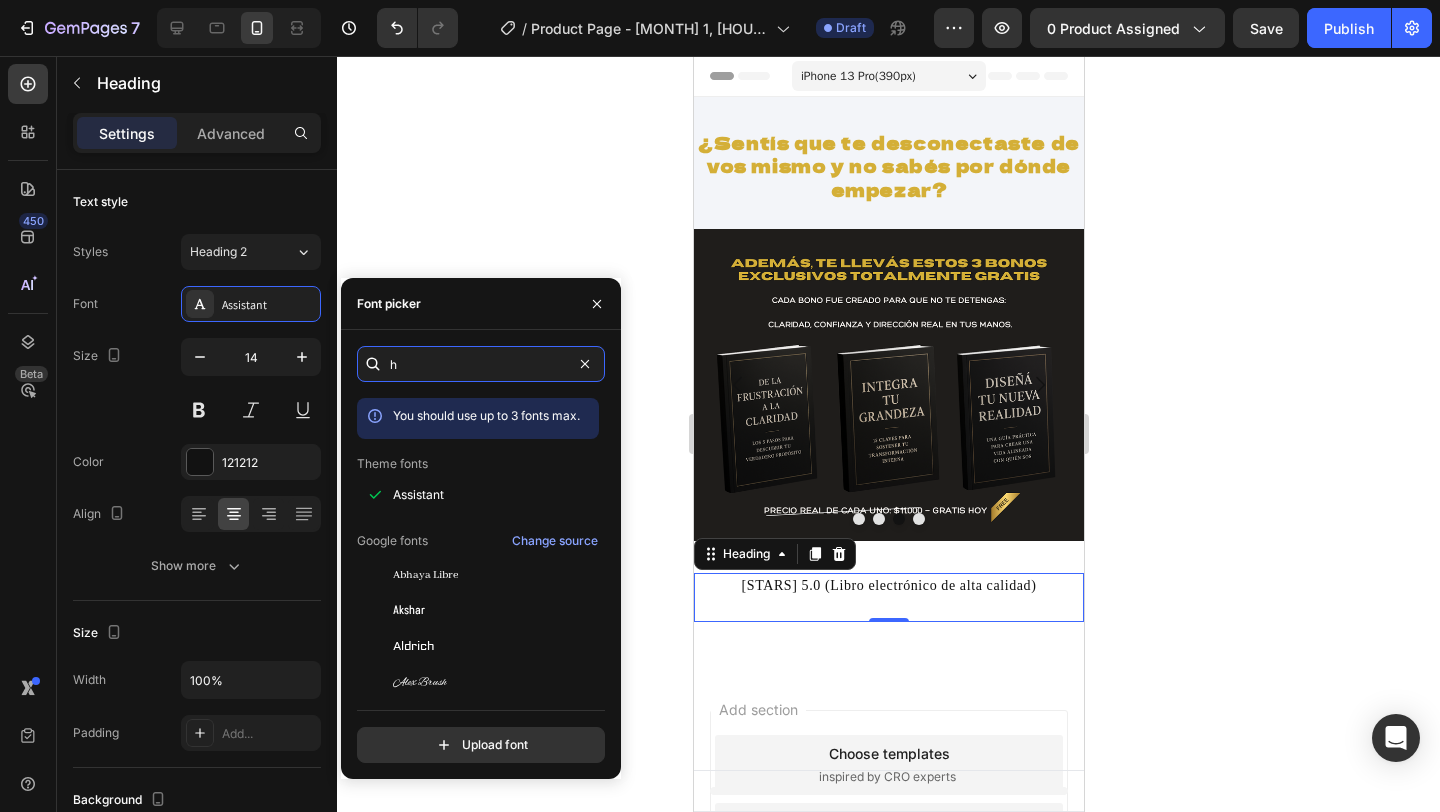 type 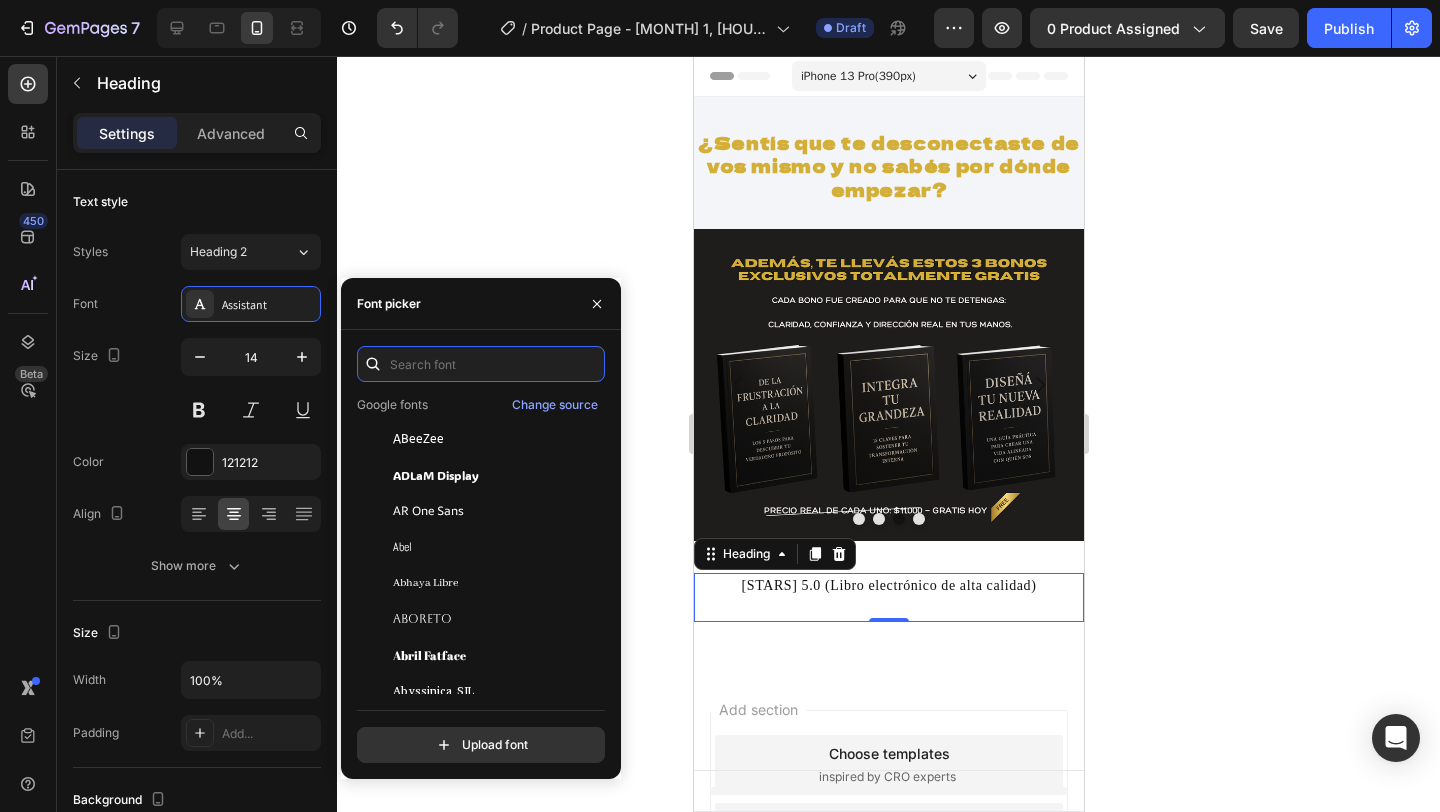 scroll, scrollTop: 367, scrollLeft: 0, axis: vertical 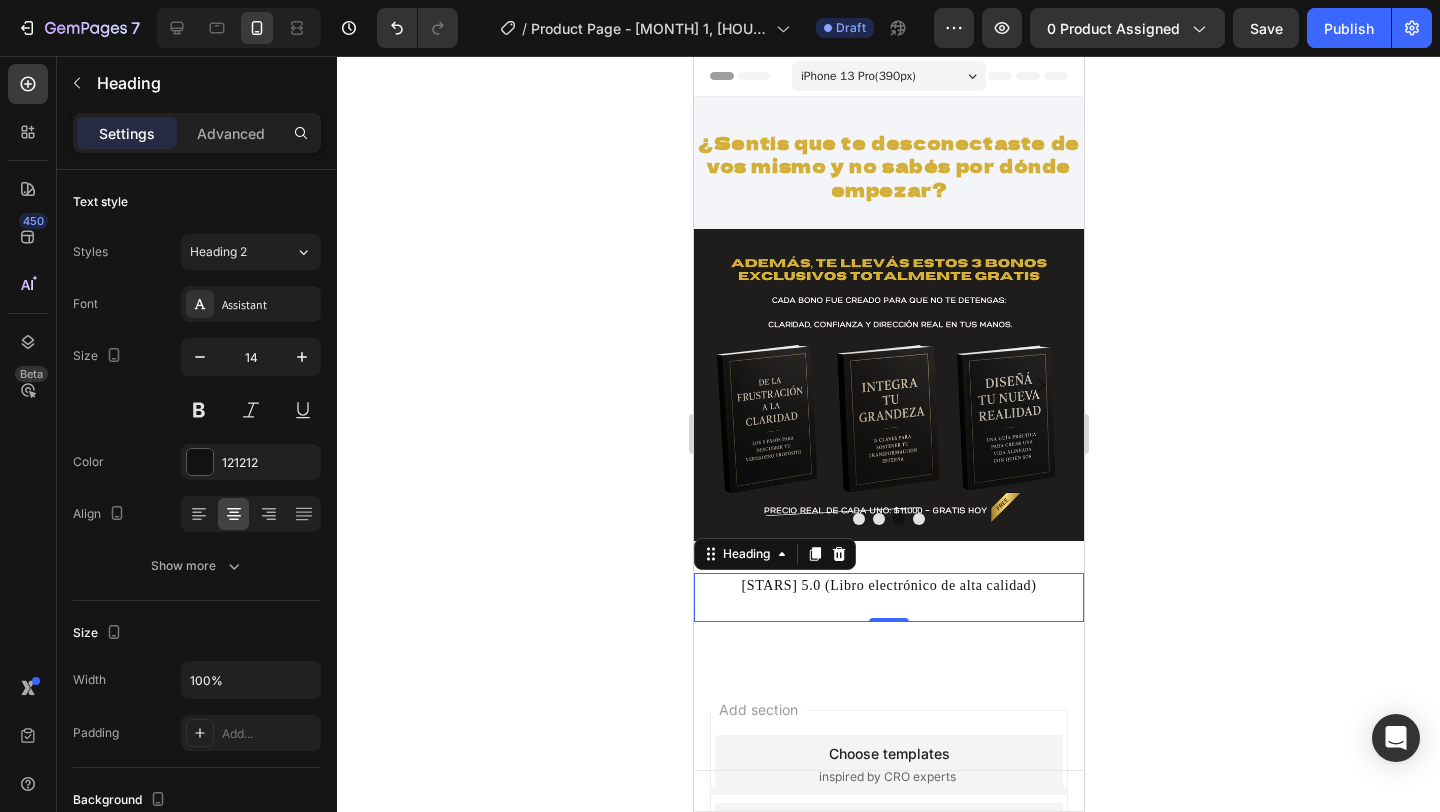 click 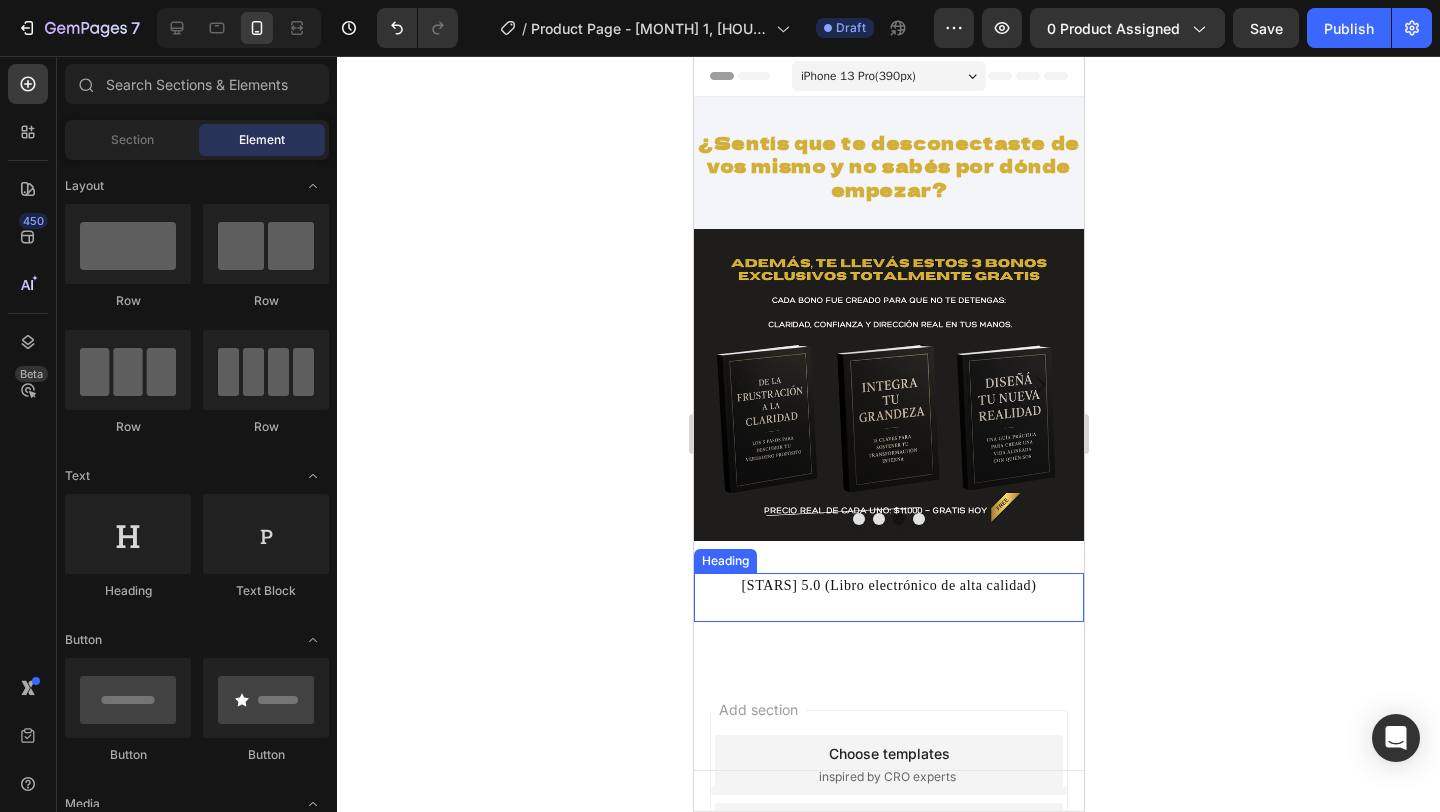 click on "⭐️⭐️⭐️⭐️⭐️ 5.0 (Libro electrónico de alta calidad)" at bounding box center (888, 597) 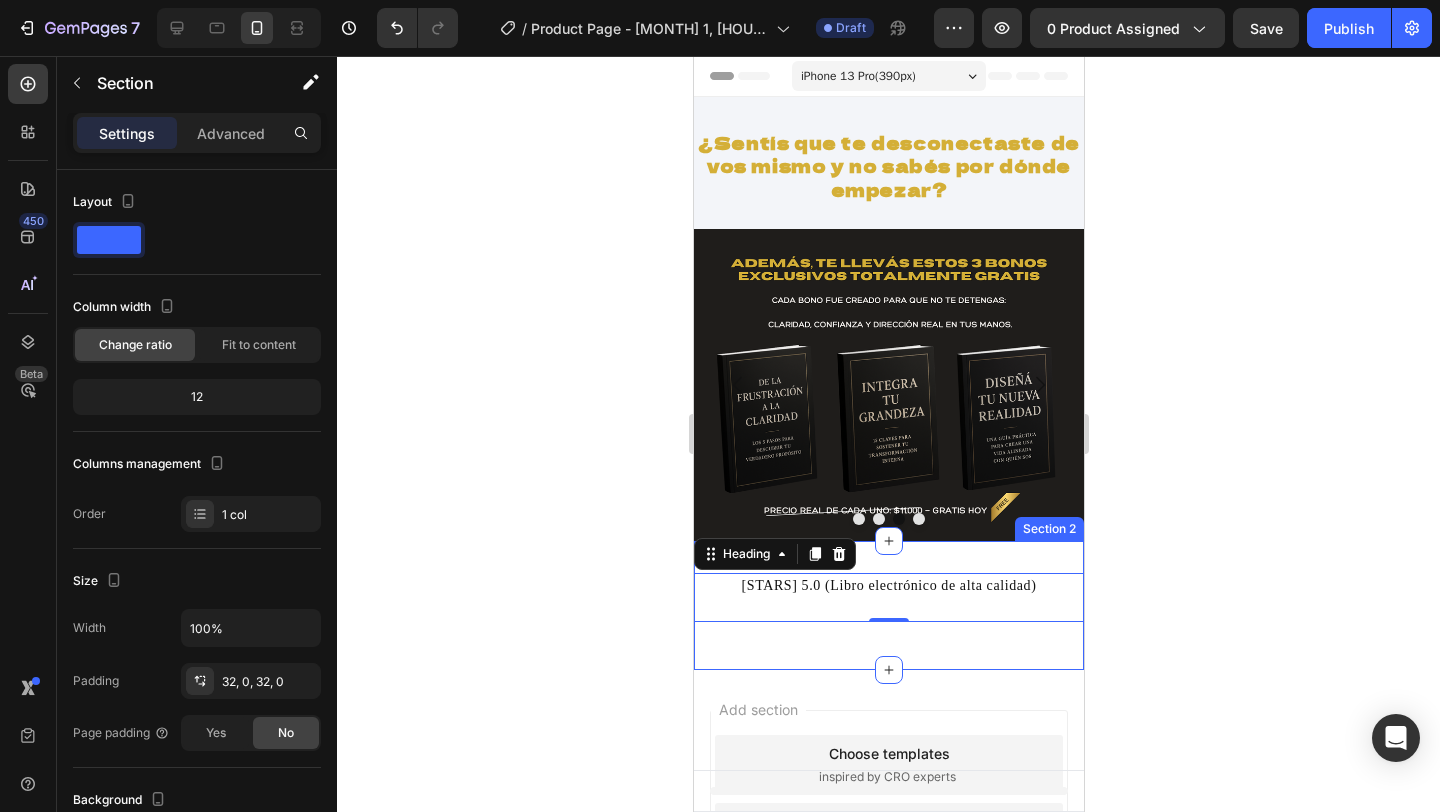 click on "⭐️⭐️⭐️⭐️⭐️ 5.0 (Libro electrónico de alta calidad)   Heading   0 Row Section 2" at bounding box center (888, 605) 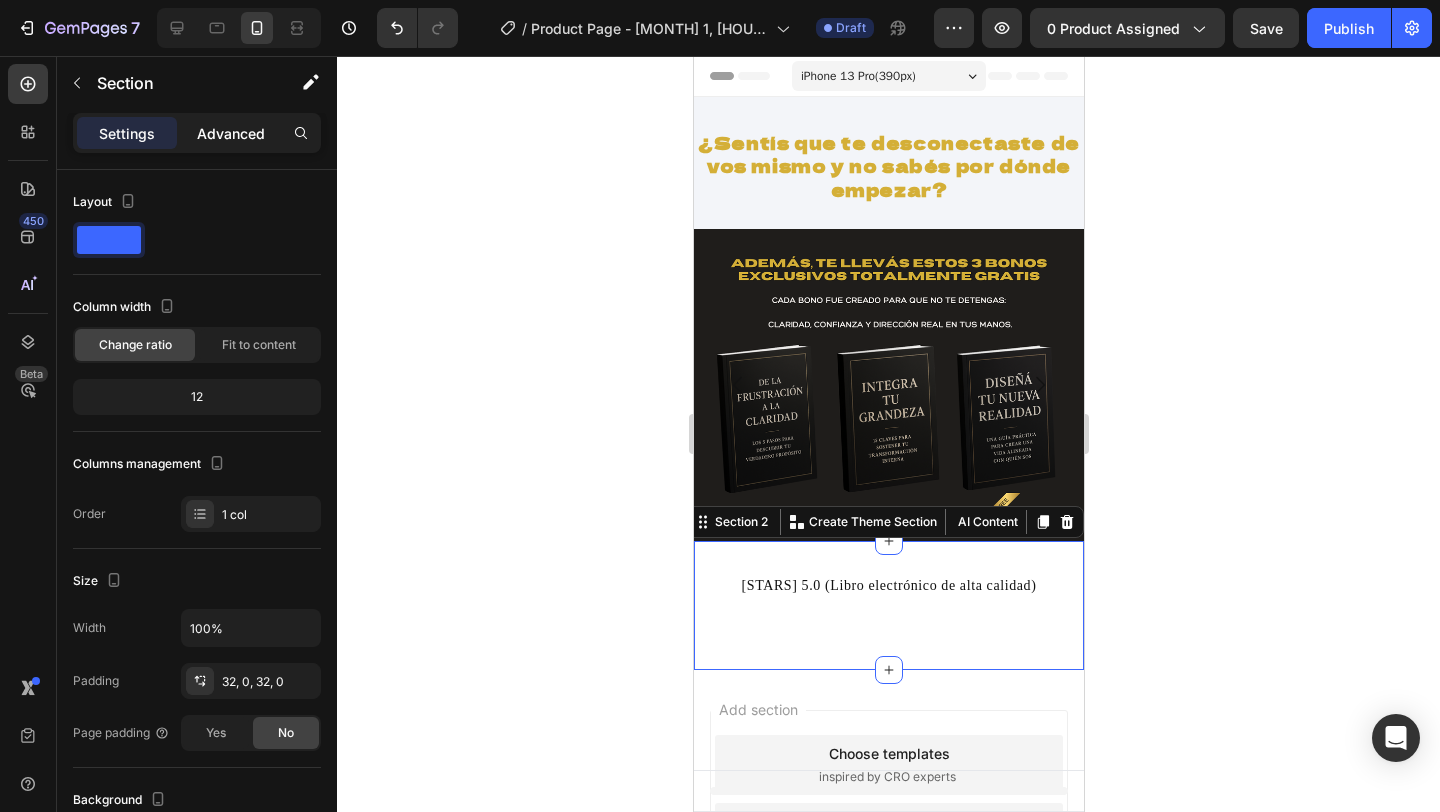 click on "Advanced" at bounding box center (231, 133) 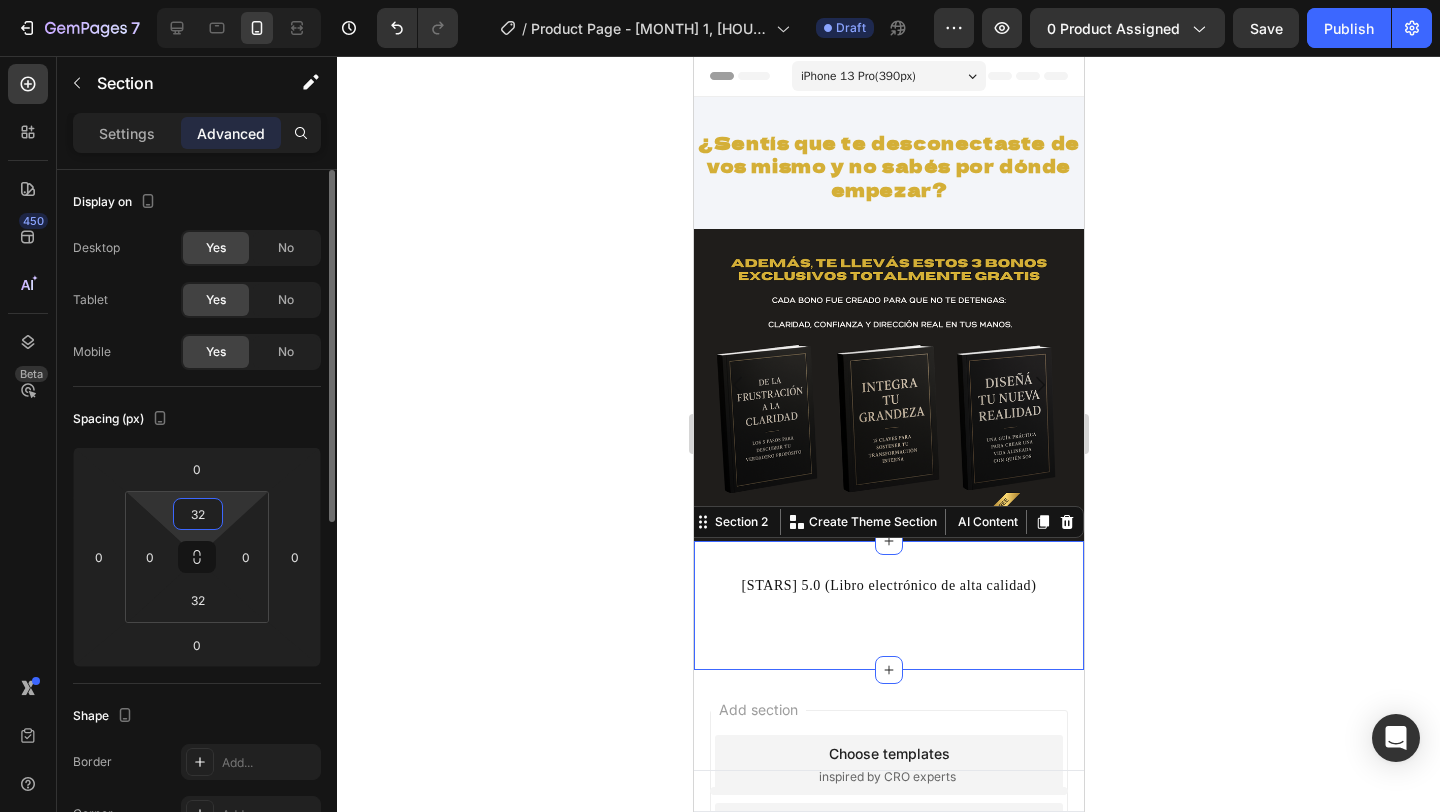 click on "32" at bounding box center [198, 514] 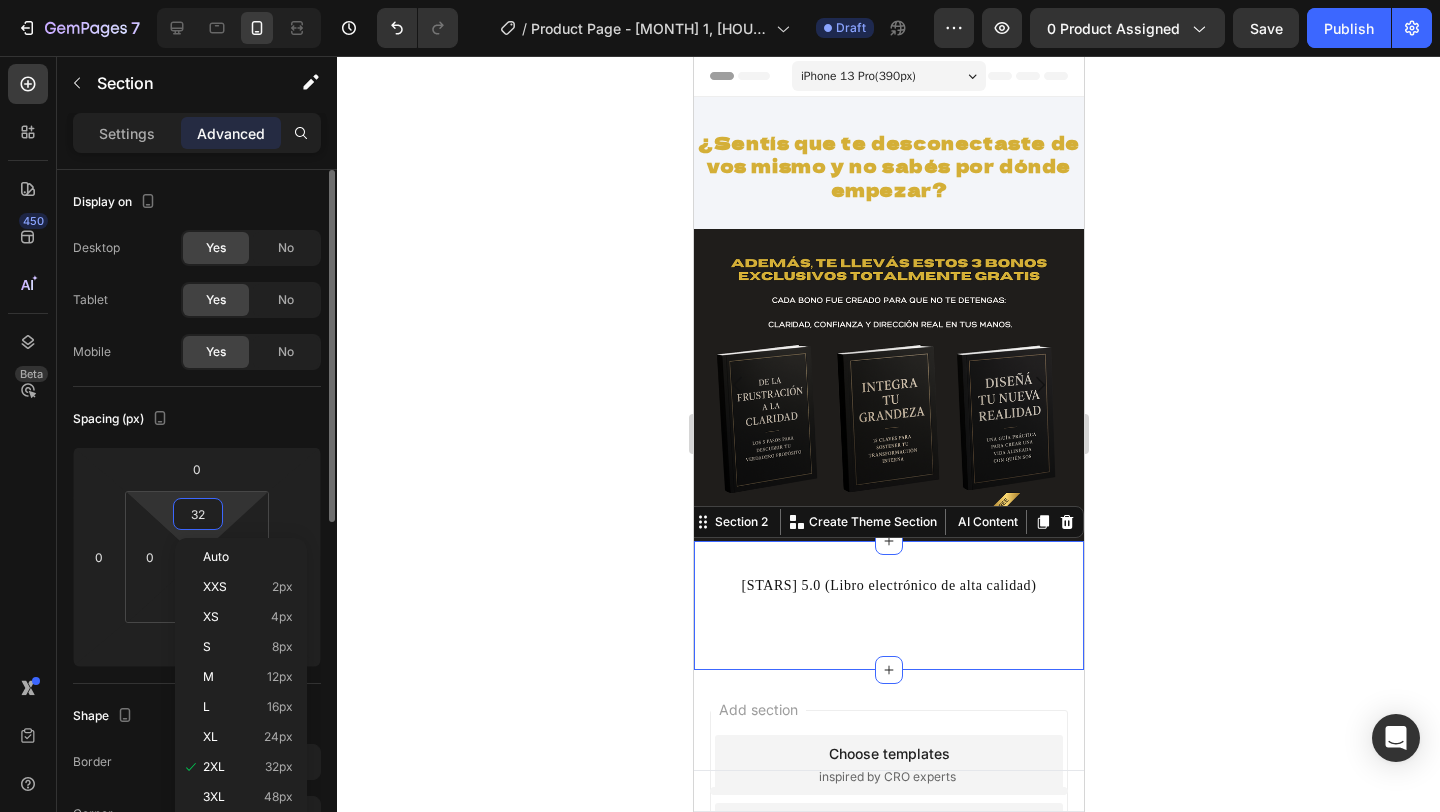 type on "0" 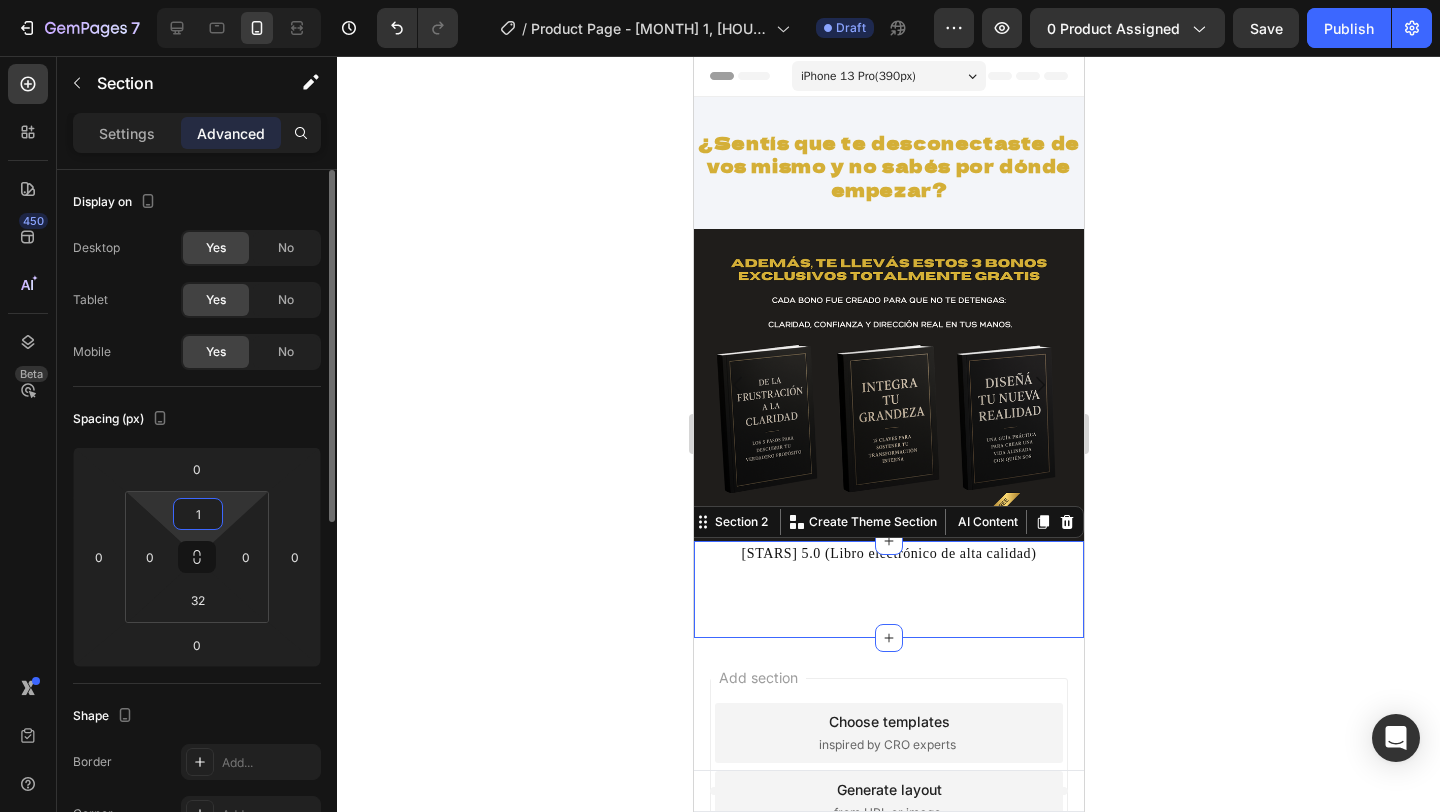 type on "10" 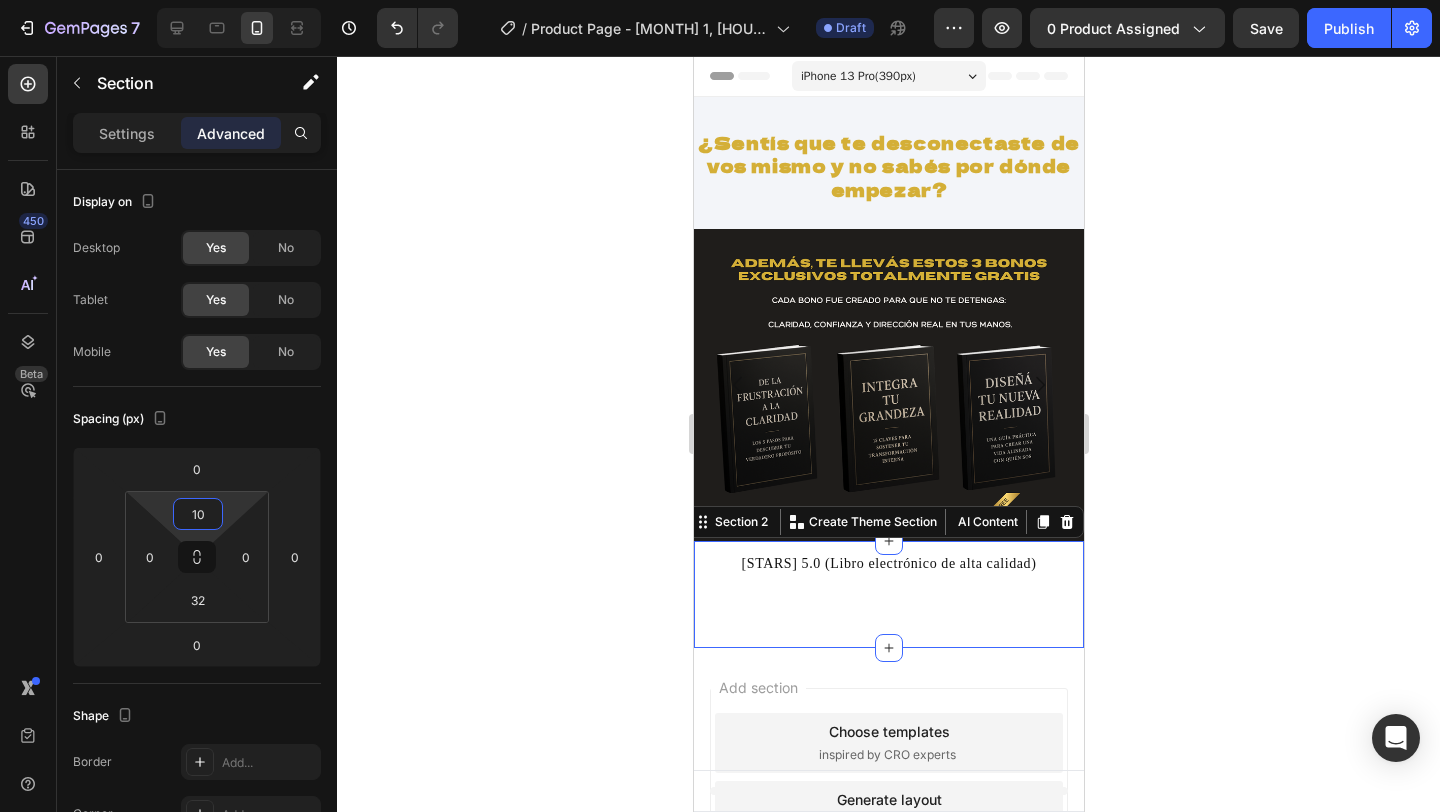 click 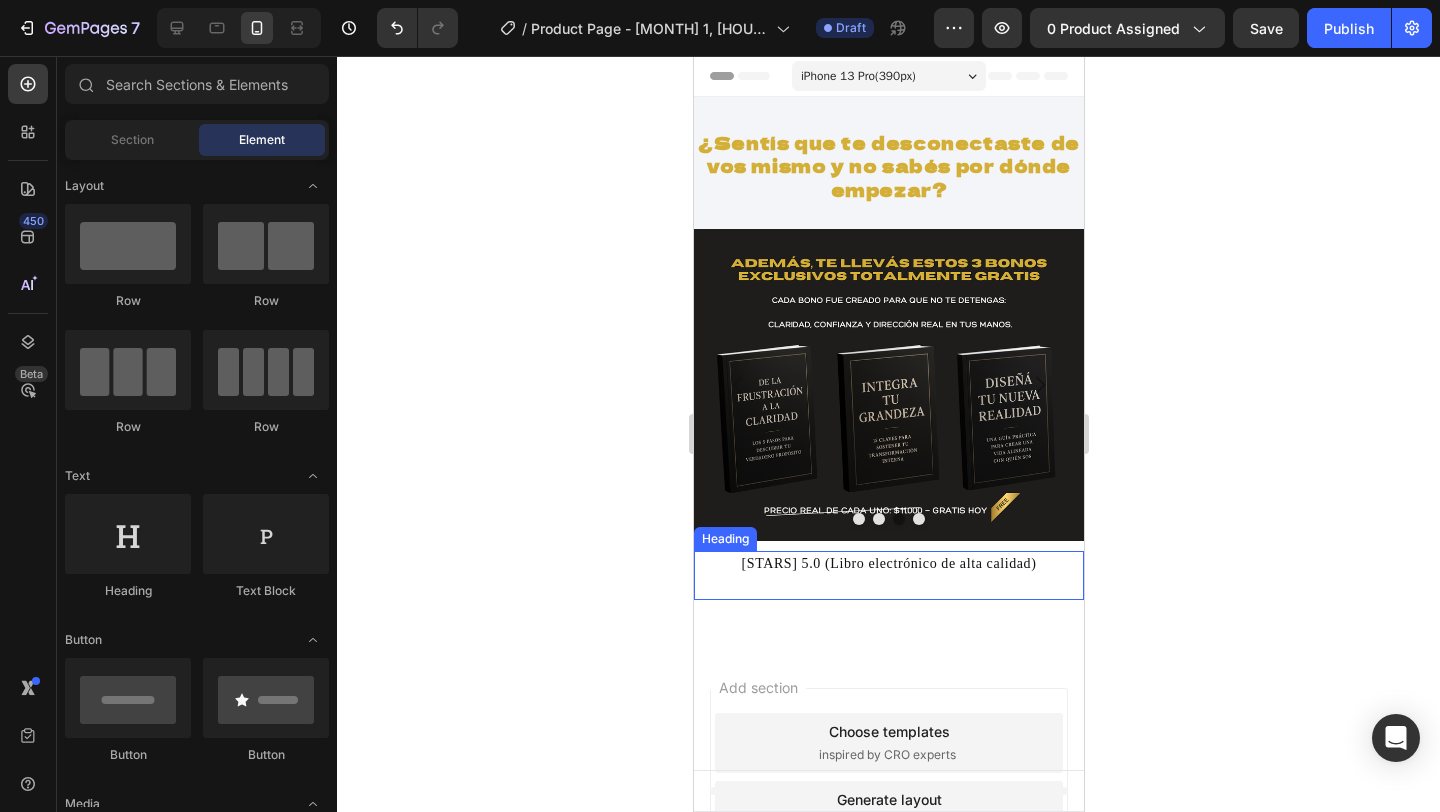 click on "⭐️⭐️⭐️⭐️⭐️ 5.0 (Libro electrónico de alta calidad)" at bounding box center [888, 575] 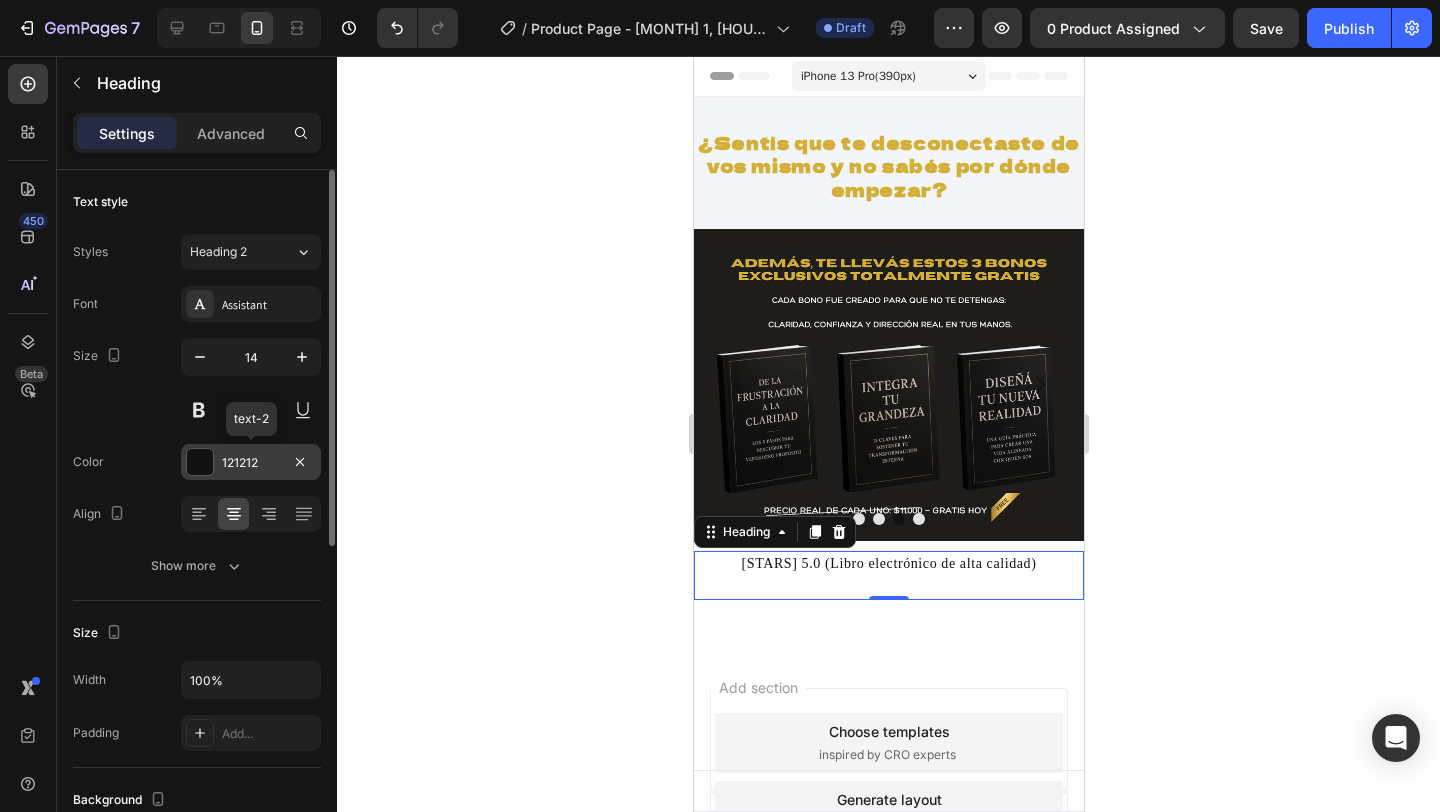 click on "121212" at bounding box center (251, 463) 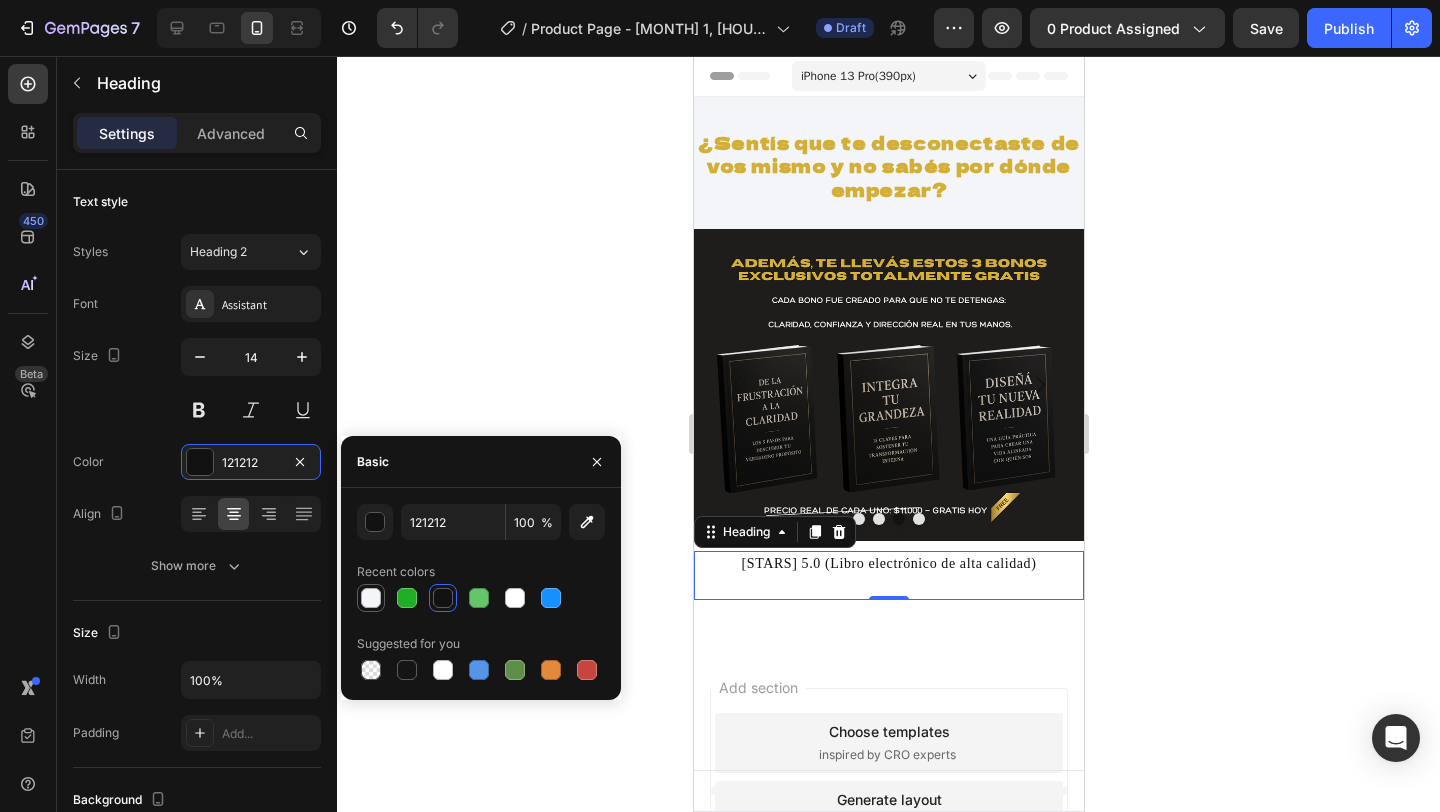 click at bounding box center [371, 598] 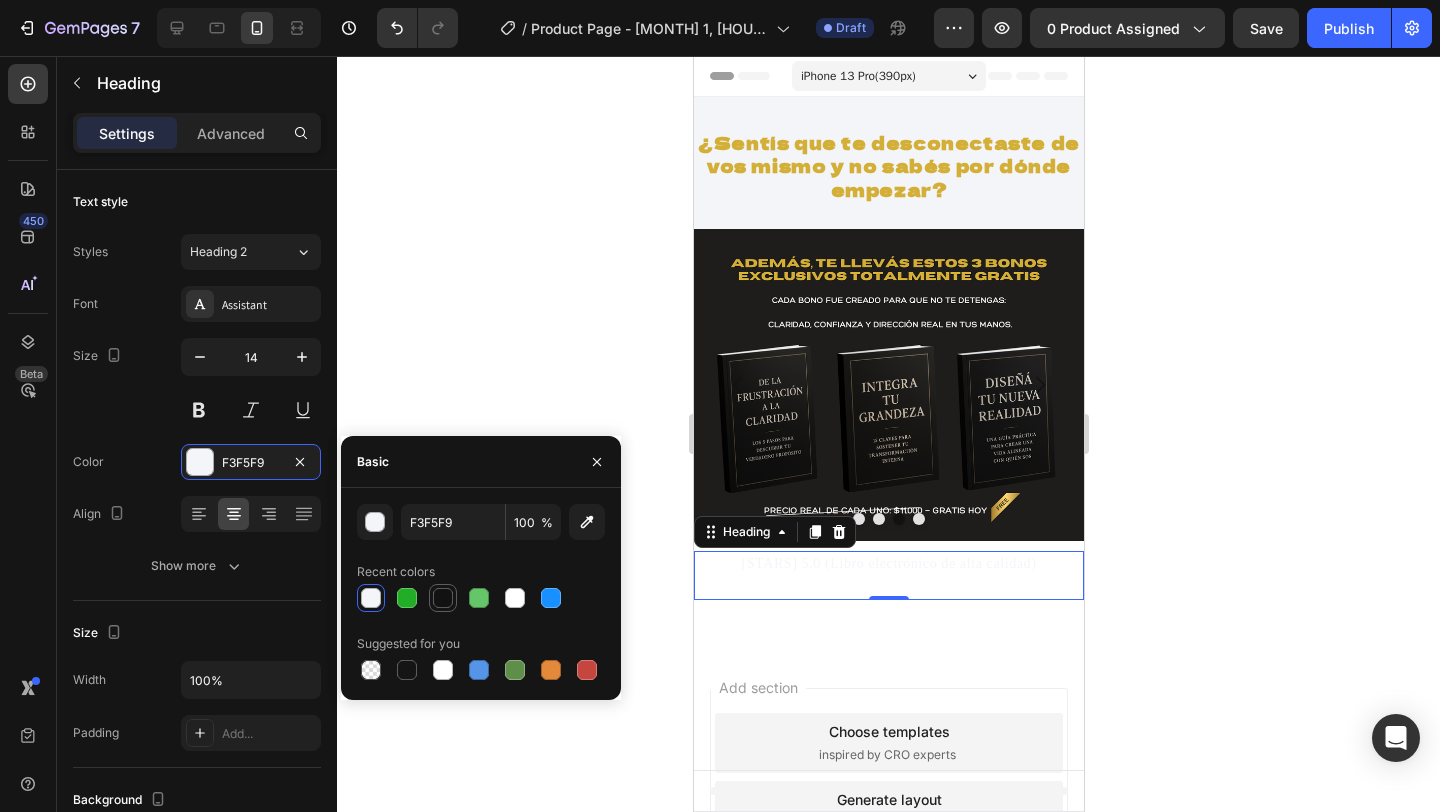 click at bounding box center [443, 598] 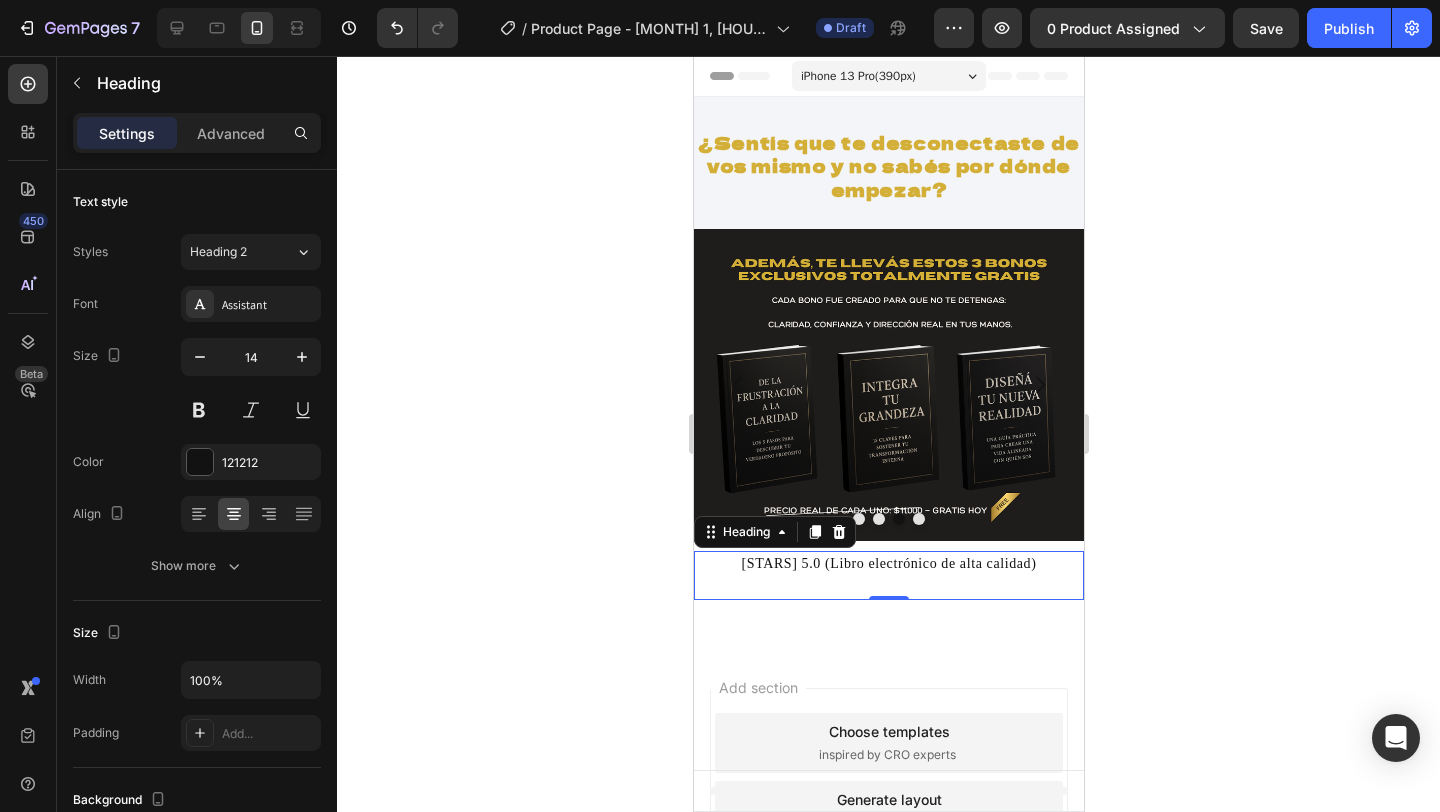 click 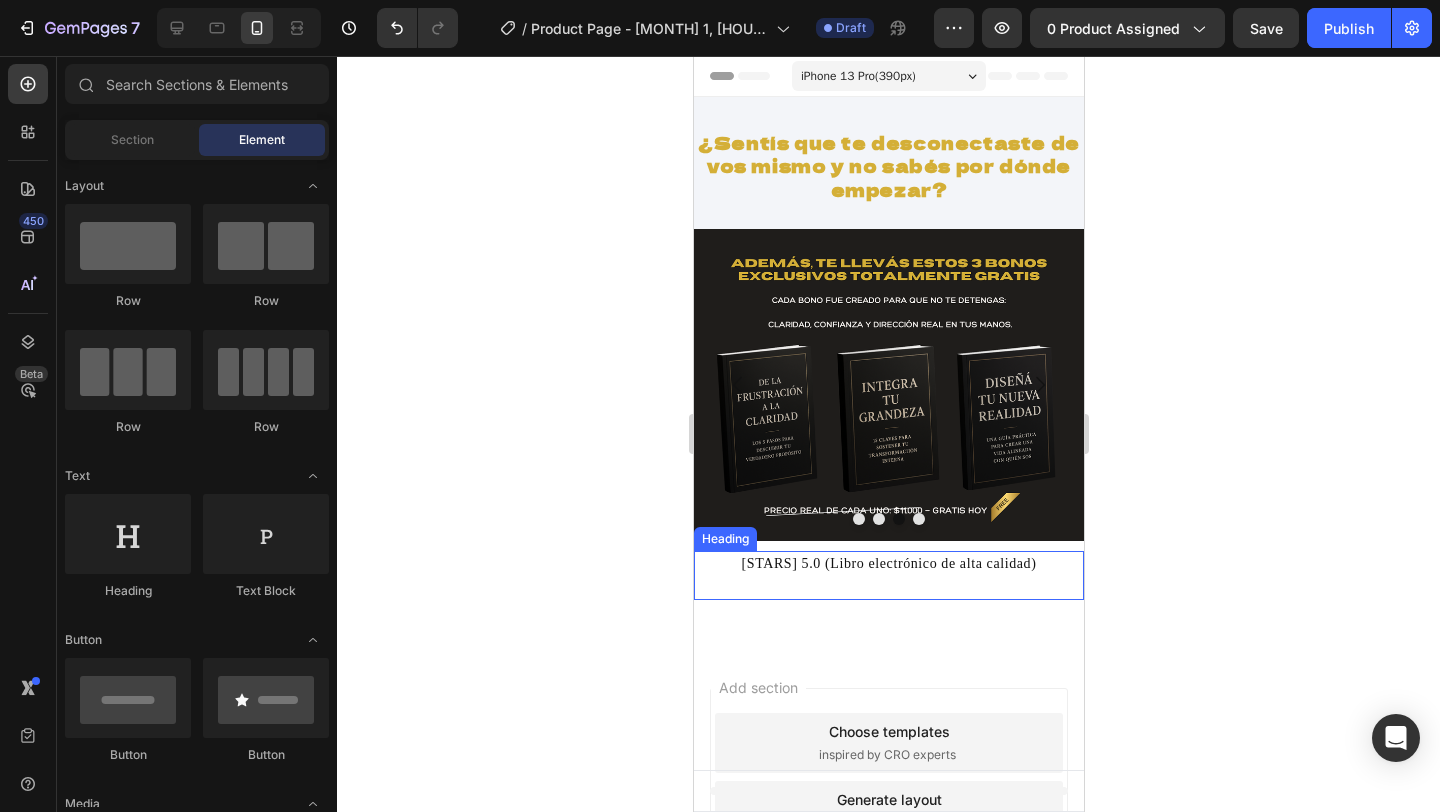 click on "⭐️⭐️⭐️⭐️⭐️ 5.0 (Libro electrónico de alta calidad)" at bounding box center [888, 575] 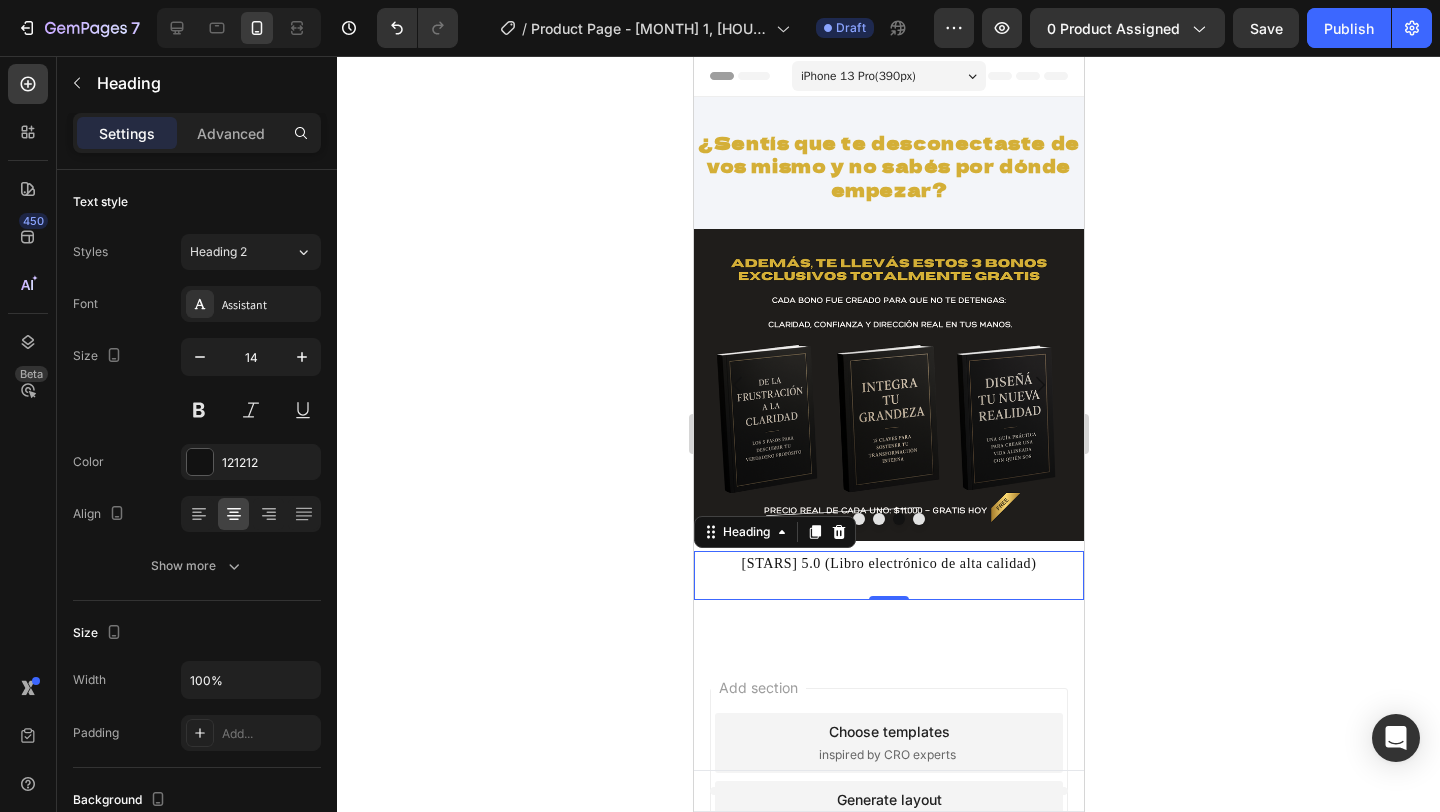 click 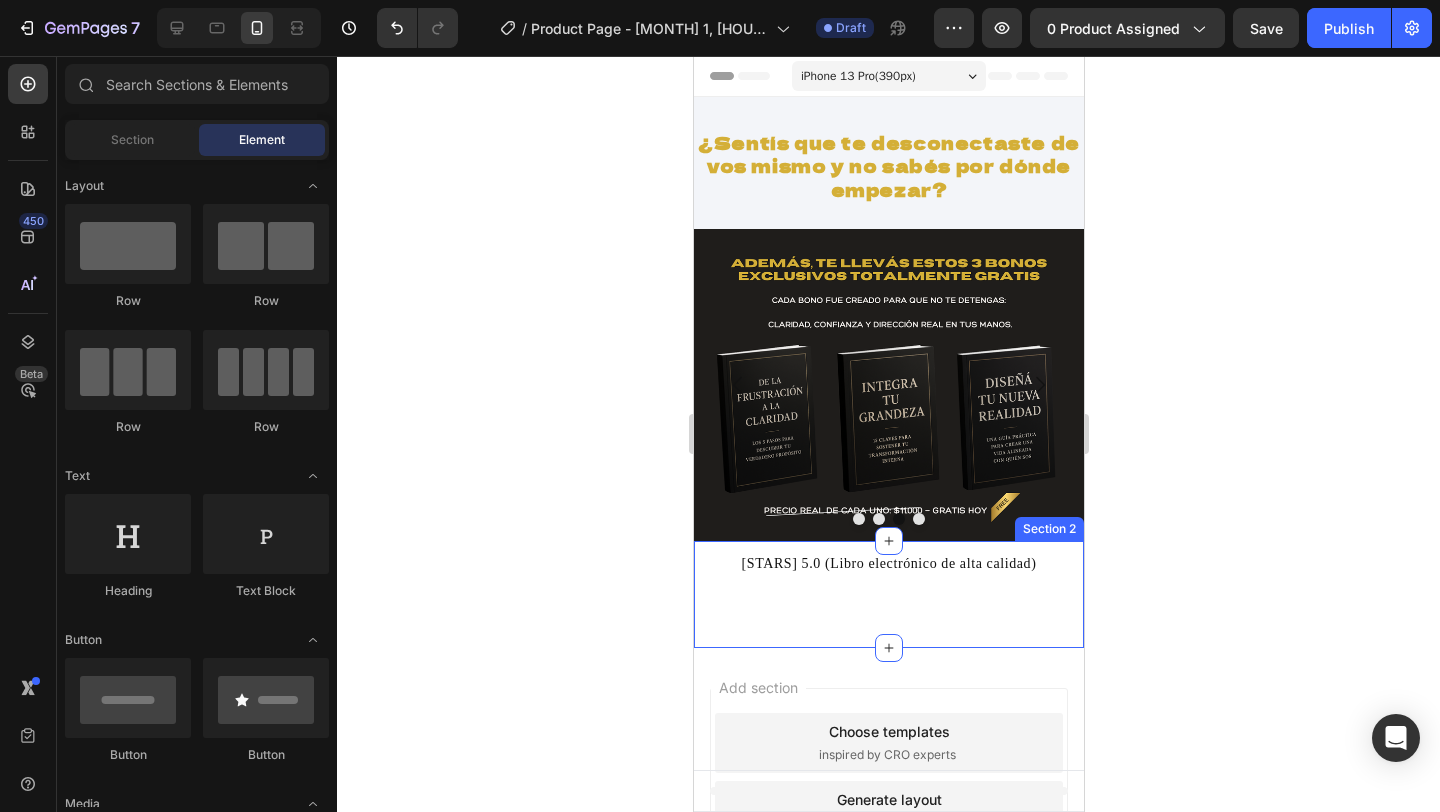 click on "⭐️⭐️⭐️⭐️⭐️ 5.0 (Libro electrónico de alta calidad)   Heading Row Section 2" at bounding box center [888, 594] 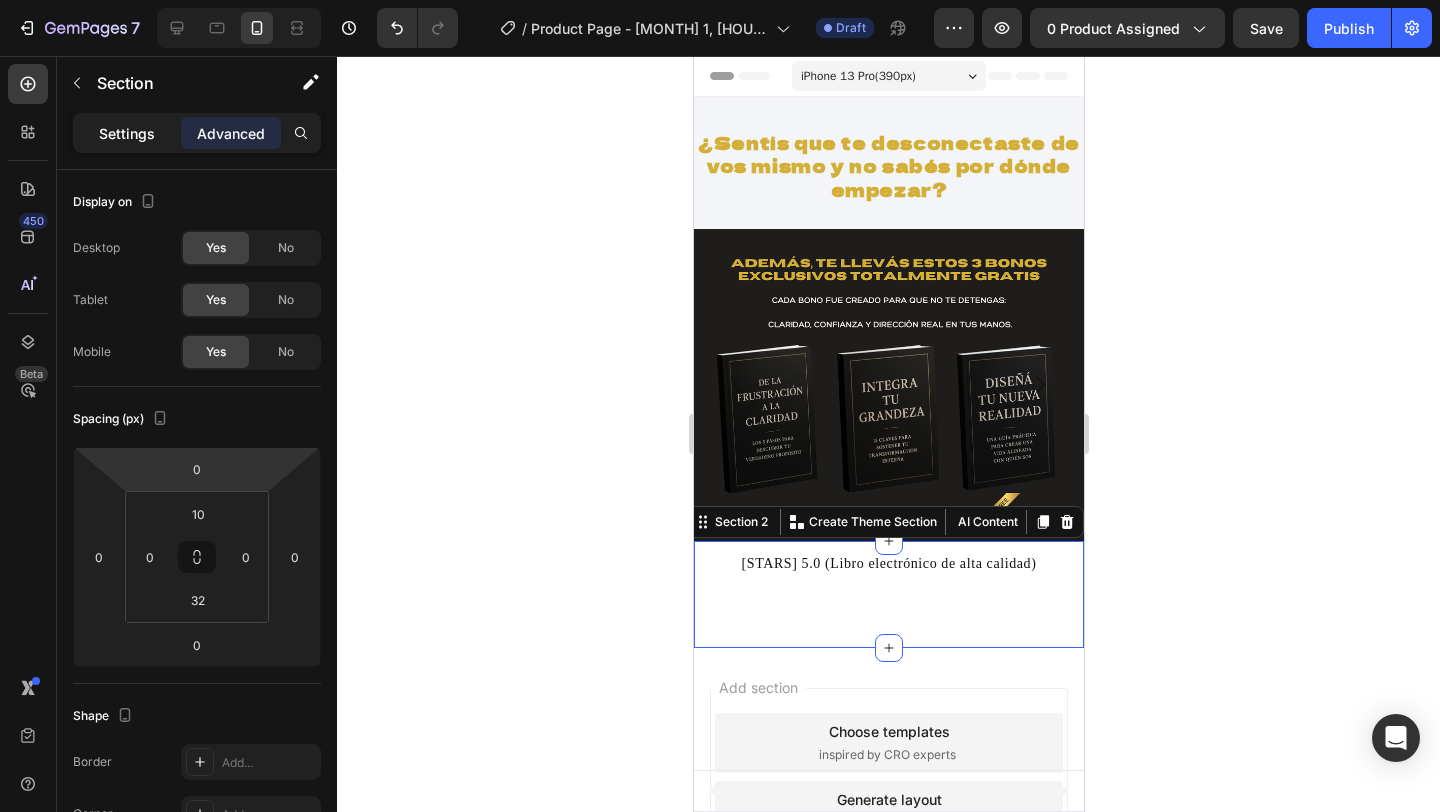 click on "Settings" at bounding box center (127, 133) 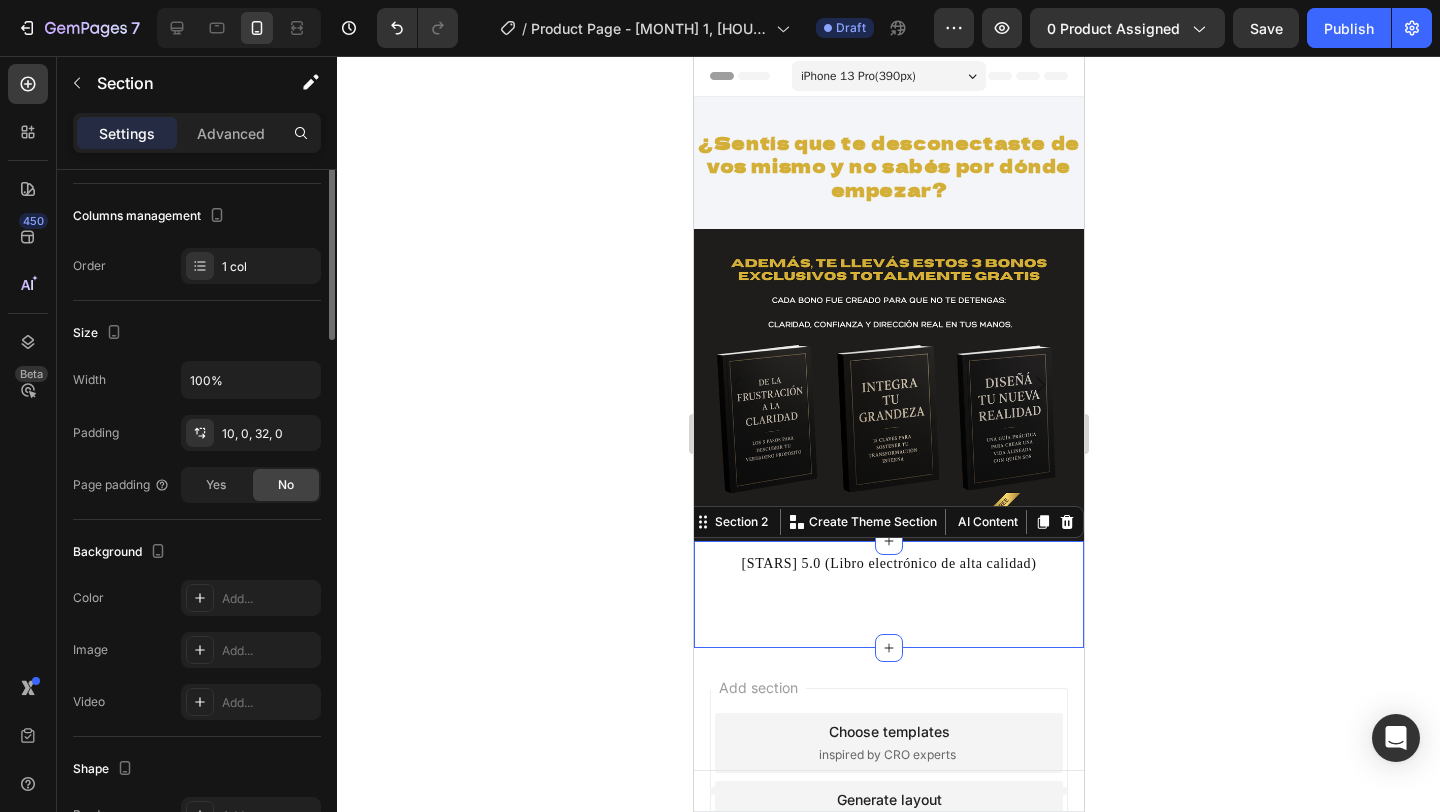 scroll, scrollTop: 0, scrollLeft: 0, axis: both 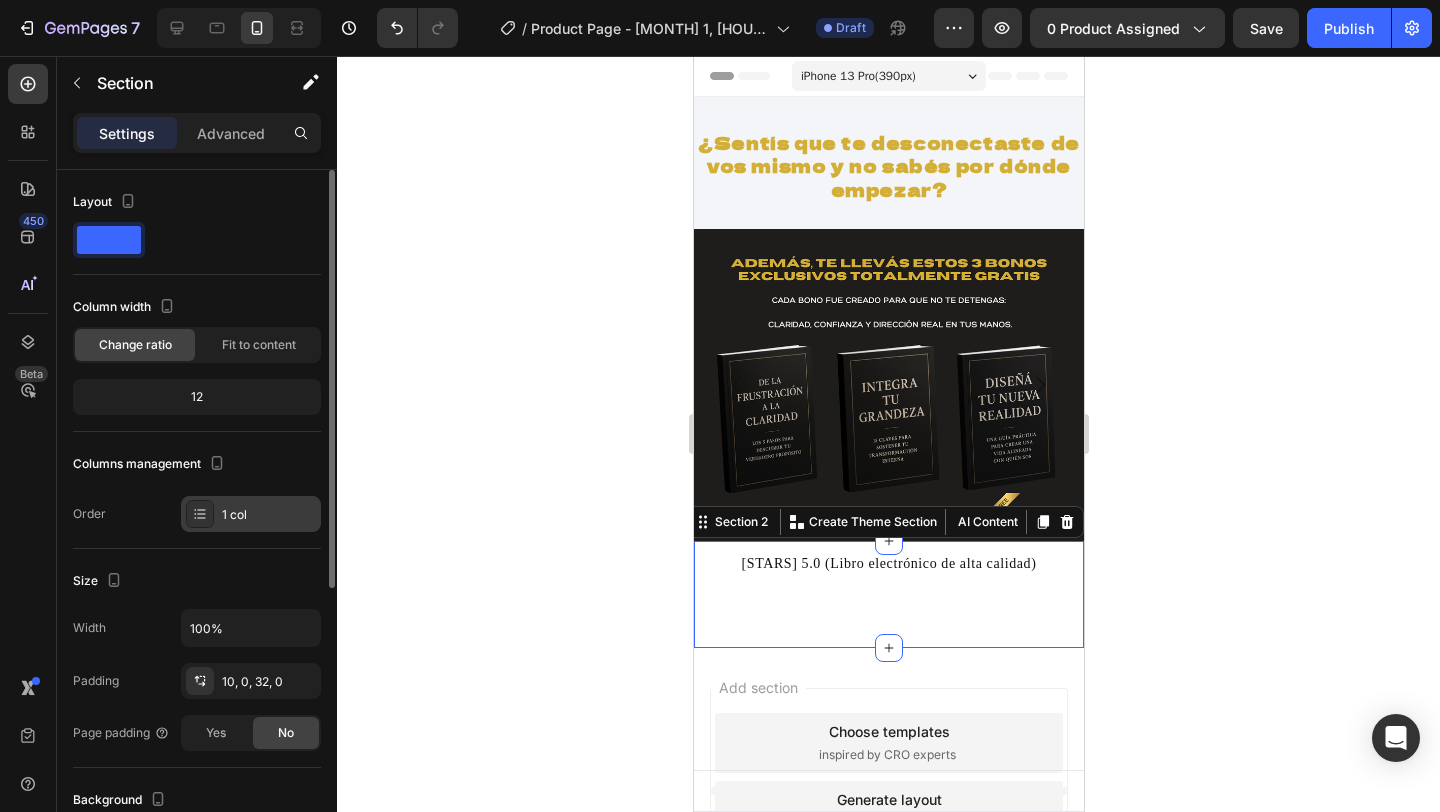 click on "1 col" at bounding box center (269, 515) 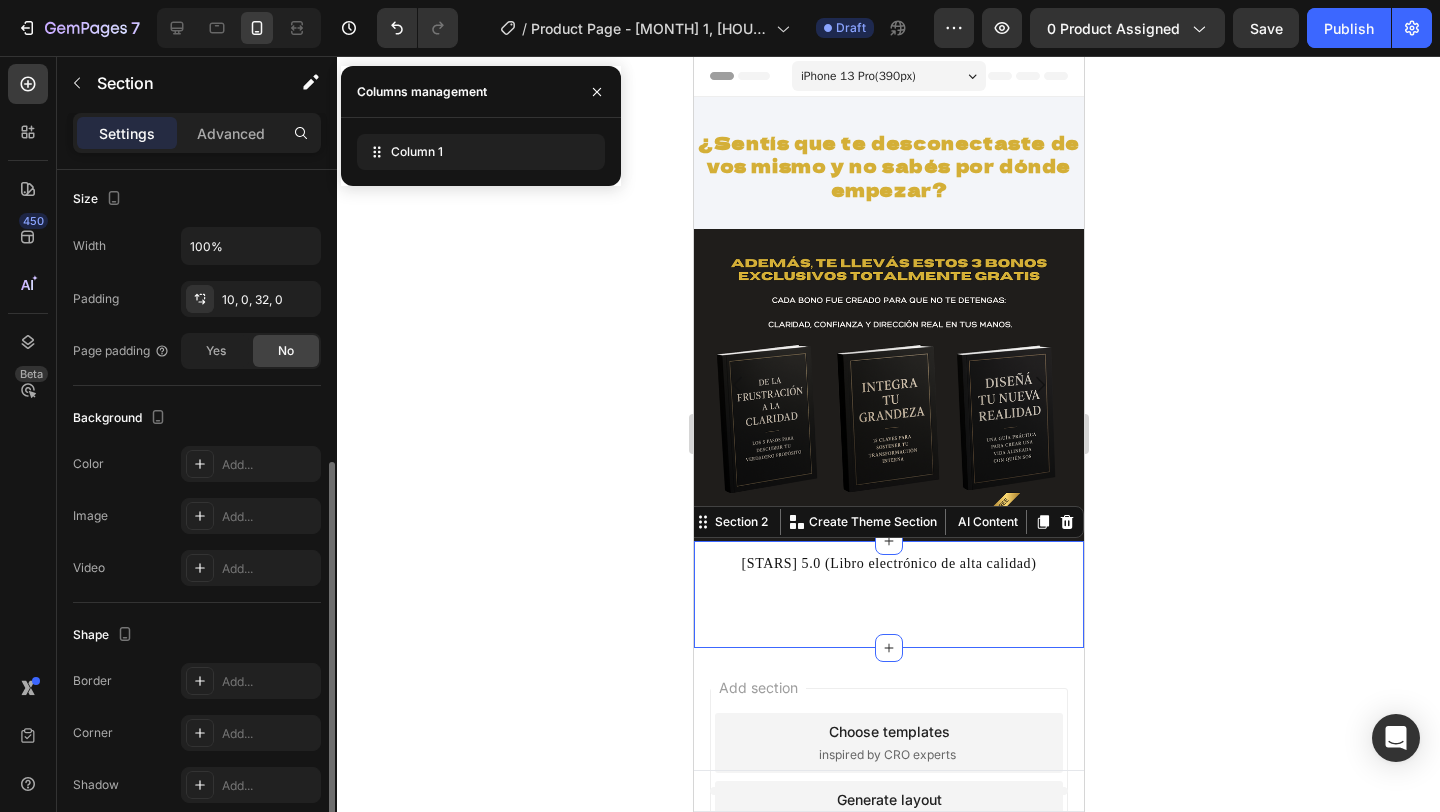 scroll, scrollTop: 445, scrollLeft: 0, axis: vertical 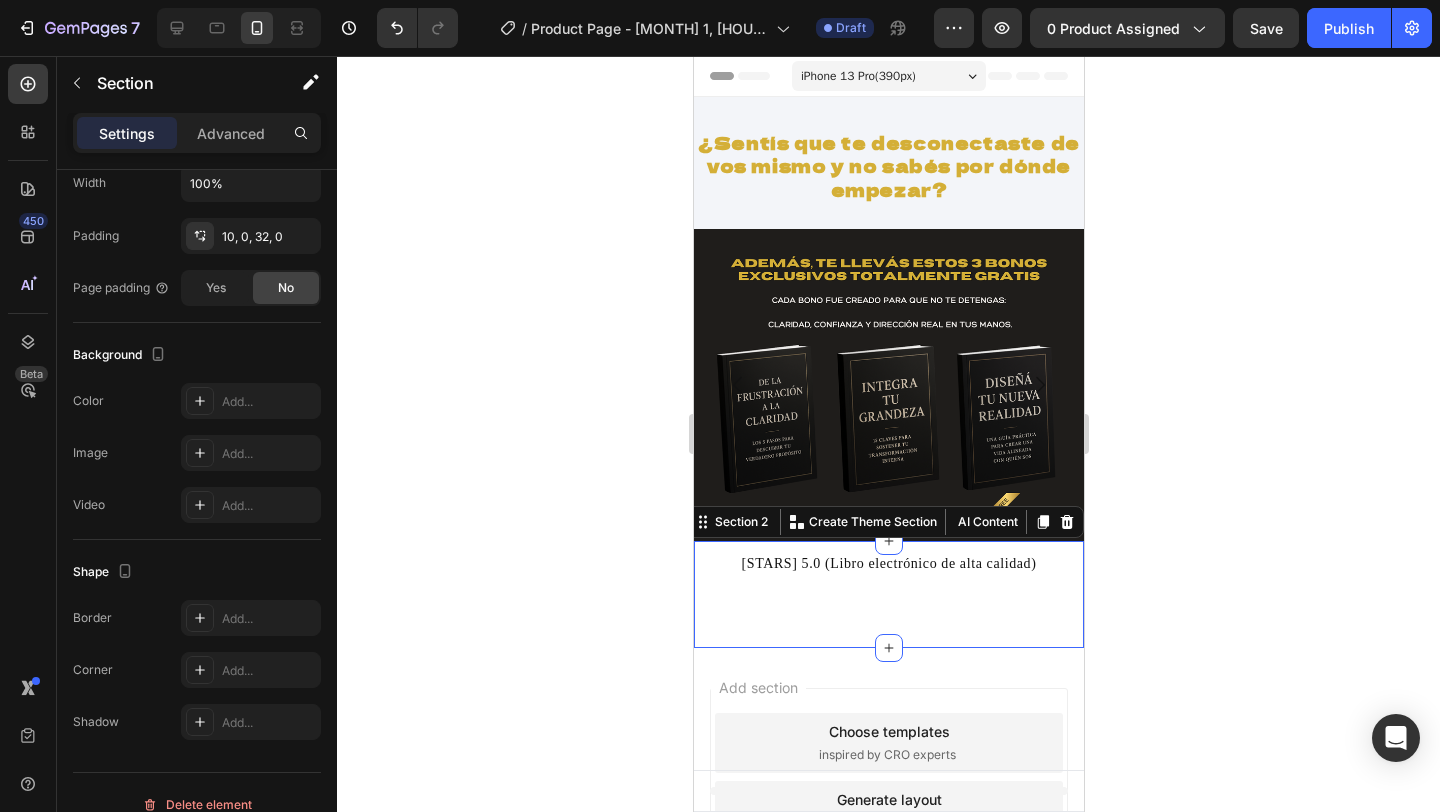 click 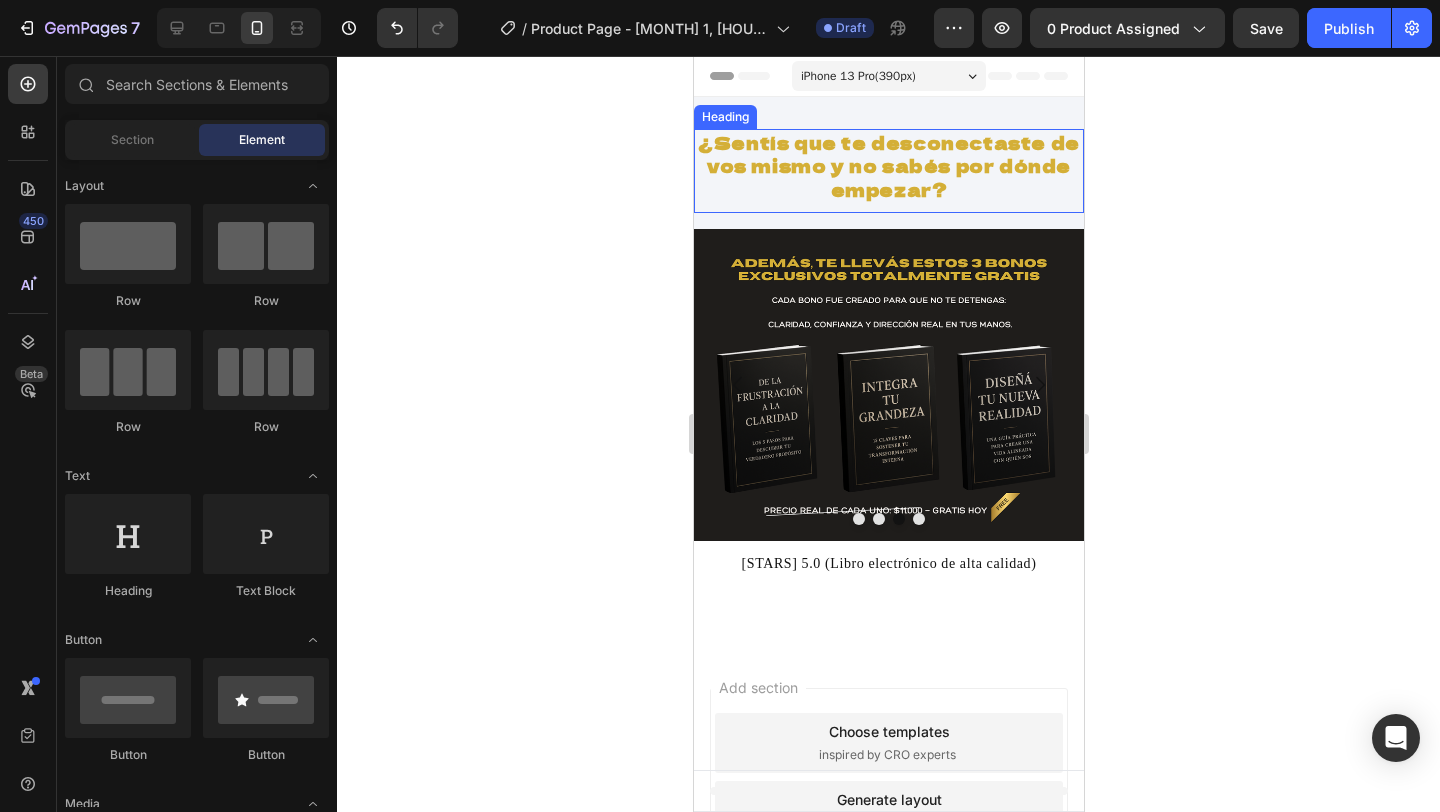 click on "¿Sentís que te desconectaste de vos mismo y no sabés por dónde empezar?" at bounding box center [888, 165] 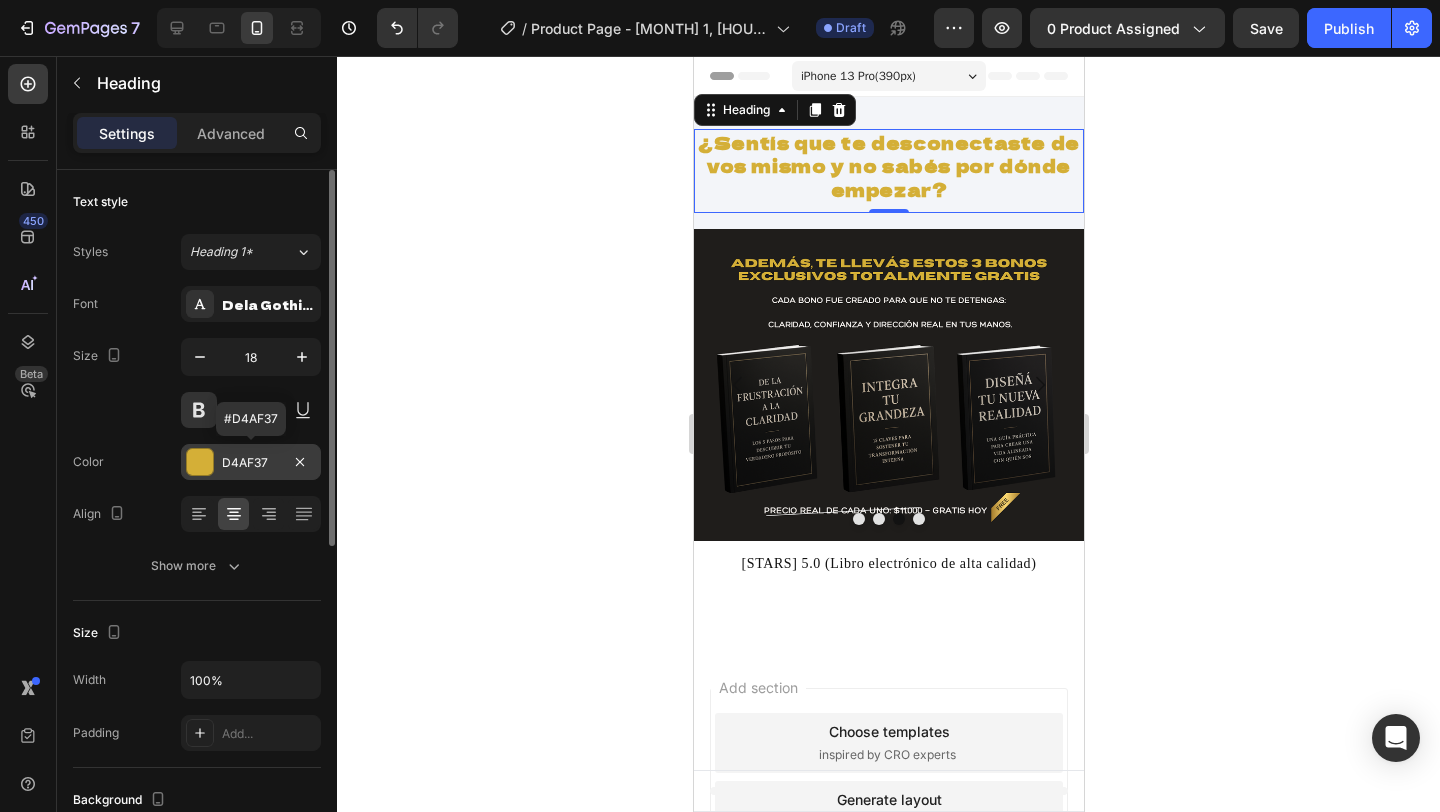 click at bounding box center (200, 462) 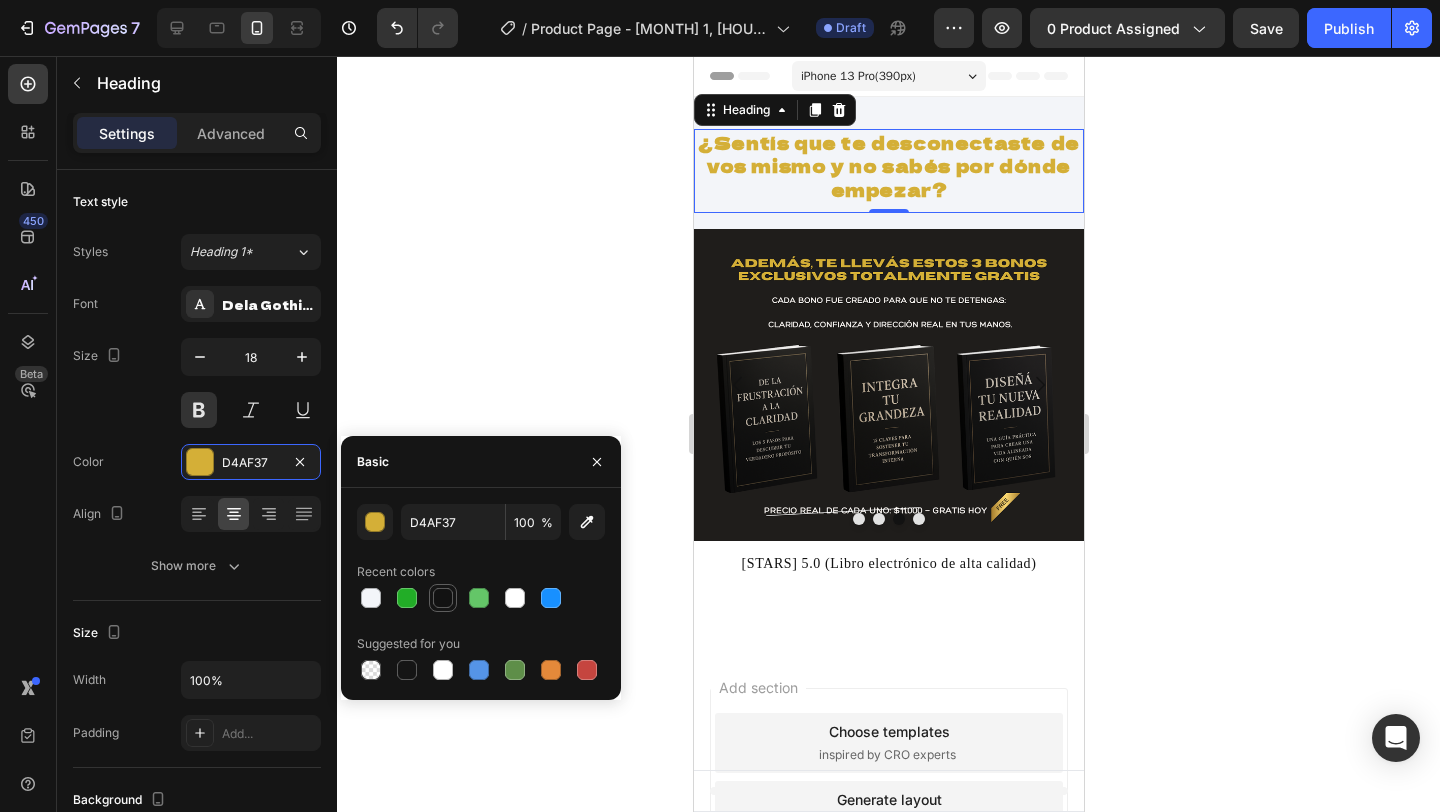 click at bounding box center (443, 598) 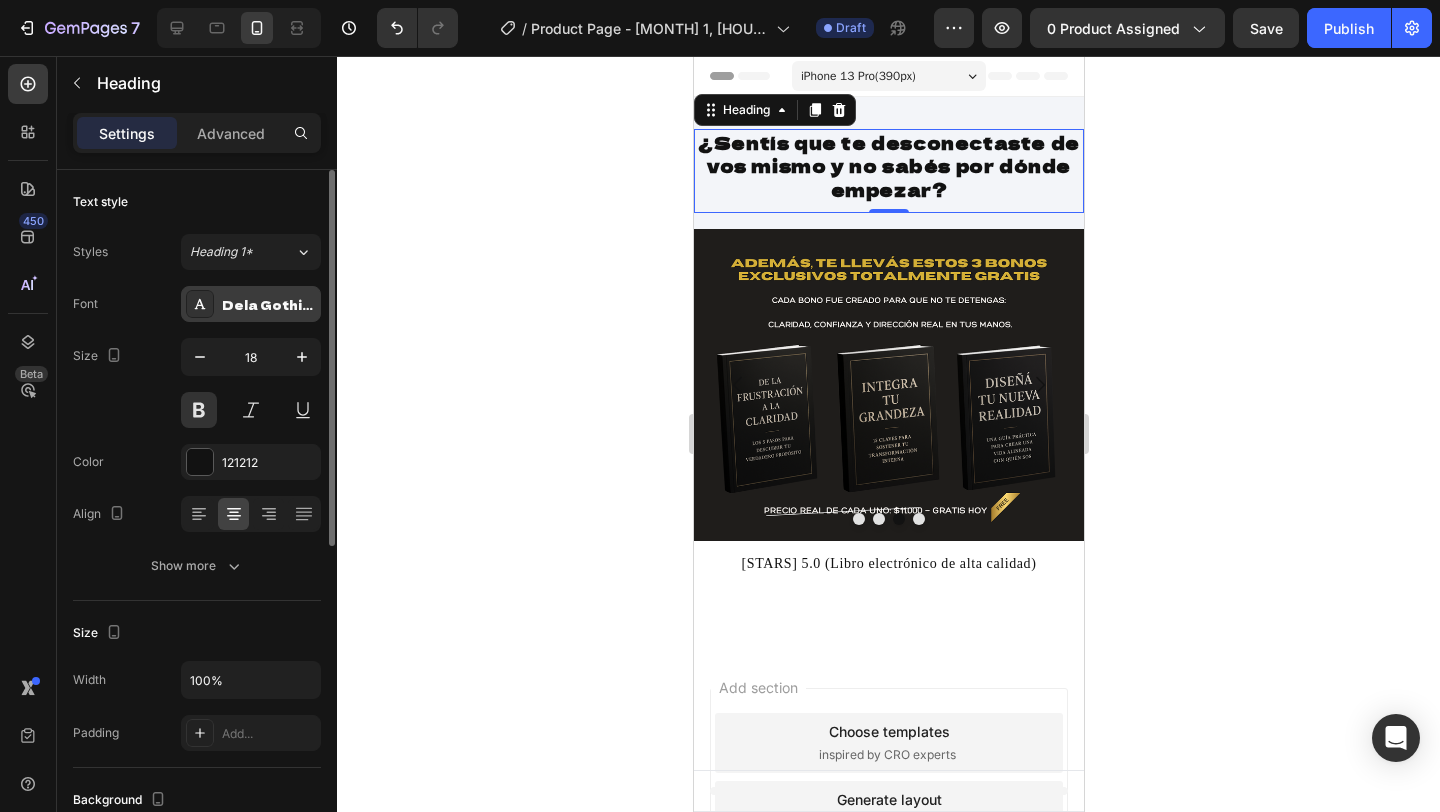 click on "Dela Gothic One" at bounding box center (269, 305) 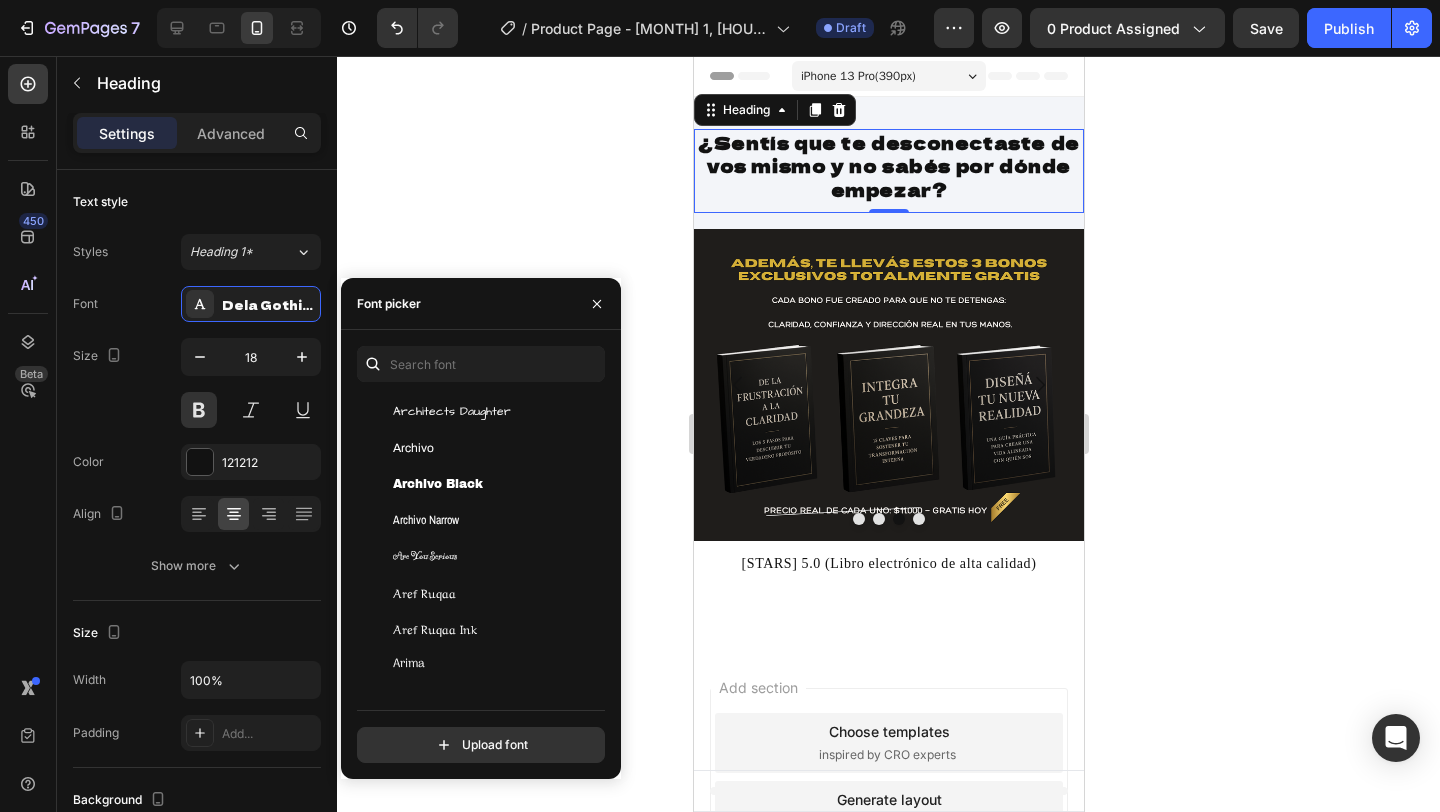 scroll, scrollTop: 3788, scrollLeft: 0, axis: vertical 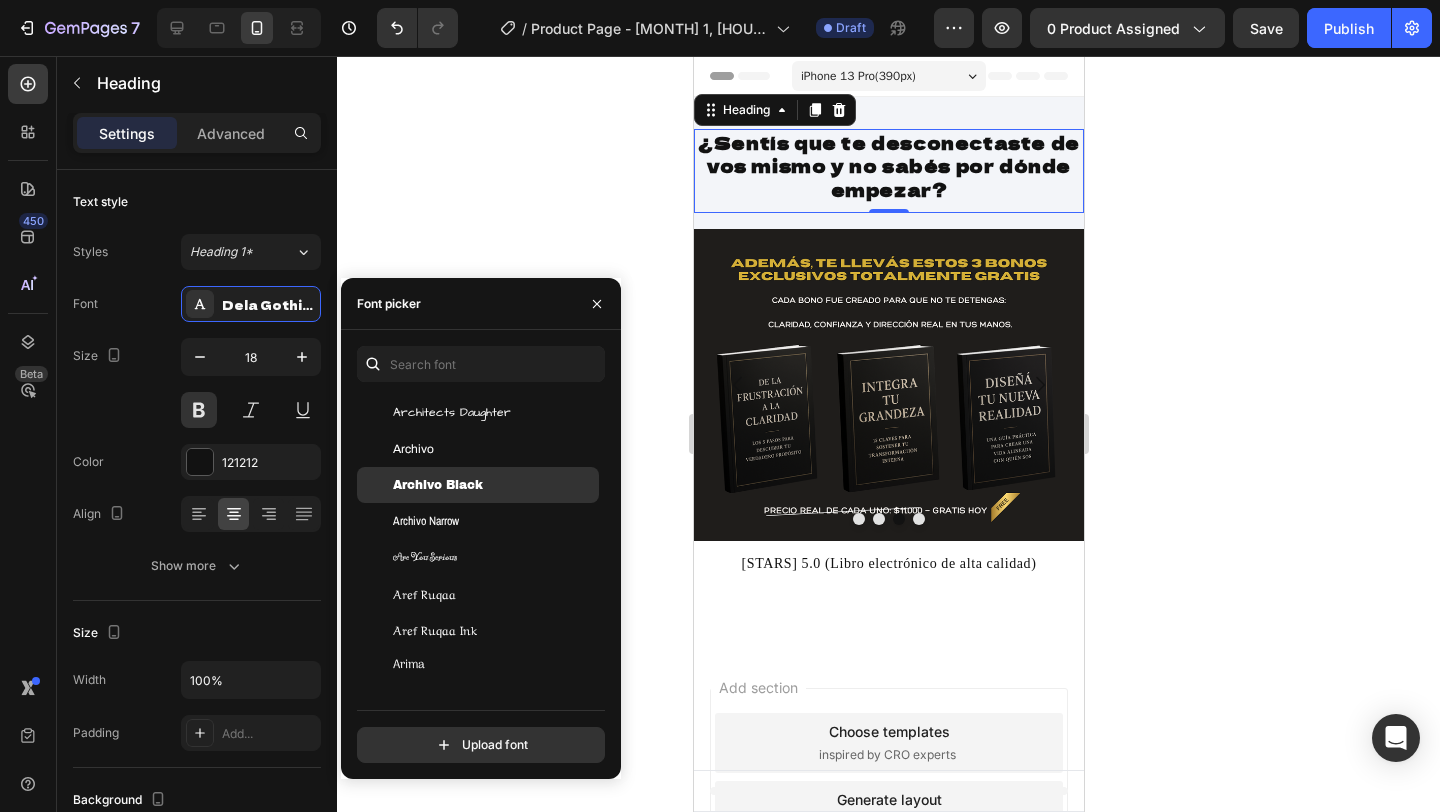 click on "Archivo Black" at bounding box center [438, 485] 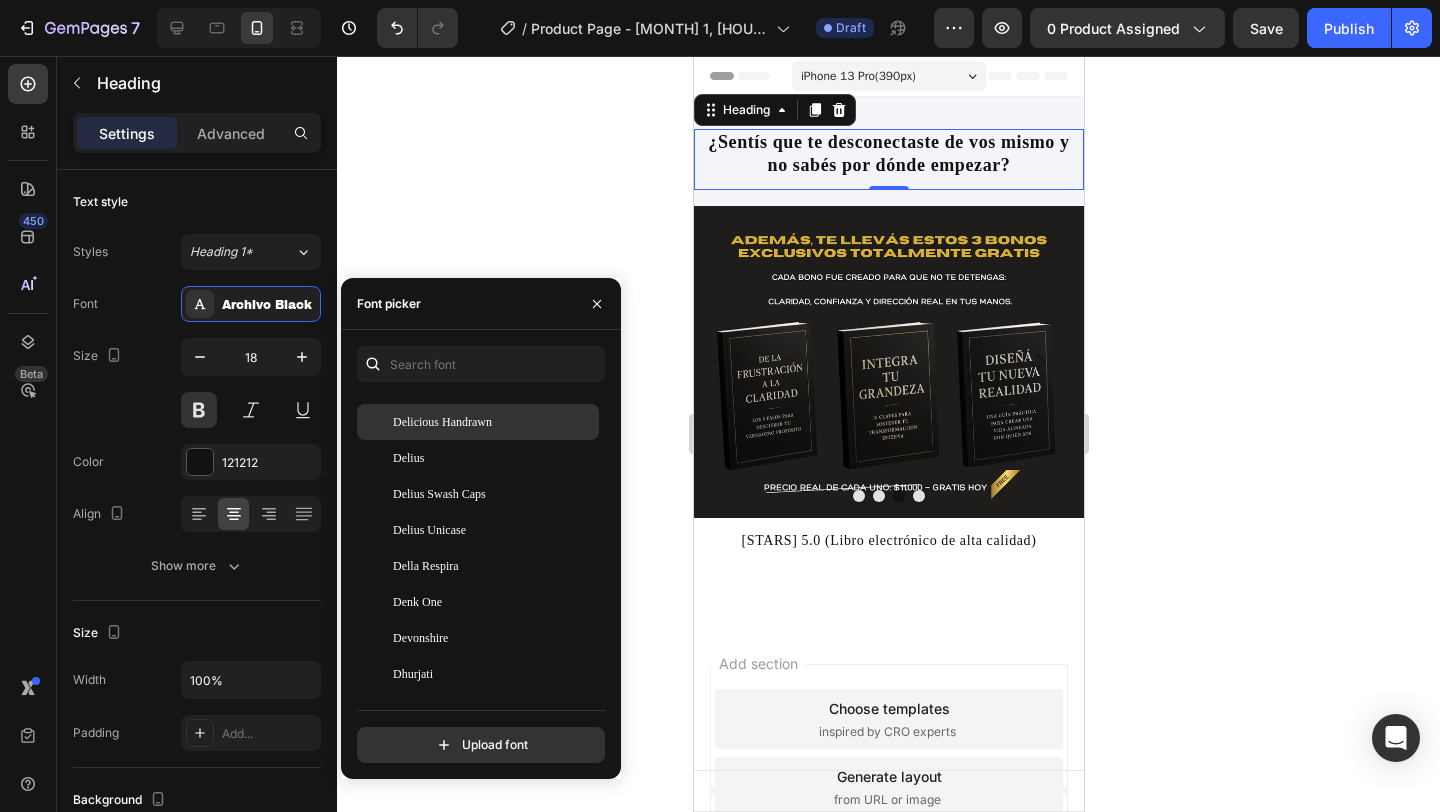 scroll, scrollTop: 13974, scrollLeft: 0, axis: vertical 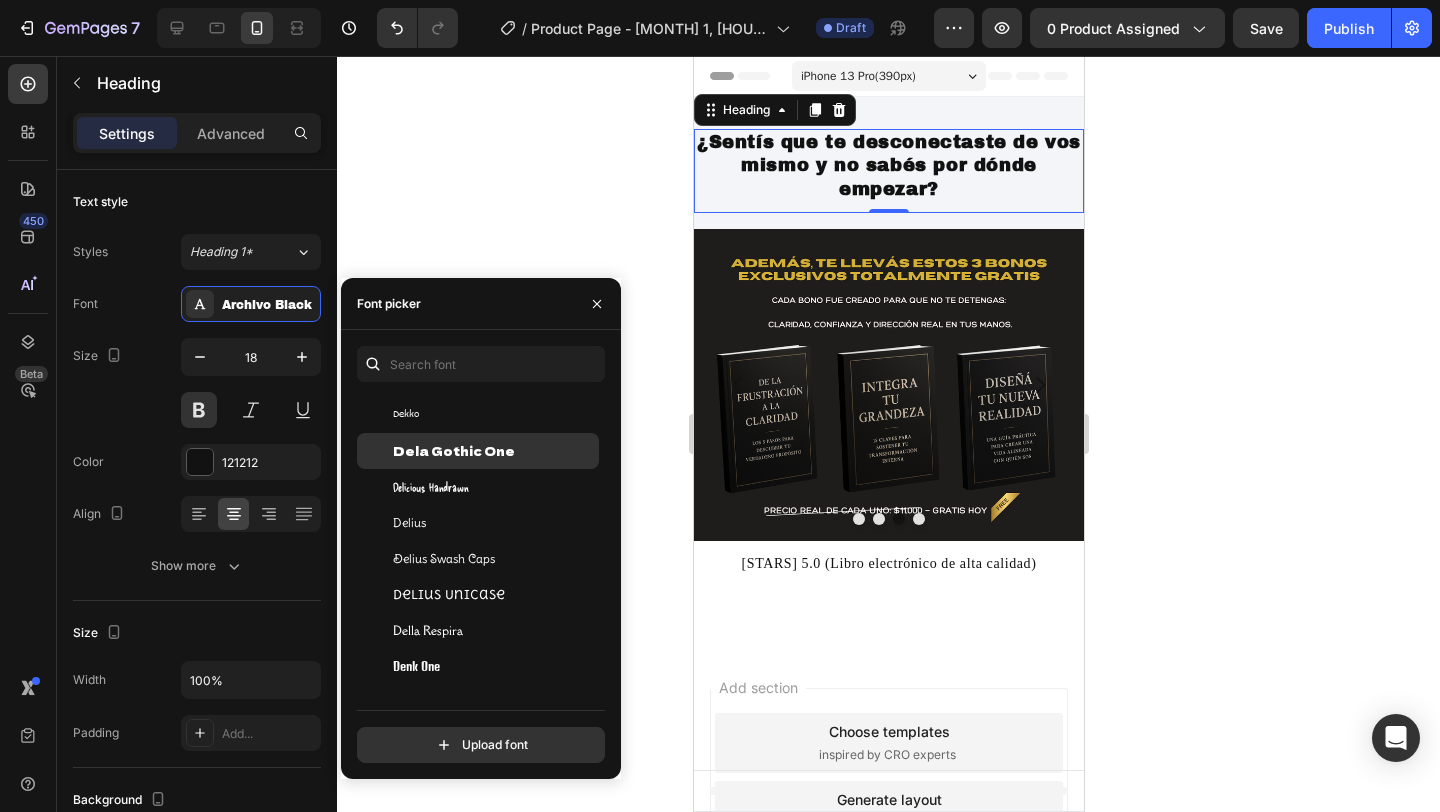 click on "Dela Gothic One" at bounding box center (454, 451) 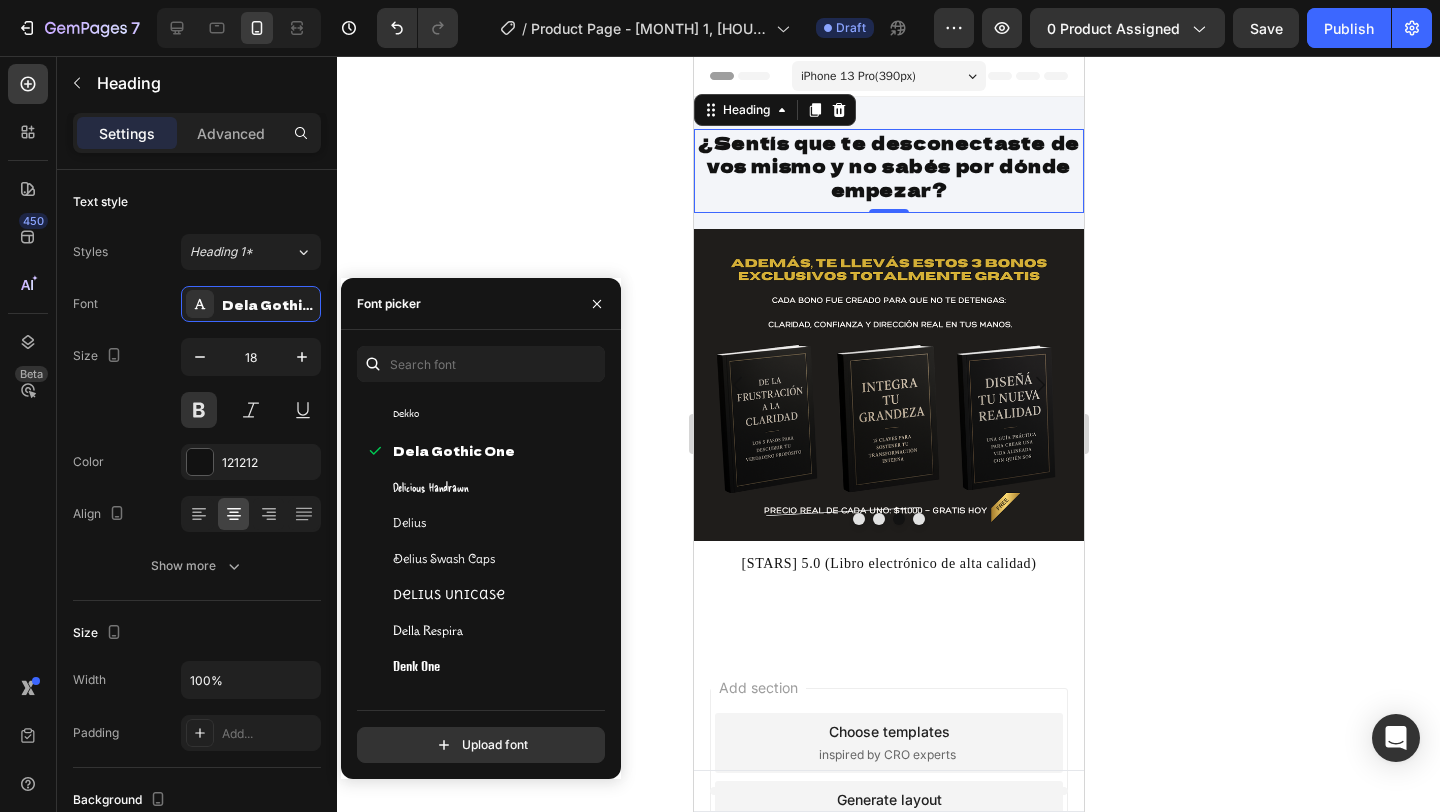 click 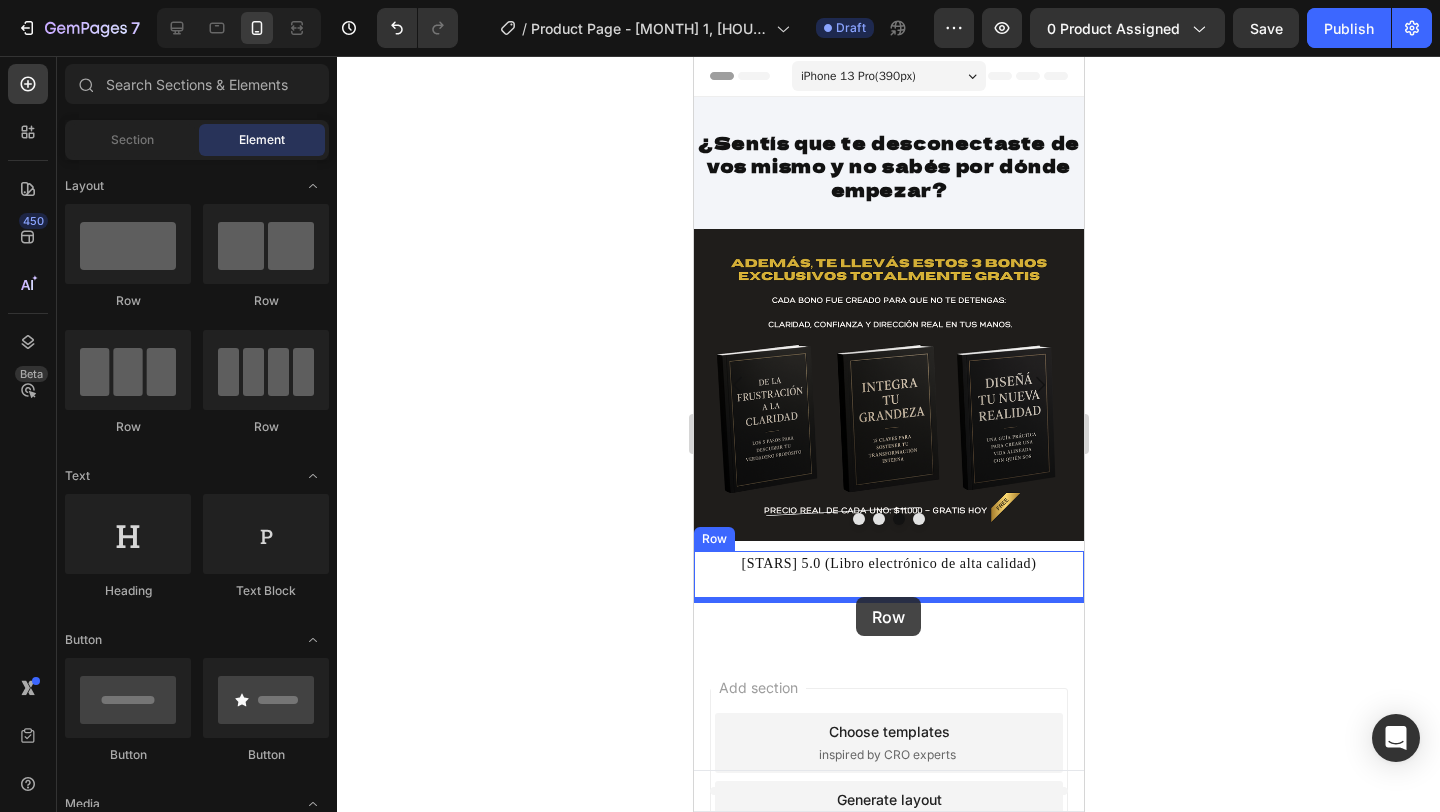 drag, startPoint x: 836, startPoint y: 292, endPoint x: 855, endPoint y: 598, distance: 306.5893 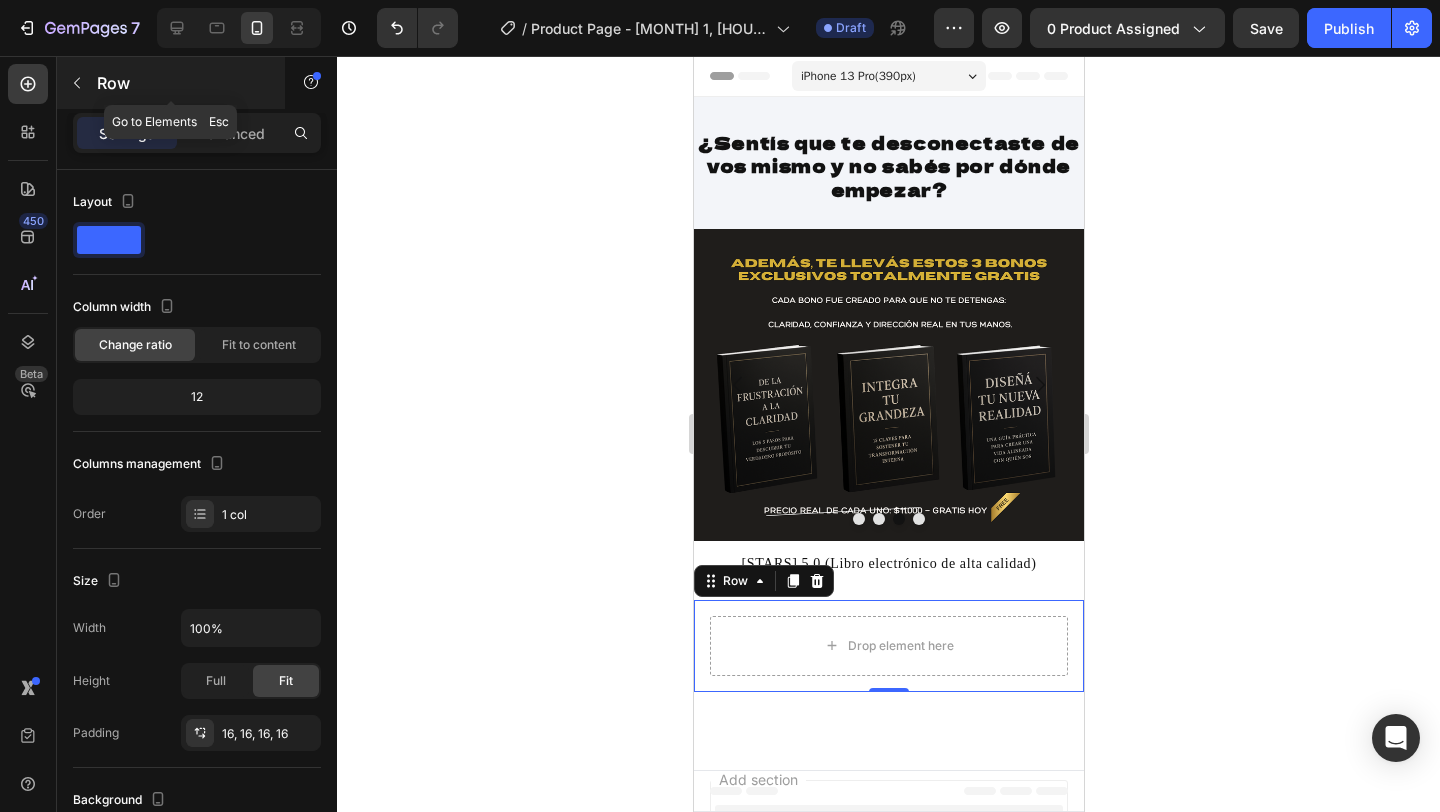 click 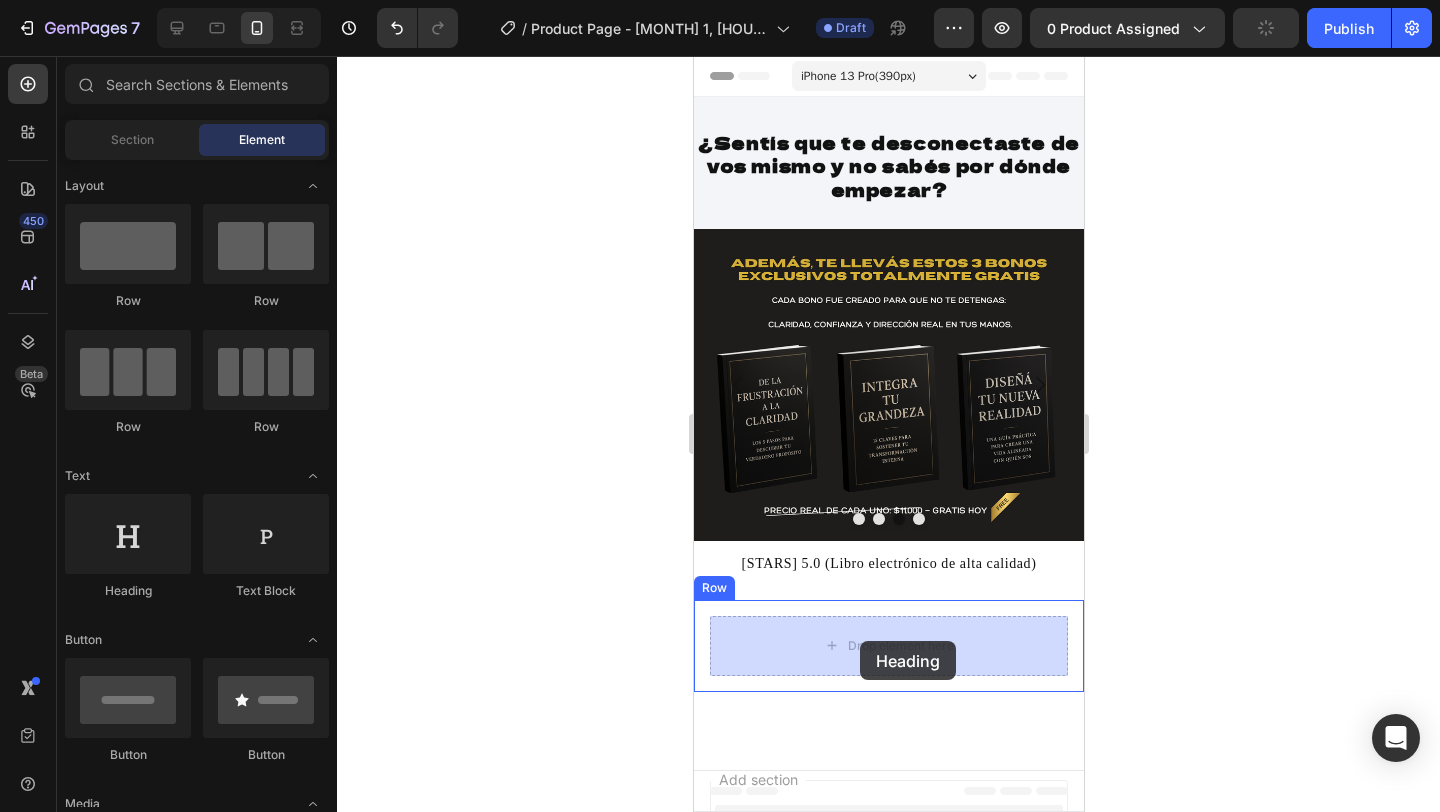 drag, startPoint x: 820, startPoint y: 602, endPoint x: 859, endPoint y: 638, distance: 53.075417 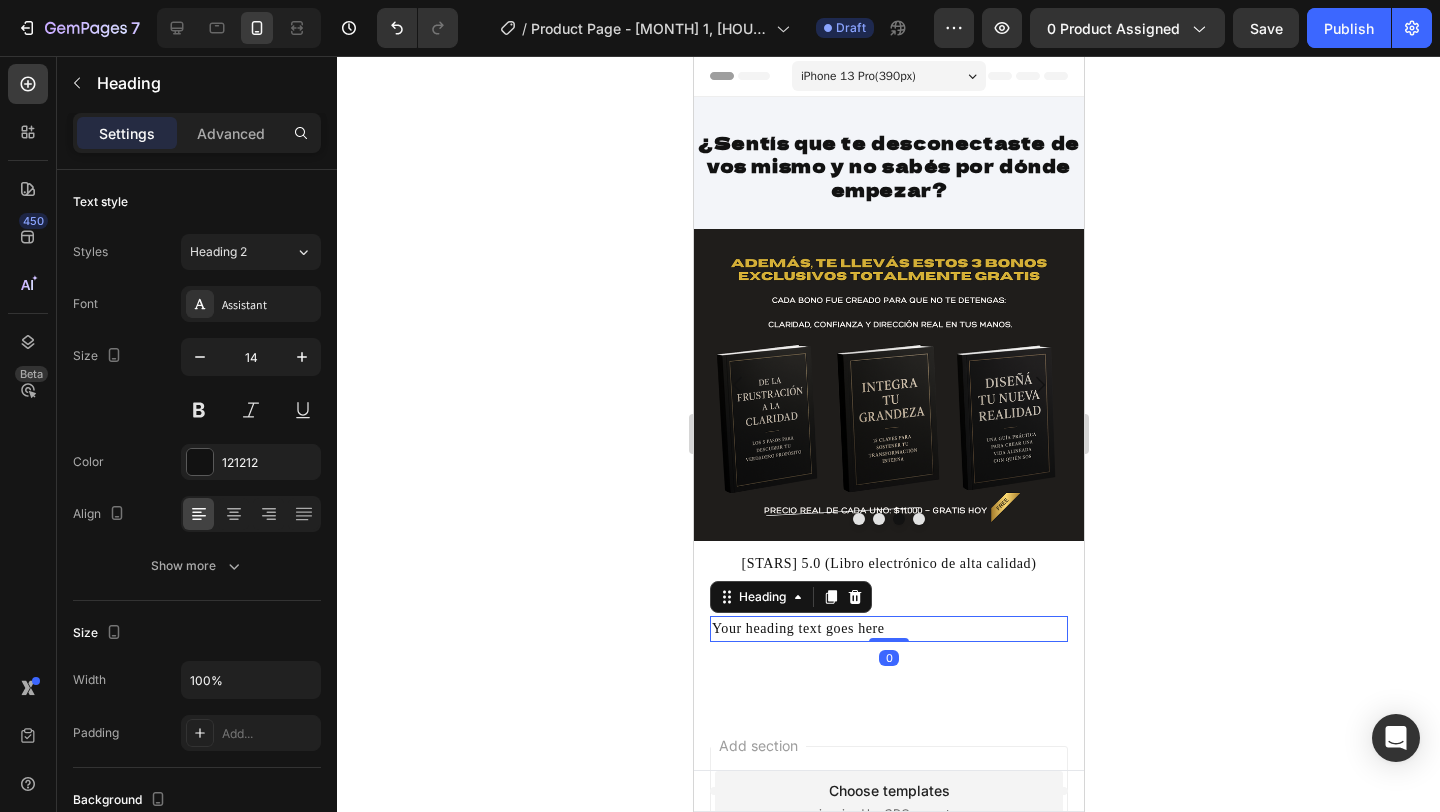 click on "Your heading text goes here" at bounding box center [888, 629] 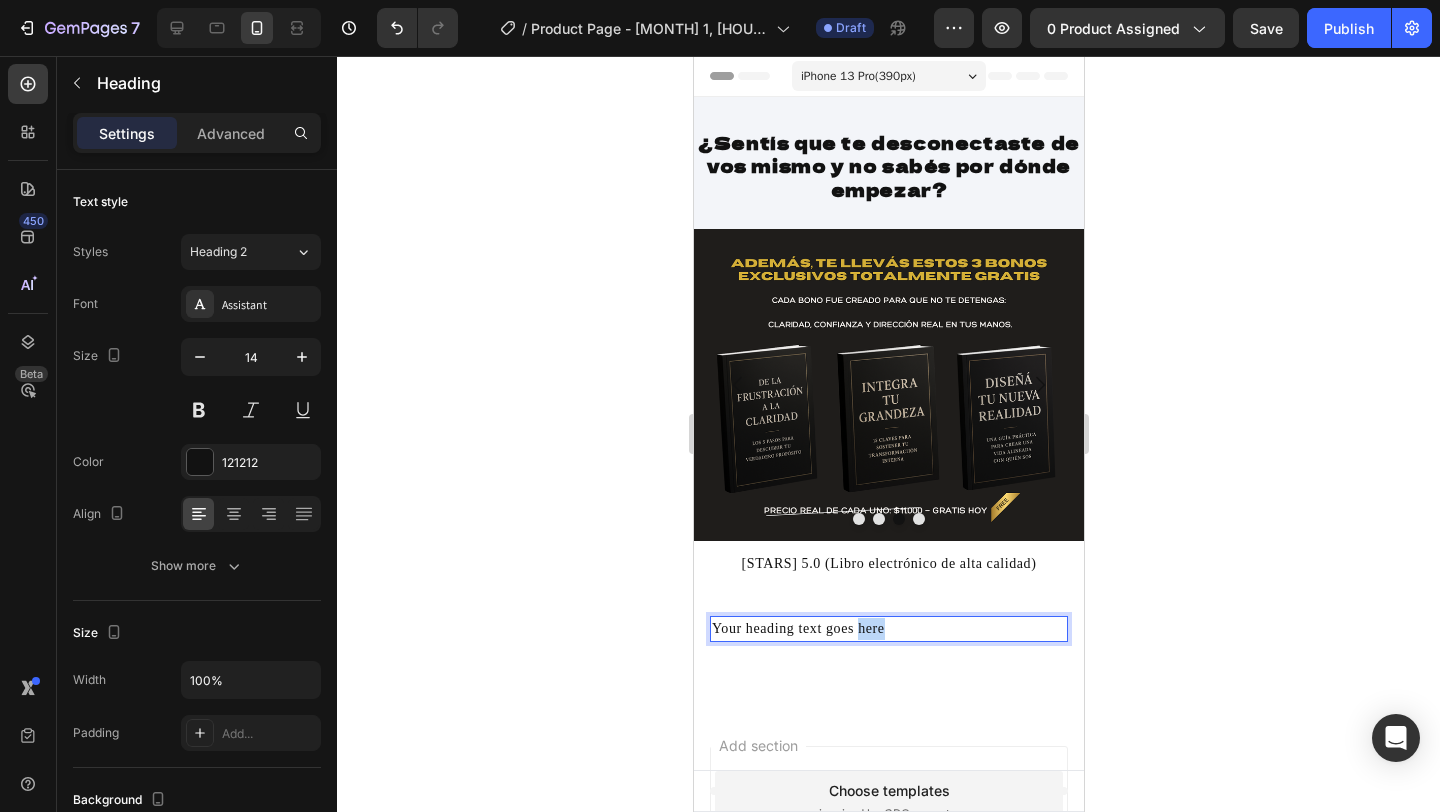 click on "Your heading text goes here" at bounding box center (888, 629) 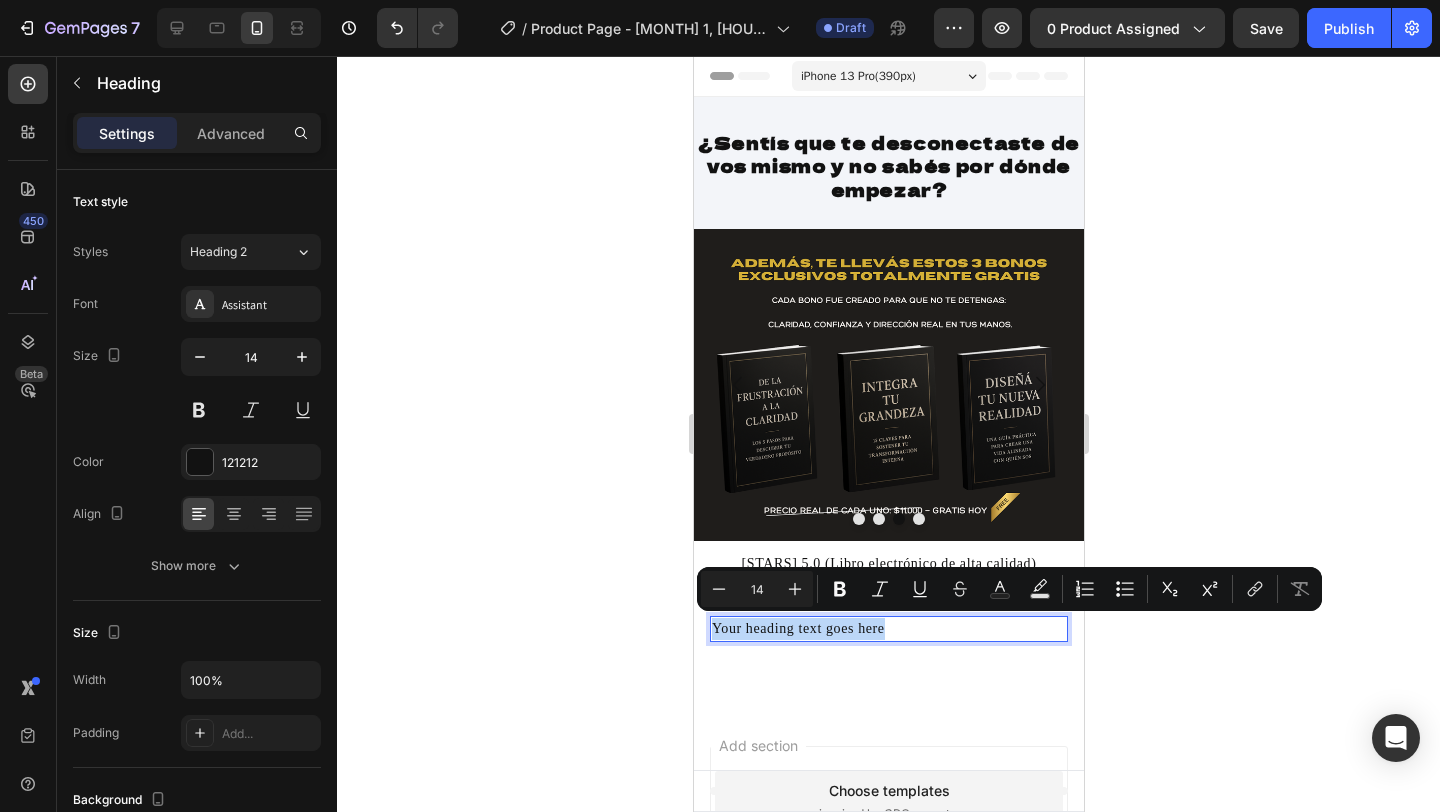 click on "Your heading text goes here" at bounding box center [888, 629] 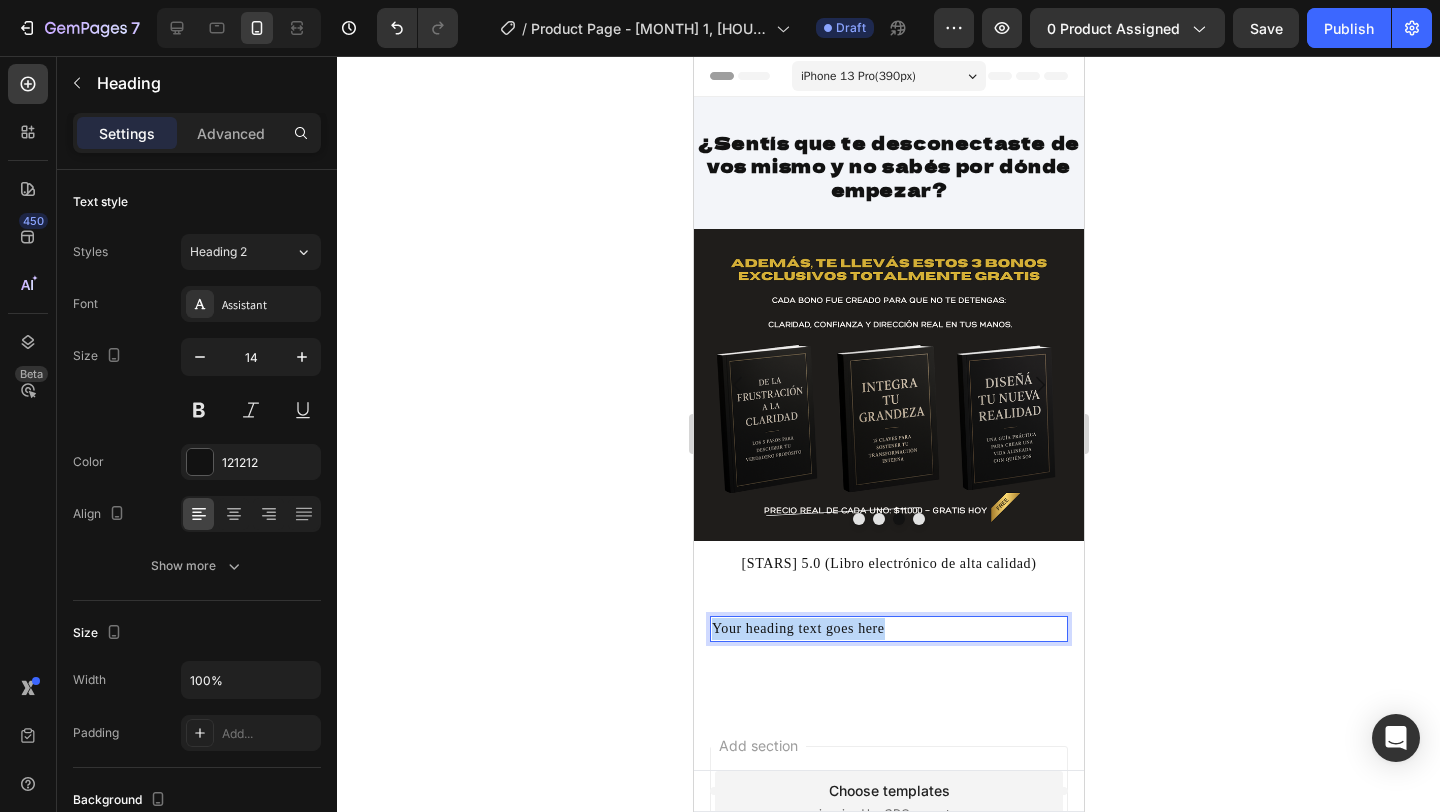 click on "Your heading text goes here" at bounding box center (888, 629) 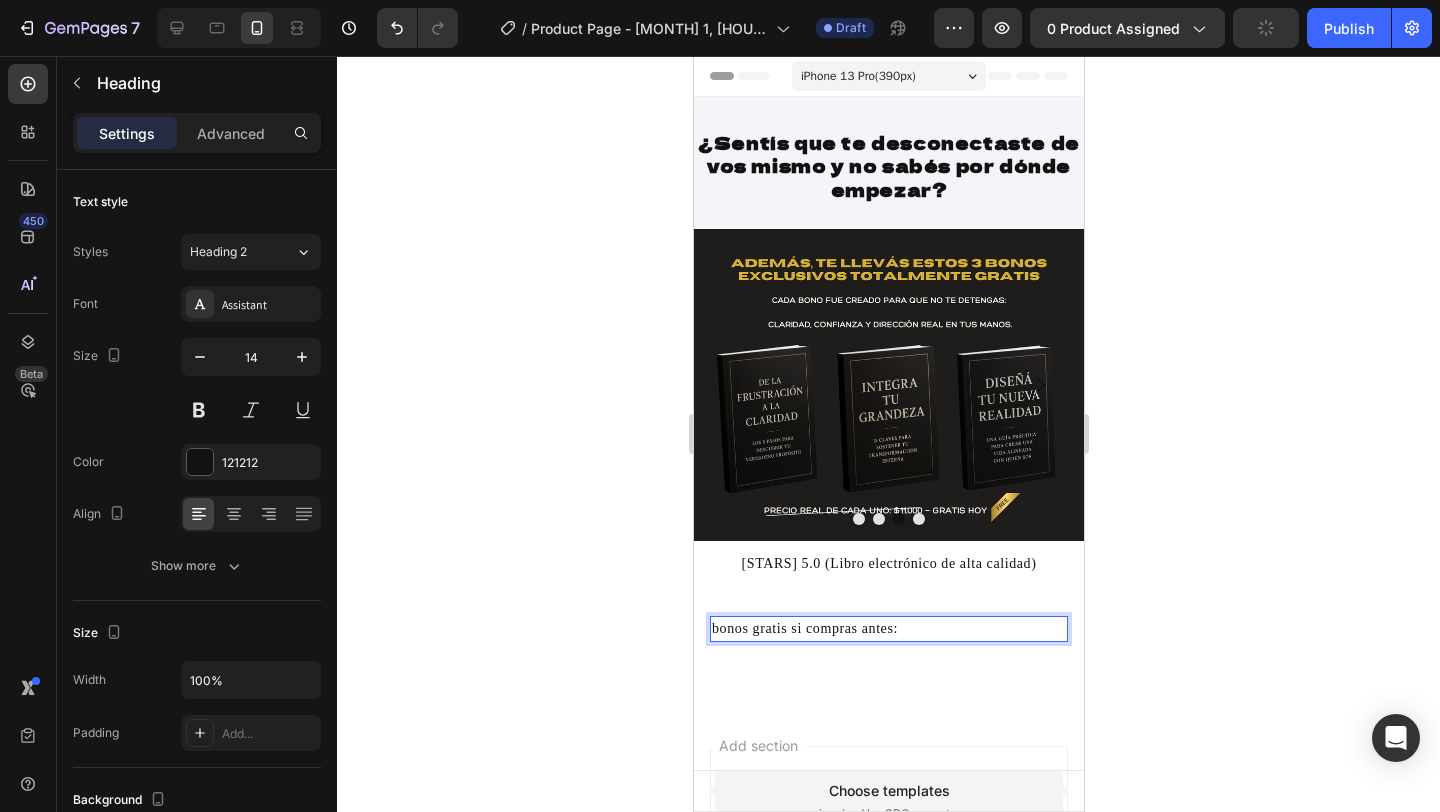 click on "bonos gratis si compras antes:" at bounding box center [888, 629] 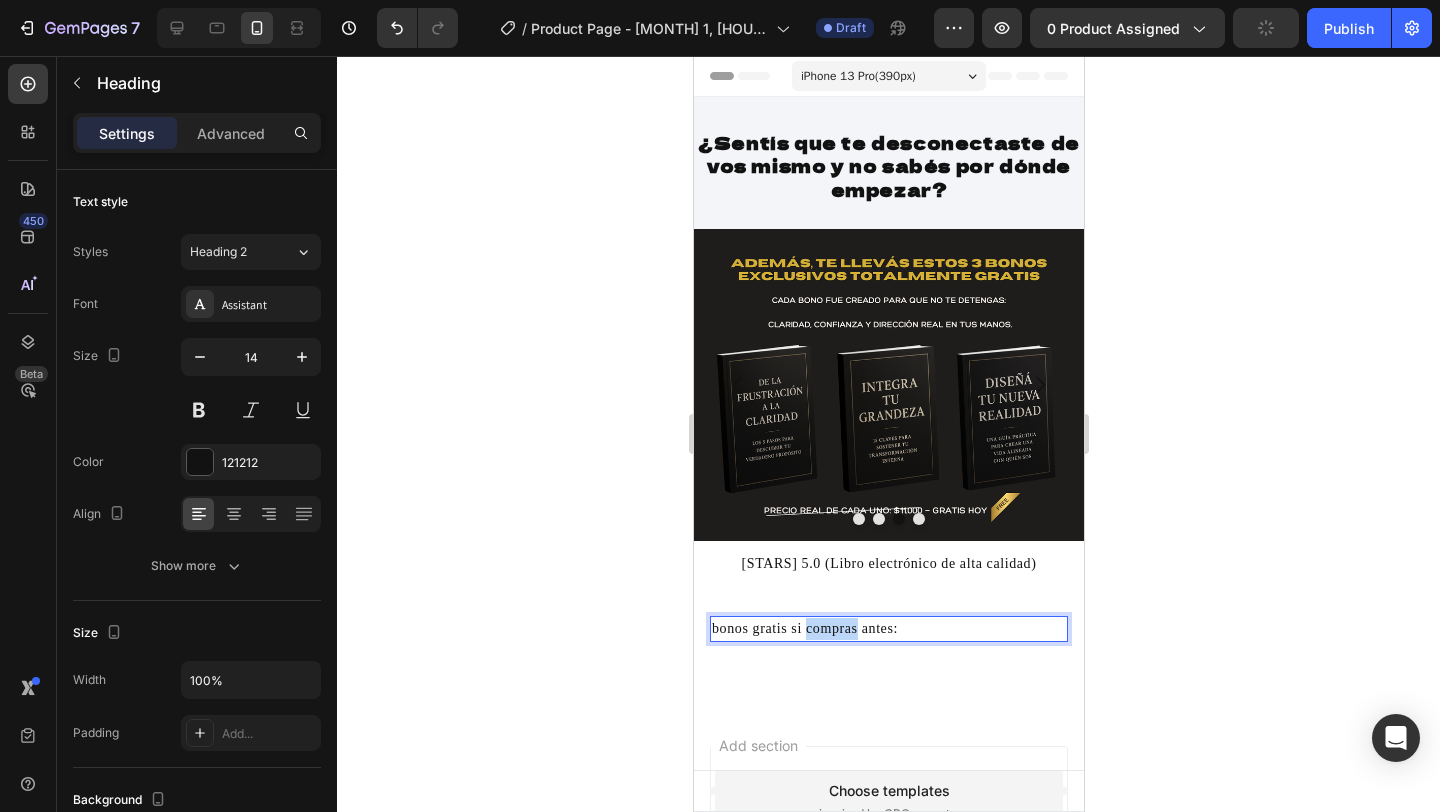 click on "bonos gratis si compras antes:" at bounding box center [888, 629] 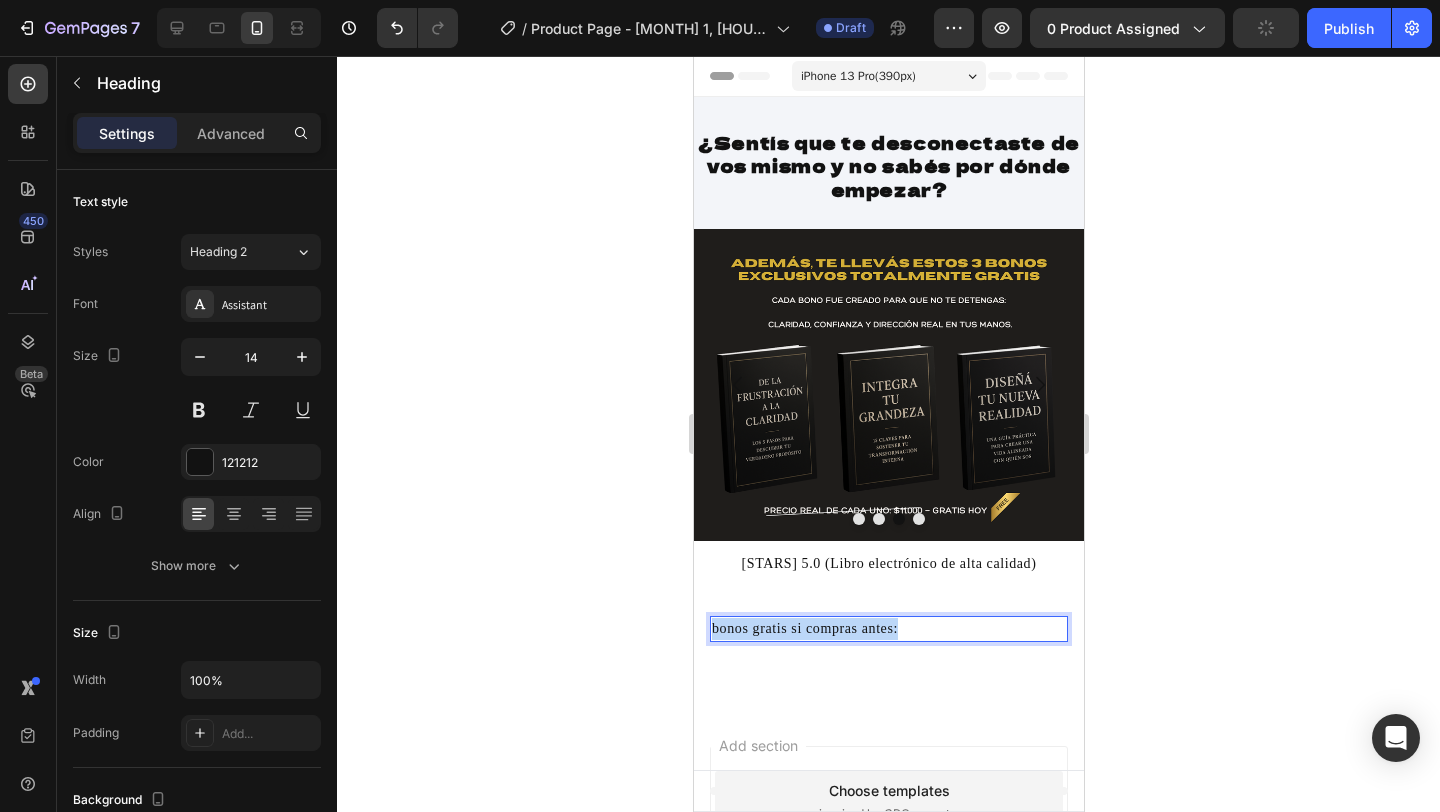 click on "bonos gratis si compras antes:" at bounding box center [888, 629] 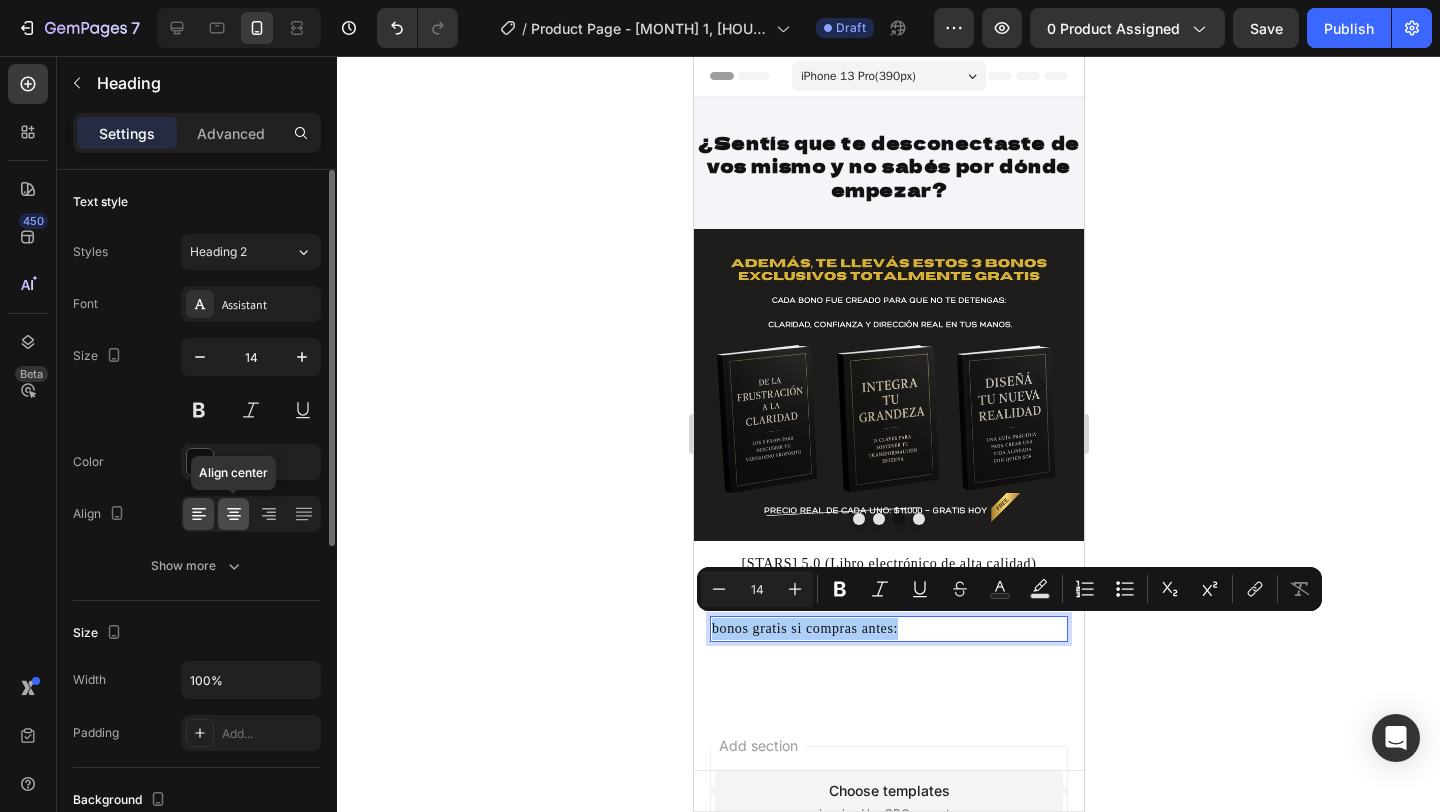 click 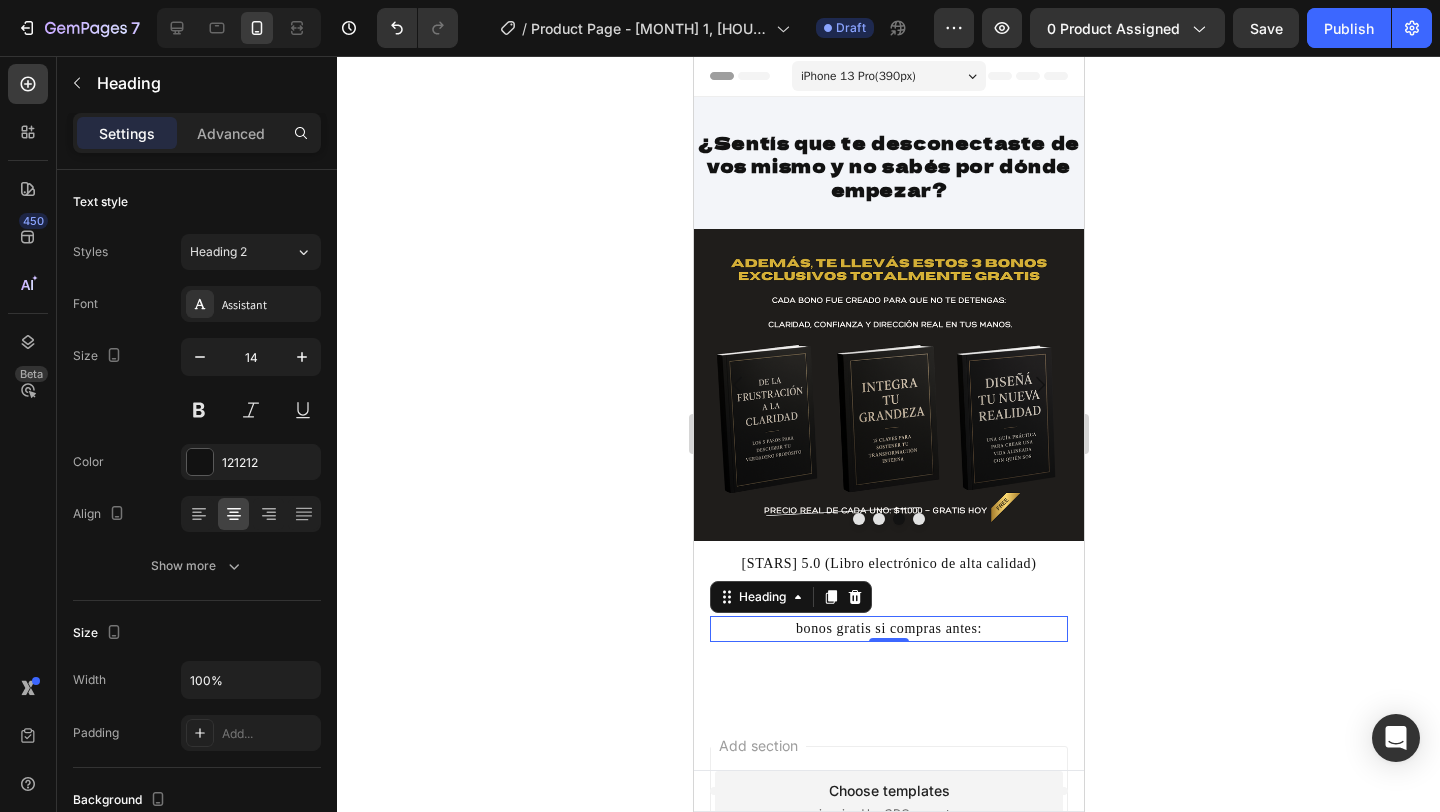 click 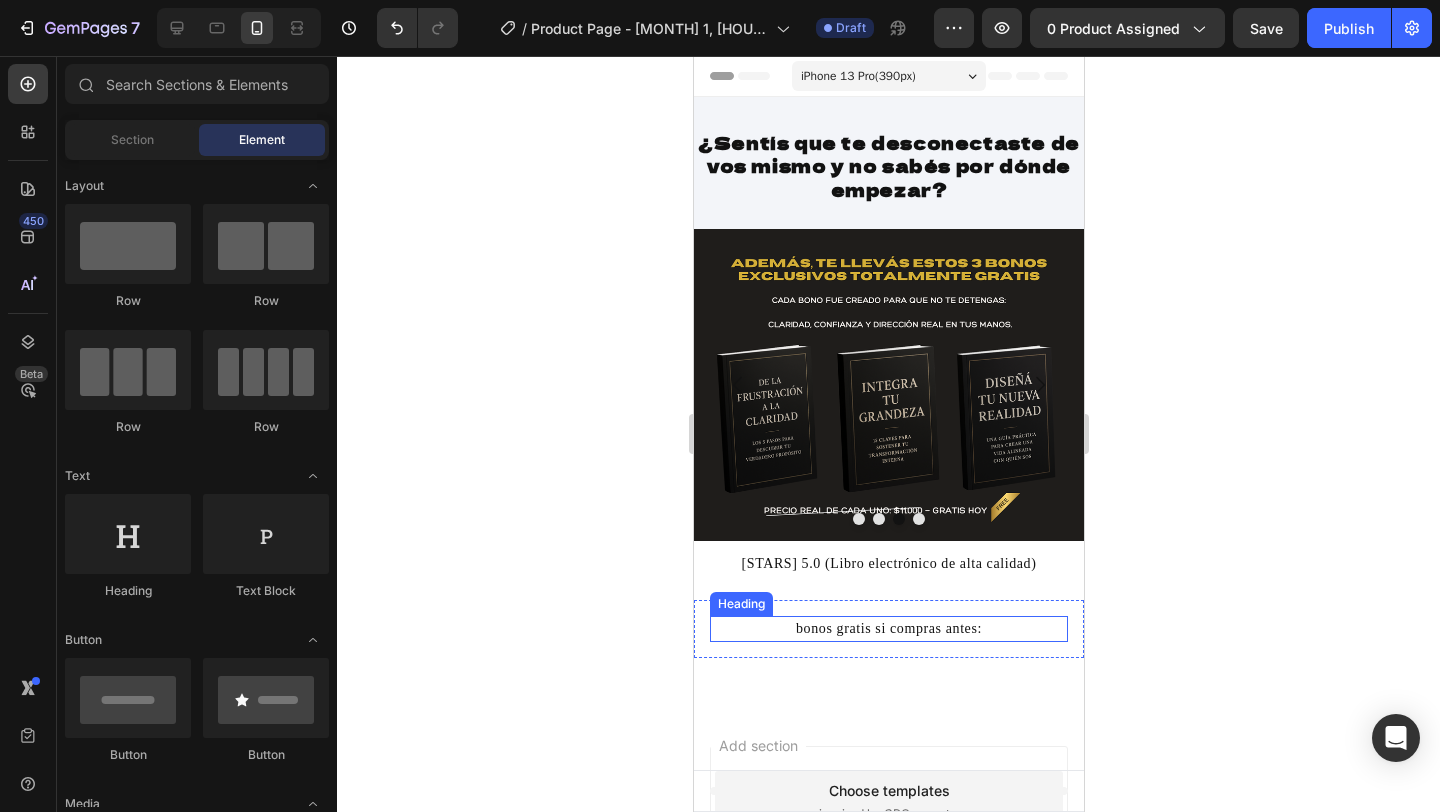 click on "bonos gratis si compras antes:" at bounding box center [888, 629] 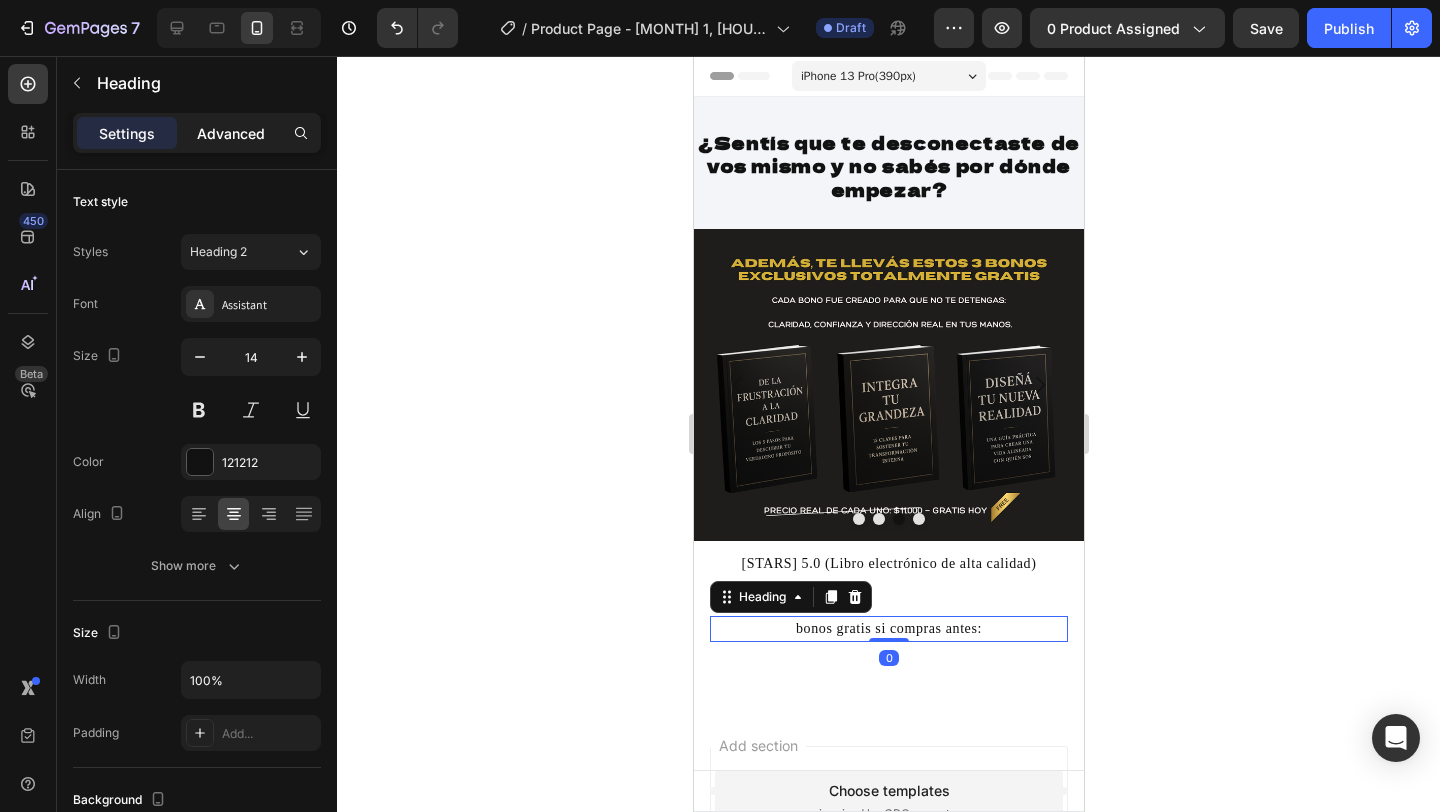 click on "Advanced" at bounding box center (231, 133) 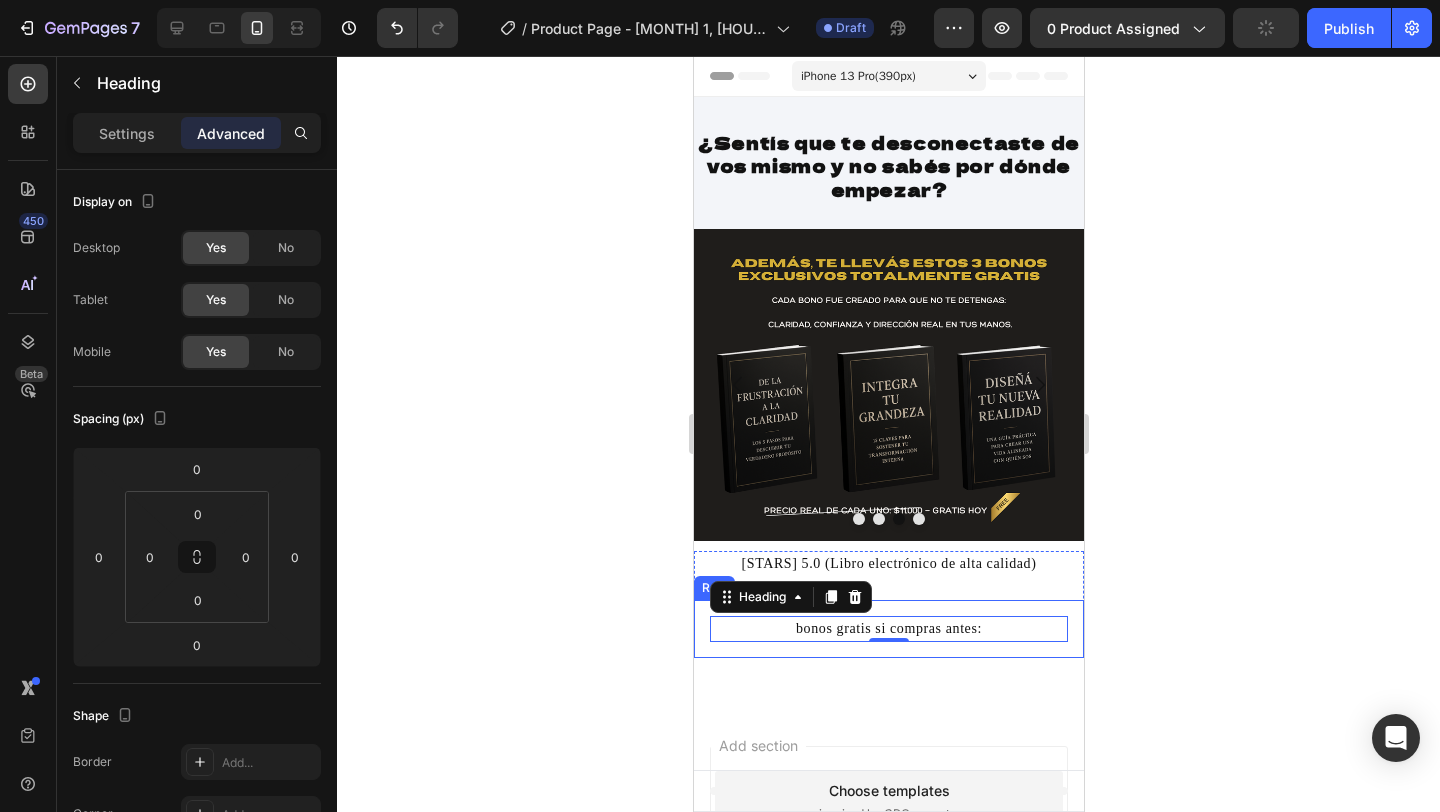 click on "bonos gratis si compras antes: Heading   0 Row" at bounding box center (888, 629) 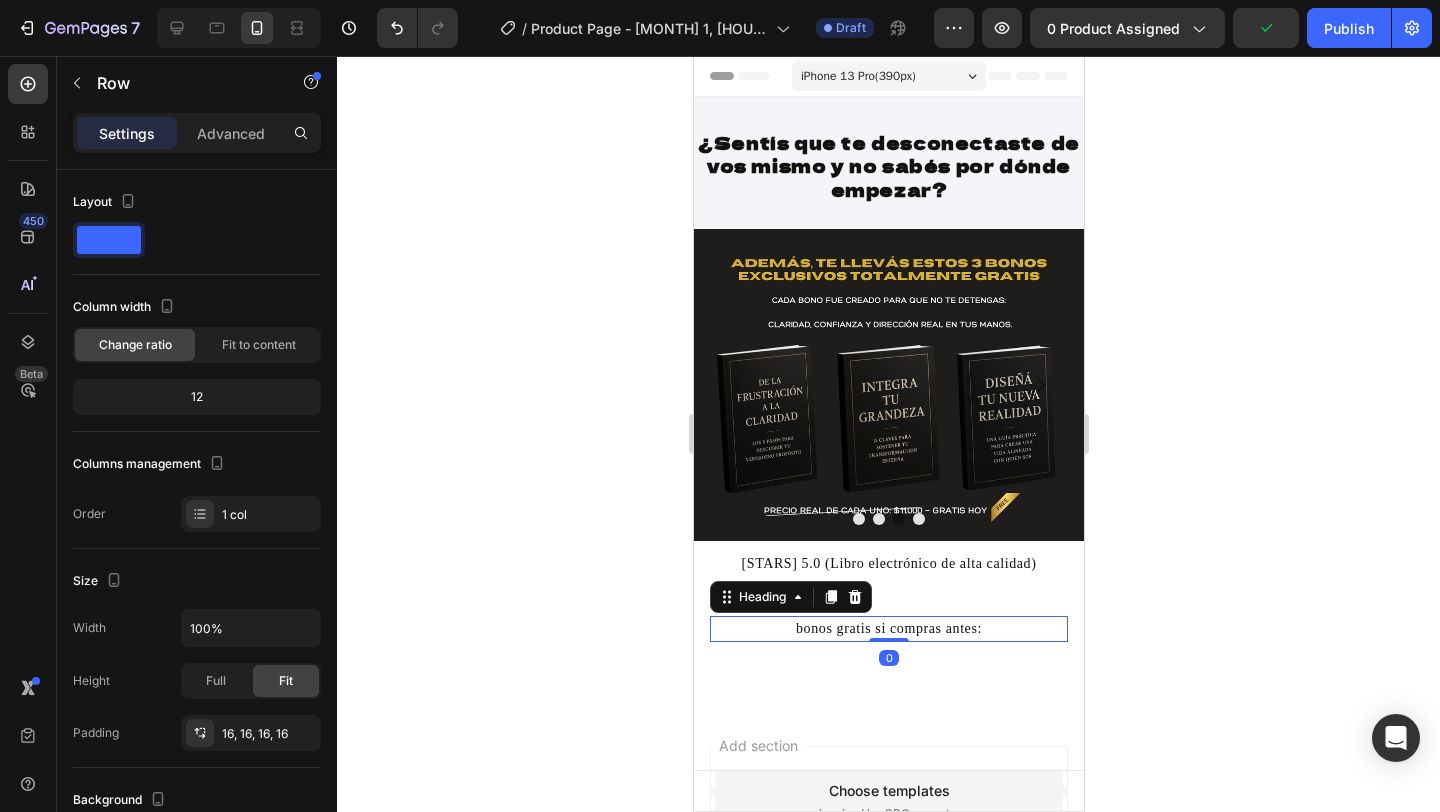 click on "bonos gratis si compras antes: Heading   0" at bounding box center [888, 629] 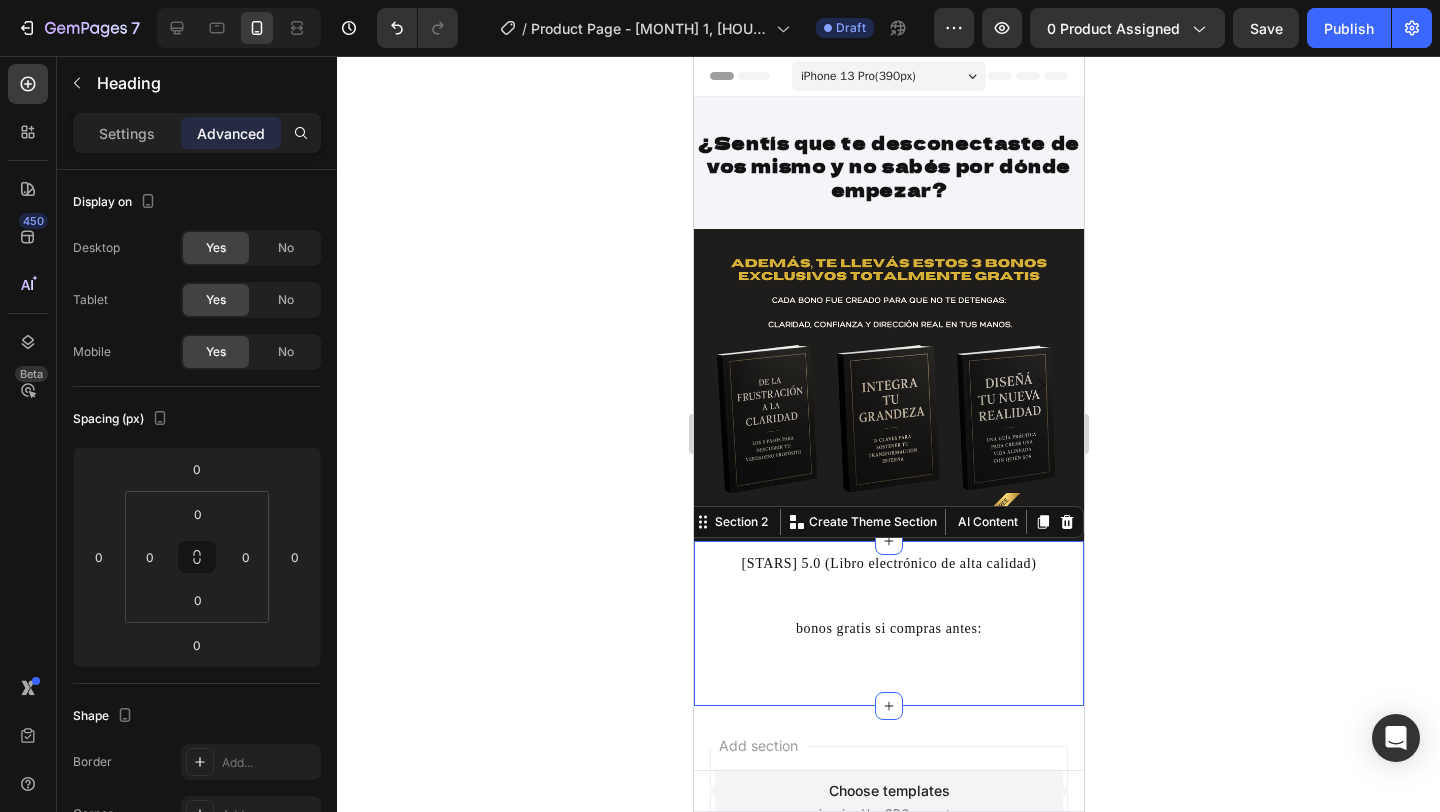 click on "⭐️⭐️⭐️⭐️⭐️ 5.0 (Libro electrónico de alta calidad)   Heading bonos gratis si compras antes: Heading Row Row" at bounding box center (888, 612) 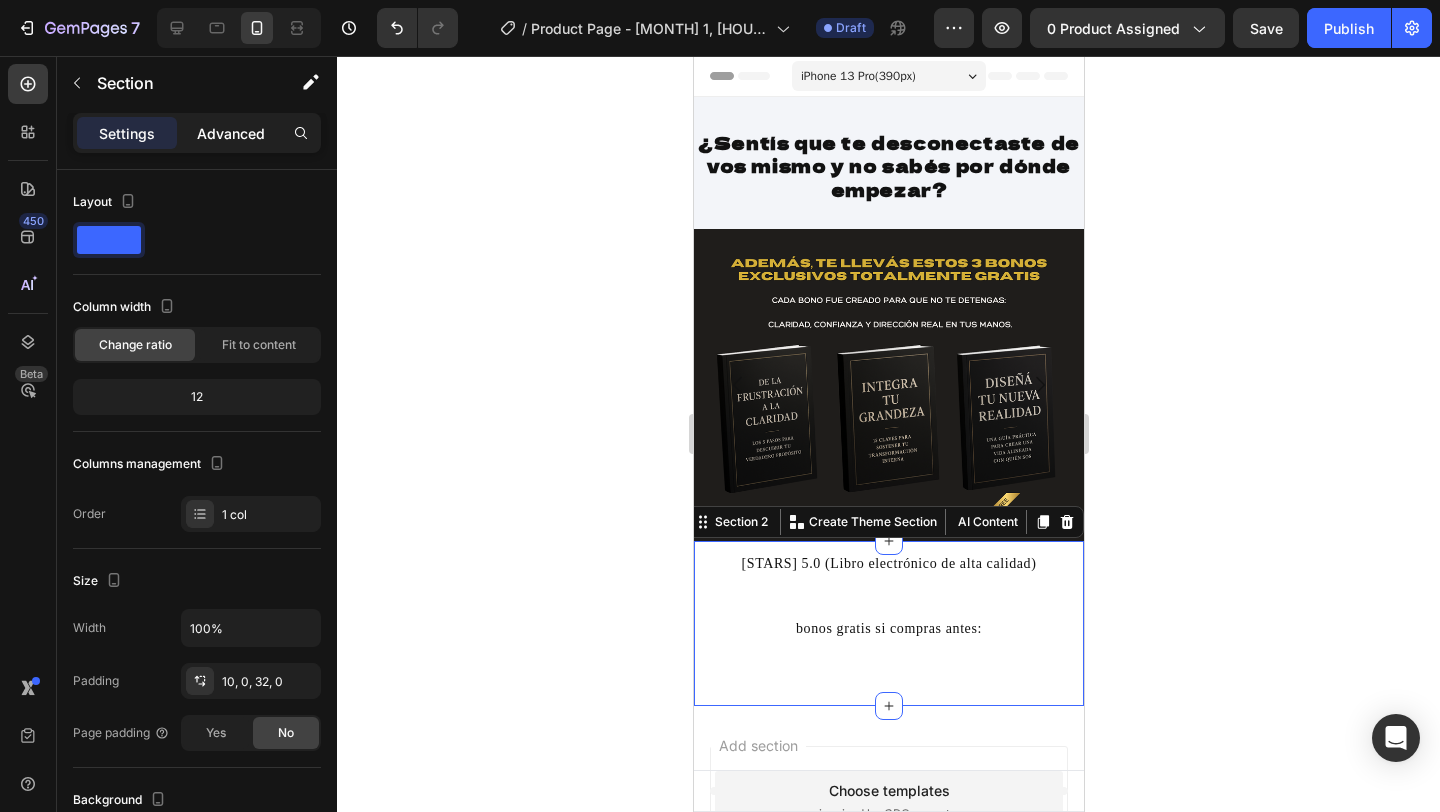 click on "Advanced" at bounding box center [231, 133] 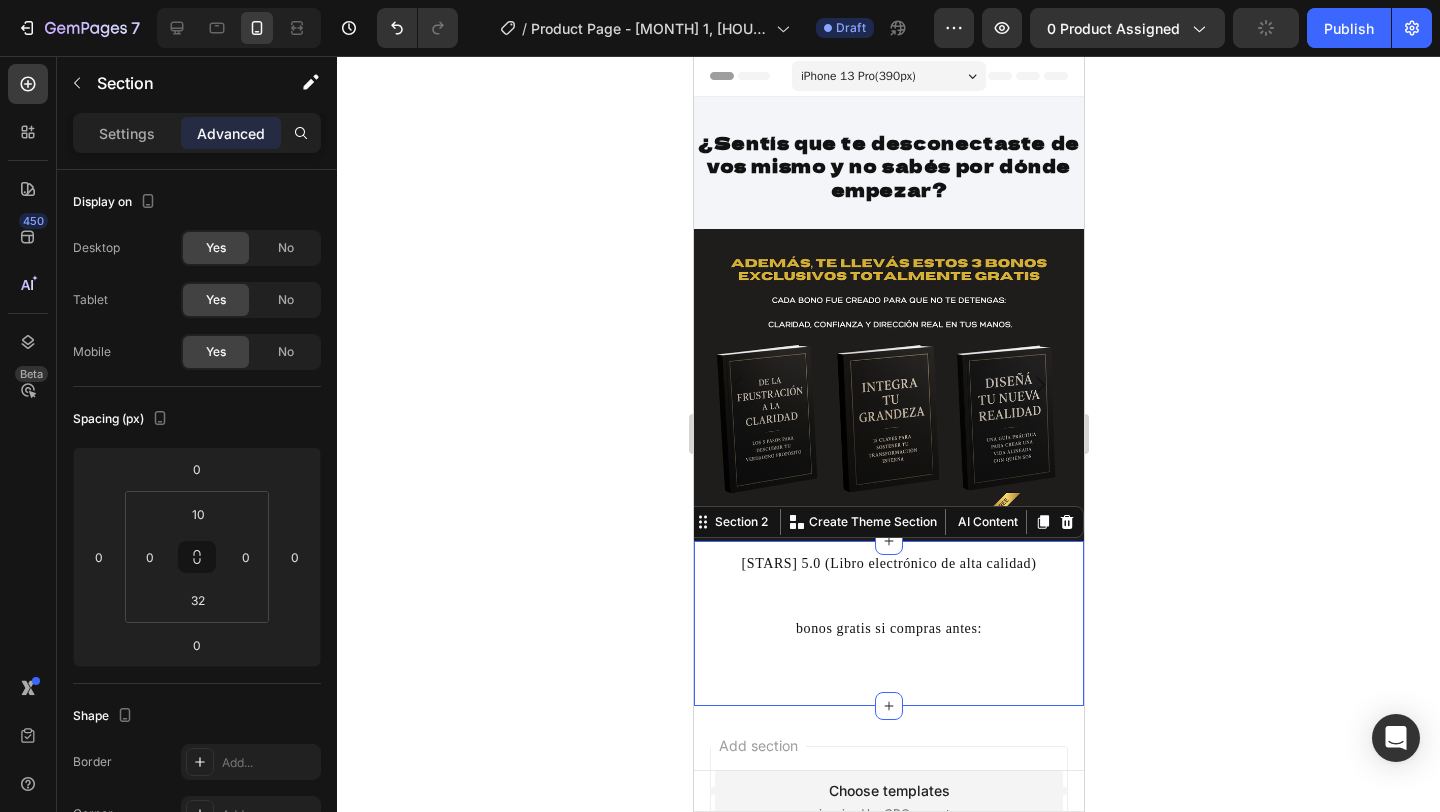 click 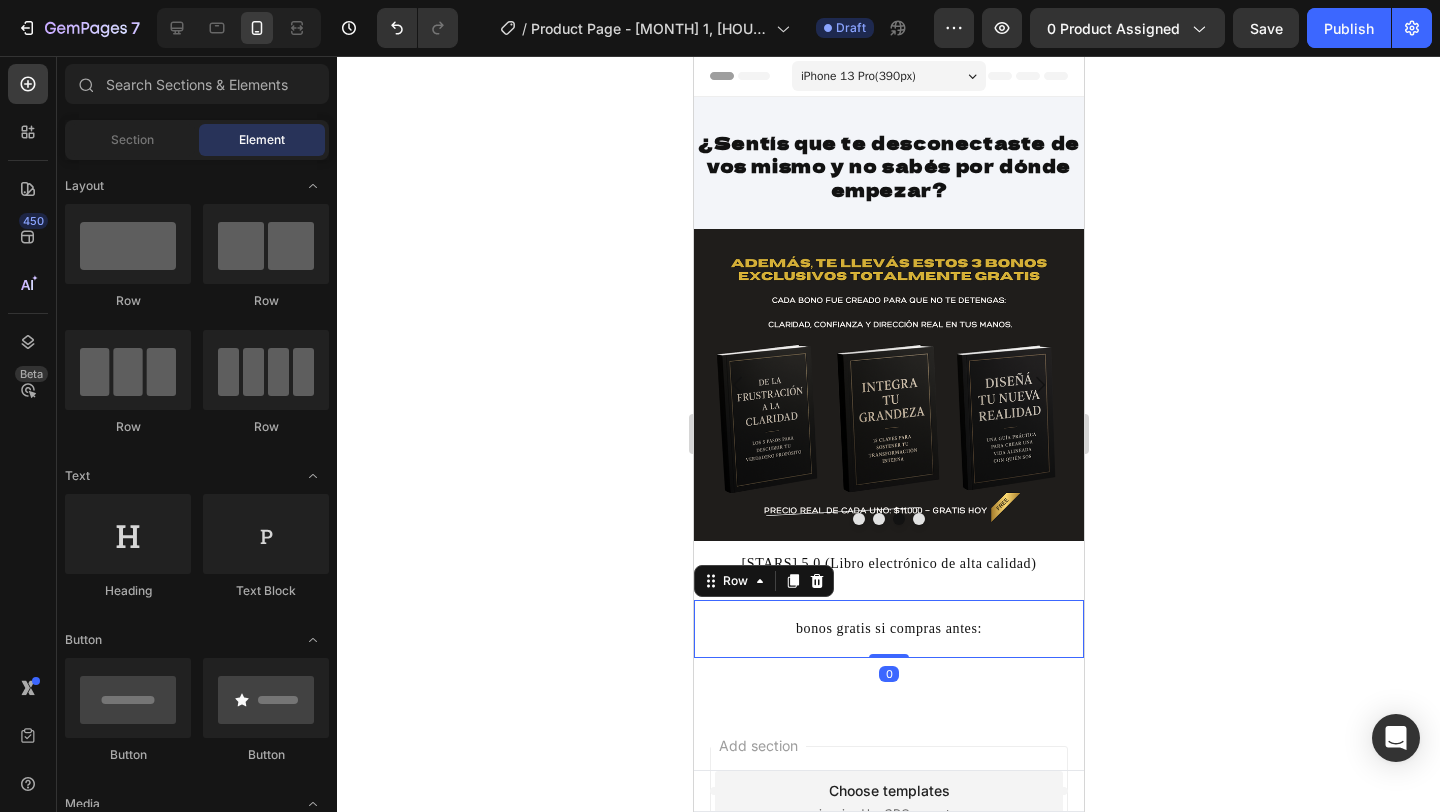click on "bonos gratis si compras antes: Heading Row   0" at bounding box center (888, 629) 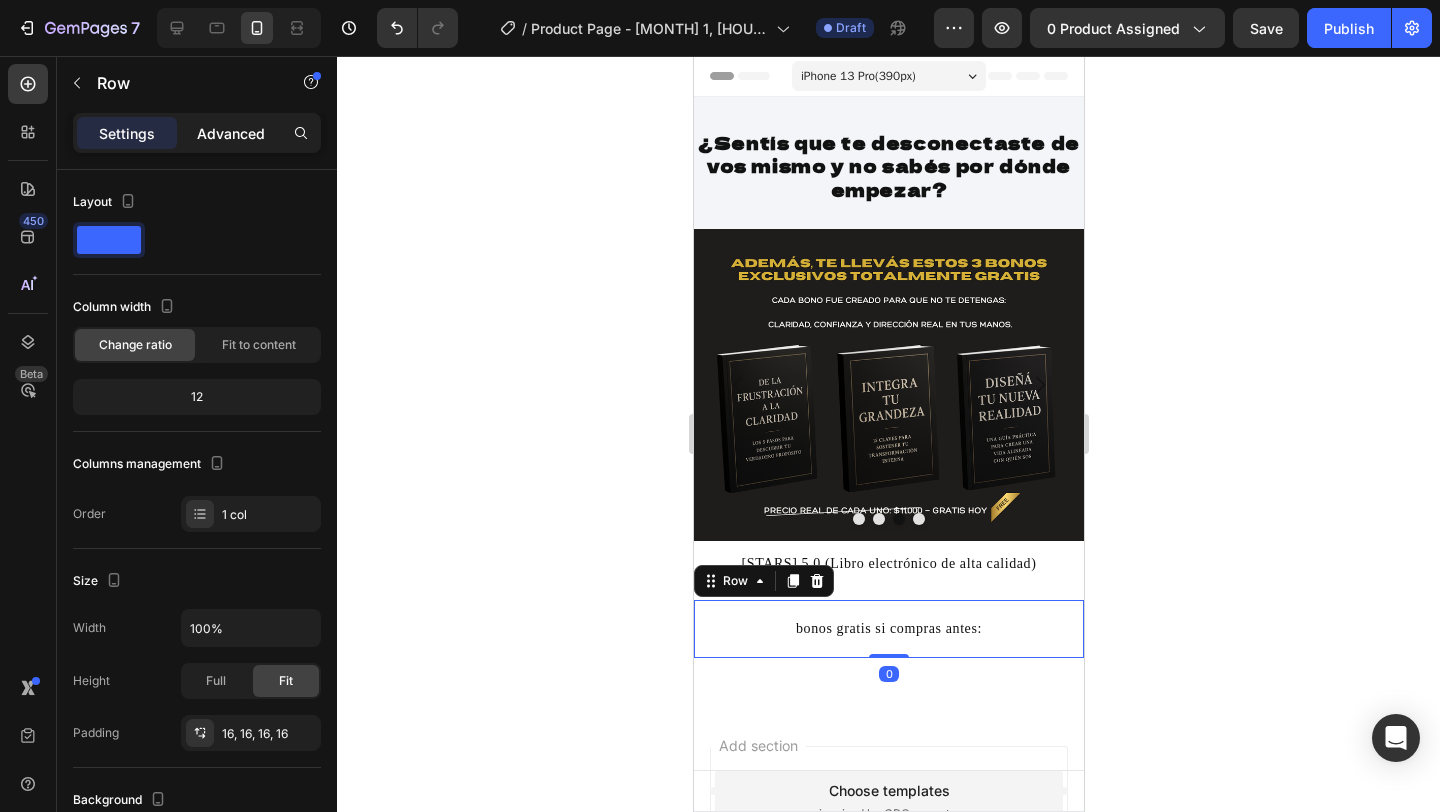 click on "Advanced" at bounding box center [231, 133] 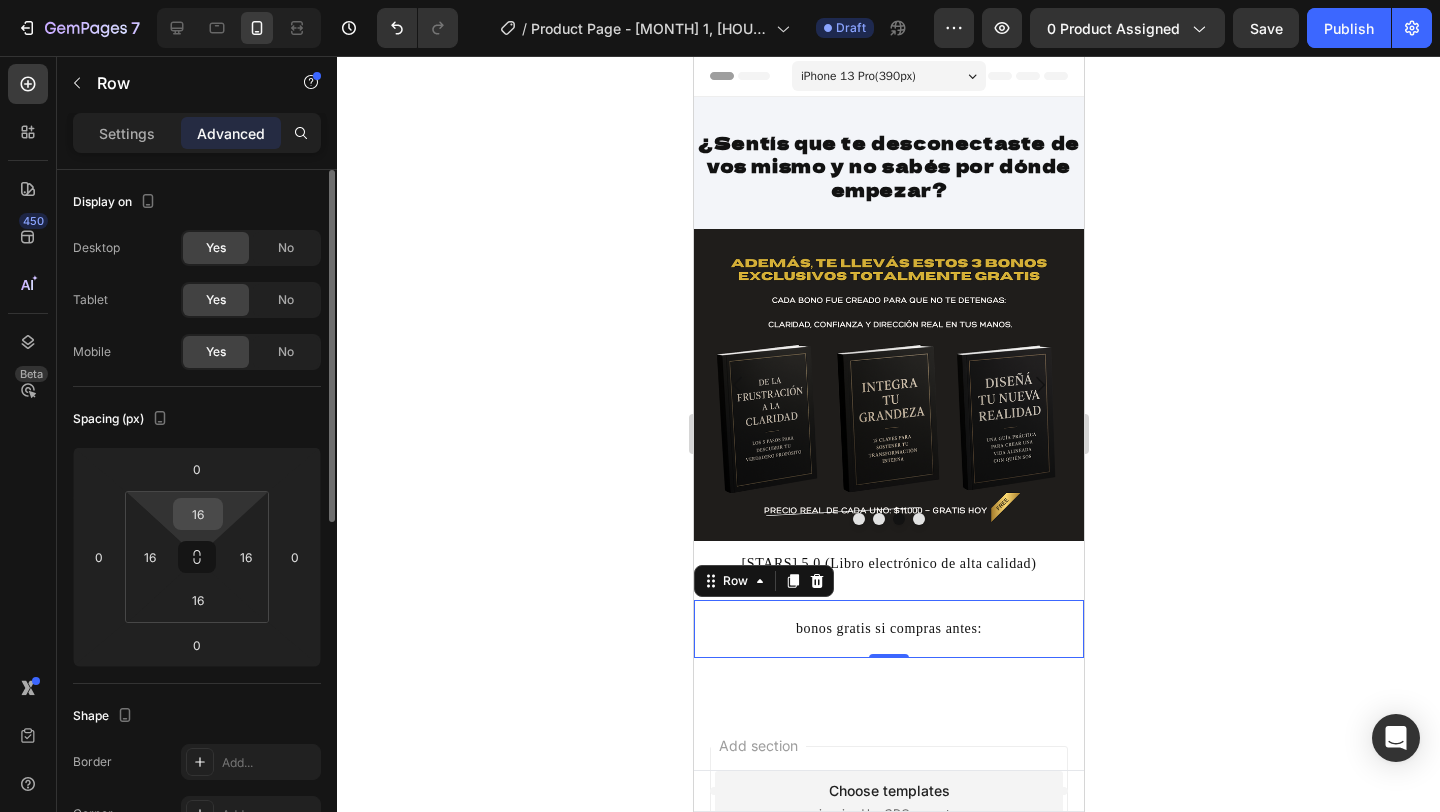 click on "16" at bounding box center (198, 514) 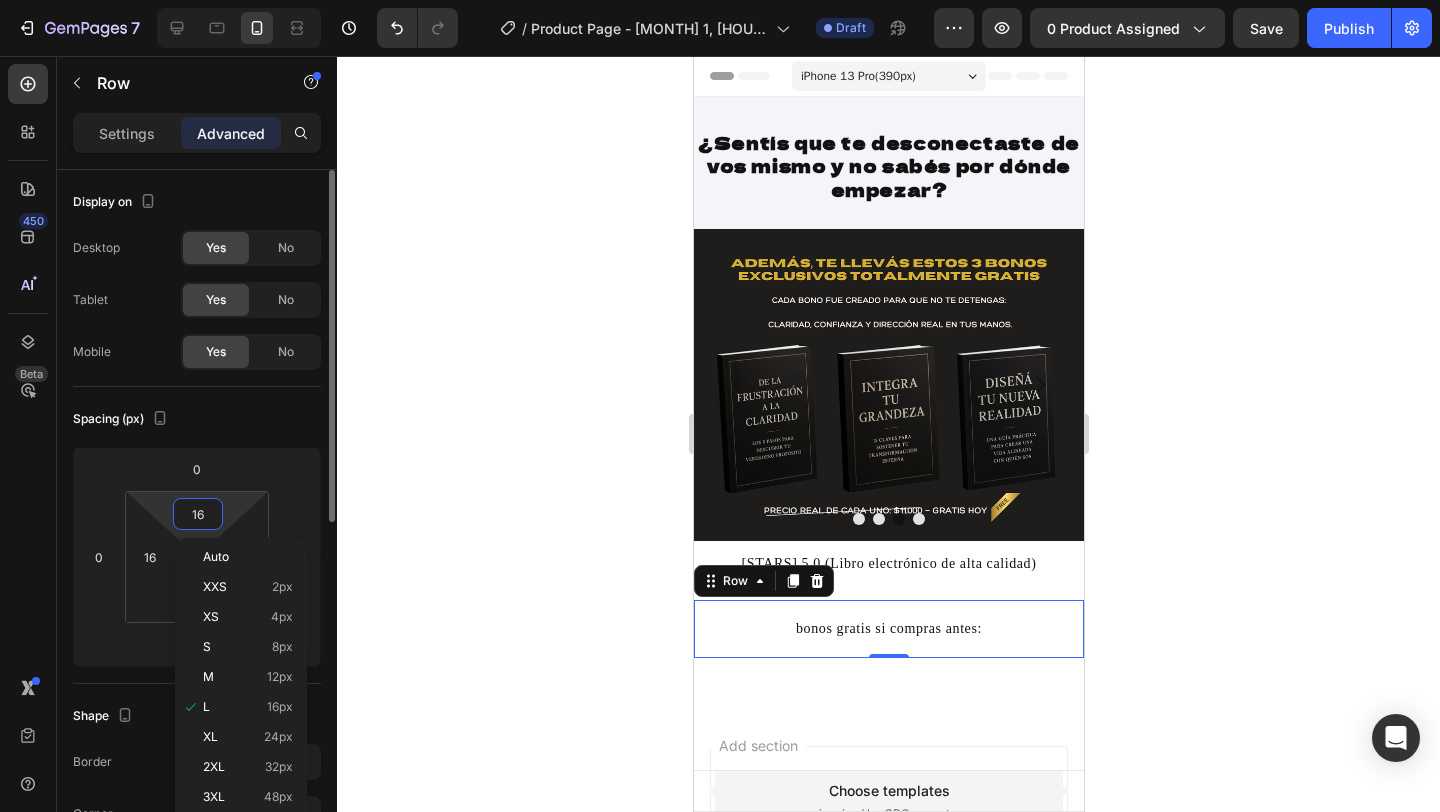 click on "16" at bounding box center (198, 514) 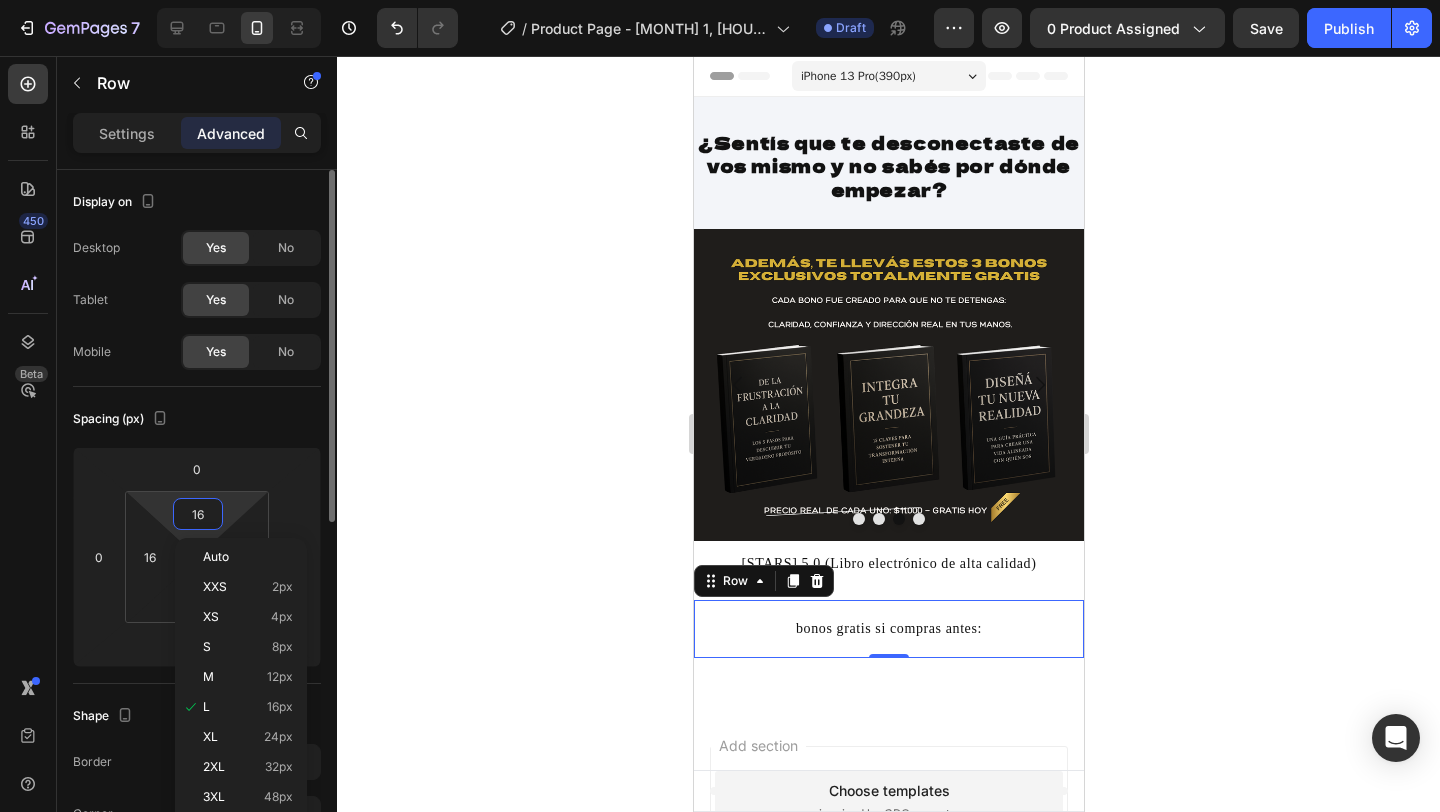 type on "0" 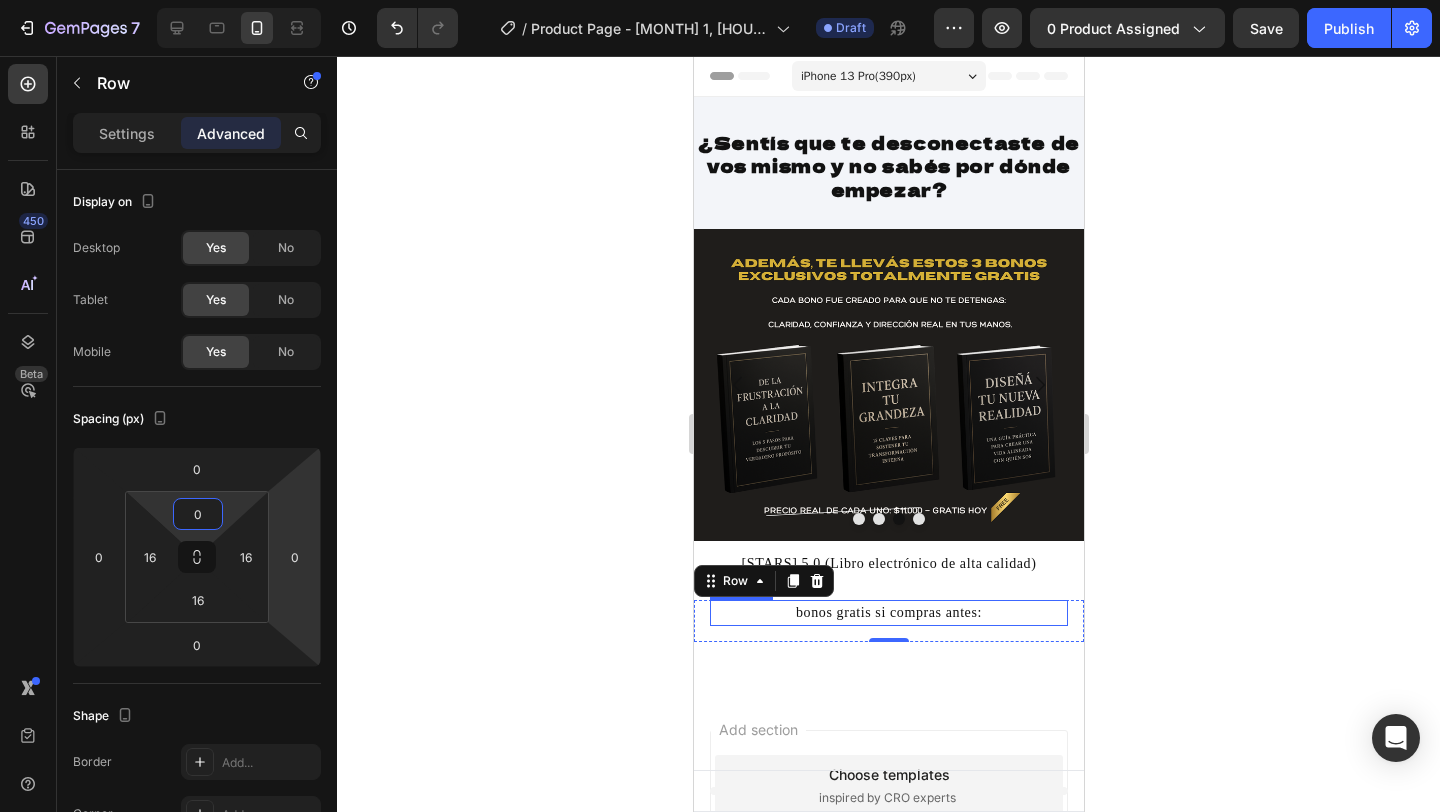 click on "bonos gratis si compras antes:" at bounding box center (888, 613) 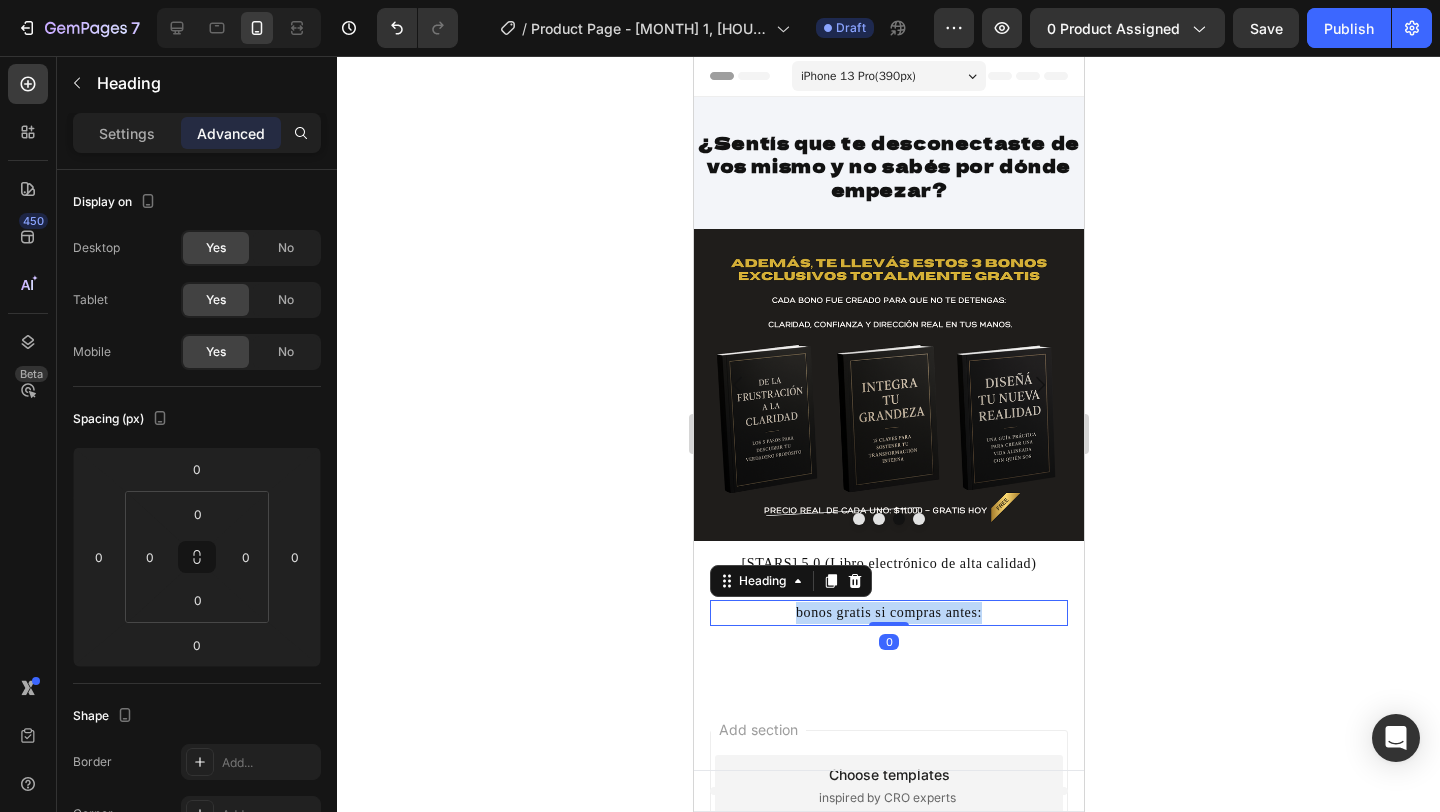 click on "bonos gratis si compras antes:" at bounding box center (888, 613) 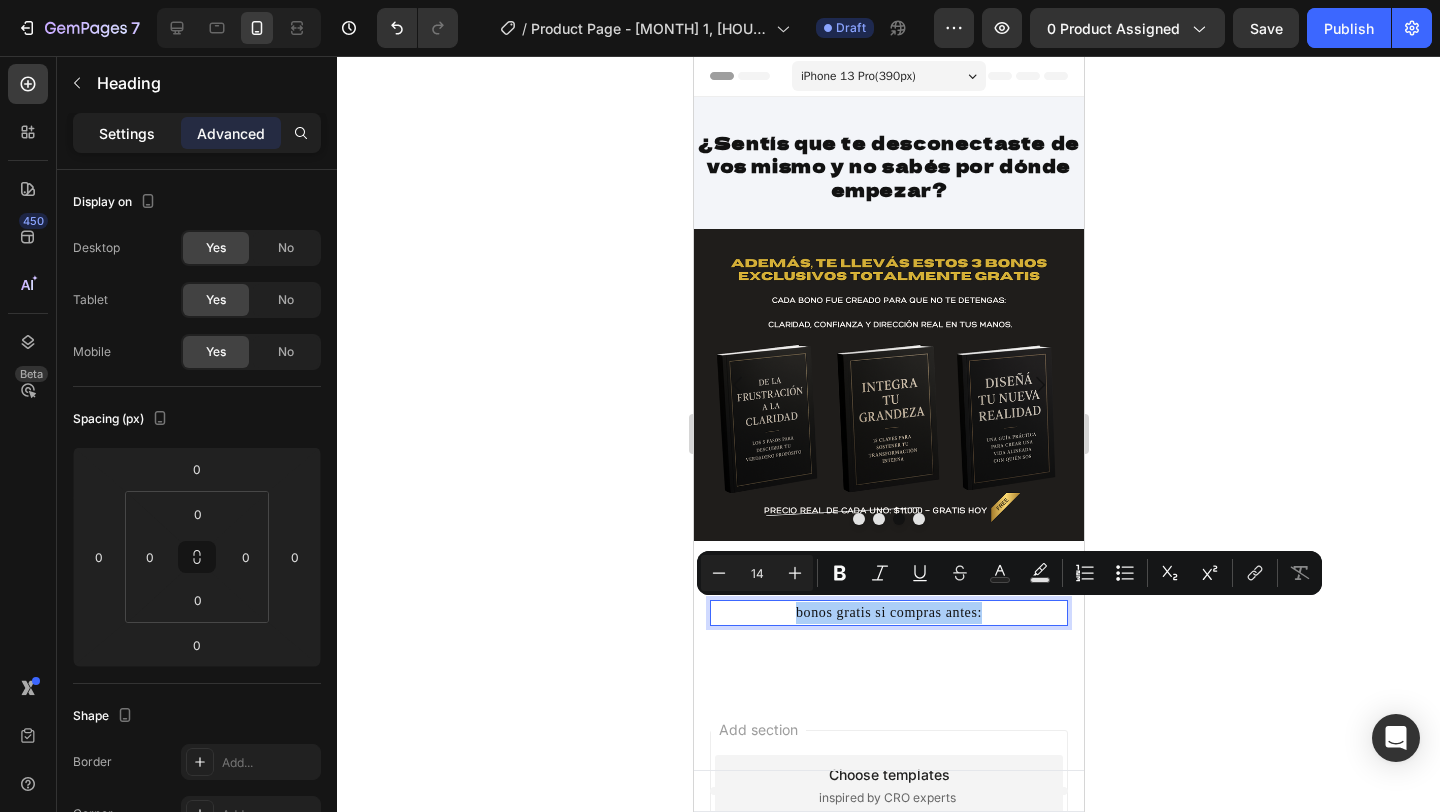 click on "Settings" at bounding box center (127, 133) 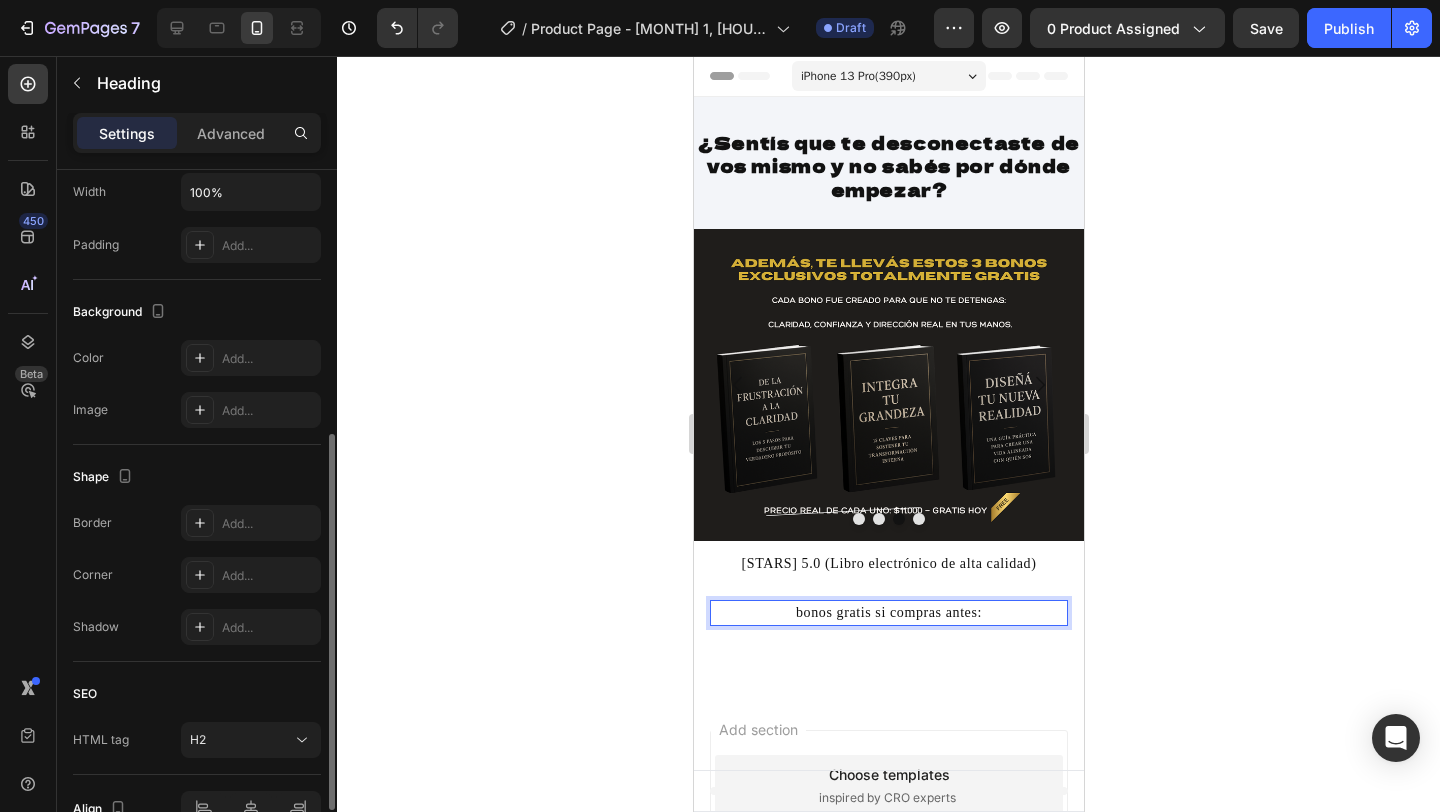 scroll, scrollTop: 493, scrollLeft: 0, axis: vertical 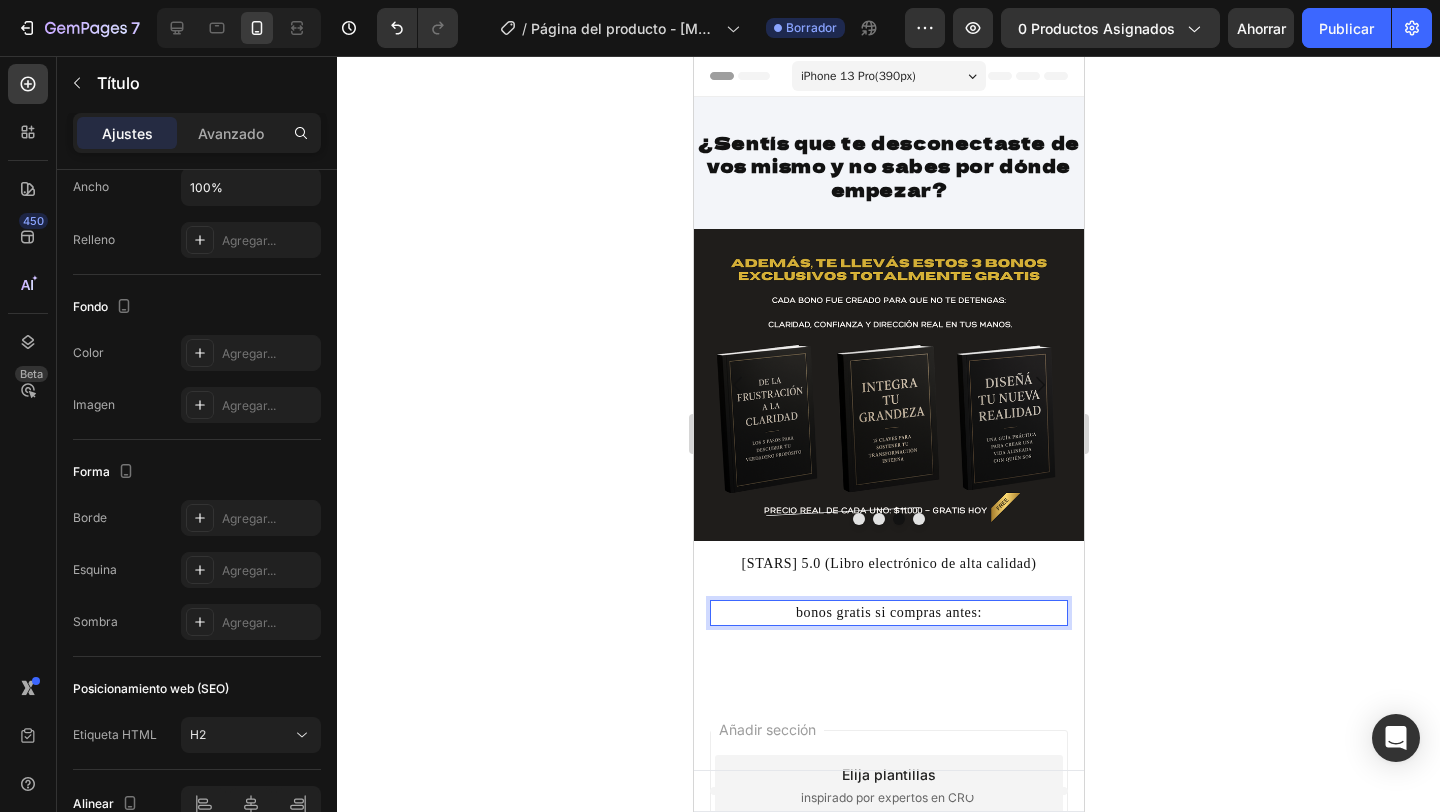 click on "bonos gratis si compras antes:" at bounding box center (888, 613) 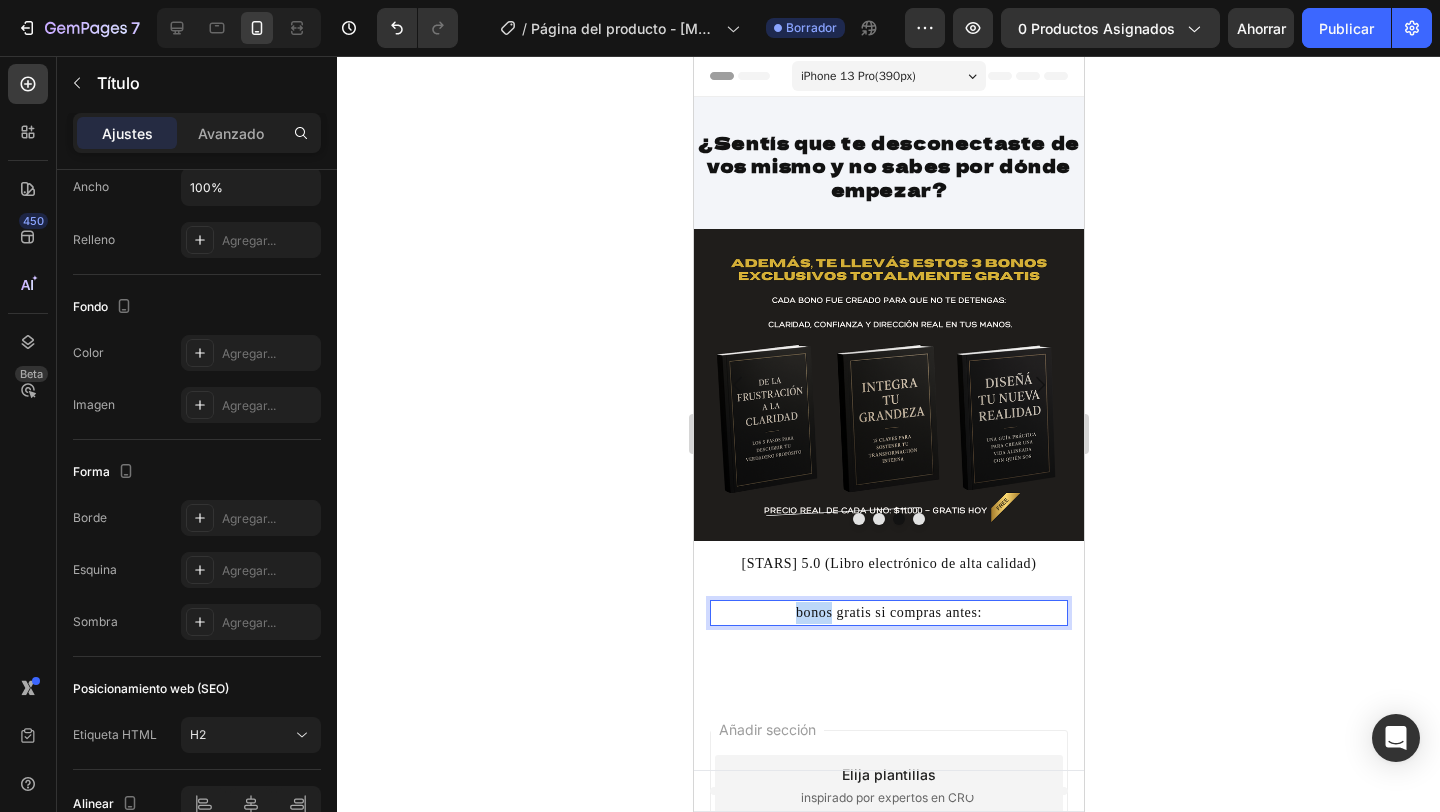 click on "bonos gratis si compras antes:" at bounding box center (888, 613) 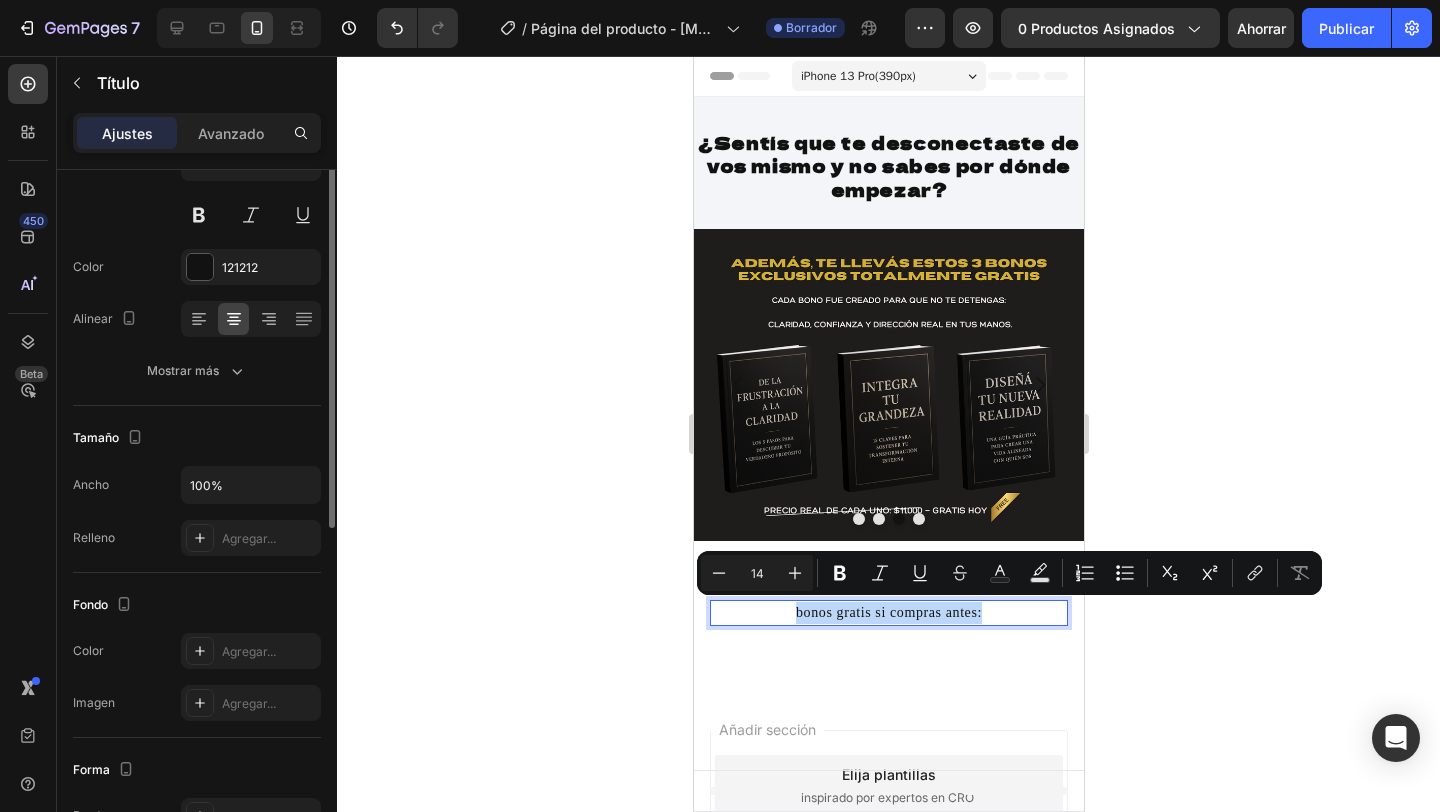 scroll, scrollTop: 0, scrollLeft: 0, axis: both 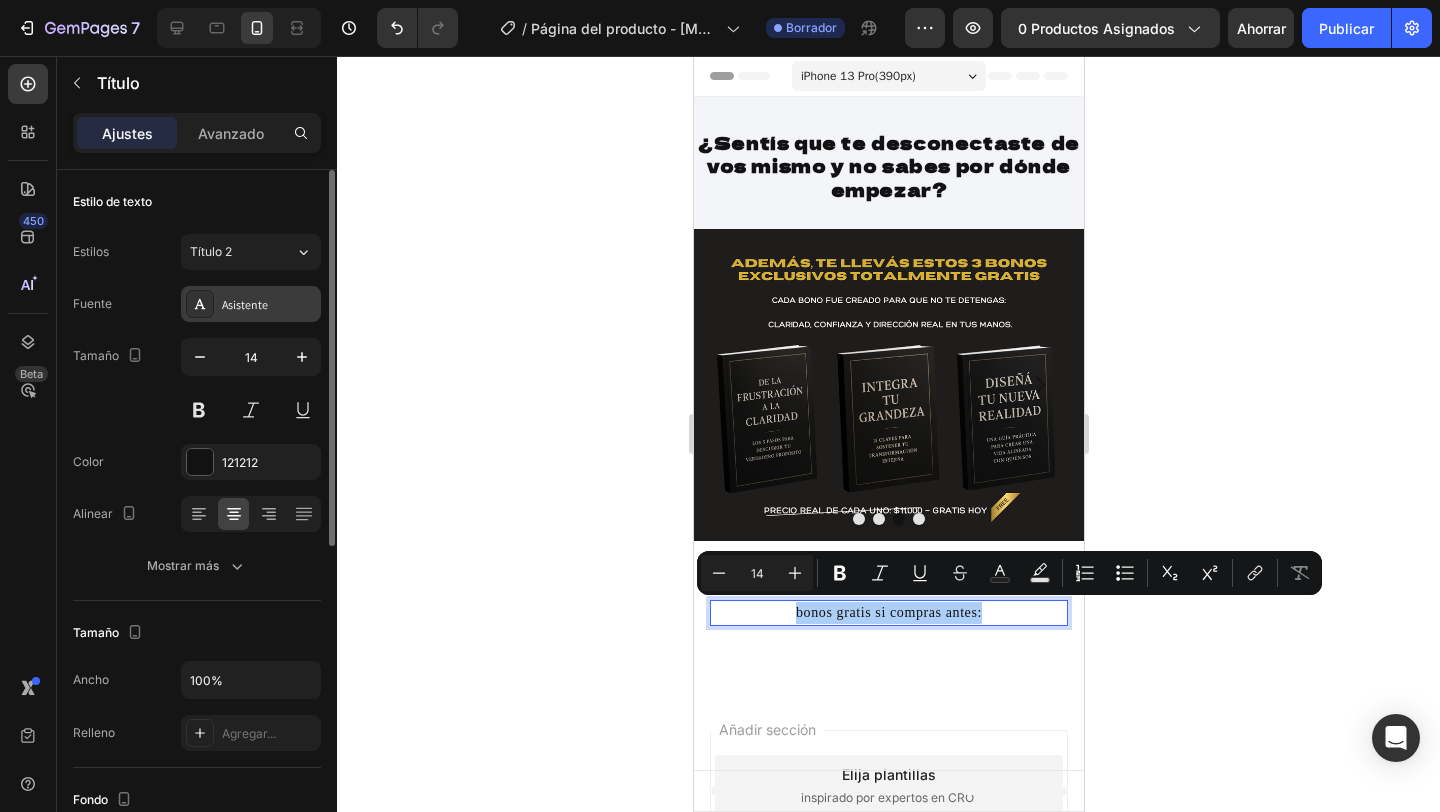 click on "Asistente" at bounding box center (245, 304) 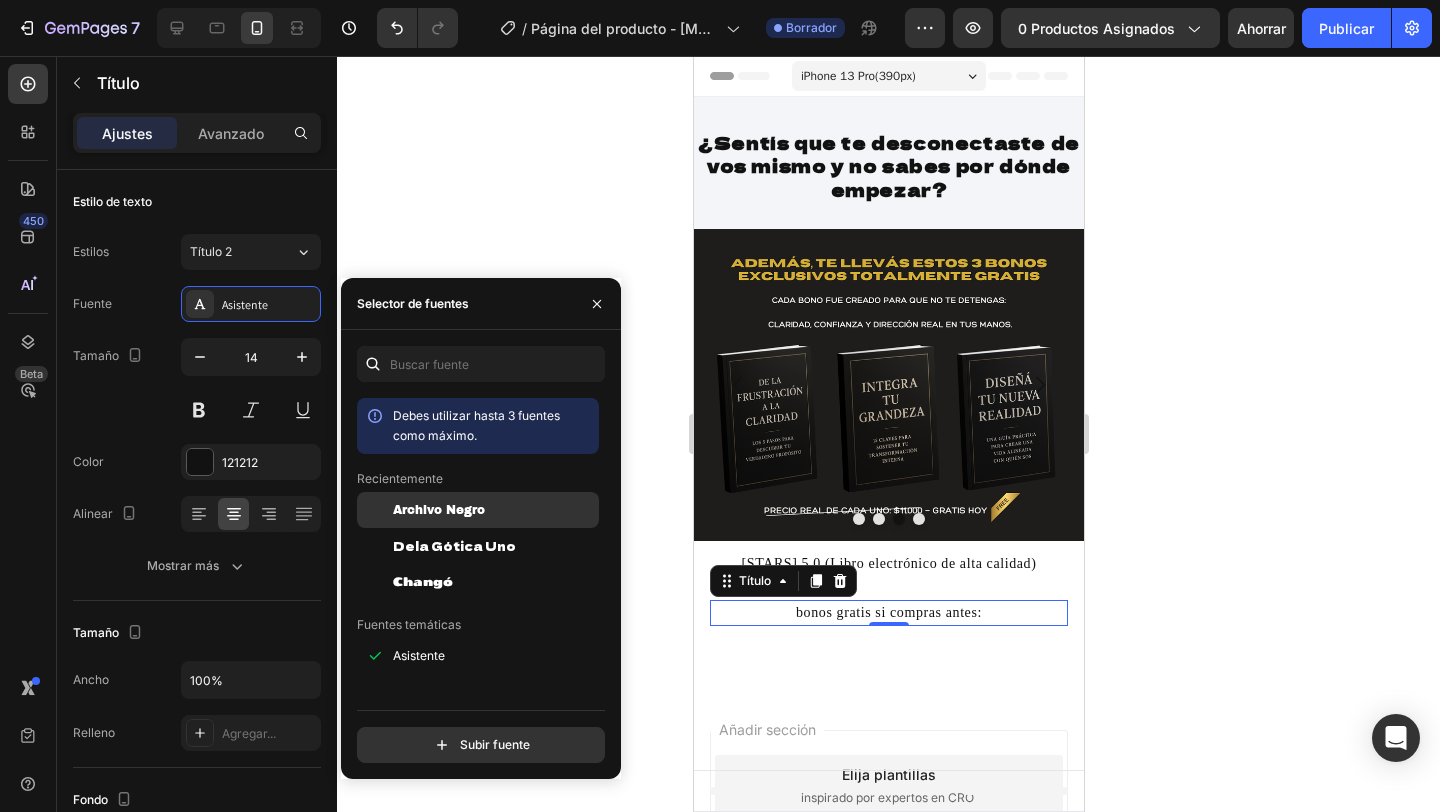 click on "Archivo Negro" at bounding box center (439, 510) 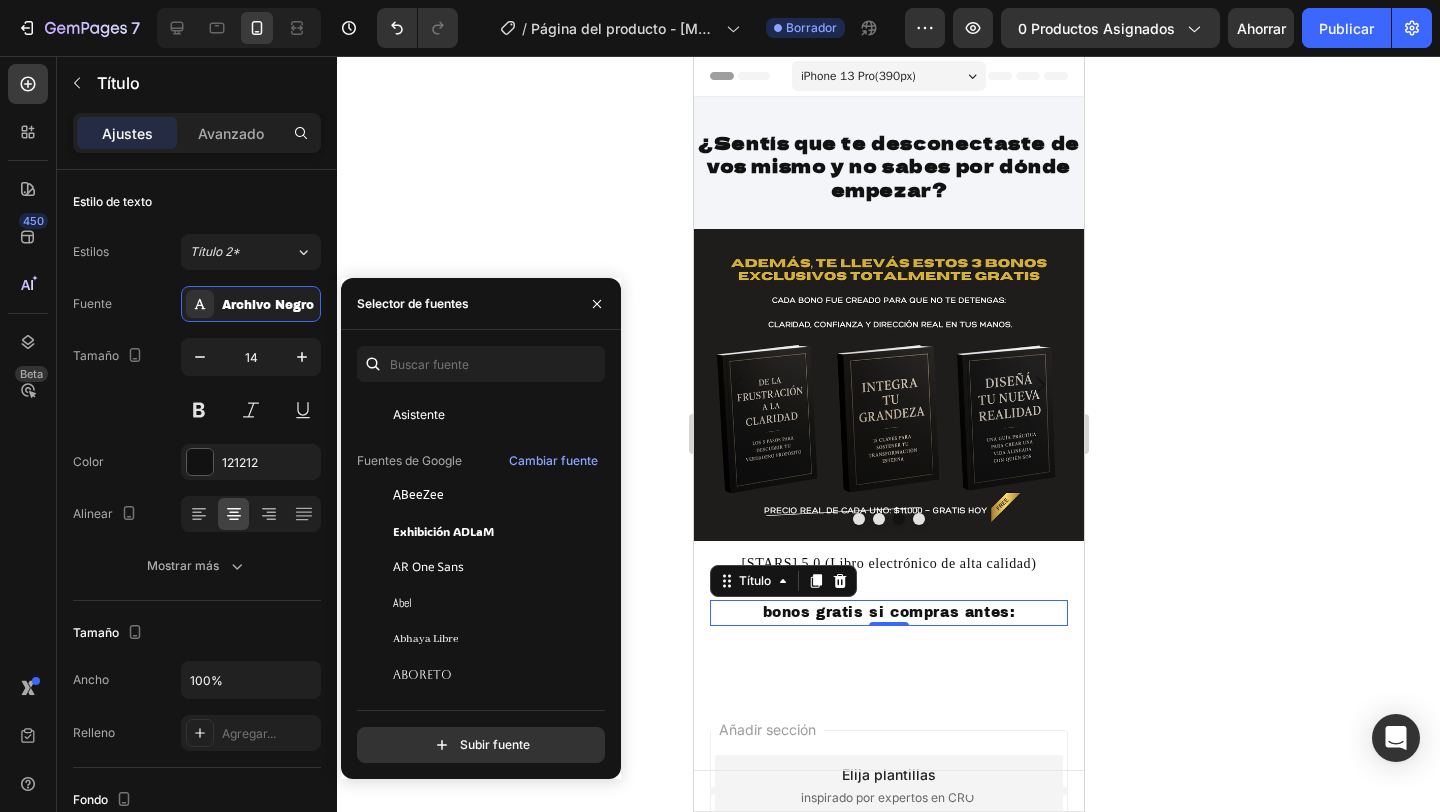 scroll, scrollTop: 0, scrollLeft: 0, axis: both 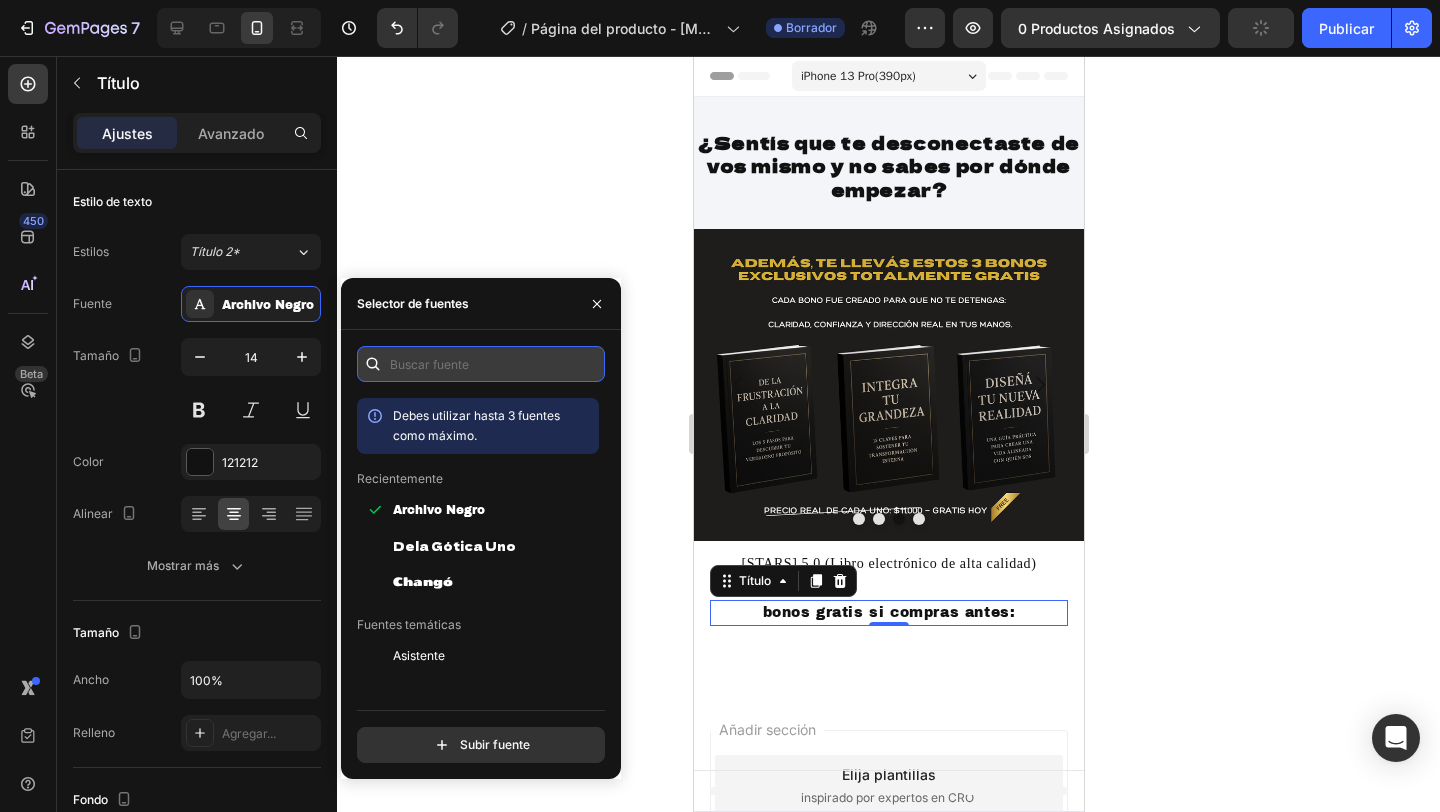 click at bounding box center [481, 364] 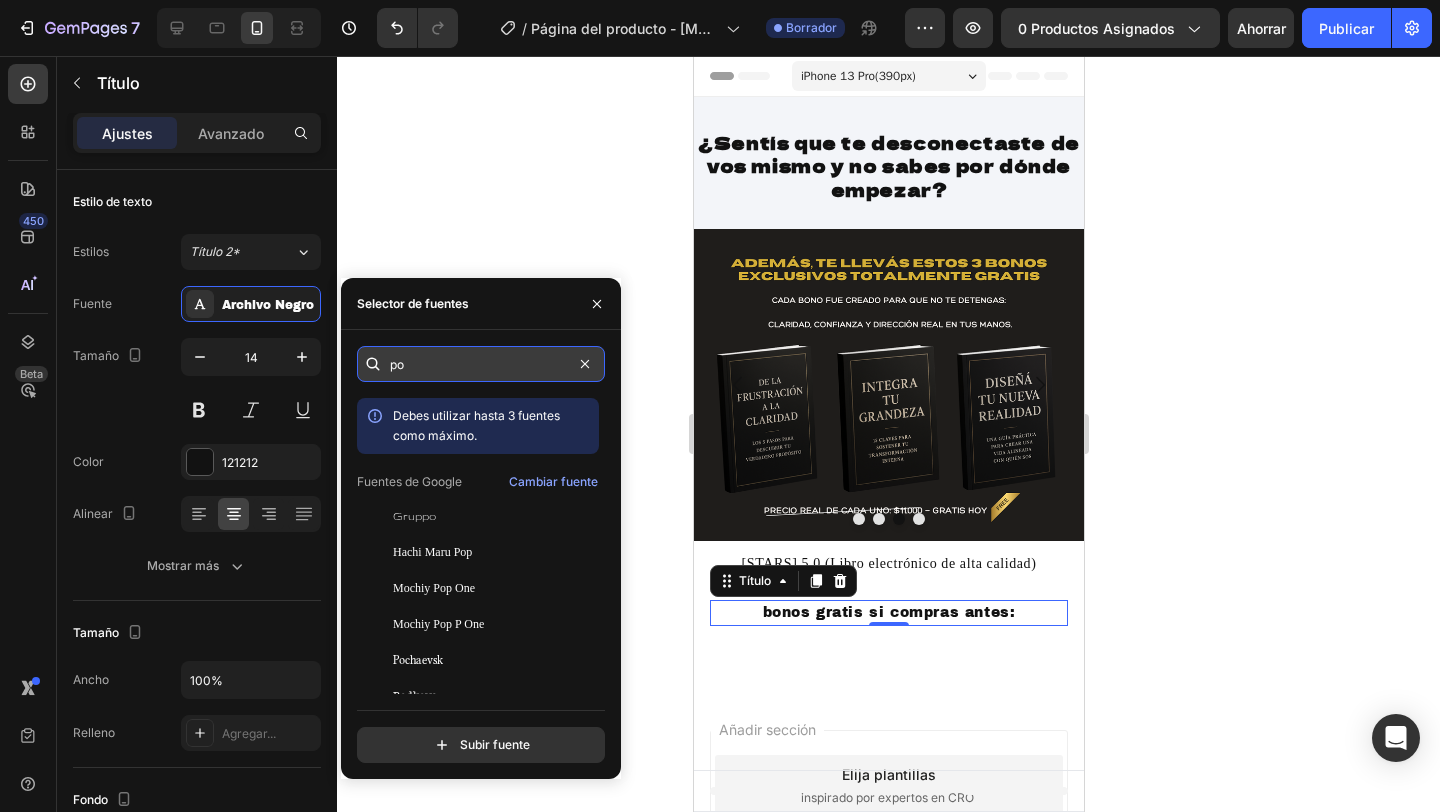 type on "p" 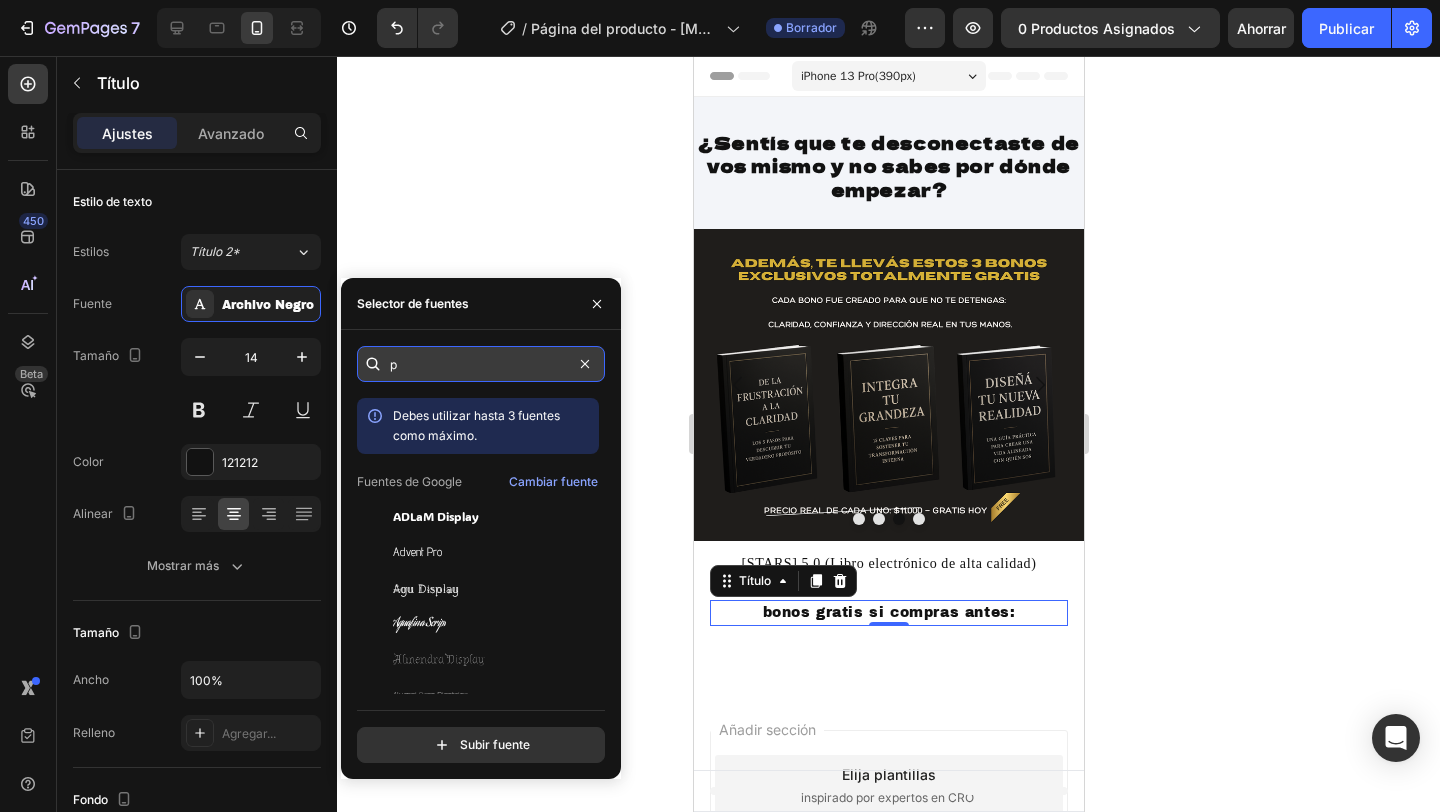 type 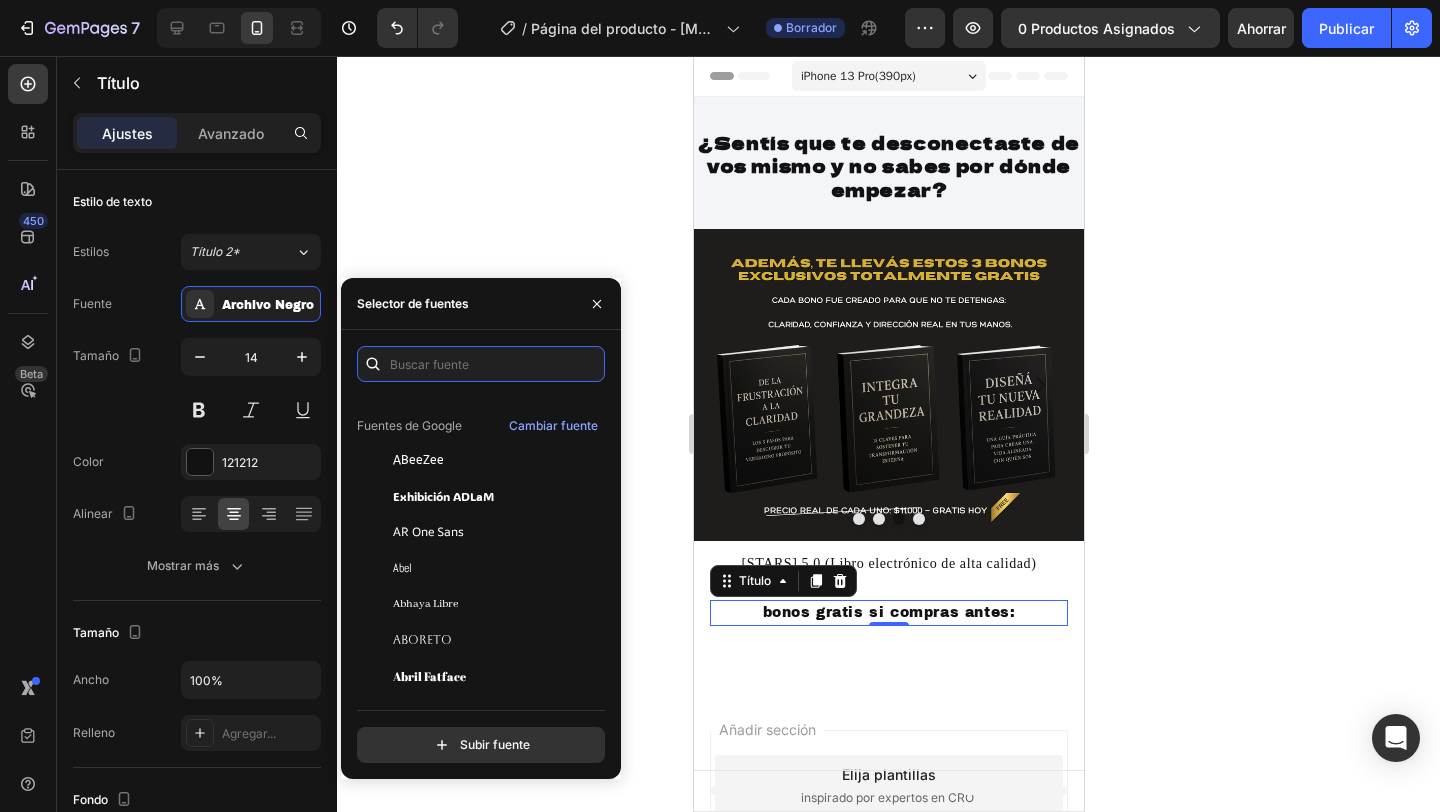 scroll, scrollTop: 279, scrollLeft: 0, axis: vertical 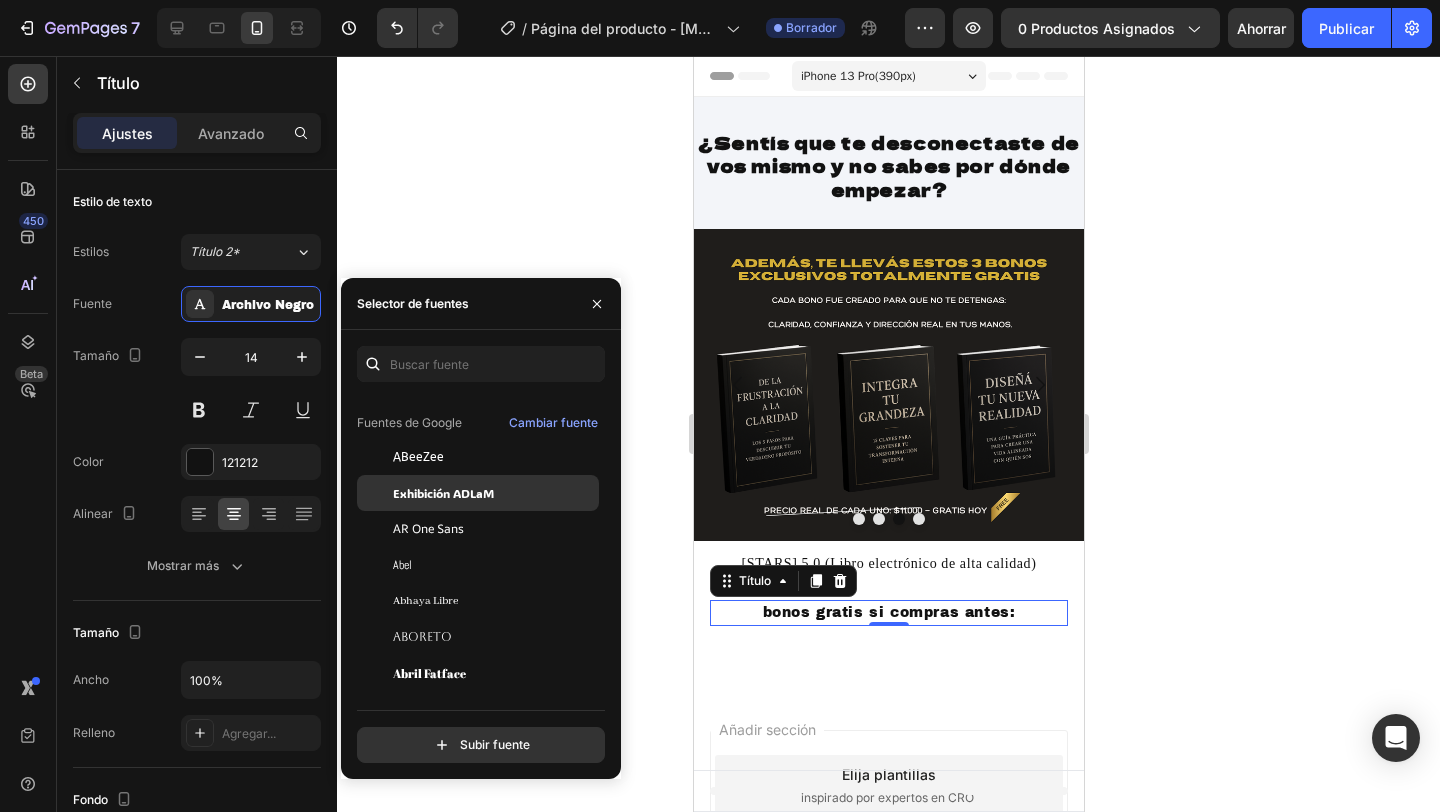 click on "Exhibición ADLaM" 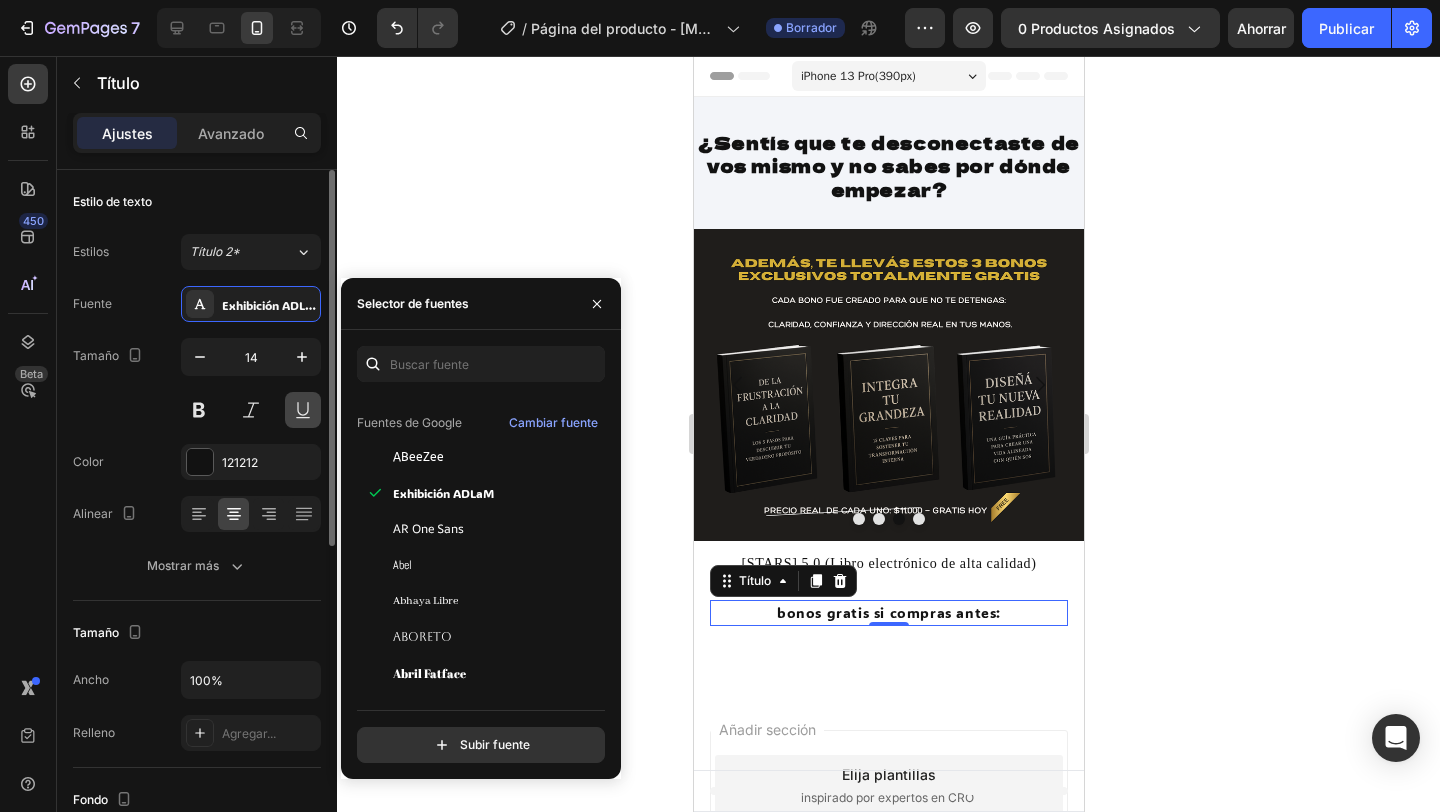 click at bounding box center [303, 410] 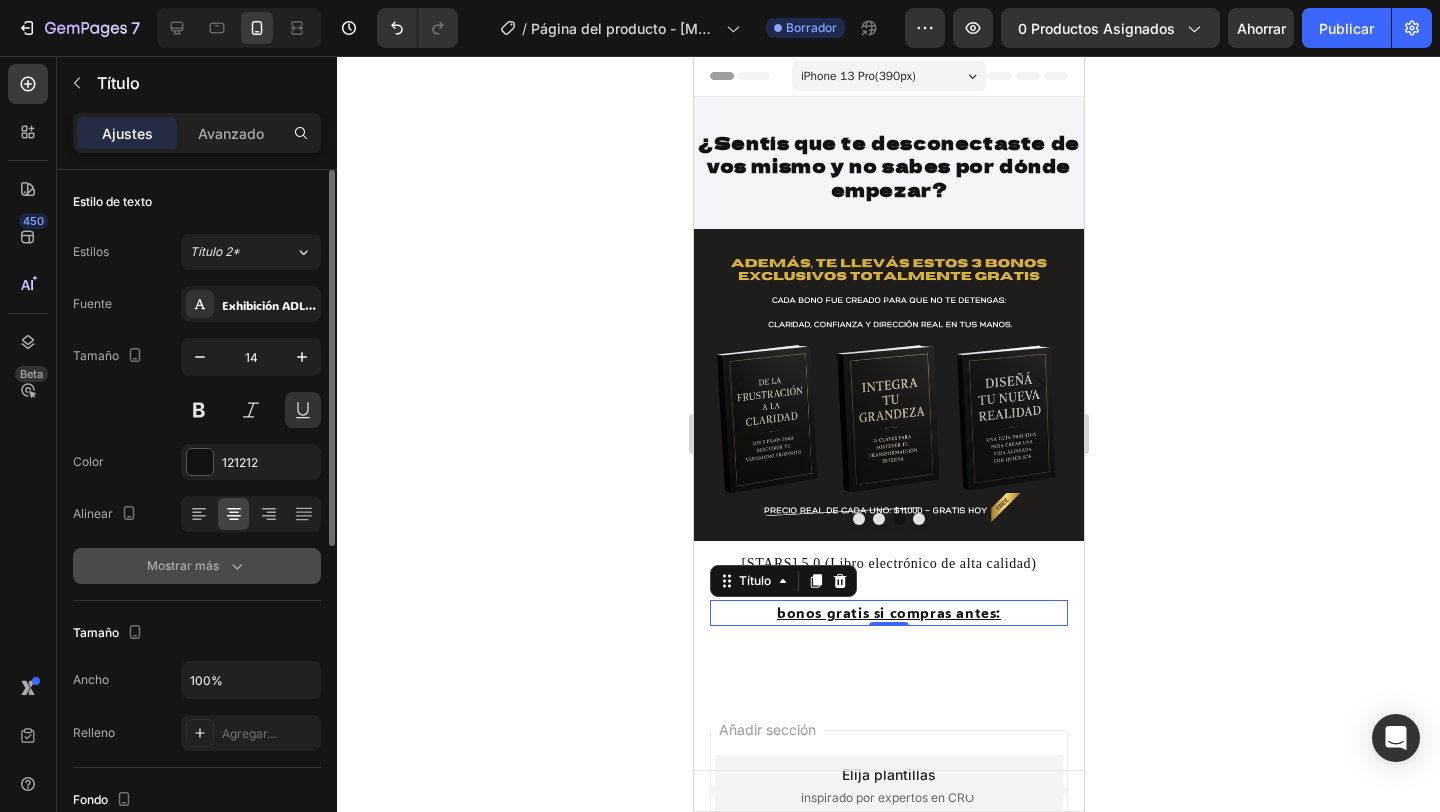 click on "Mostrar más" at bounding box center [197, 566] 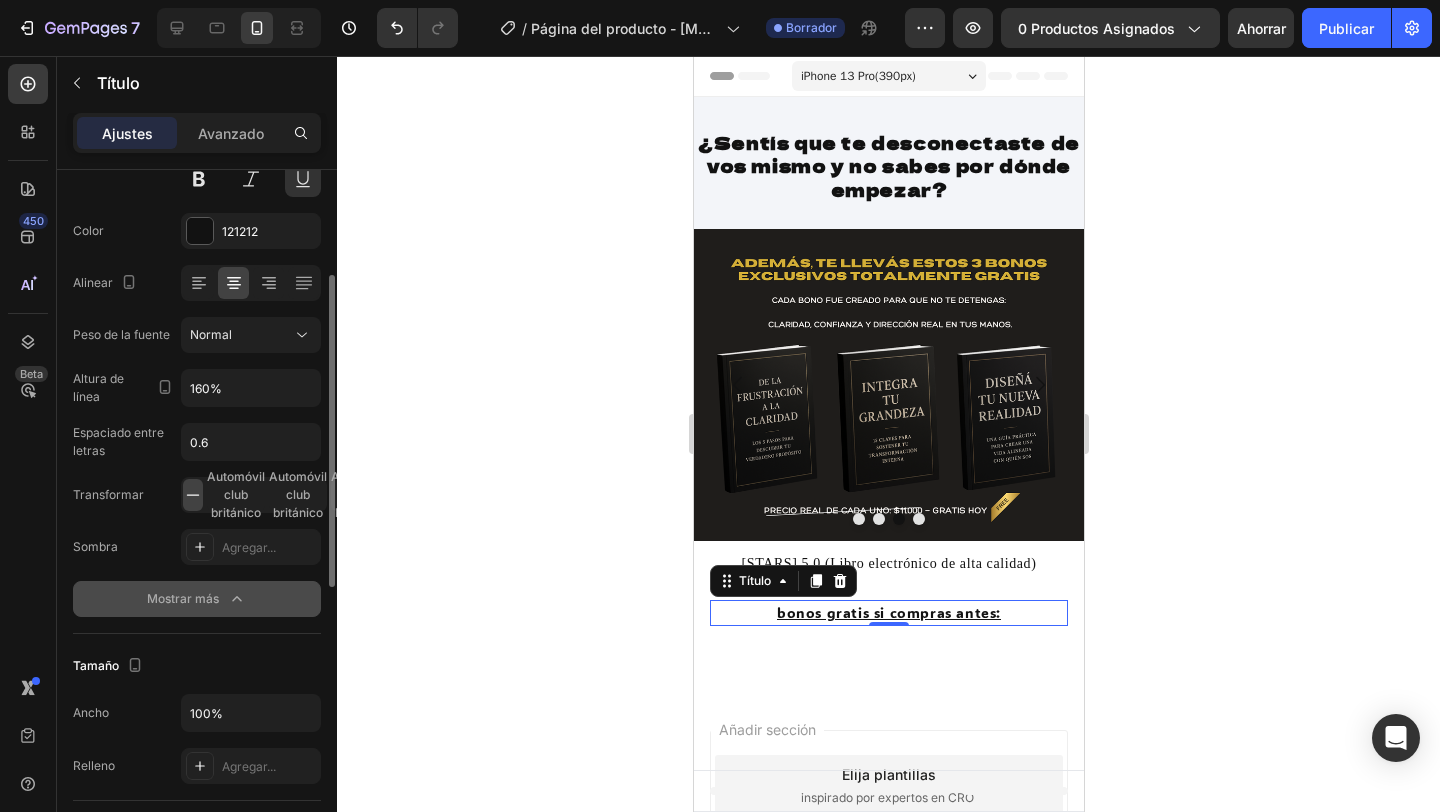 scroll, scrollTop: 240, scrollLeft: 0, axis: vertical 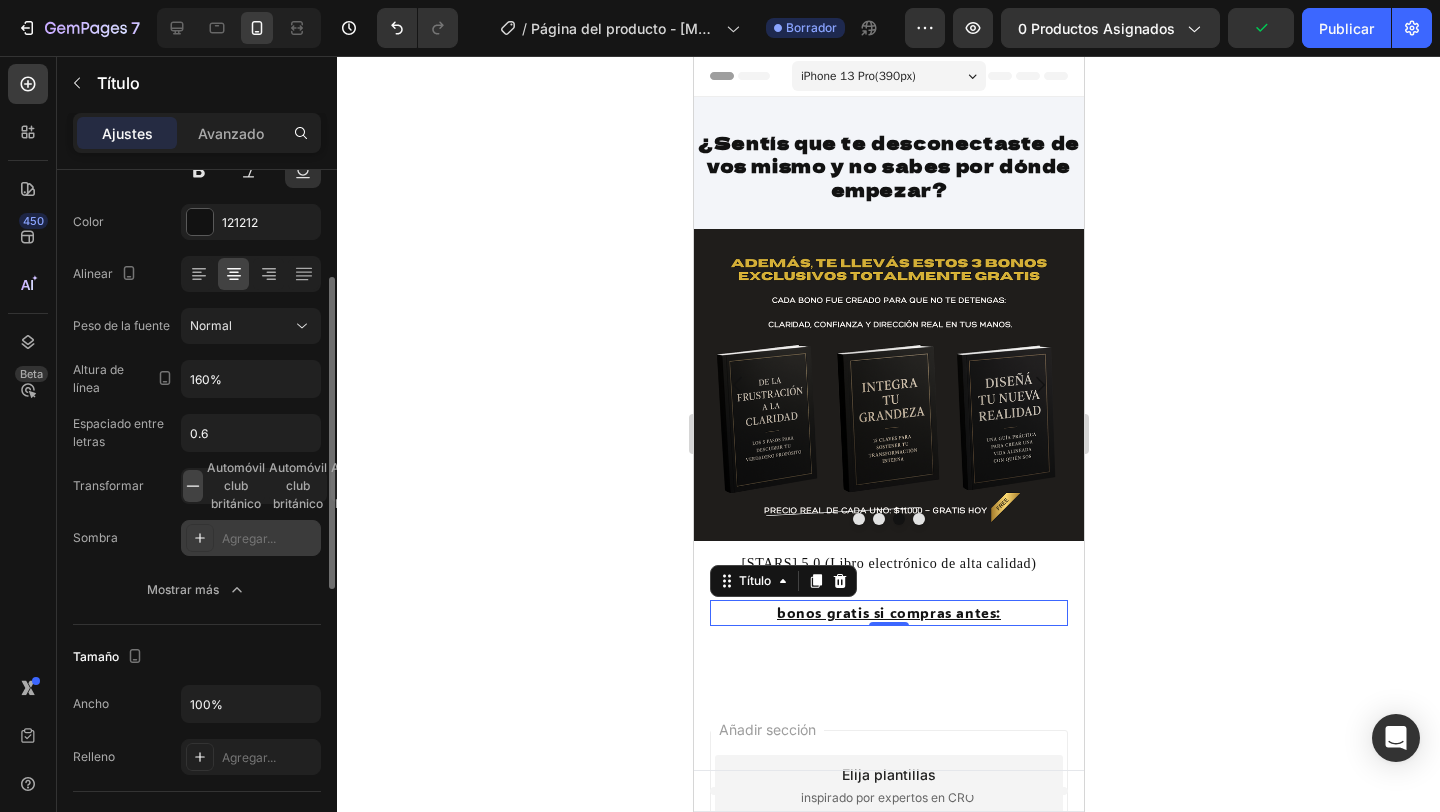 click at bounding box center (200, 538) 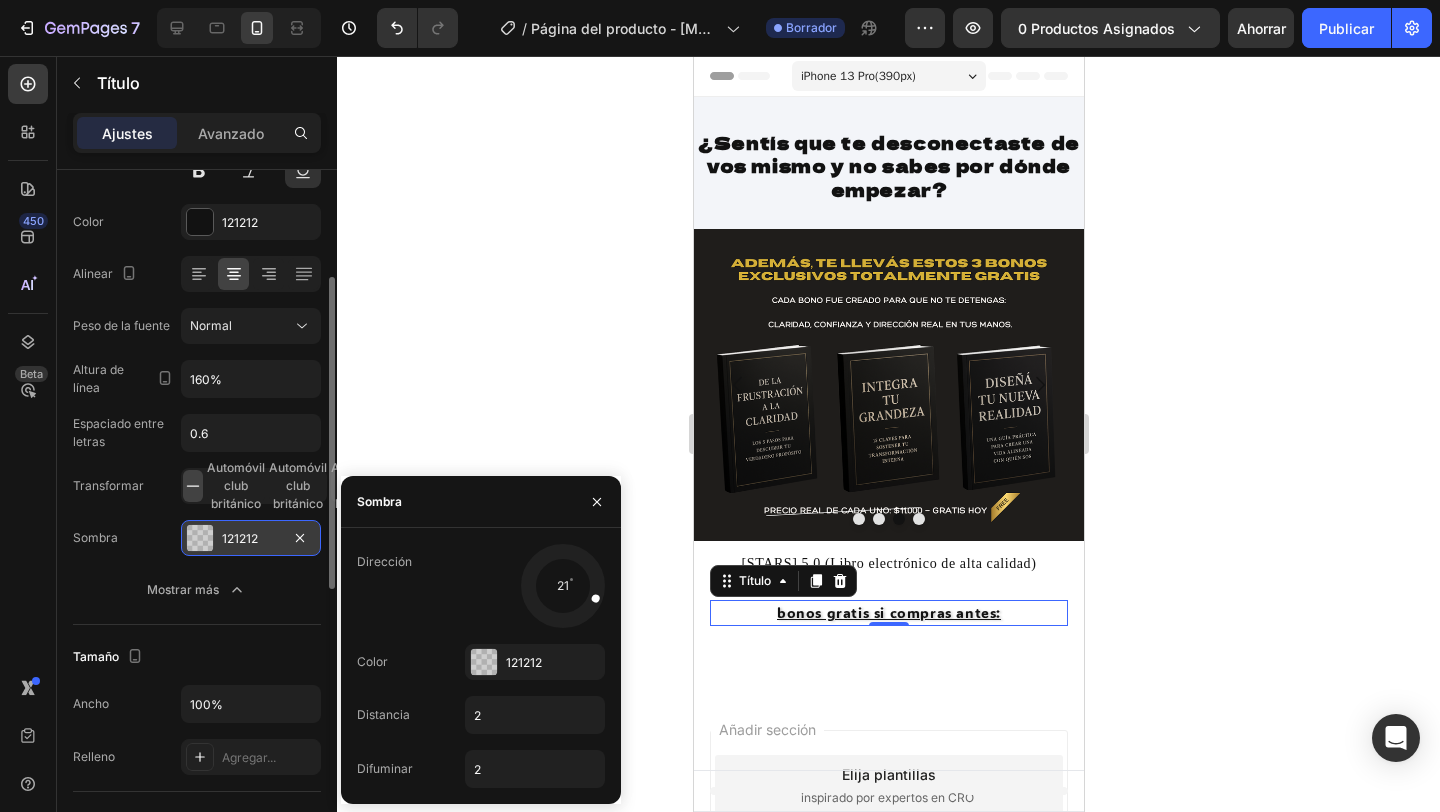 drag, startPoint x: 542, startPoint y: 611, endPoint x: 632, endPoint y: 611, distance: 90 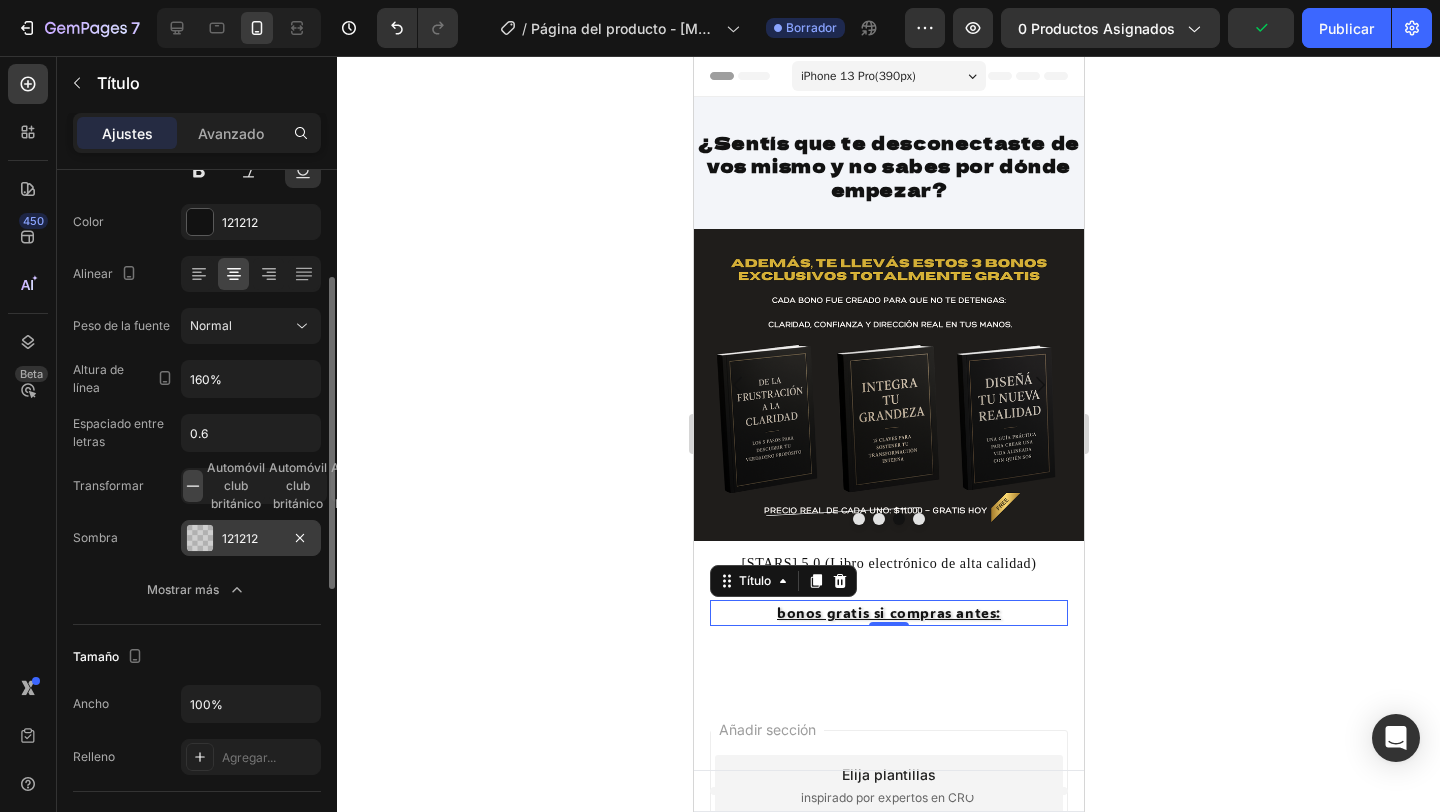 click at bounding box center [200, 538] 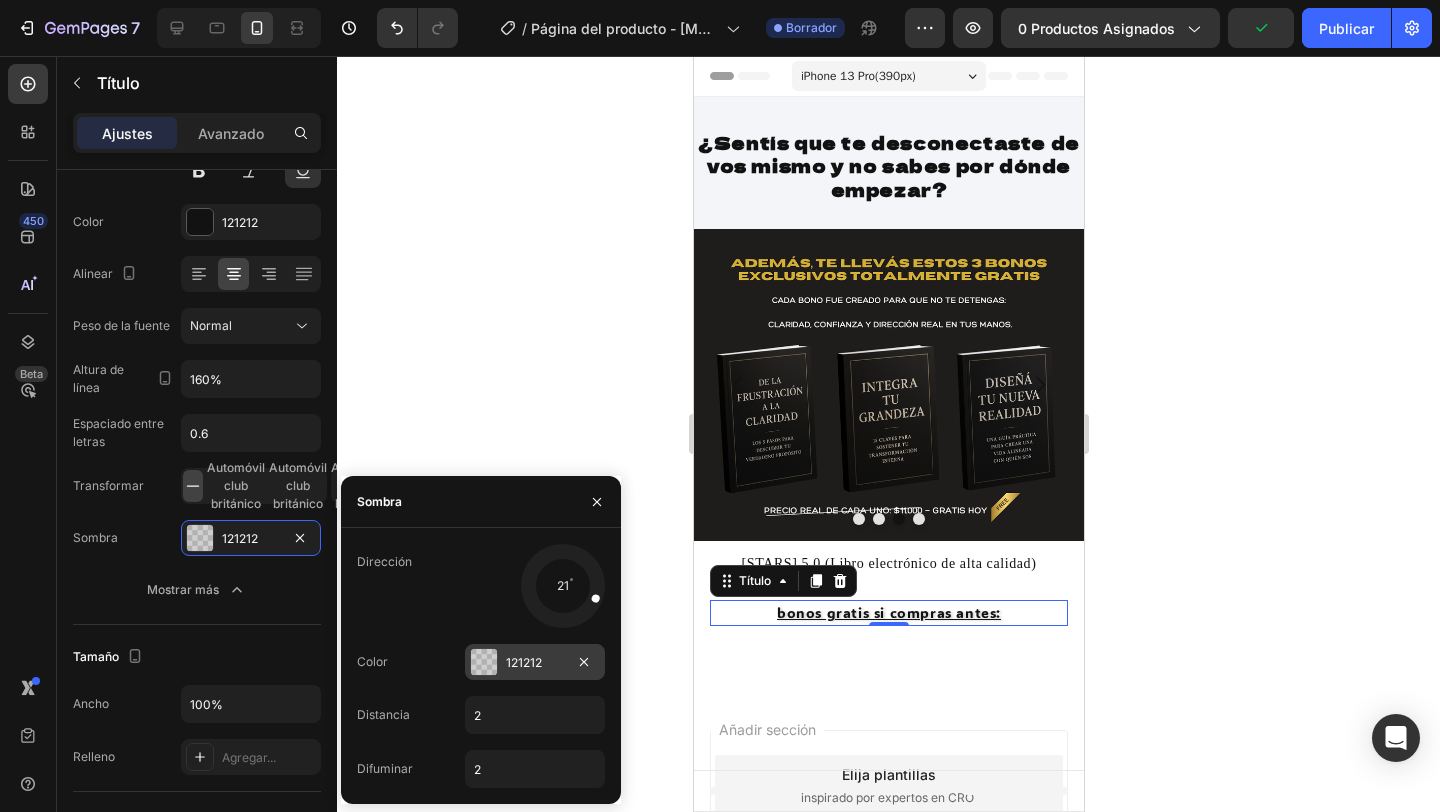 click at bounding box center [484, 662] 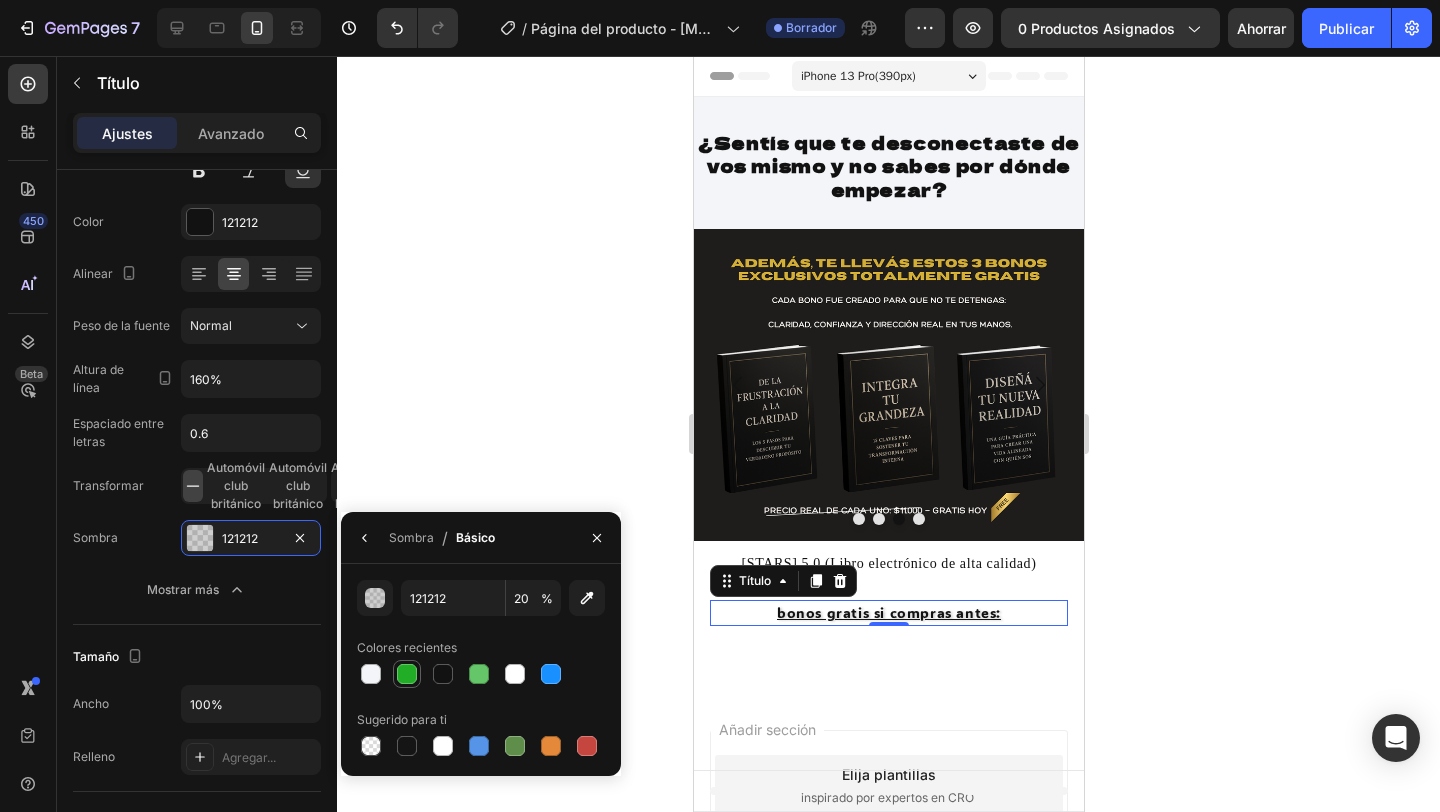 click at bounding box center [407, 674] 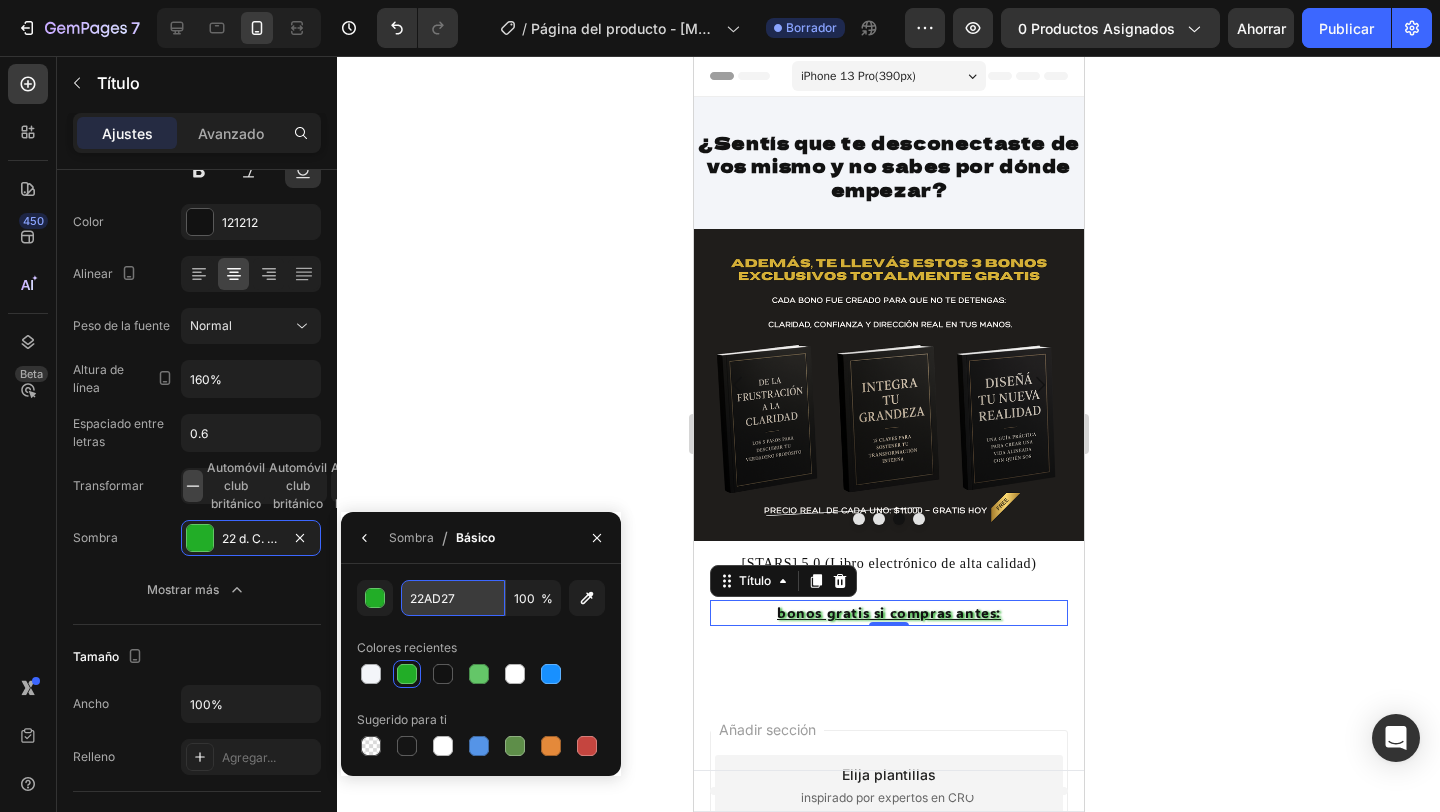 click on "22AD27" at bounding box center [453, 598] 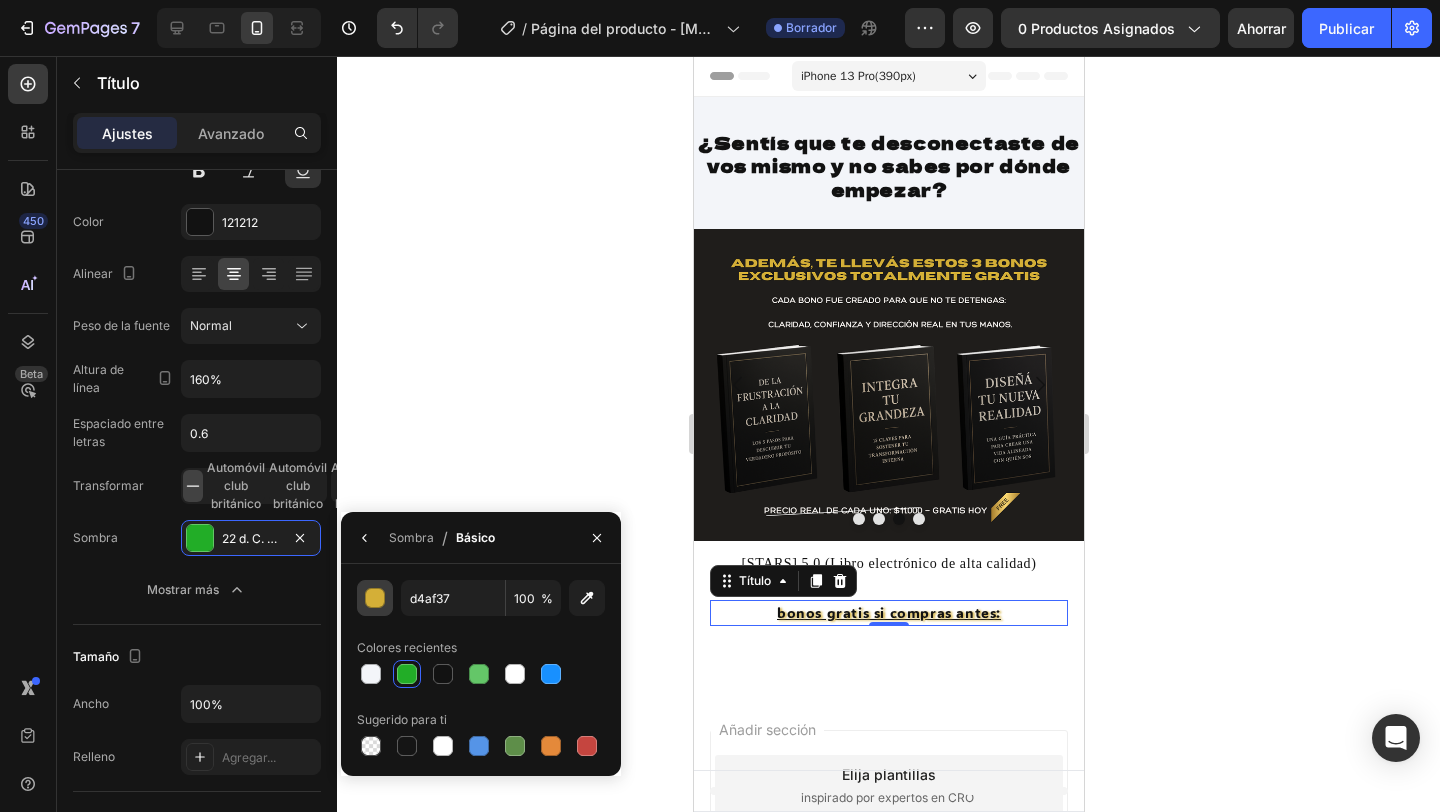 click at bounding box center (376, 599) 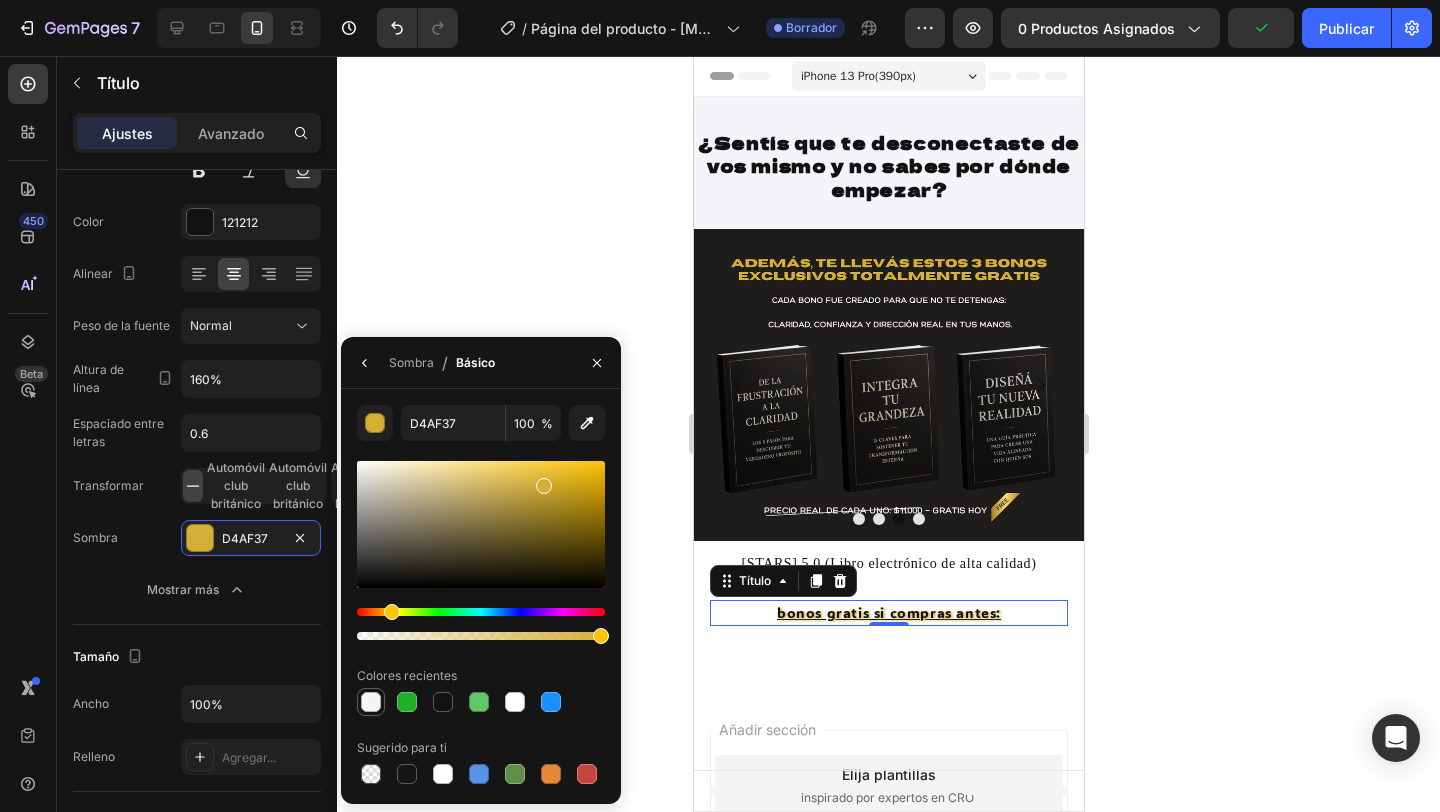 click at bounding box center [371, 702] 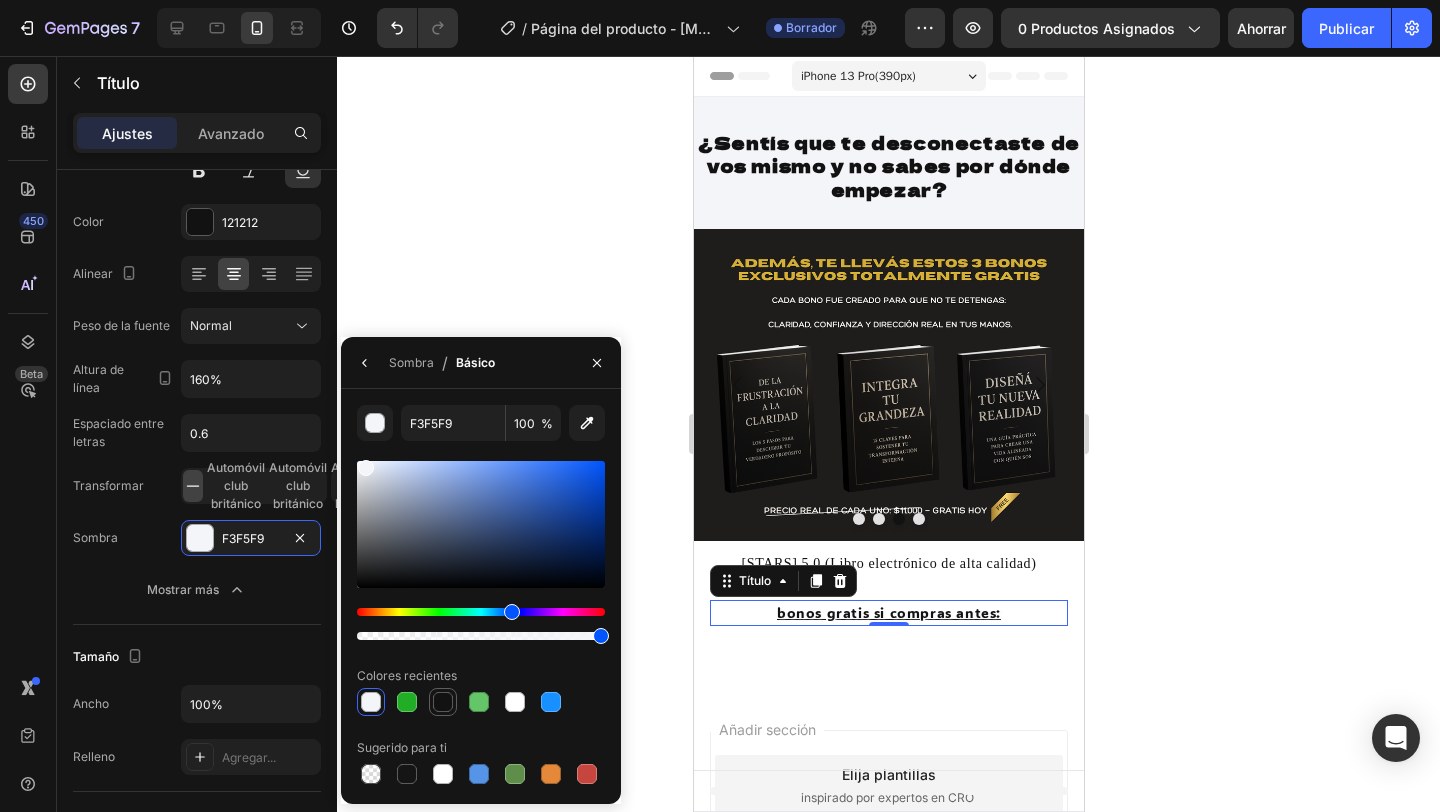 click at bounding box center (443, 702) 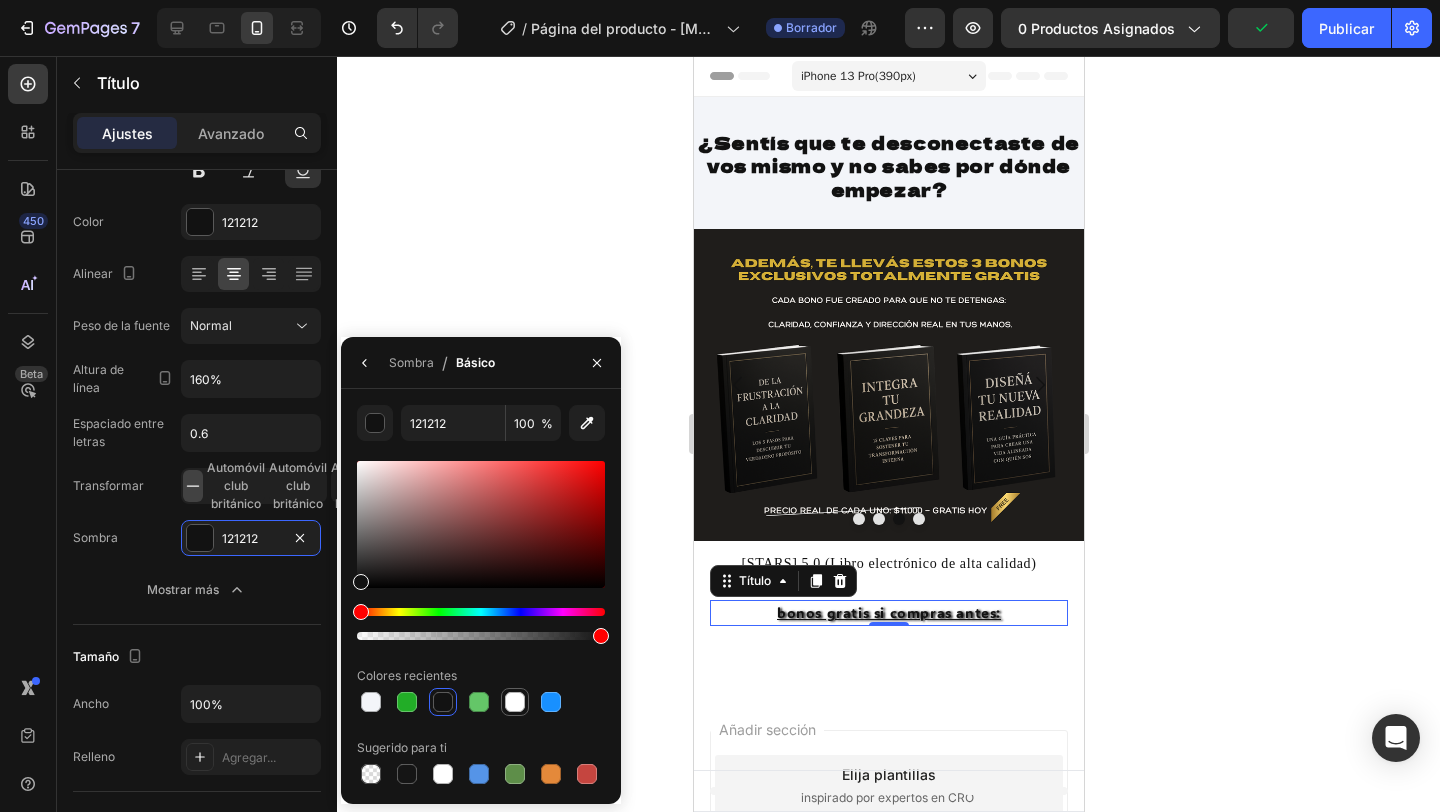 click at bounding box center [515, 702] 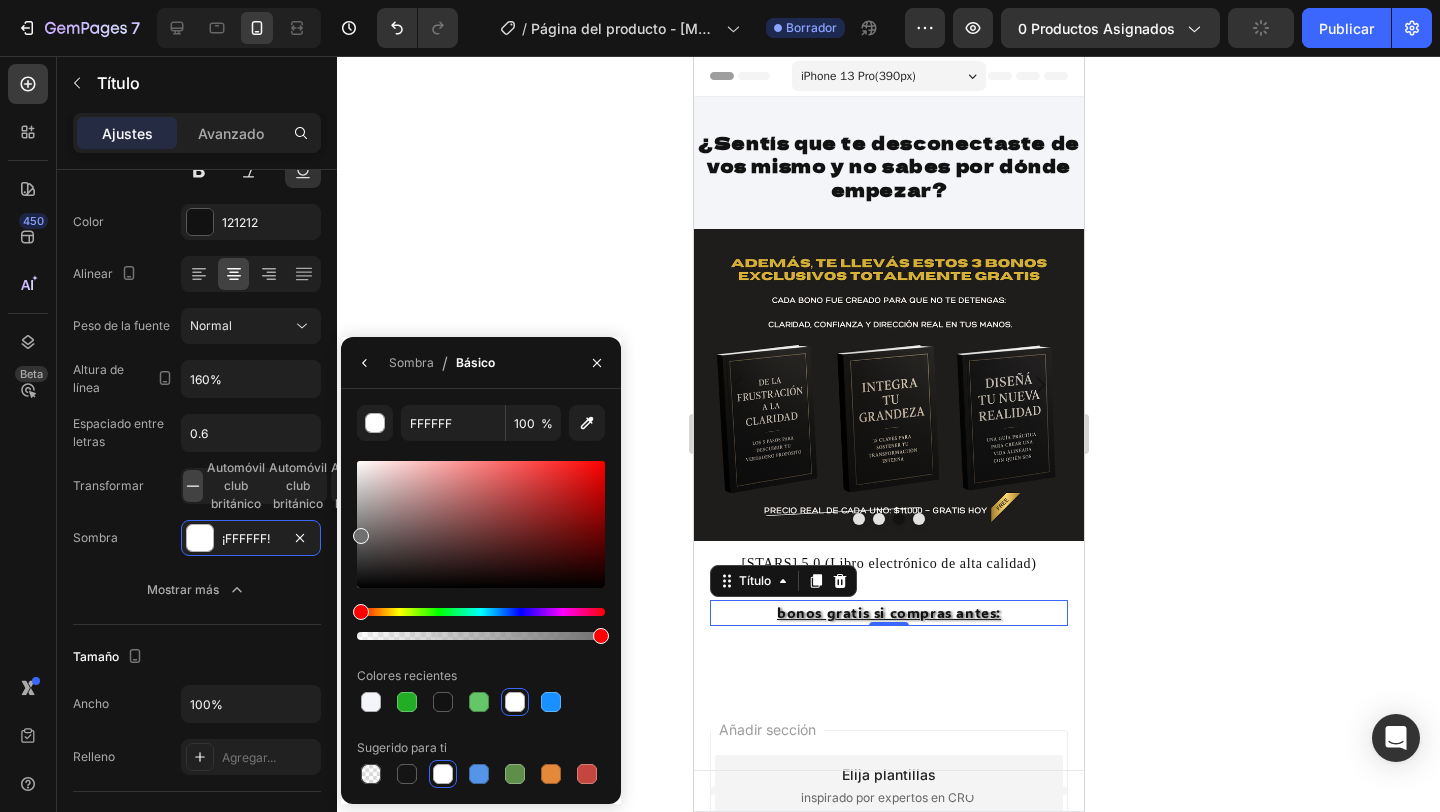 drag, startPoint x: 361, startPoint y: 469, endPoint x: 358, endPoint y: 531, distance: 62.072536 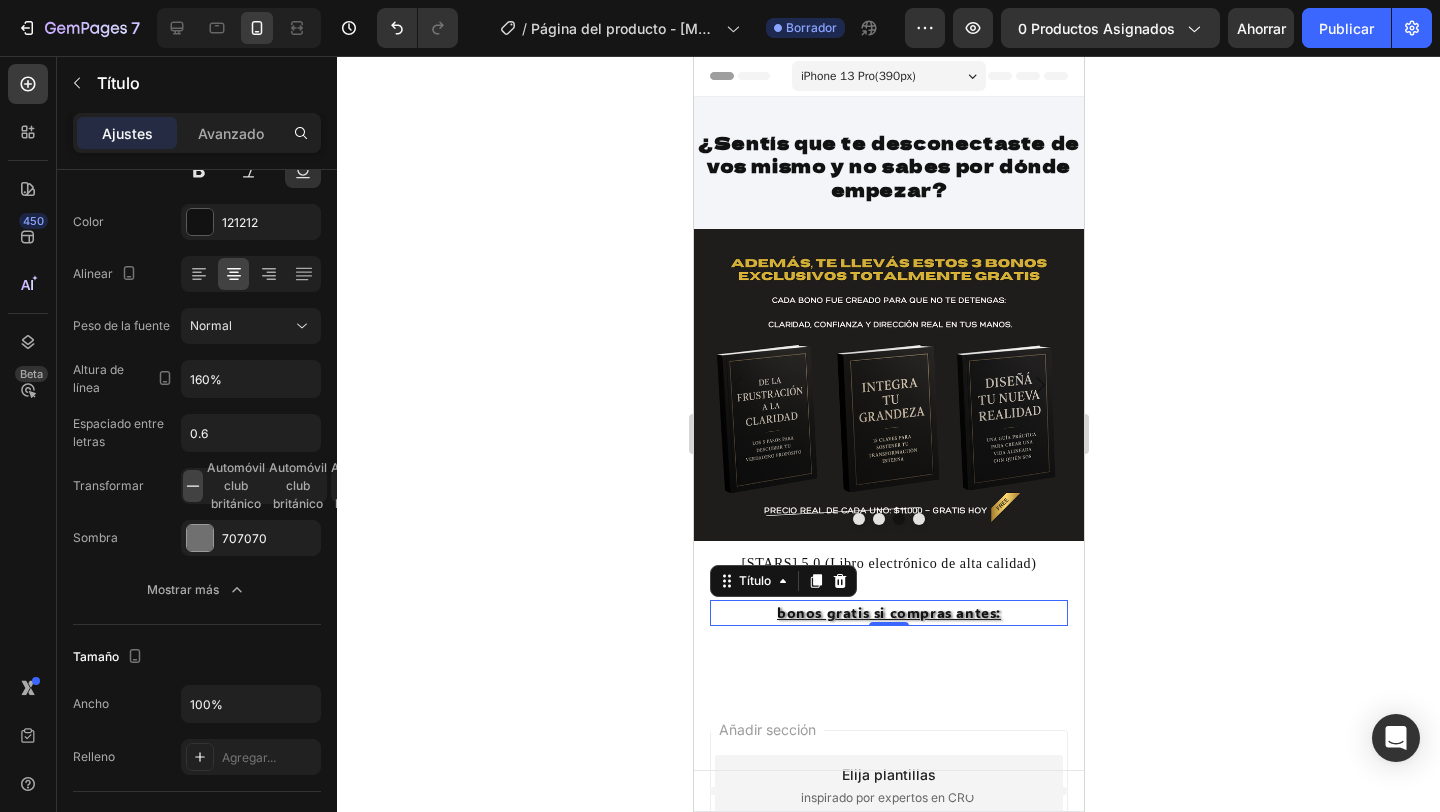 click 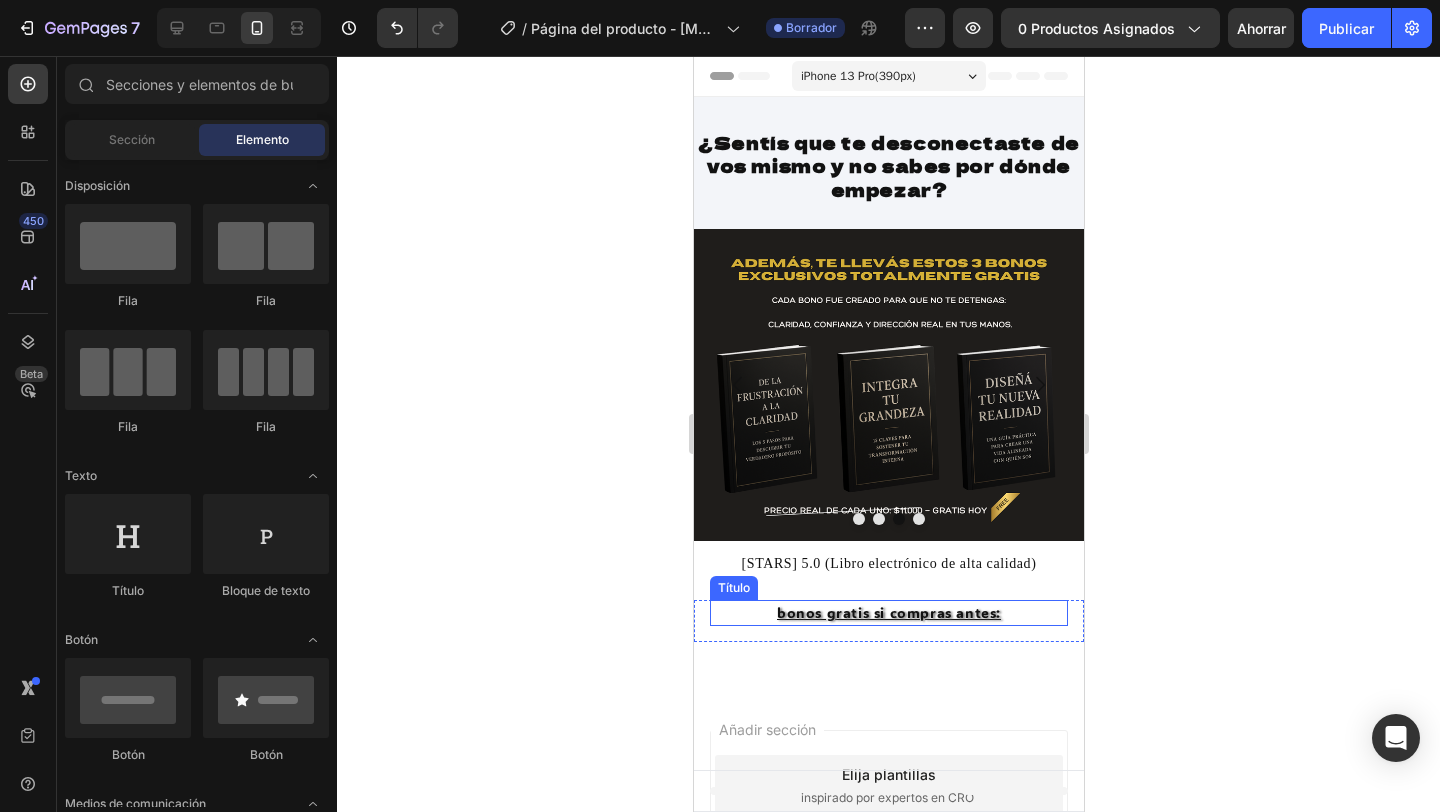 click on "bonos gratis si compras antes:" at bounding box center (888, 613) 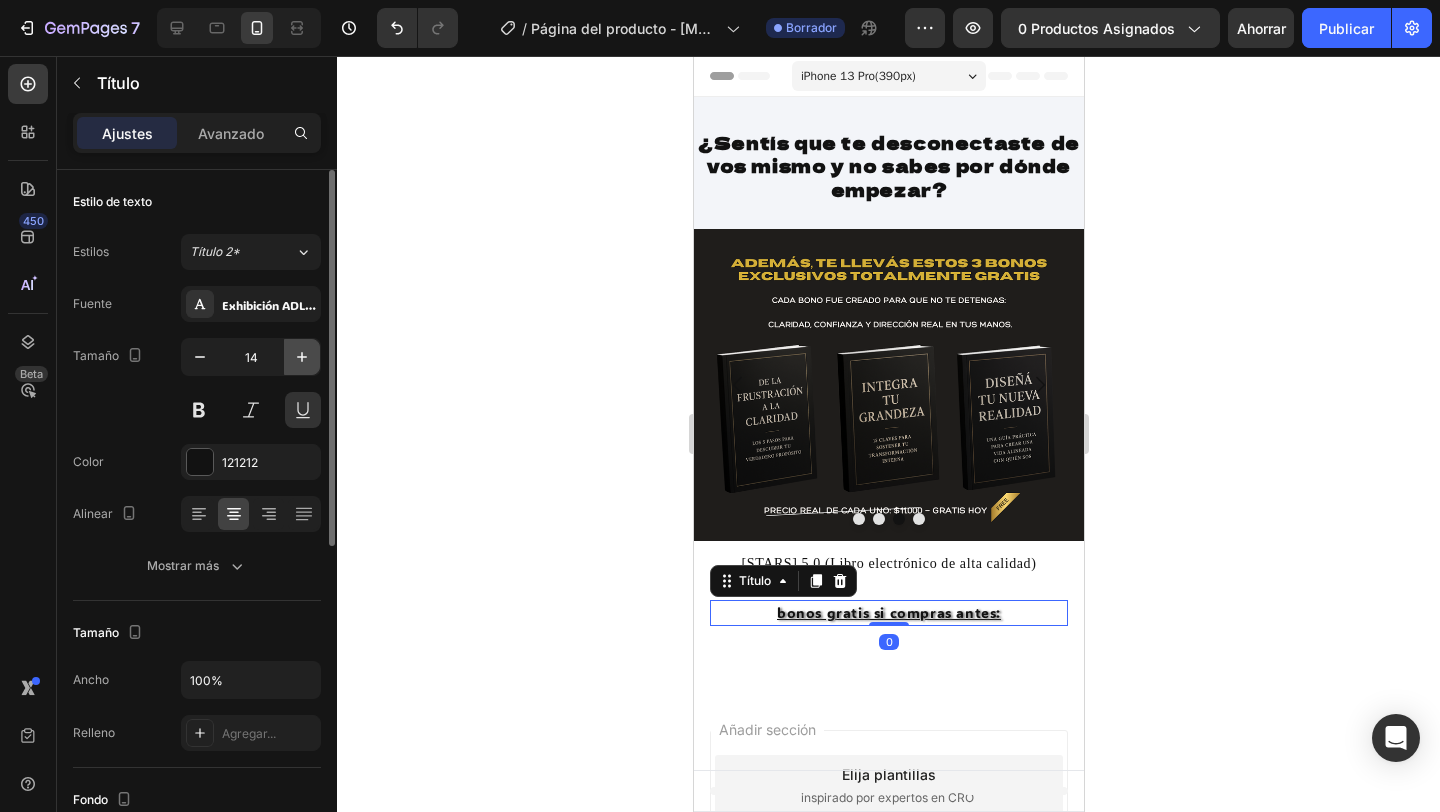 click 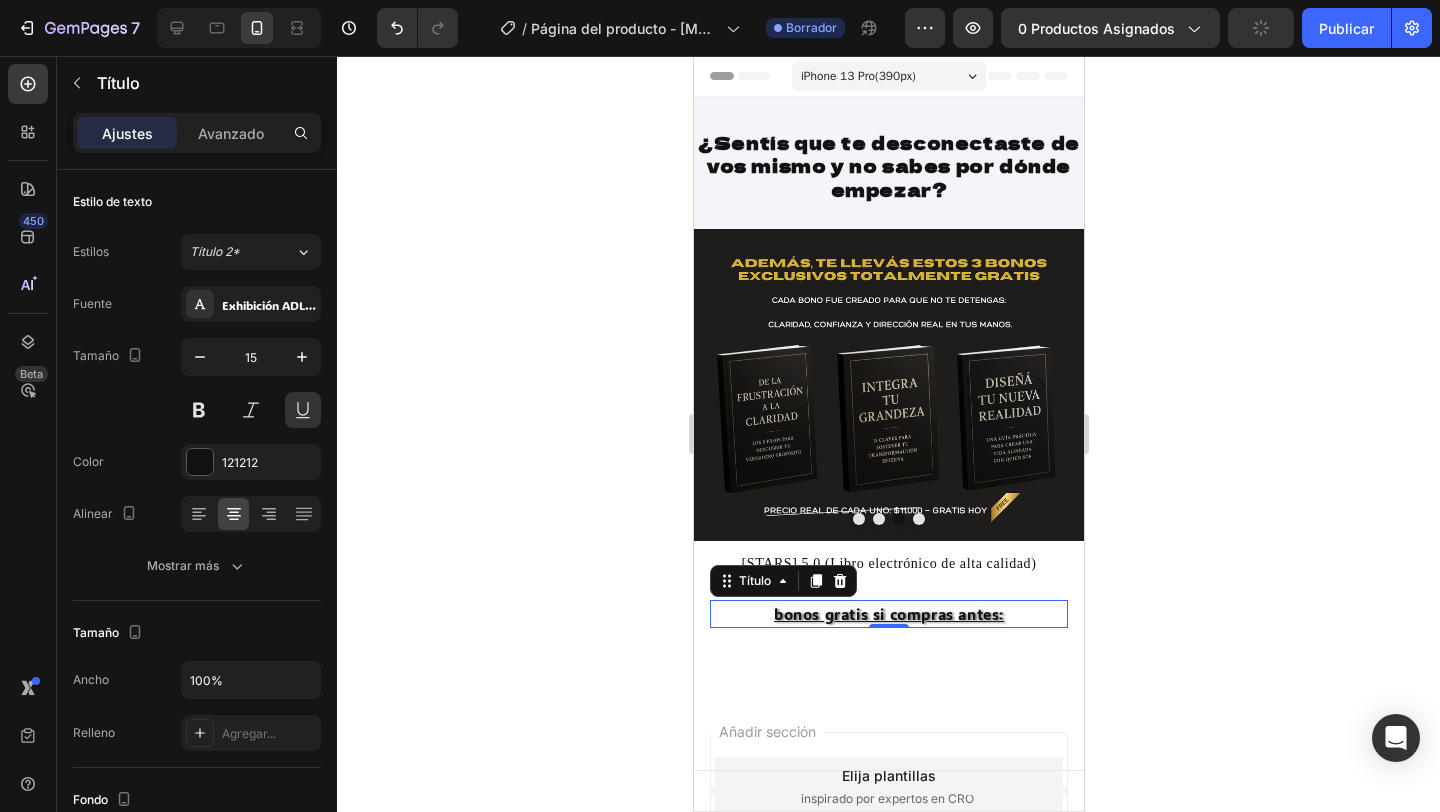 click 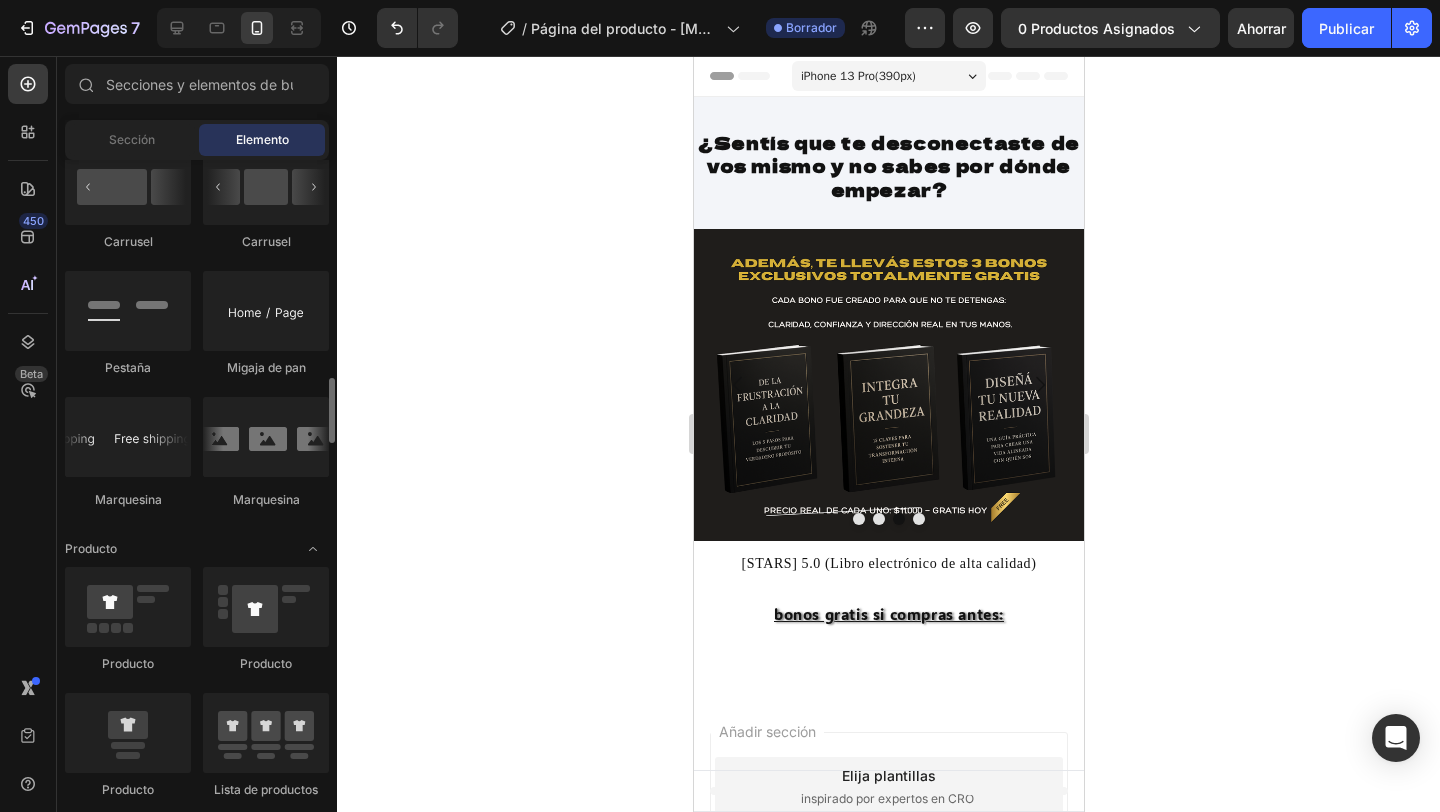 scroll, scrollTop: 2212, scrollLeft: 0, axis: vertical 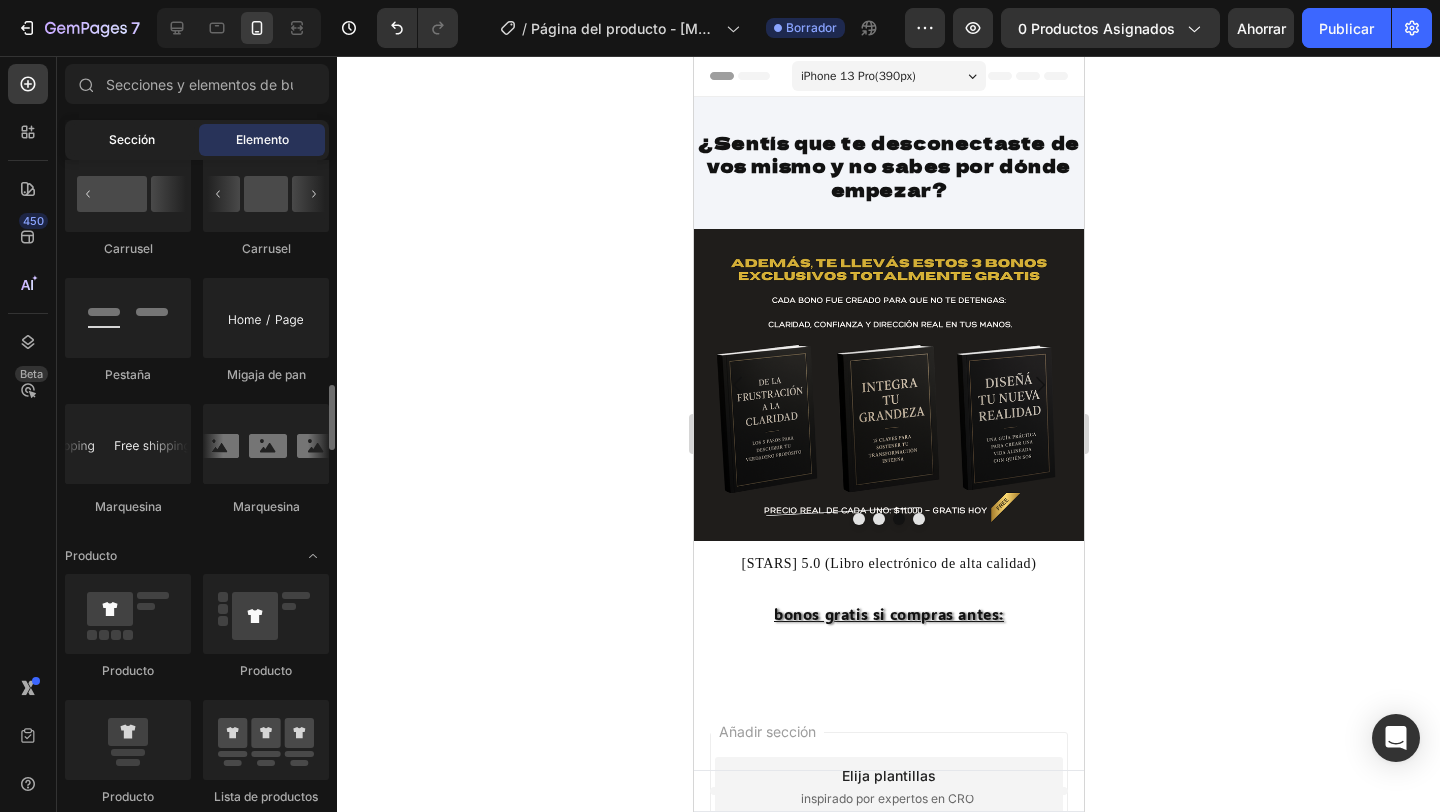 click on "Sección" 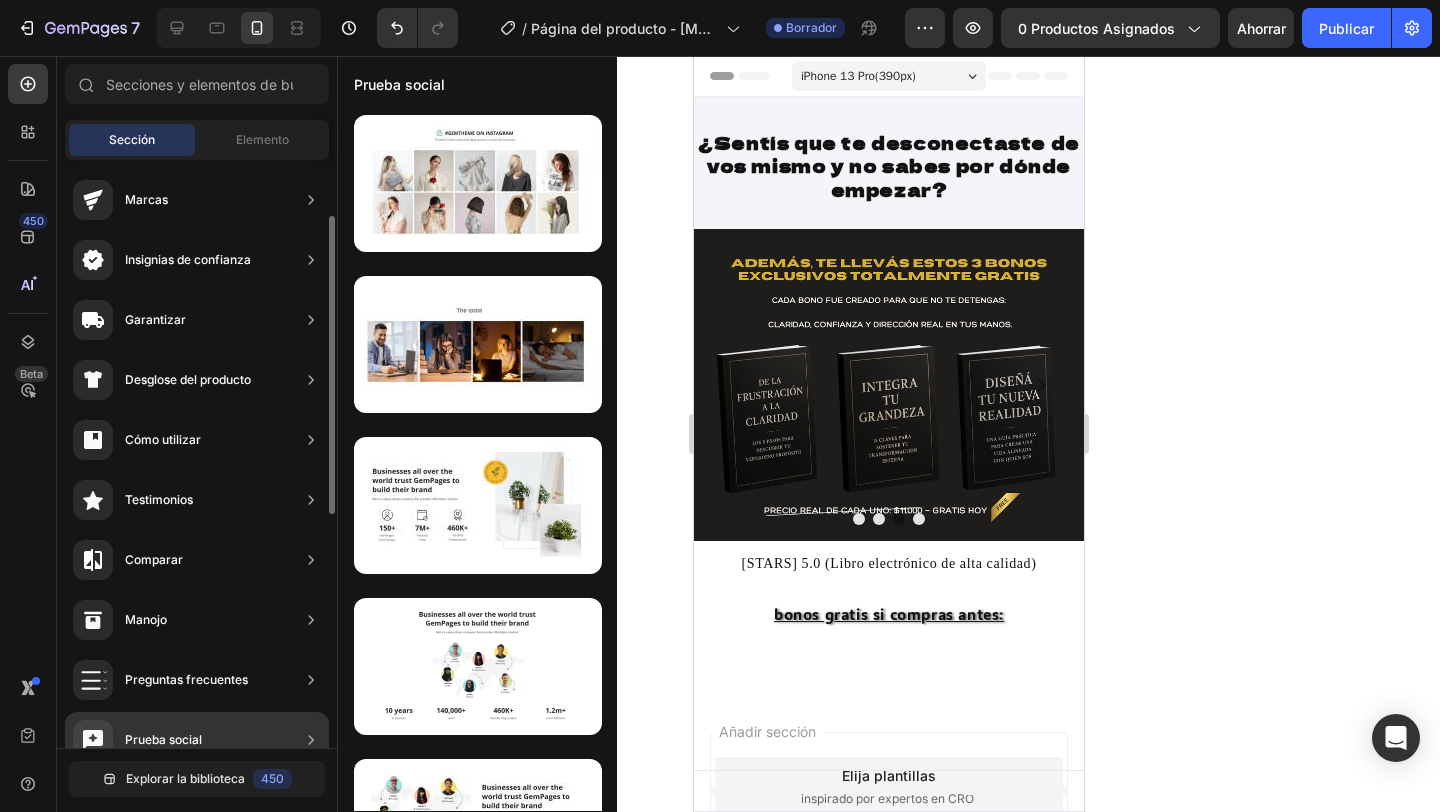 scroll, scrollTop: 120, scrollLeft: 0, axis: vertical 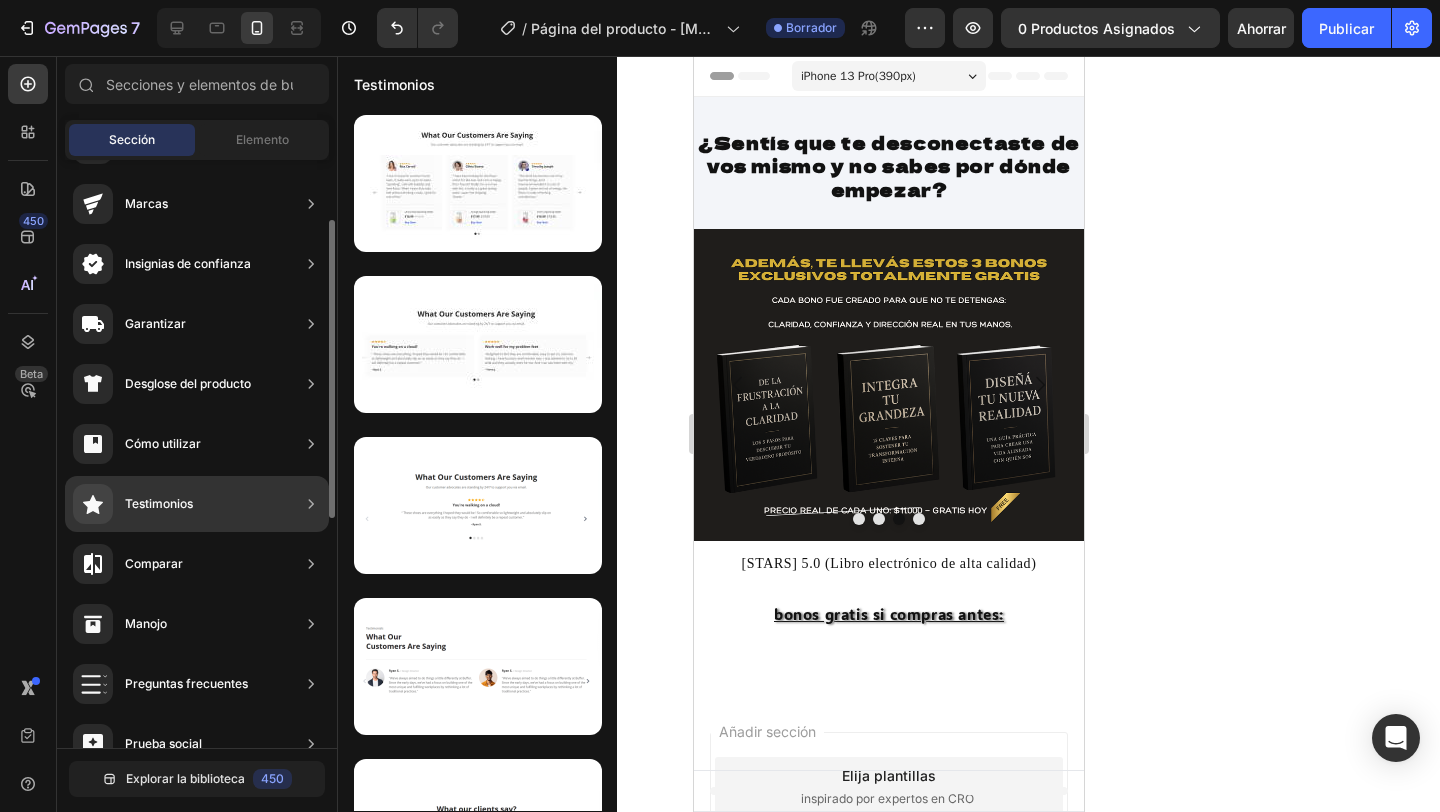 click on "Testimonios" 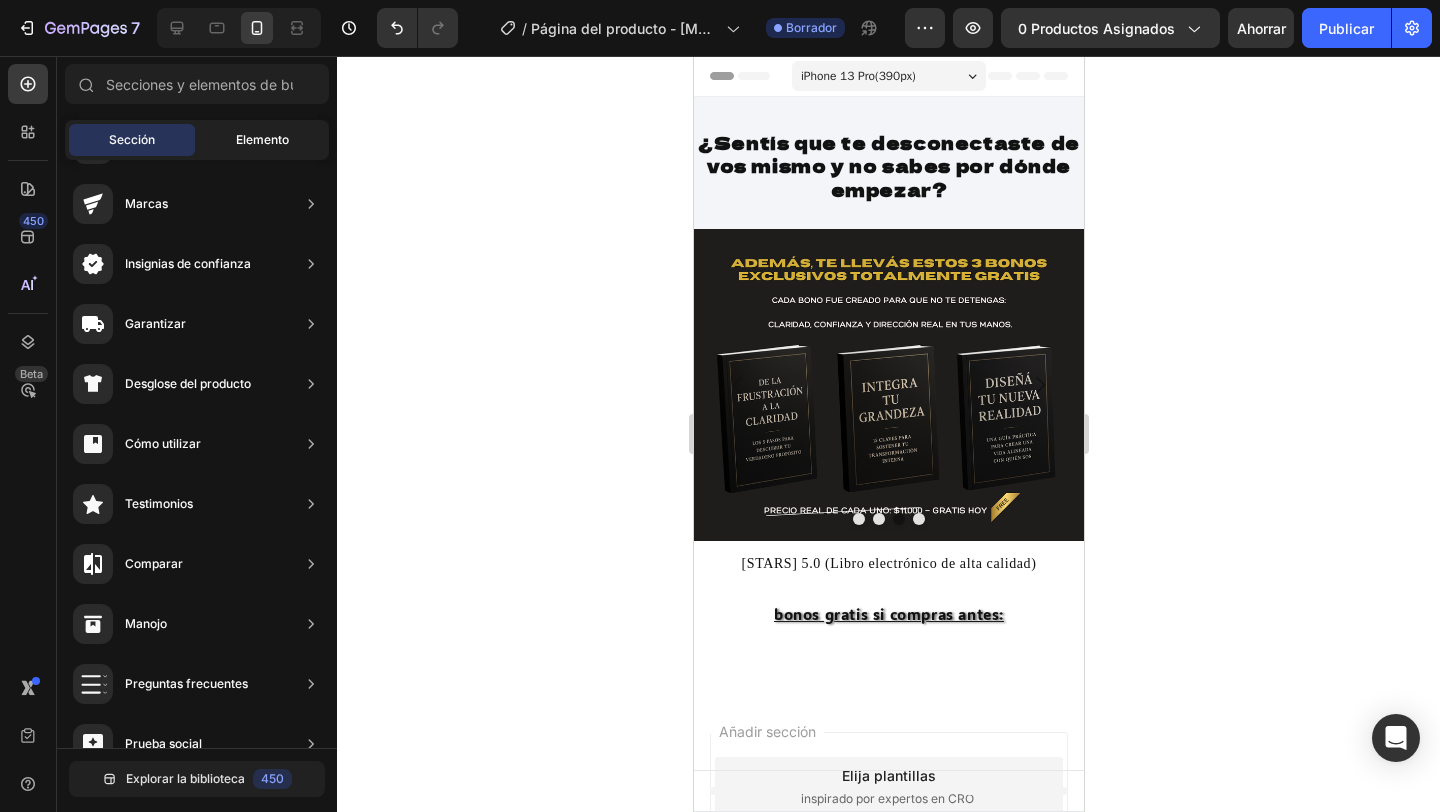 click on "Elemento" at bounding box center [262, 139] 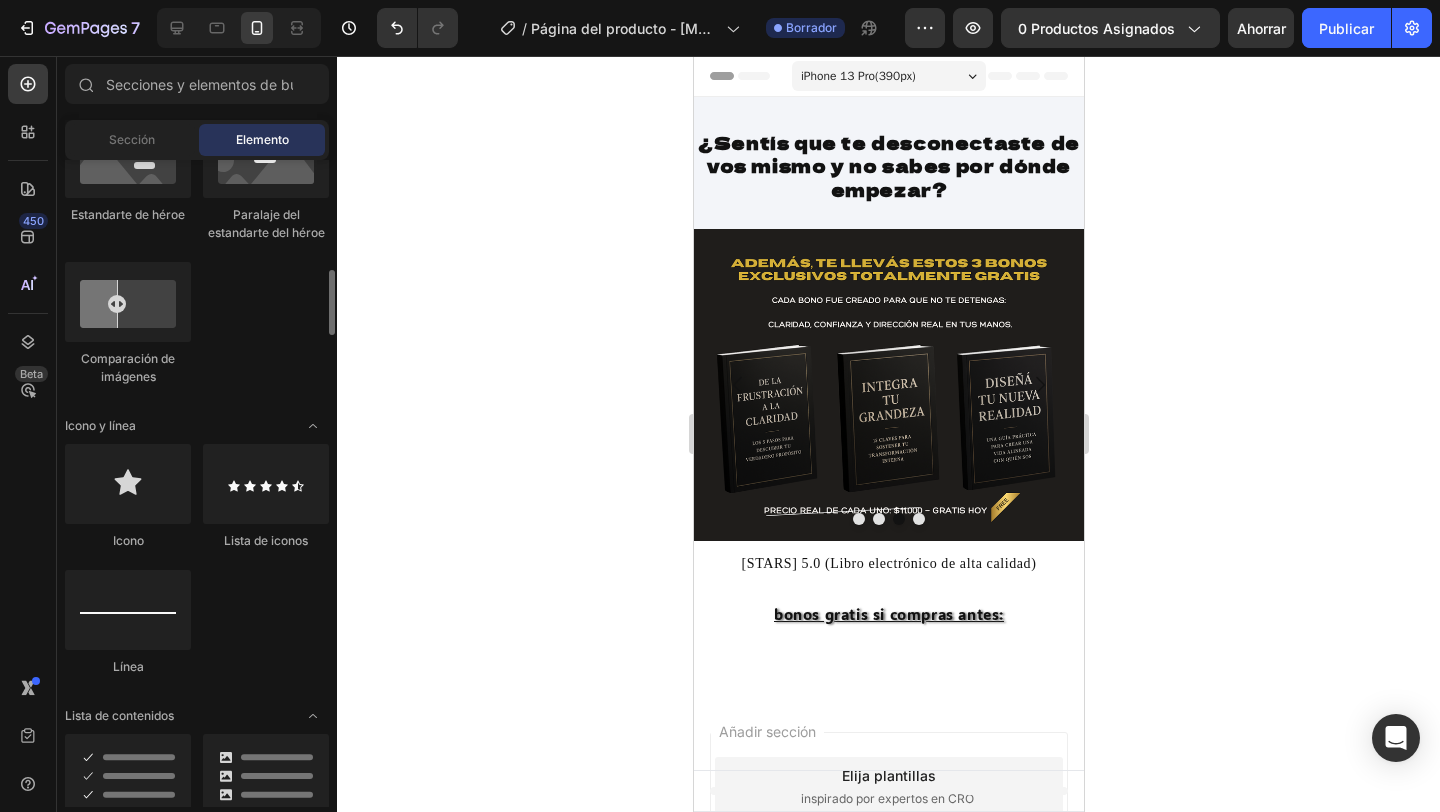 scroll, scrollTop: 1084, scrollLeft: 0, axis: vertical 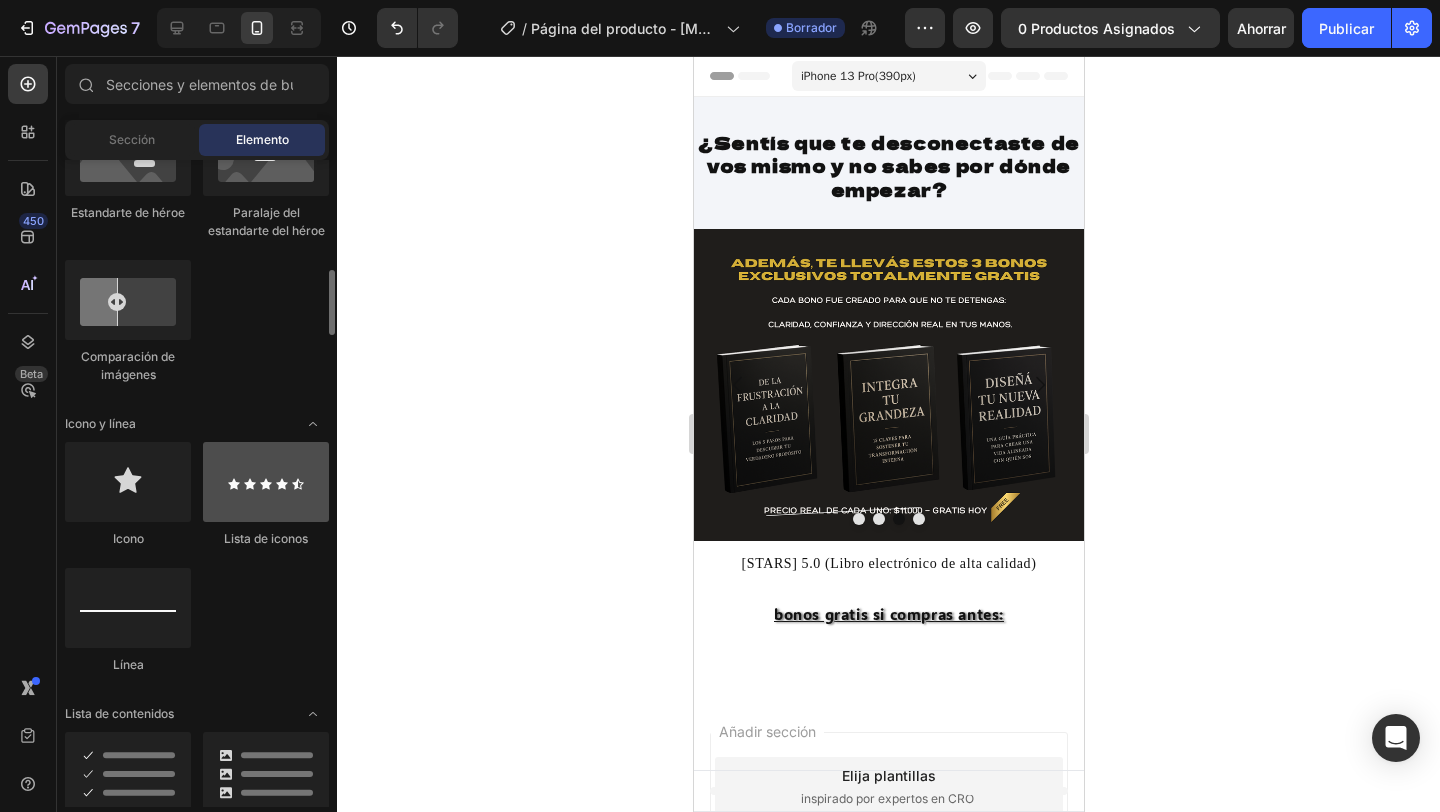 click at bounding box center [266, 482] 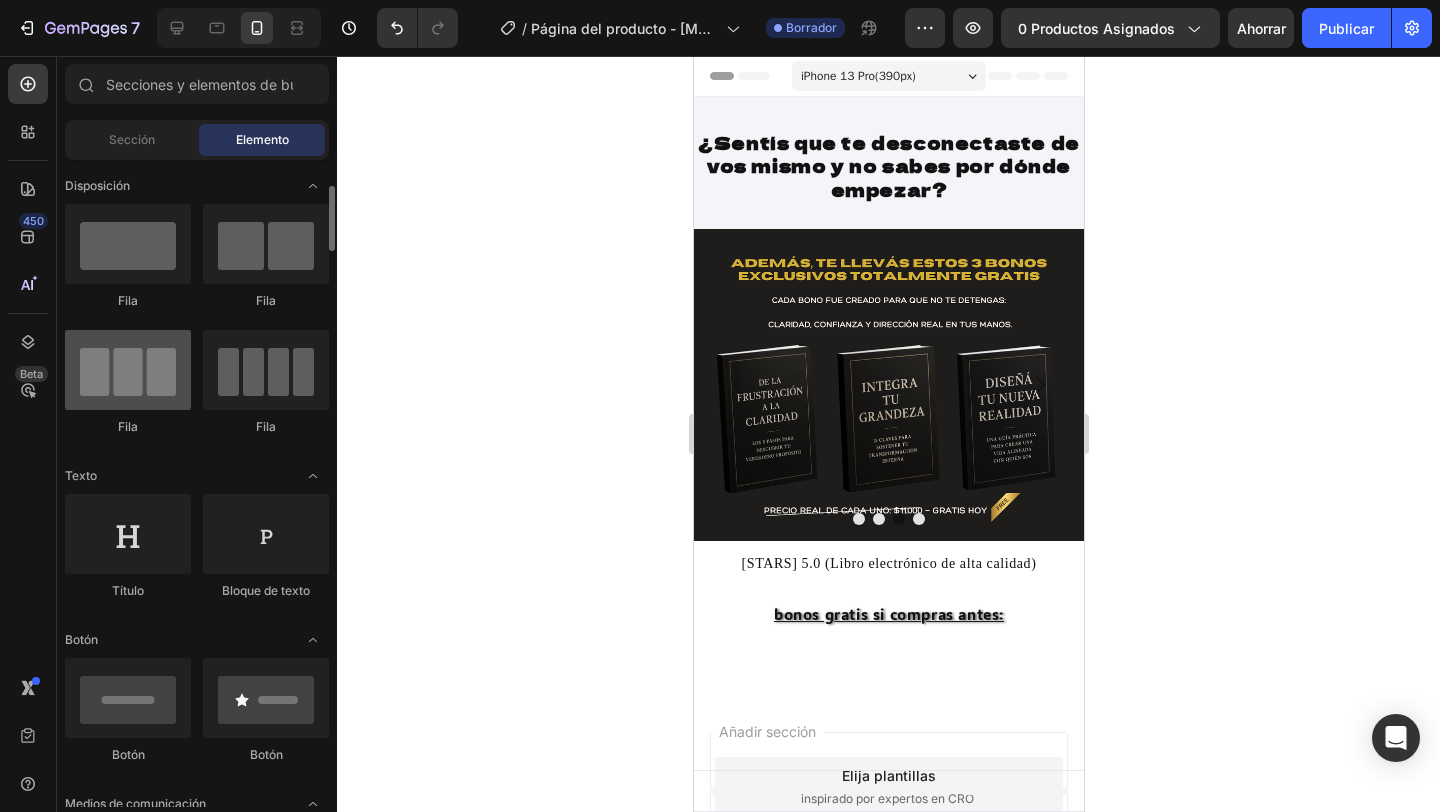 scroll, scrollTop: 43, scrollLeft: 0, axis: vertical 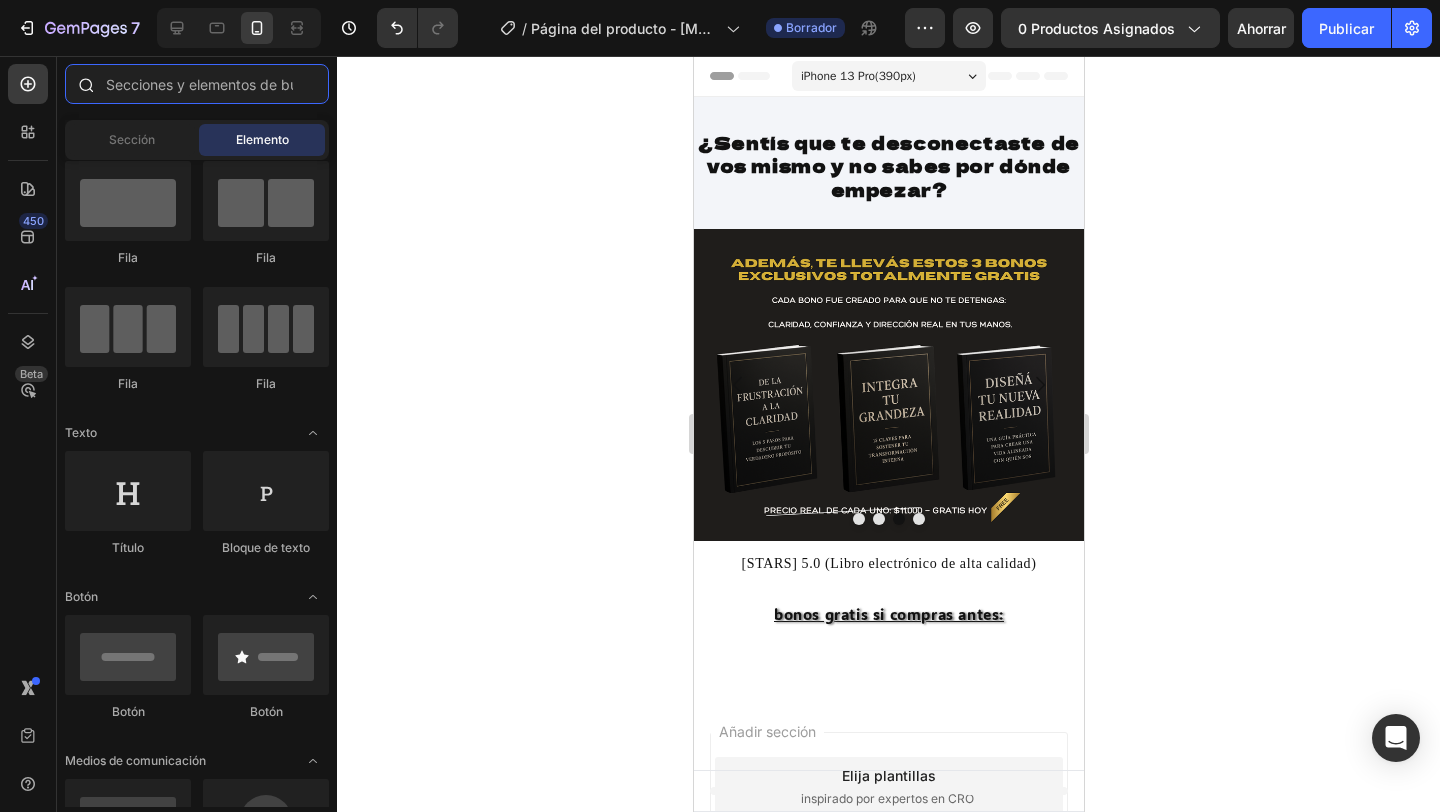 click at bounding box center (197, 84) 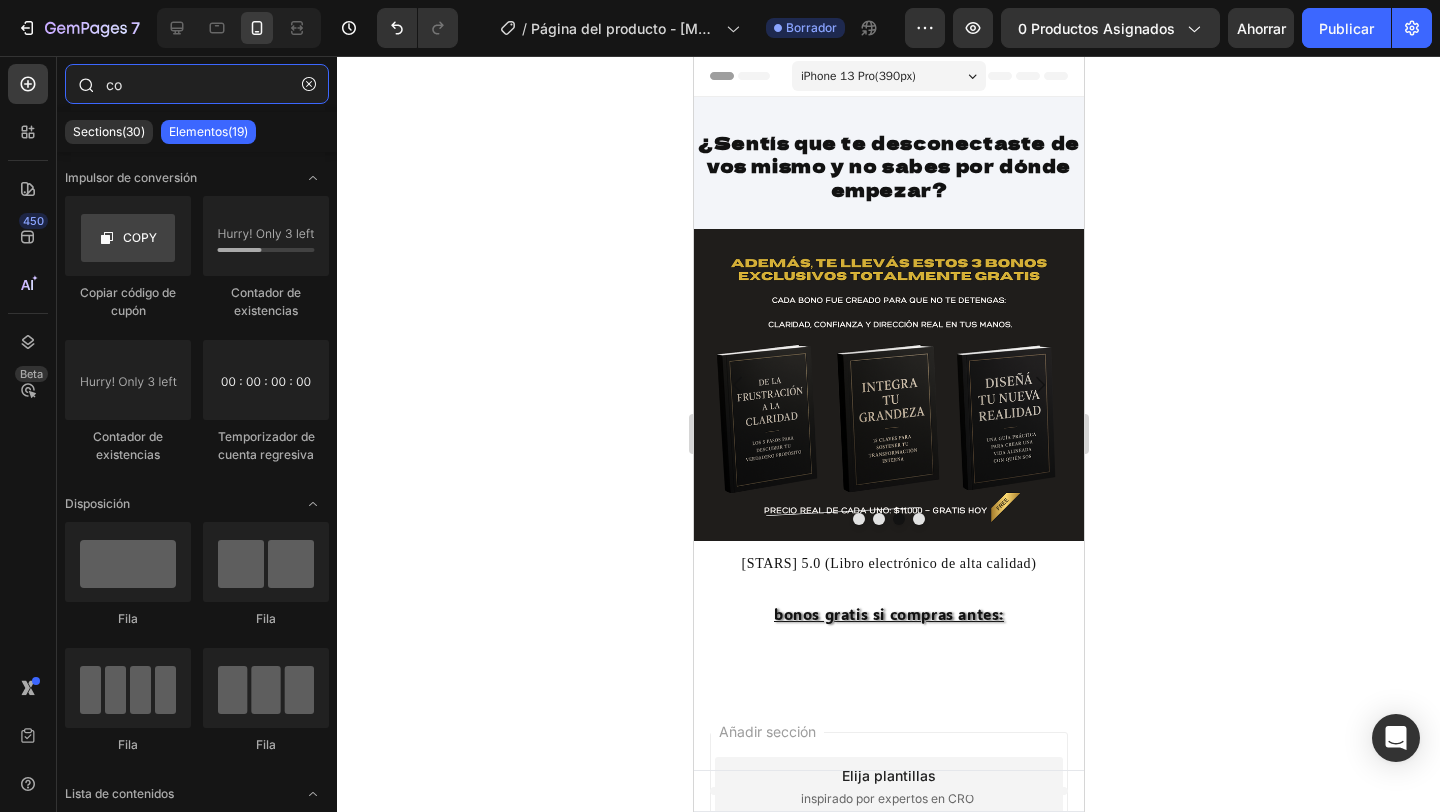 type on "c" 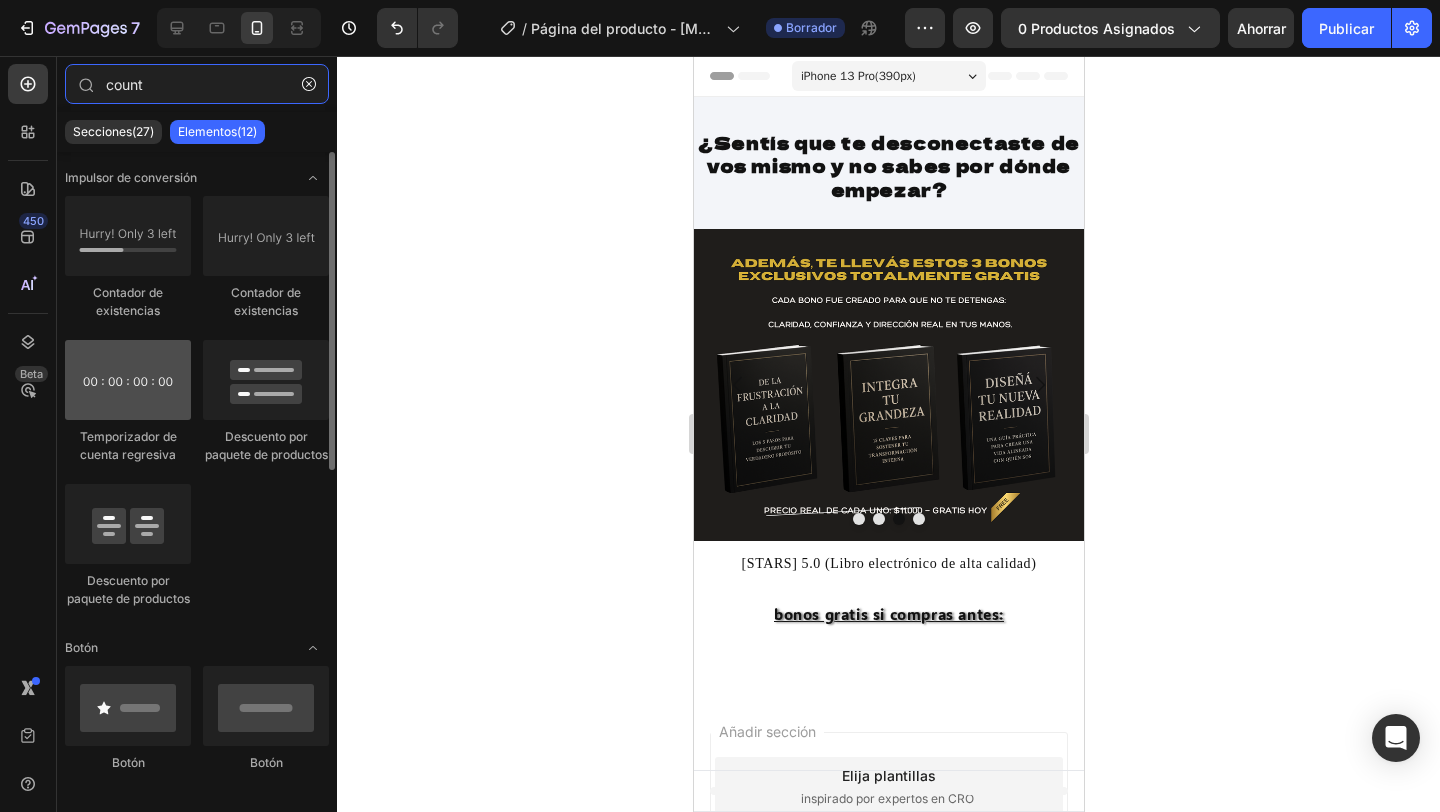 type on "count" 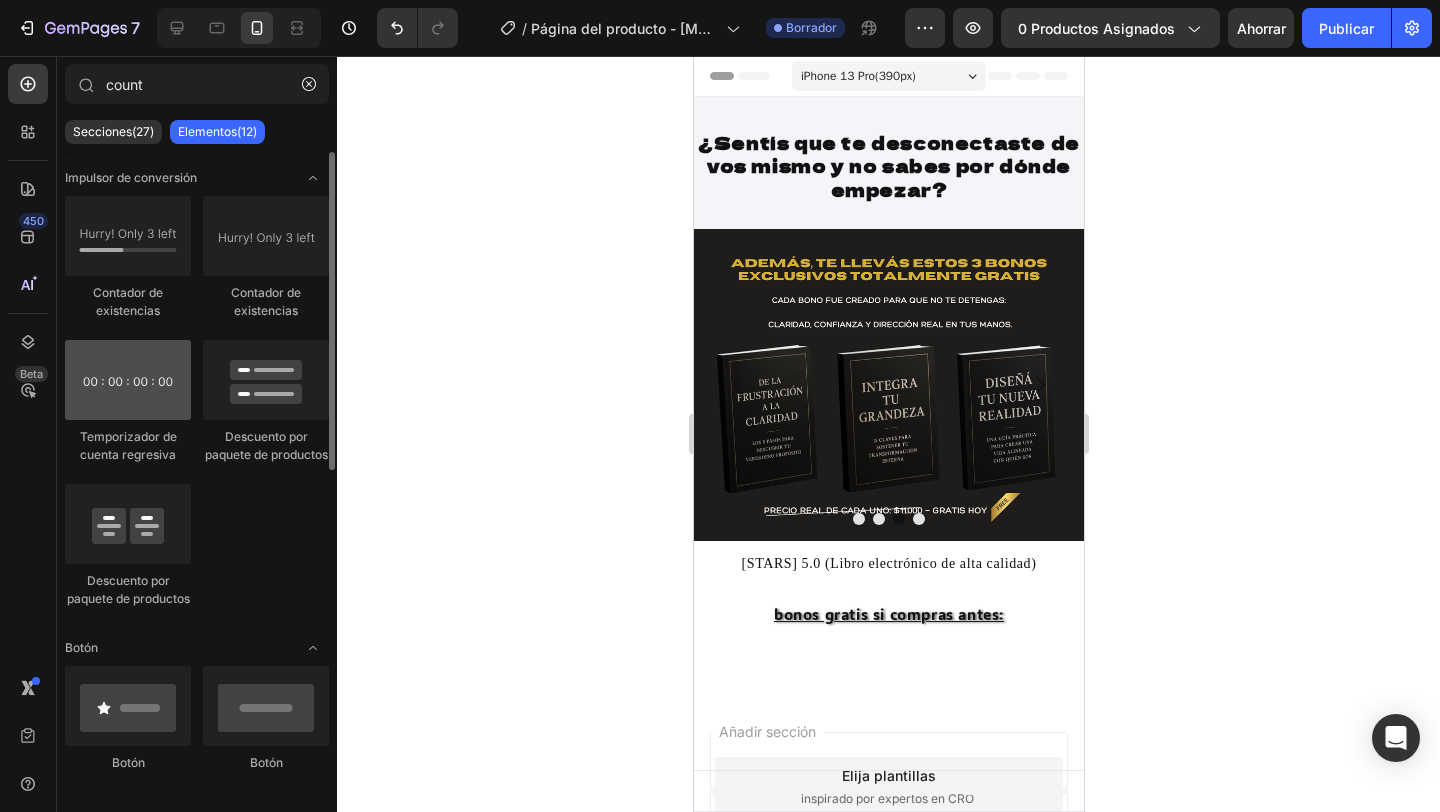 click at bounding box center (128, 380) 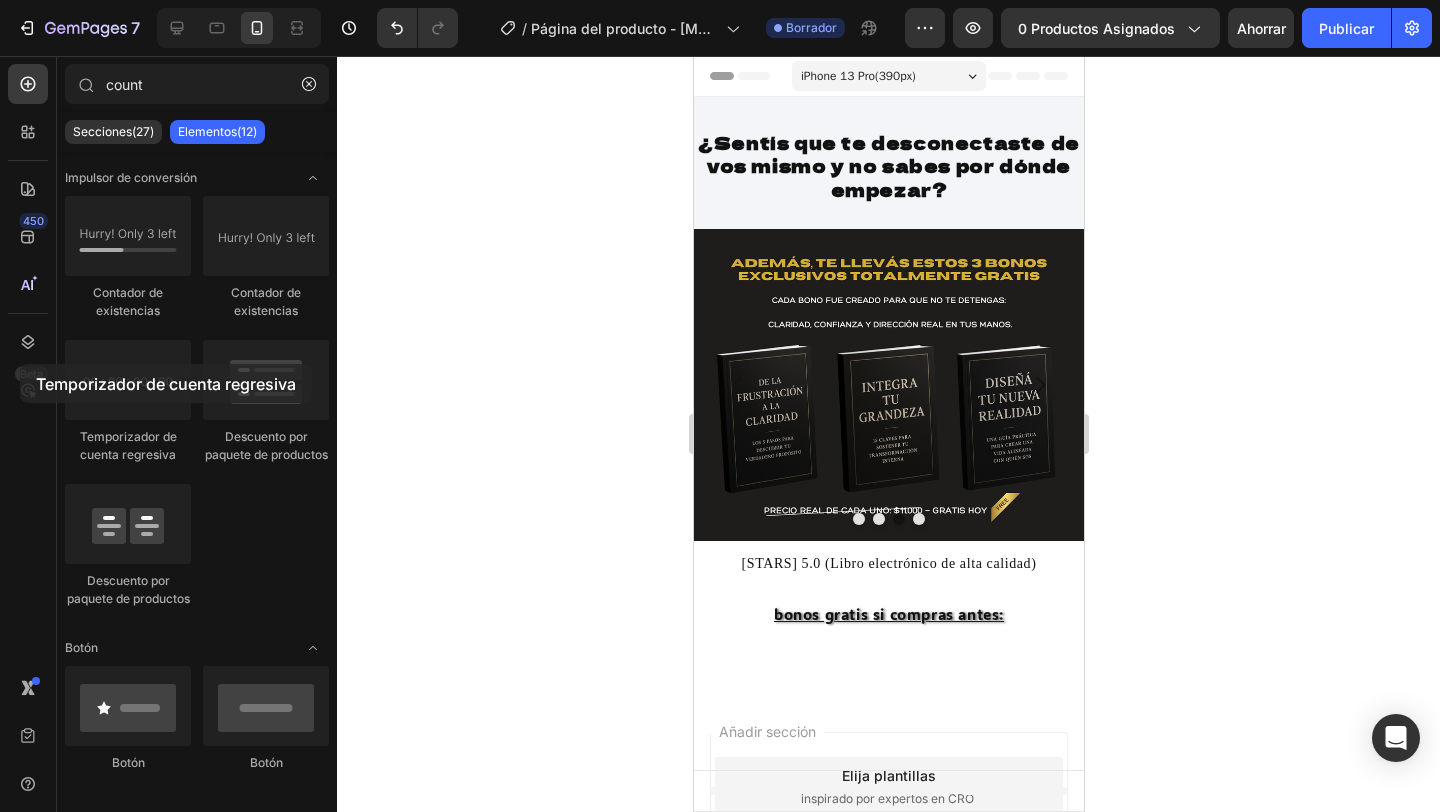 drag, startPoint x: 142, startPoint y: 373, endPoint x: 20, endPoint y: 364, distance: 122.33152 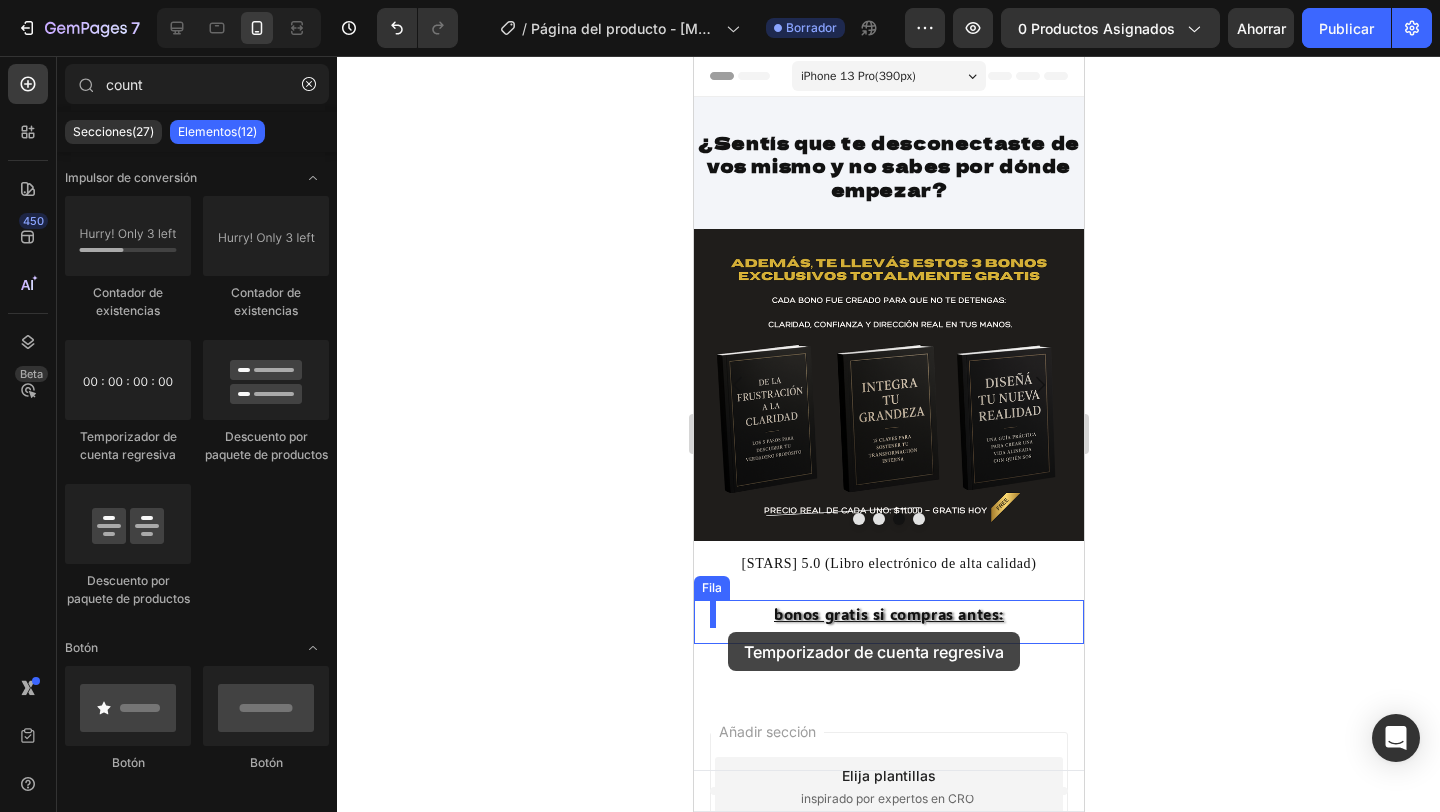 drag, startPoint x: 810, startPoint y: 441, endPoint x: 731, endPoint y: 628, distance: 203.00246 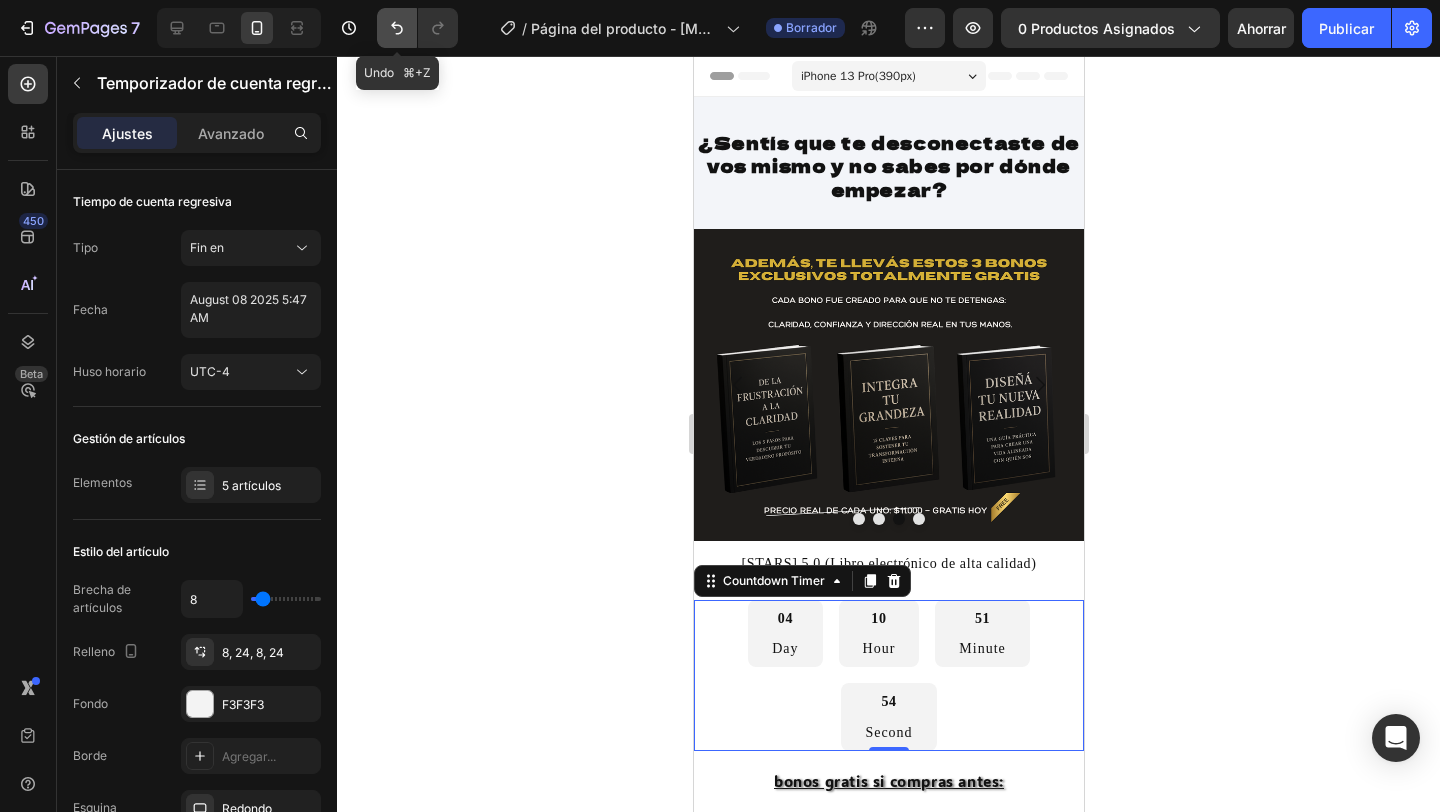 click 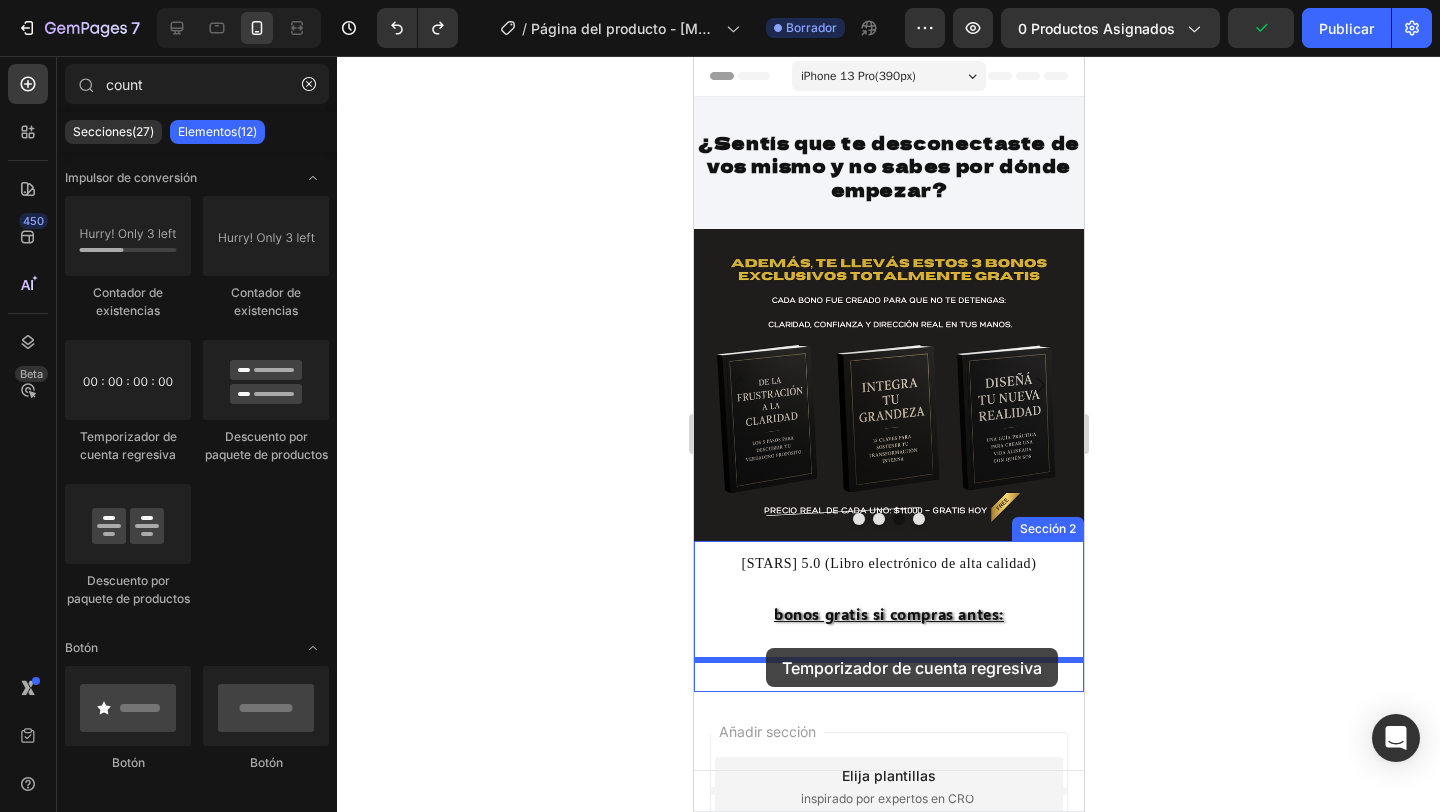 drag, startPoint x: 812, startPoint y: 426, endPoint x: 765, endPoint y: 644, distance: 223.00897 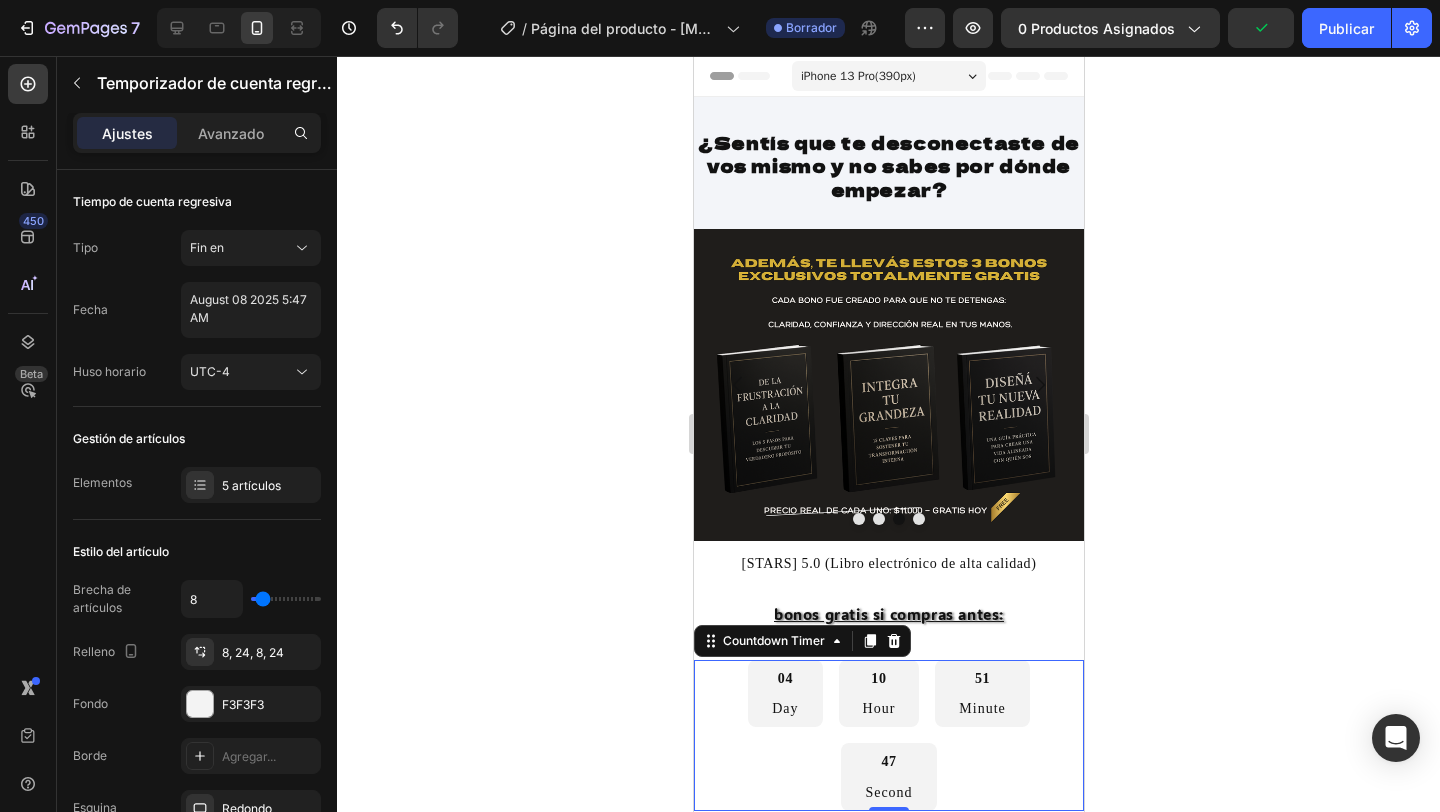 click 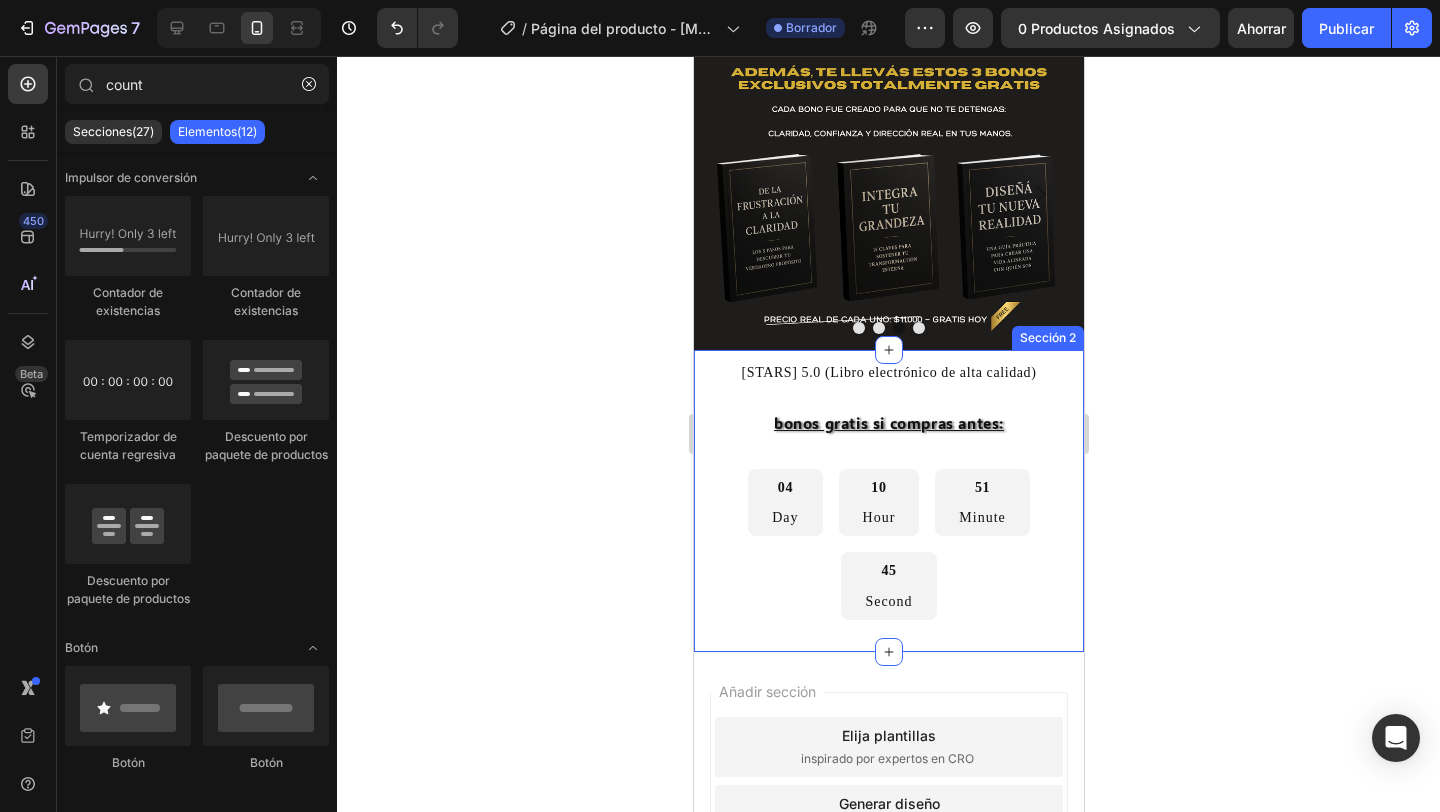scroll, scrollTop: 197, scrollLeft: 0, axis: vertical 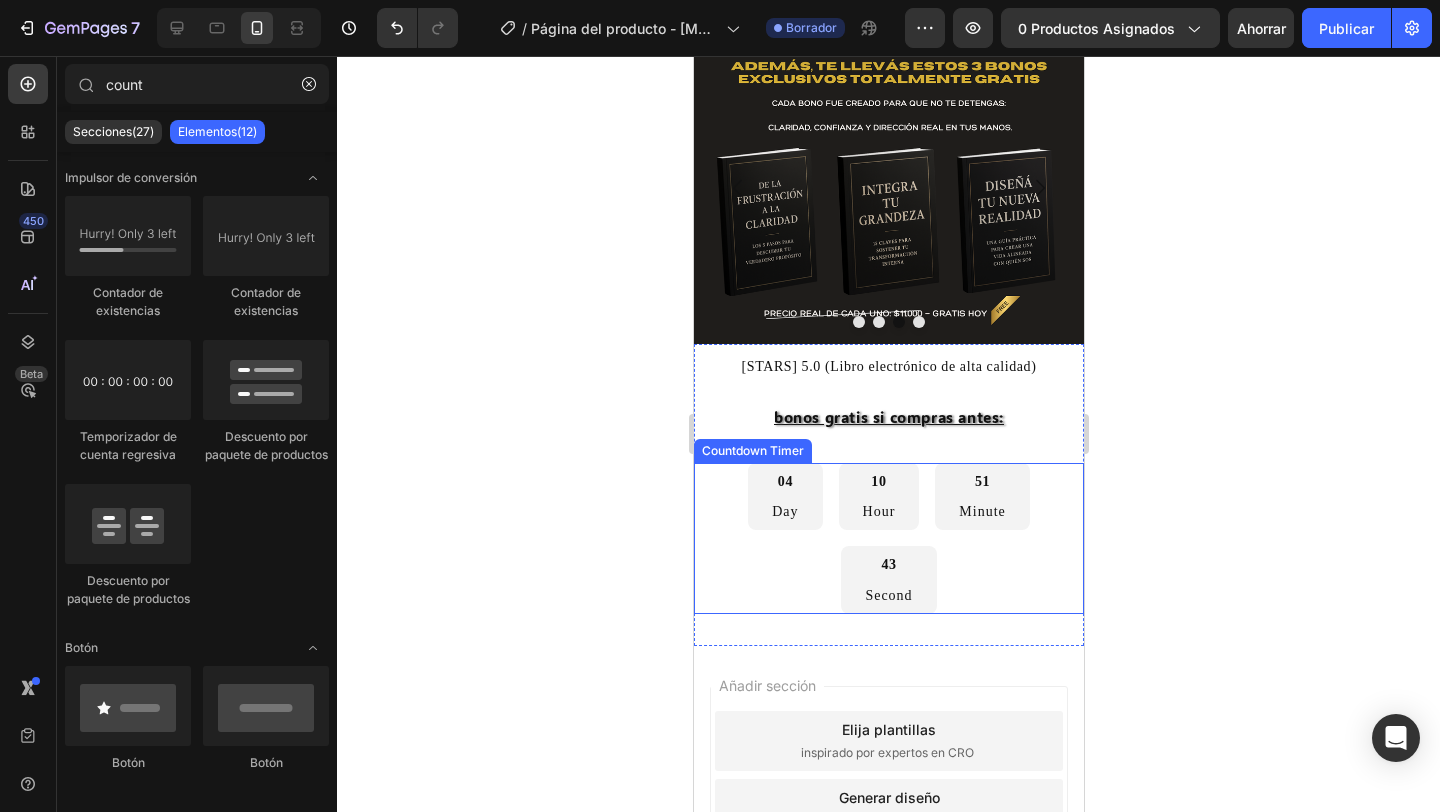 click on "43 Second" at bounding box center (887, 579) 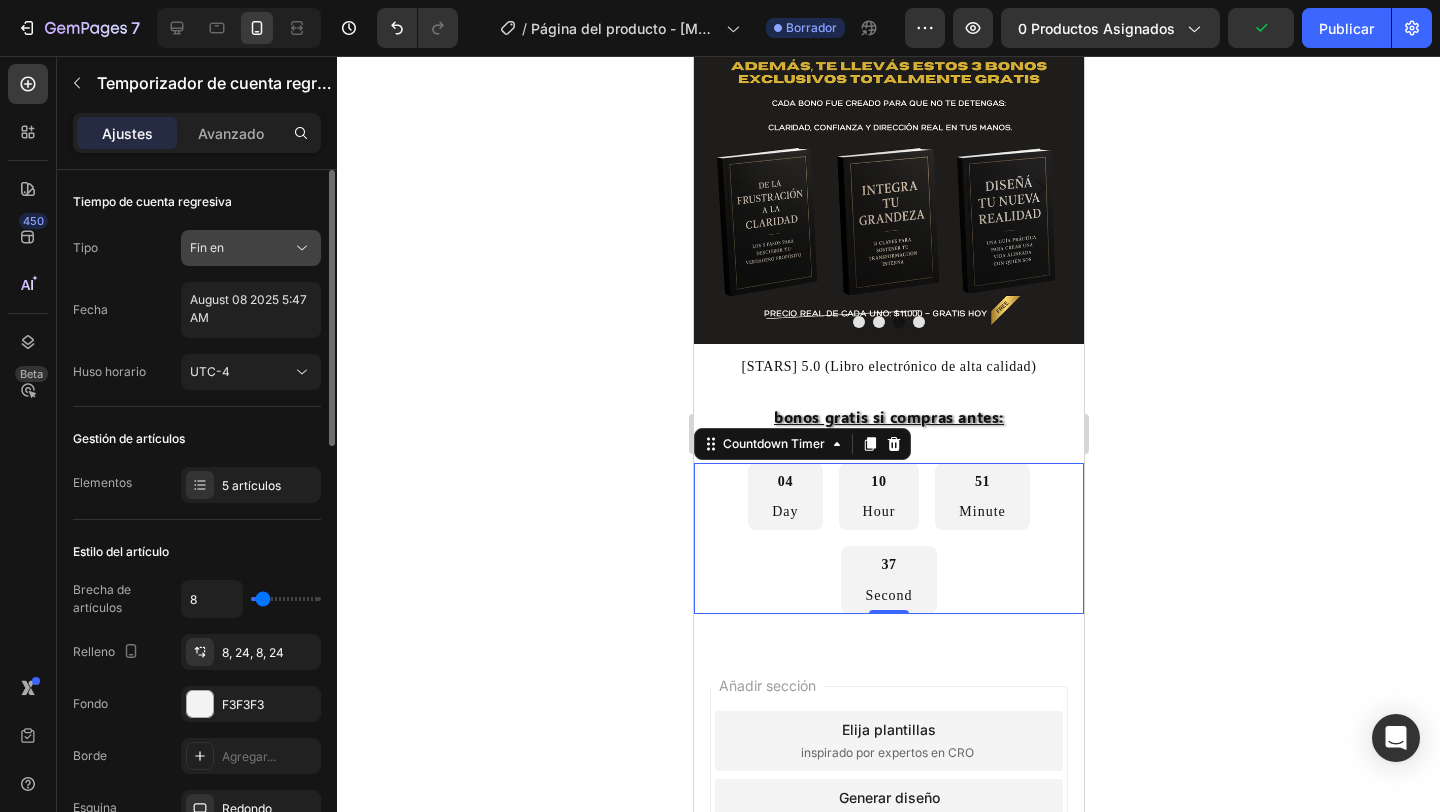 click 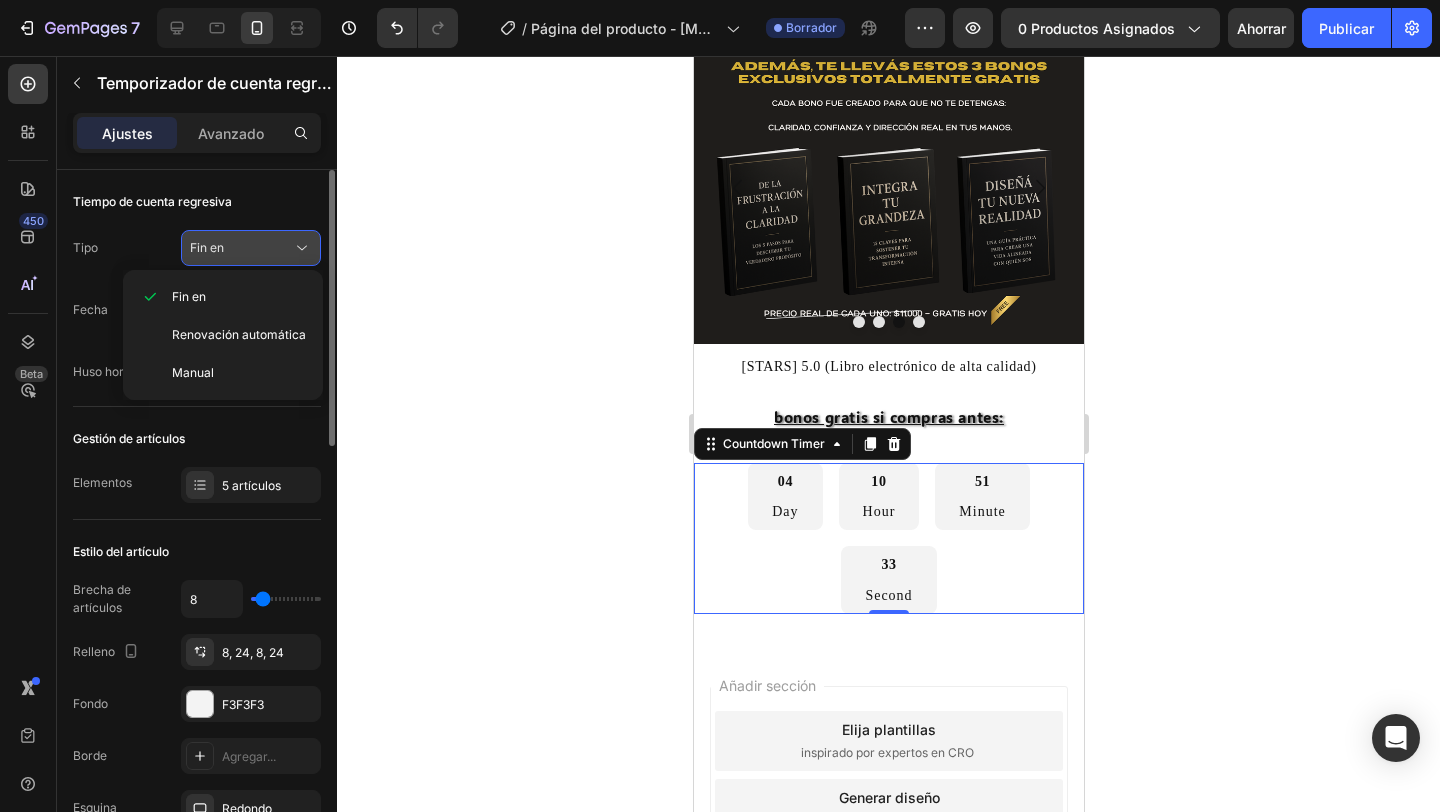 click 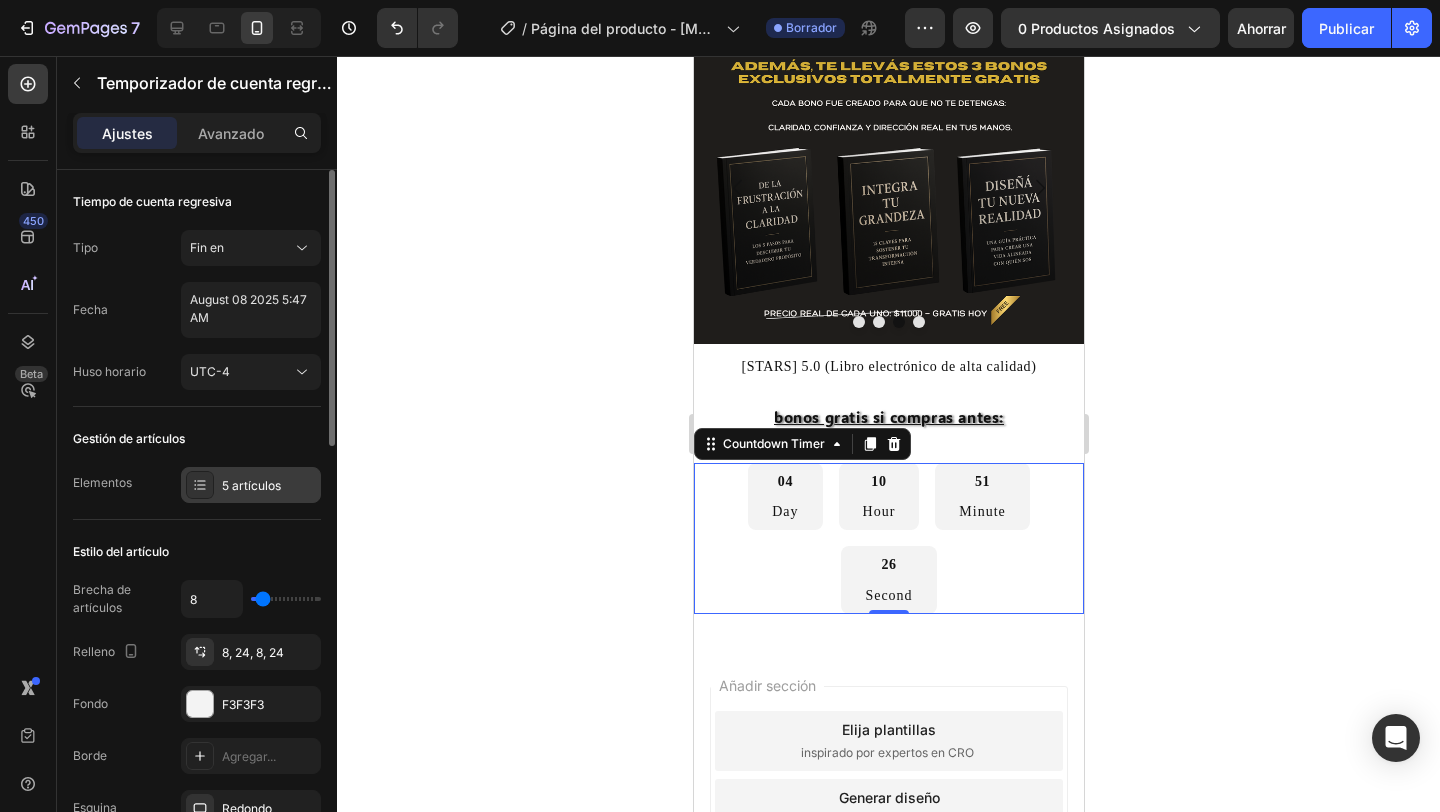 click on "5 artículos" at bounding box center (251, 485) 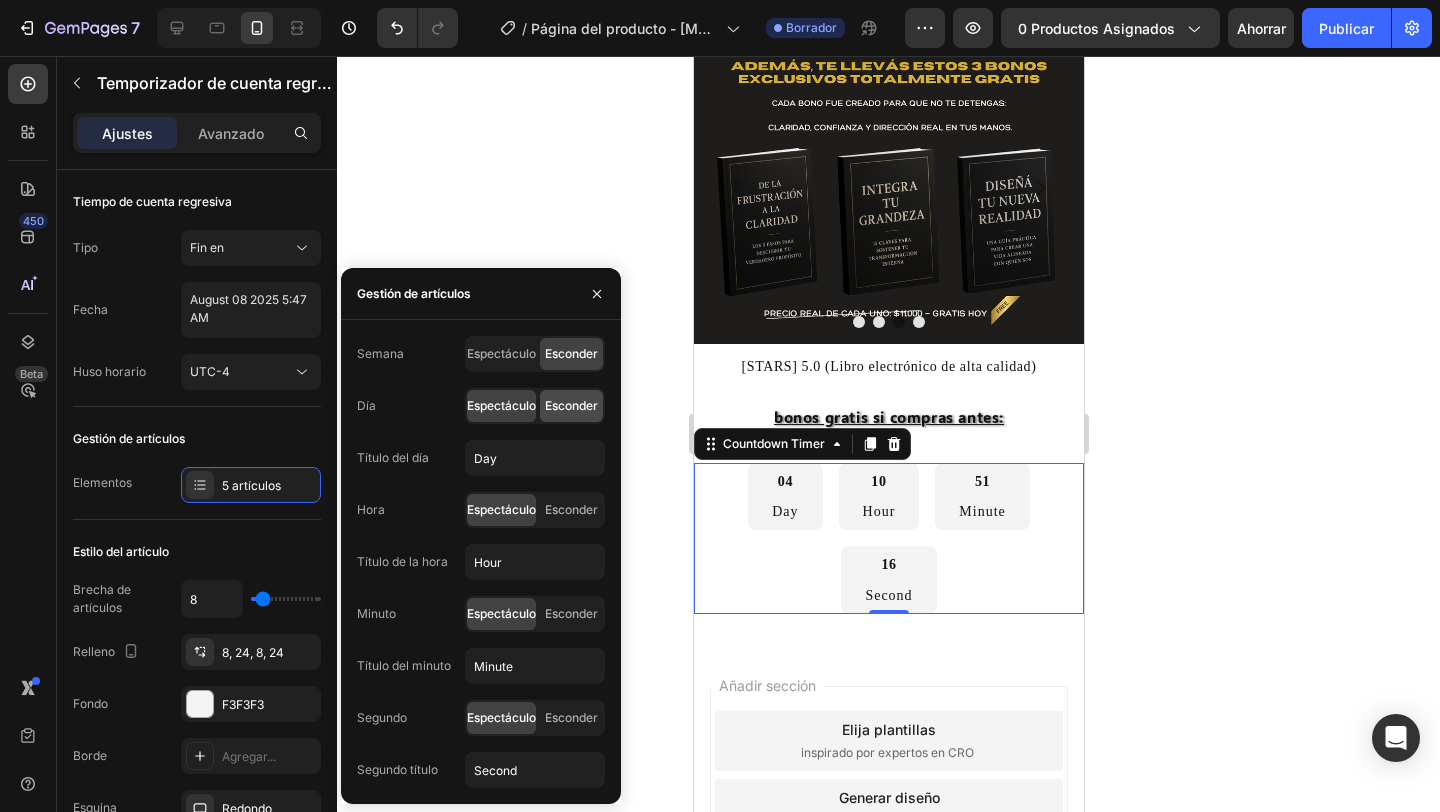click on "Esconder" 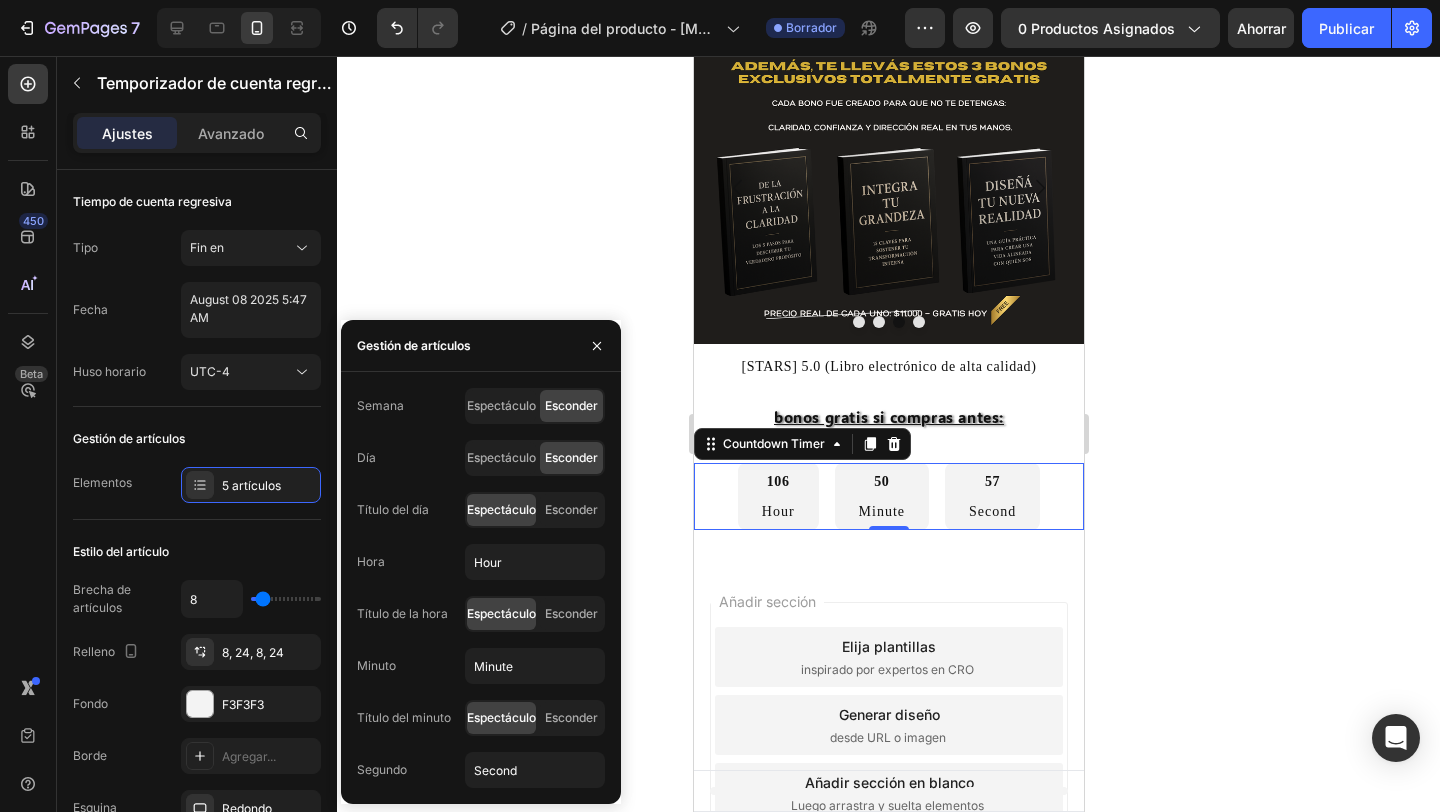 click on "Hour" at bounding box center (777, 511) 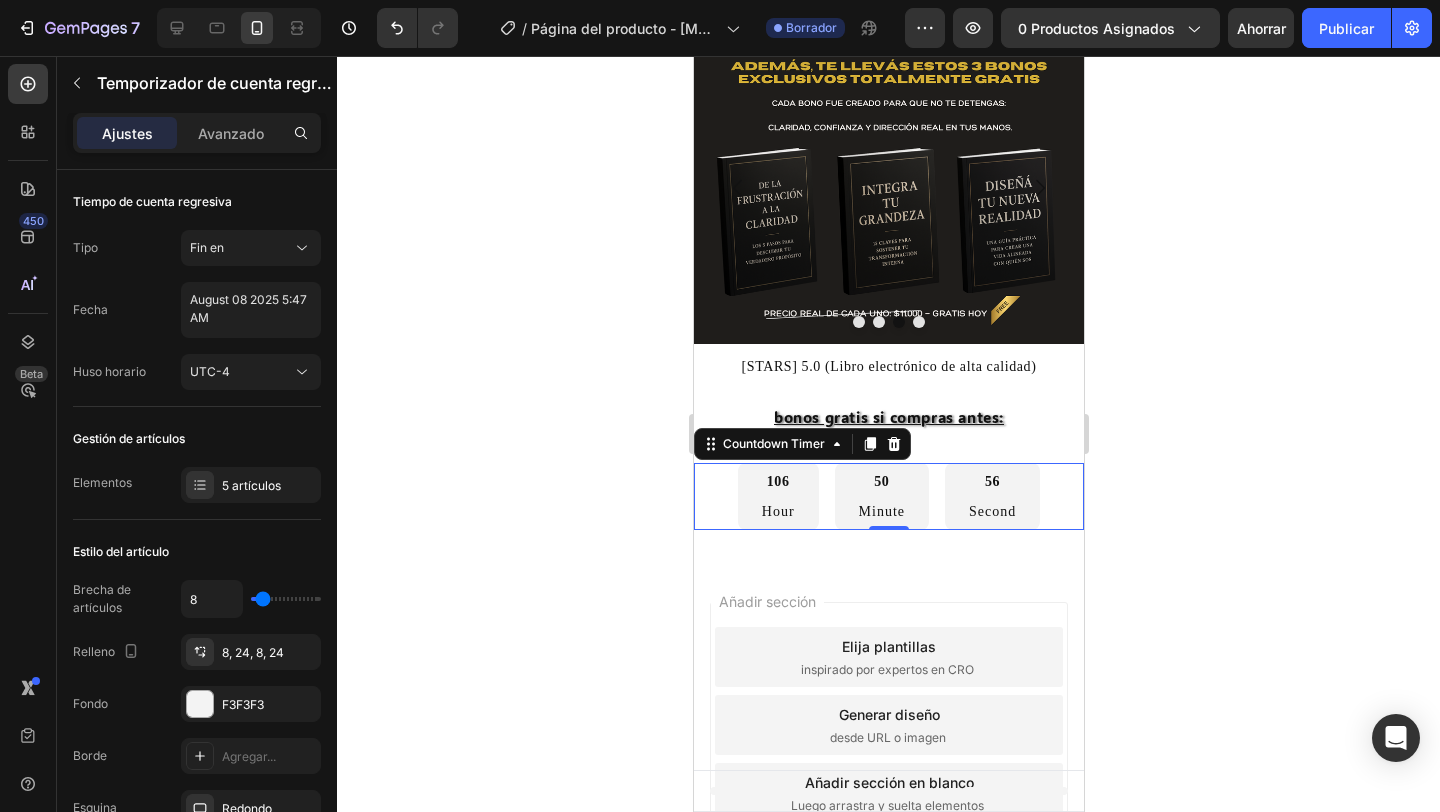click on "Hour" at bounding box center (777, 511) 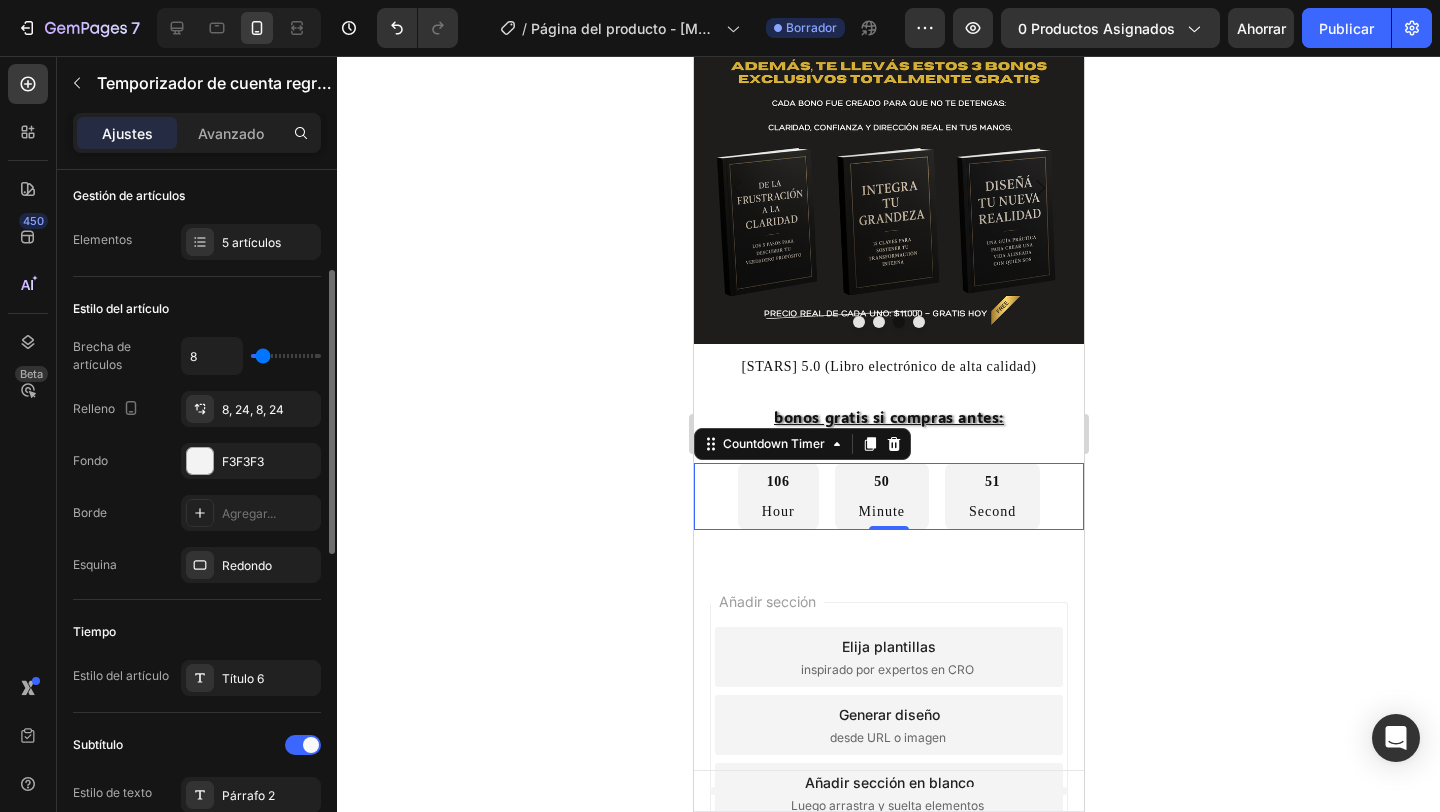scroll, scrollTop: 244, scrollLeft: 0, axis: vertical 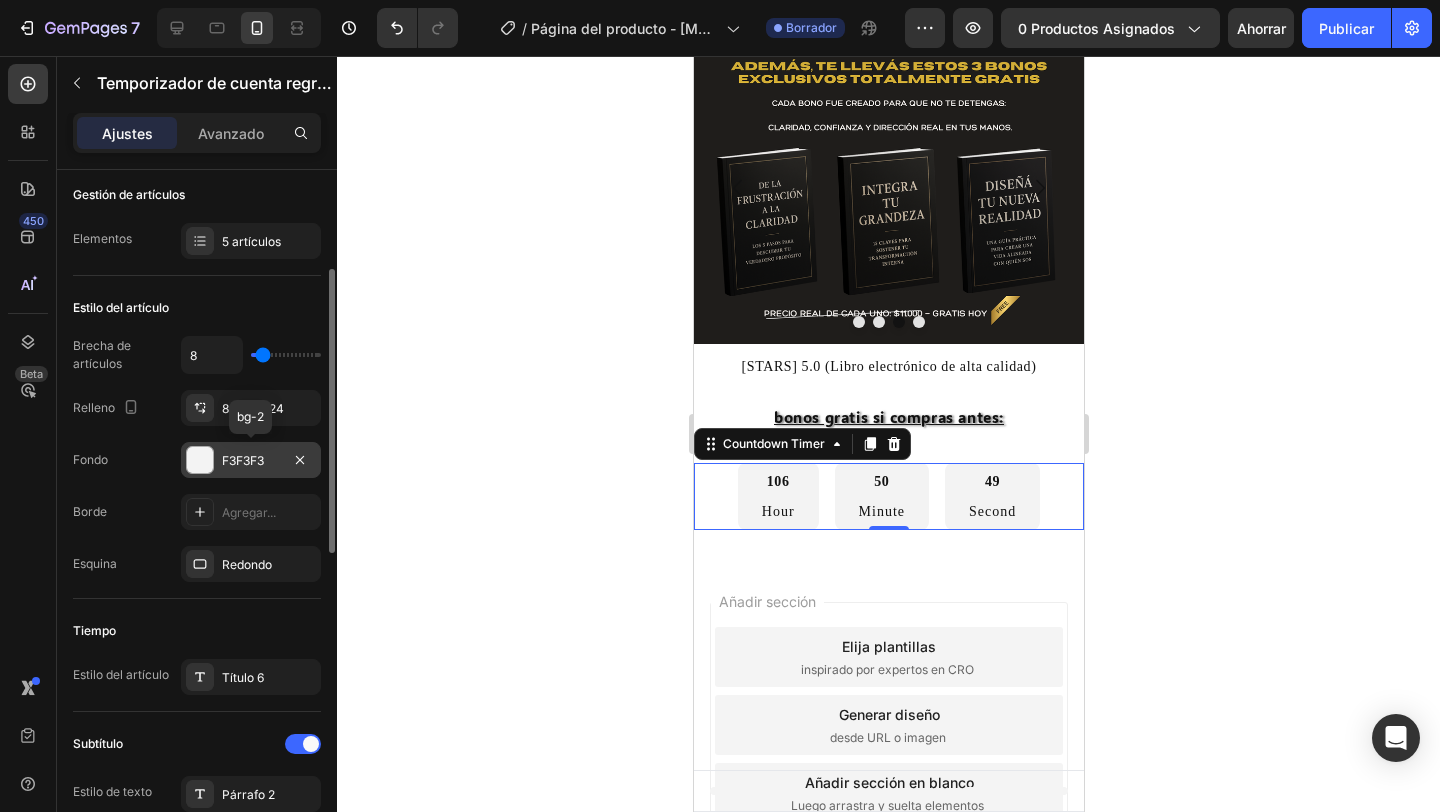 click at bounding box center (200, 460) 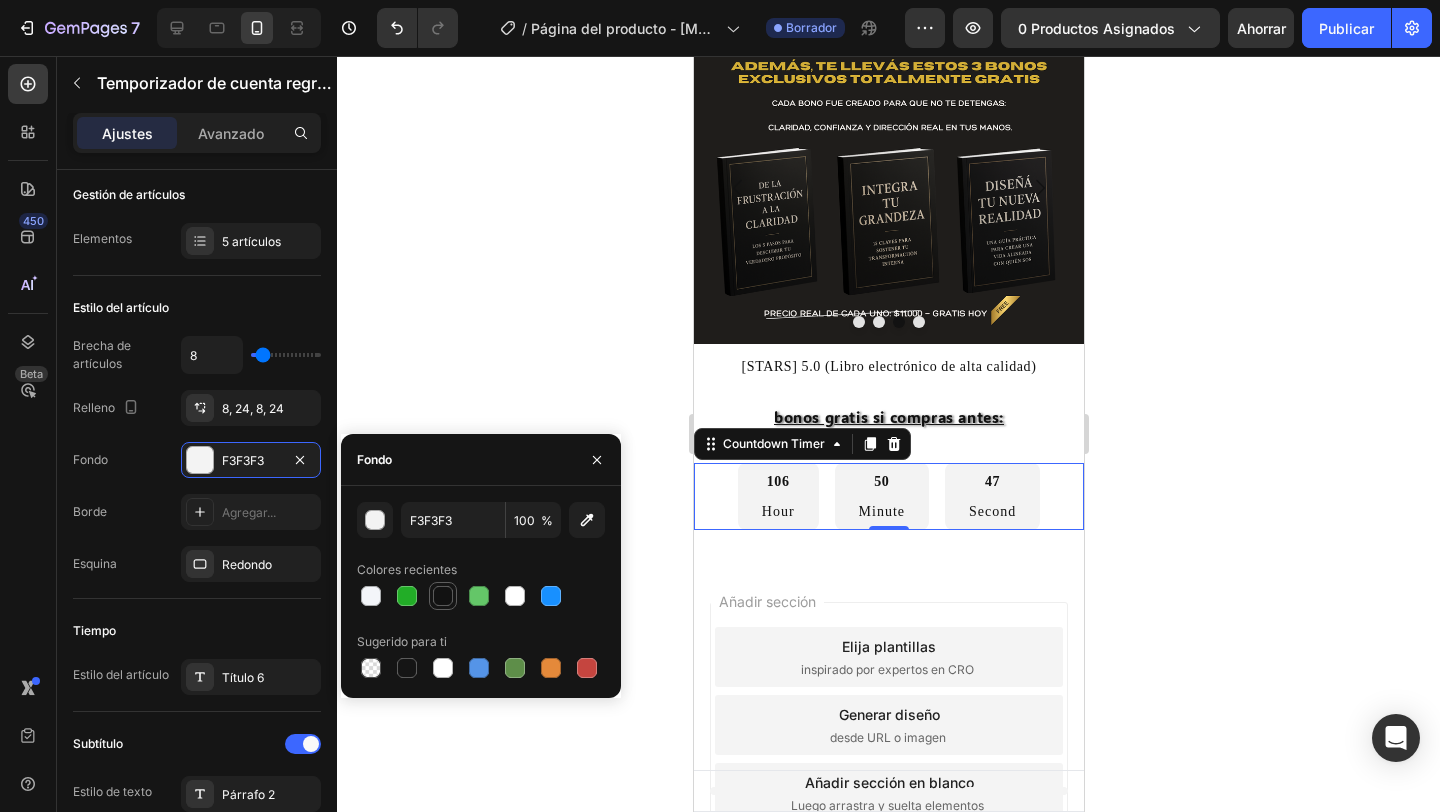 click at bounding box center (443, 596) 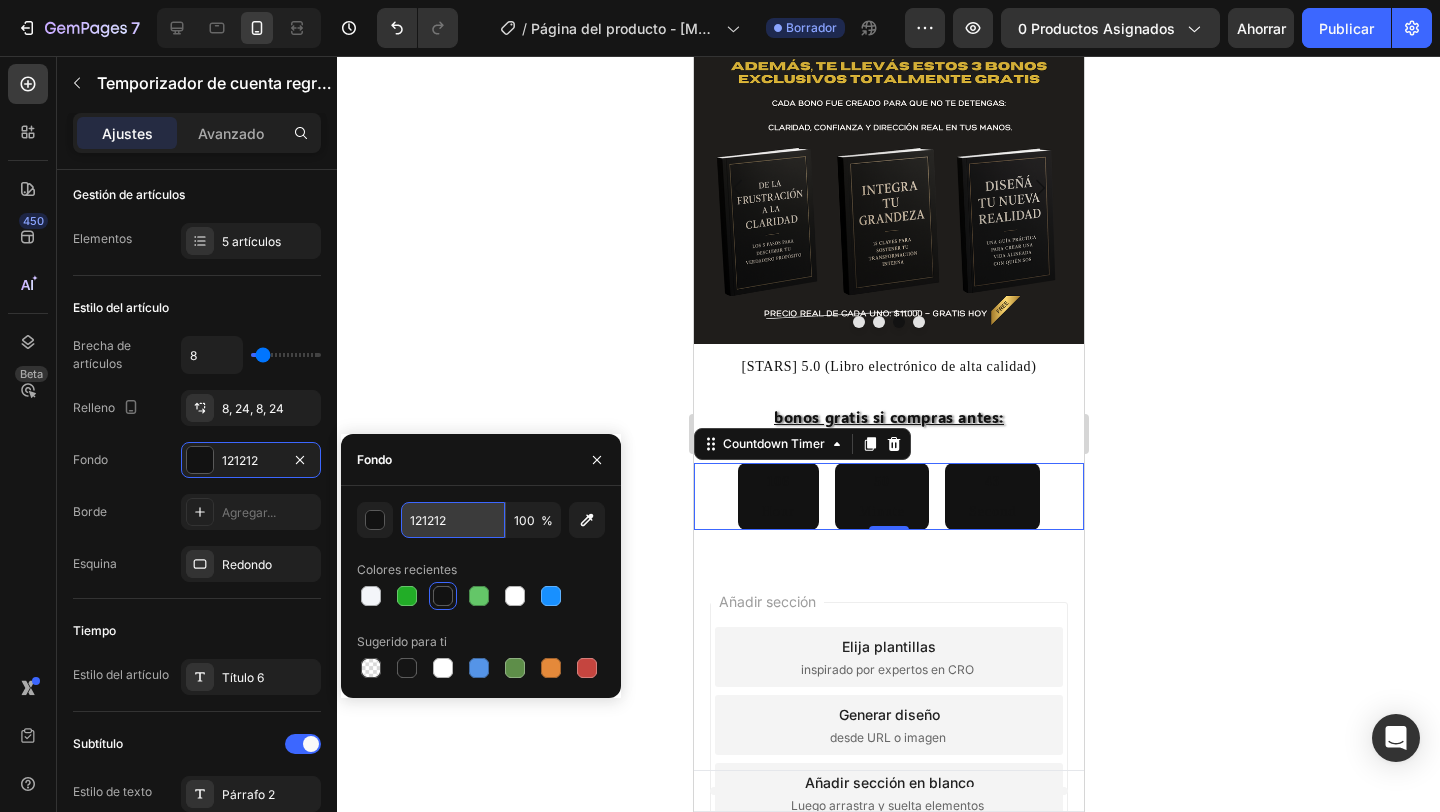 click on "121212" at bounding box center [453, 520] 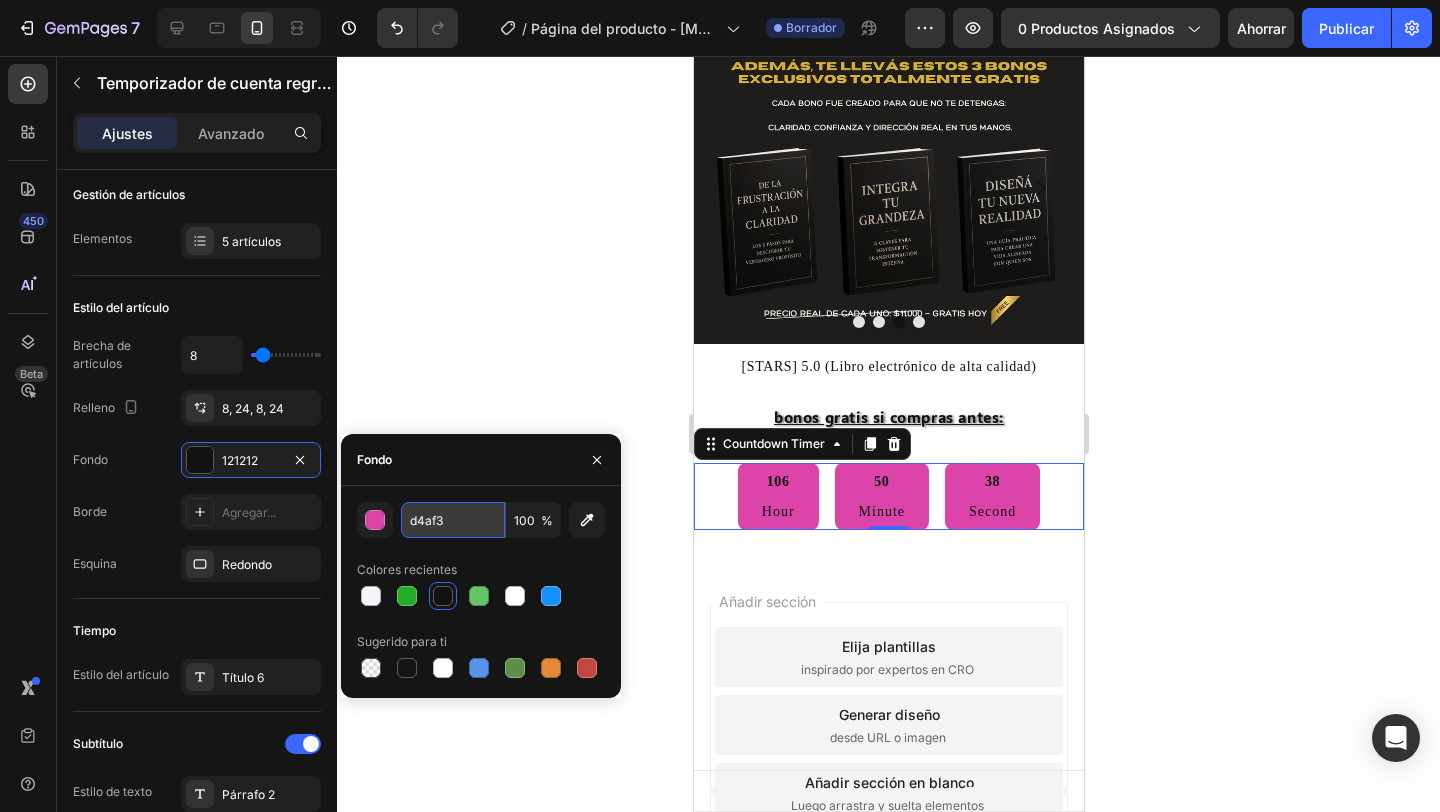 type on "d4af37" 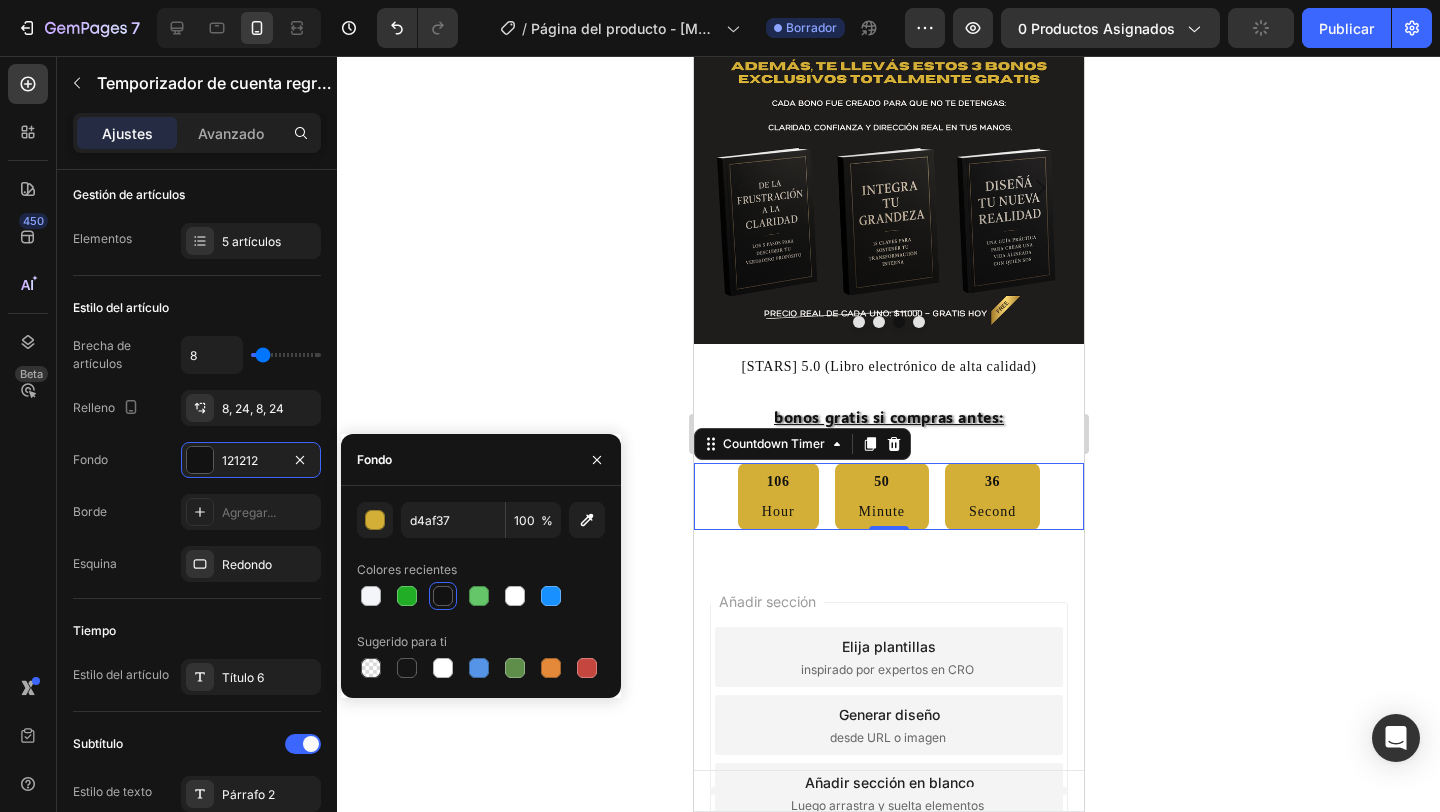 click 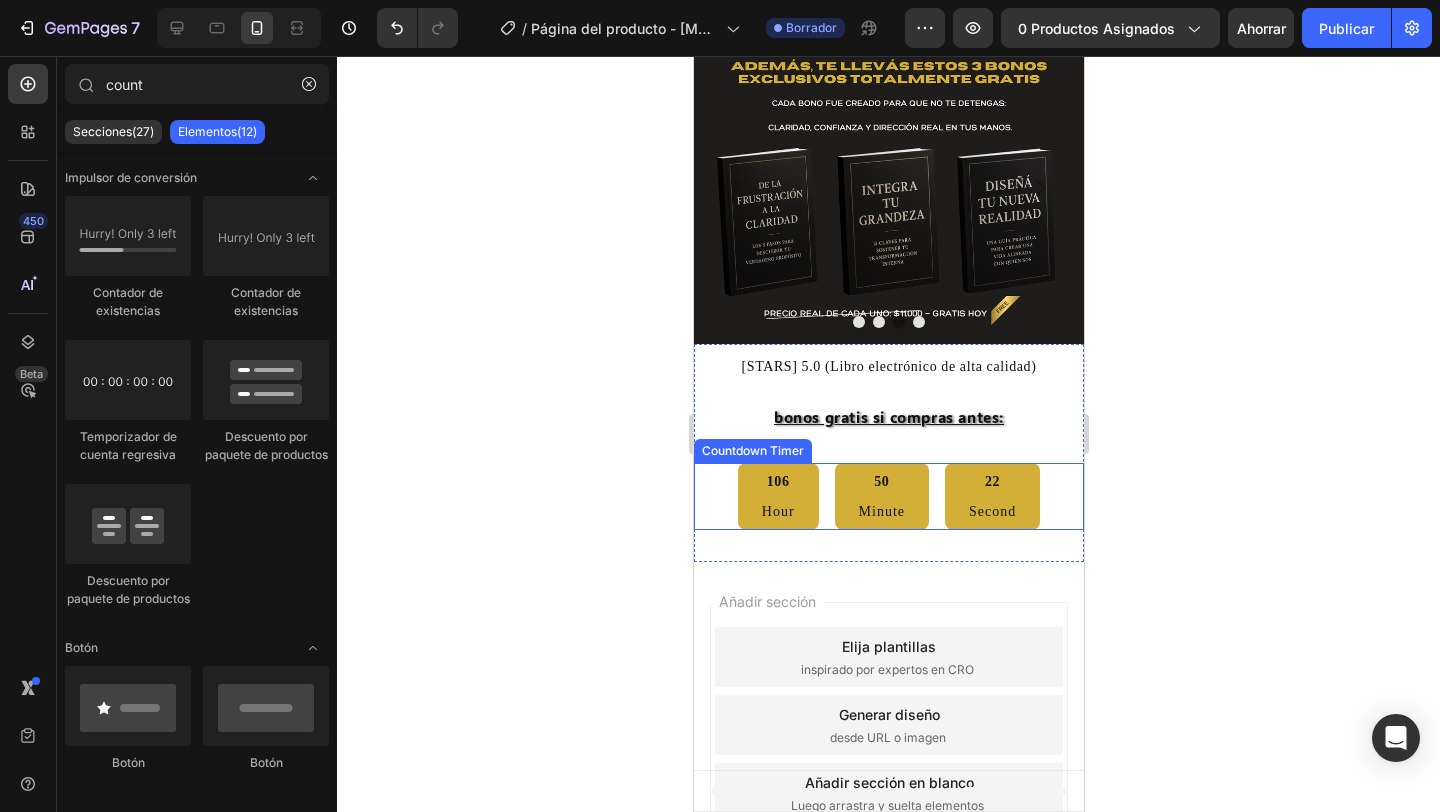 click on "106 Hour" at bounding box center (777, 496) 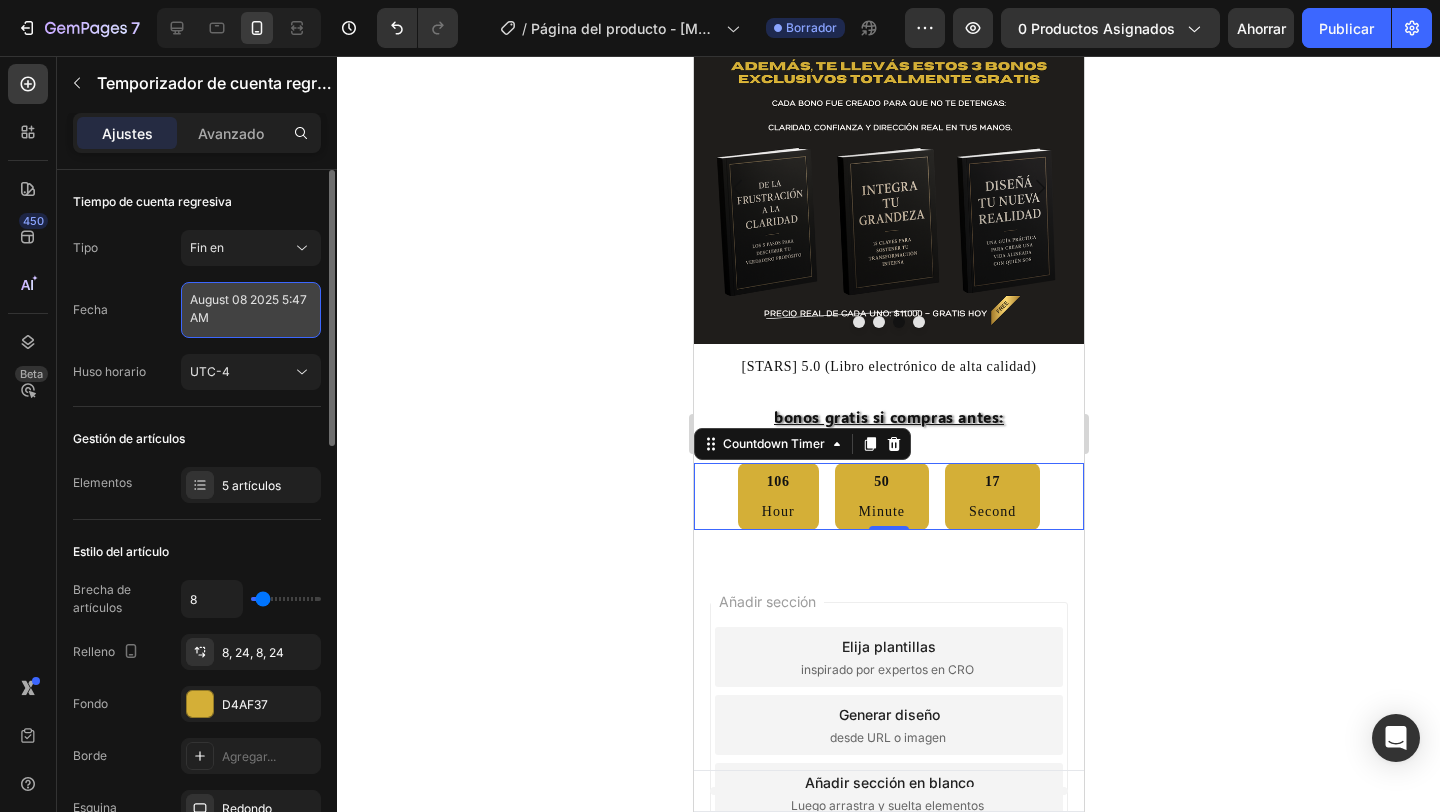 click on "August 08 2025 5:47 AM" at bounding box center (251, 310) 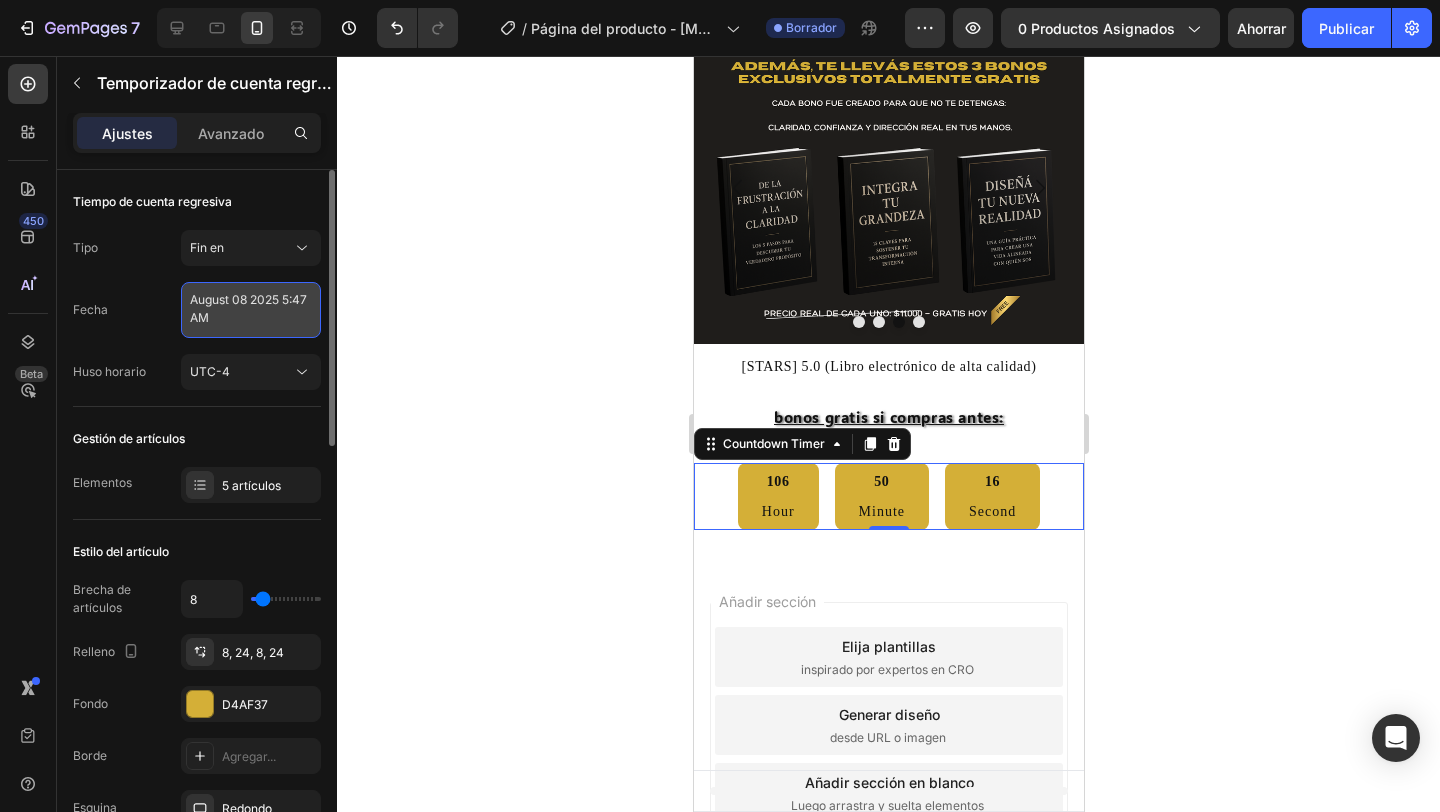 select on "5" 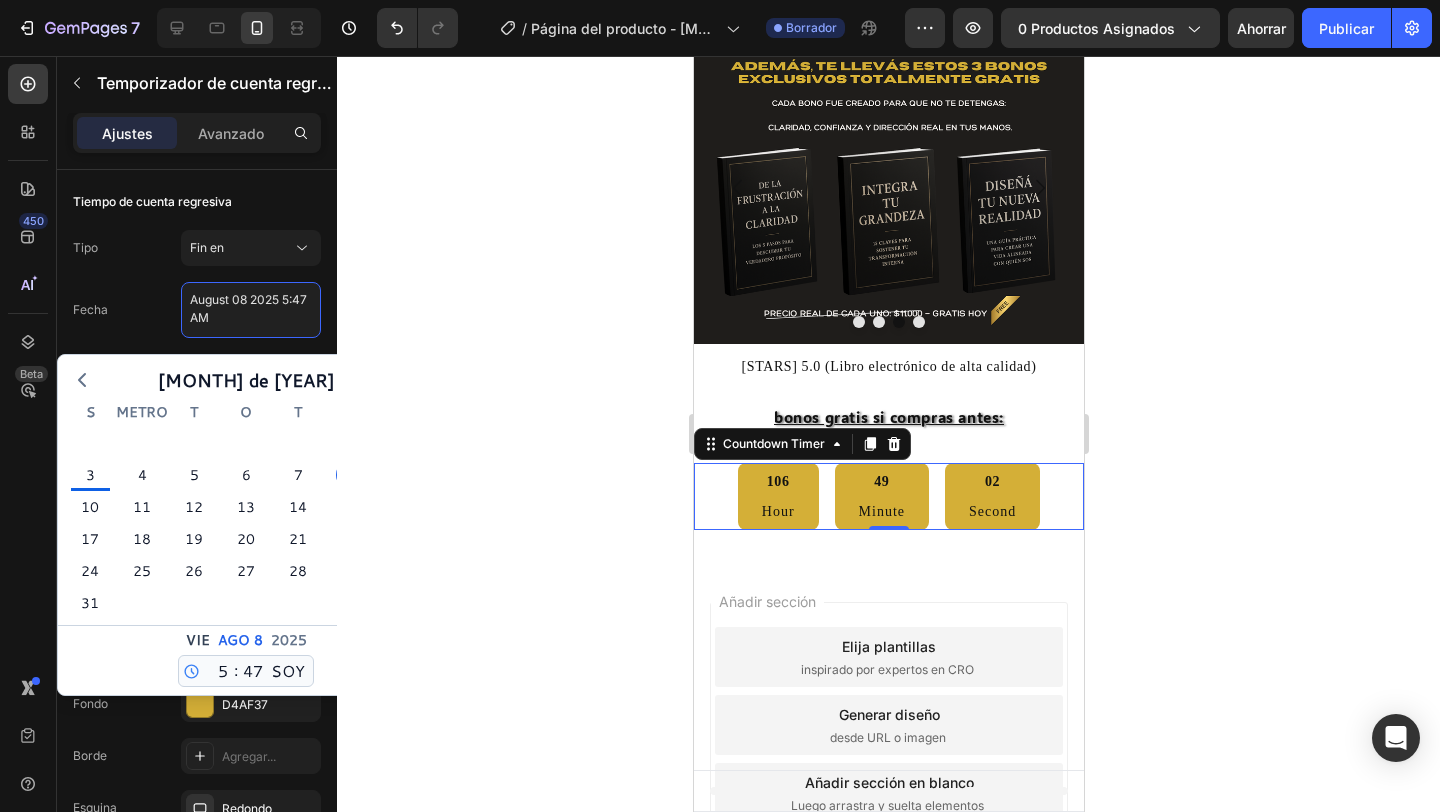 select on "5" 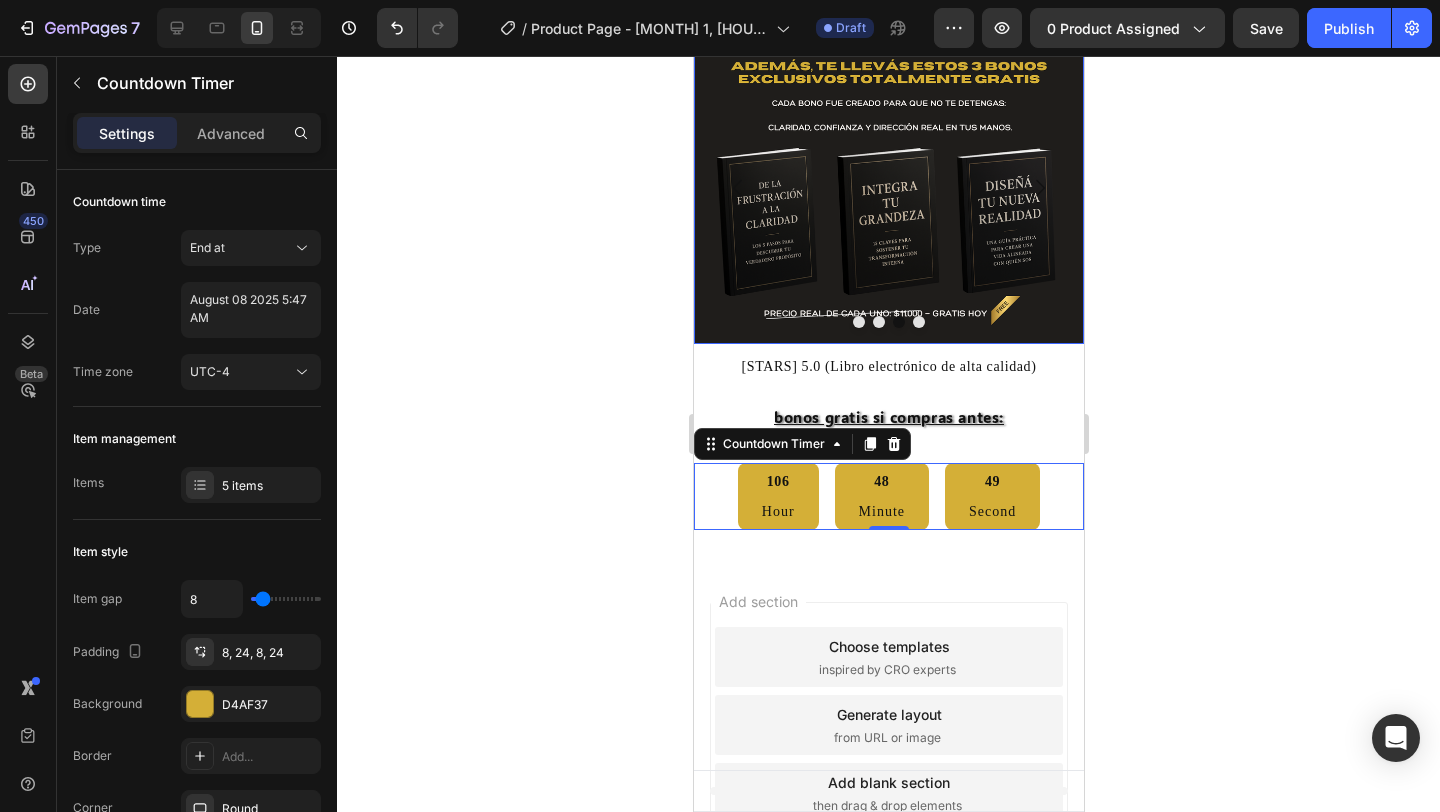 click 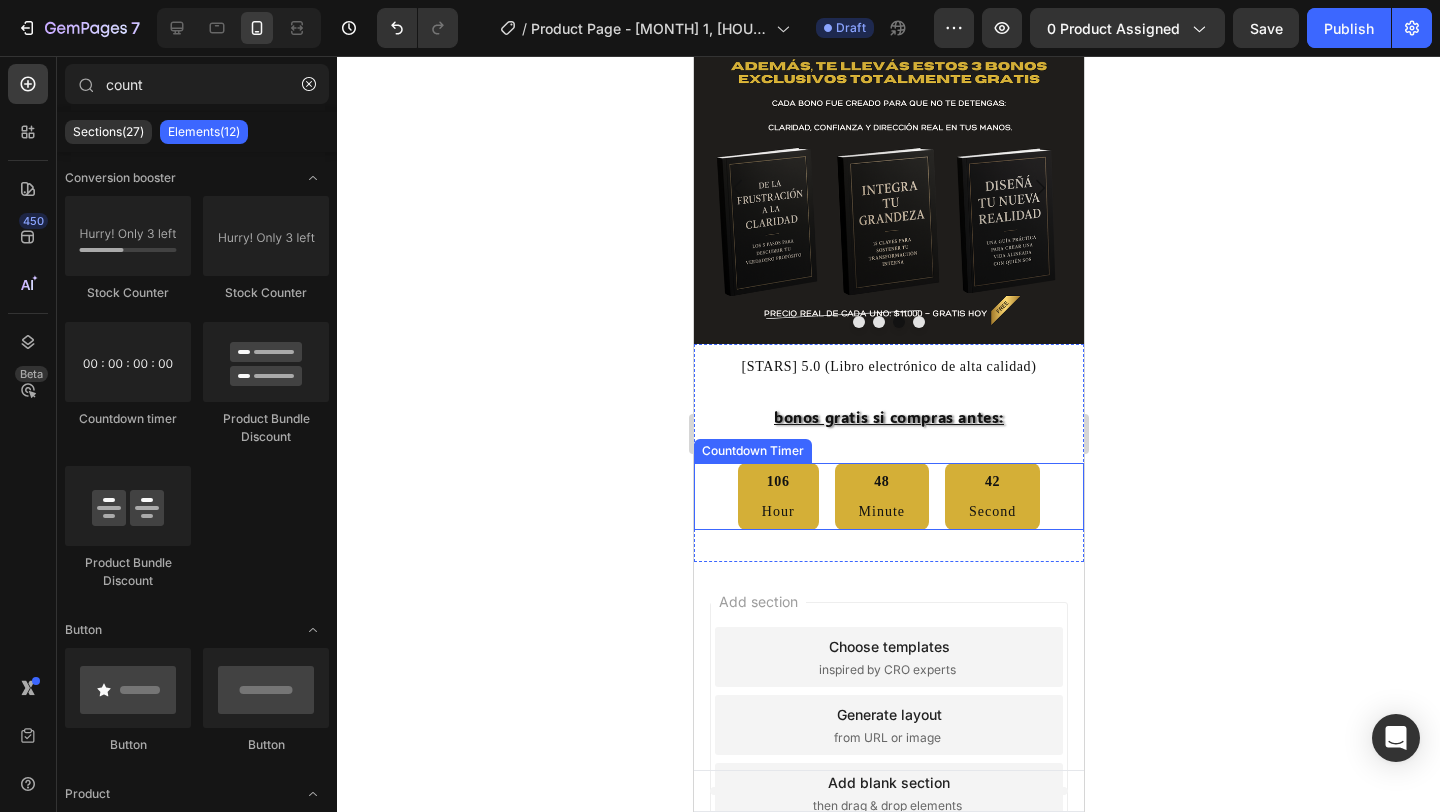 click on "Minute" at bounding box center (881, 511) 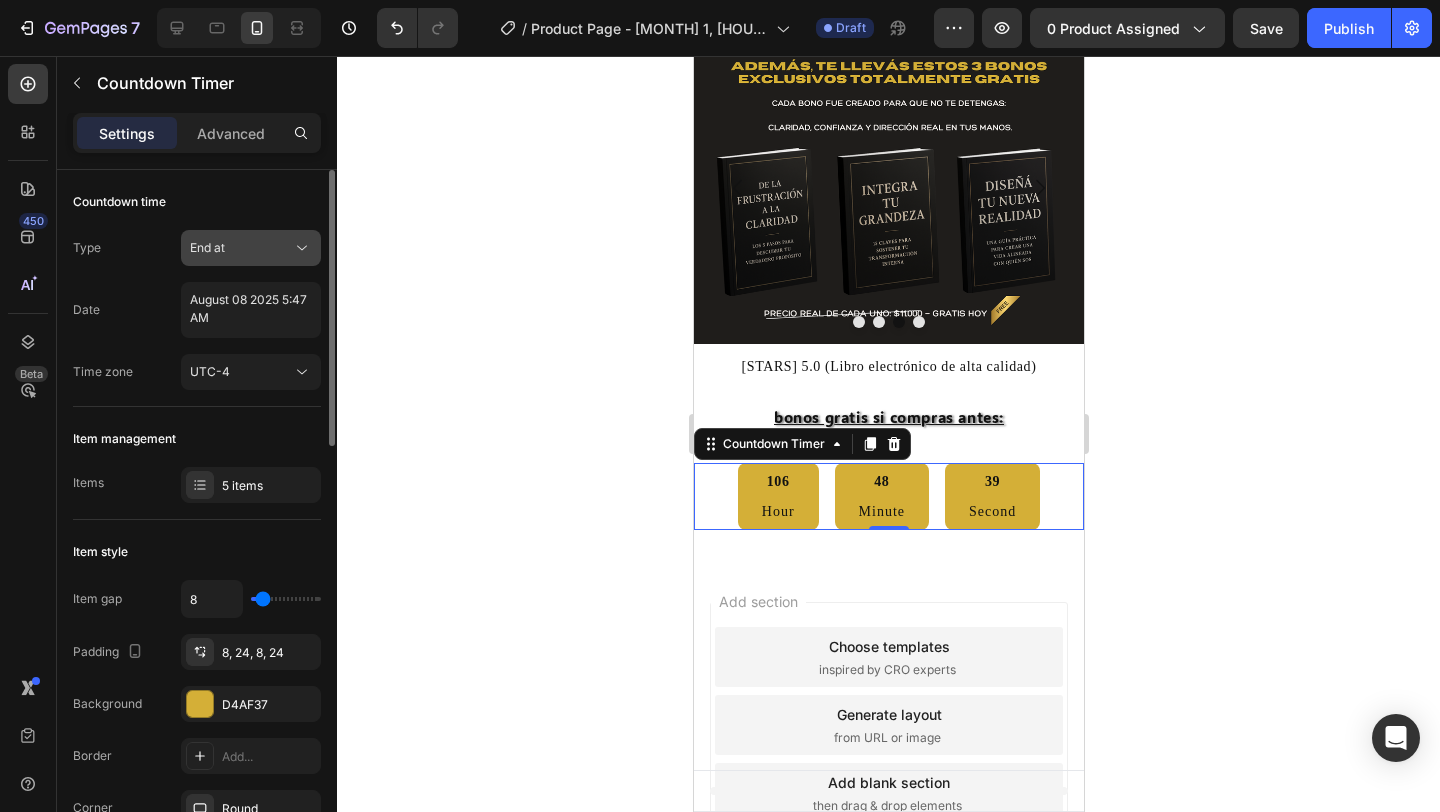 click on "End at" 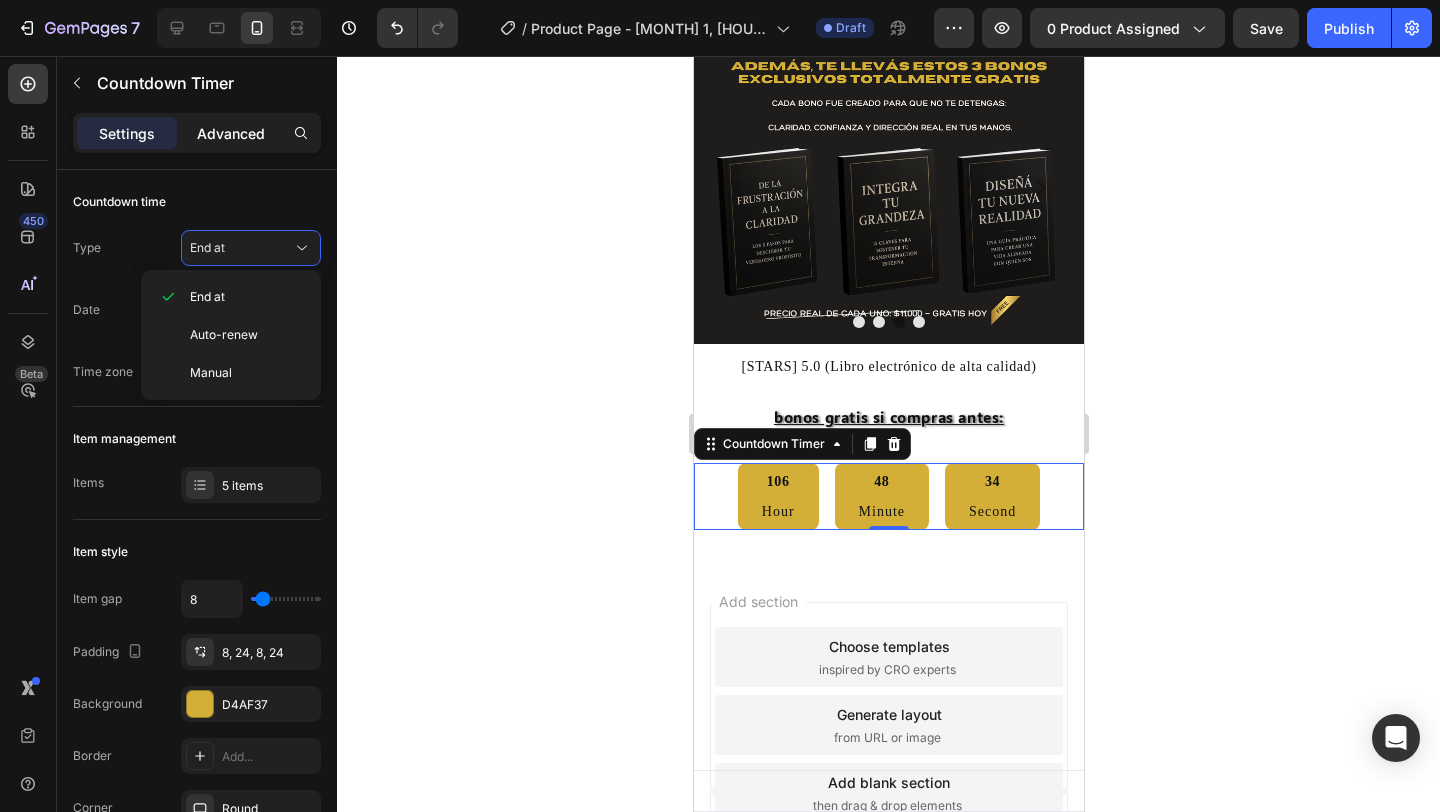 click on "Advanced" at bounding box center [231, 133] 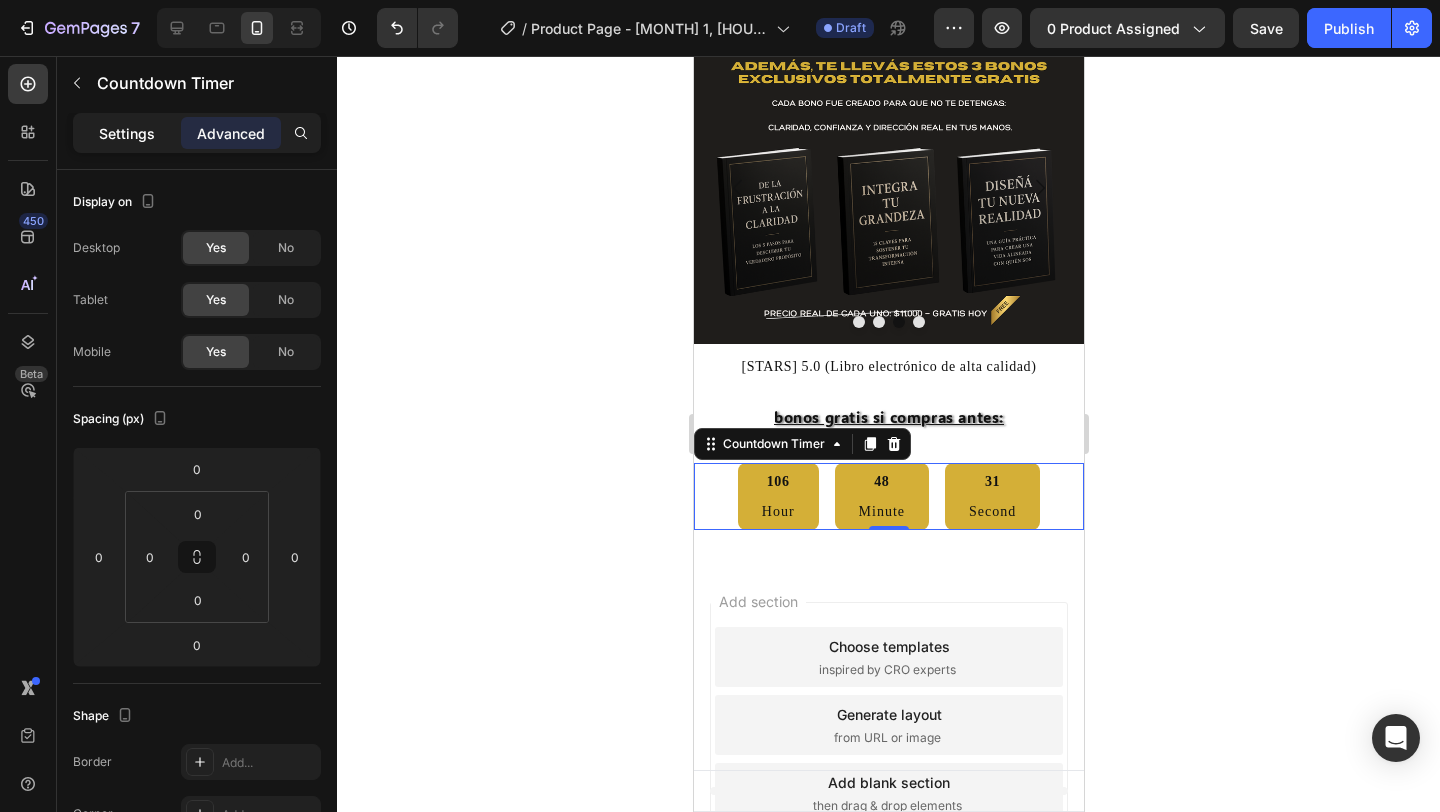 click on "Settings" at bounding box center [127, 133] 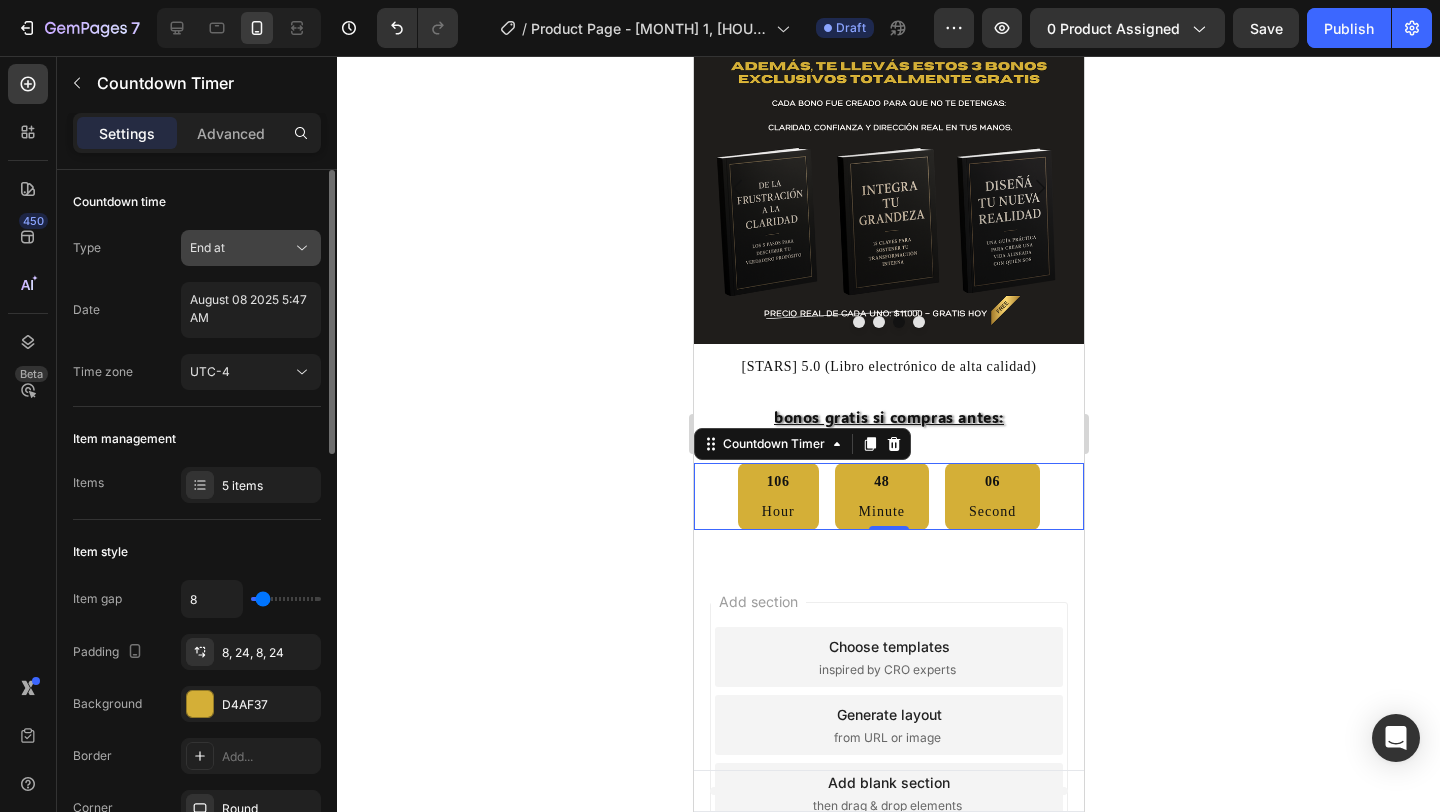 click 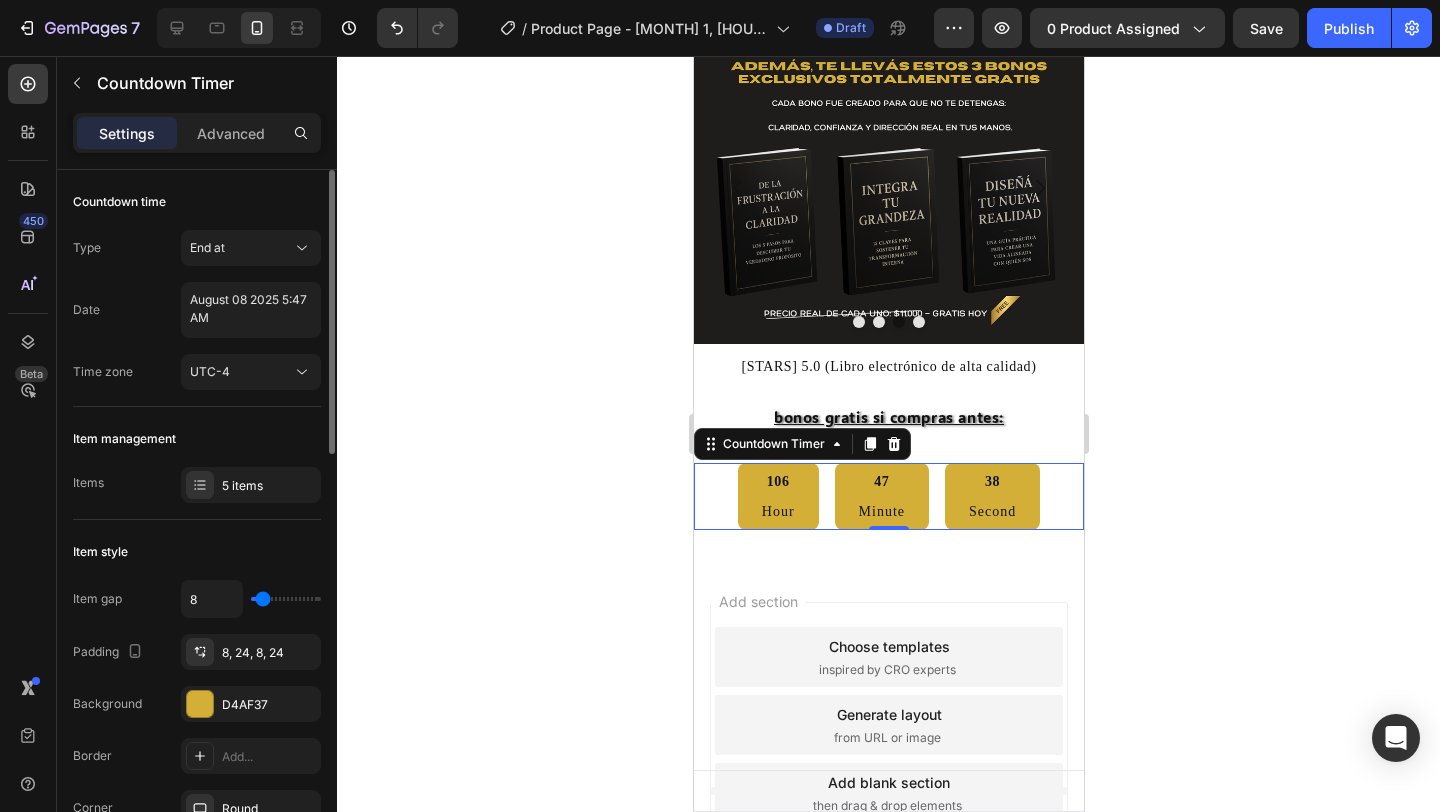 click on "Type End at" at bounding box center [197, 248] 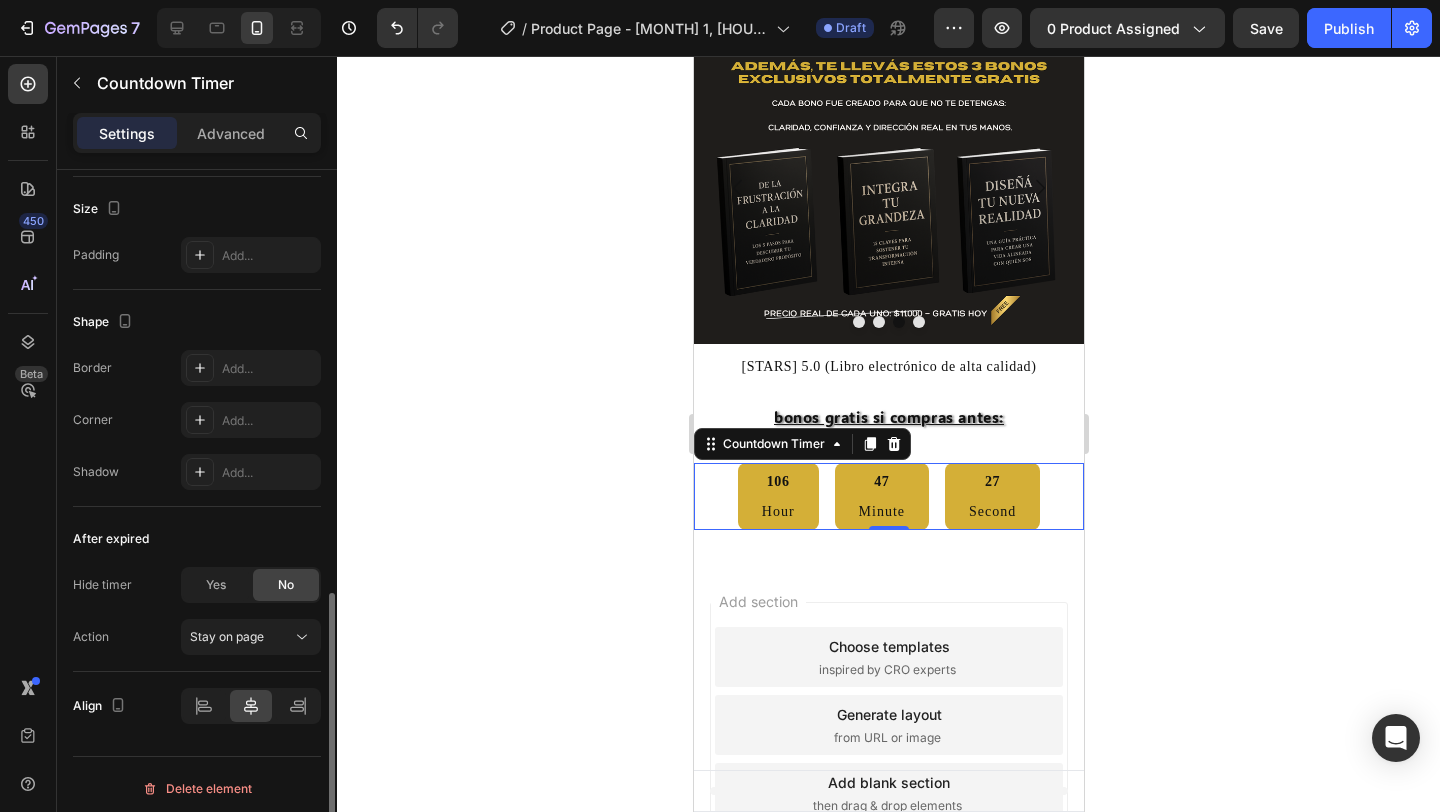 scroll, scrollTop: 1019, scrollLeft: 0, axis: vertical 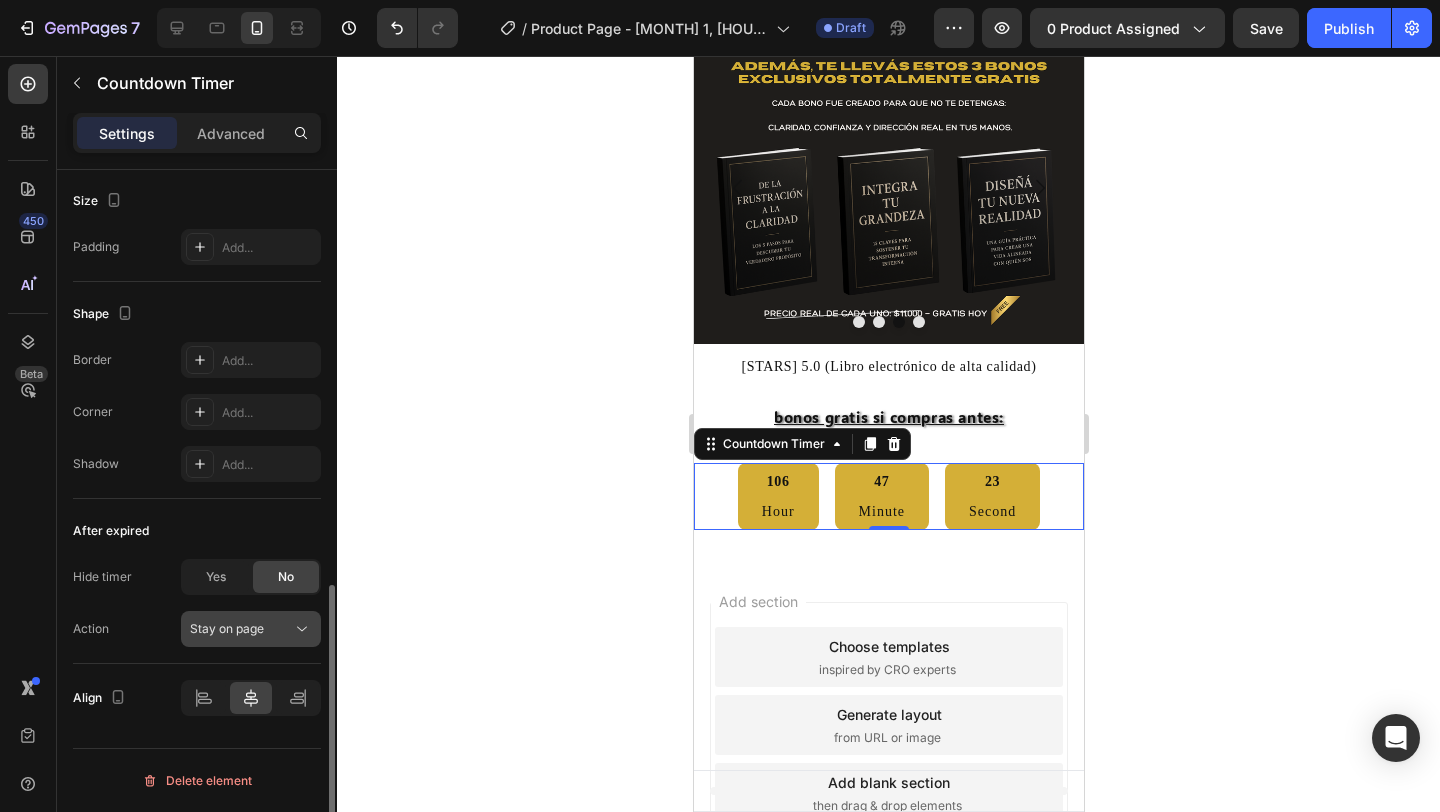 click 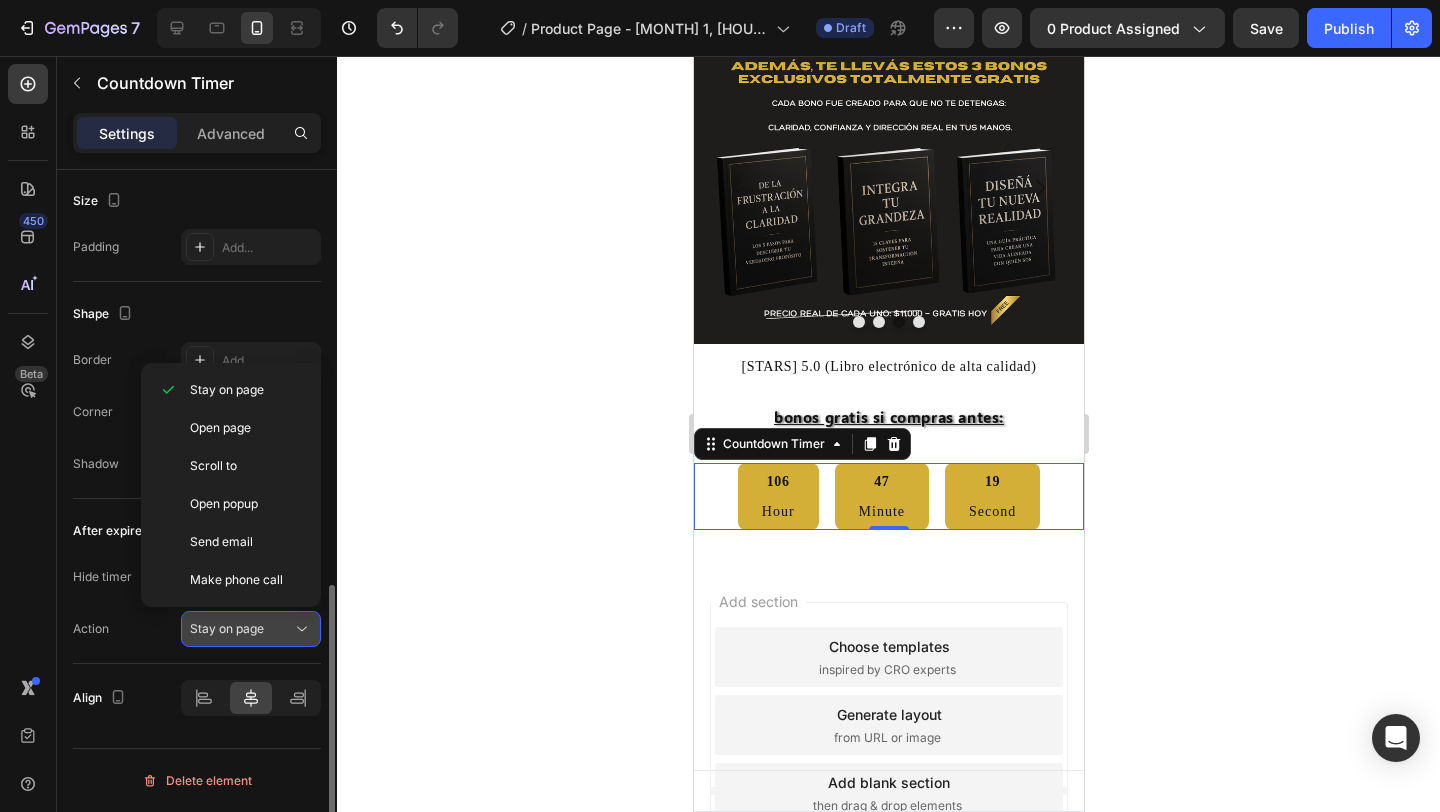 click 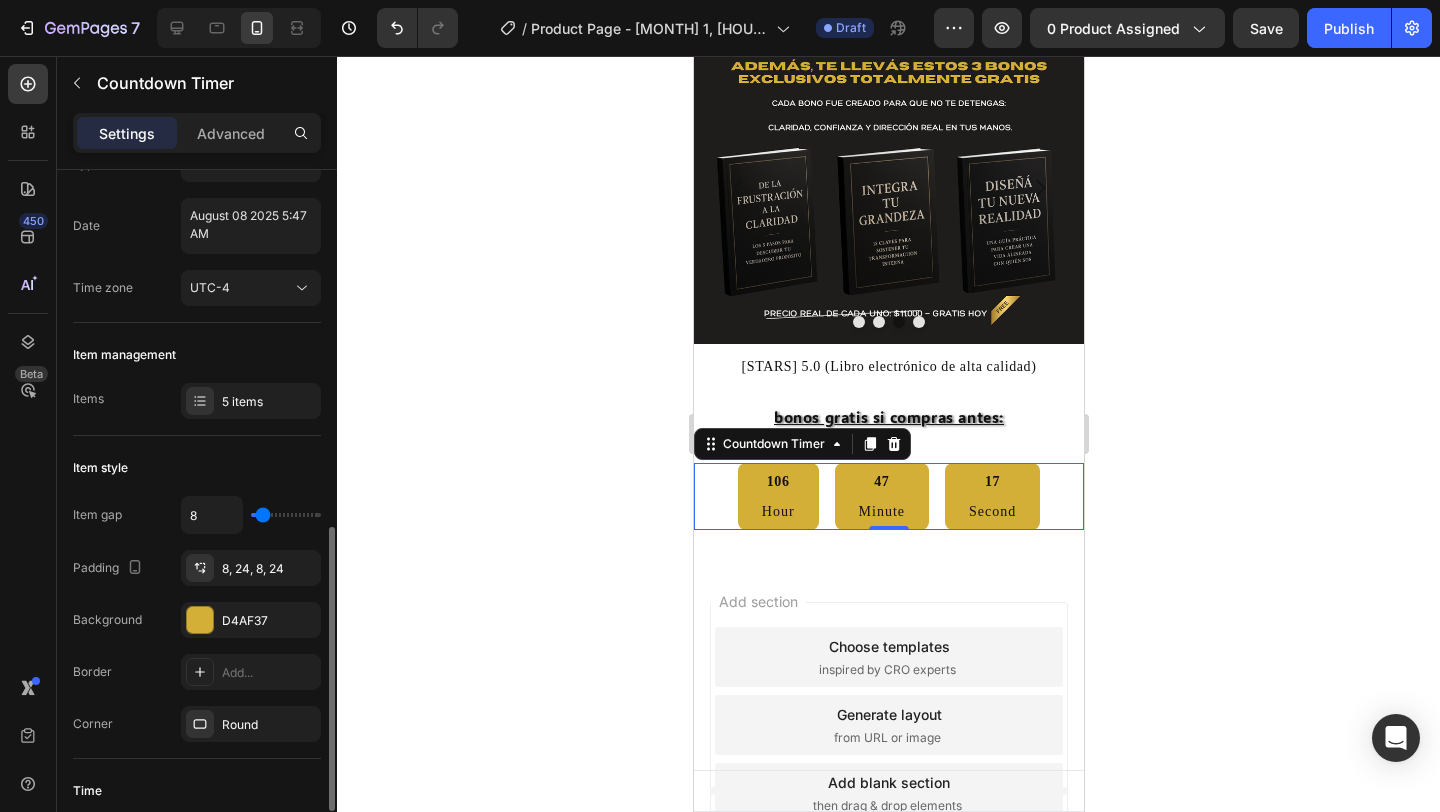 scroll, scrollTop: 0, scrollLeft: 0, axis: both 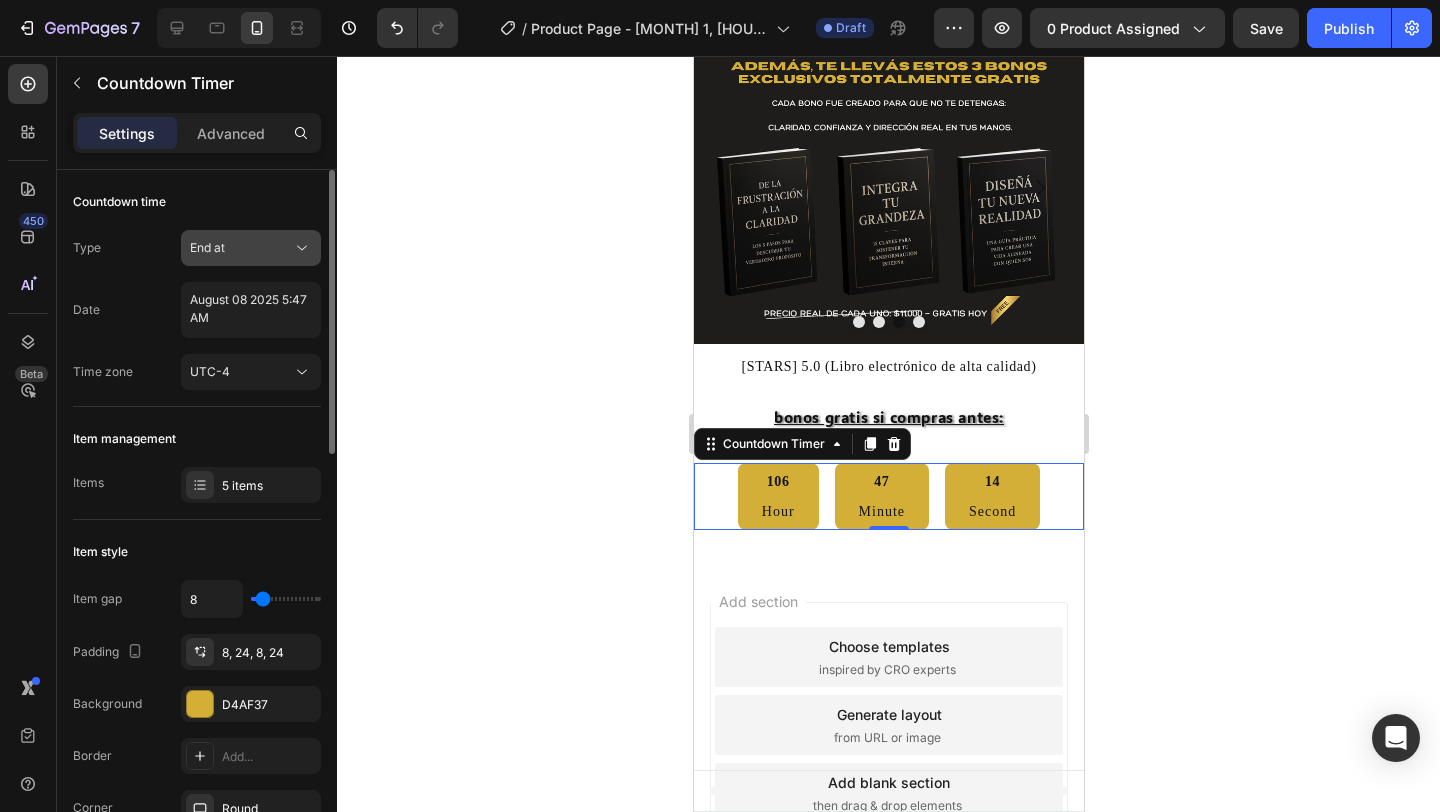 click 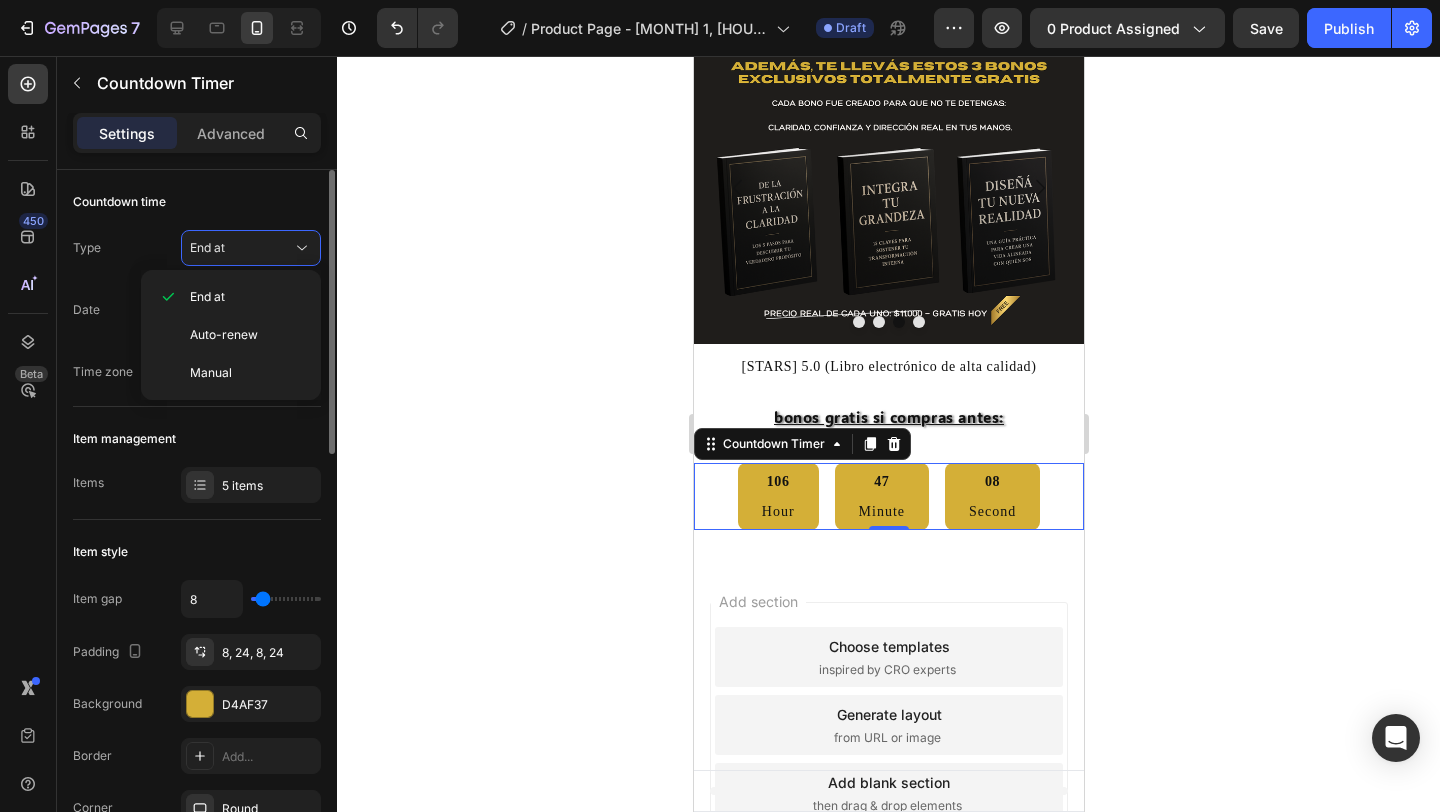 click on "Countdown time Type End at Date August 08 2025 5:47 AM Time zone UTC-4" 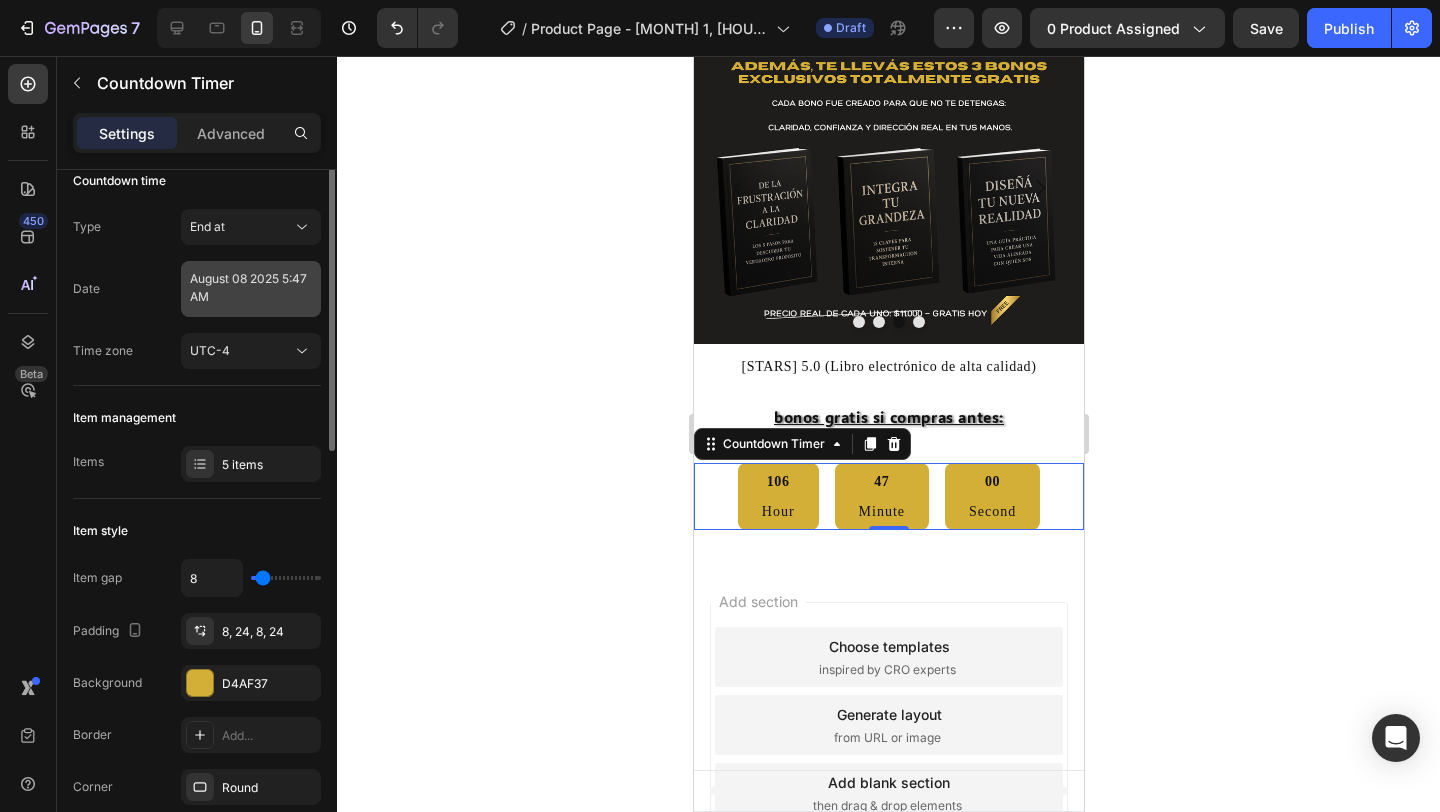 scroll, scrollTop: 13, scrollLeft: 0, axis: vertical 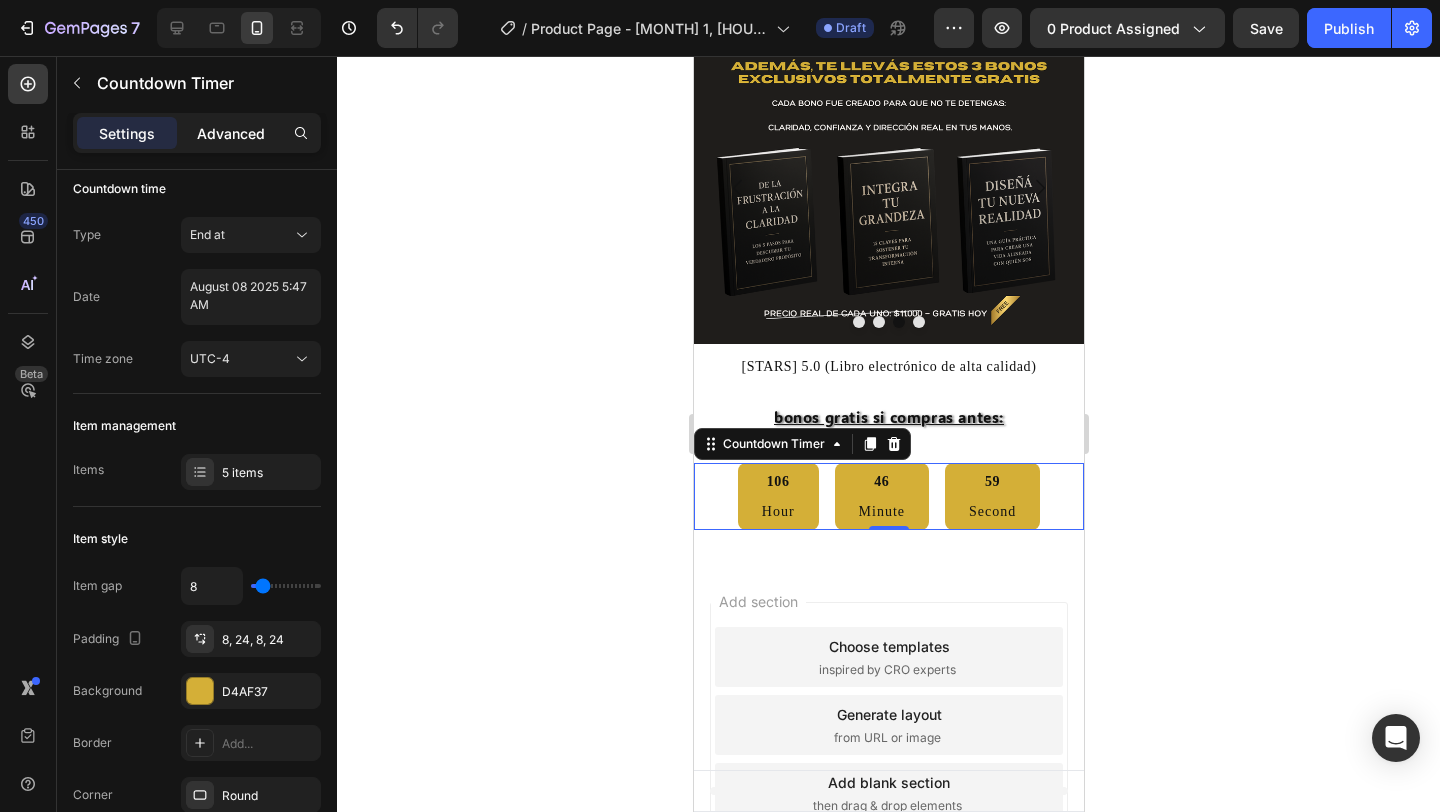 click on "Advanced" 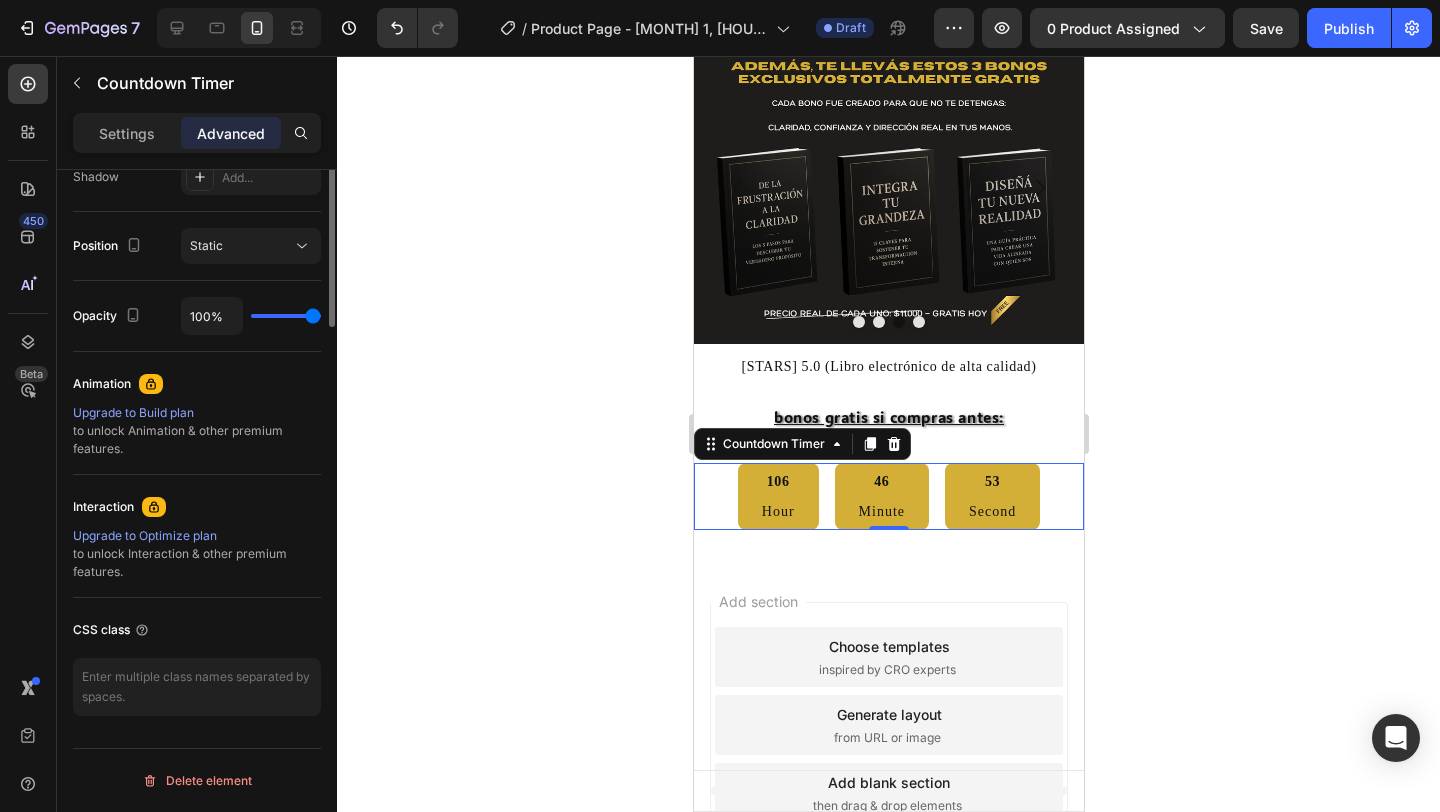 scroll, scrollTop: 0, scrollLeft: 0, axis: both 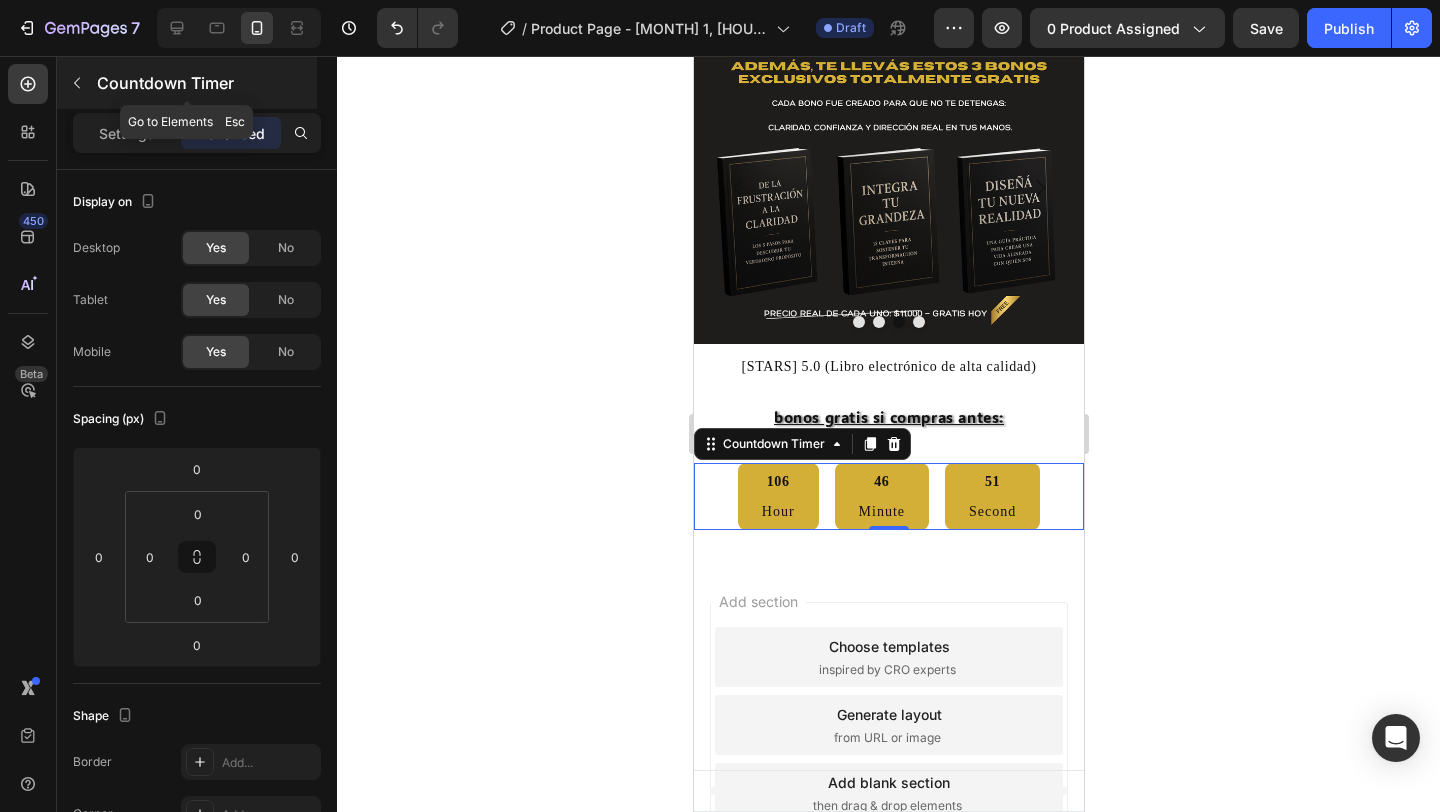 click at bounding box center [77, 83] 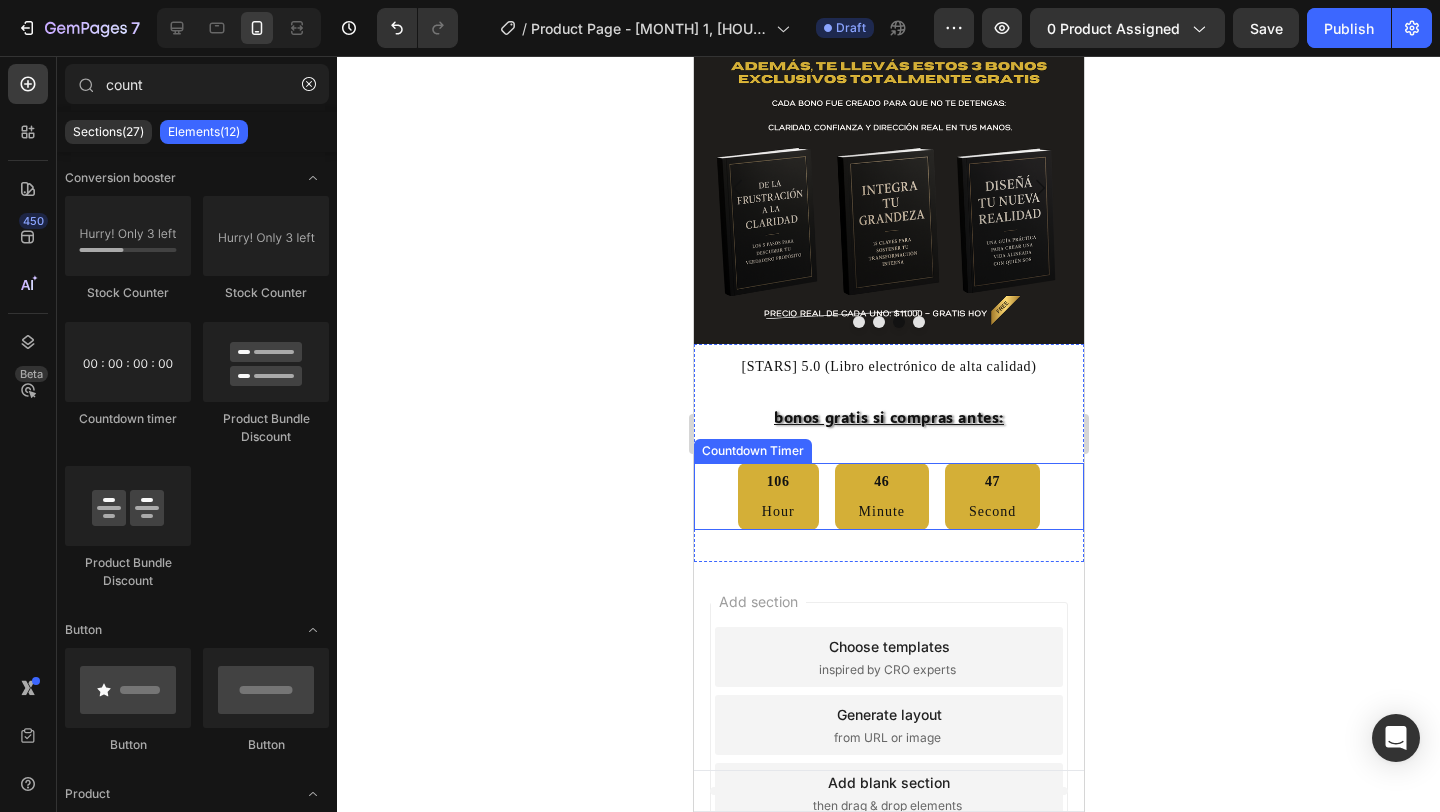 click on "106" at bounding box center [777, 482] 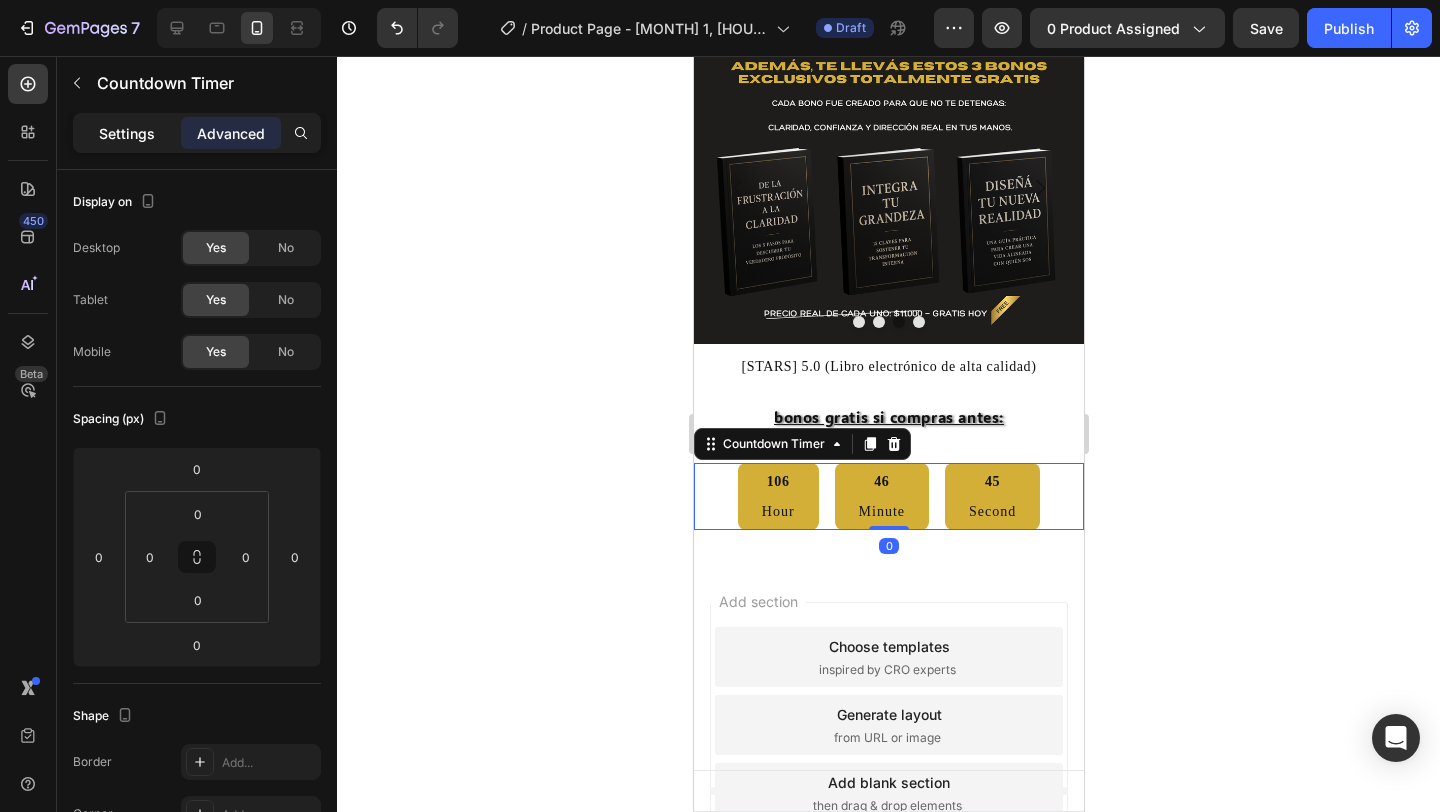 click on "Settings" at bounding box center [127, 133] 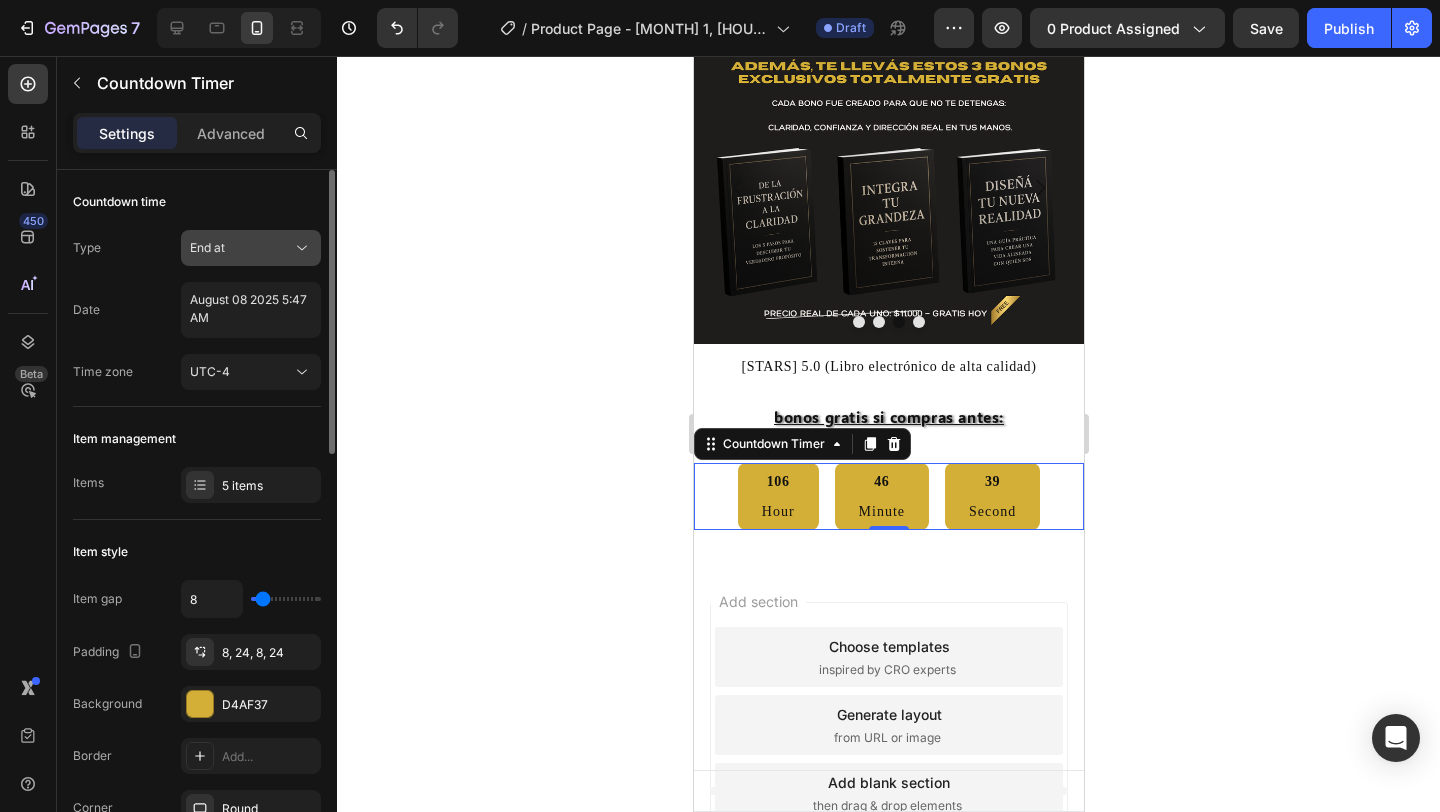 click on "End at" 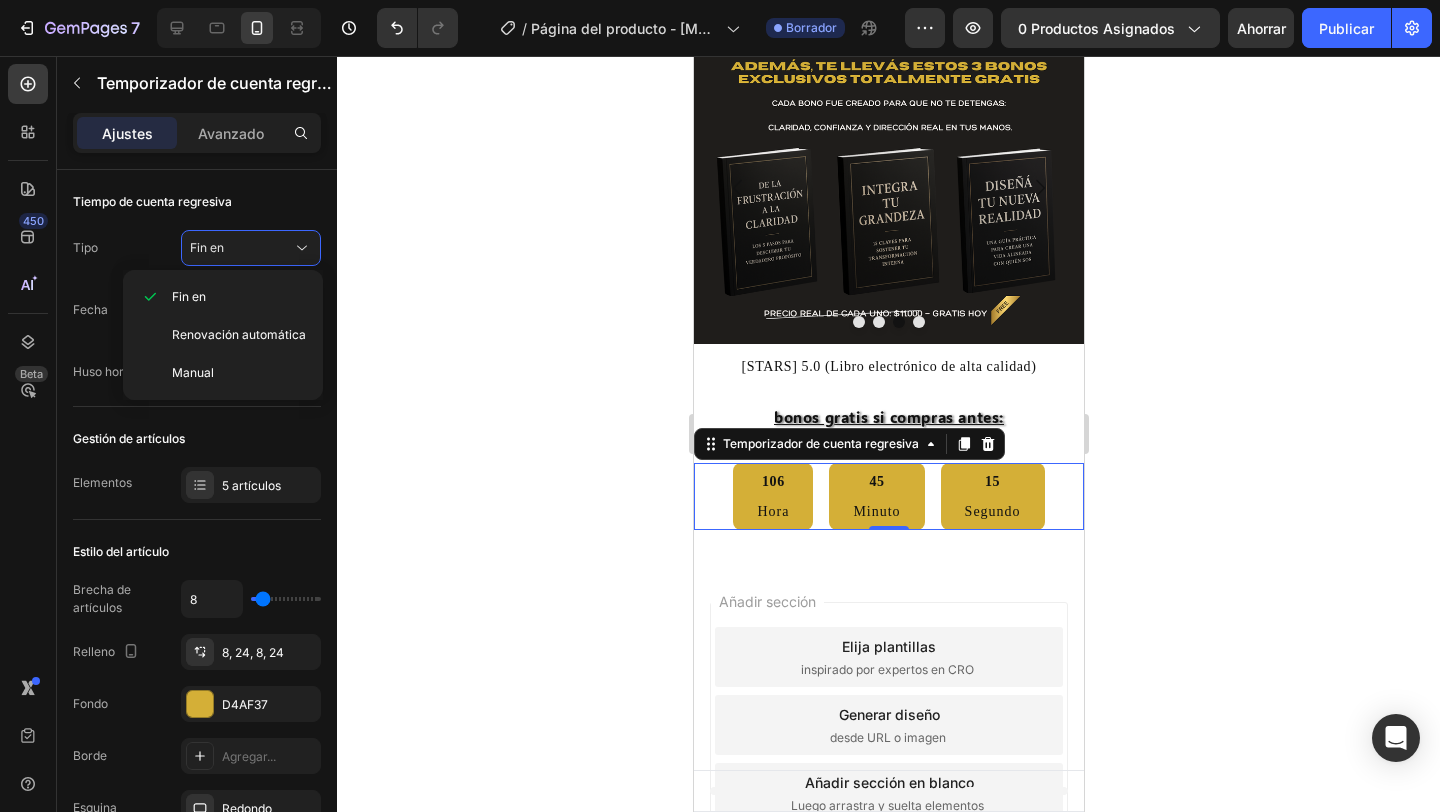 click 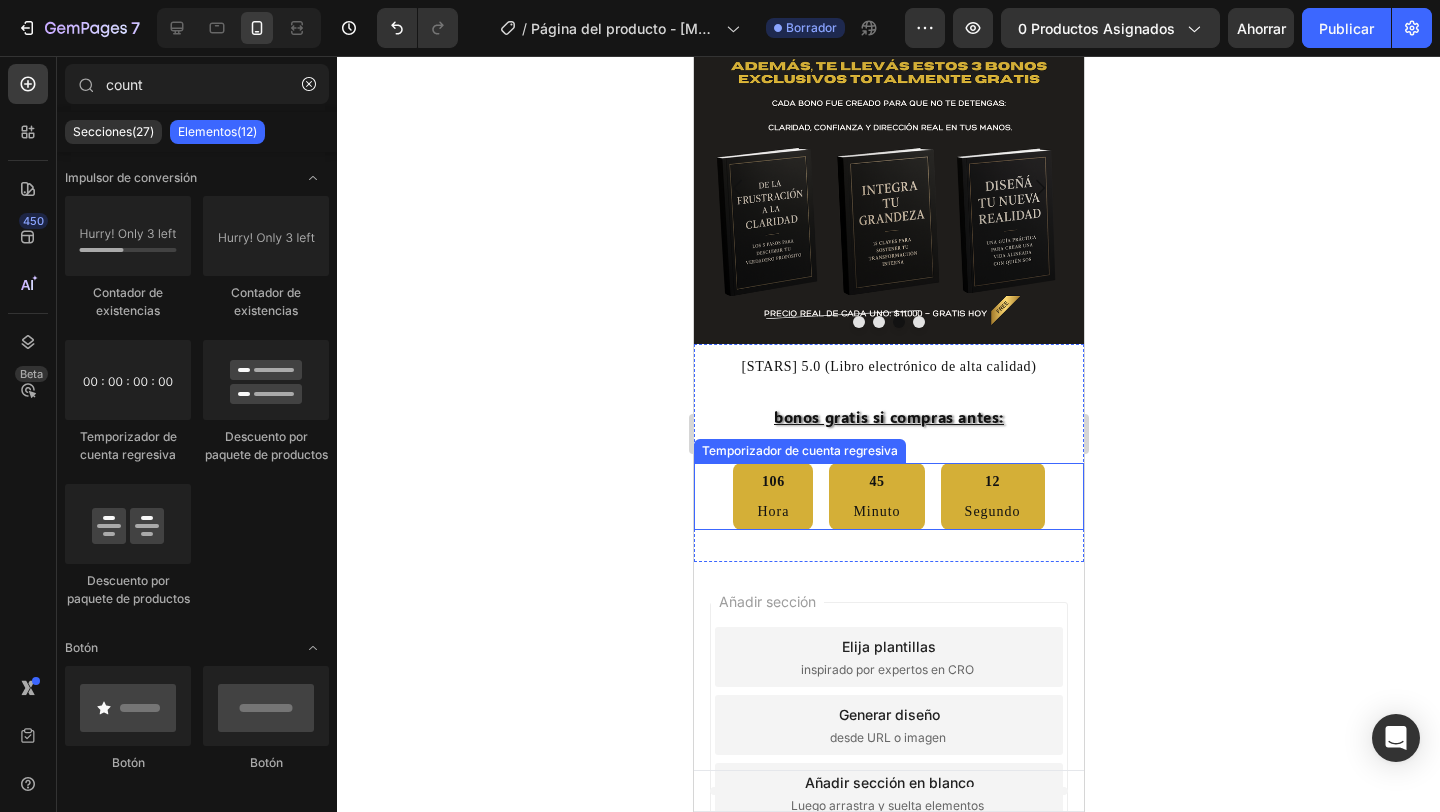 click on "106 Hora 45 Minuto 12 Segundo" at bounding box center (887, 496) 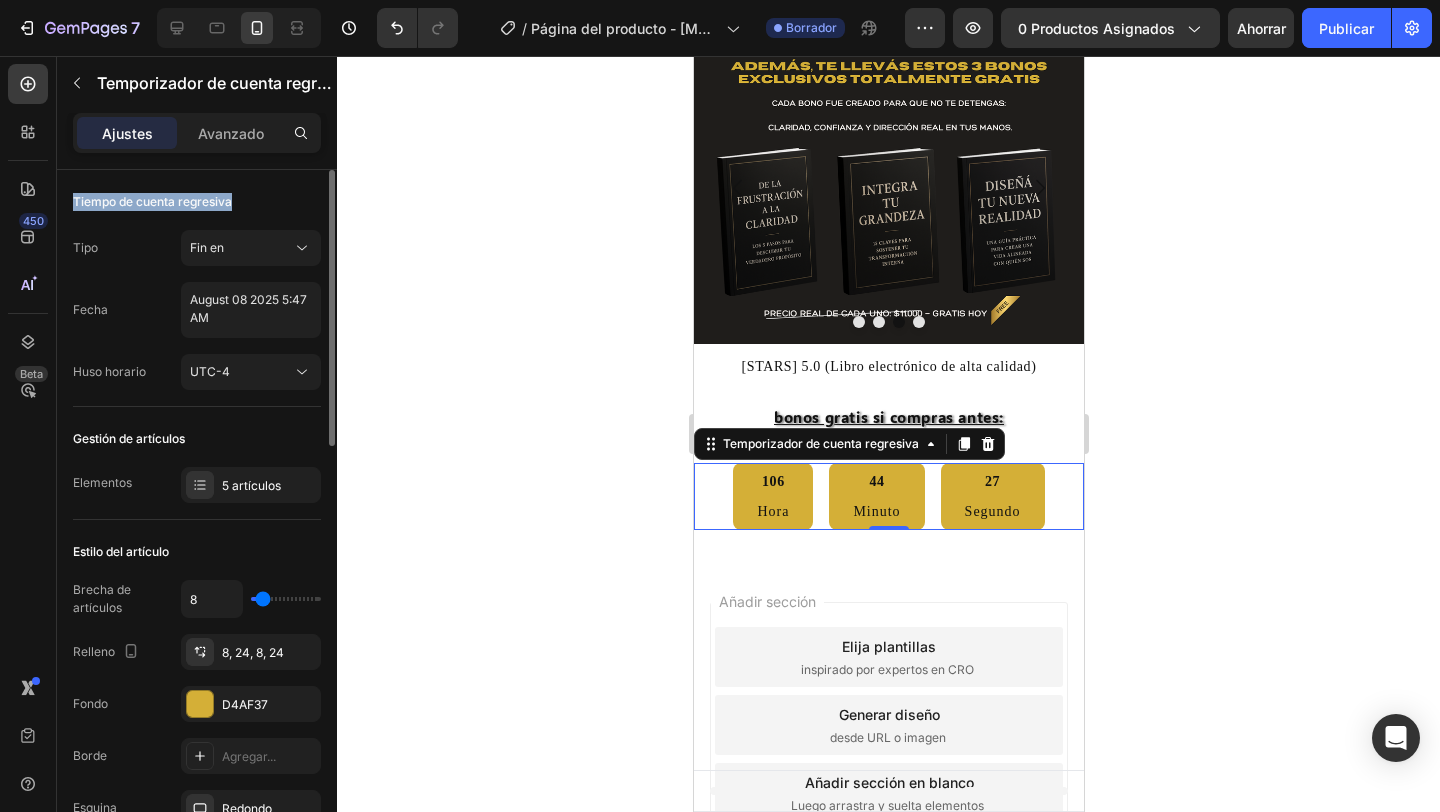 drag, startPoint x: 69, startPoint y: 191, endPoint x: 137, endPoint y: 221, distance: 74.323616 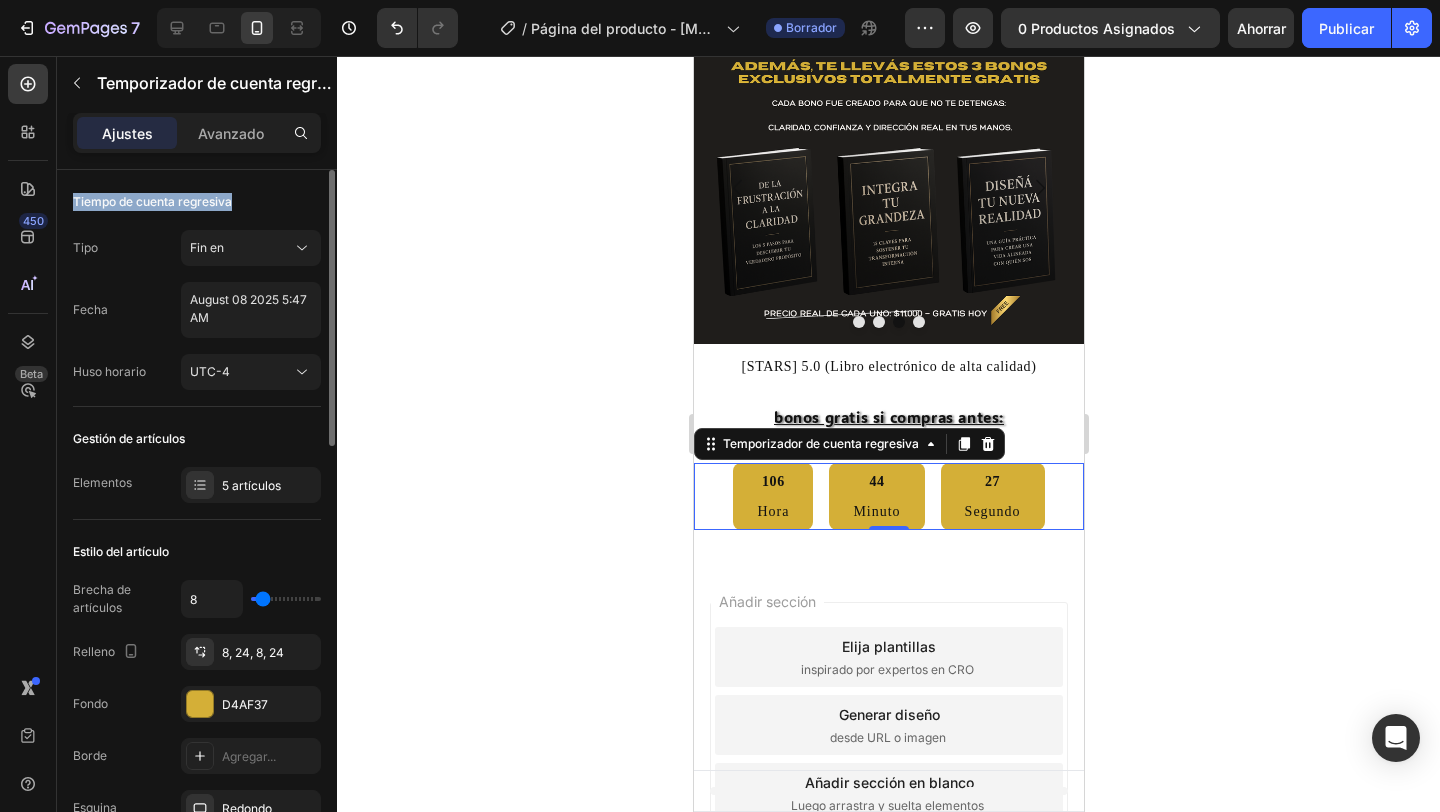 click on "Tiempo de cuenta regresiva Tipo Fin en Fecha August 08 2025 5:47 AM Huso horario UTC-4 Gestión de artículos Elementos 5 artículos Estilo del artículo Brecha de artículos 8 Relleno 8, 24, 8, 24 Fondo D4AF37 Borde Agregar... Esquina Redondo Tiempo Estilo del artículo Título 6 Subtítulo Estilo de texto Párrafo 2 Espaciado entre elementos Brecha 16 Tamaño Relleno Agregar... Forma Borde Agregar... Esquina Agregar... Sombra Agregar... Después de expirado Ocultar temporizador Sí No Acción Permanecer en la página Alinear Eliminar elemento" at bounding box center (197, 1029) 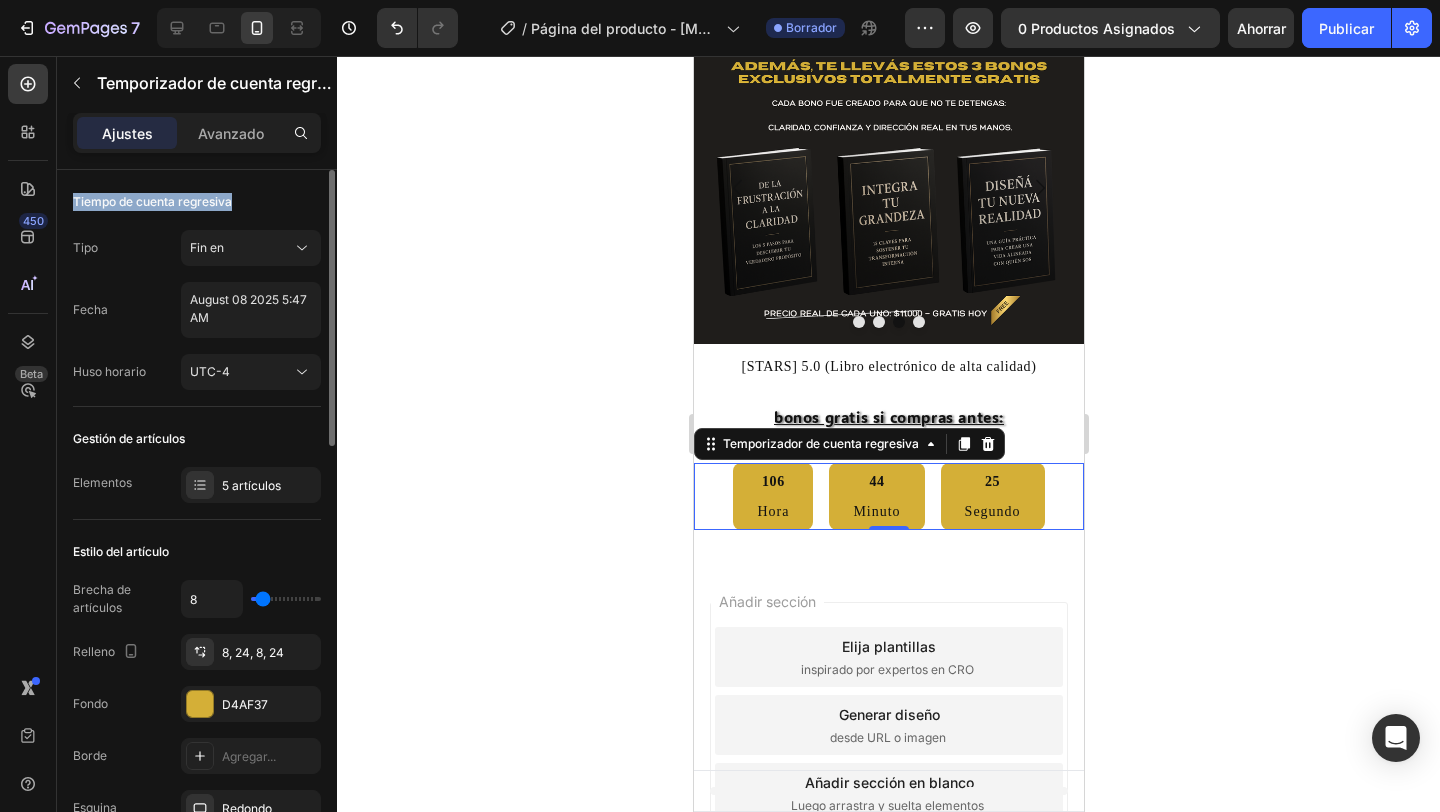 click on "Tiempo de cuenta regresiva Tipo Fin en Fecha August 08 2025 5:47 AM Huso horario UTC-4 Gestión de artículos Elementos 5 artículos Estilo del artículo Brecha de artículos 8 Relleno 8, 24, 8, 24 Fondo D4AF37 Borde Agregar... Esquina Redondo Tiempo Estilo del artículo Título 6 Subtítulo Estilo de texto Párrafo 2 Espaciado entre elementos Brecha 16 Tamaño Relleno Agregar... Forma Borde Agregar... Esquina Agregar... Sombra Agregar... Después de expirado Ocultar temporizador Sí No Acción Permanecer en la página Alinear Eliminar elemento" at bounding box center [197, 1029] 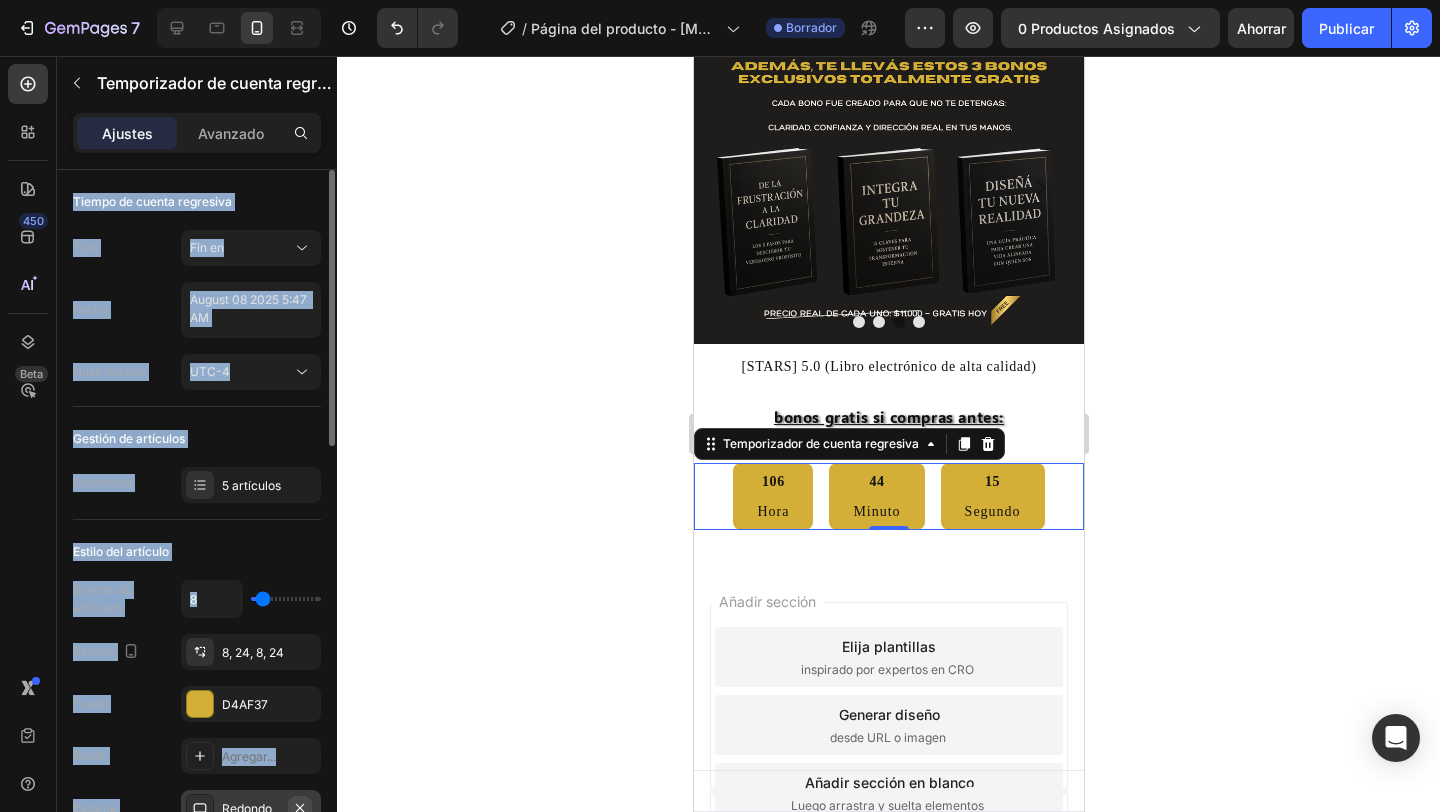 drag, startPoint x: 69, startPoint y: 205, endPoint x: 298, endPoint y: 796, distance: 633.8154 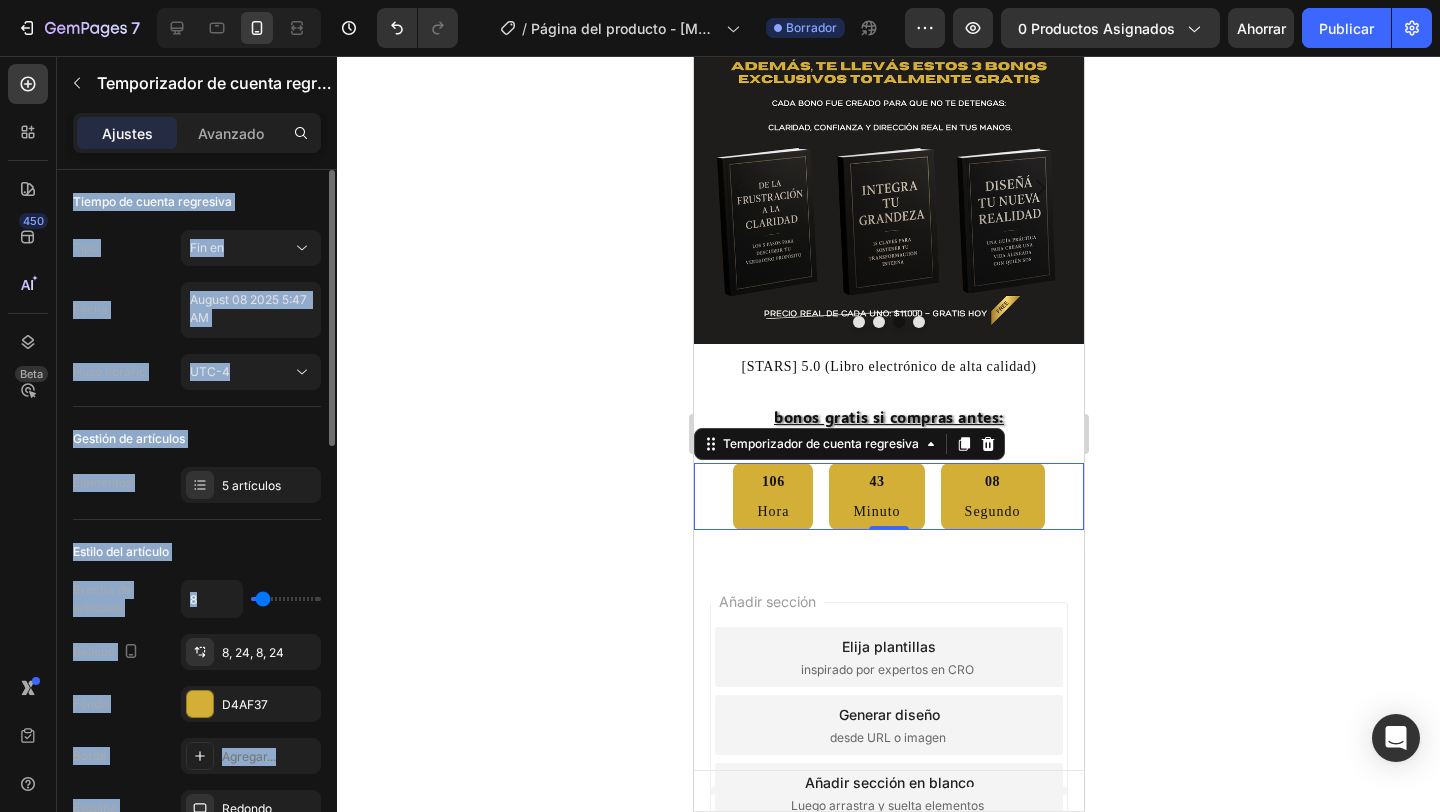 click on "Tiempo de cuenta regresiva" at bounding box center (197, 202) 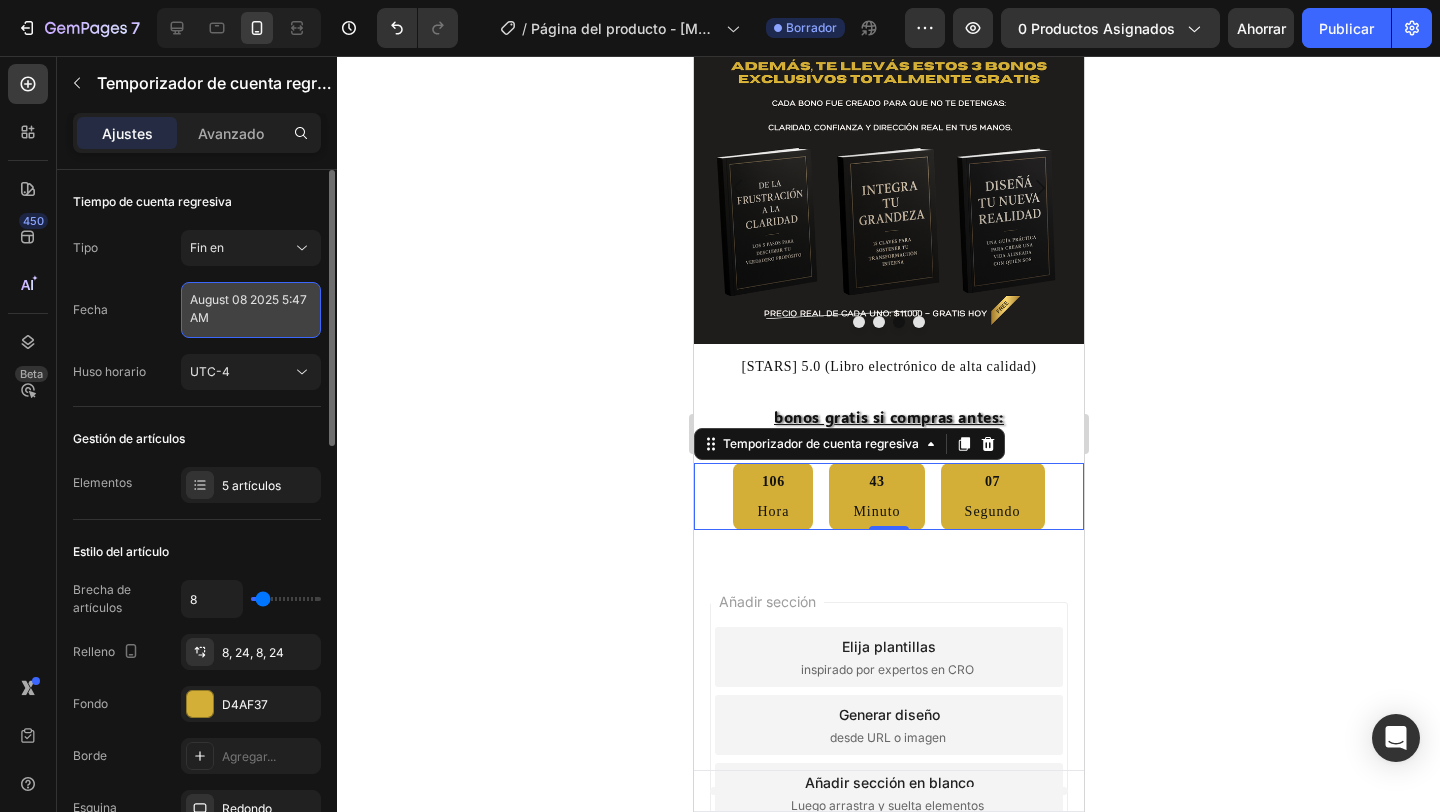 click on "August 08 2025 5:47 AM" at bounding box center [251, 310] 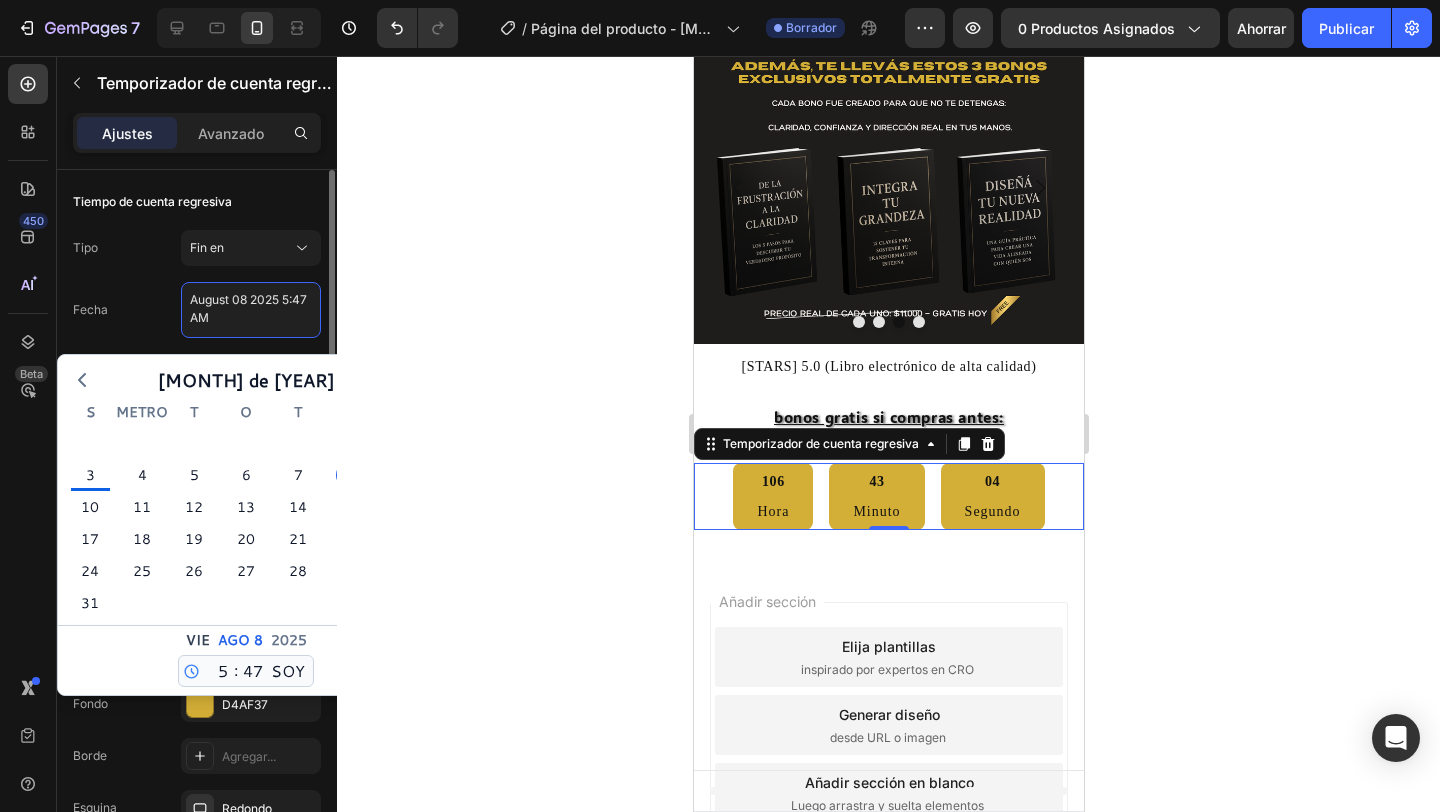 scroll, scrollTop: 0, scrollLeft: 0, axis: both 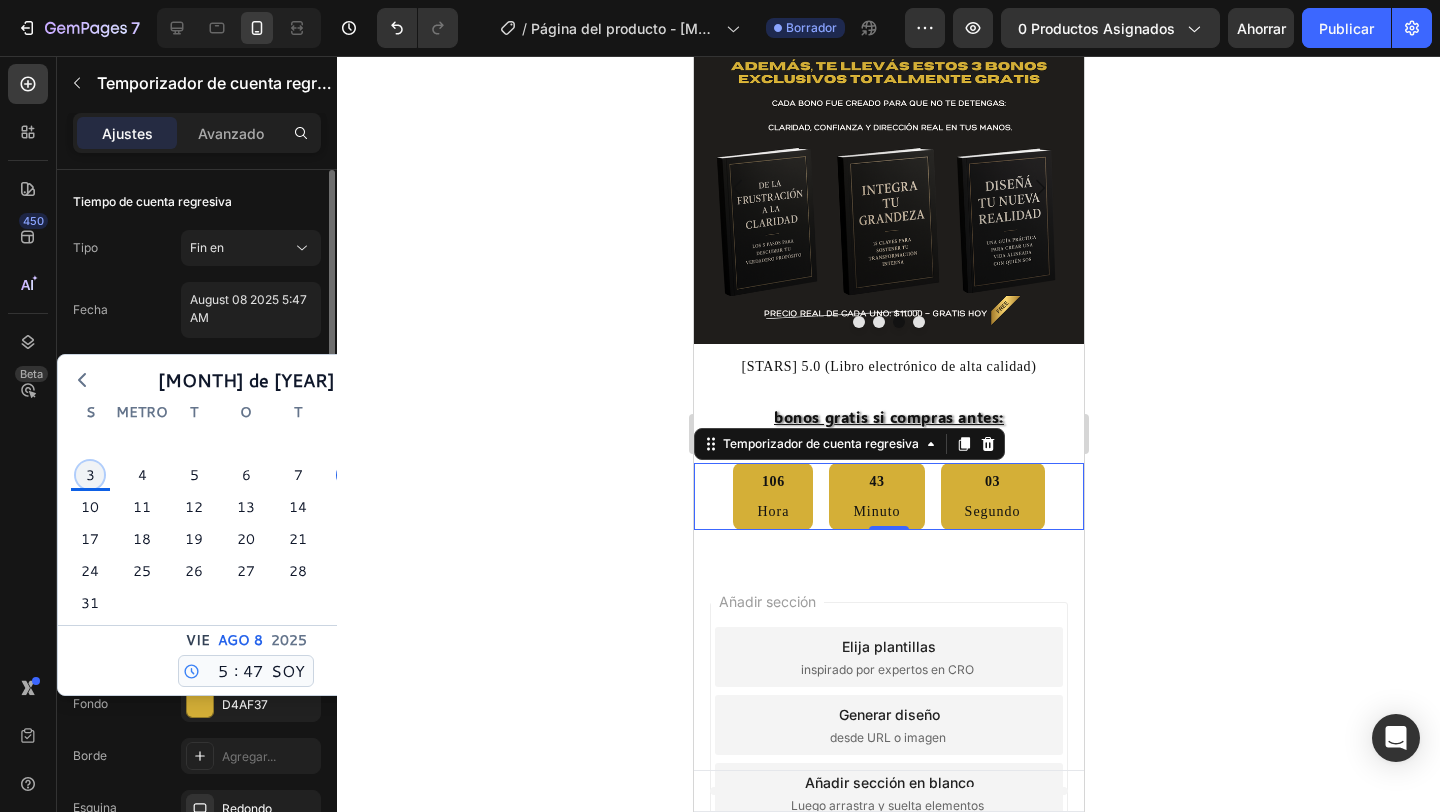 click on "3" at bounding box center (90, 475) 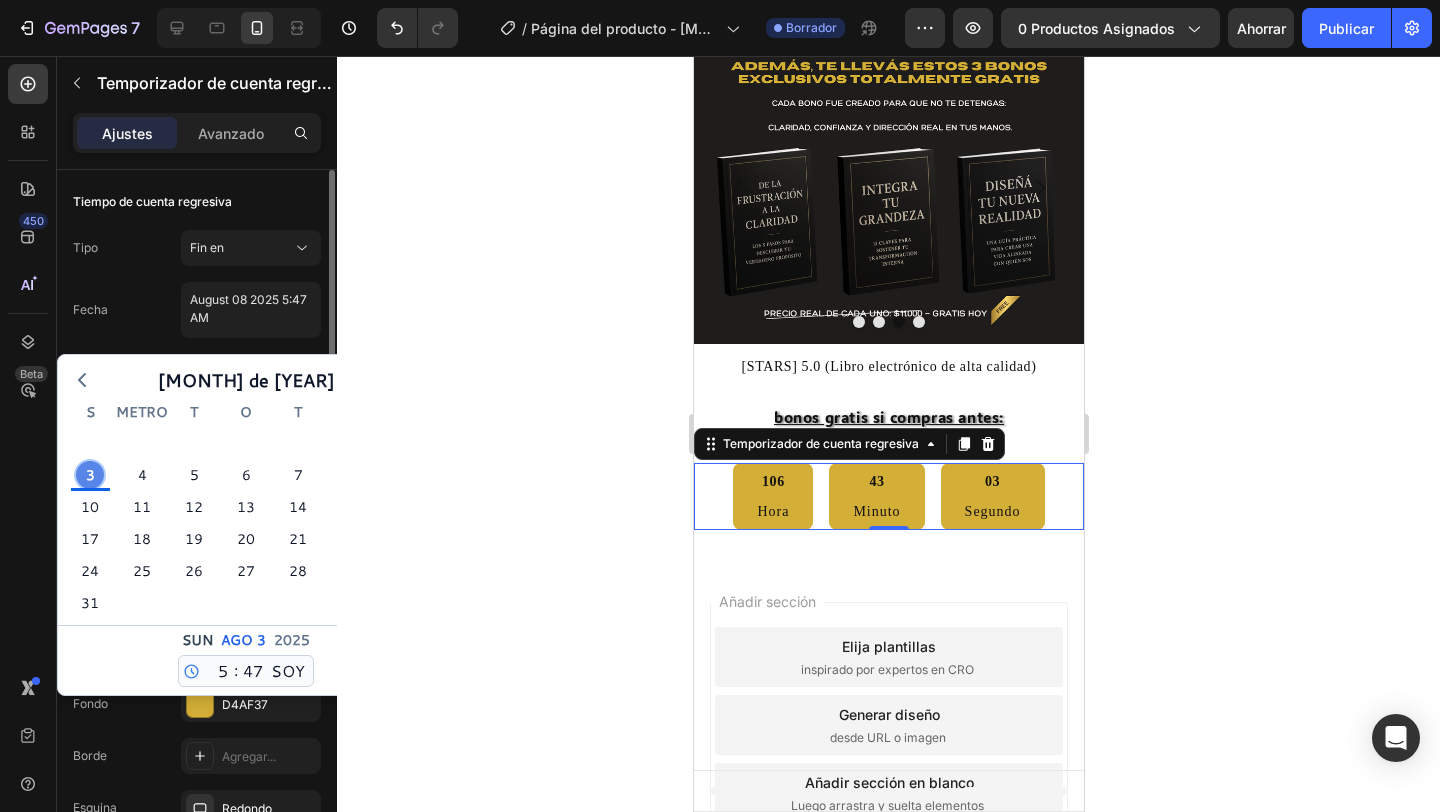 type on "August 03 2025 5:47 AM" 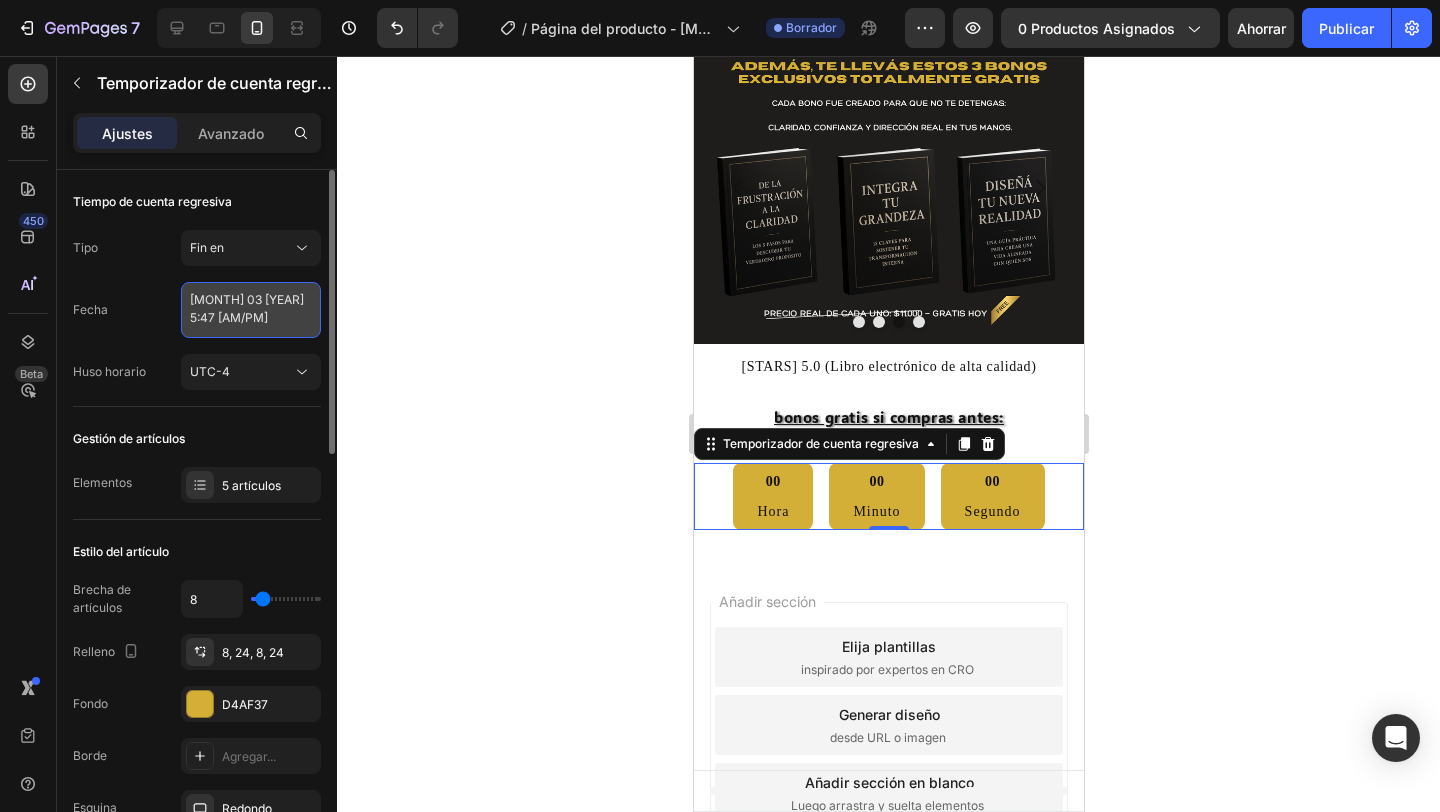 click on "August 03 2025 5:47 AM" at bounding box center (251, 310) 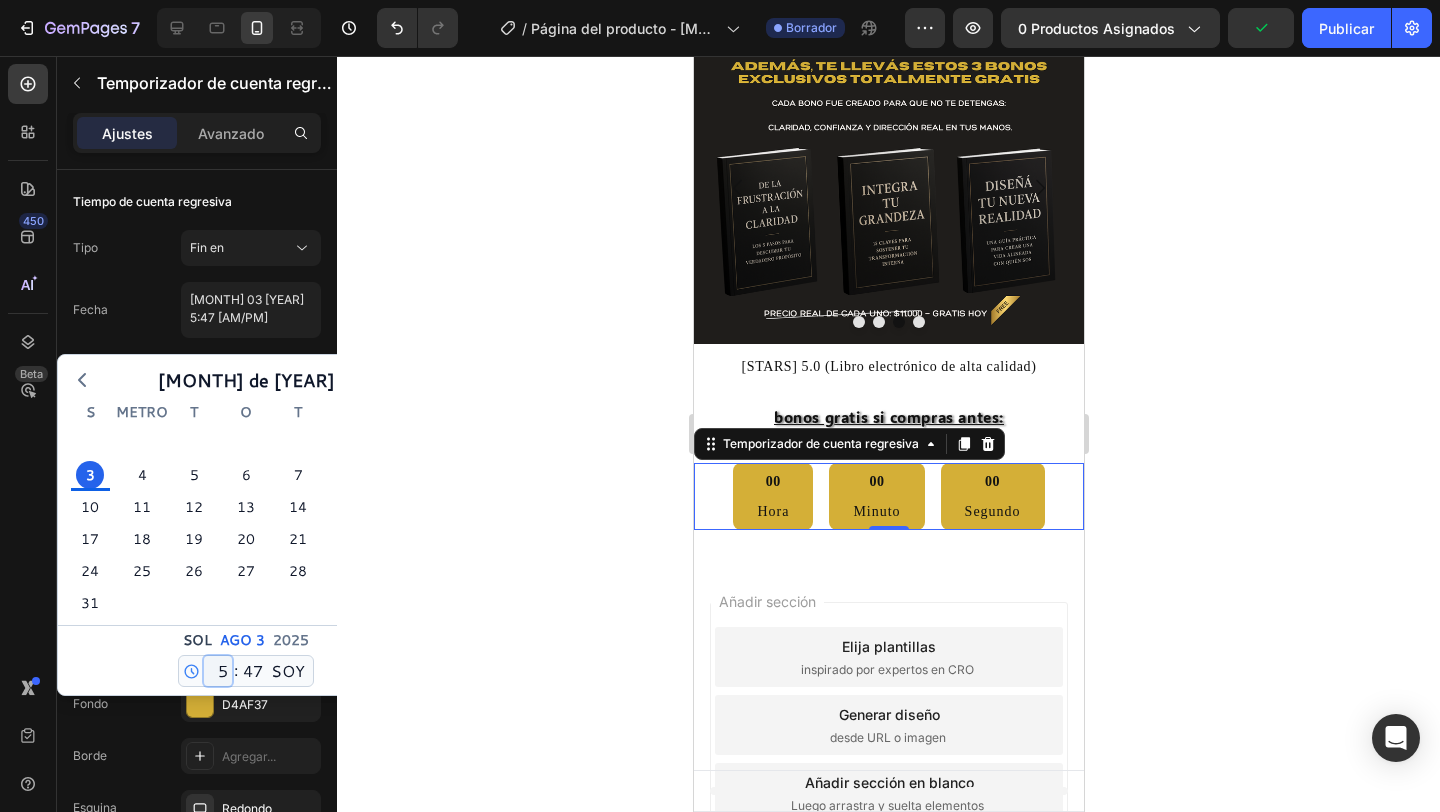 click on "12 1 2 3 4 5 6 7 8 9 10 11" at bounding box center [218, 671] 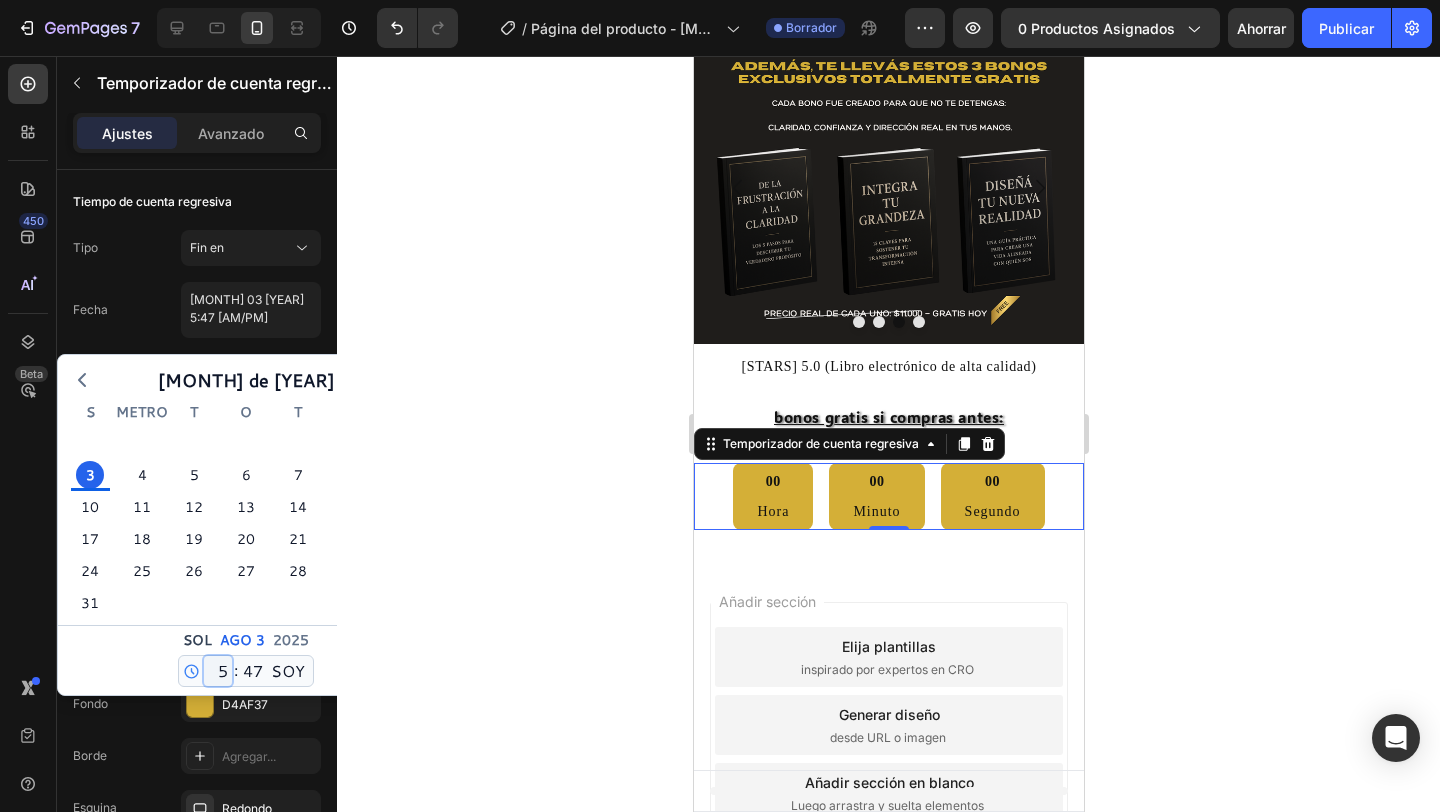 select on "7" 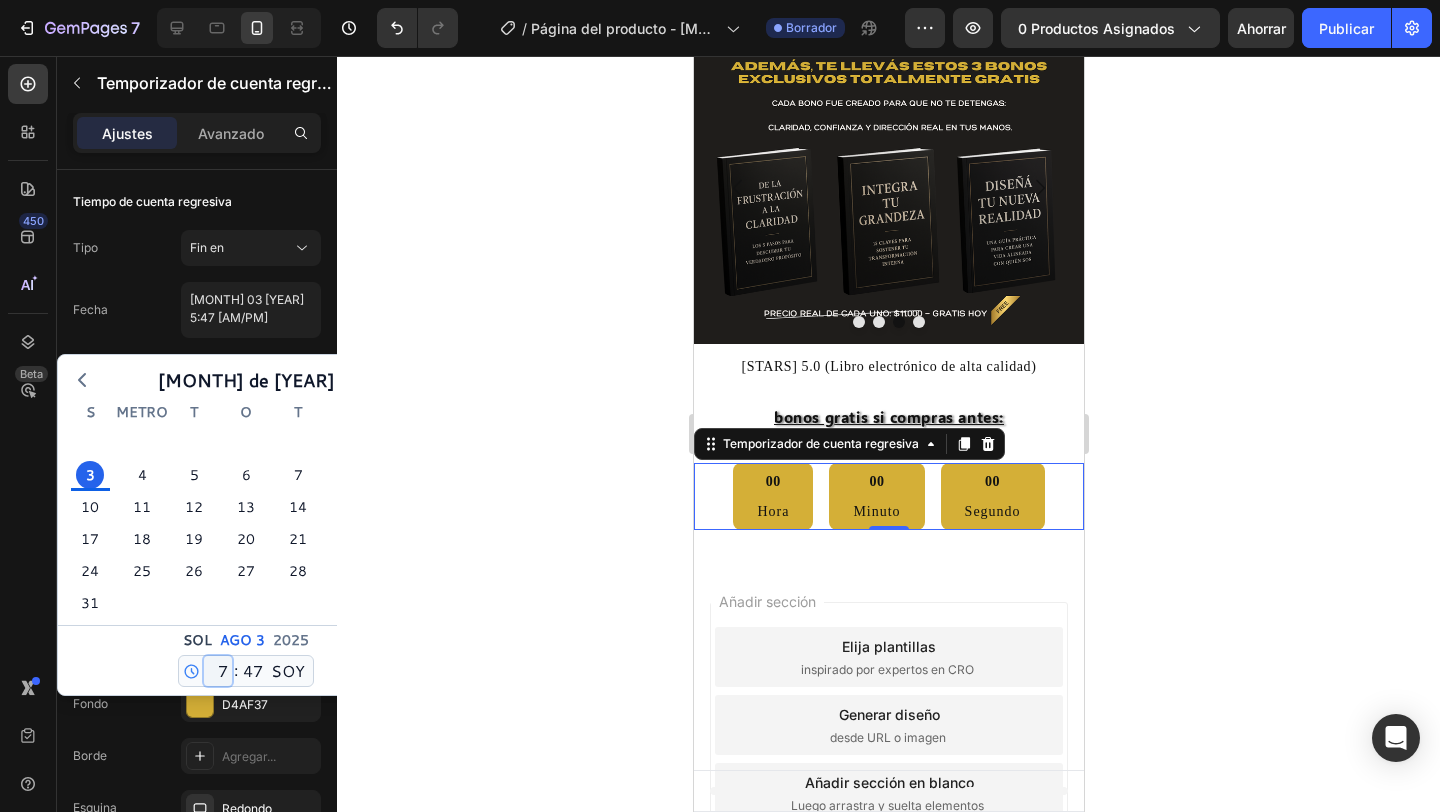 type on "August 03 2025 7:47 AM" 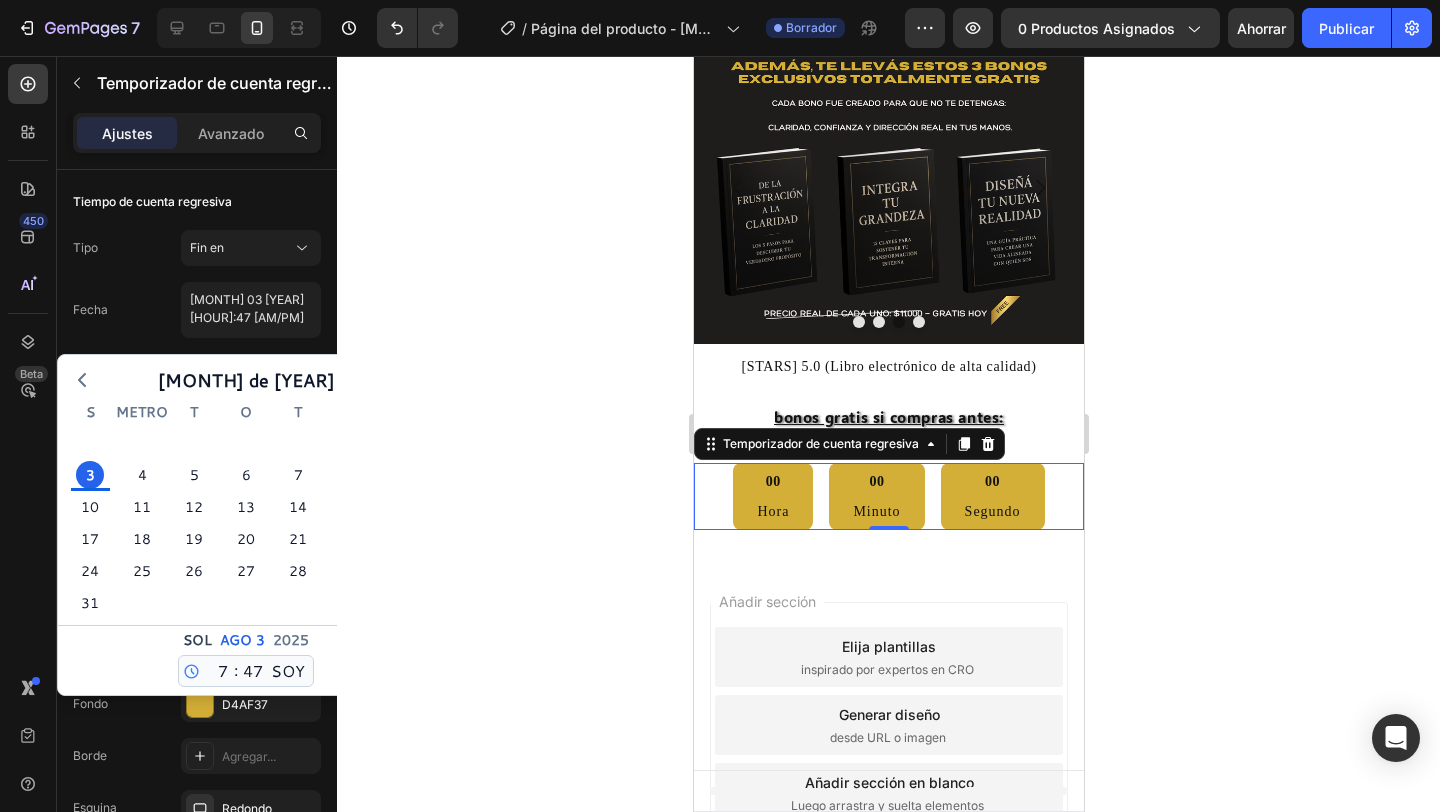 click 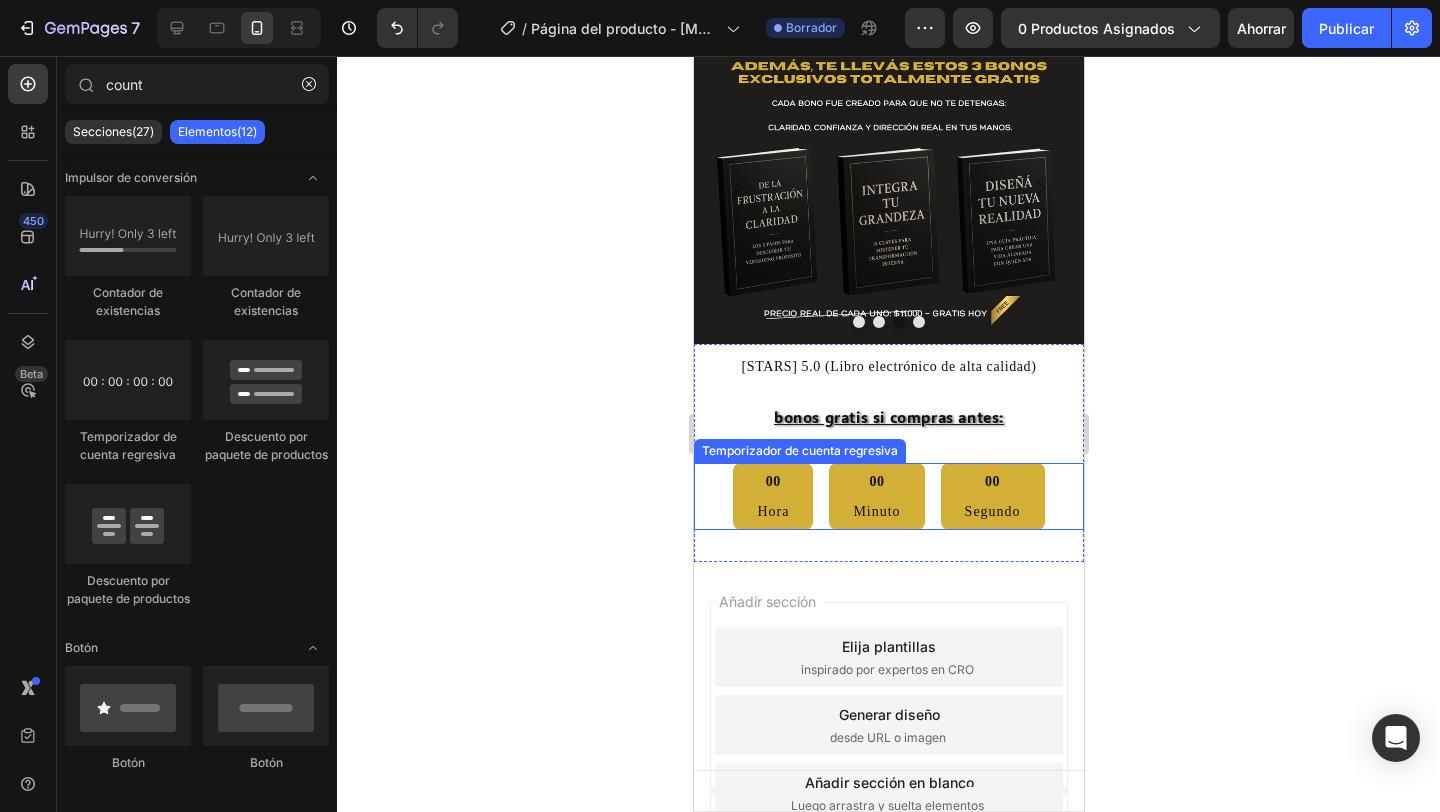 click on "00 Minuto" at bounding box center (875, 496) 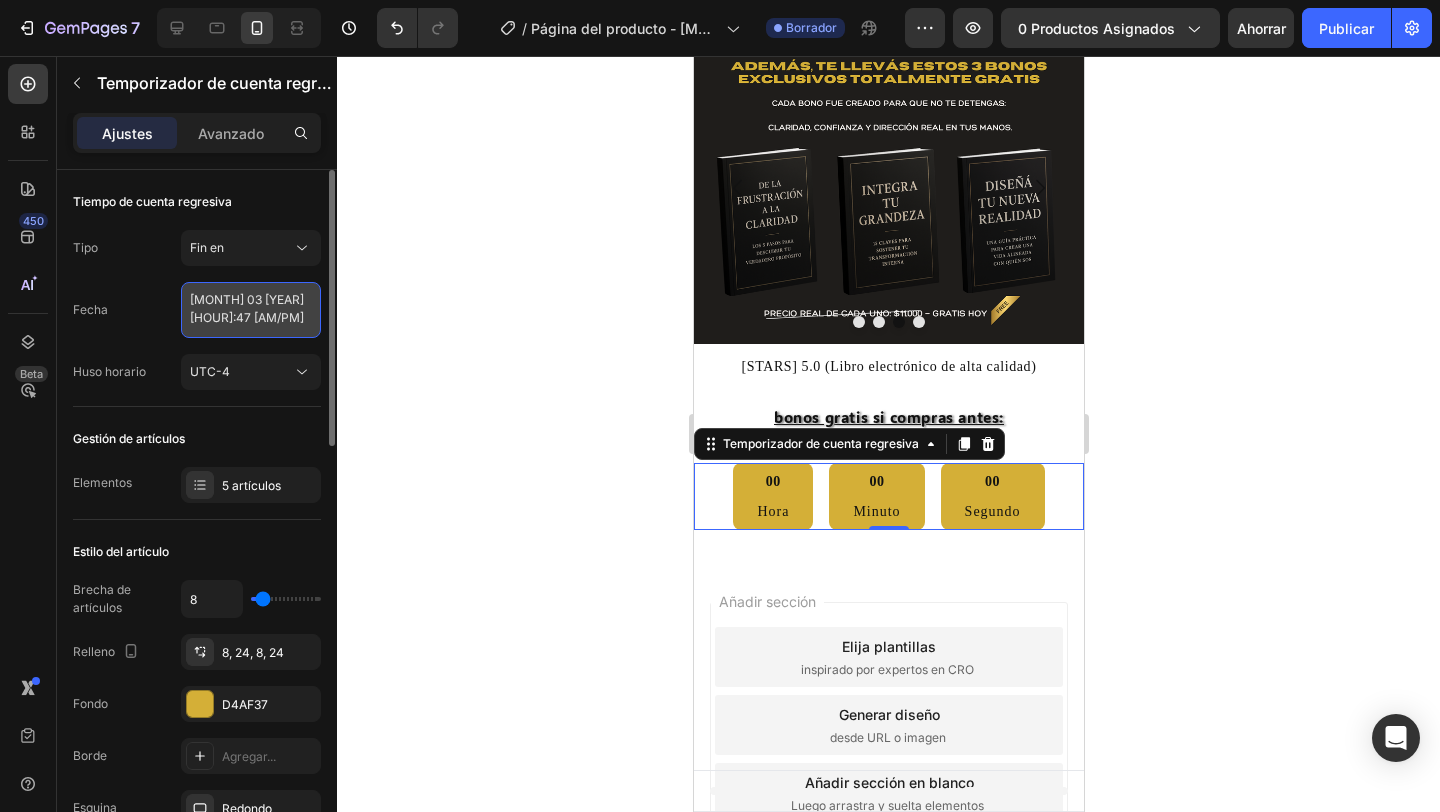 click on "August 03 2025 7:47 AM" at bounding box center [251, 310] 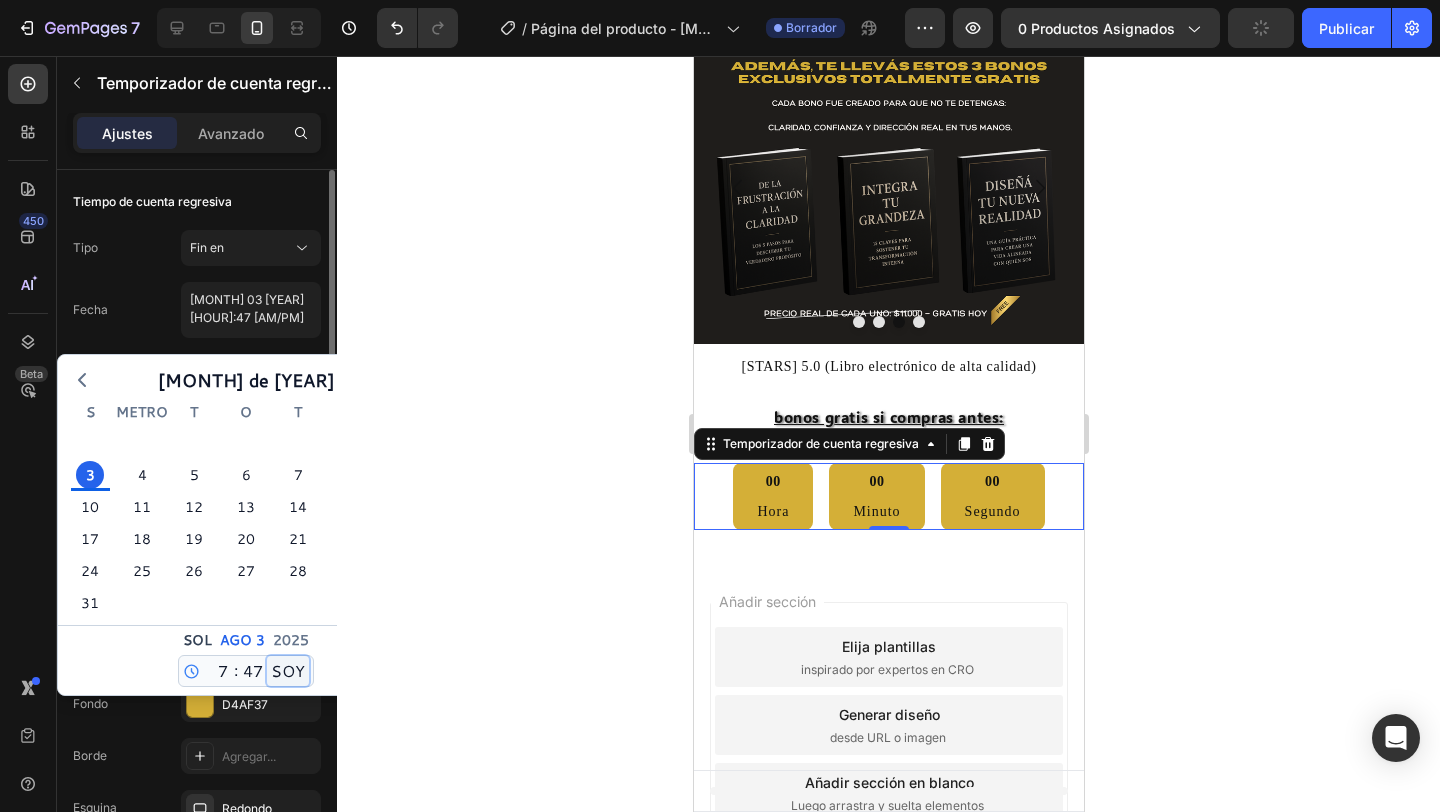 click on "SOY P.M" at bounding box center (288, 671) 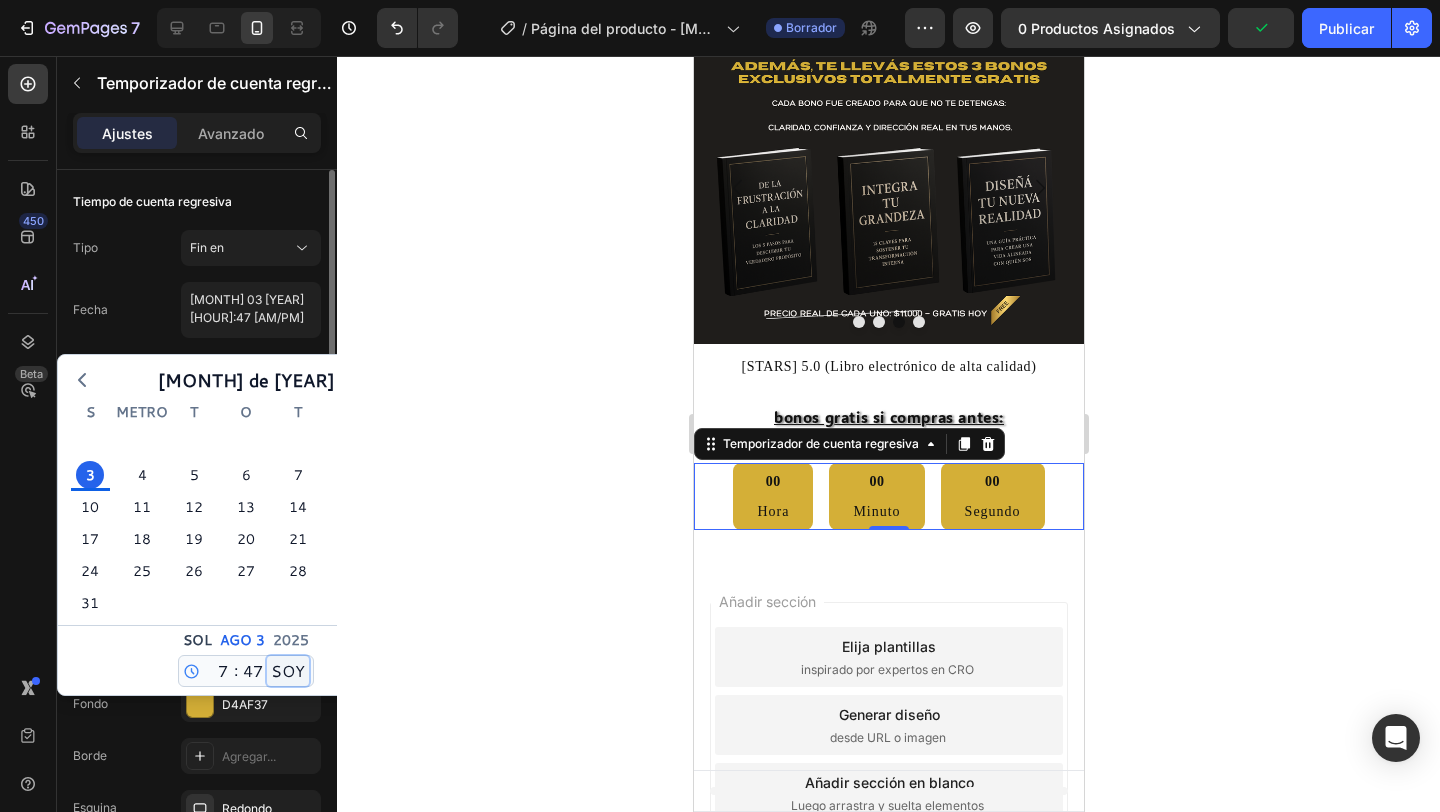 select on "false" 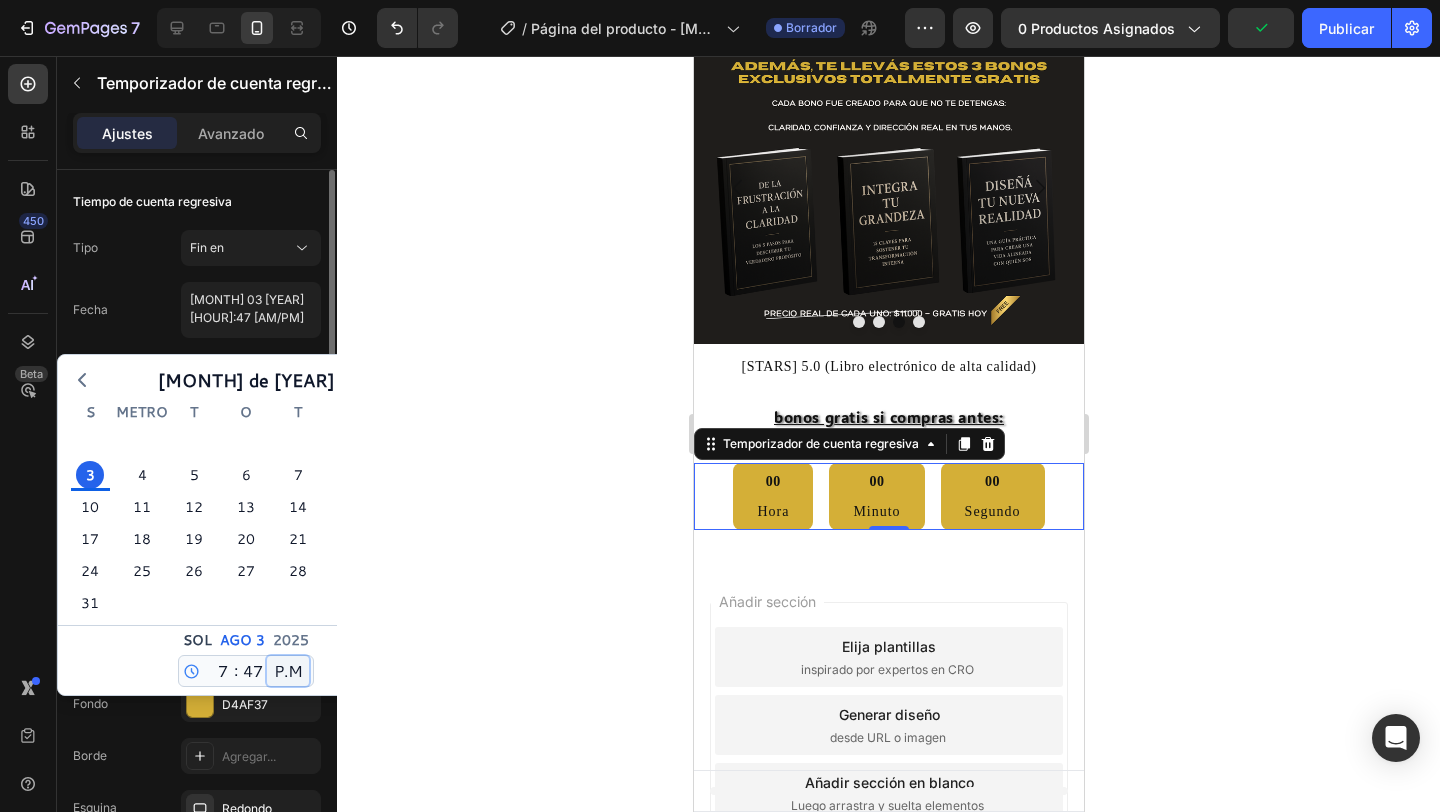 type on "August 03 2025 7:47 PM" 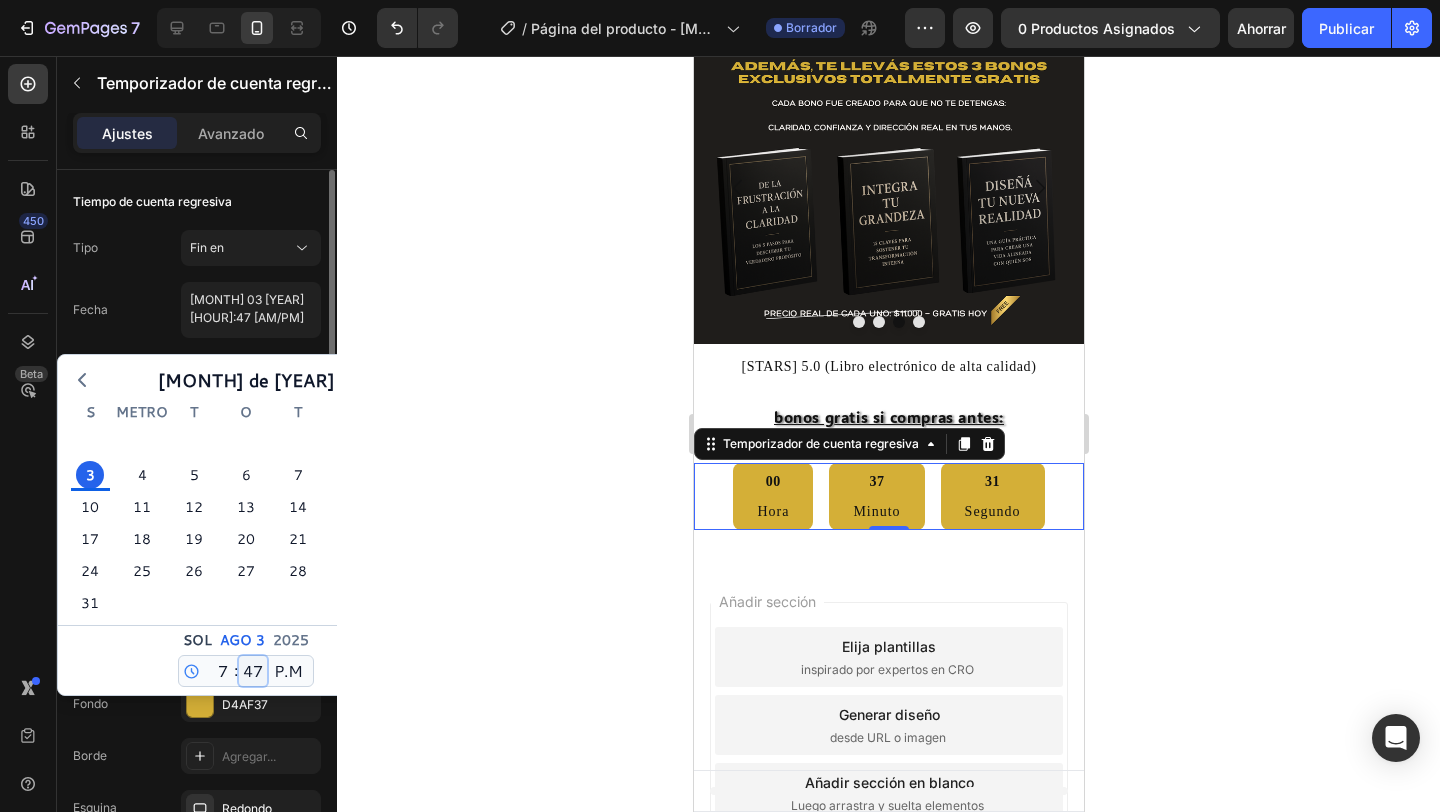 click on "00 01 02 03 04 05 06 07 08 09 10 11 12 13 14 15 16 17 18 19 20 21 22 23 24 25 26 27 28 29 30 31 32 33 34 35 36 37 38 39 40 41 42 43 44 45 46 47 48 49 50 51 52 53 54 55 56 57 58 59" at bounding box center [253, 671] 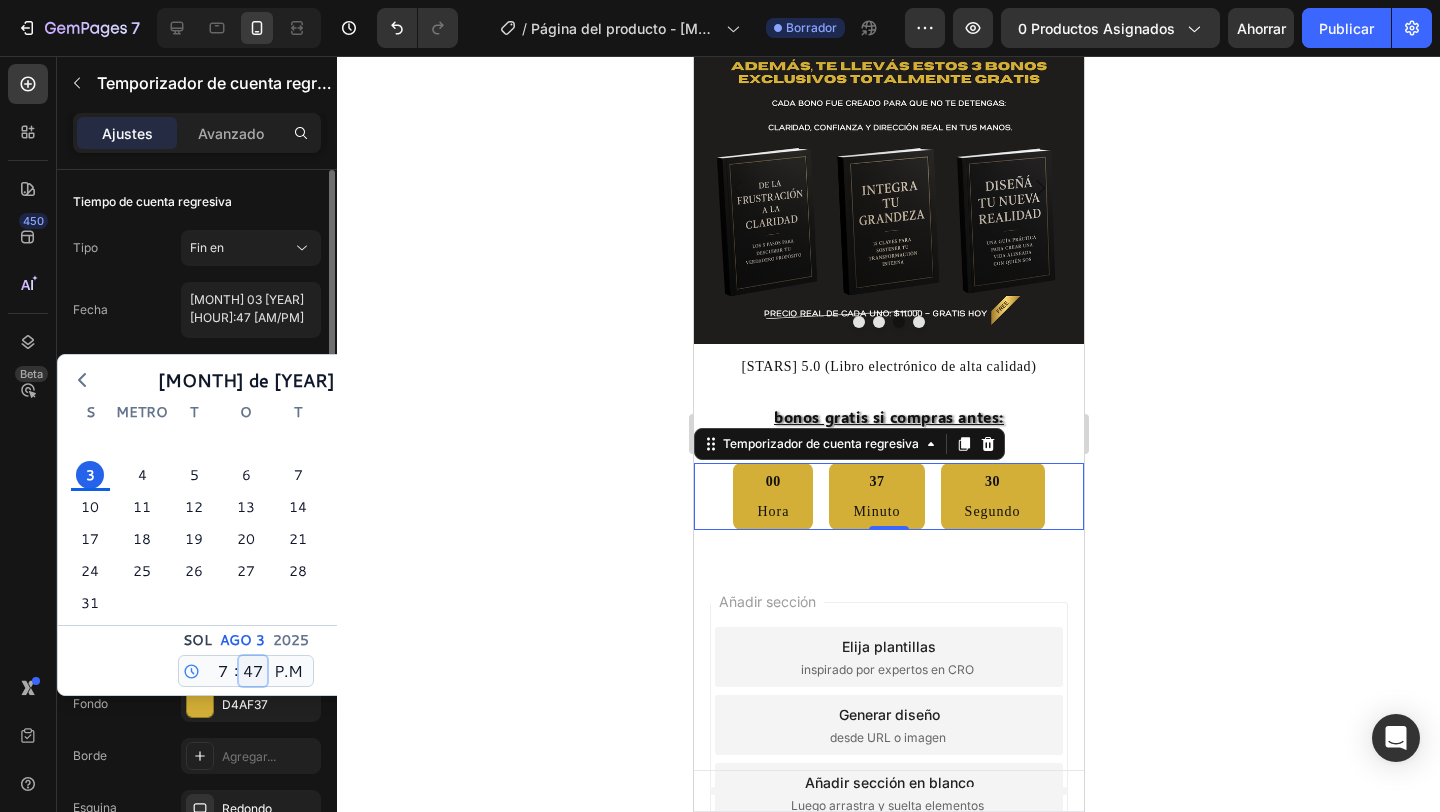 click on "00 01 02 03 04 05 06 07 08 09 10 11 12 13 14 15 16 17 18 19 20 21 22 23 24 25 26 27 28 29 30 31 32 33 34 35 36 37 38 39 40 41 42 43 44 45 46 47 48 49 50 51 52 53 54 55 56 57 58 59" at bounding box center [253, 671] 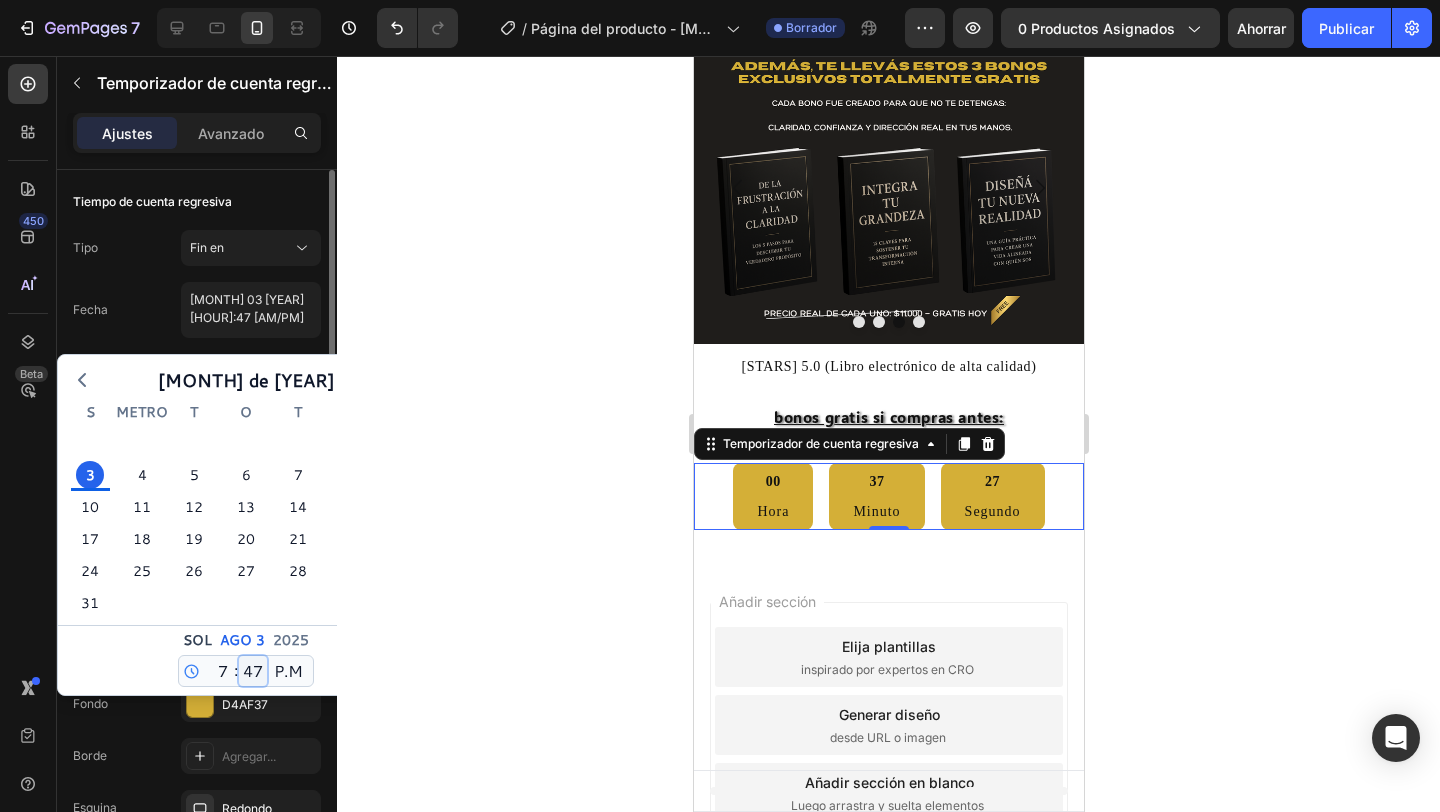 select on "30" 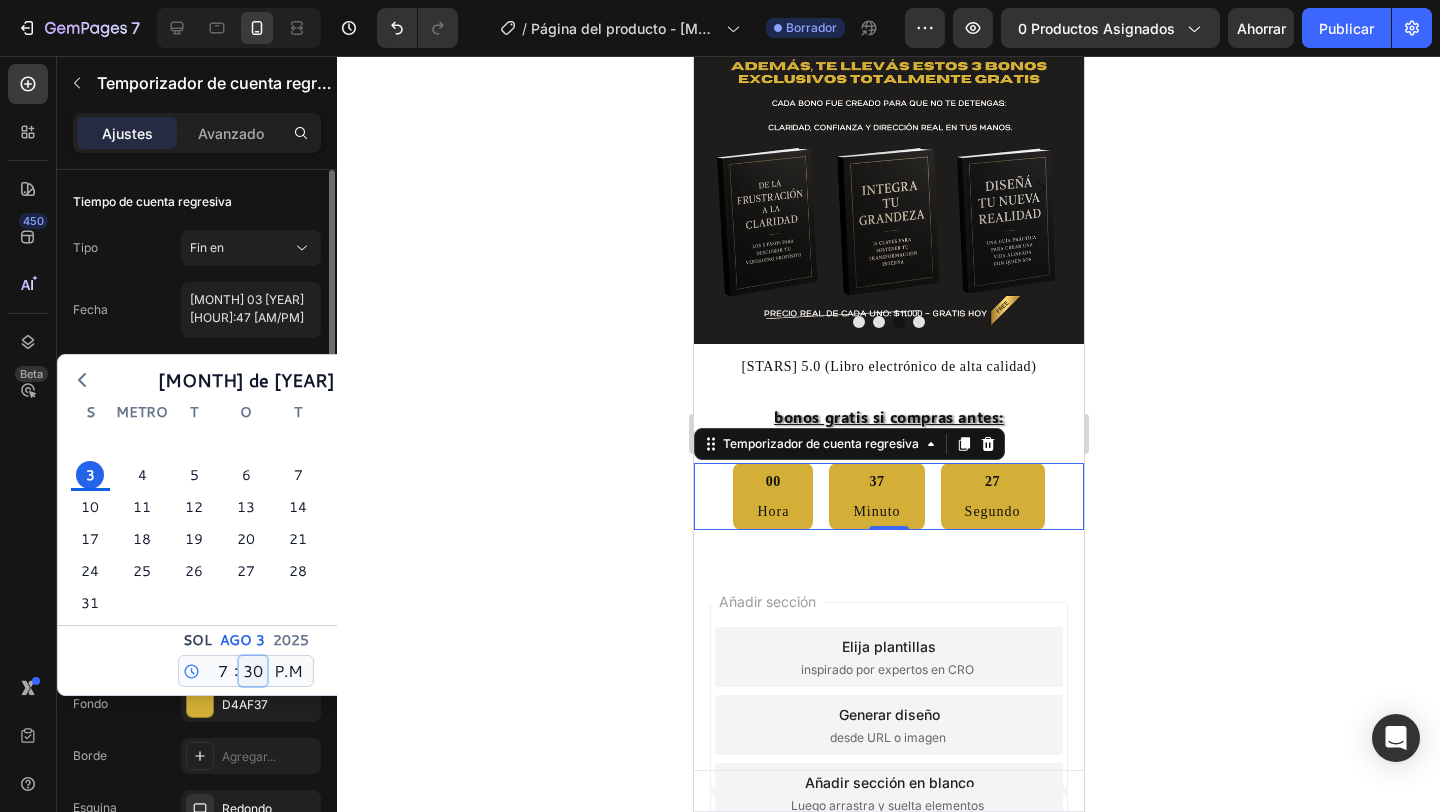 type on "August 03 2025 7:30 PM" 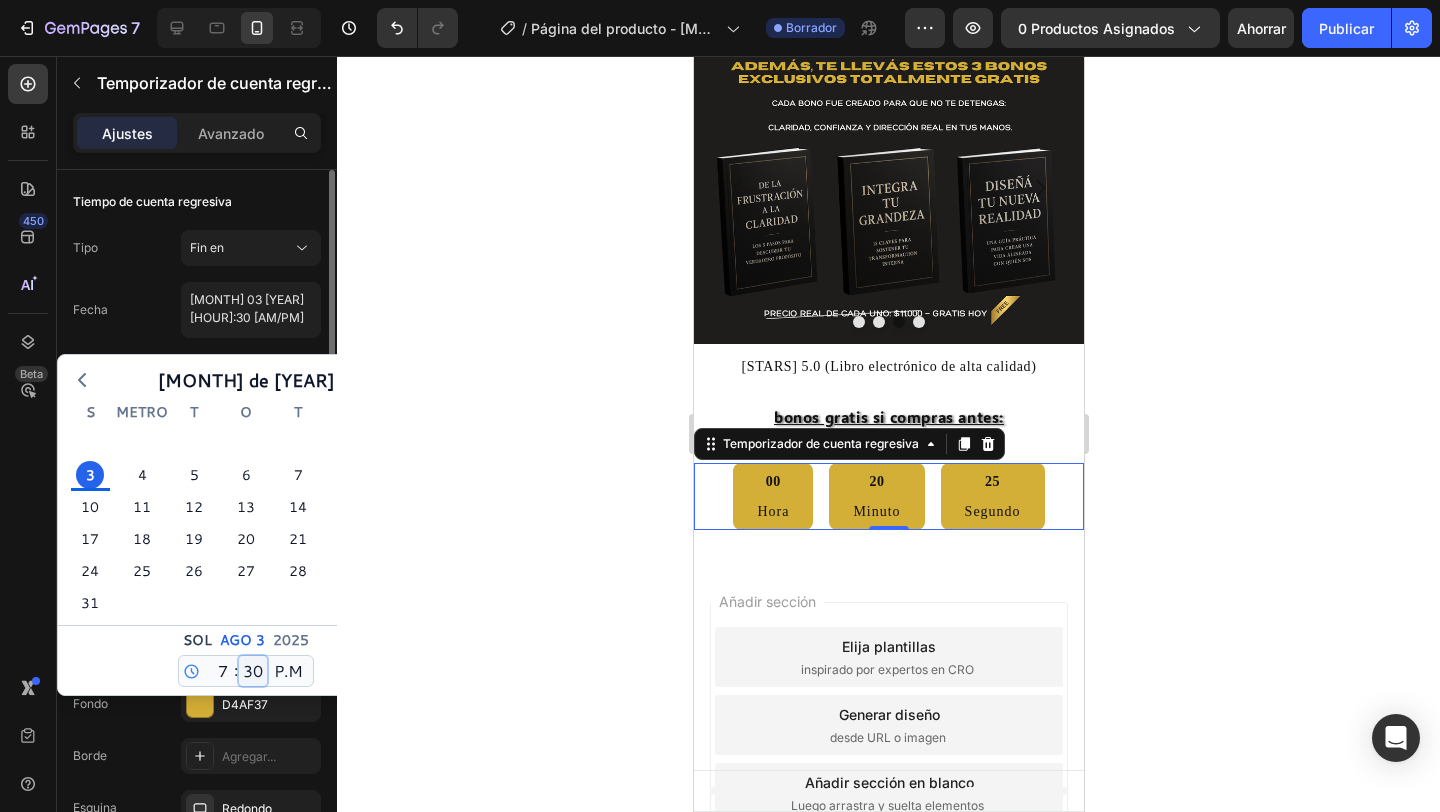 click on "00 01 02 03 04 05 06 07 08 09 10 11 12 13 14 15 16 17 18 19 20 21 22 23 24 25 26 27 28 29 30 31 32 33 34 35 36 37 38 39 40 41 42 43 44 45 46 47 48 49 50 51 52 53 54 55 56 57 58 59" at bounding box center (253, 671) 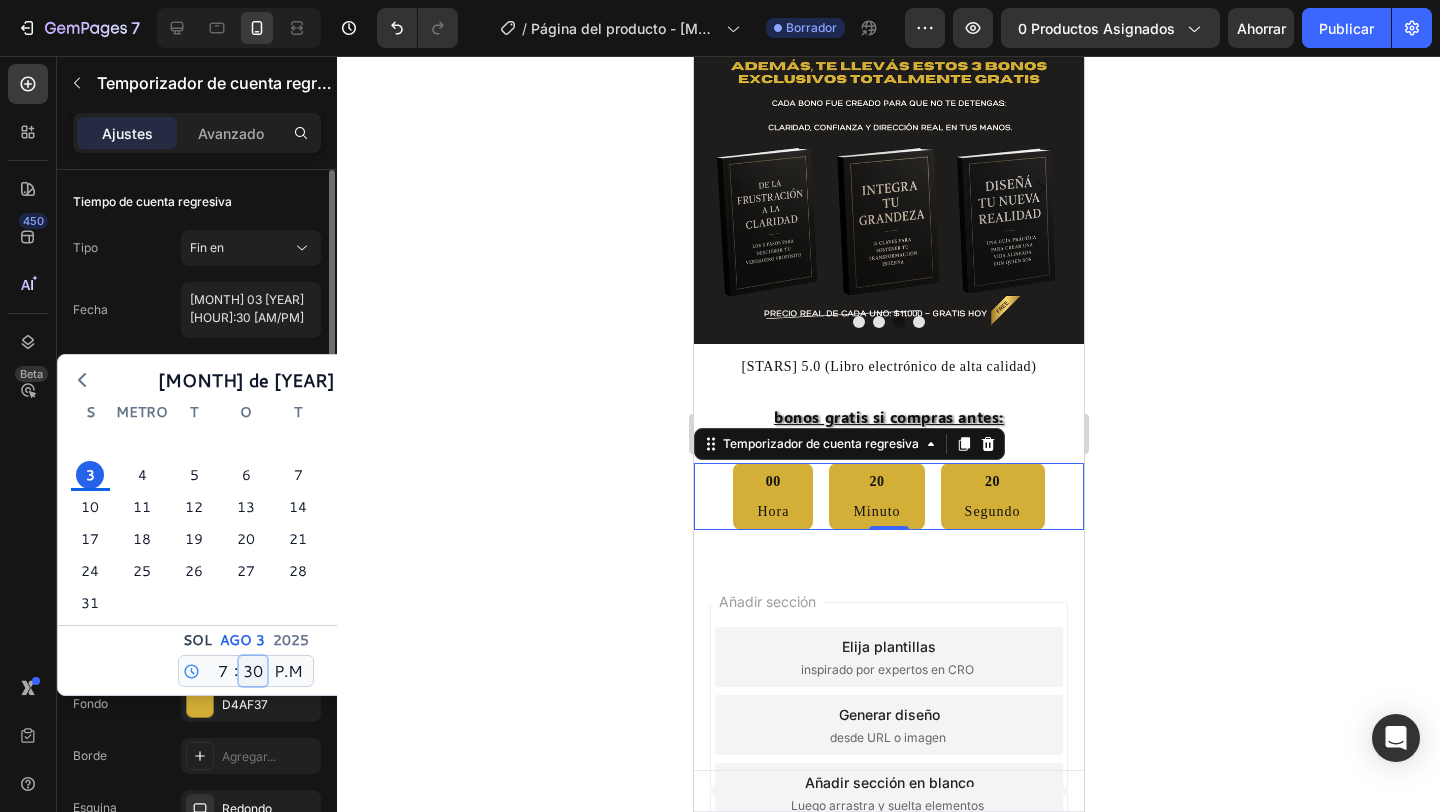 select on "9" 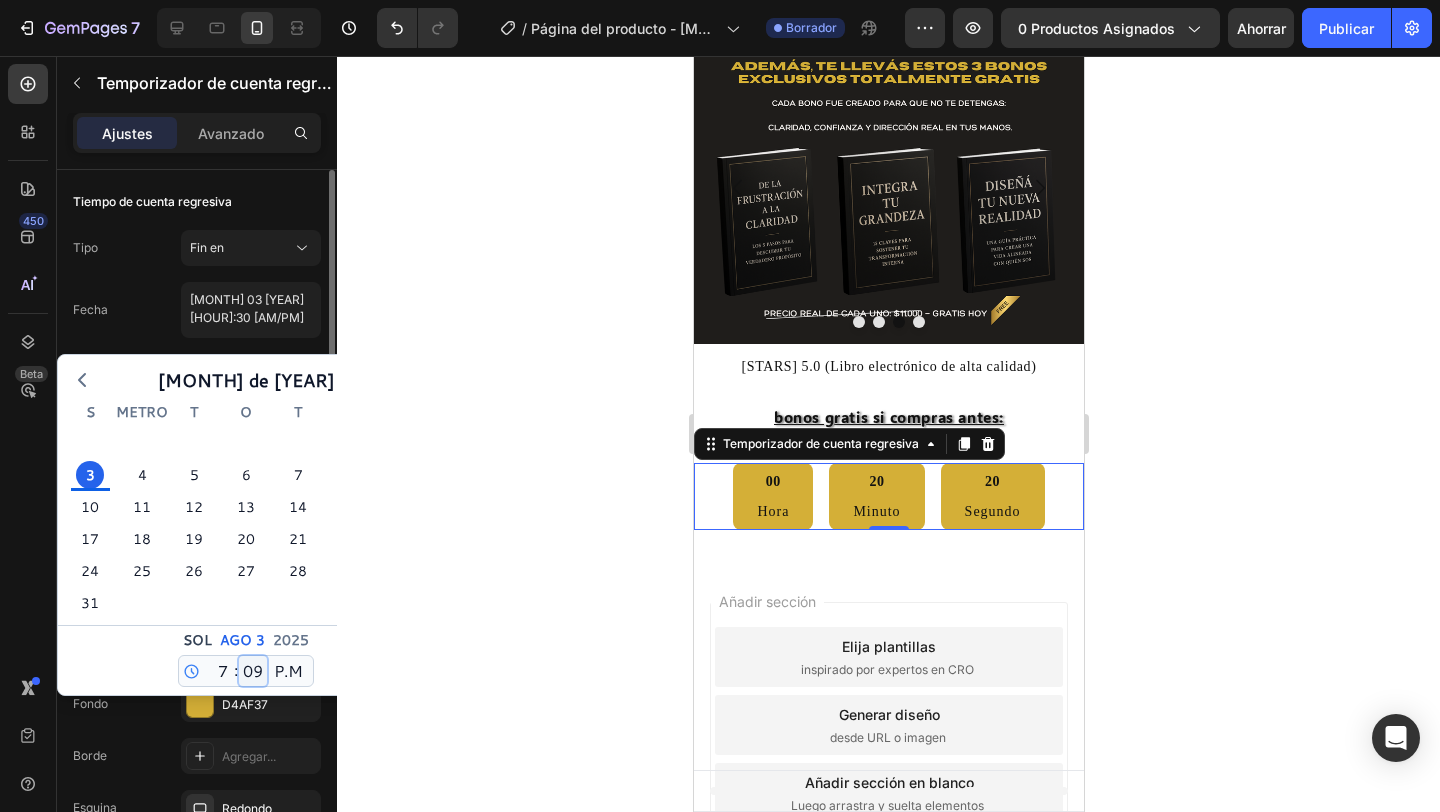 type on "August 03 2025 7:09 PM" 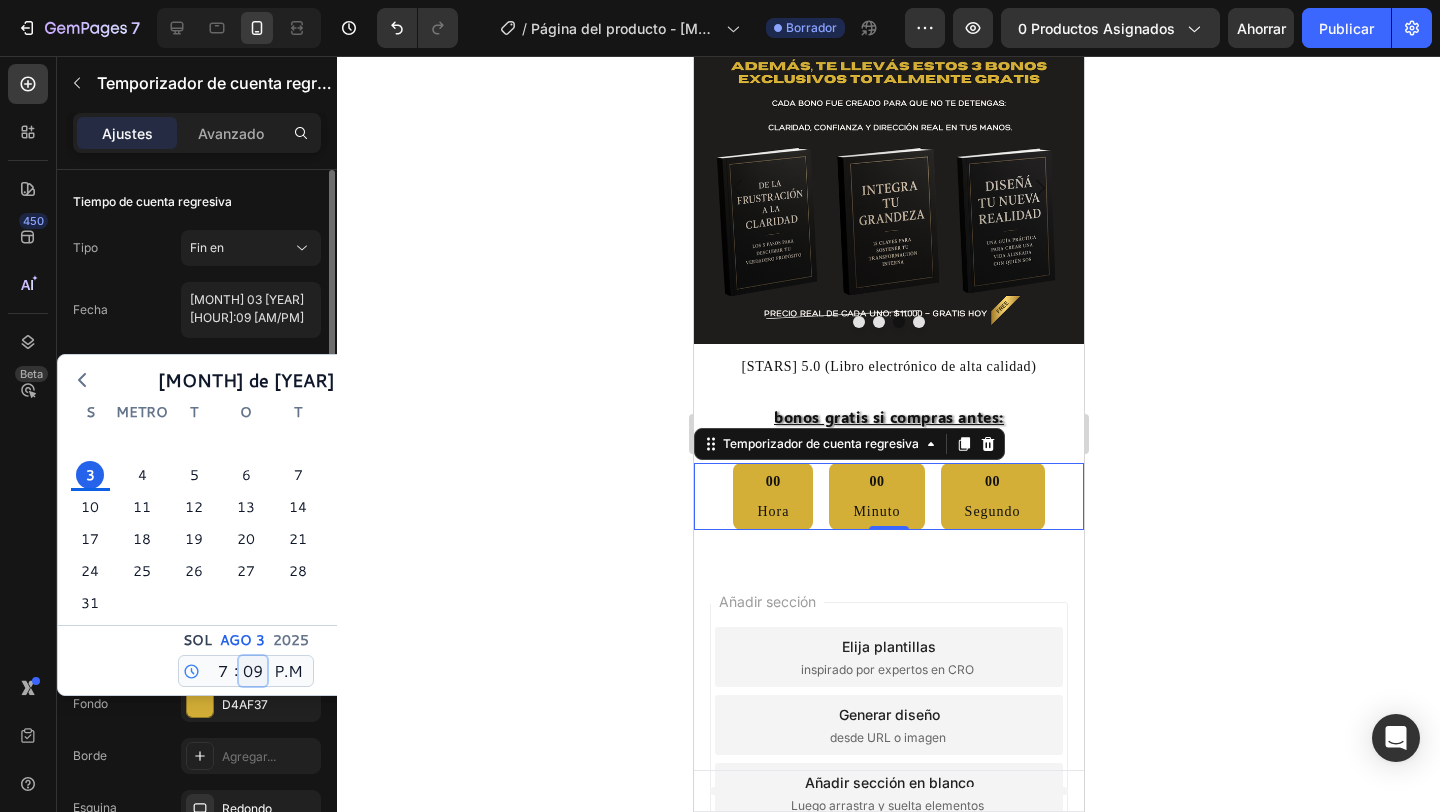 click on "00 01 02 03 04 05 06 07 08 09 10 11 12 13 14 15 16 17 18 19 20 21 22 23 24 25 26 27 28 29 30 31 32 33 34 35 36 37 38 39 40 41 42 43 44 45 46 47 48 49 50 51 52 53 54 55 56 57 58 59" at bounding box center (253, 671) 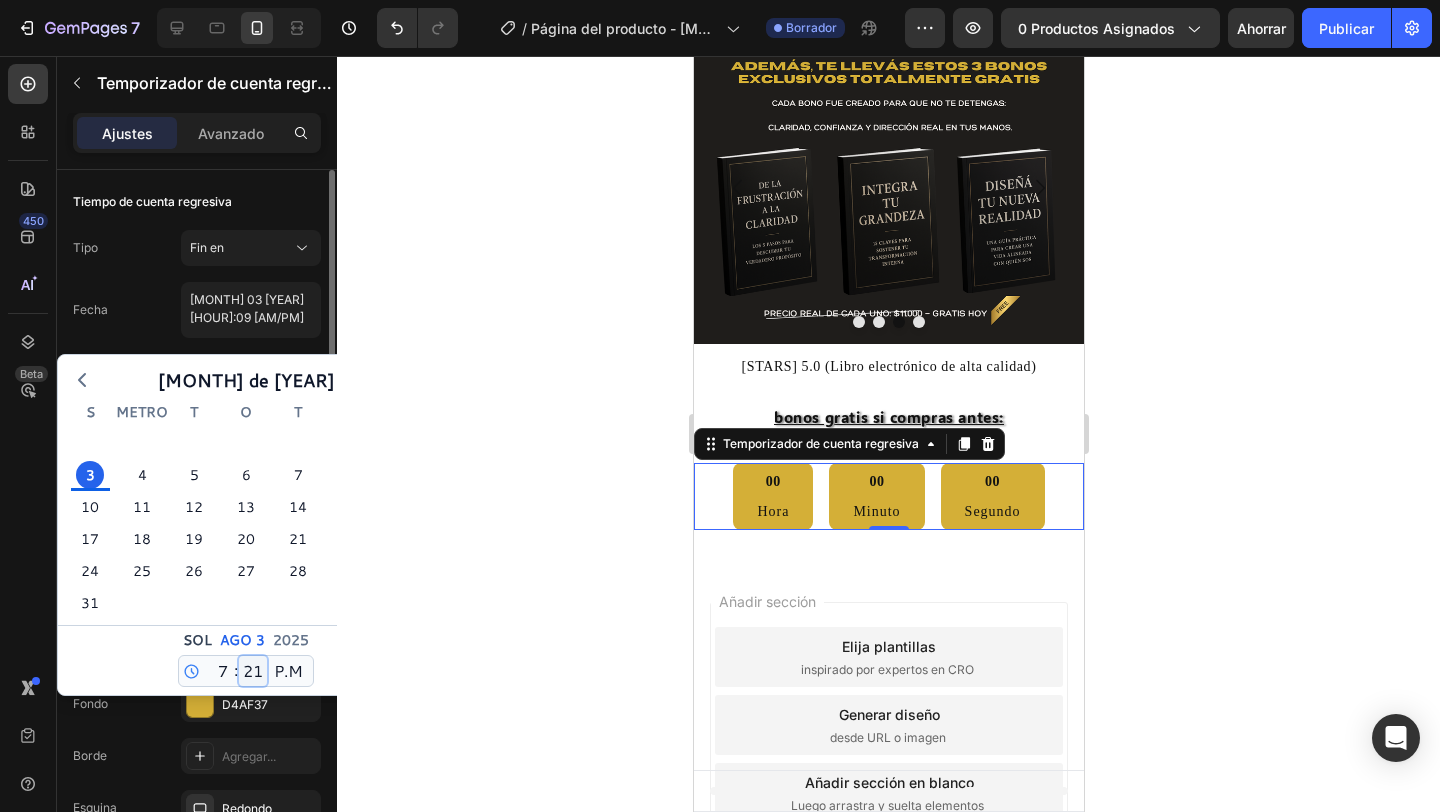 type on "August 03 2025 7:21 PM" 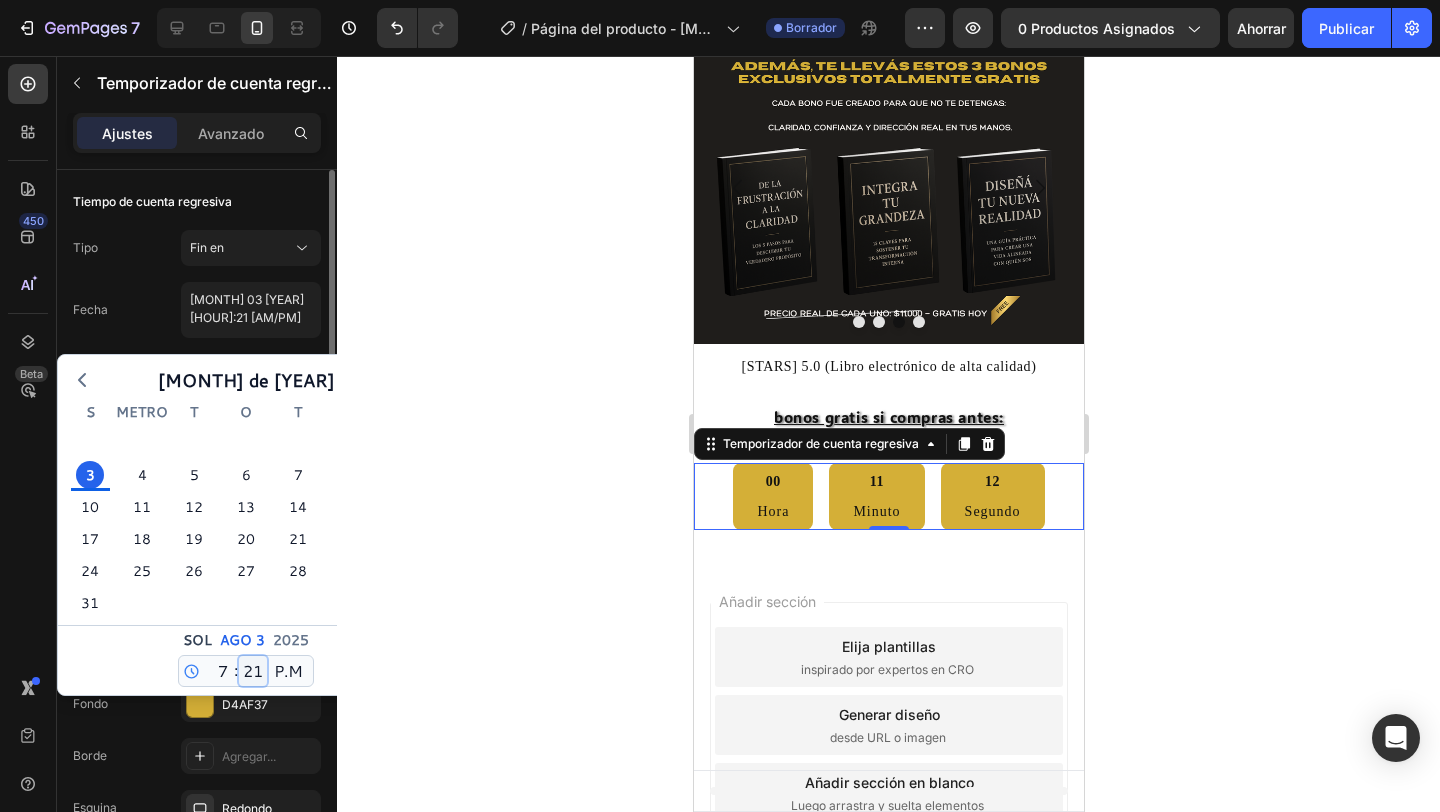 click on "00 01 02 03 04 05 06 07 08 09 10 11 12 13 14 15 16 17 18 19 20 21 22 23 24 25 26 27 28 29 30 31 32 33 34 35 36 37 38 39 40 41 42 43 44 45 46 47 48 49 50 51 52 53 54 55 56 57 58 59" at bounding box center (253, 671) 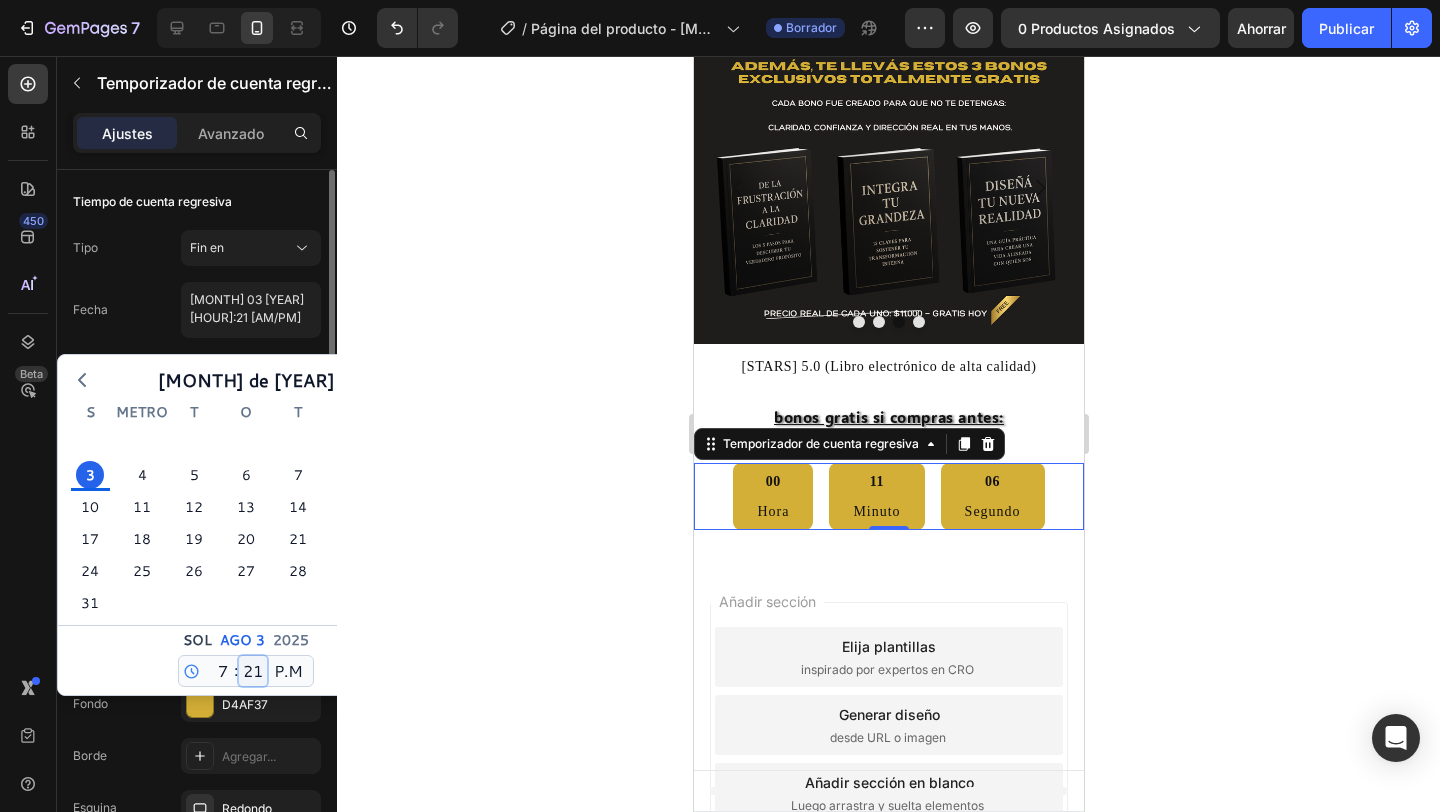 select on "17" 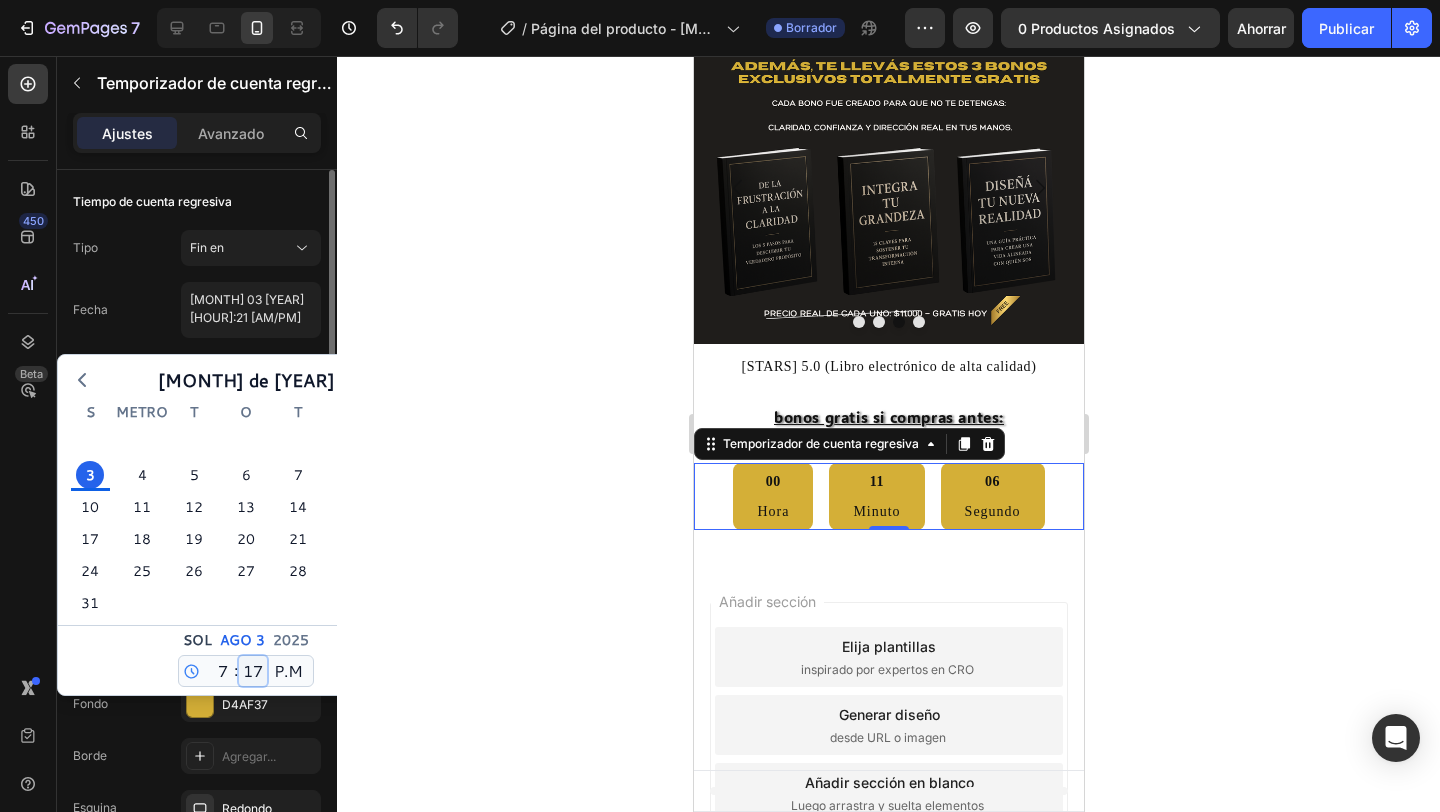 type on "August 03 2025 7:17 PM" 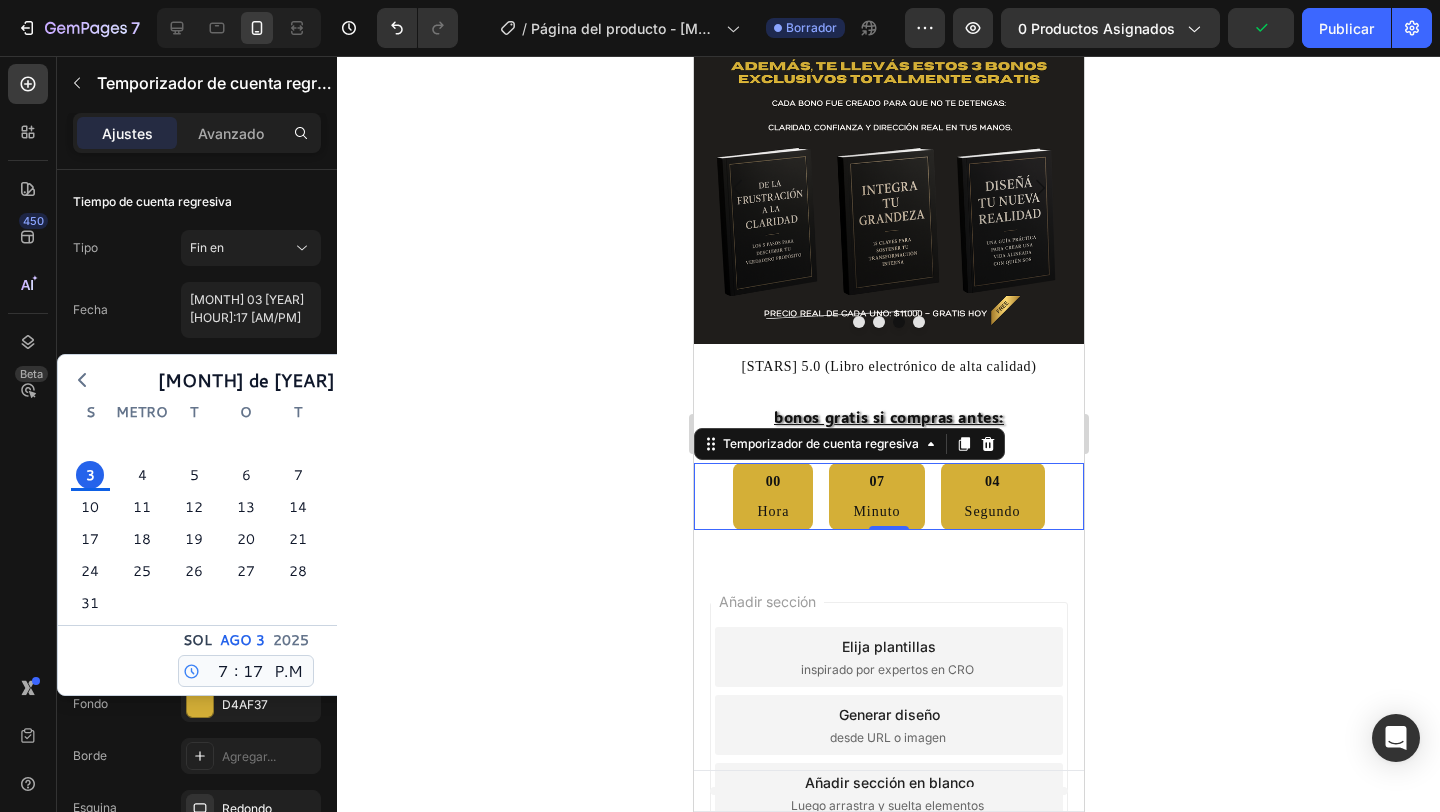 click 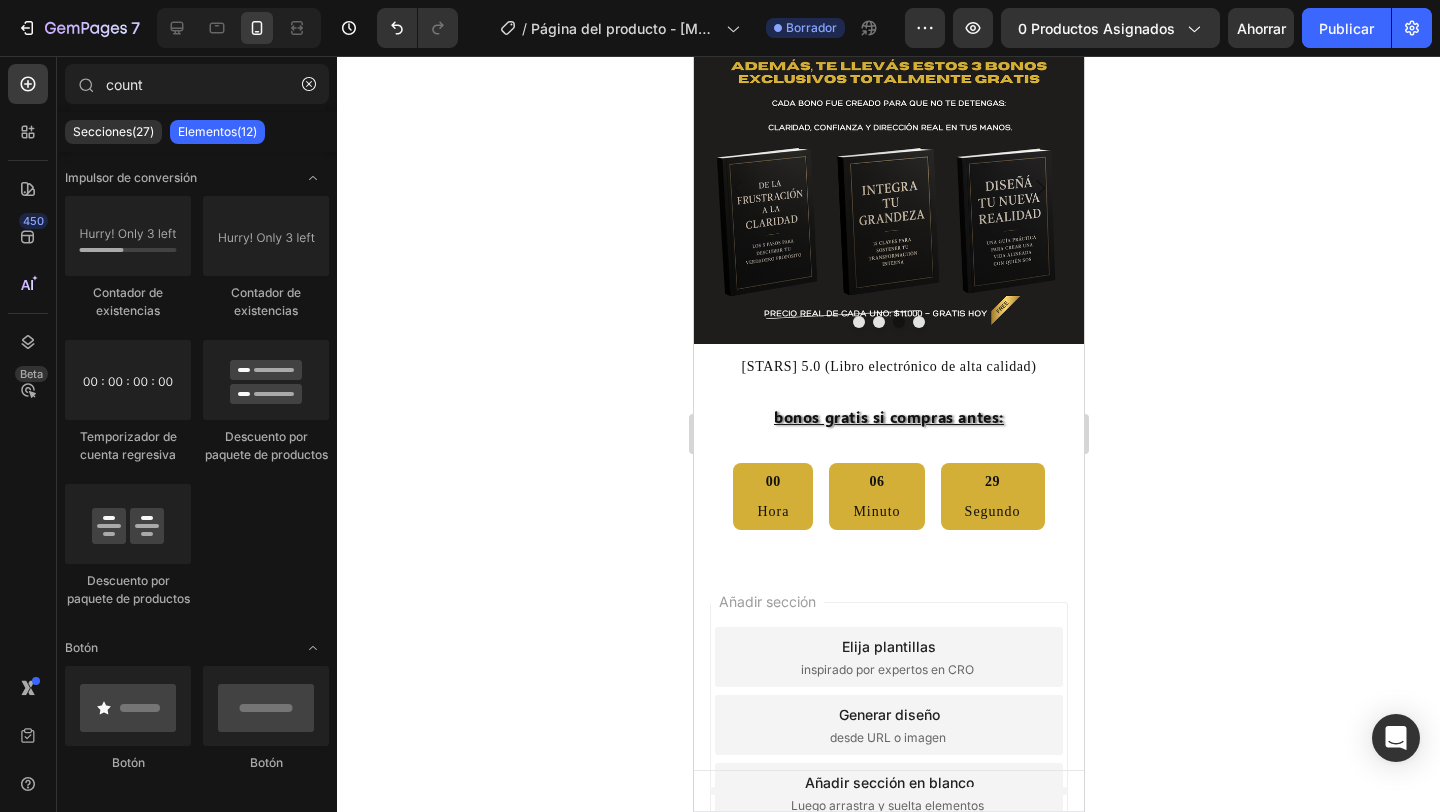 click 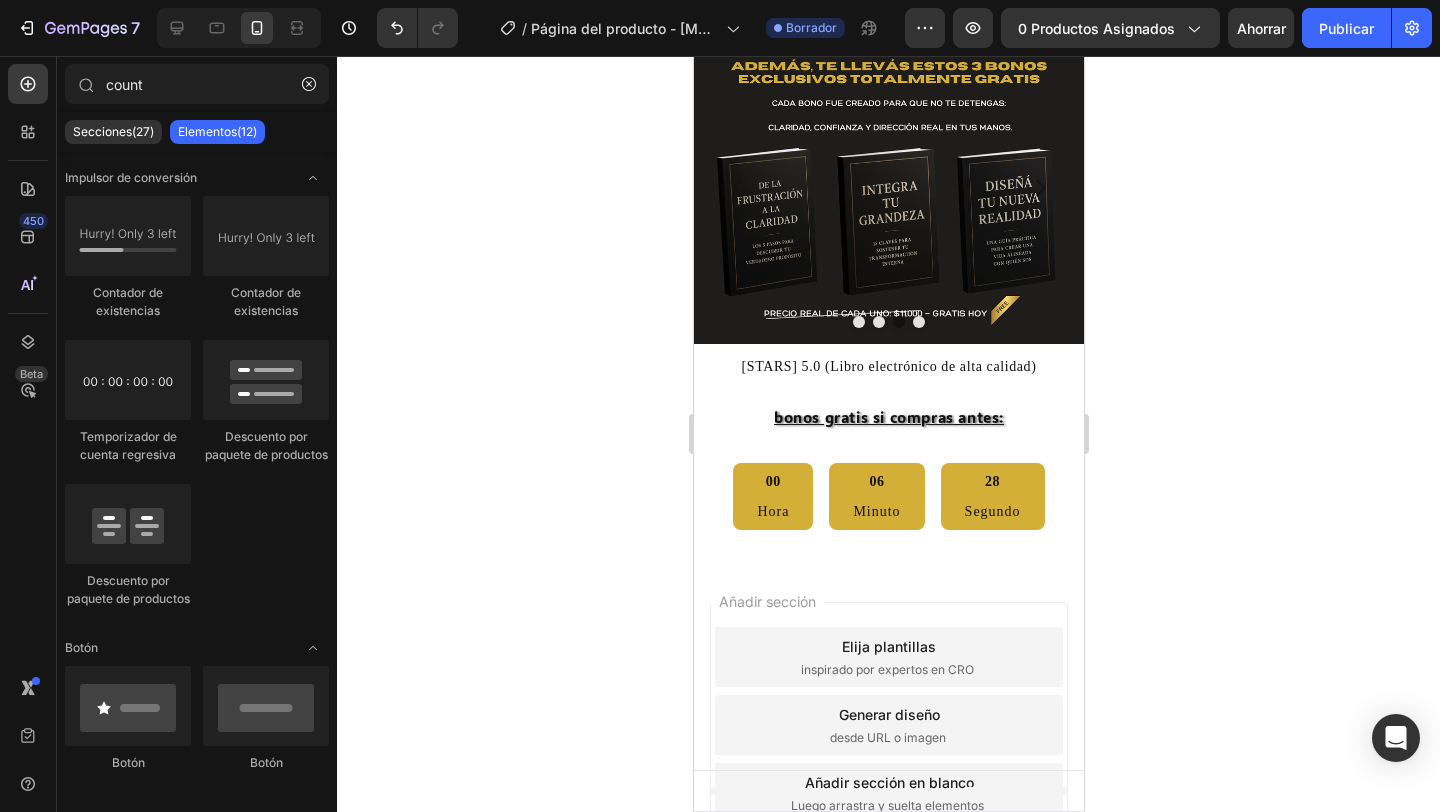 click on "Añadir sección Elija plantillas inspirado por expertos en CRO Generar diseño desde URL o imagen Añadir sección en blanco Luego arrastra y suelta elementos" at bounding box center (888, 729) 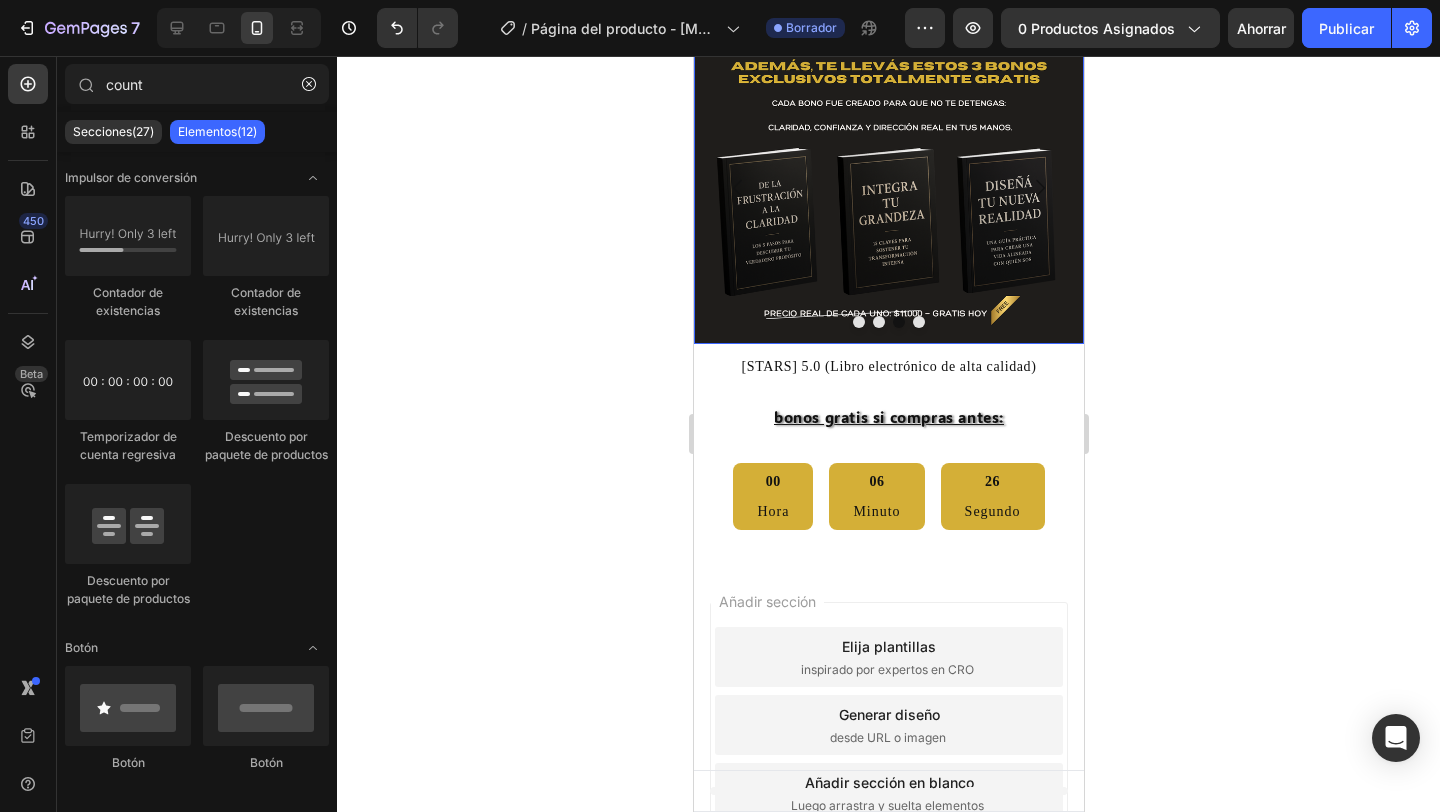 click at bounding box center [888, 322] 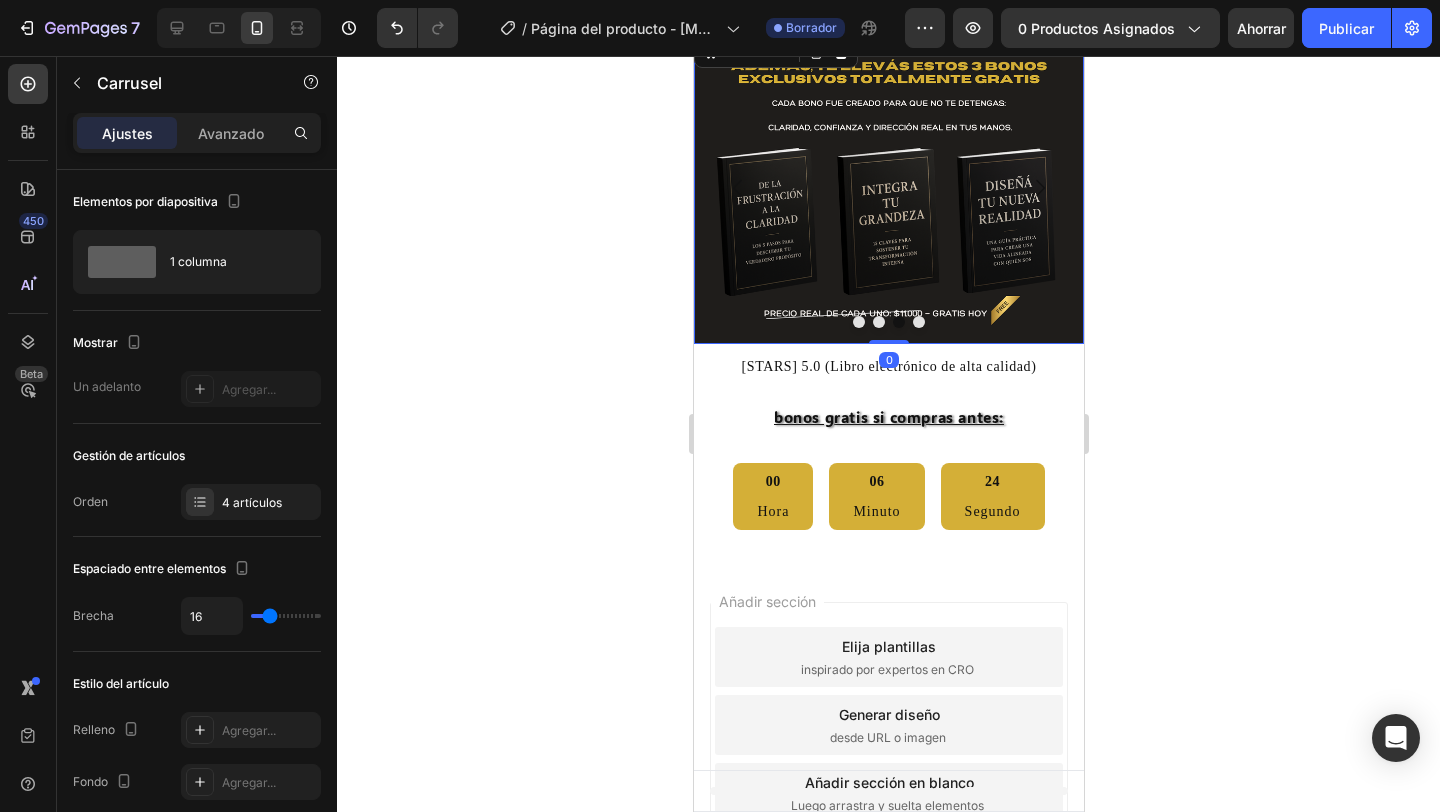 click 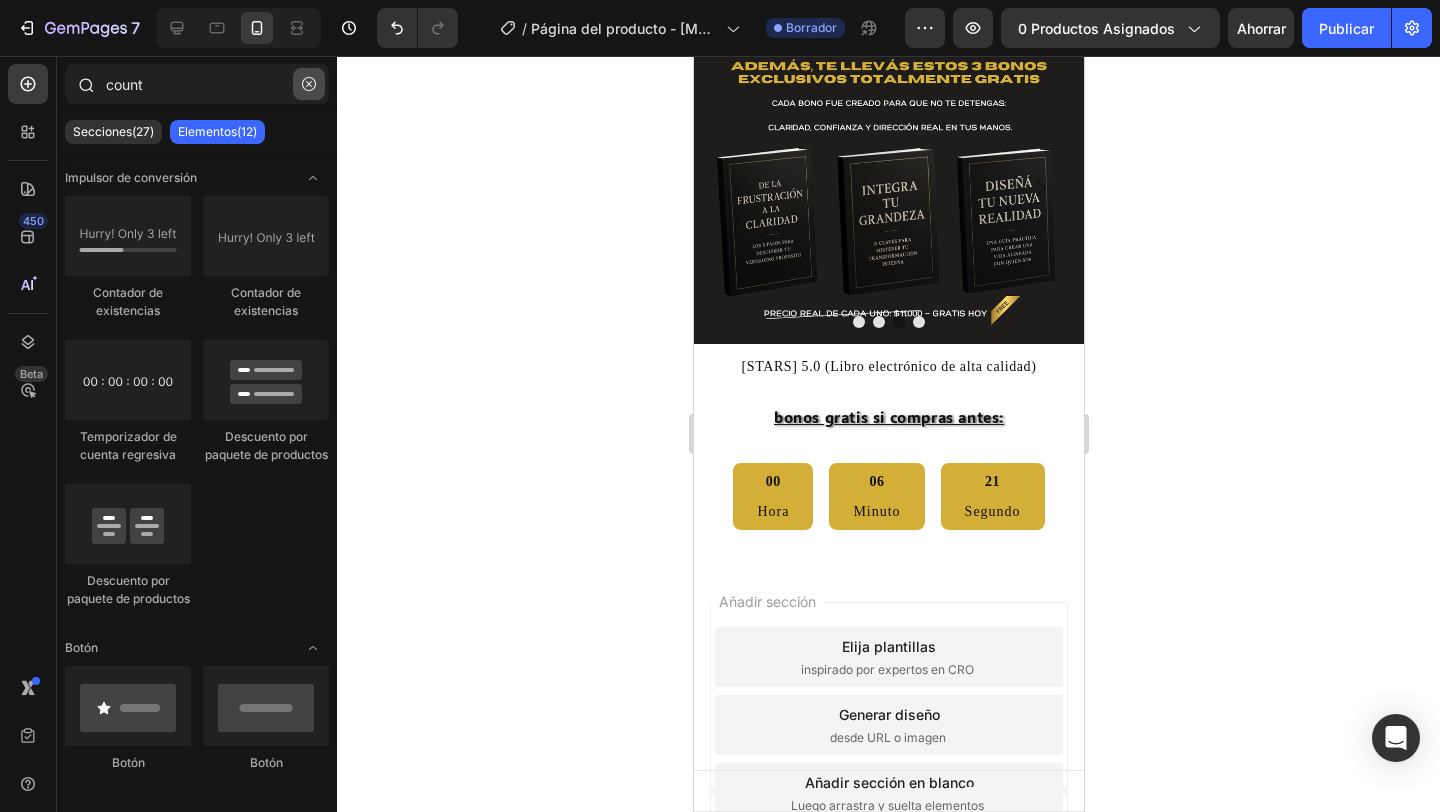click 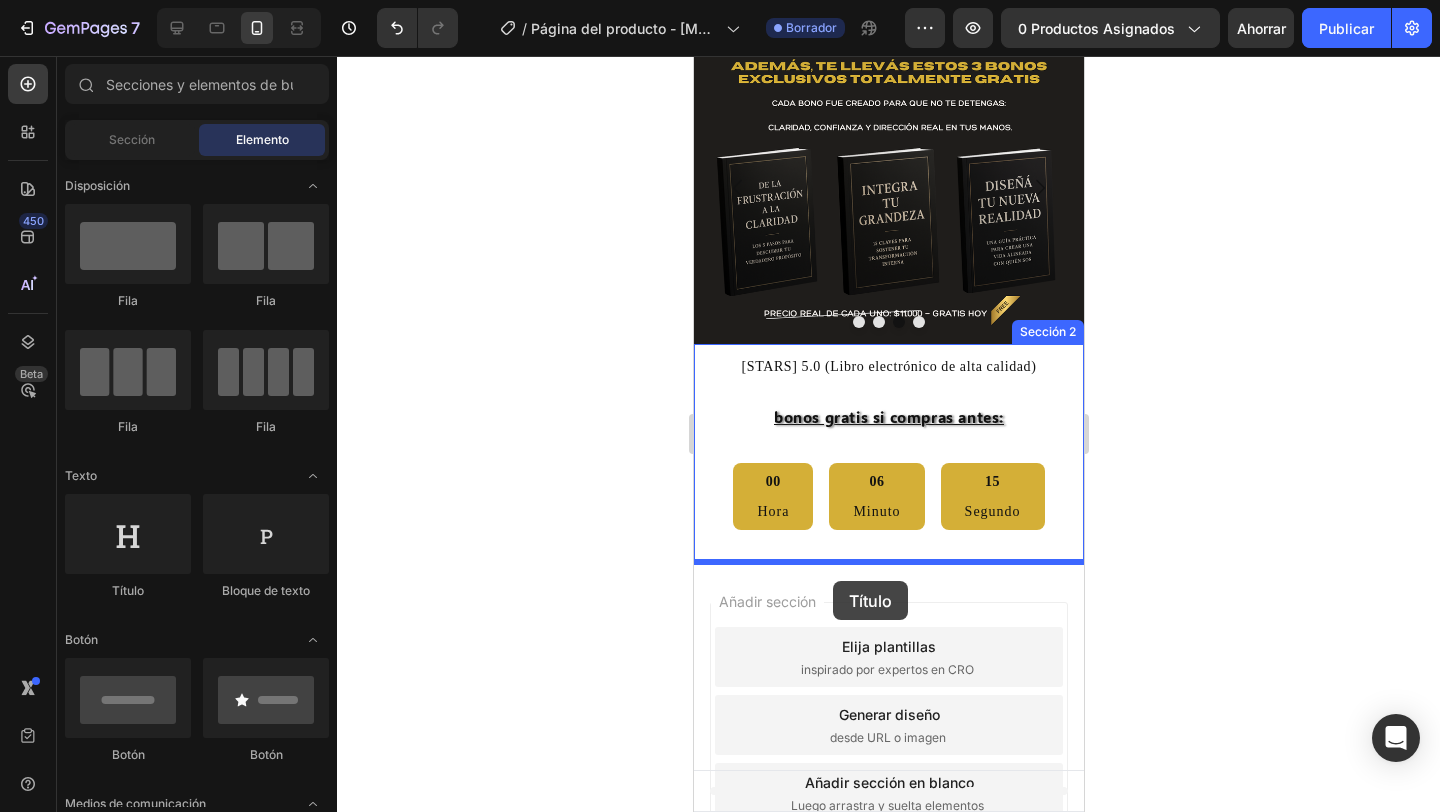 drag, startPoint x: 848, startPoint y: 611, endPoint x: 832, endPoint y: 581, distance: 34 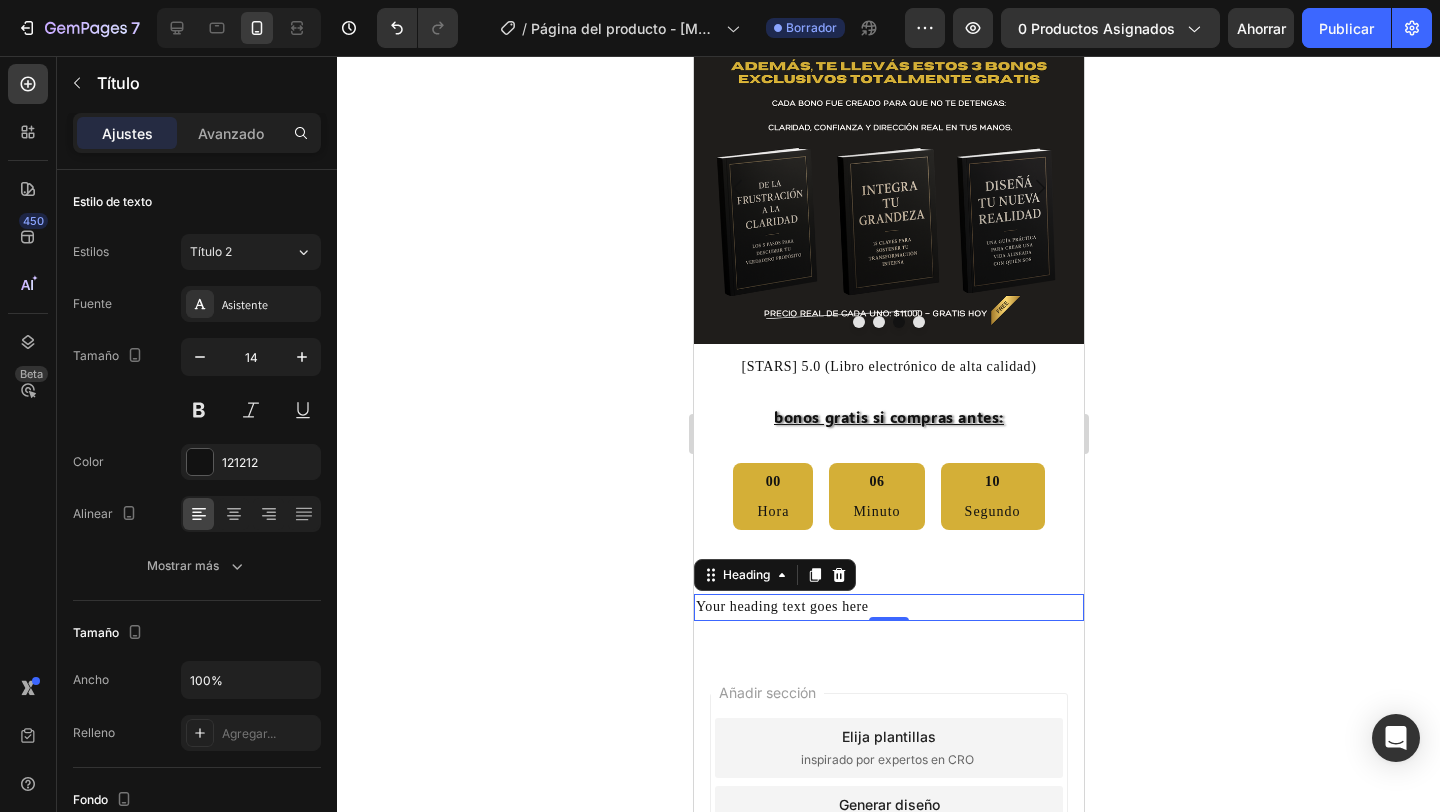 click 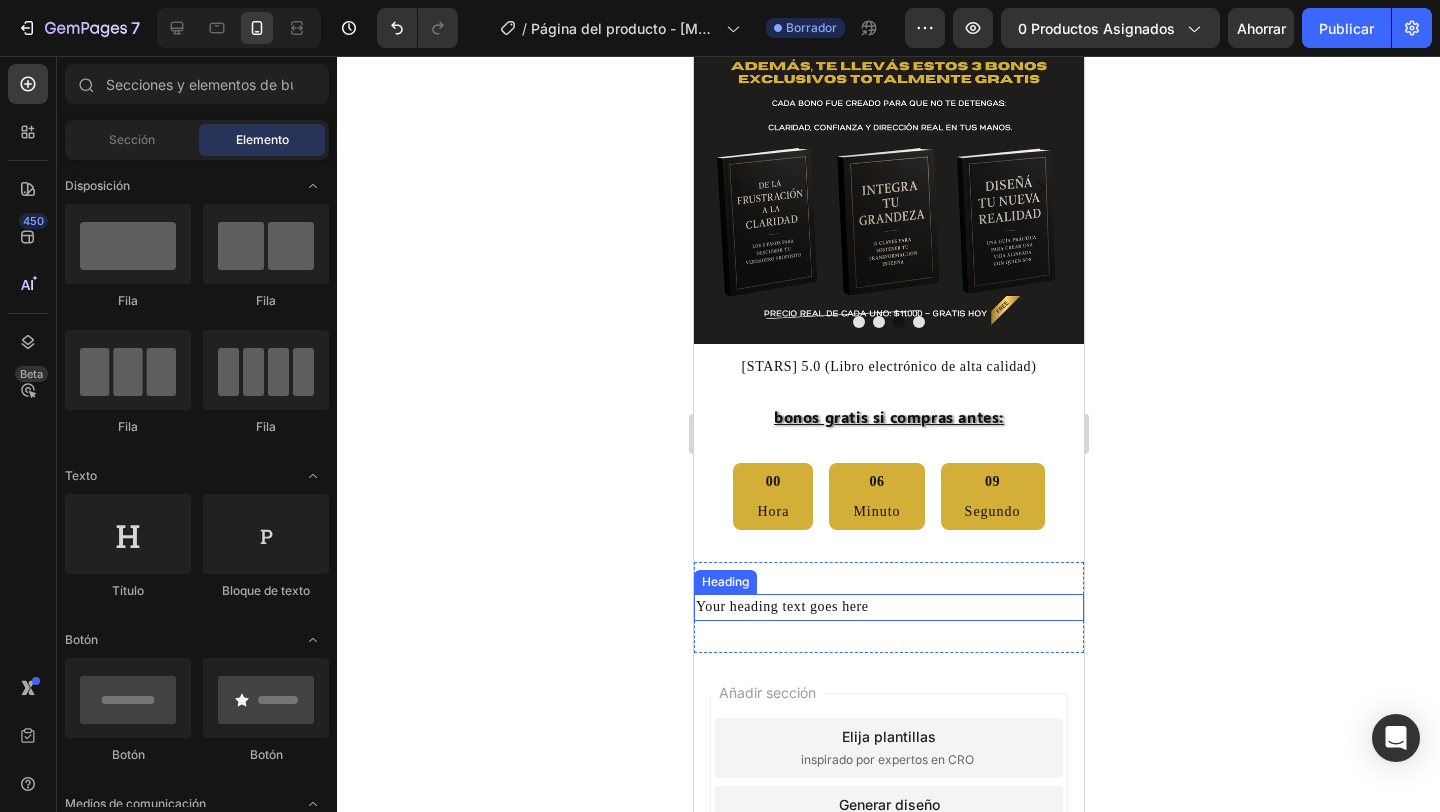 click on "Your heading text goes here" at bounding box center [888, 607] 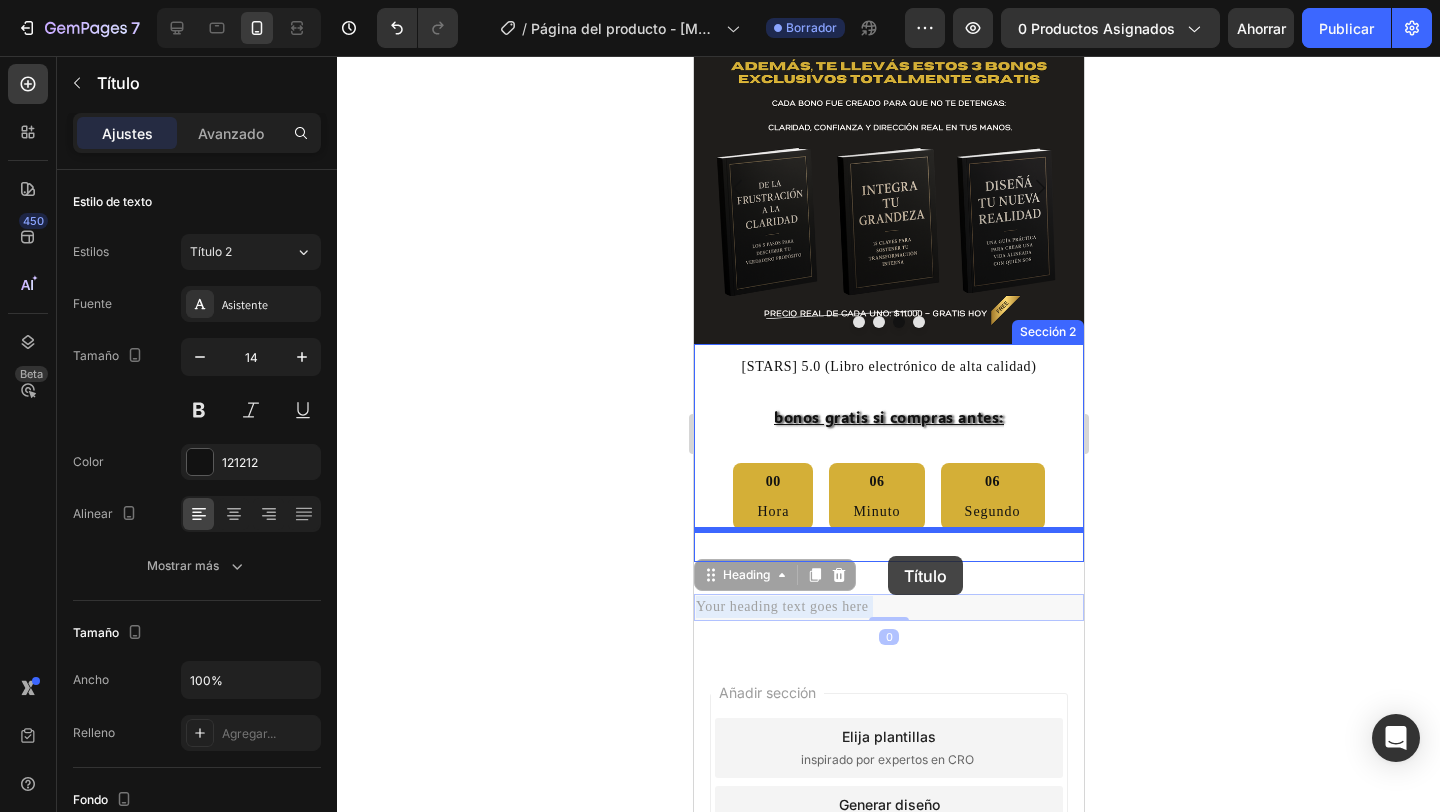 drag, startPoint x: 873, startPoint y: 609, endPoint x: 887, endPoint y: 558, distance: 52.886673 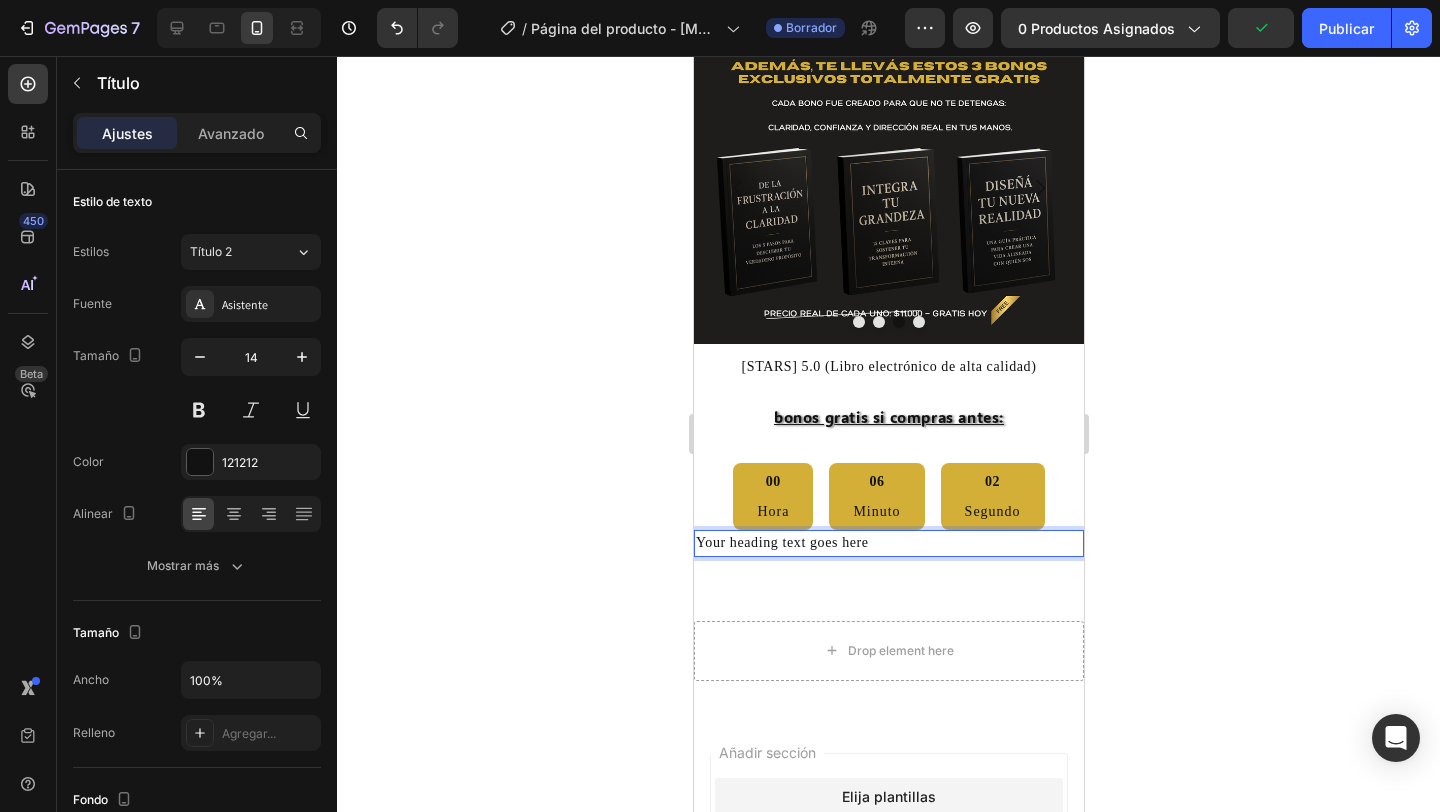 click on "Your heading text goes here" at bounding box center [888, 543] 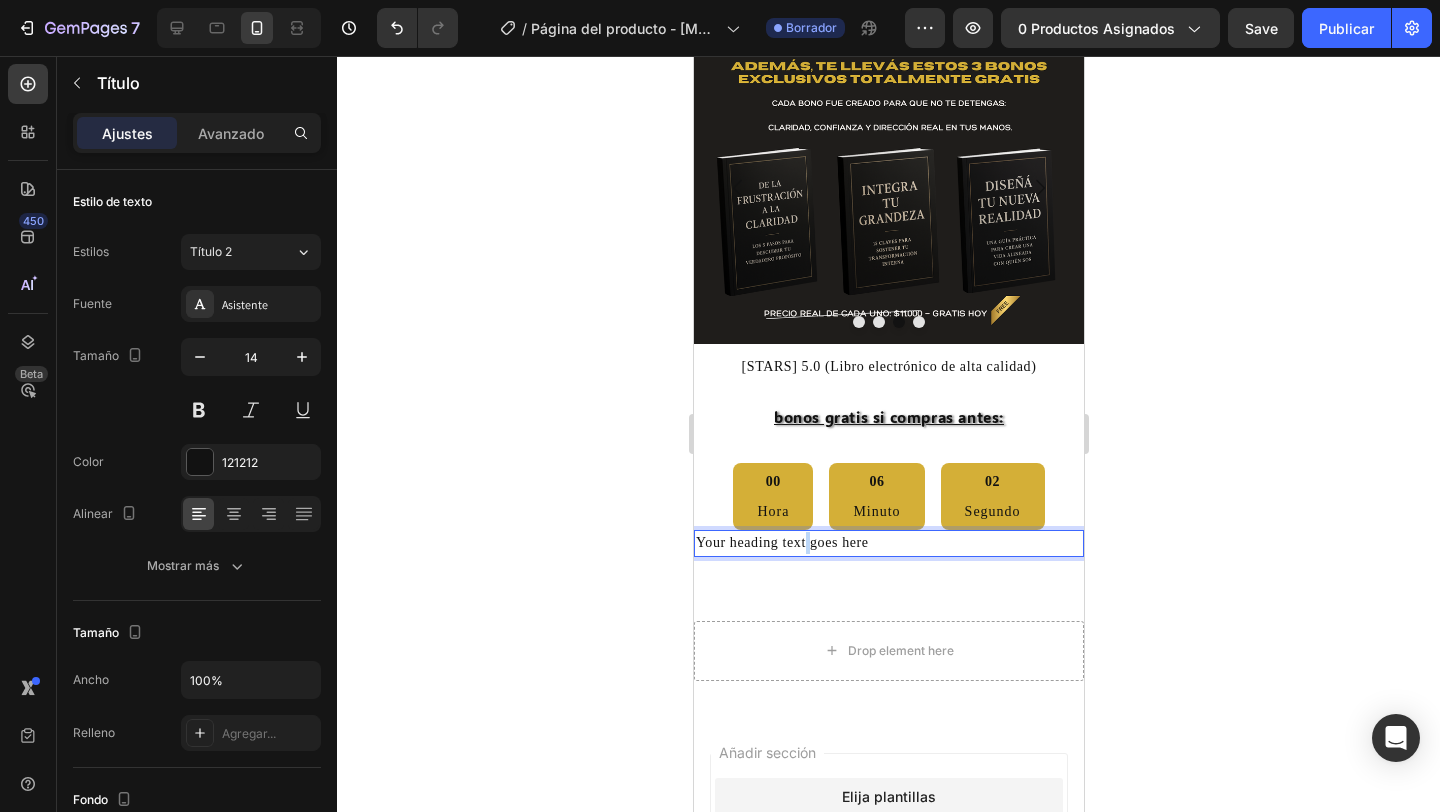 click on "Your heading text goes here" at bounding box center [888, 543] 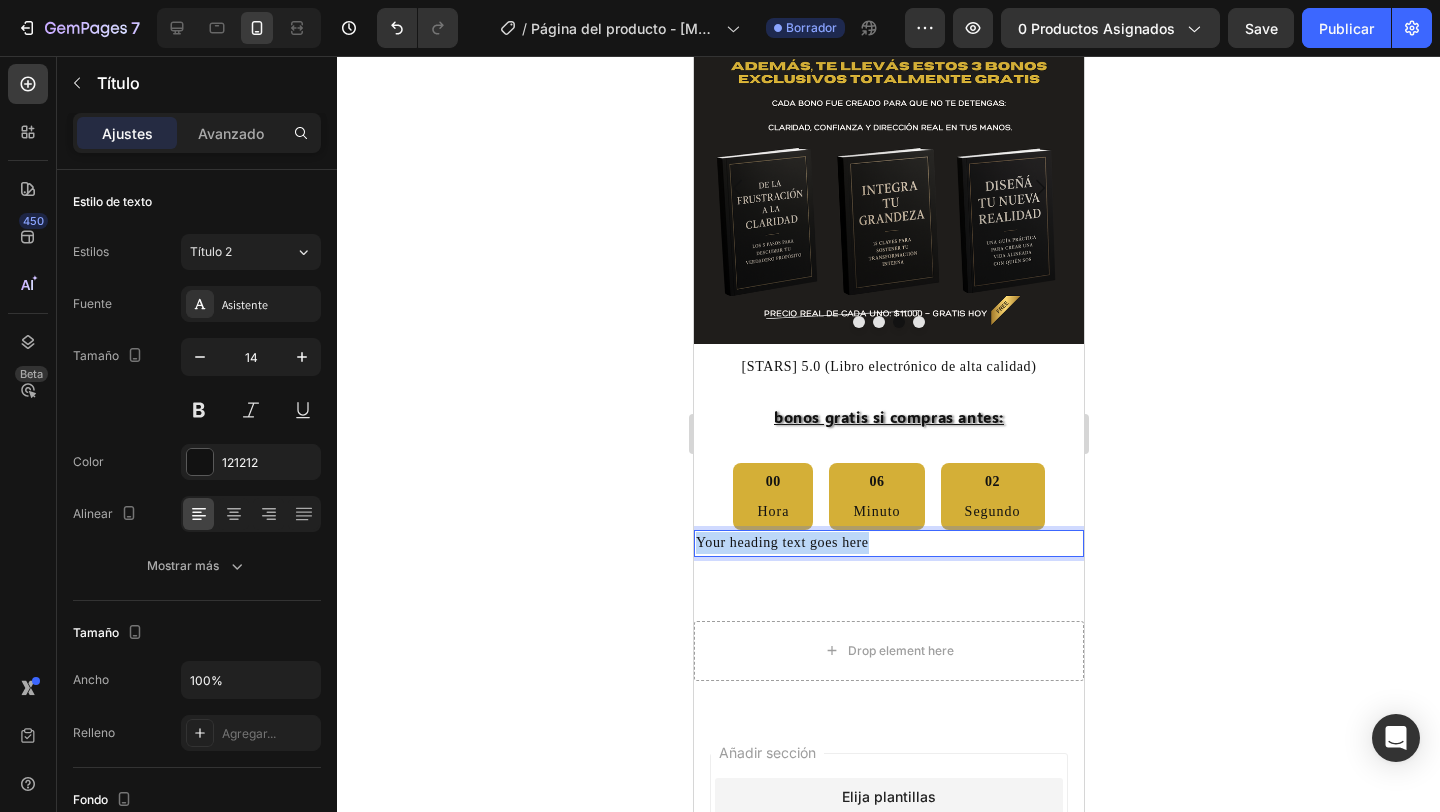 click on "Your heading text goes here" at bounding box center (888, 543) 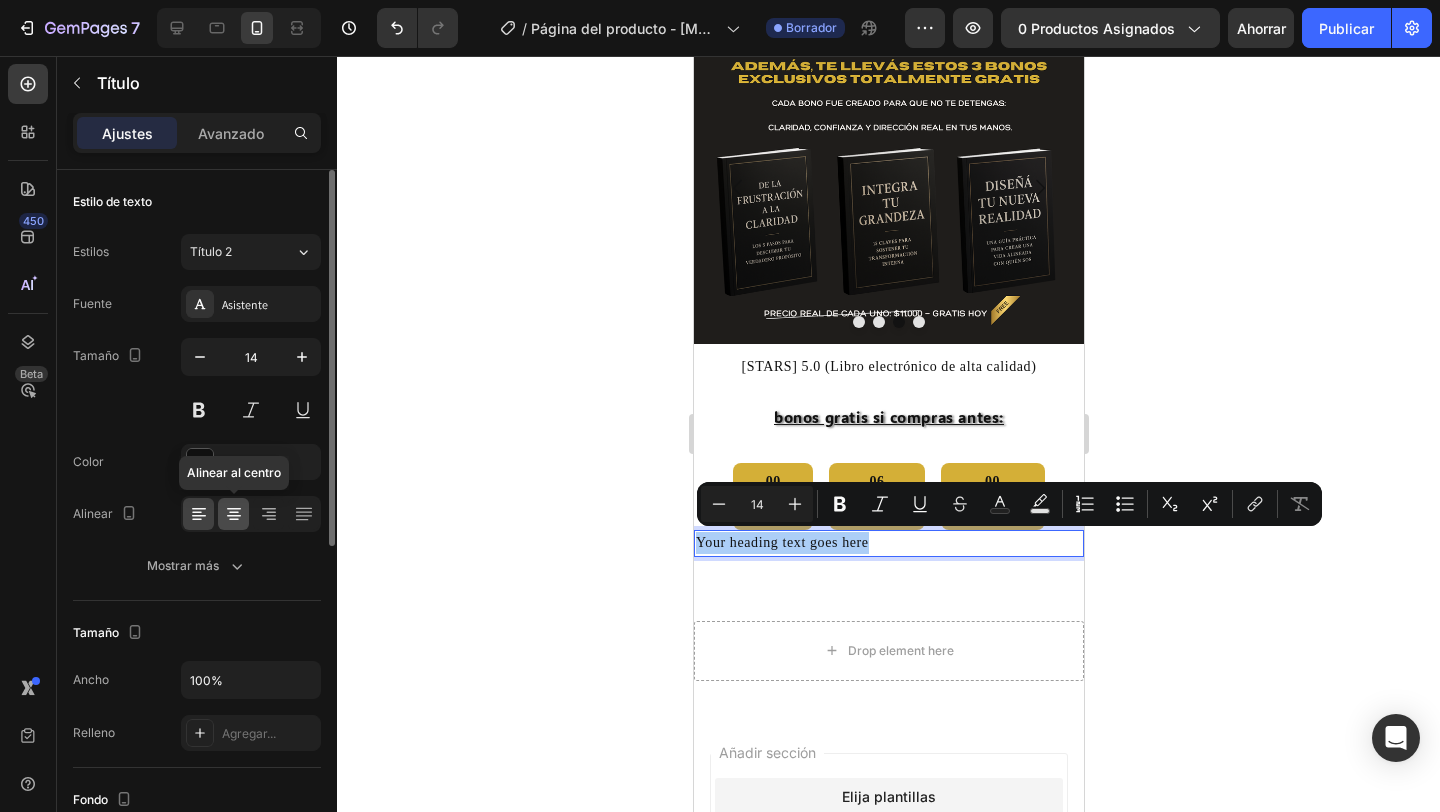 click 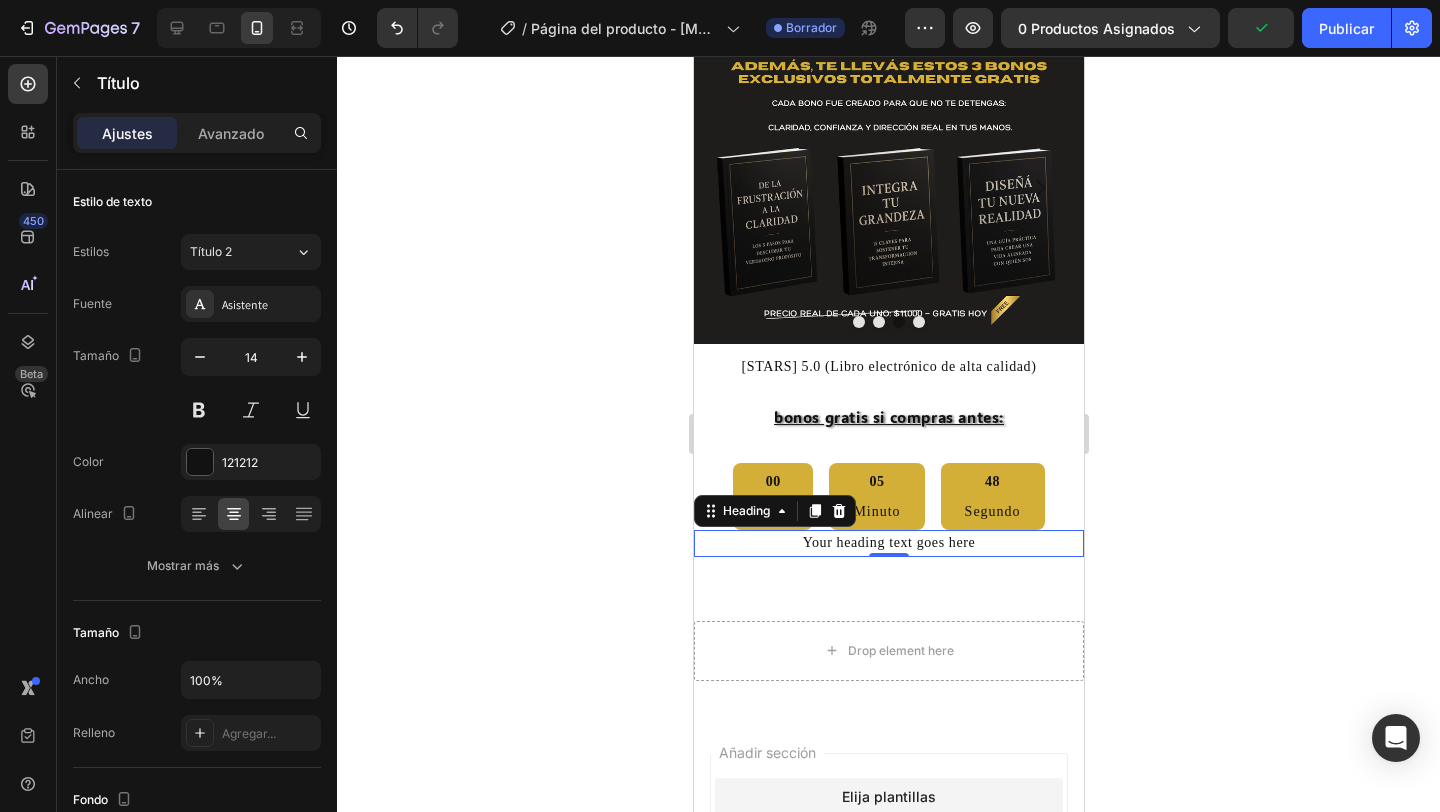 click on "Your heading text goes here" at bounding box center (888, 543) 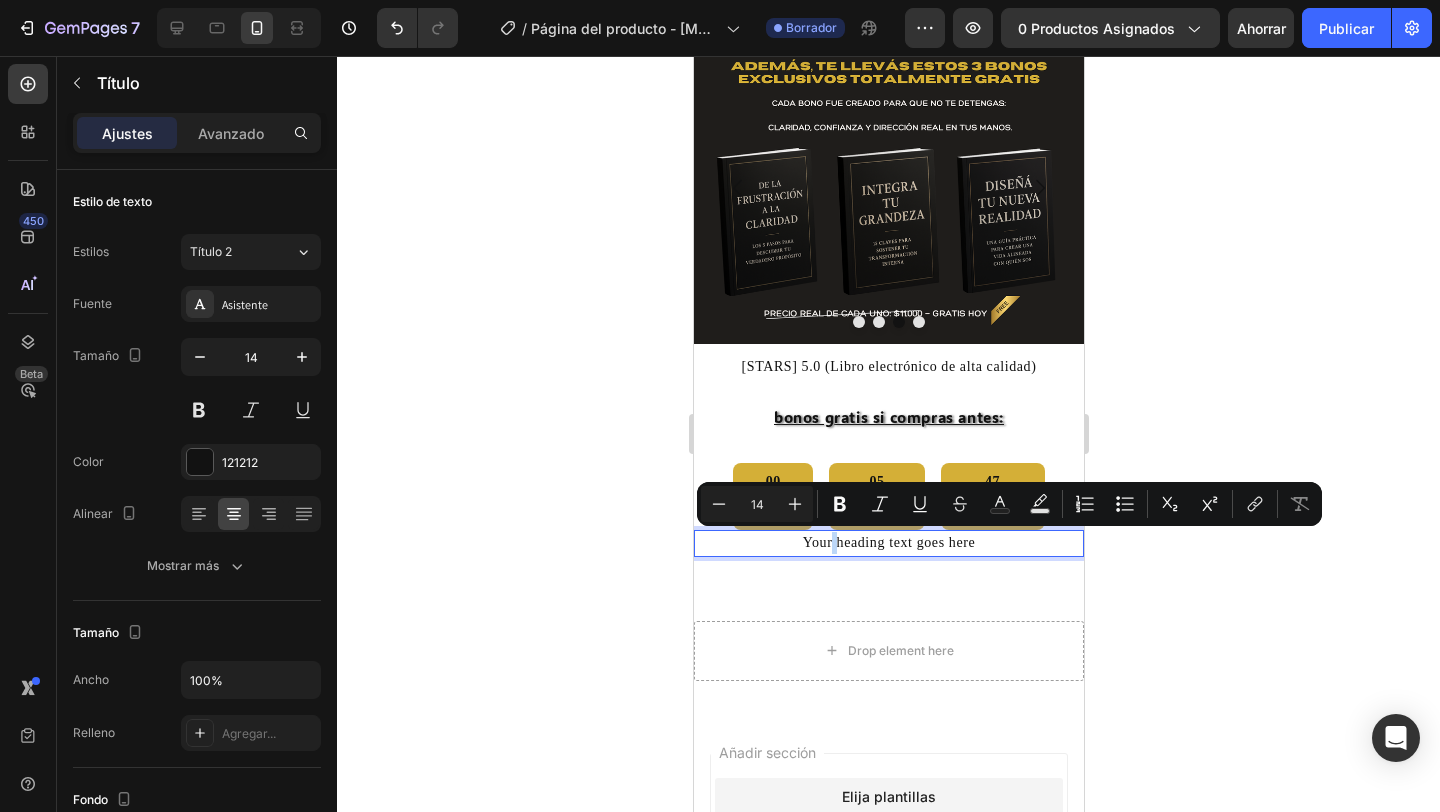 click on "Your heading text goes here" at bounding box center [888, 543] 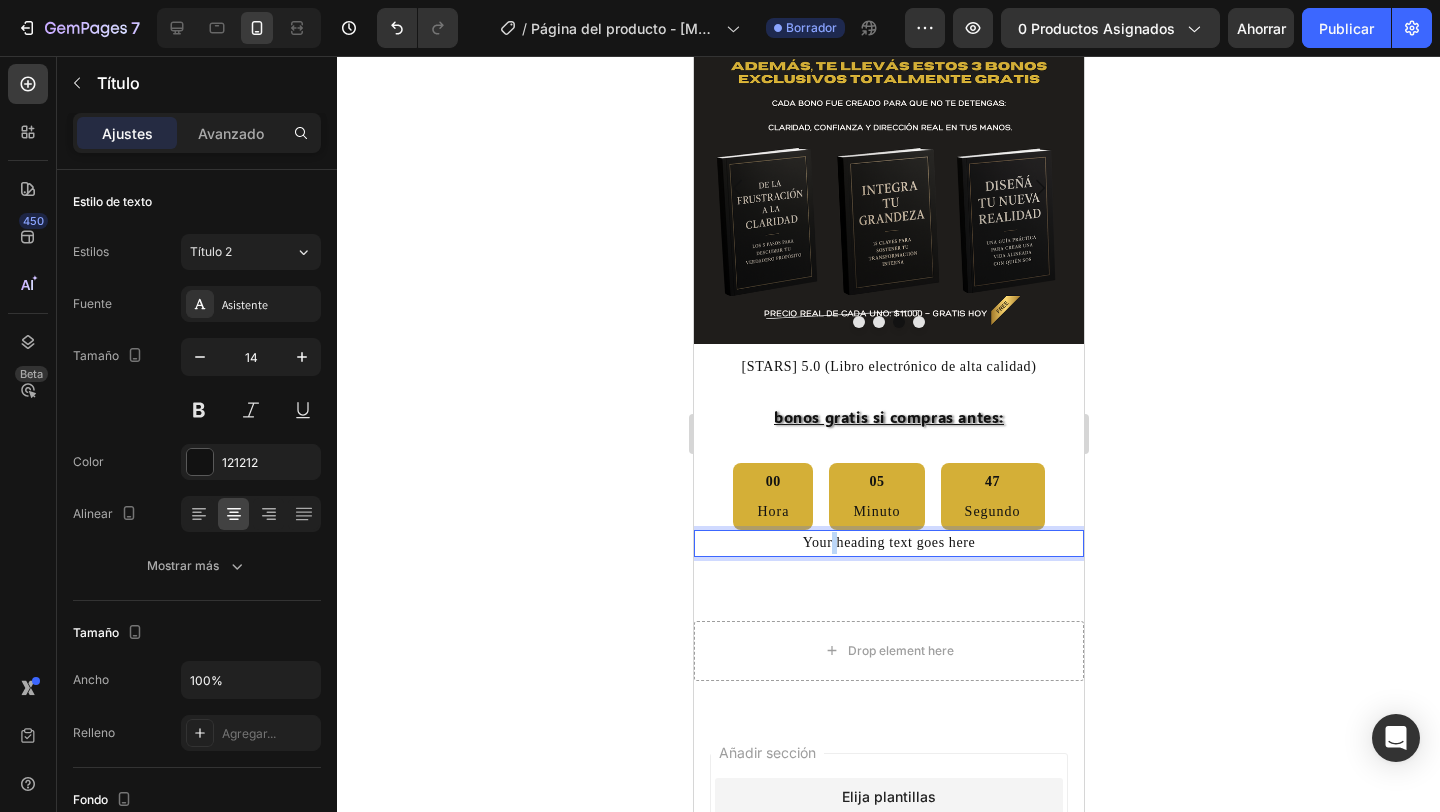 click on "Your heading text goes here" at bounding box center [888, 543] 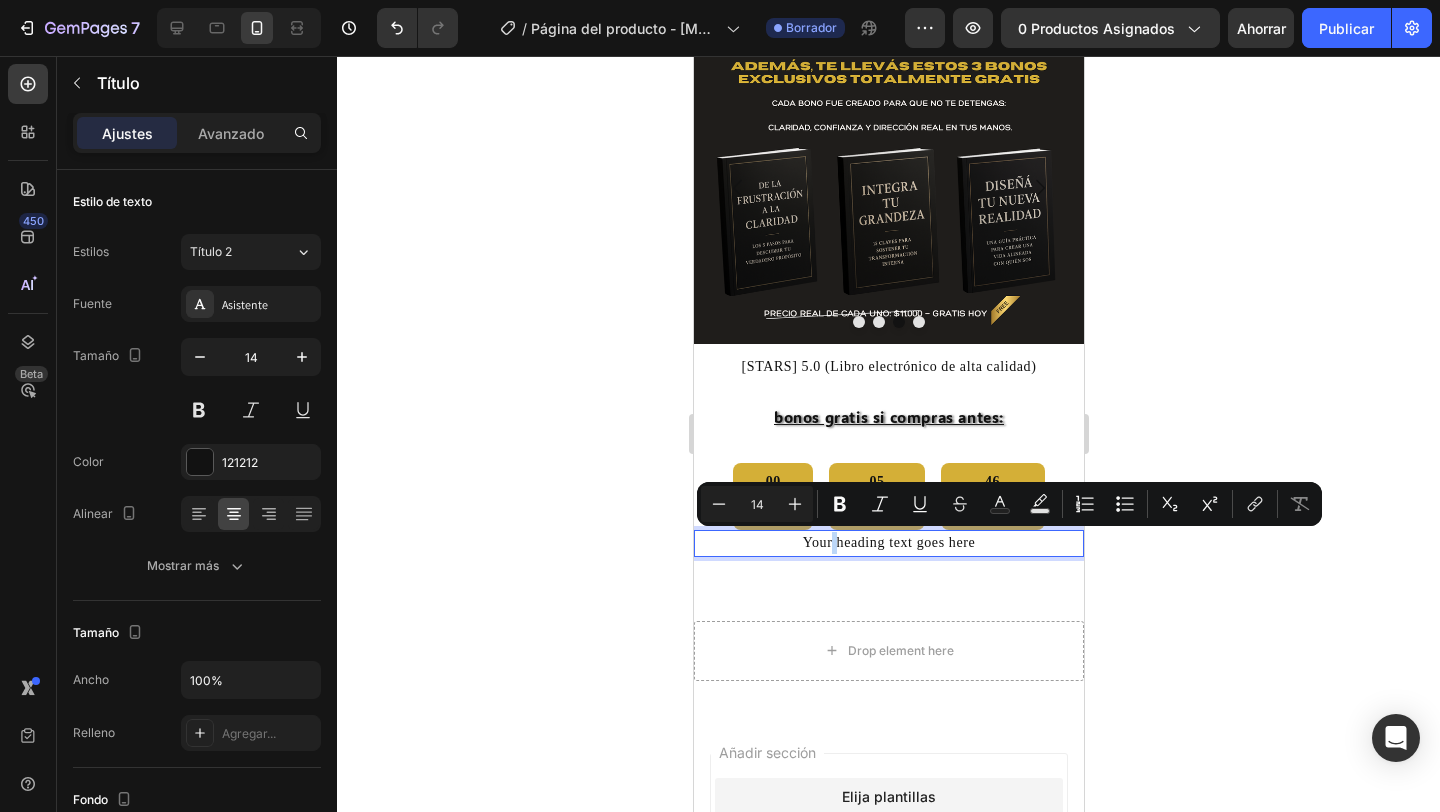 click on "Your heading text goes here" at bounding box center [888, 543] 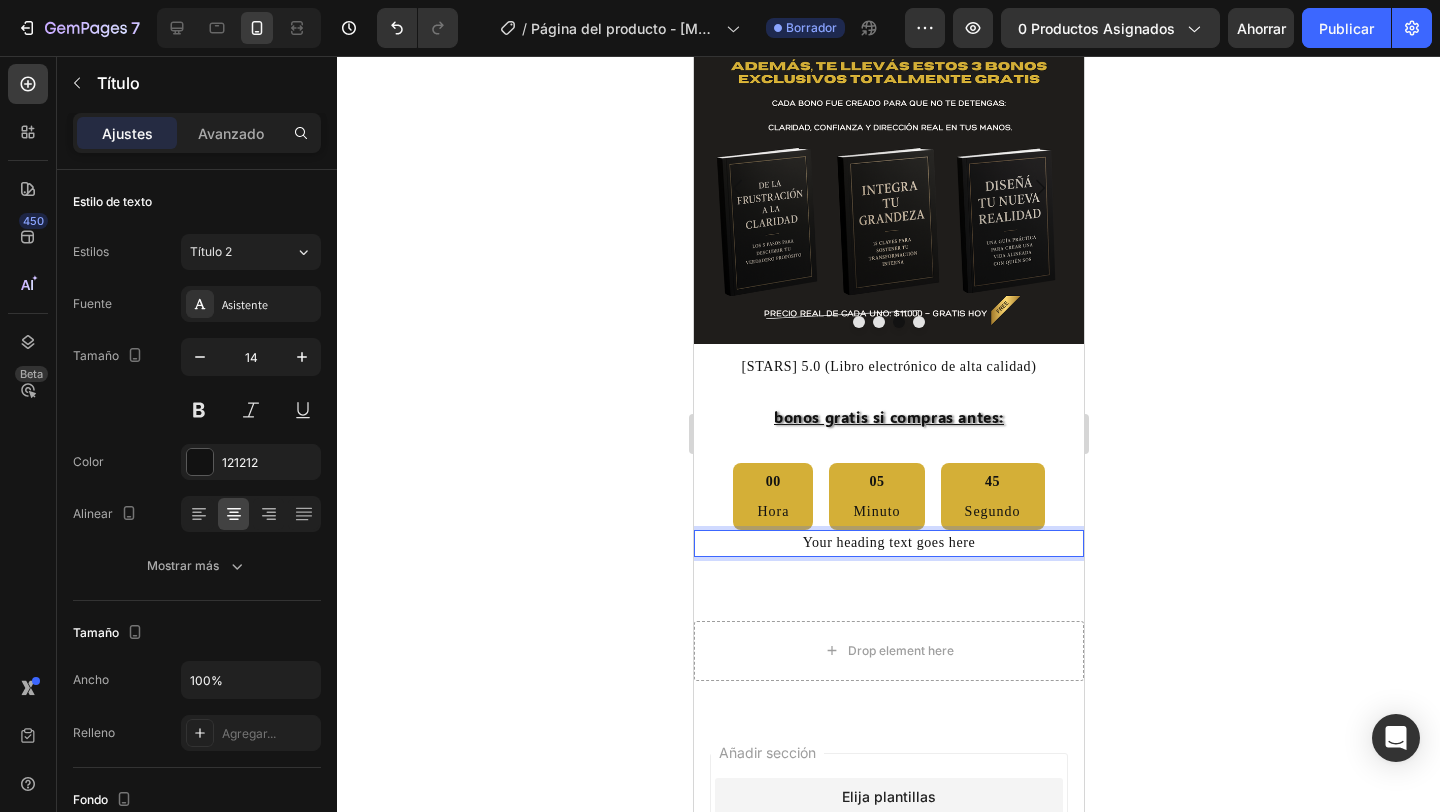 click on "Your heading text goes here" at bounding box center [888, 543] 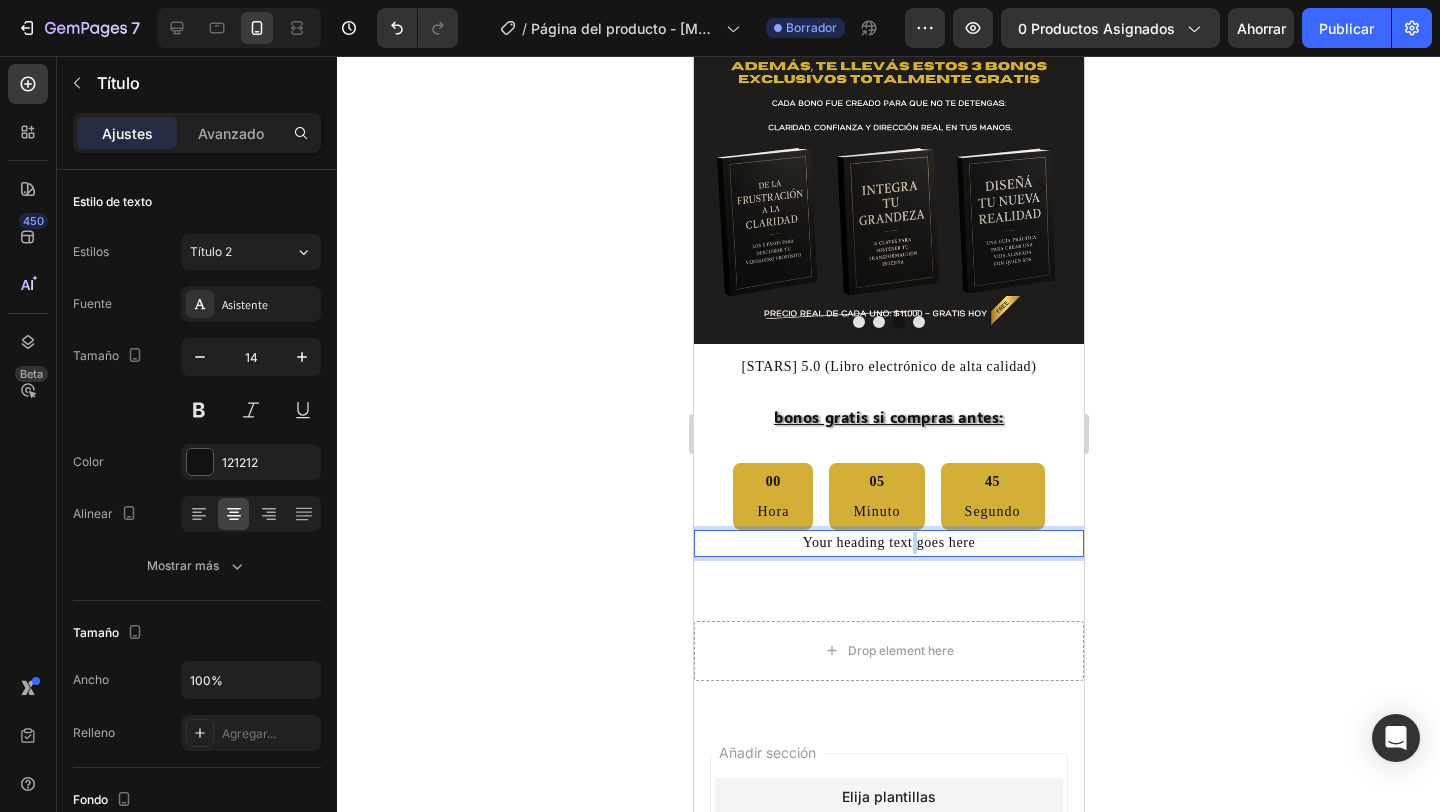 click on "Your heading text goes here" at bounding box center [888, 543] 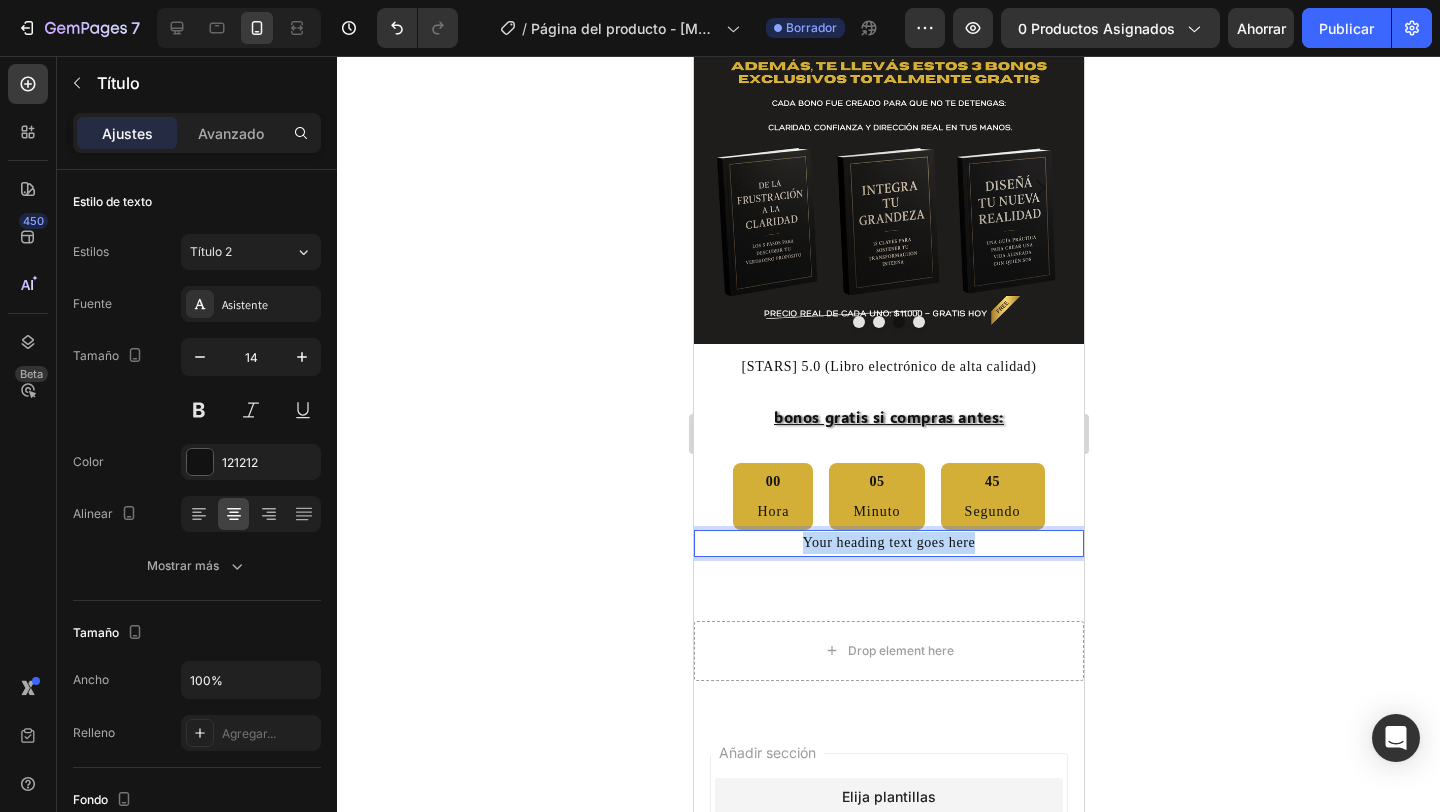 click on "Your heading text goes here" at bounding box center (888, 543) 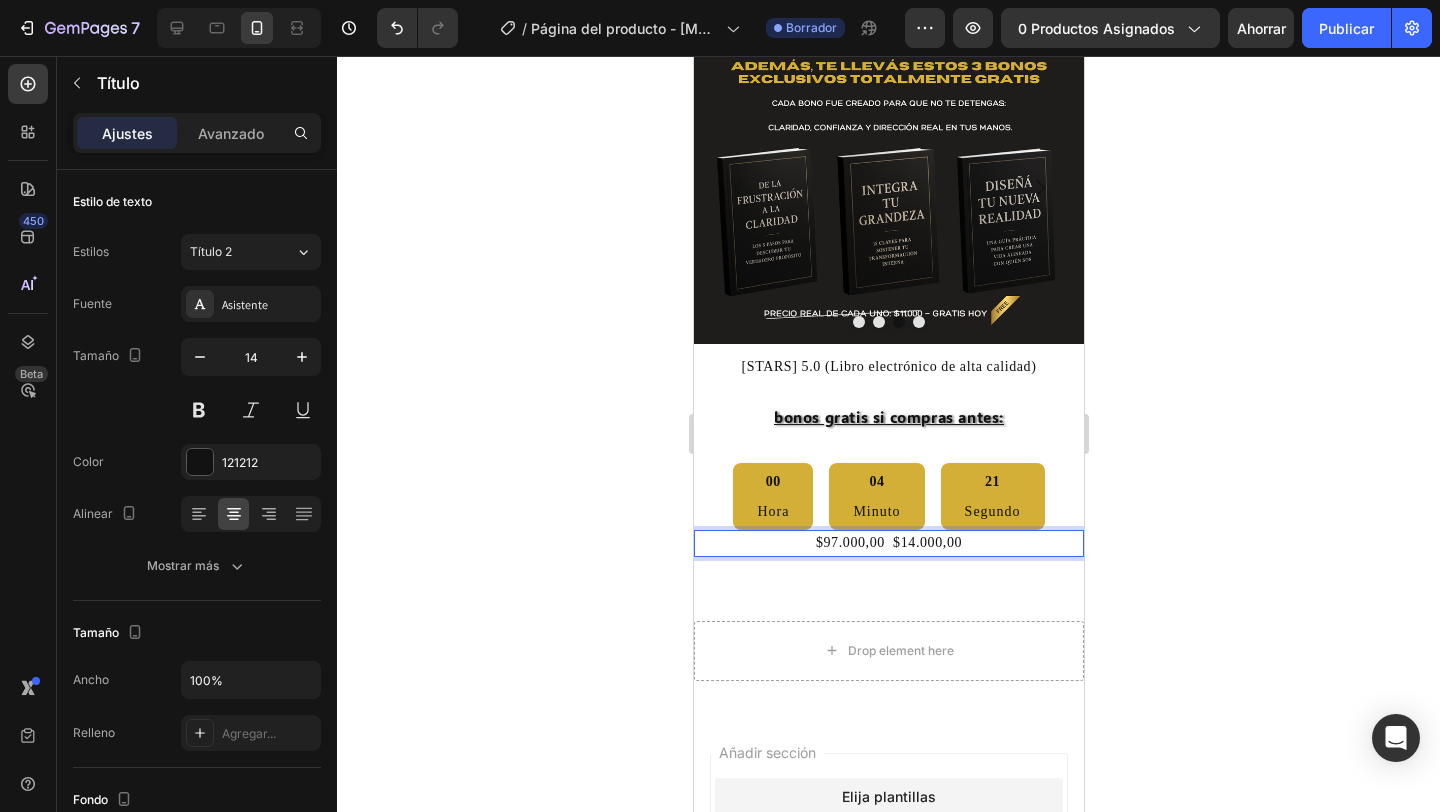 click on "$97.000,00  $14.000,00" at bounding box center [888, 543] 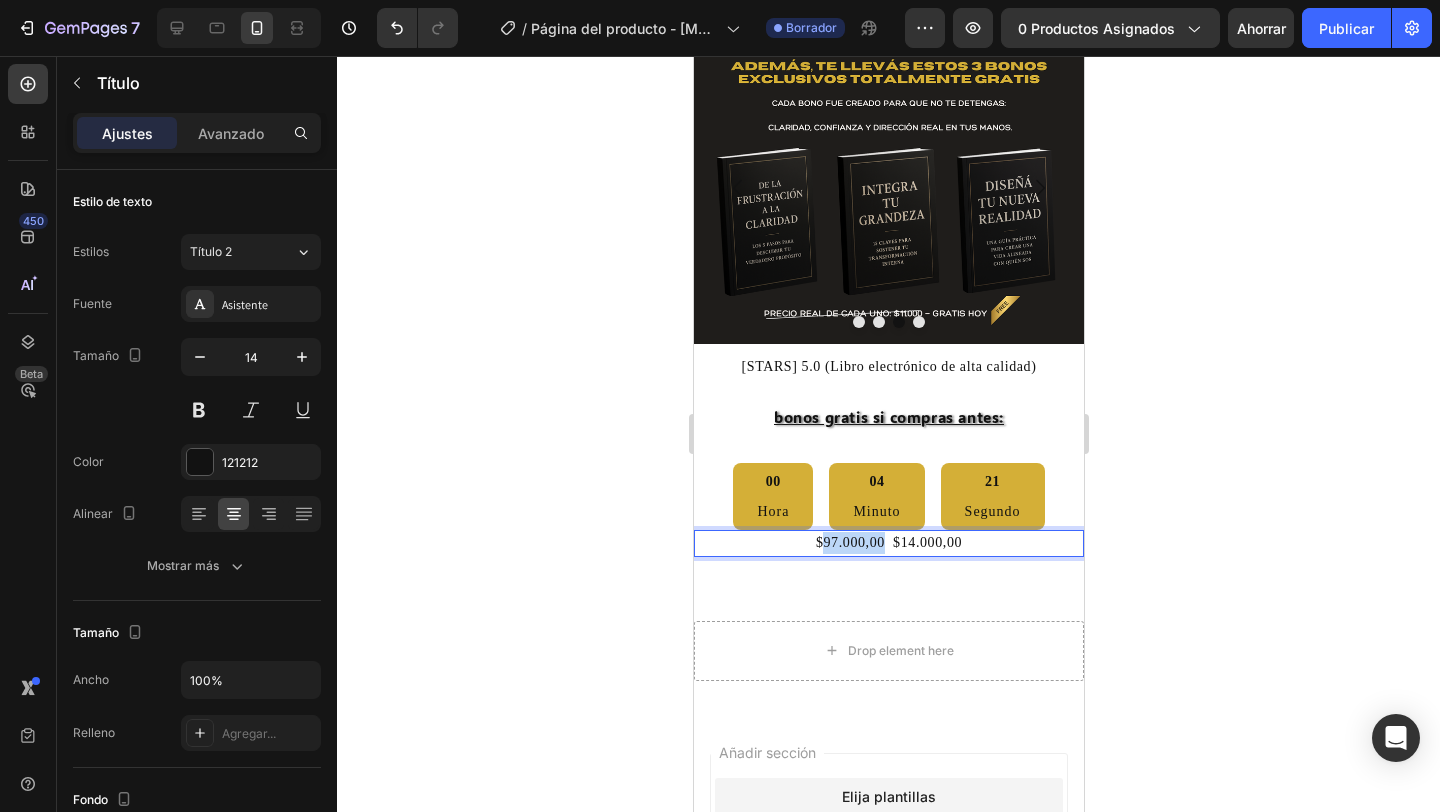 click on "$97.000,00  $14.000,00" at bounding box center (888, 543) 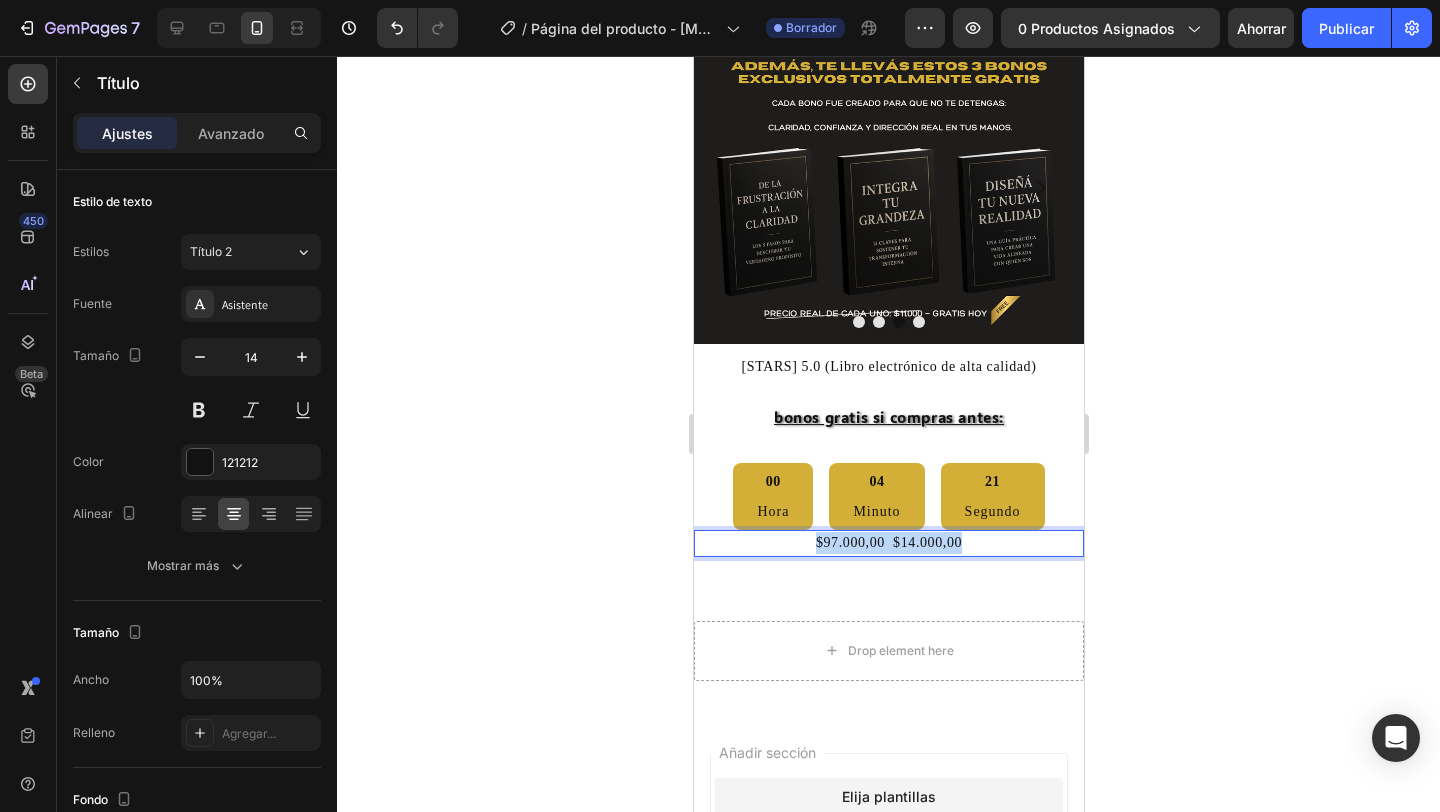 click on "$97.000,00  $14.000,00" at bounding box center [888, 543] 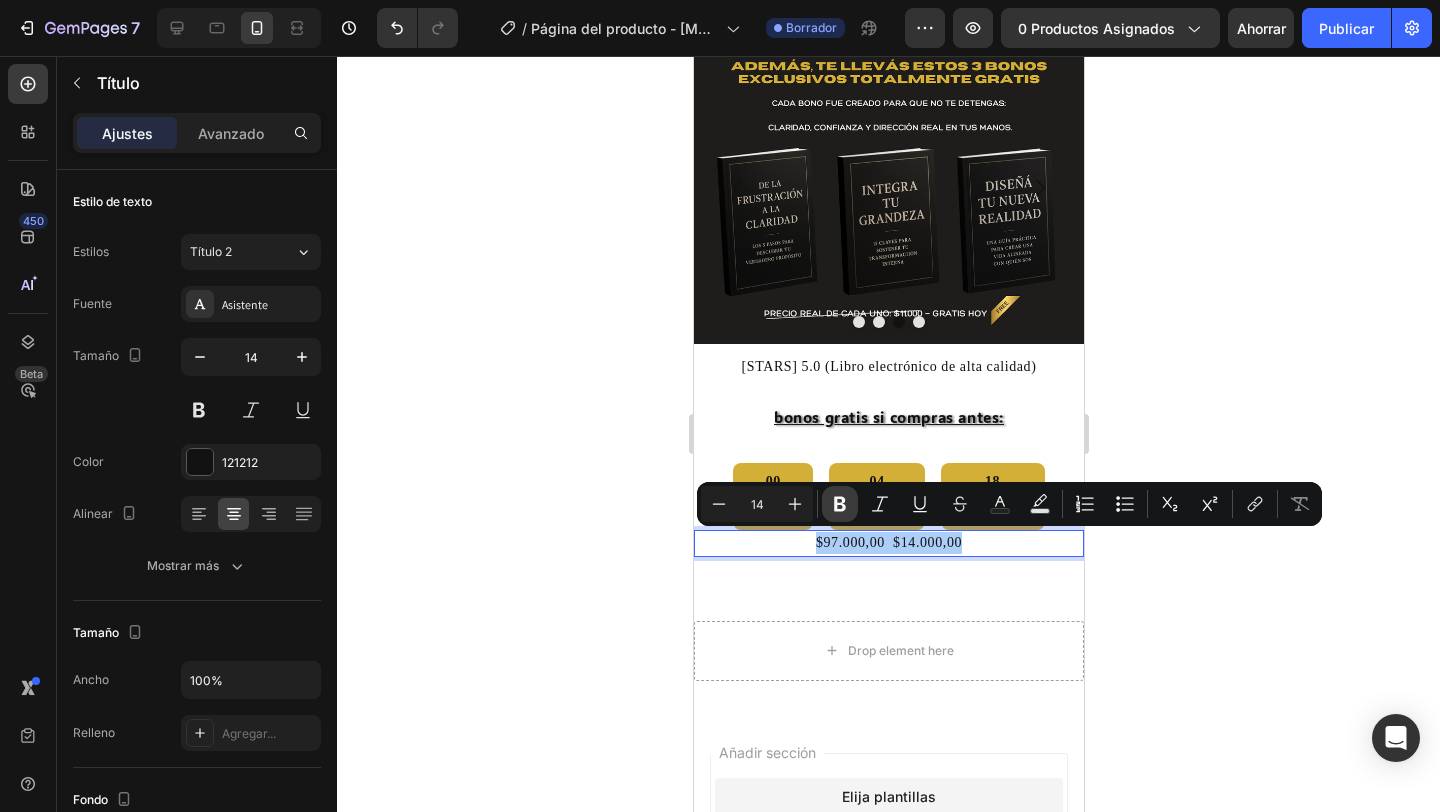 click 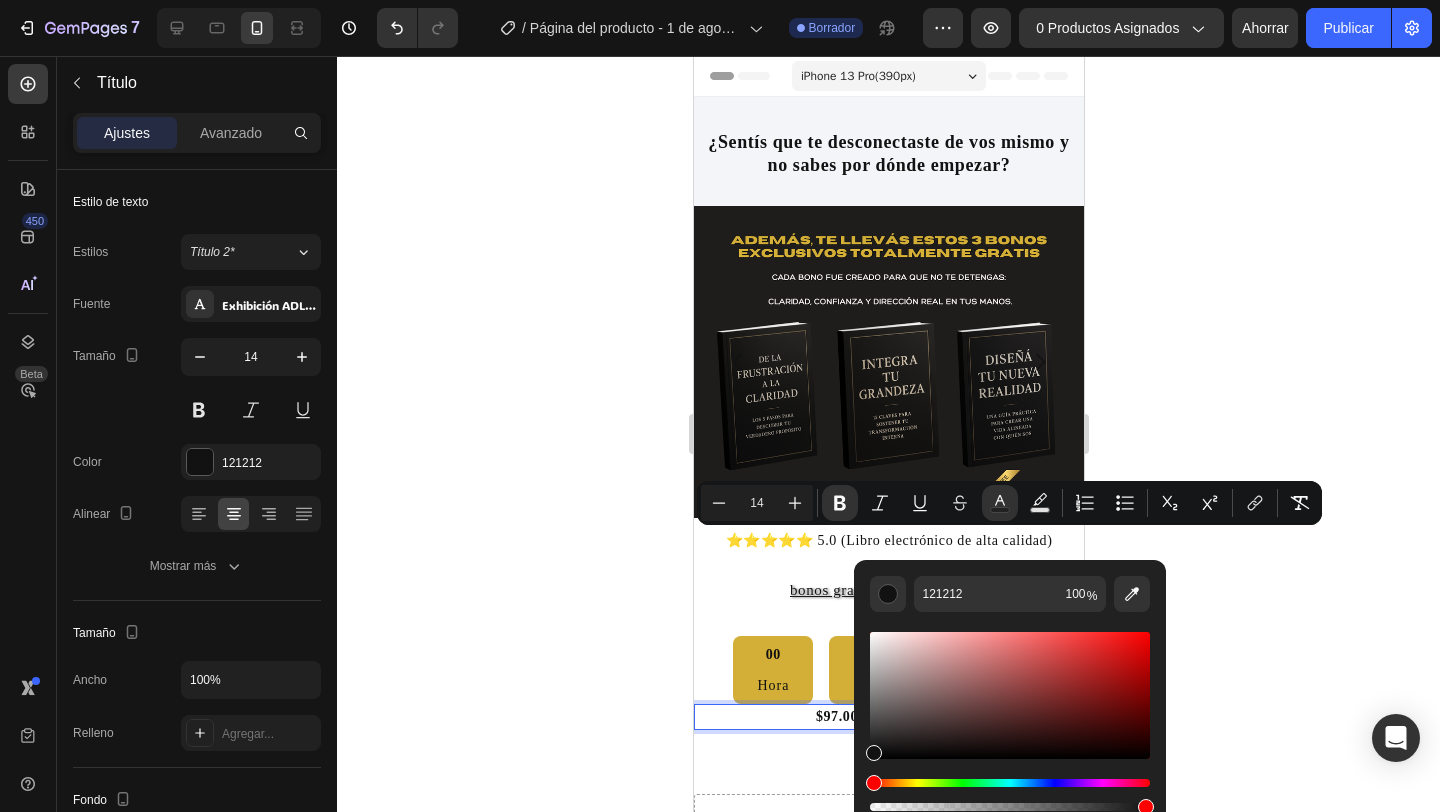 scroll, scrollTop: 0, scrollLeft: 0, axis: both 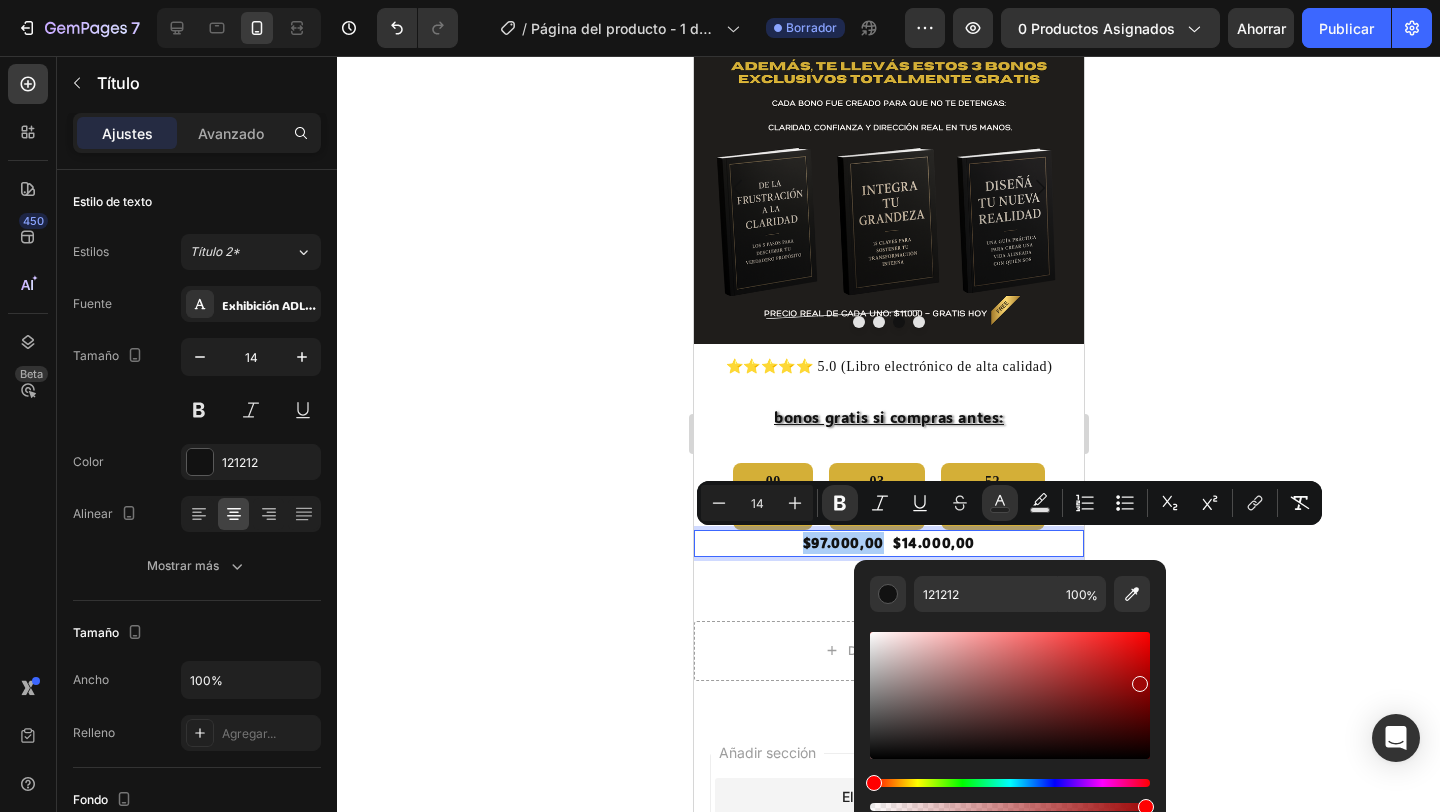 click at bounding box center (1010, 695) 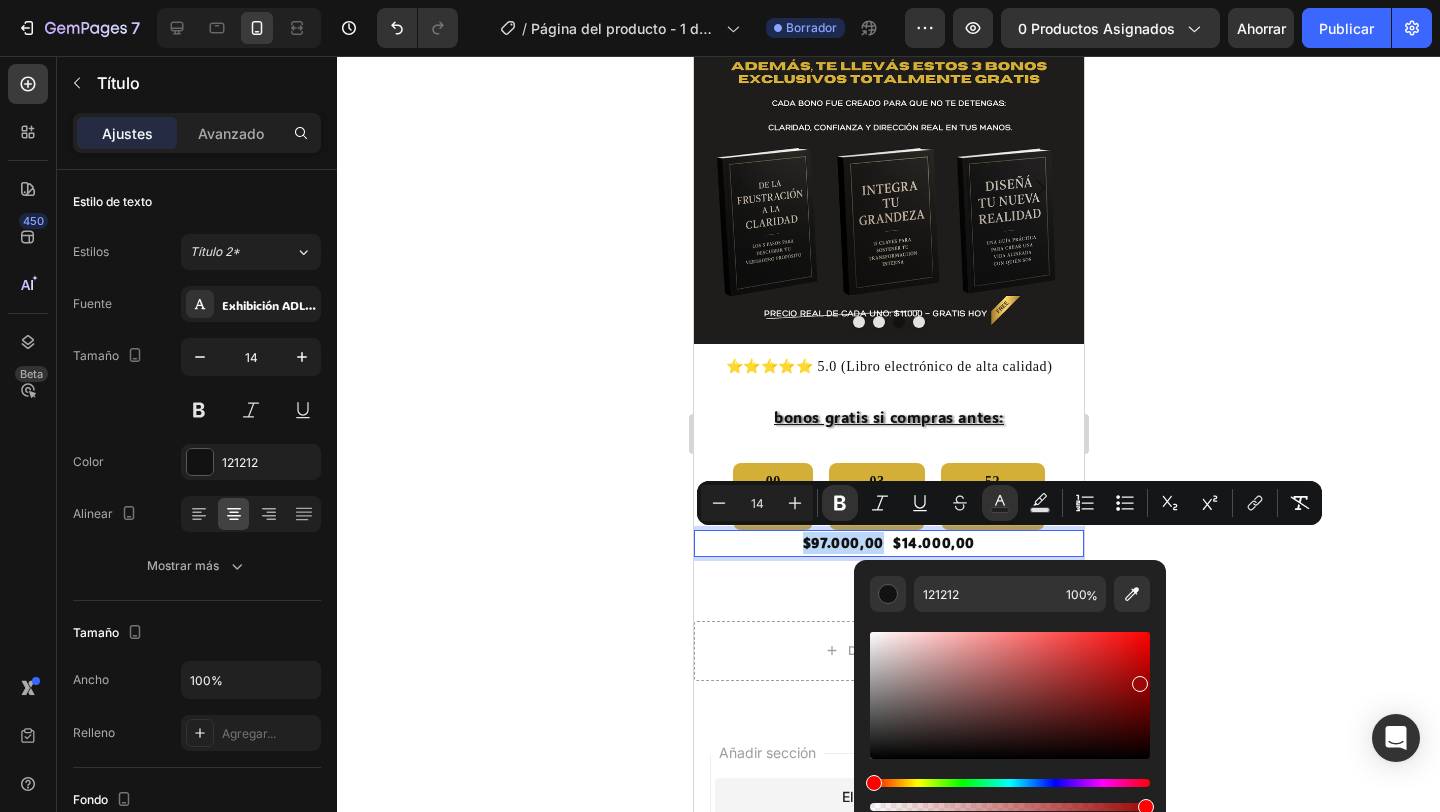 type on "[NUMBER]" 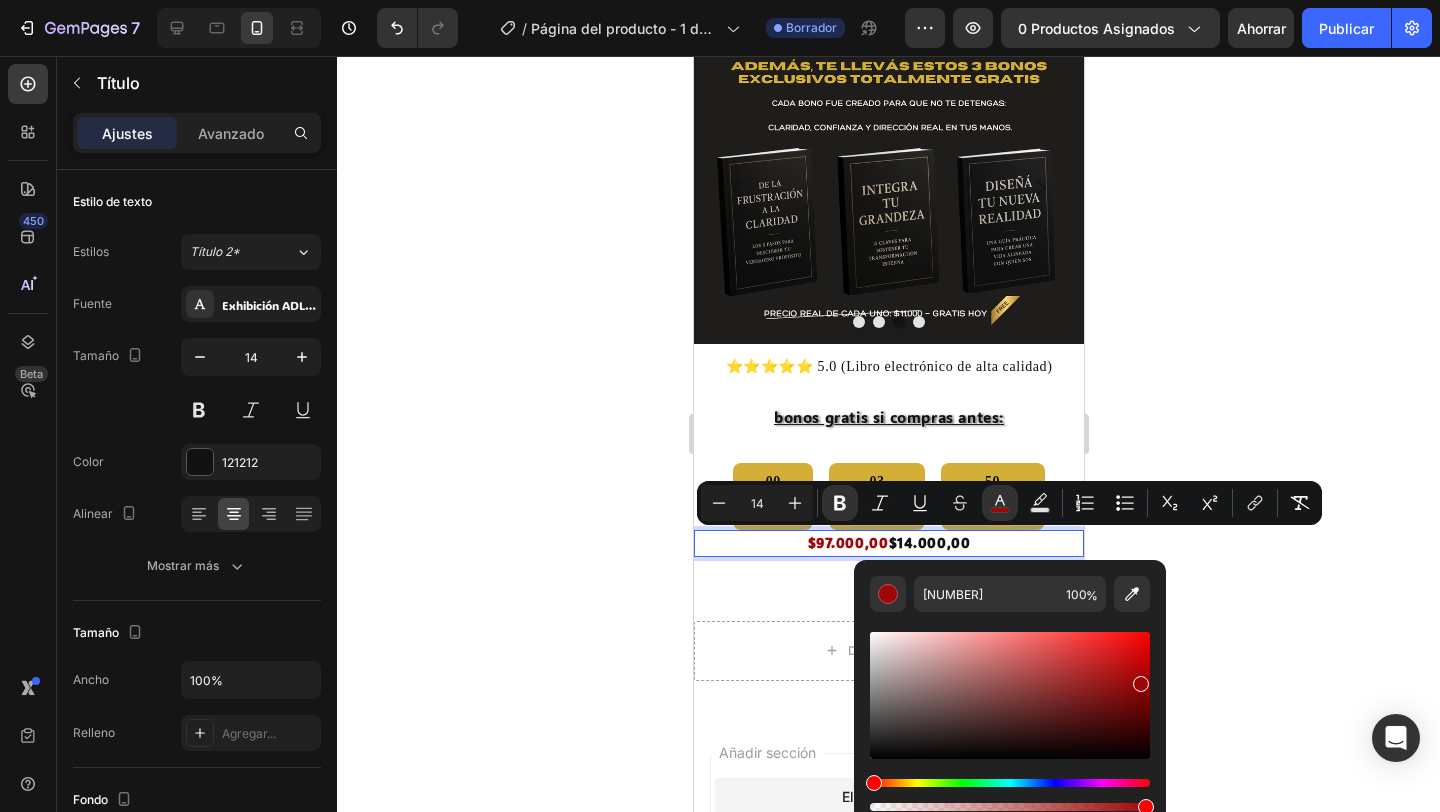 click 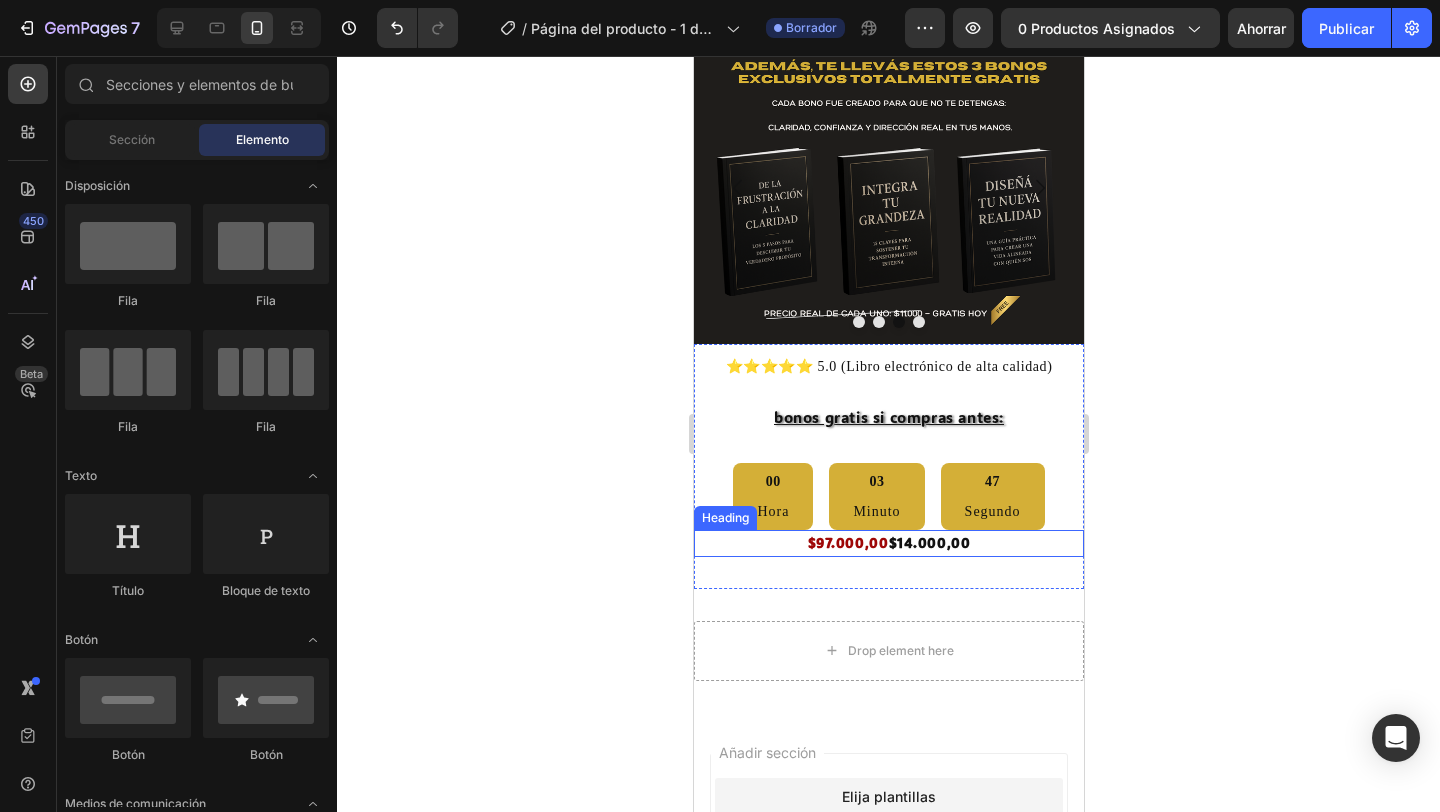 click on "⁠⁠⁠⁠⁠⁠⁠ $97.000,00   $14.000,00" at bounding box center [888, 543] 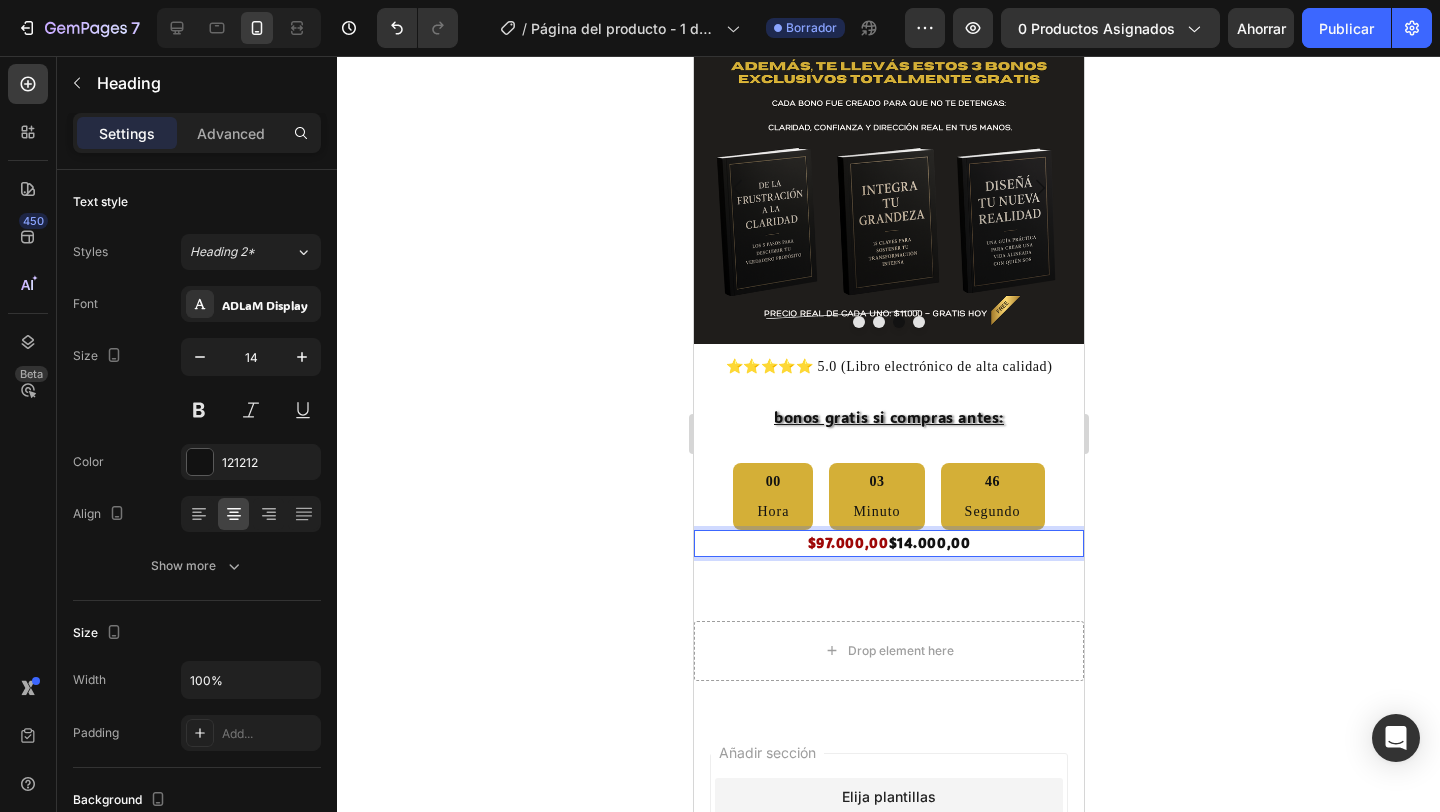 click on "$97.000,00   $14.000,00" at bounding box center (888, 543) 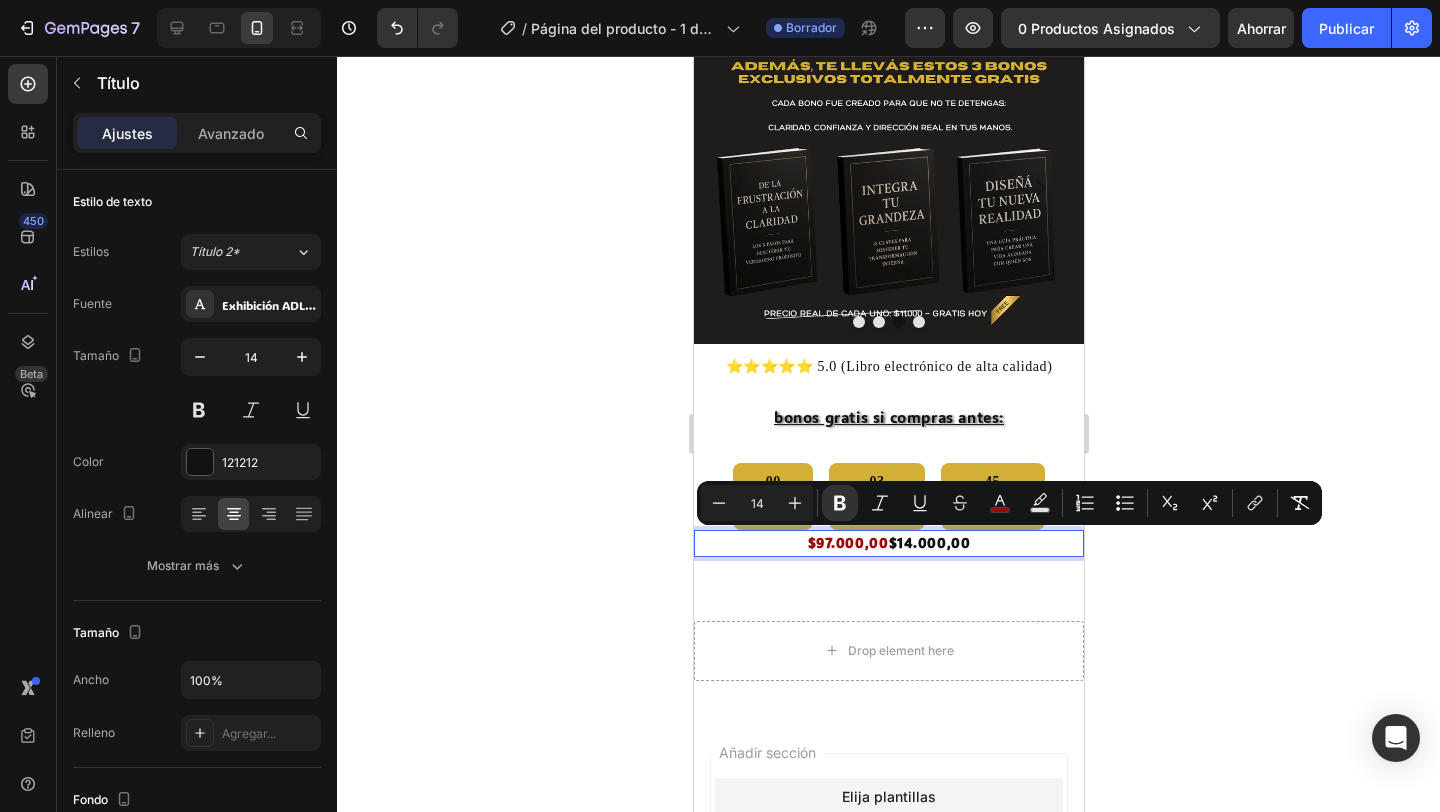 click on "$97.000,00   $14.000,00" at bounding box center (888, 543) 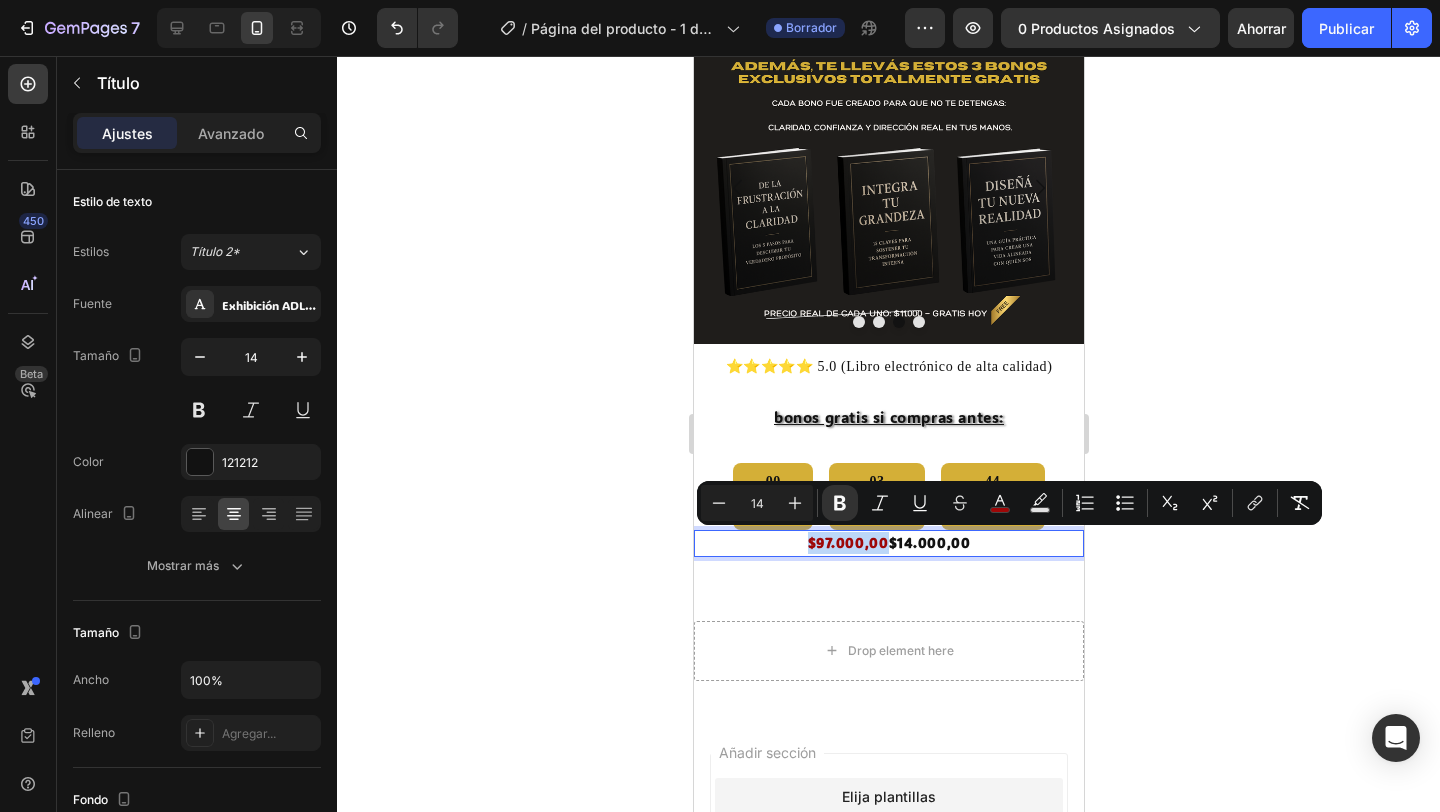 drag, startPoint x: 802, startPoint y: 538, endPoint x: 856, endPoint y: 541, distance: 54.08327 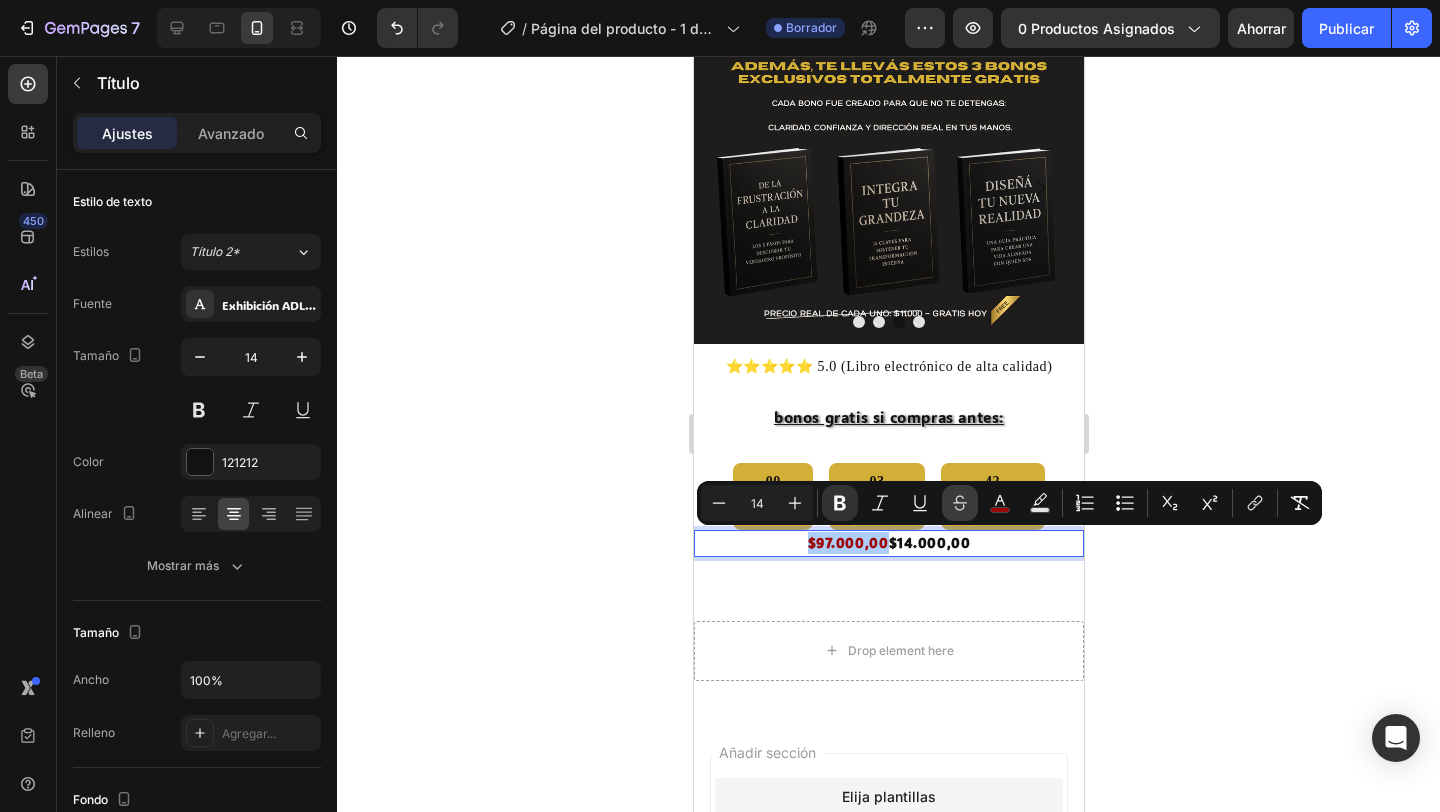 click 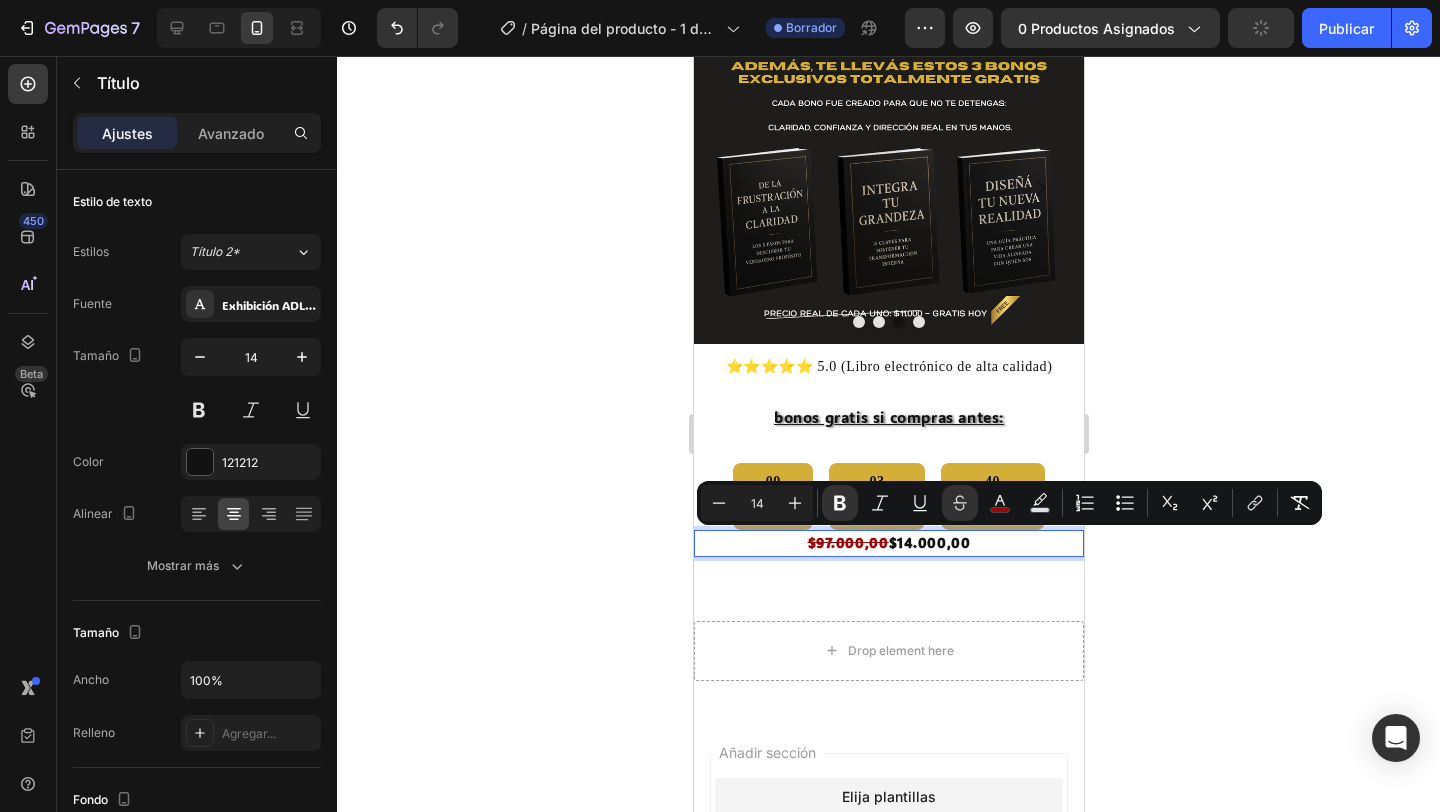 click on "$14.000,00" at bounding box center [929, 542] 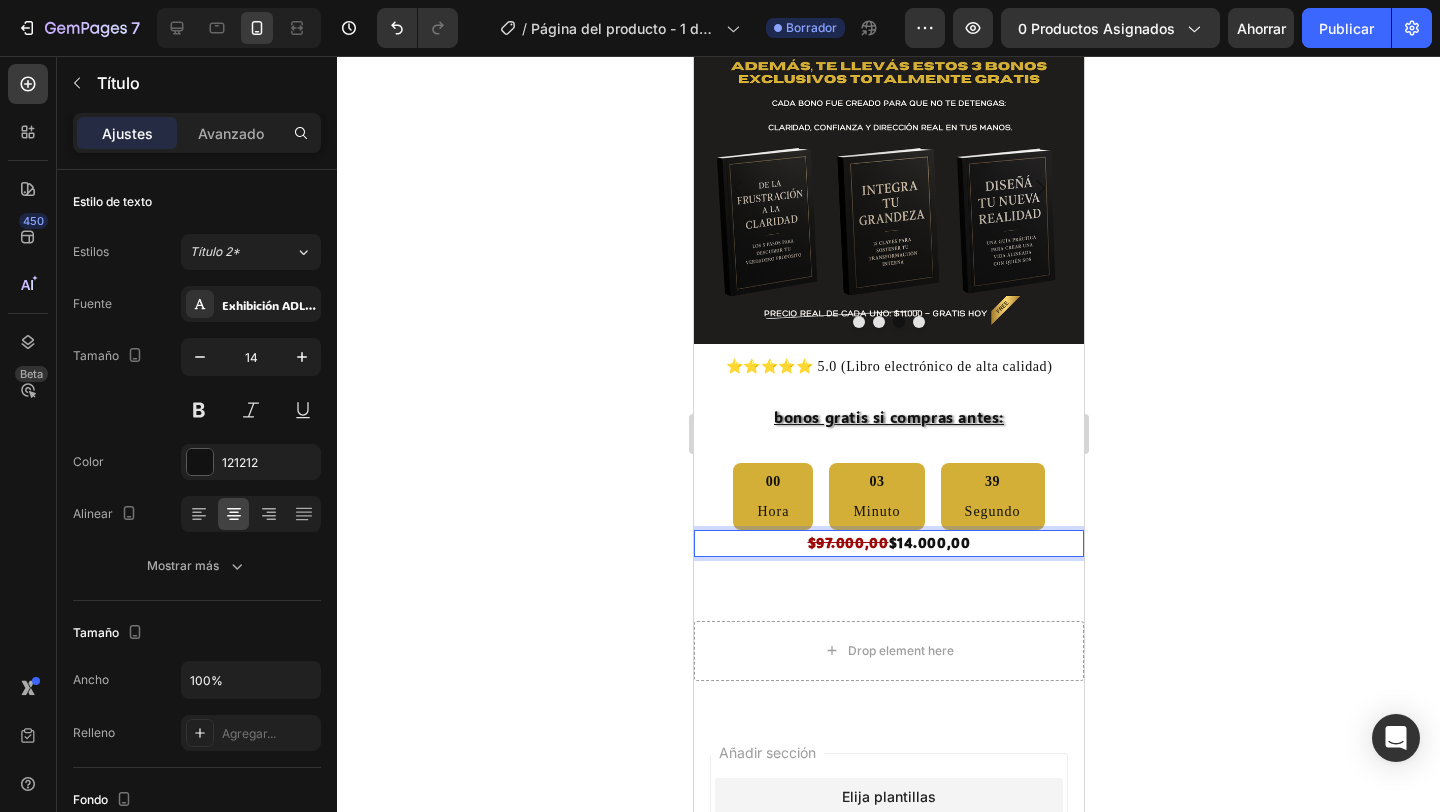 click on "$14.000,00" at bounding box center [929, 542] 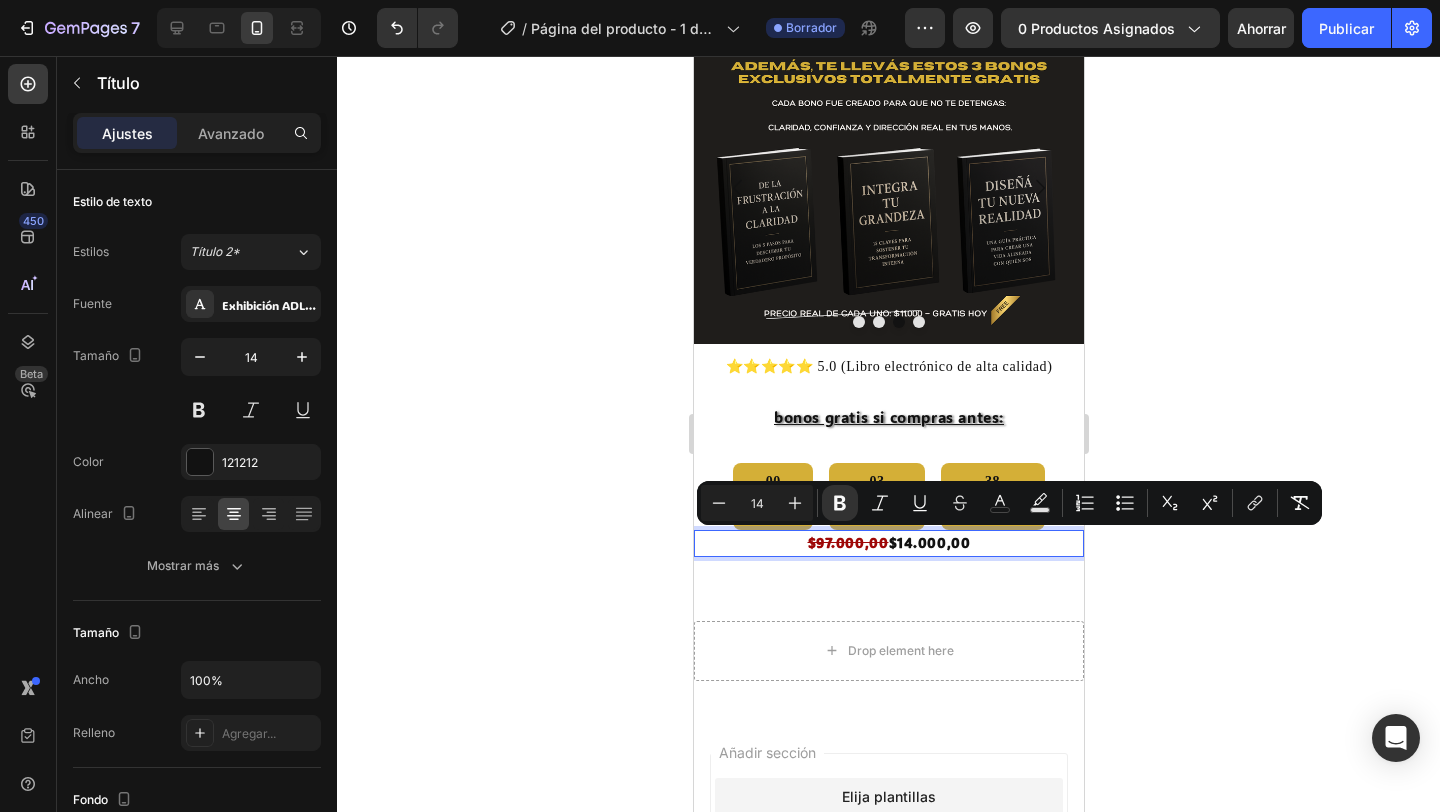 drag, startPoint x: 894, startPoint y: 542, endPoint x: 955, endPoint y: 544, distance: 61.03278 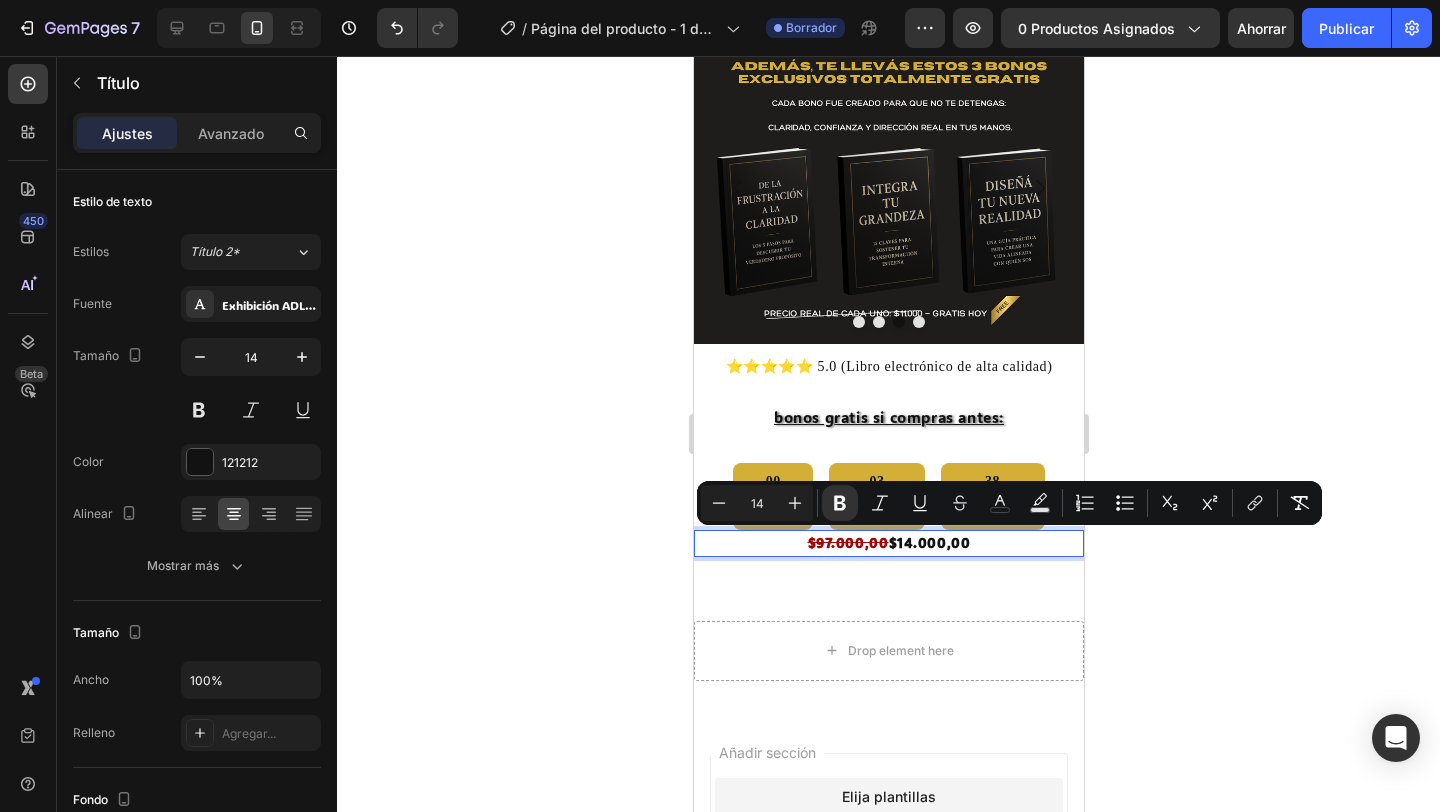 click on "$14.000,00" at bounding box center (929, 542) 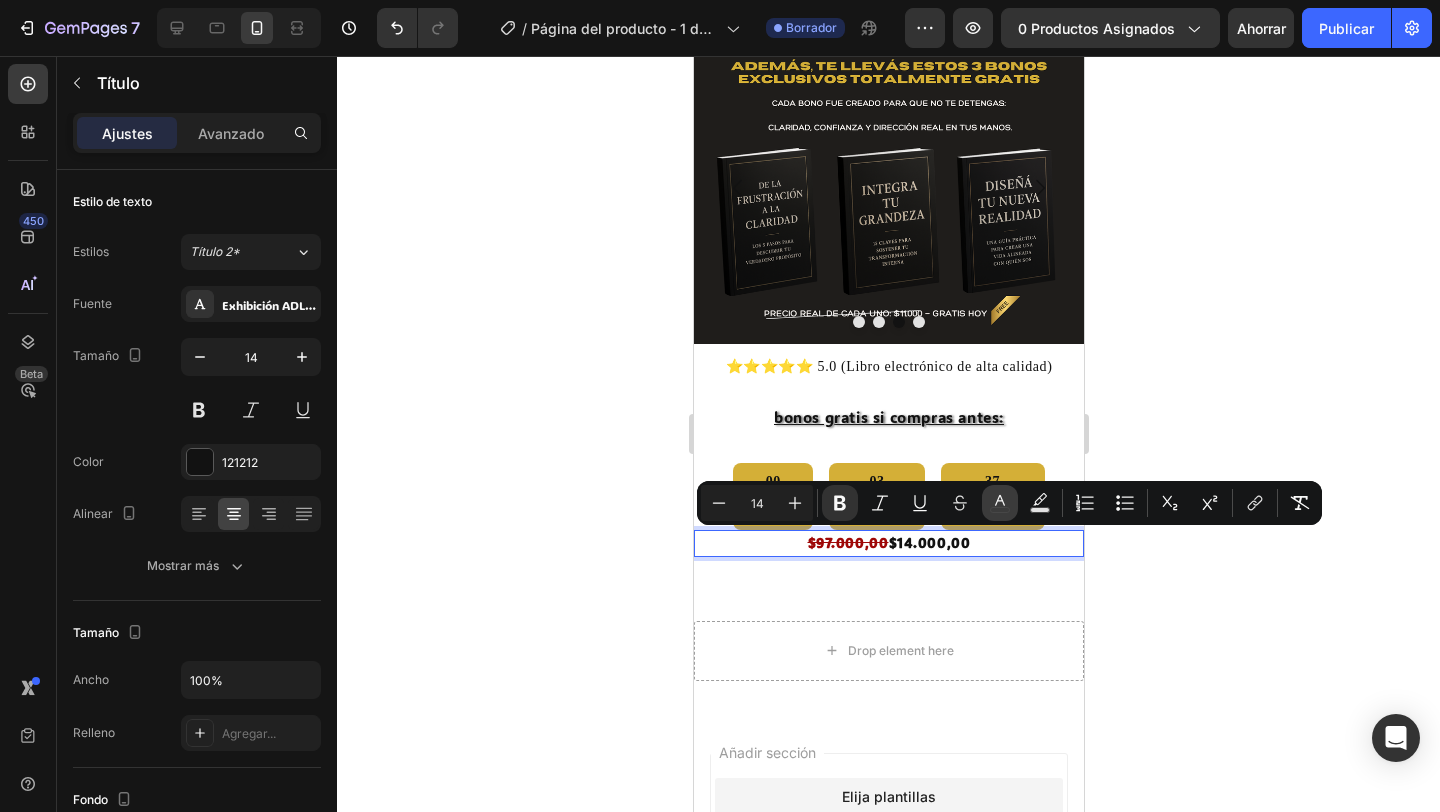 click 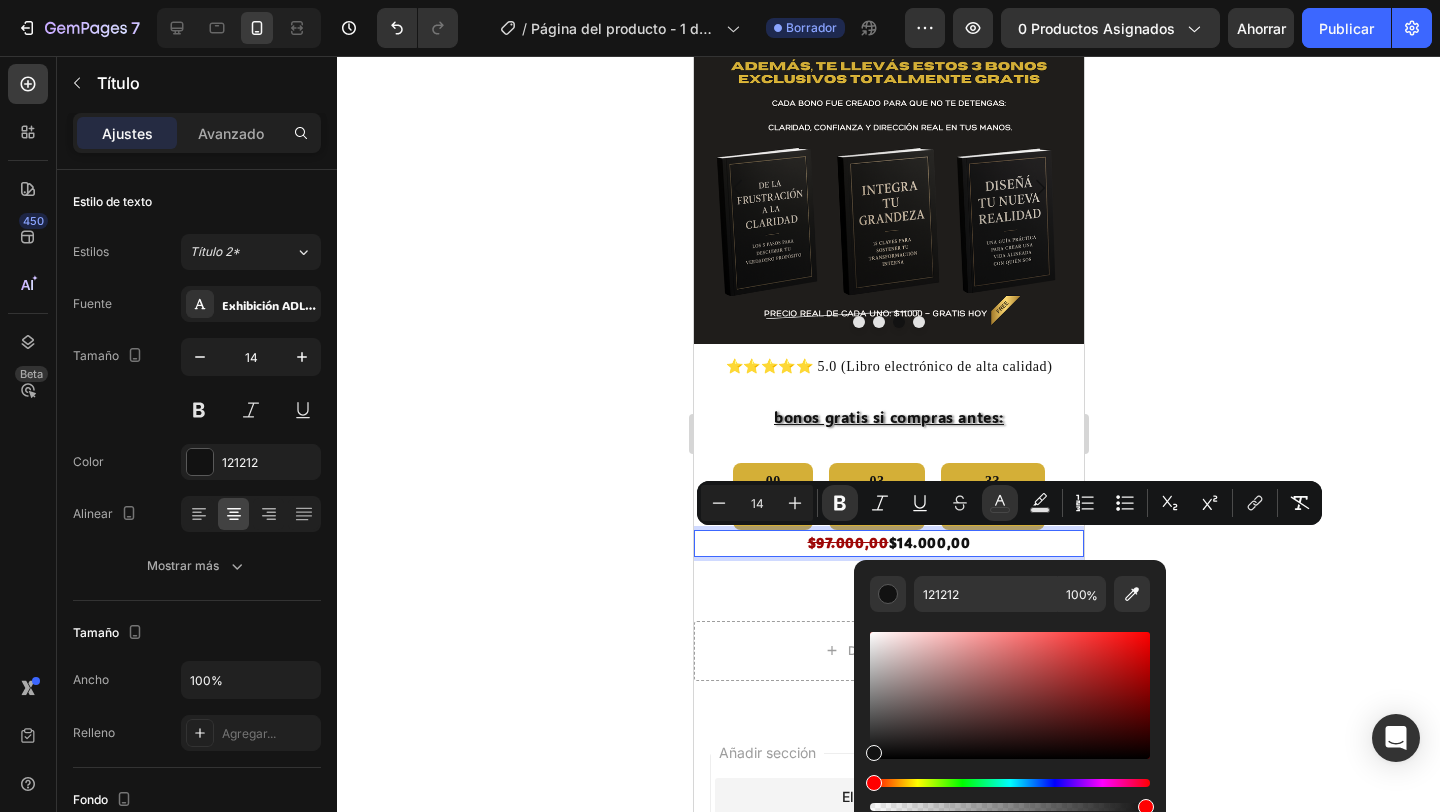click at bounding box center (1010, 783) 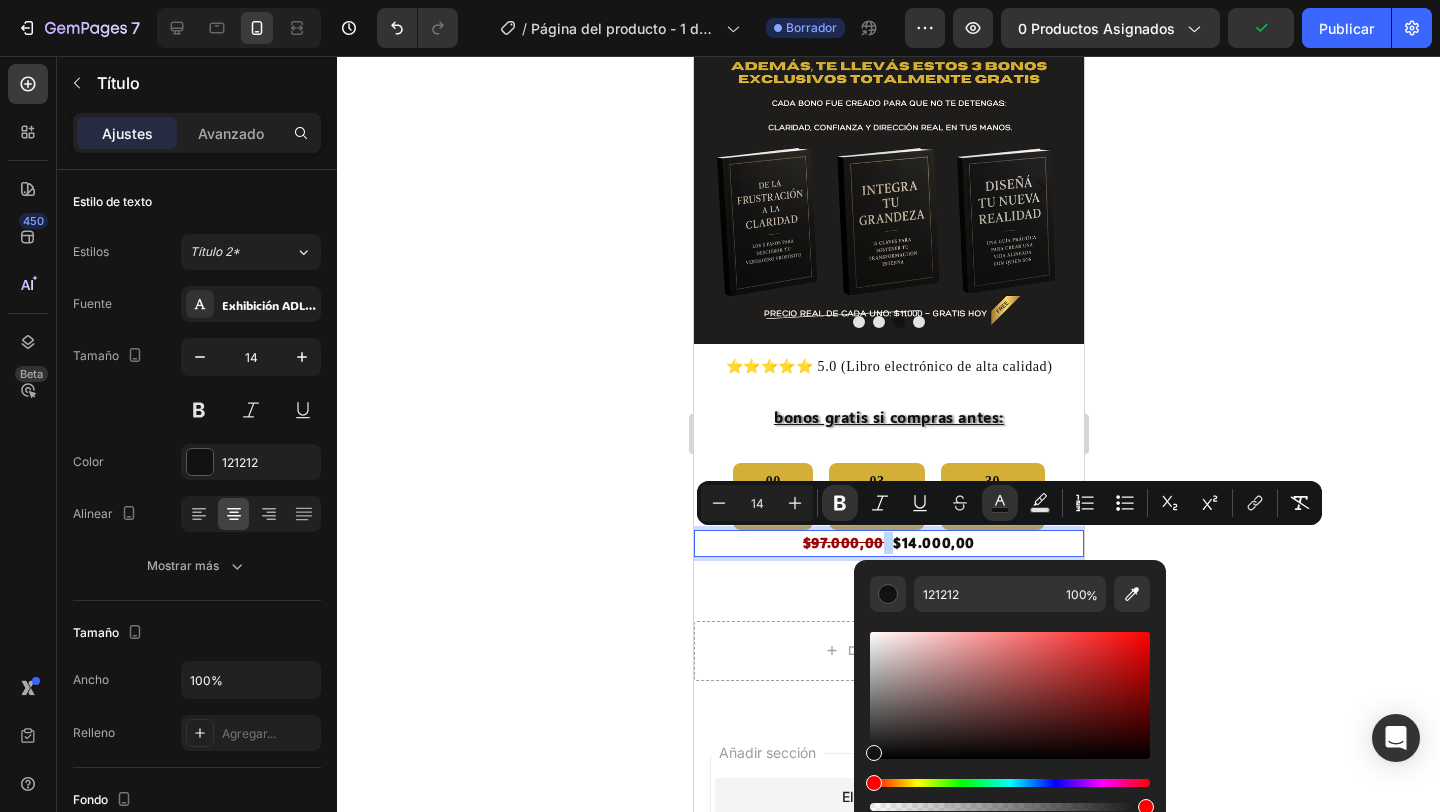 click at bounding box center (1010, 783) 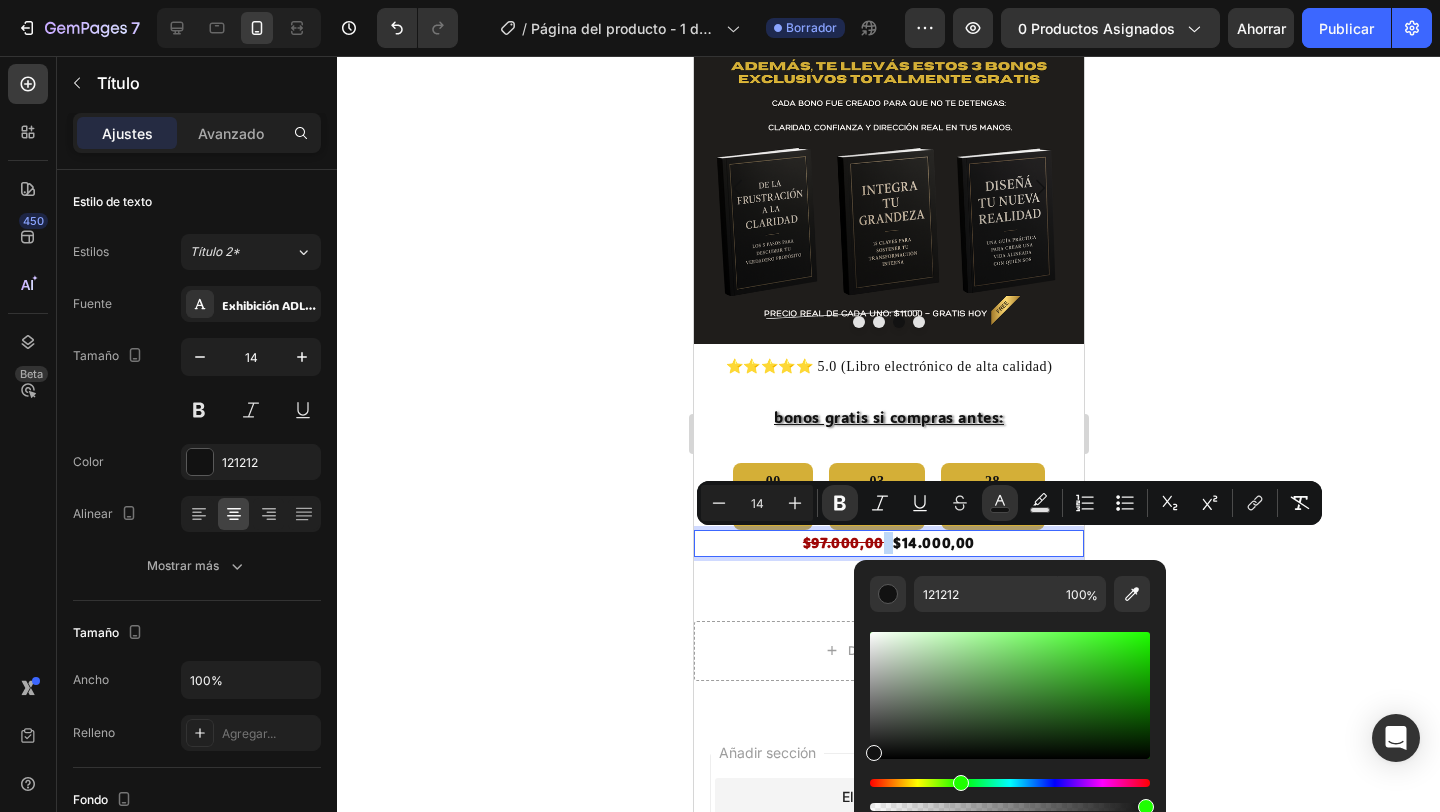 click at bounding box center [1010, 695] 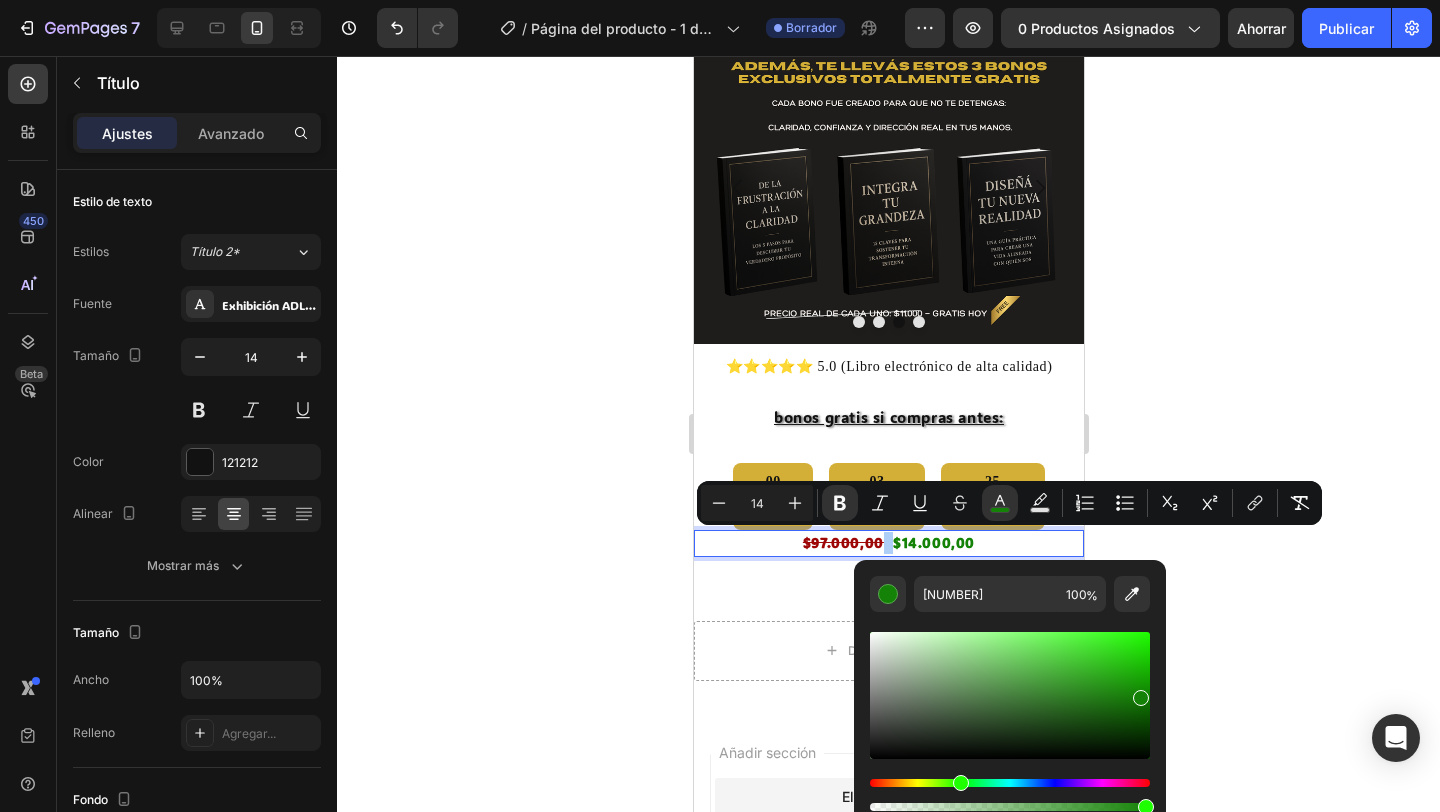 click 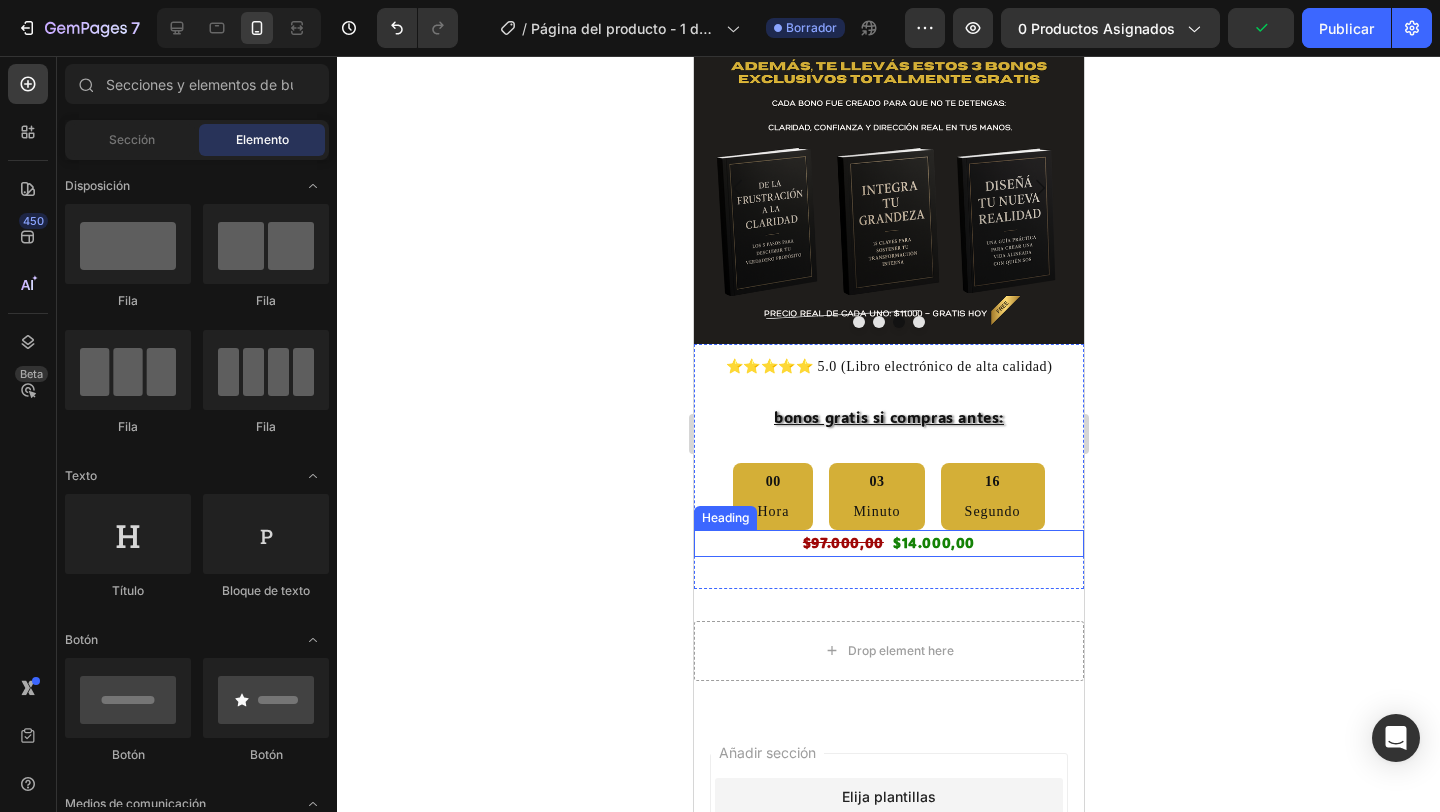 click on "$14.000,00" at bounding box center (933, 542) 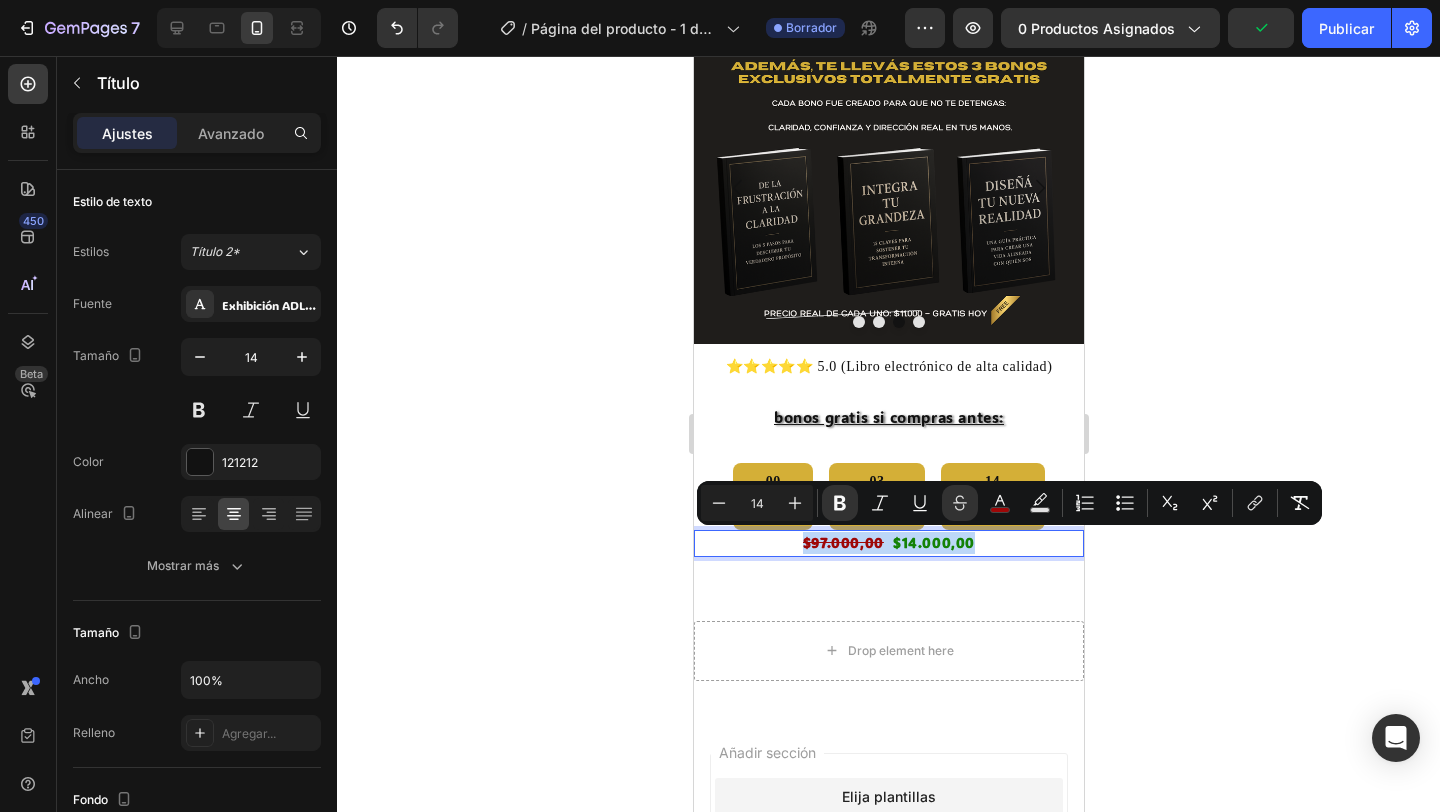 click on "$14.000,00" at bounding box center [933, 542] 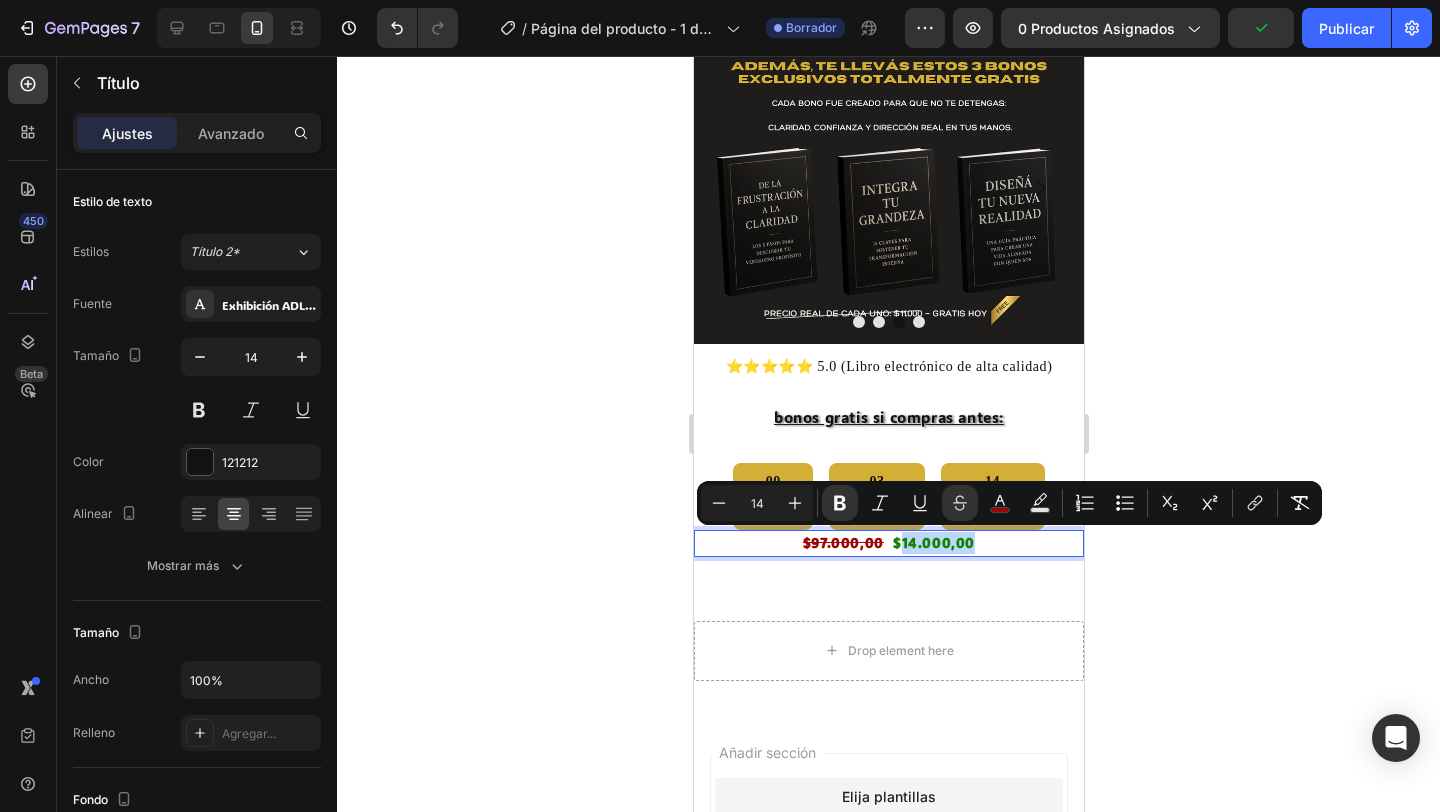 click on "$14.000,00" at bounding box center [933, 542] 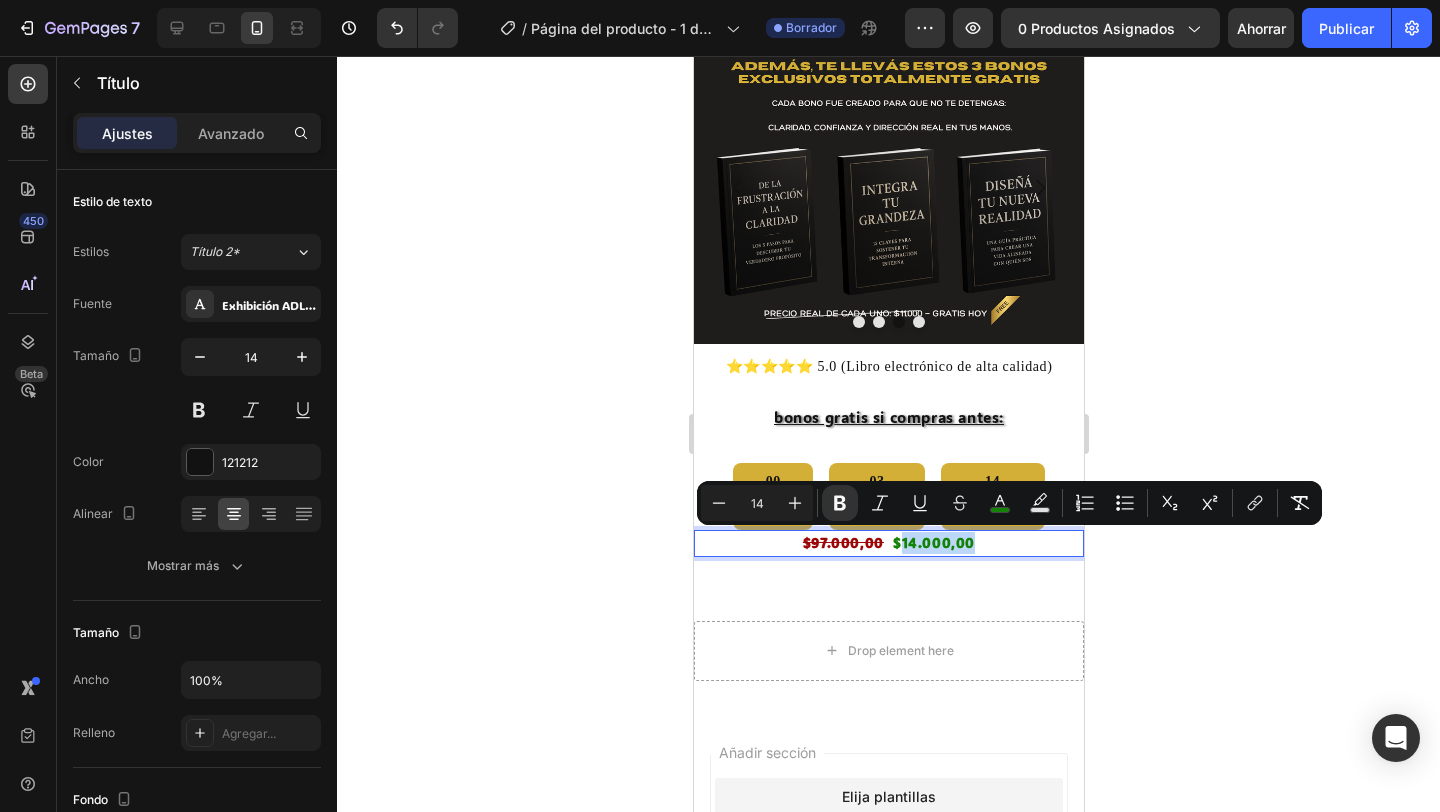 click on "$14.000,00" at bounding box center [933, 542] 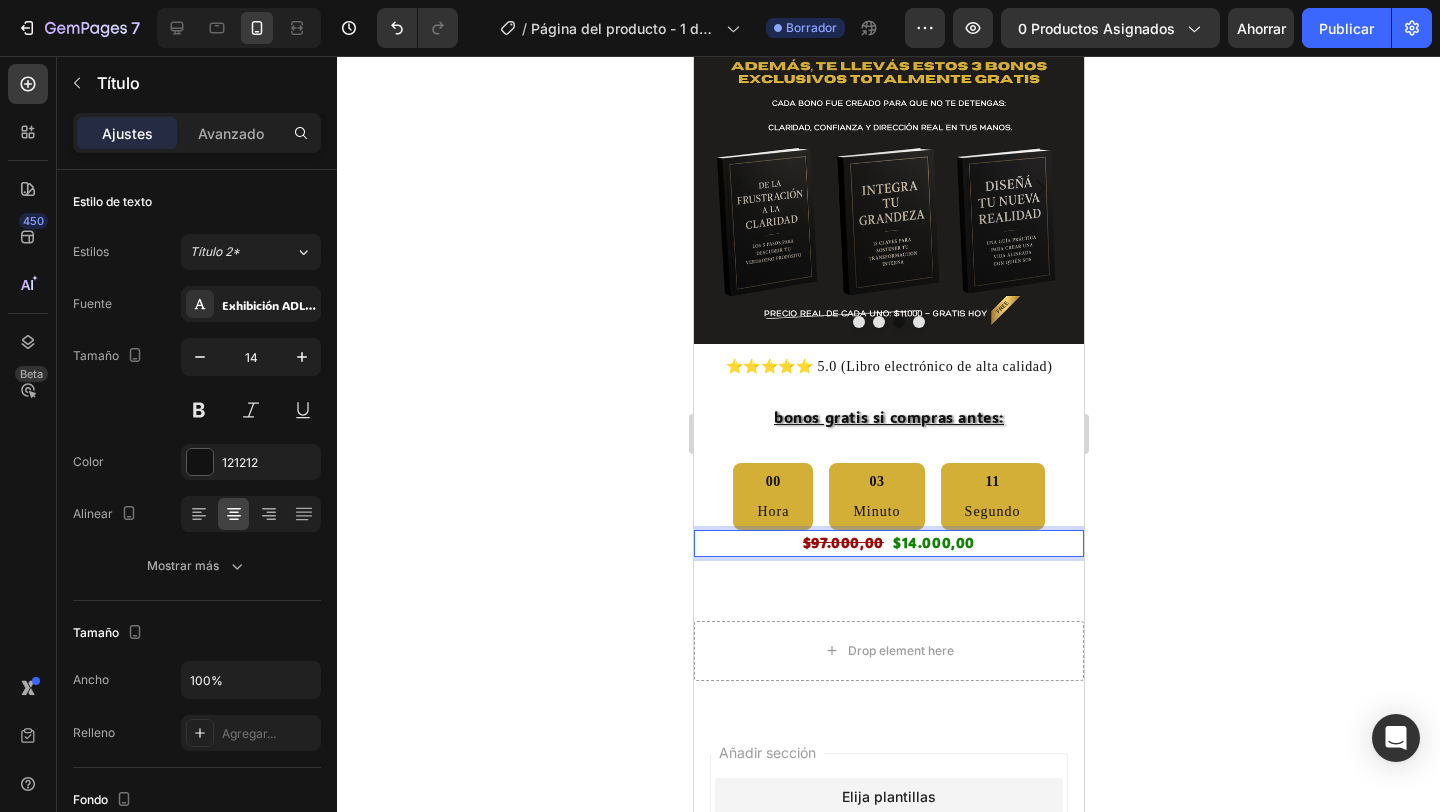 click on "$14.000,00" at bounding box center (933, 542) 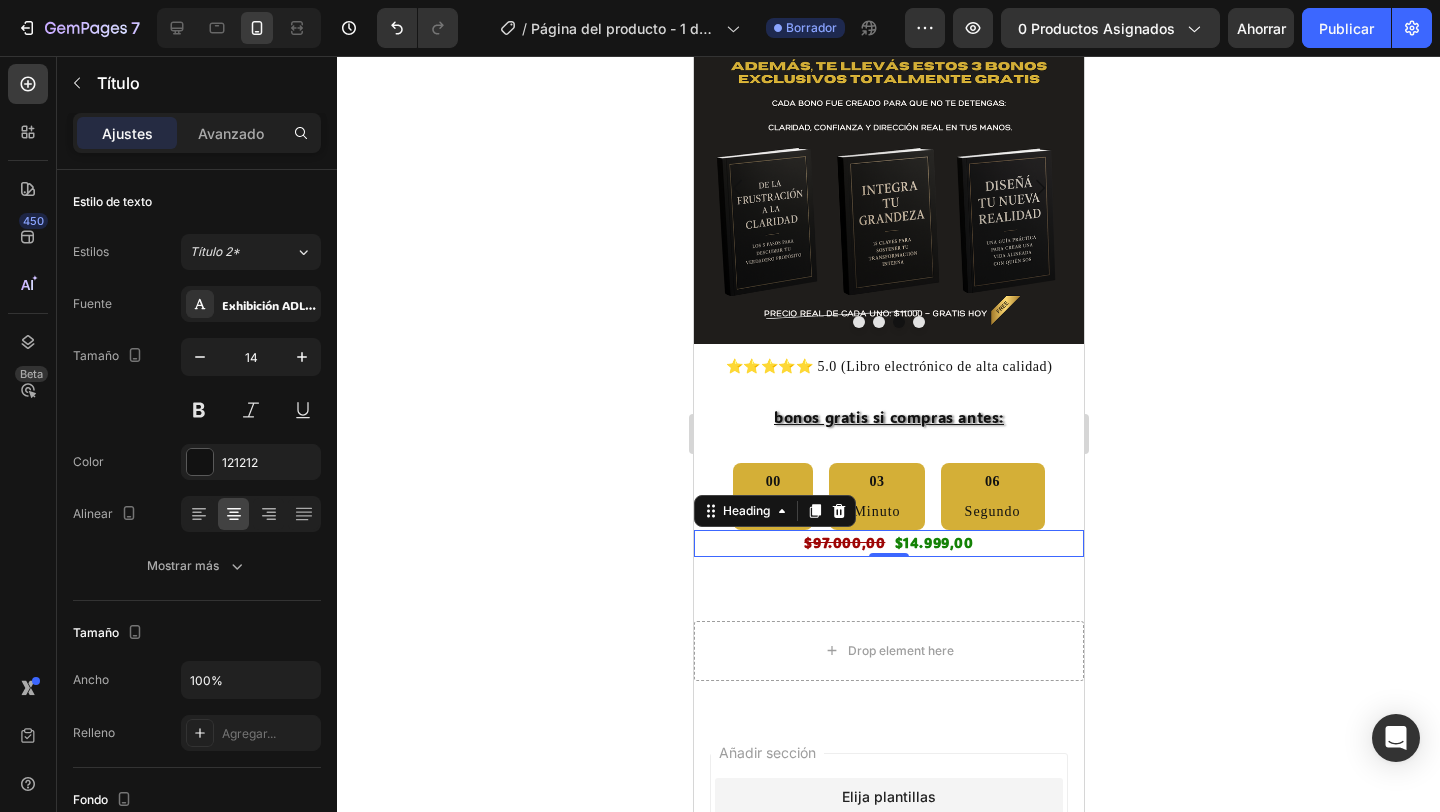click 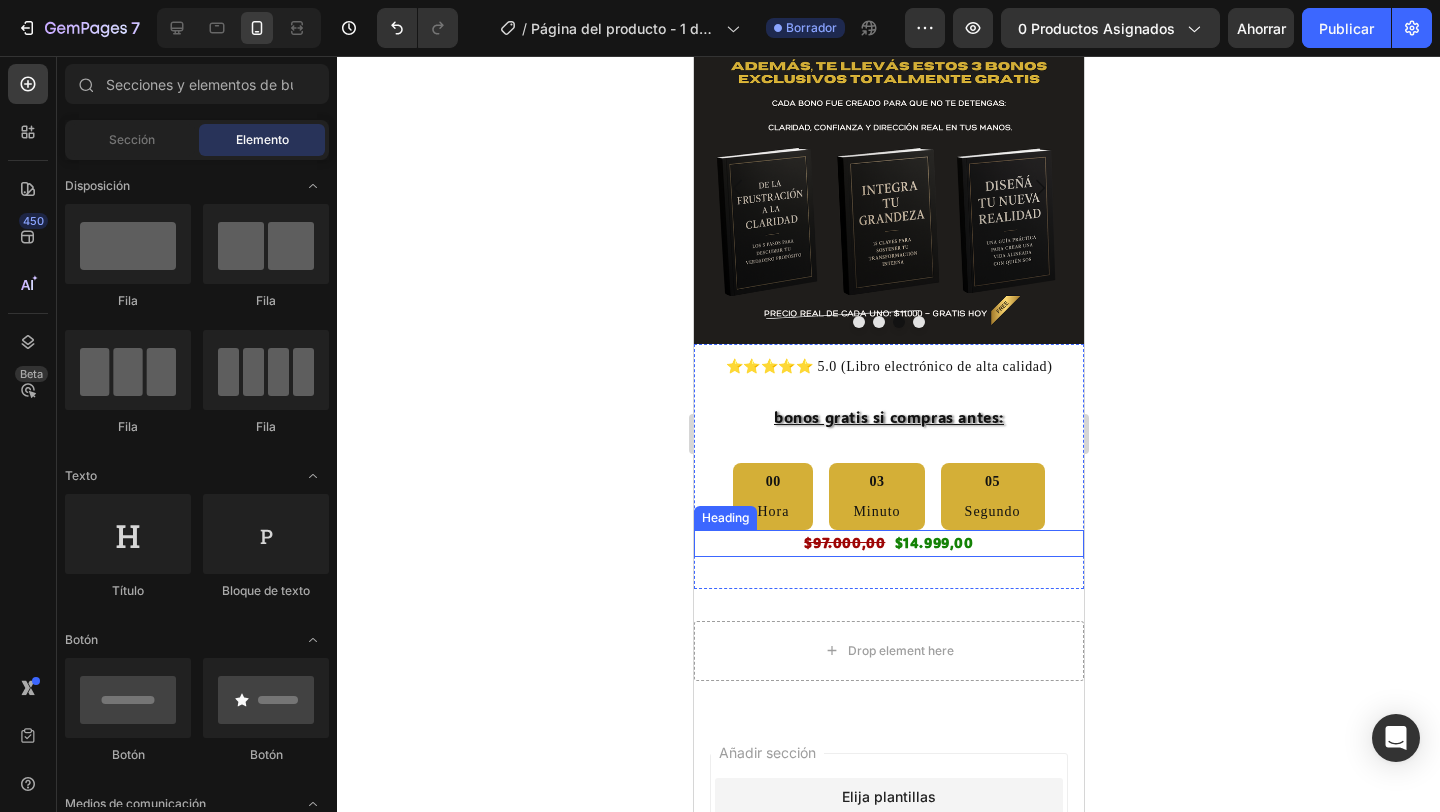 click on "$97.000,00" at bounding box center [843, 542] 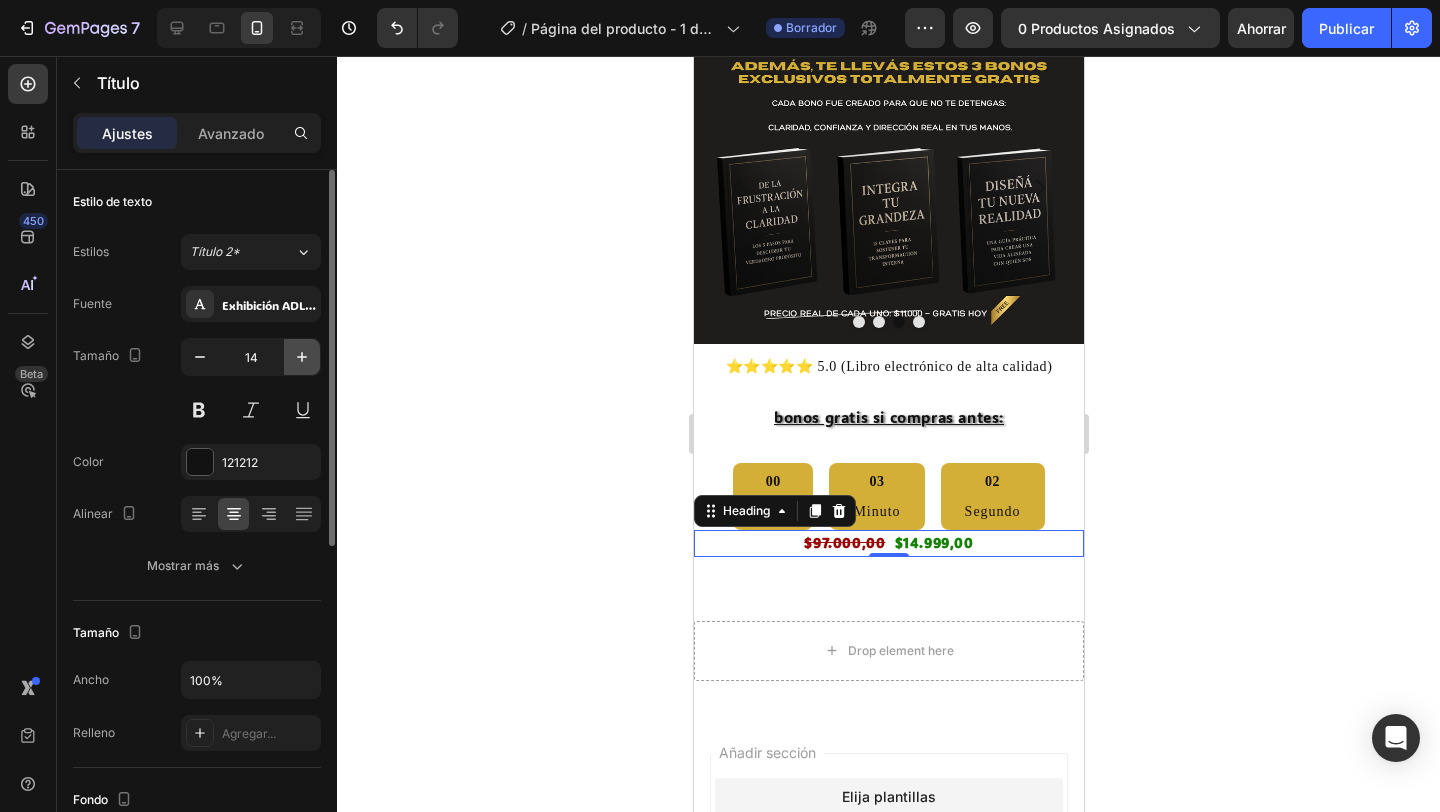 click 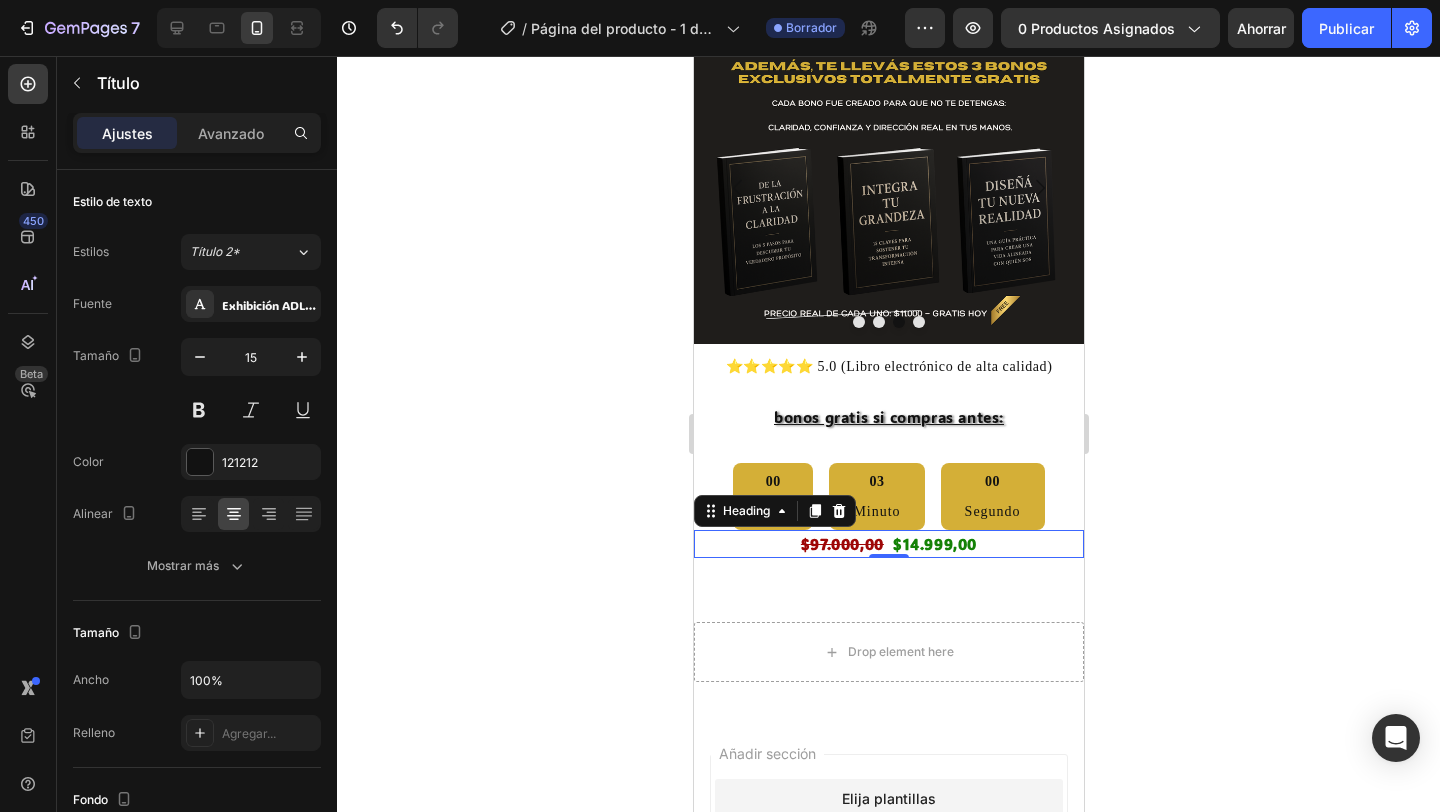 click 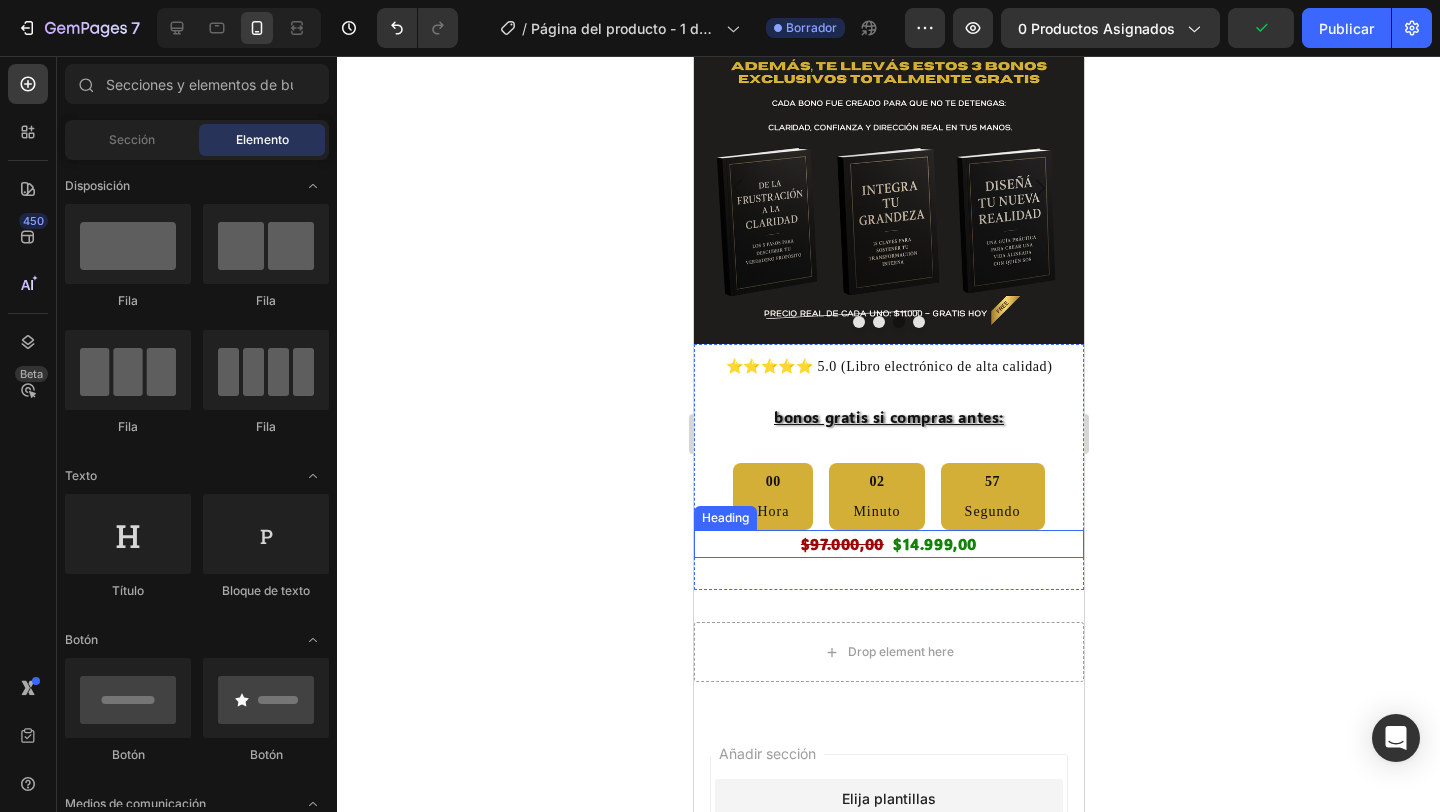 click on "$97.000,00" at bounding box center [841, 544] 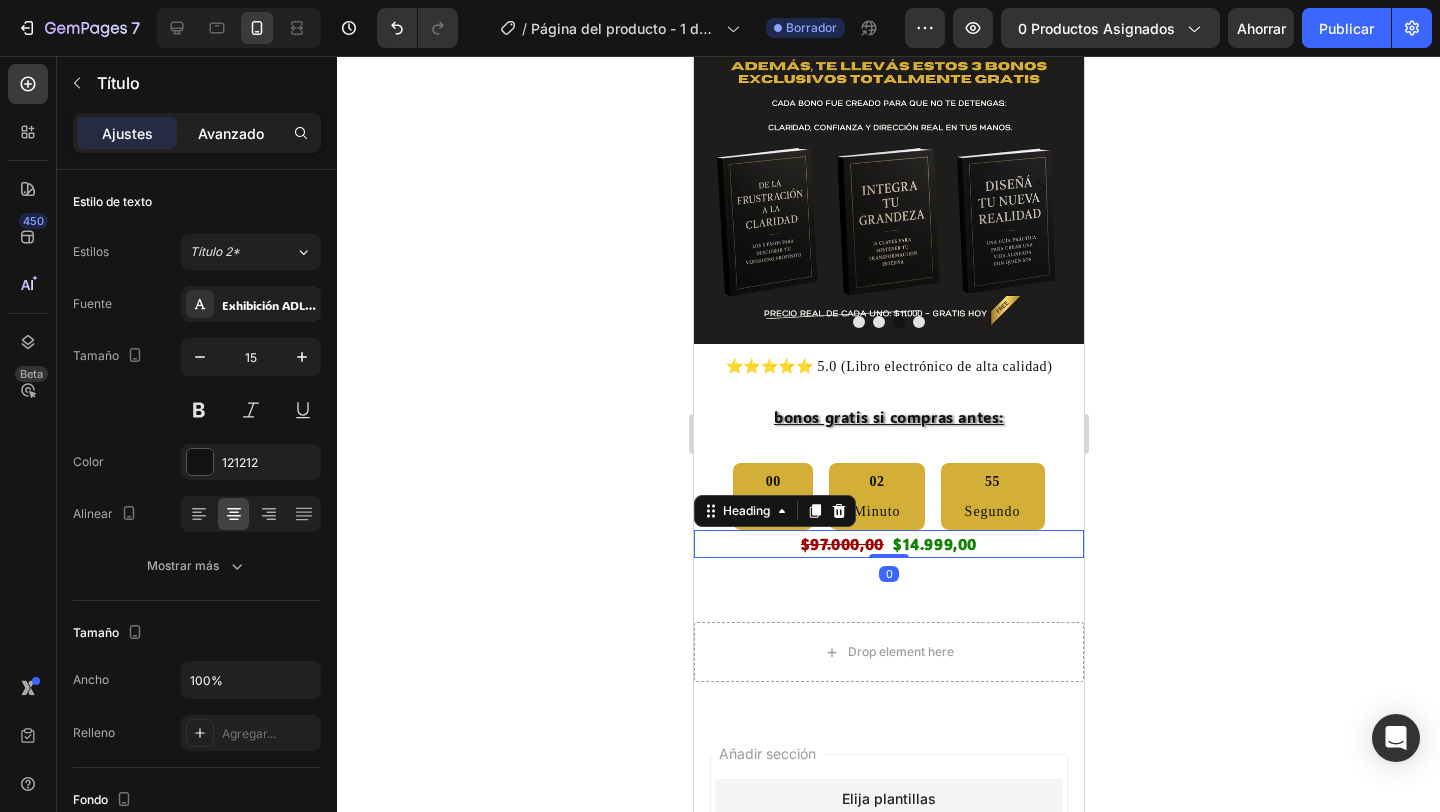 click on "Avanzado" at bounding box center (231, 133) 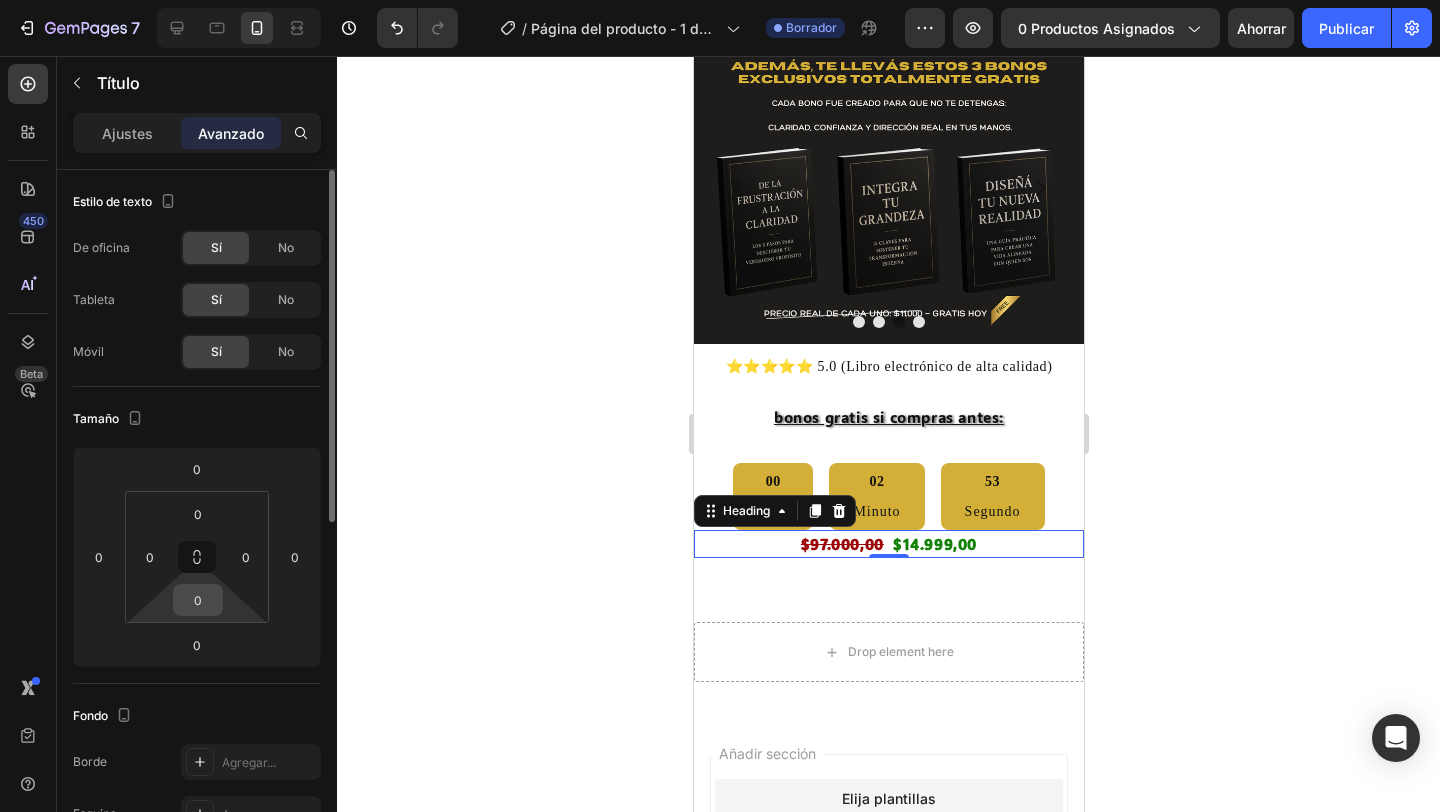 click on "0" at bounding box center [198, 600] 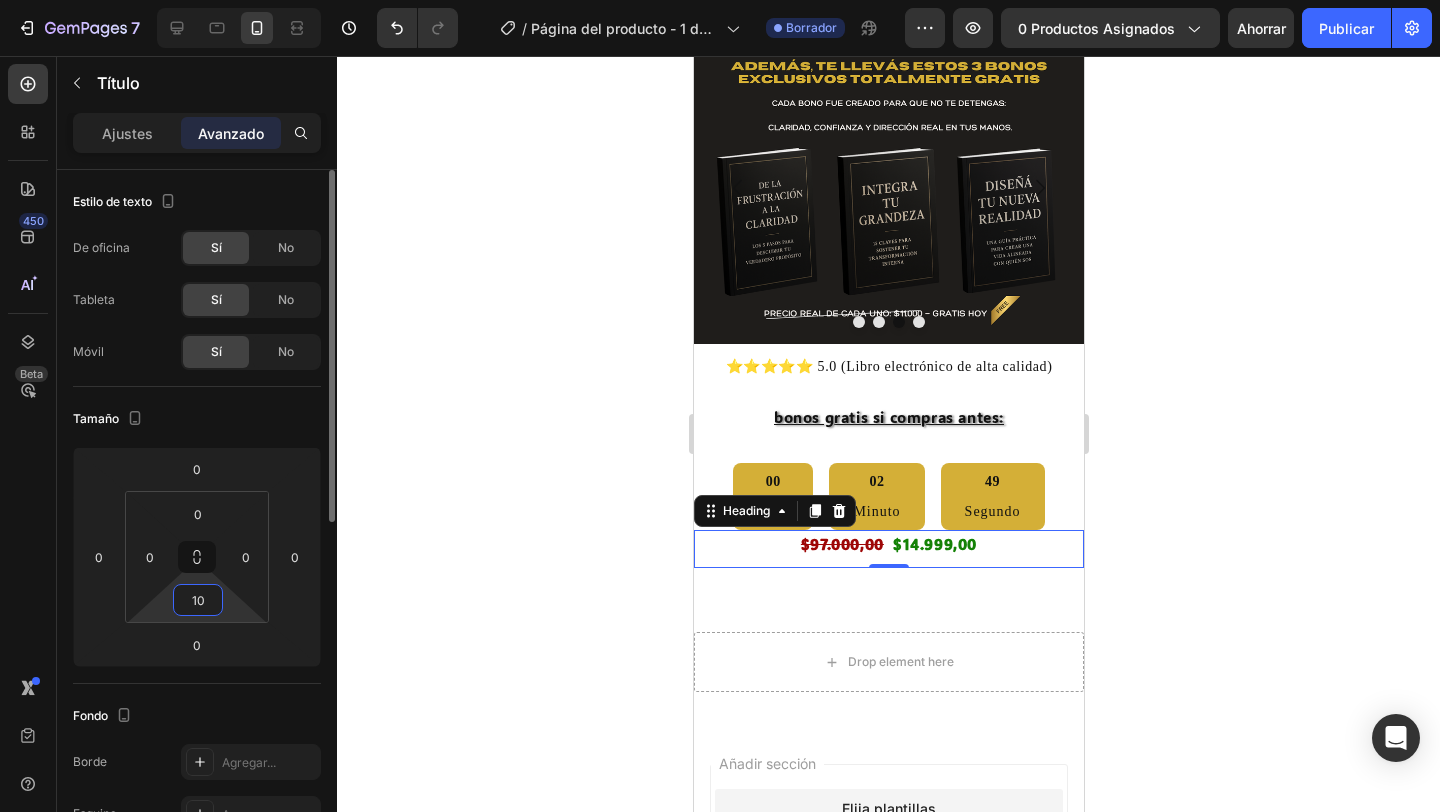 type on "1" 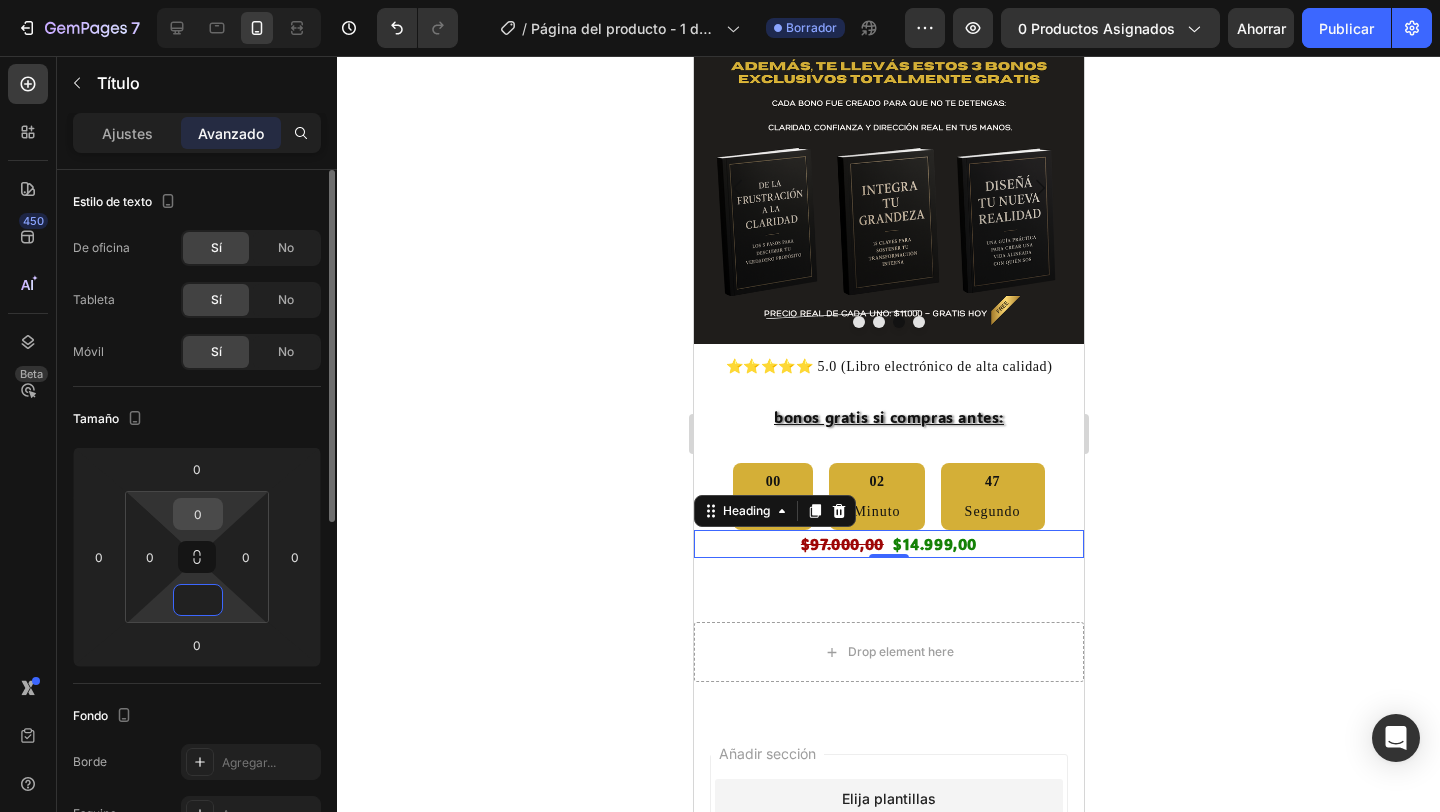 click on "0" at bounding box center (198, 514) 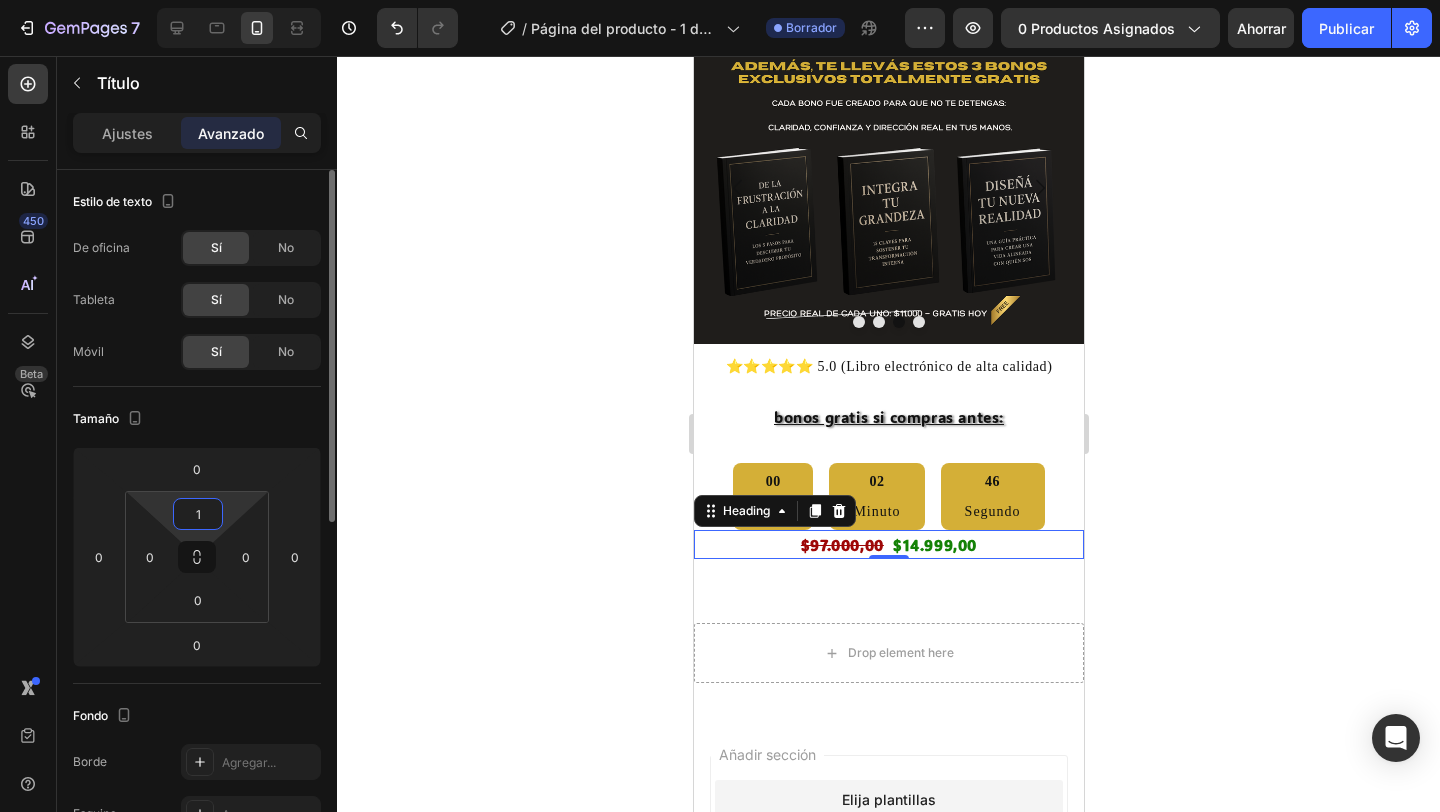 type on "10" 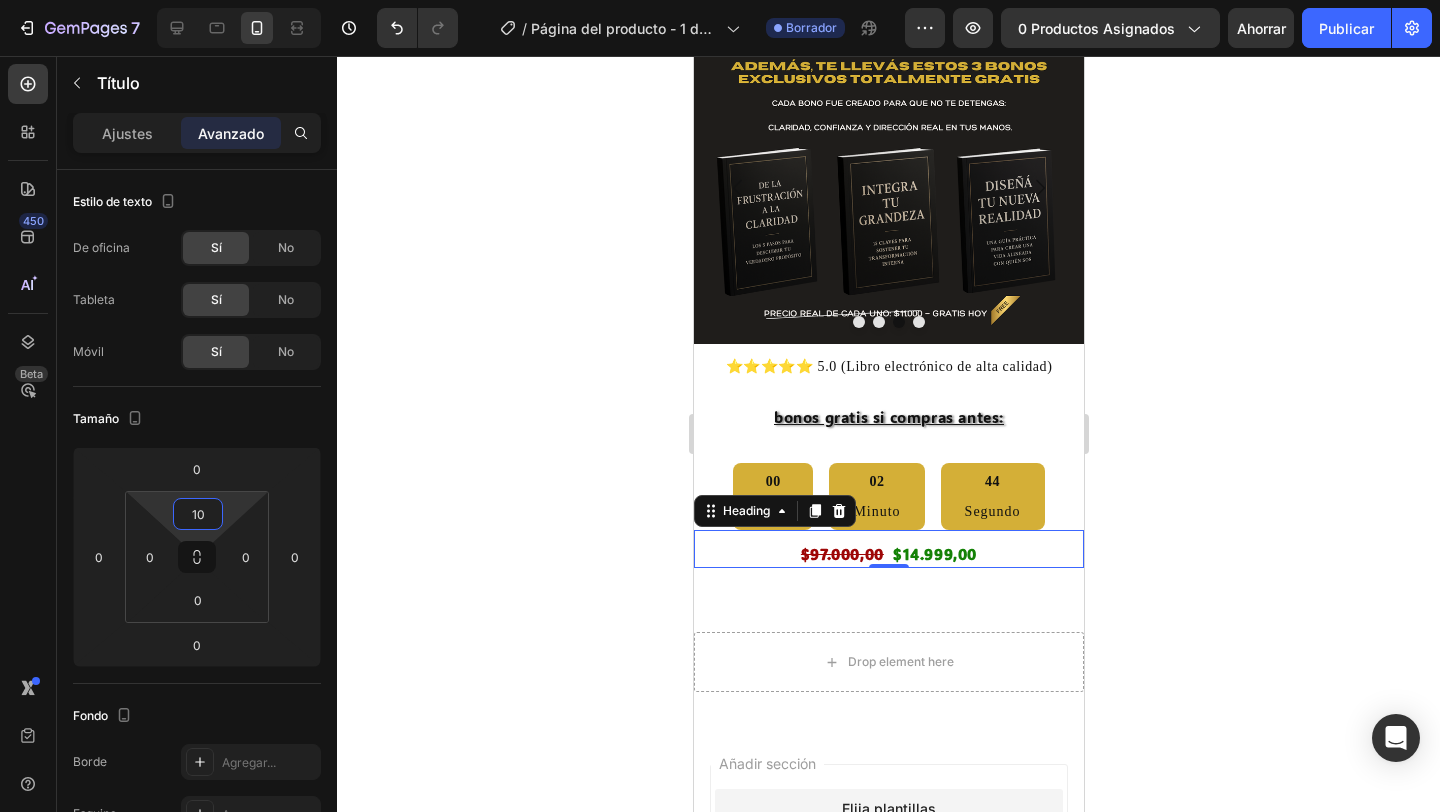 click 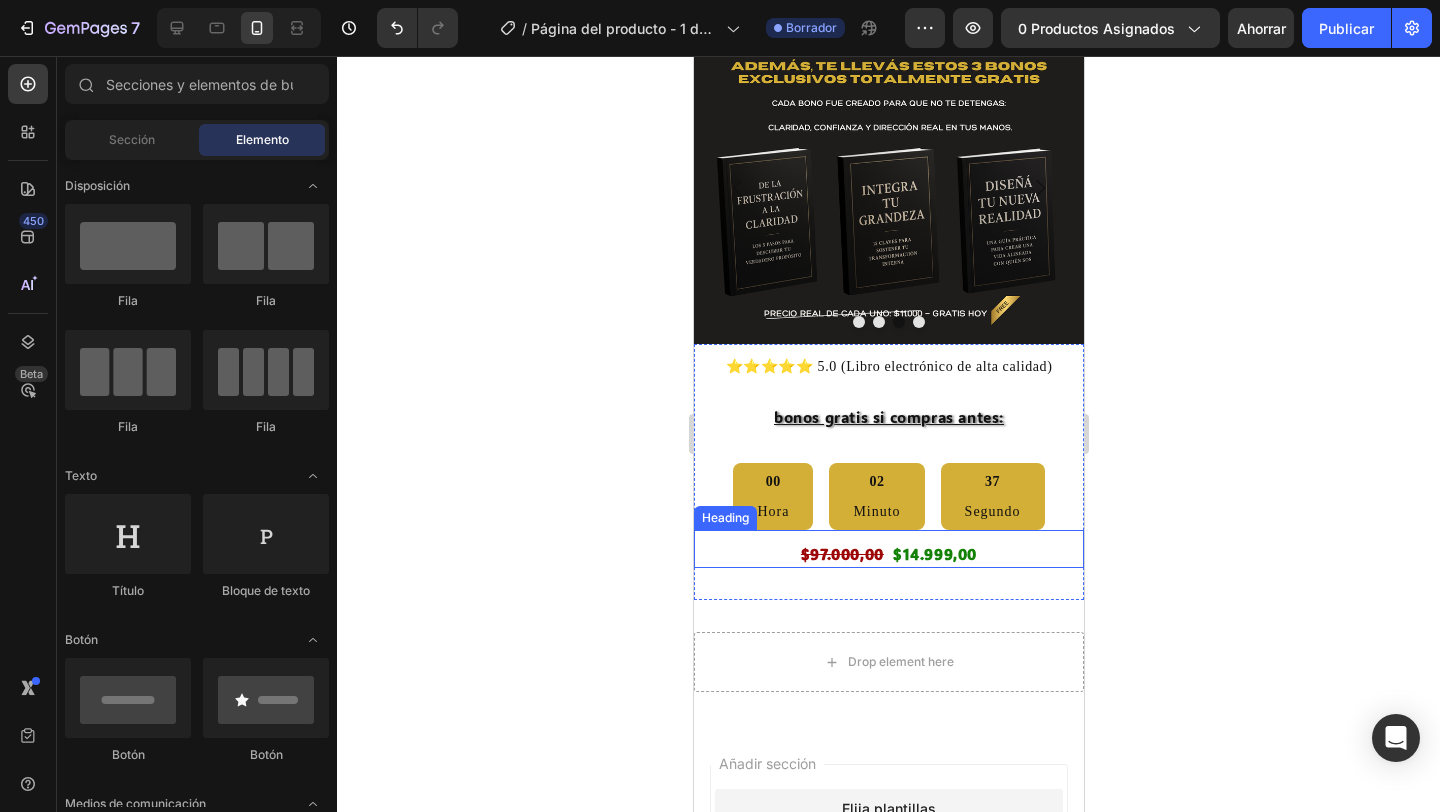 click on "⁠⁠⁠⁠⁠⁠⁠ $97.000,00    $14.999,00" at bounding box center [888, 554] 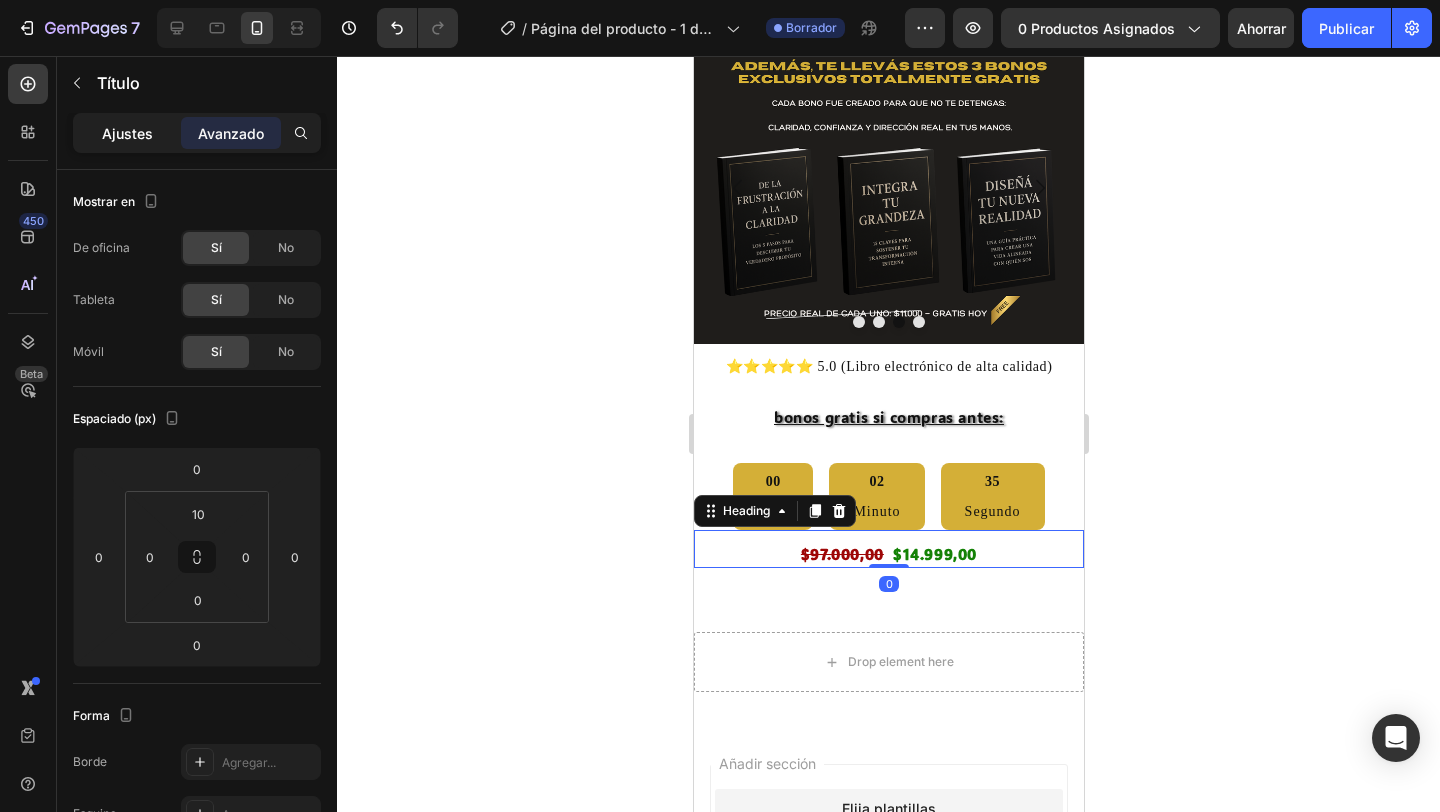 click on "Ajustes" at bounding box center [127, 133] 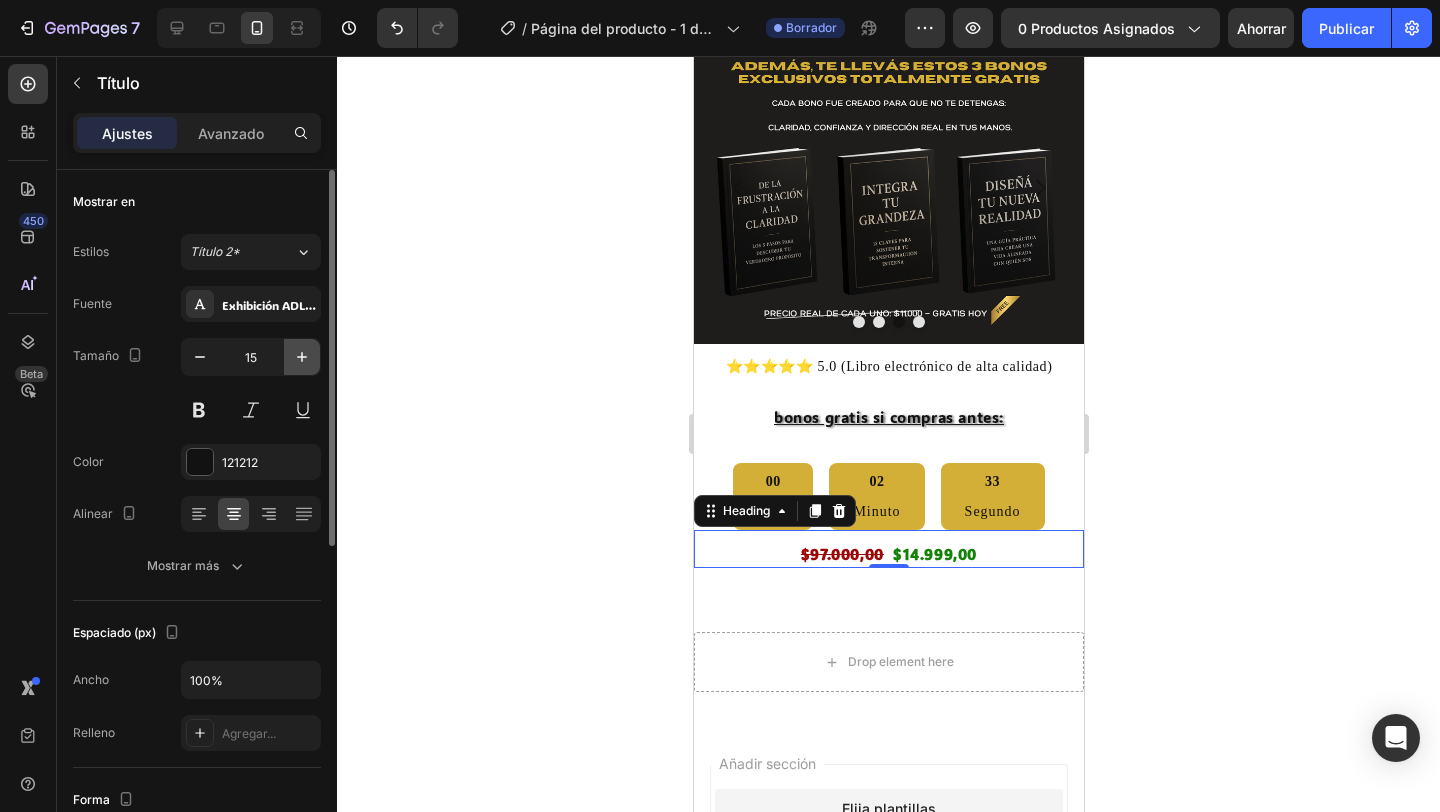 click 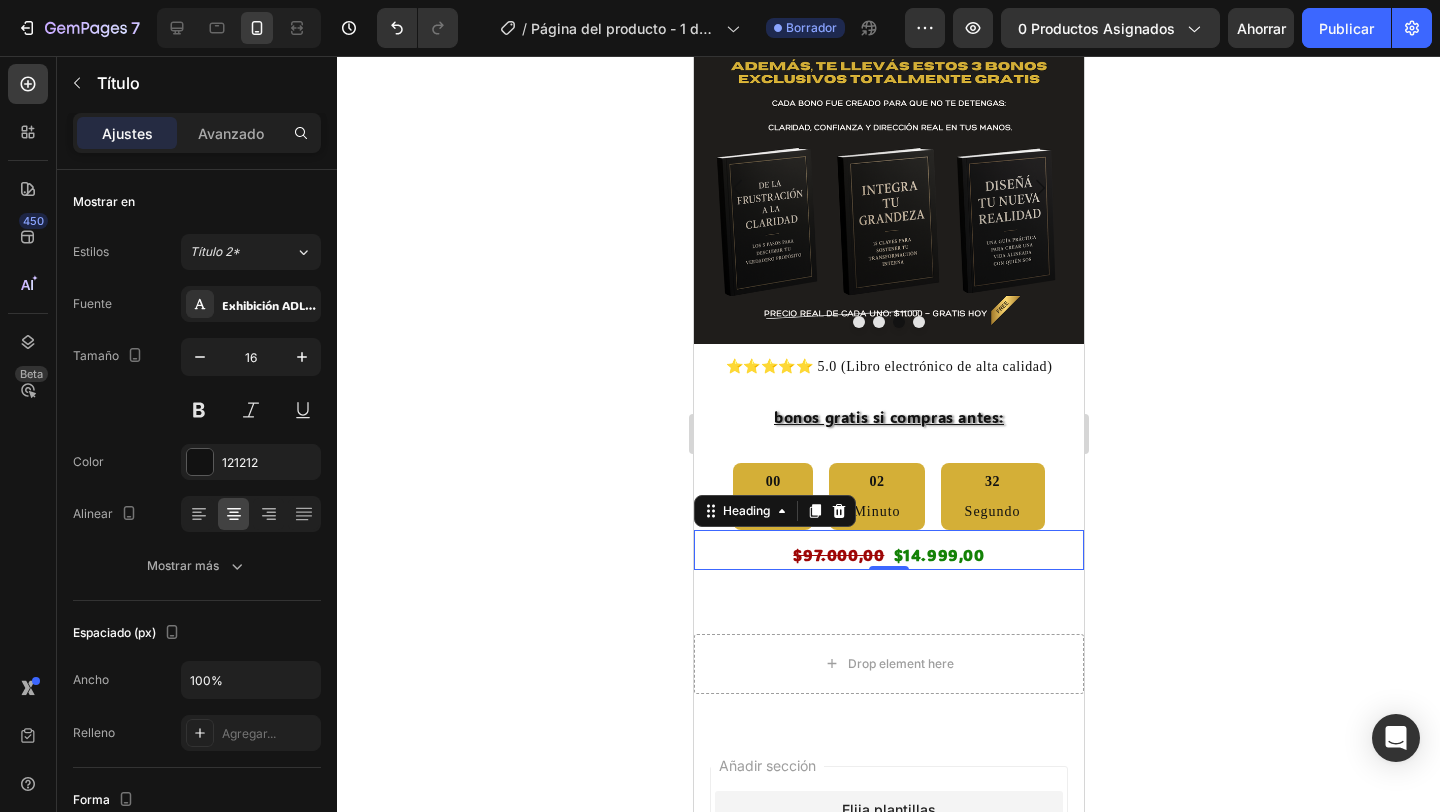 click 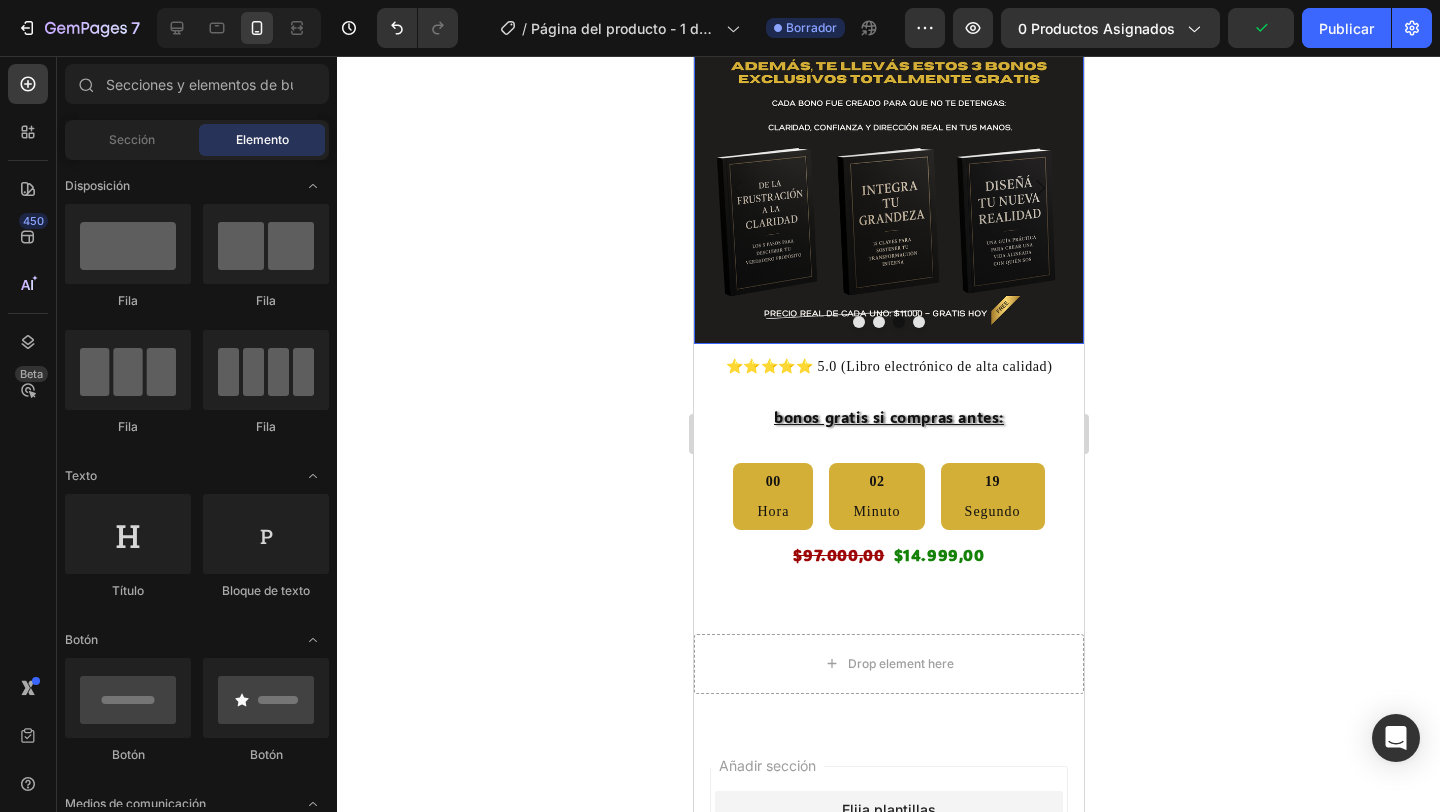 click at bounding box center (737, 188) 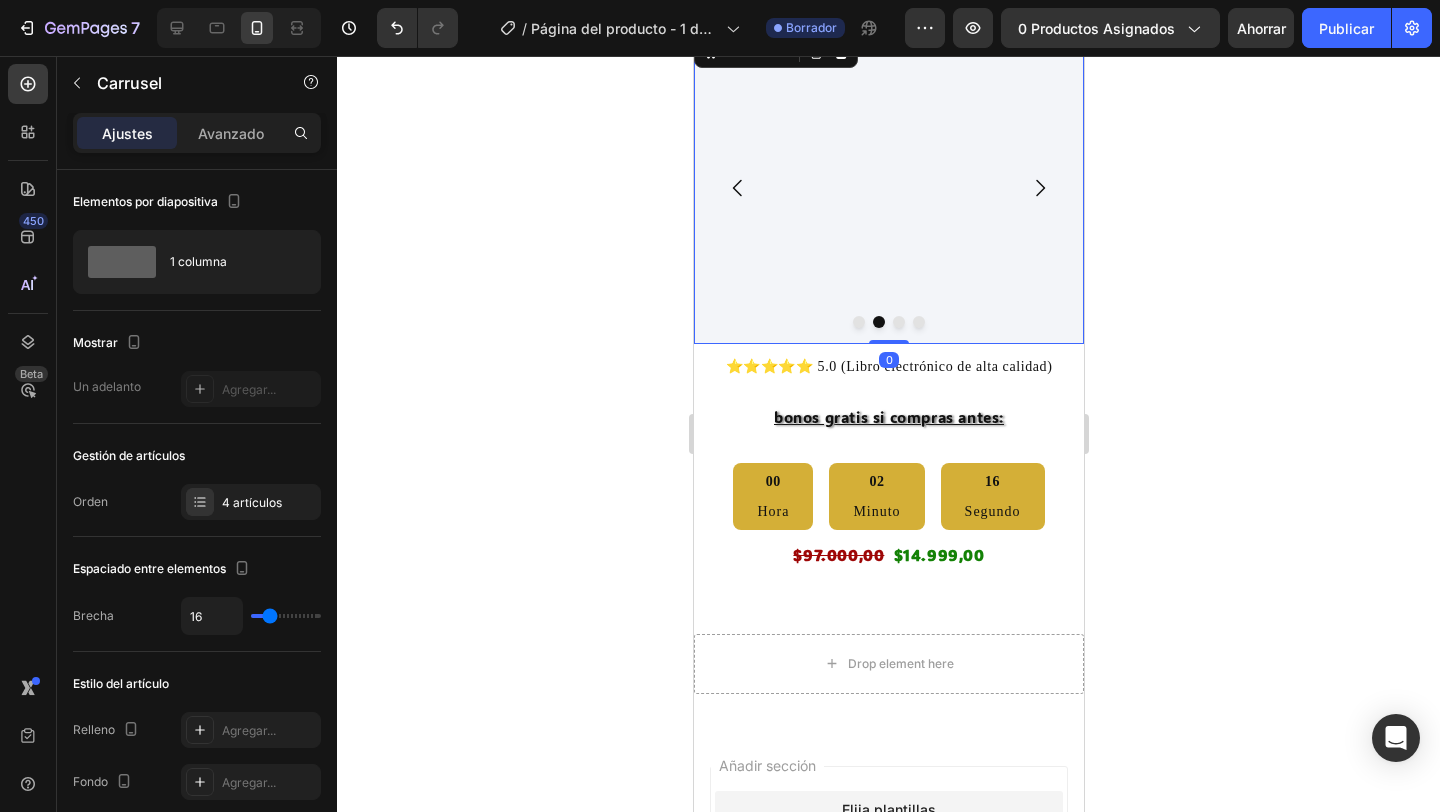 click 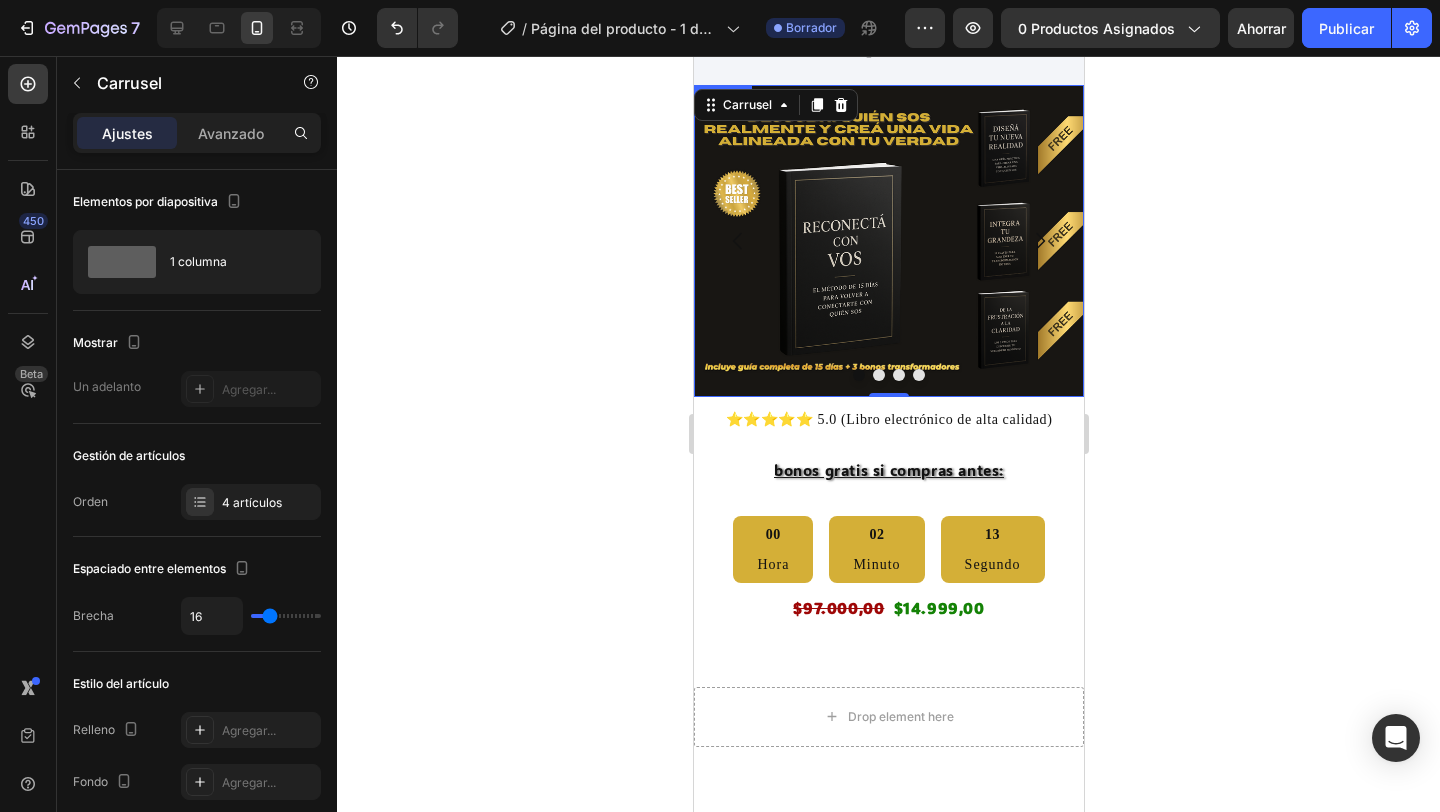 scroll, scrollTop: 145, scrollLeft: 0, axis: vertical 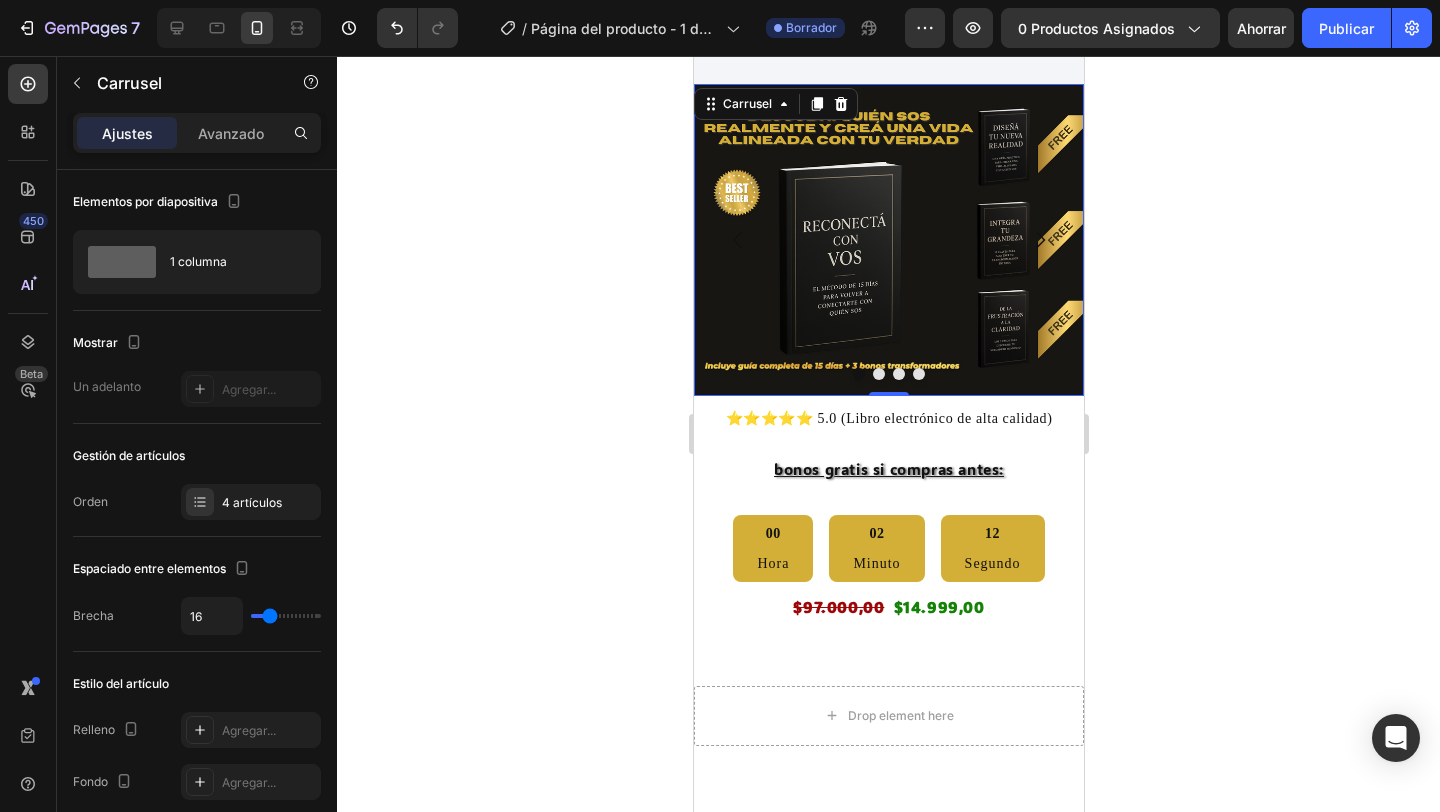 click 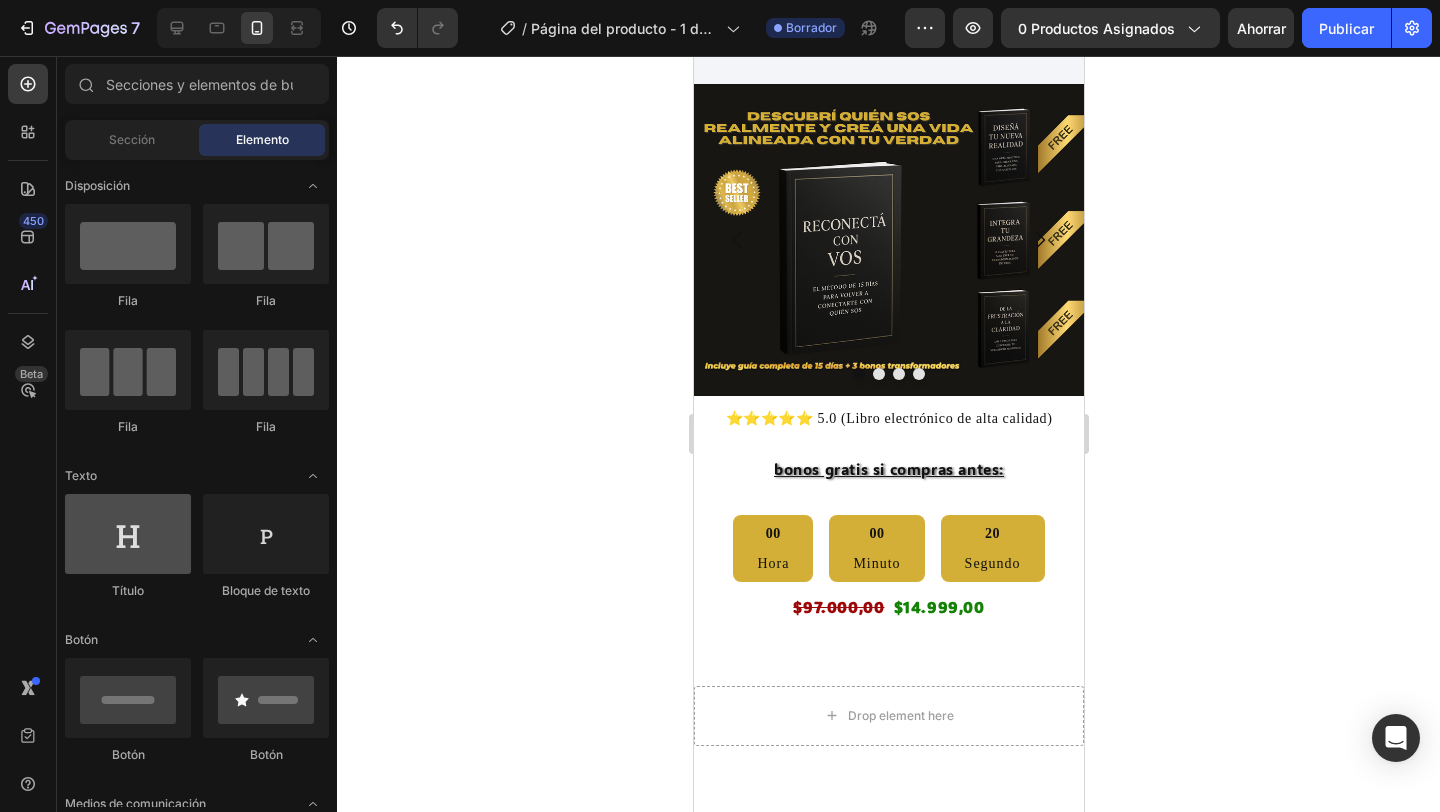 click at bounding box center (128, 534) 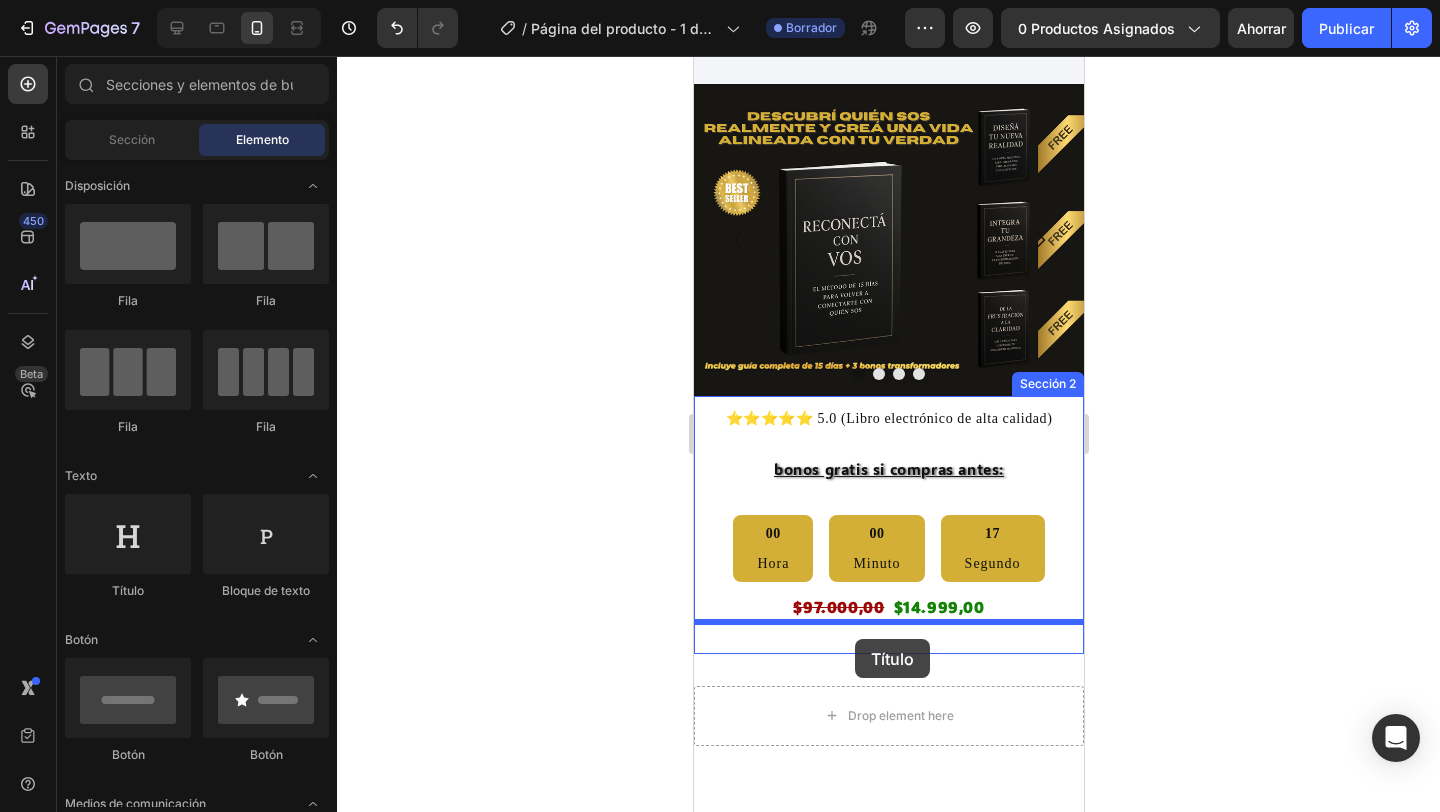 drag, startPoint x: 815, startPoint y: 614, endPoint x: 854, endPoint y: 638, distance: 45.79301 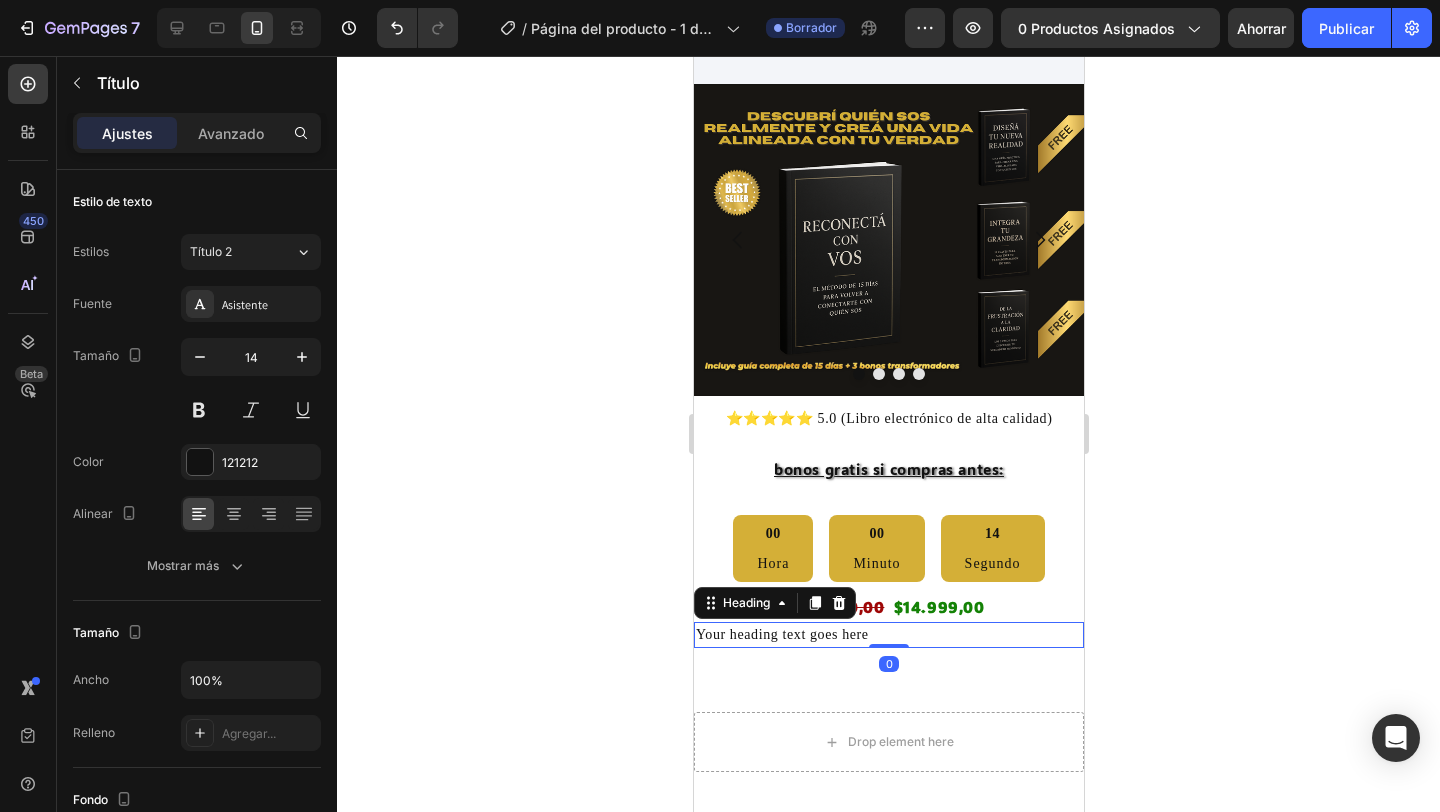 click on "Your heading text goes here" at bounding box center [888, 635] 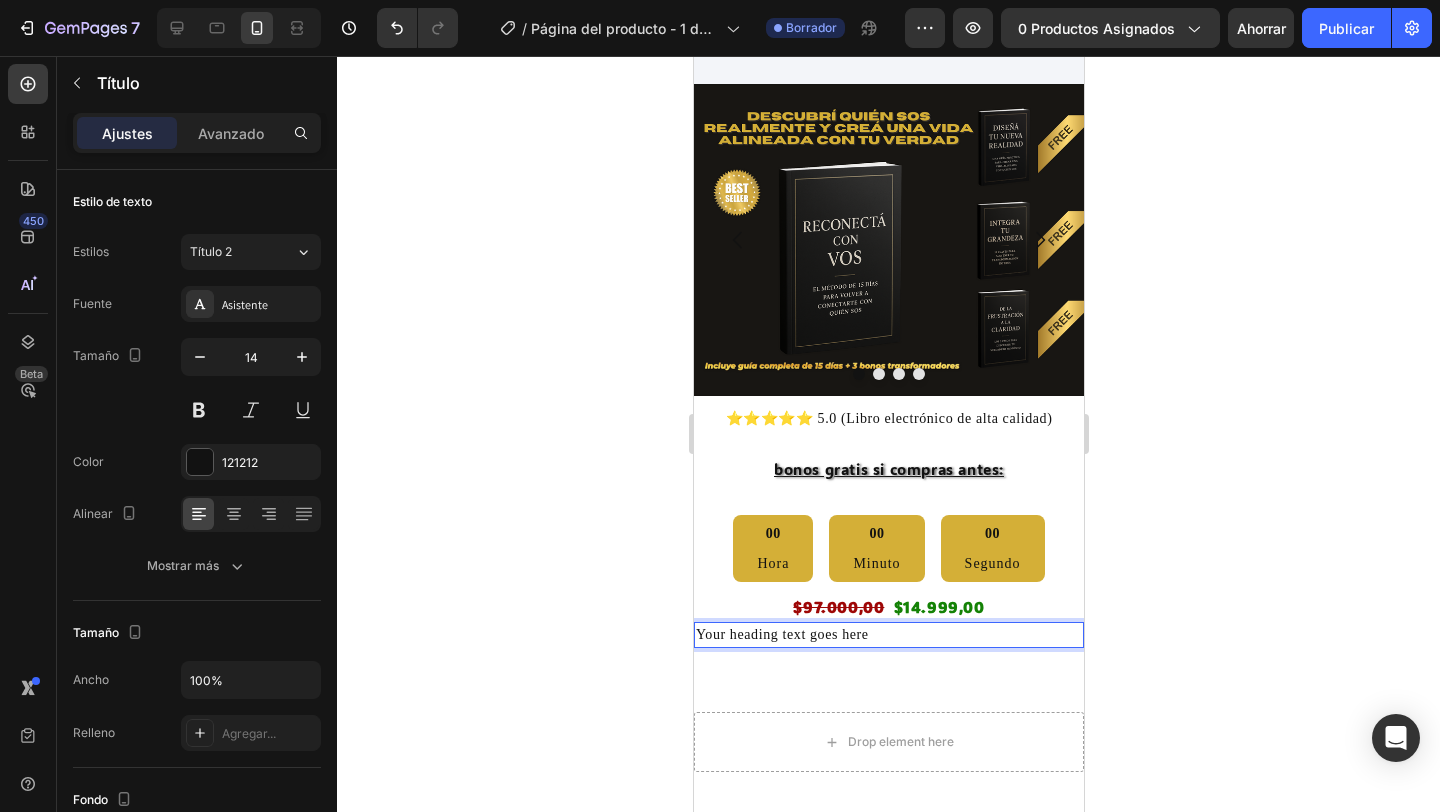 click on "Your heading text goes here" at bounding box center [888, 635] 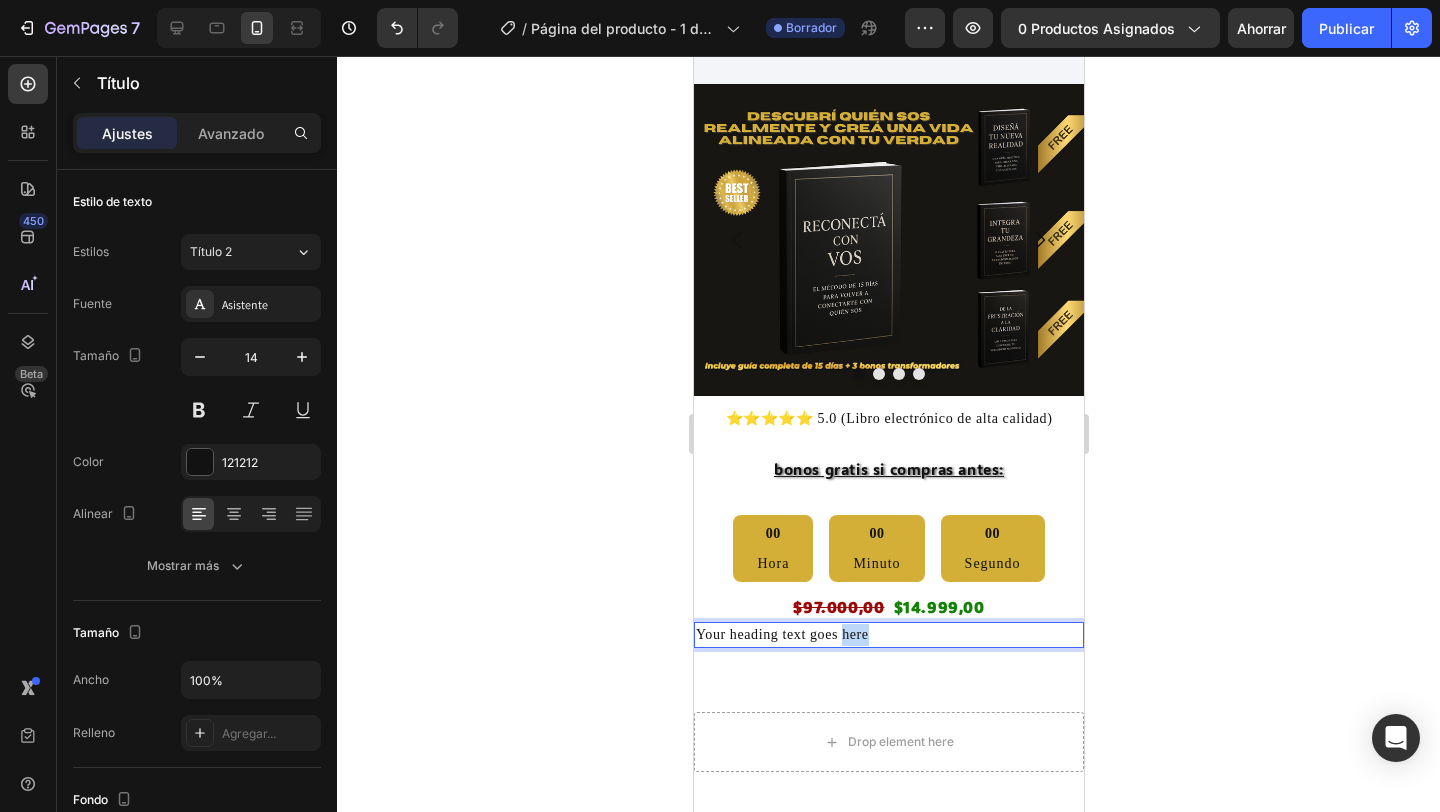 click on "Your heading text goes here" at bounding box center (888, 635) 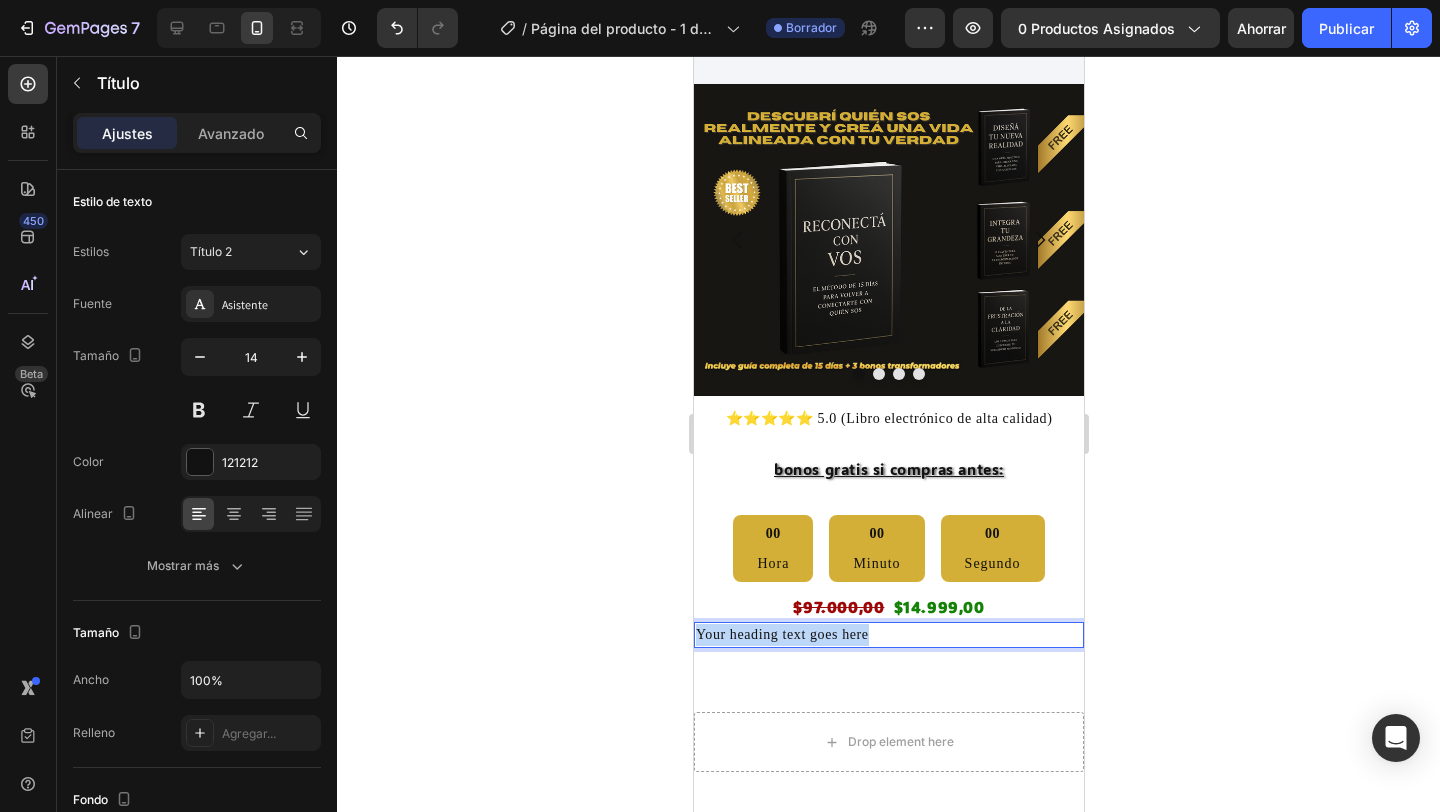 click on "Your heading text goes here" at bounding box center (888, 635) 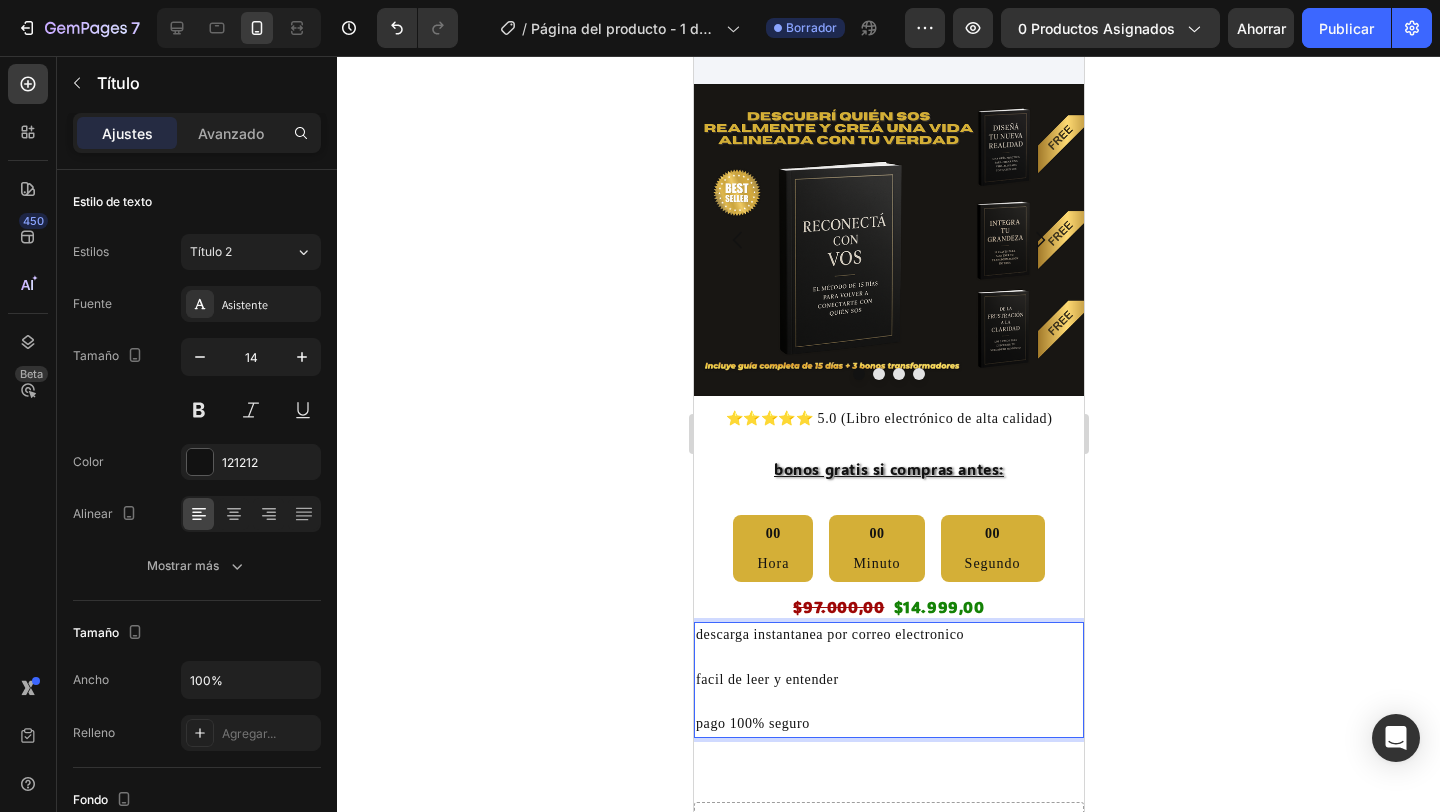 click on "descarga instantanea por correo electronico facil de leer y entender pago 100% seguro" at bounding box center (888, 680) 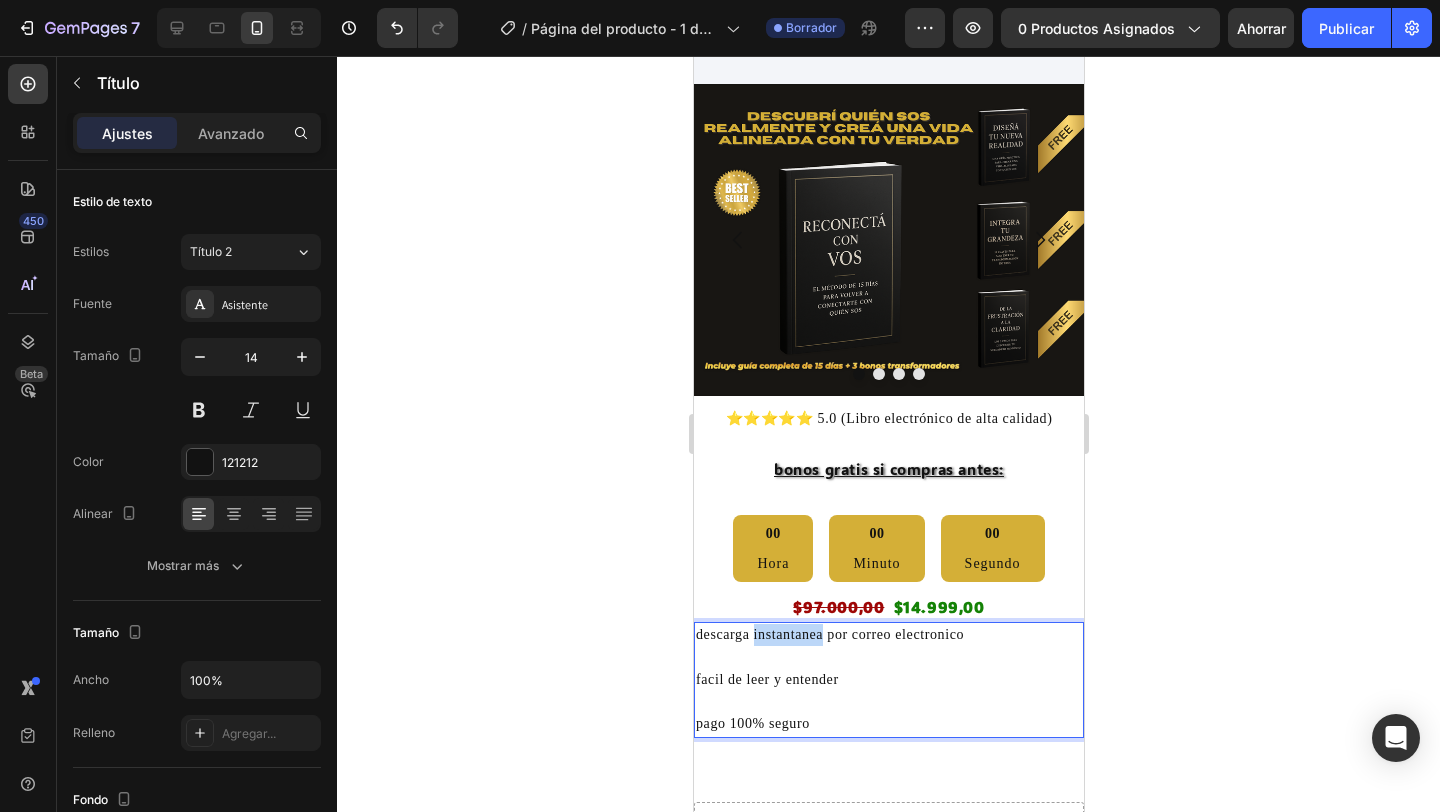 click on "descarga instantanea por correo electronico facil de leer y entender pago 100% seguro" at bounding box center [888, 680] 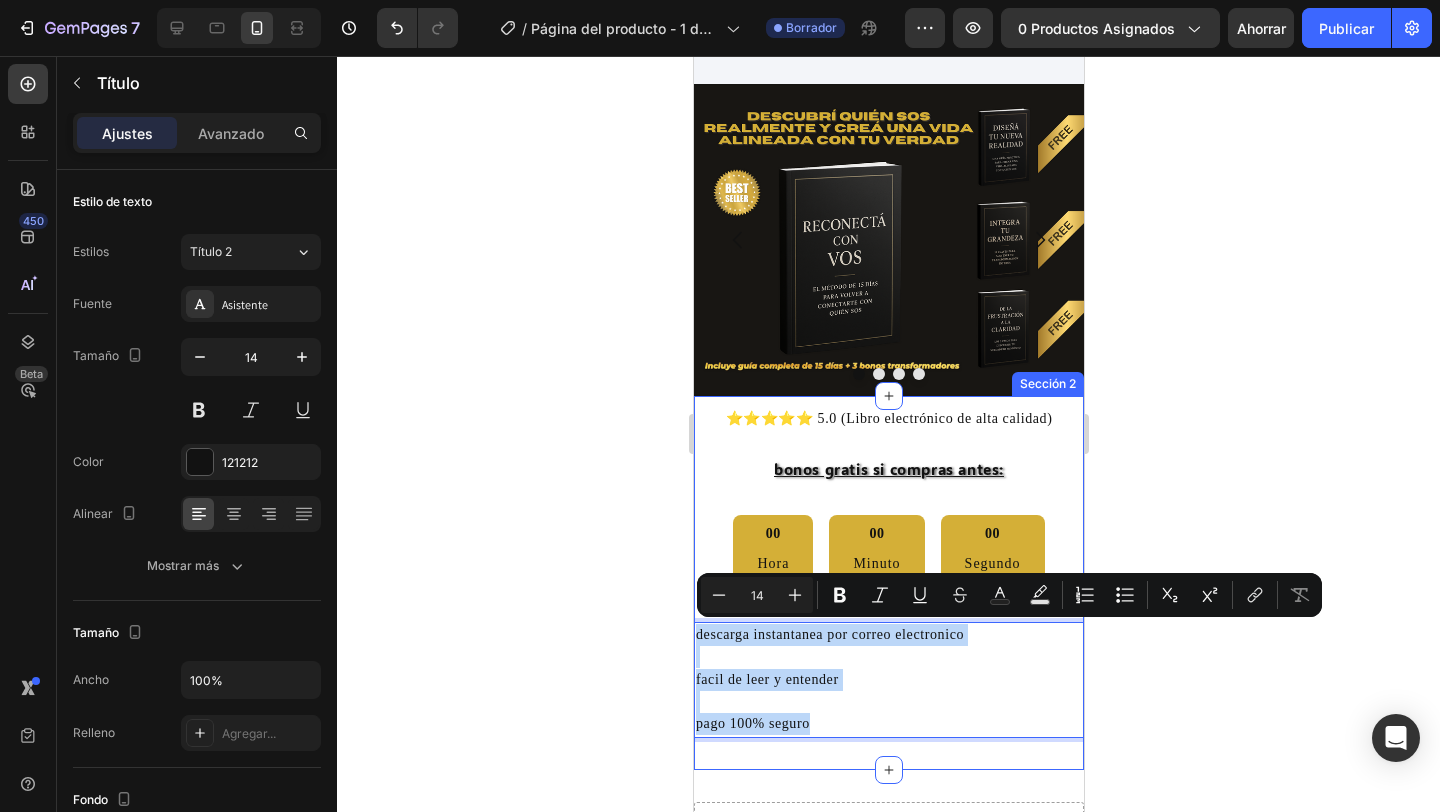 drag, startPoint x: 767, startPoint y: 633, endPoint x: 783, endPoint y: 755, distance: 123.04471 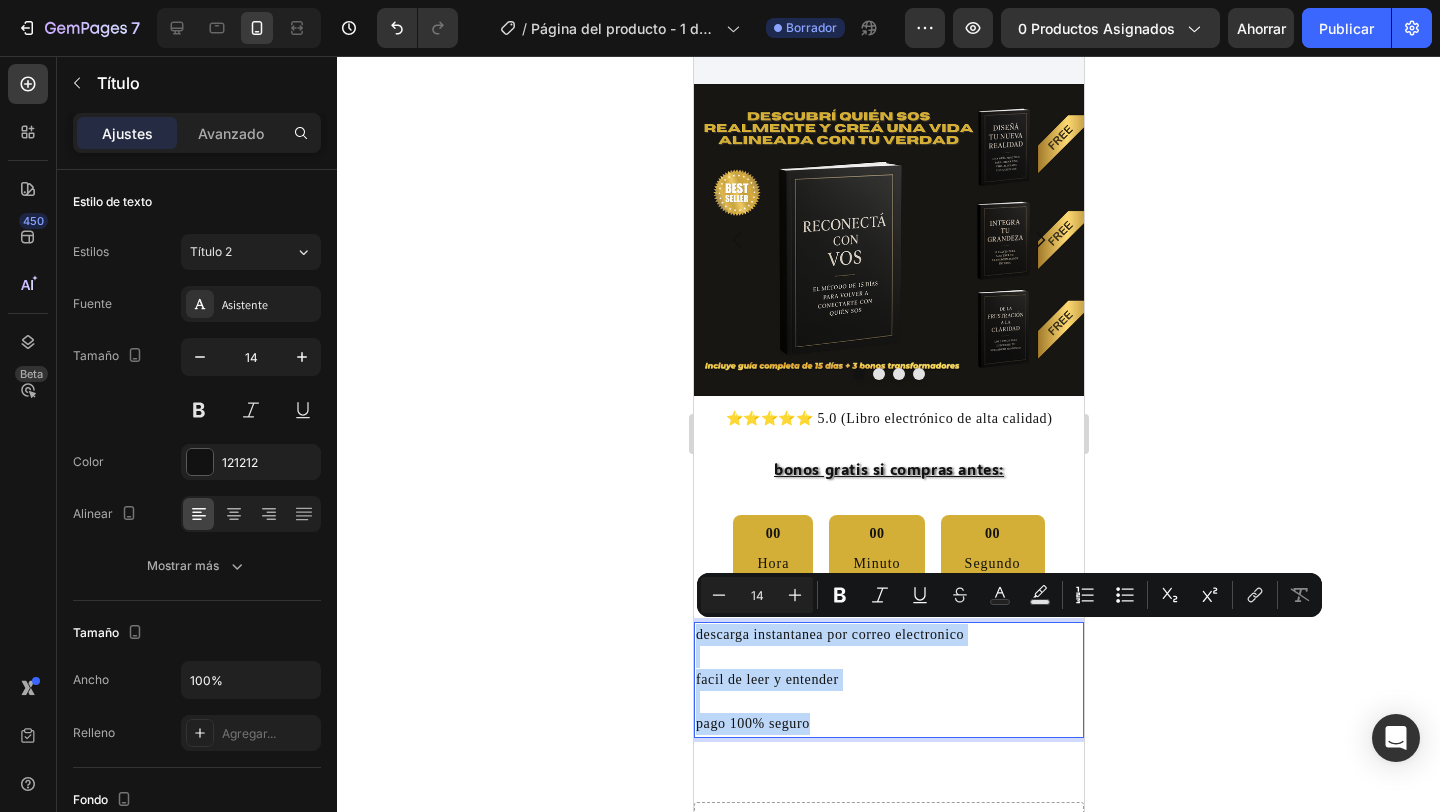 click on "descarga instantanea por correo electronico facil de leer y entender pago 100% seguro" at bounding box center (888, 680) 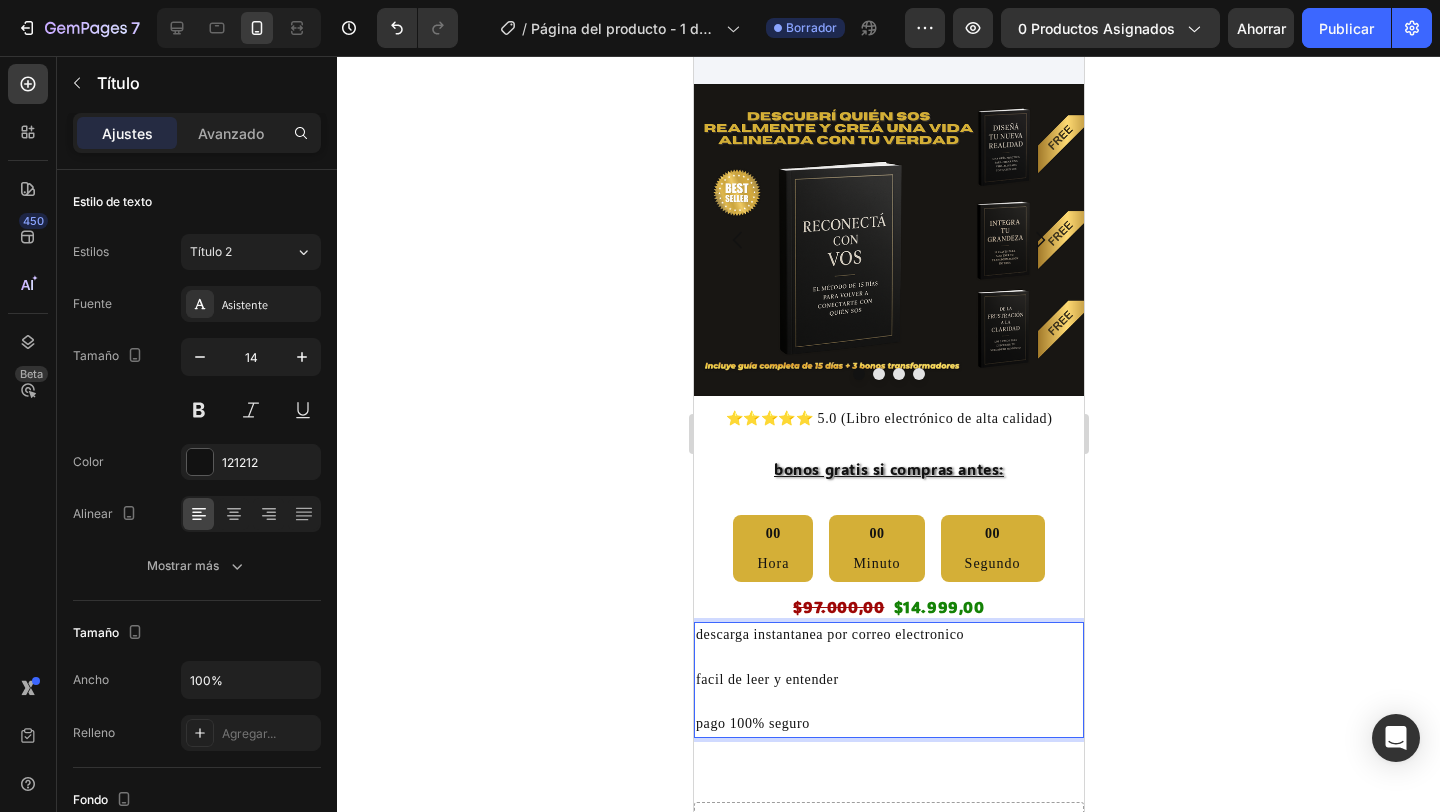 click on "descarga instantanea por correo electronico facil de leer y entender pago 100% seguro" at bounding box center [888, 680] 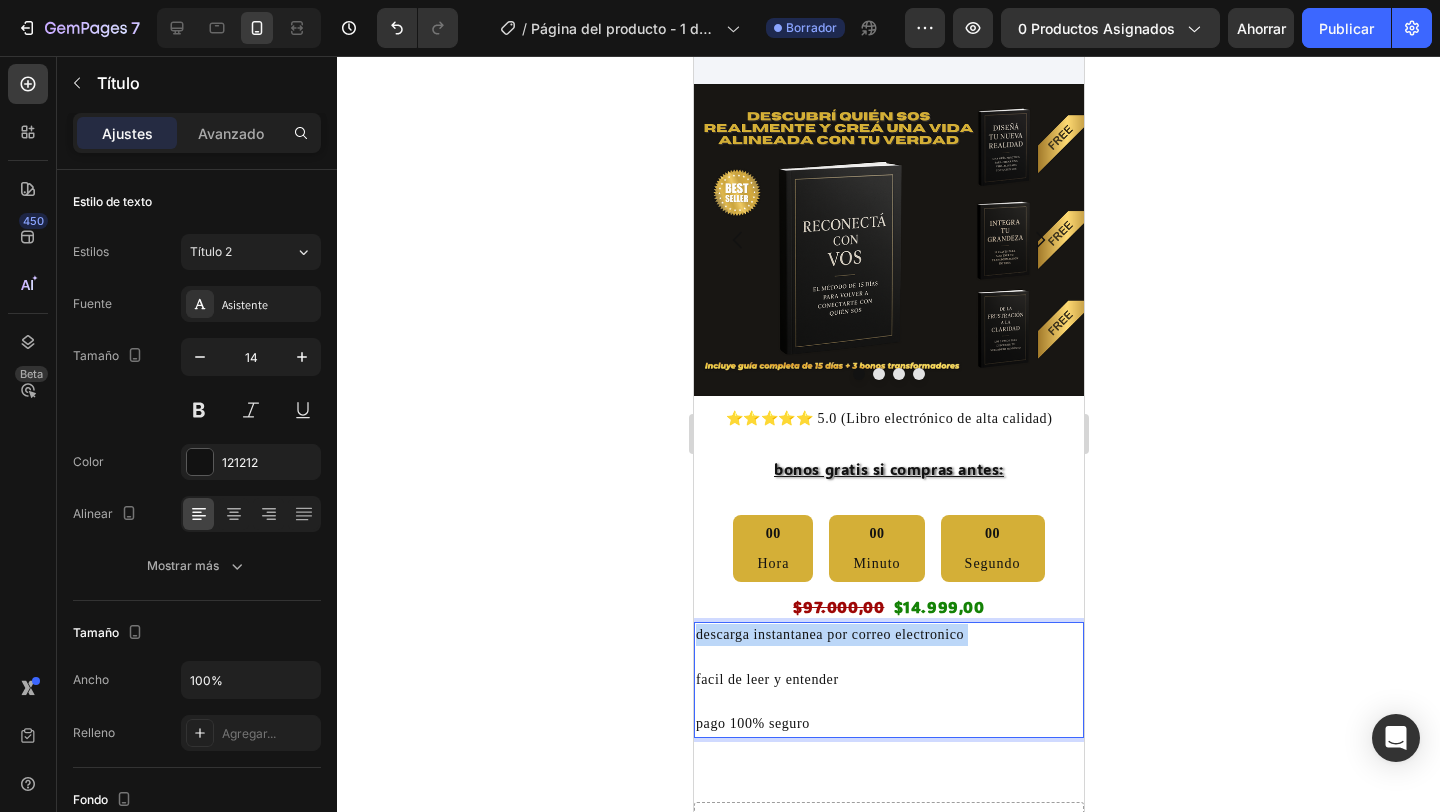click on "descarga instantanea por correo electronico facil de leer y entender pago 100% seguro" at bounding box center [888, 680] 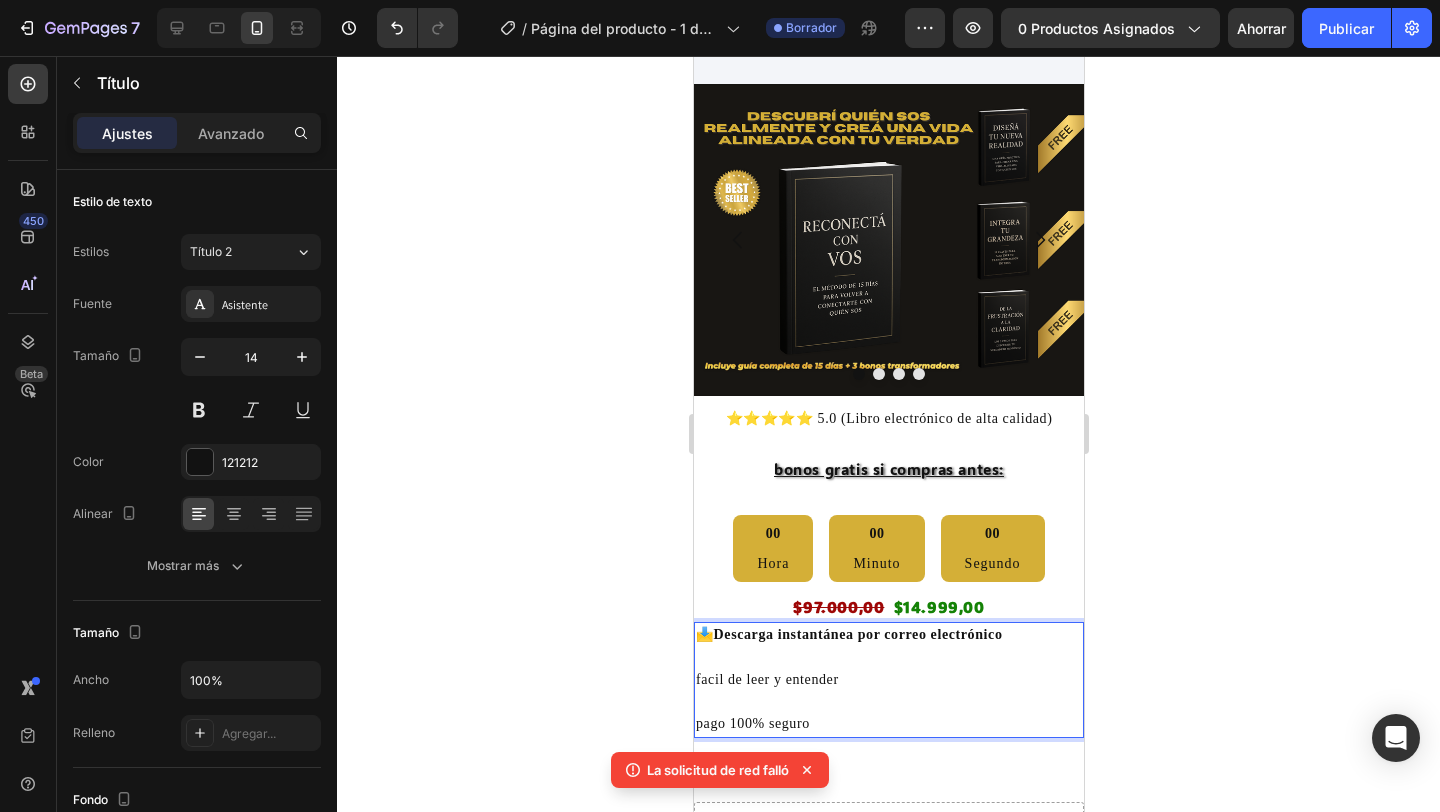 click on "📩  Descarga instantánea por correo electrónico ⁠⁠⁠⁠⁠⁠⁠ facil de leer y entender pago 100% seguro" at bounding box center (888, 680) 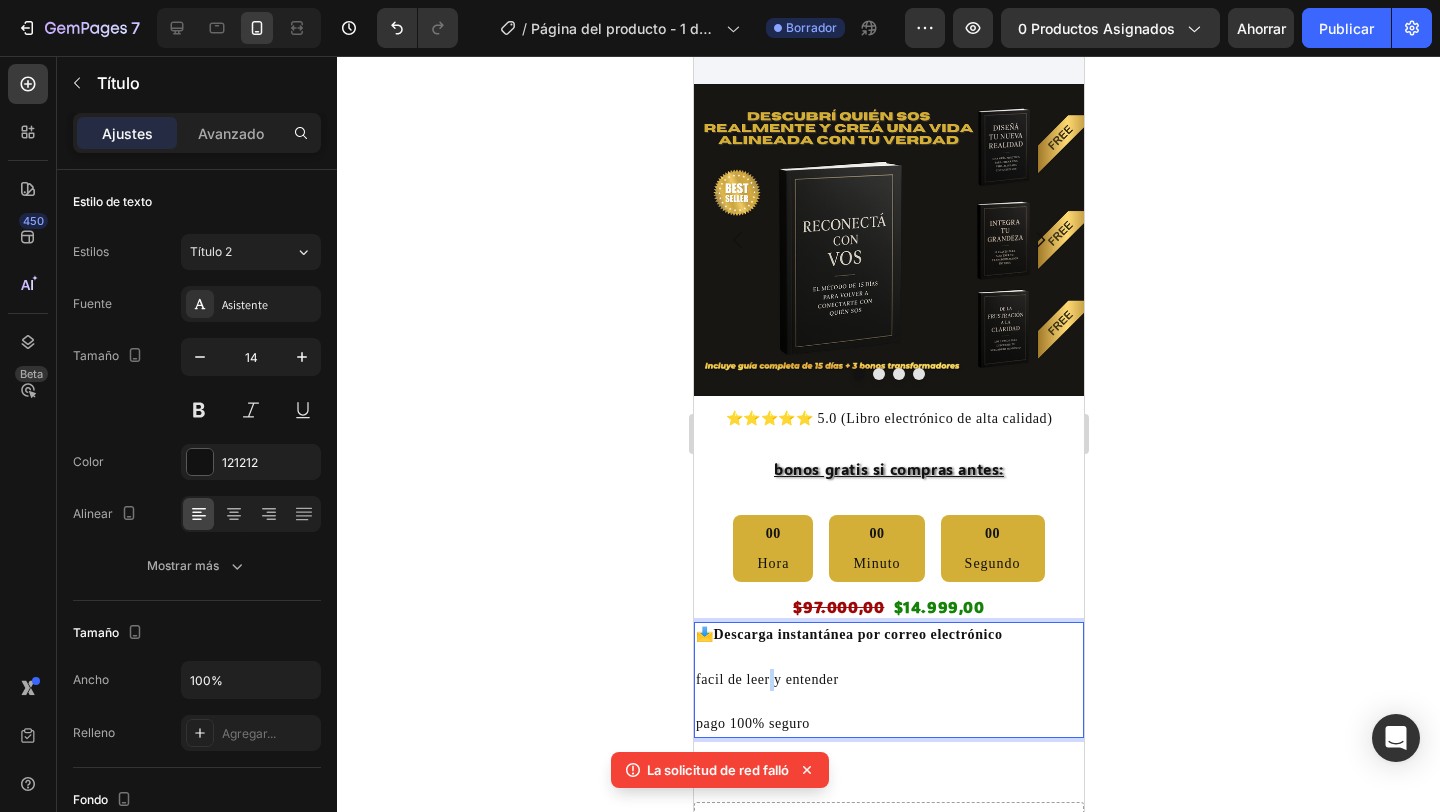 click on "📩  Descarga instantánea por correo electrónico facil de leer y entender pago 100% seguro" at bounding box center [888, 680] 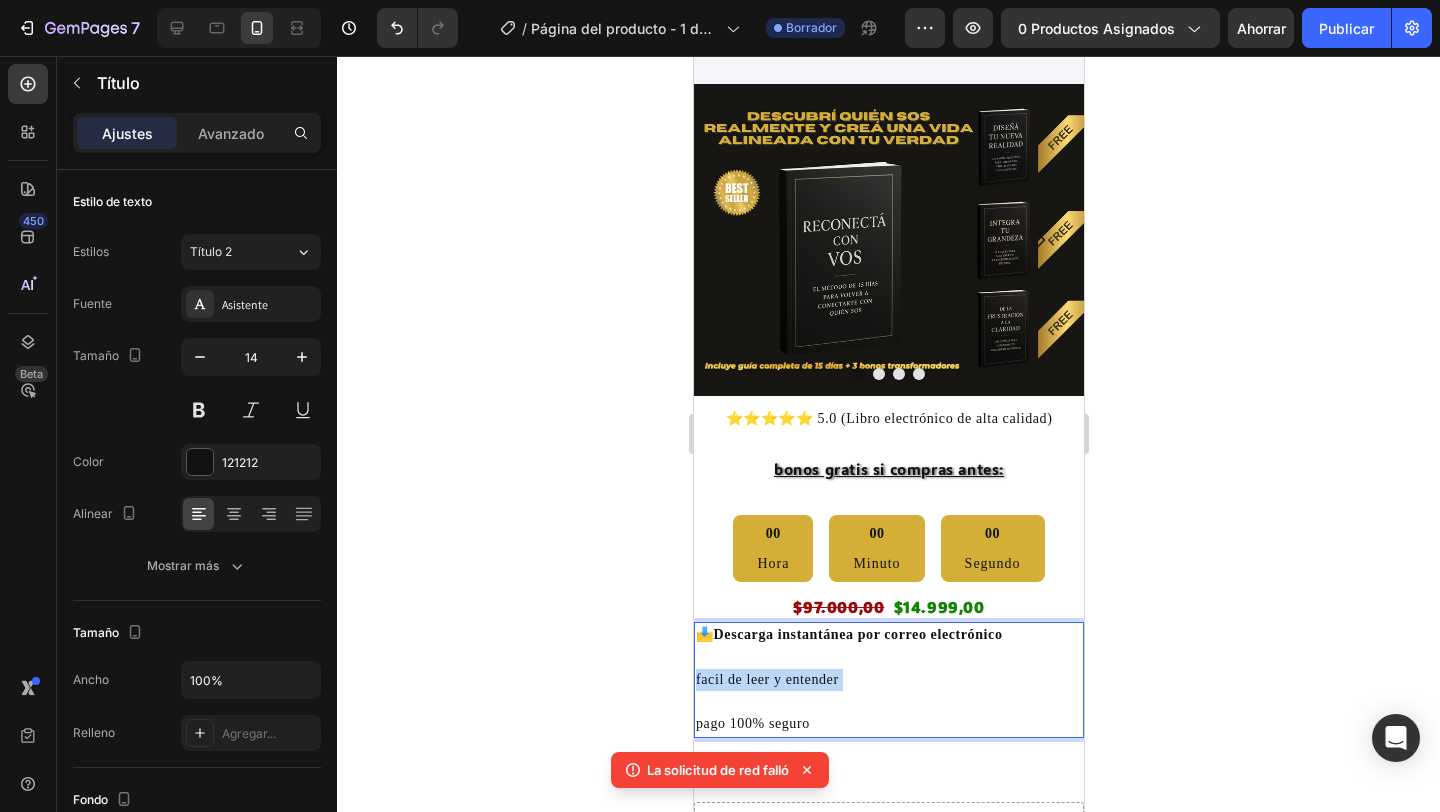 click on "📩  Descarga instantánea por correo electrónico facil de leer y entender pago 100% seguro" at bounding box center (888, 680) 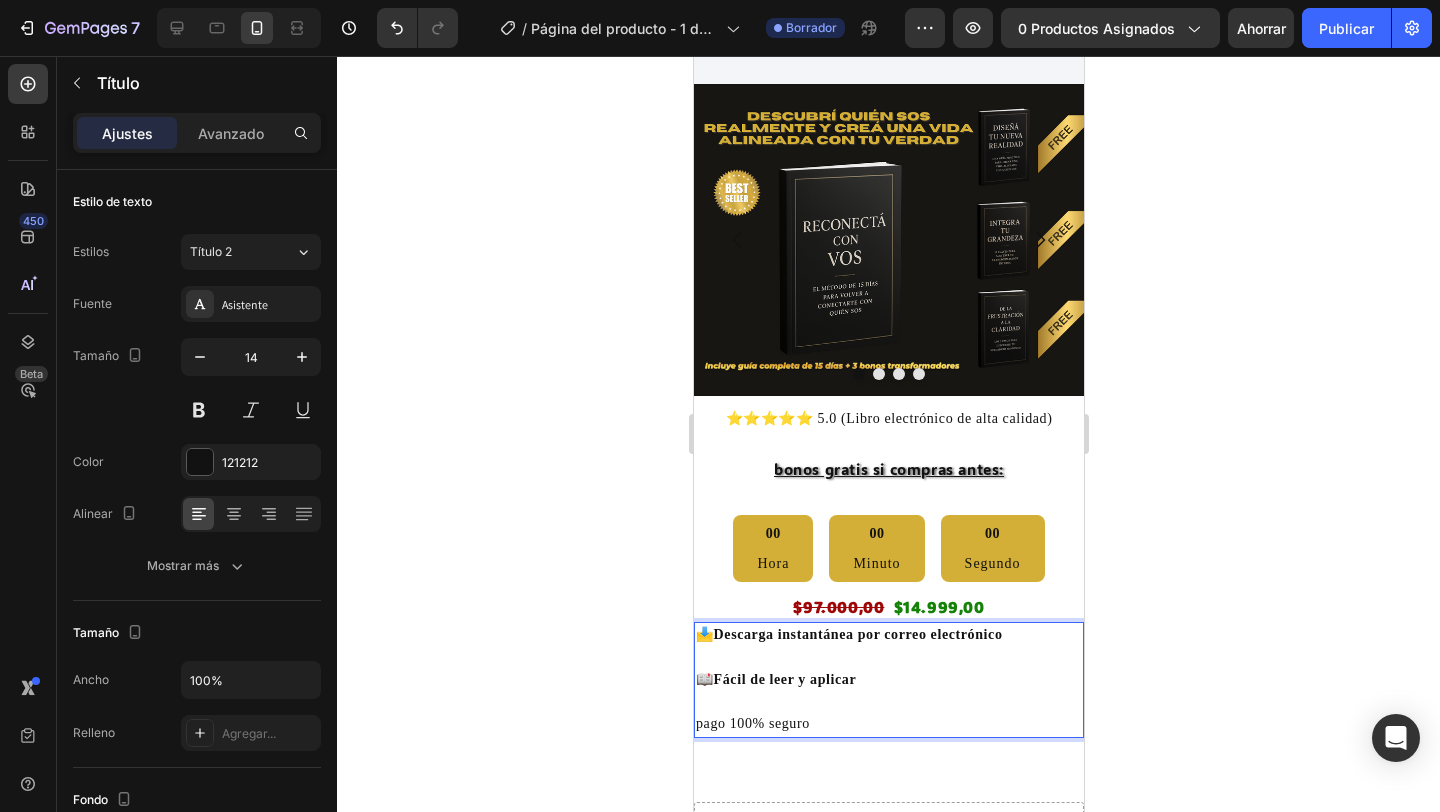 click on "📩  Descarga instantánea por correo electrónico 📖  Fácil de leer y aplicar ⁠⁠⁠⁠⁠⁠⁠ pago 100% seguro" at bounding box center [888, 680] 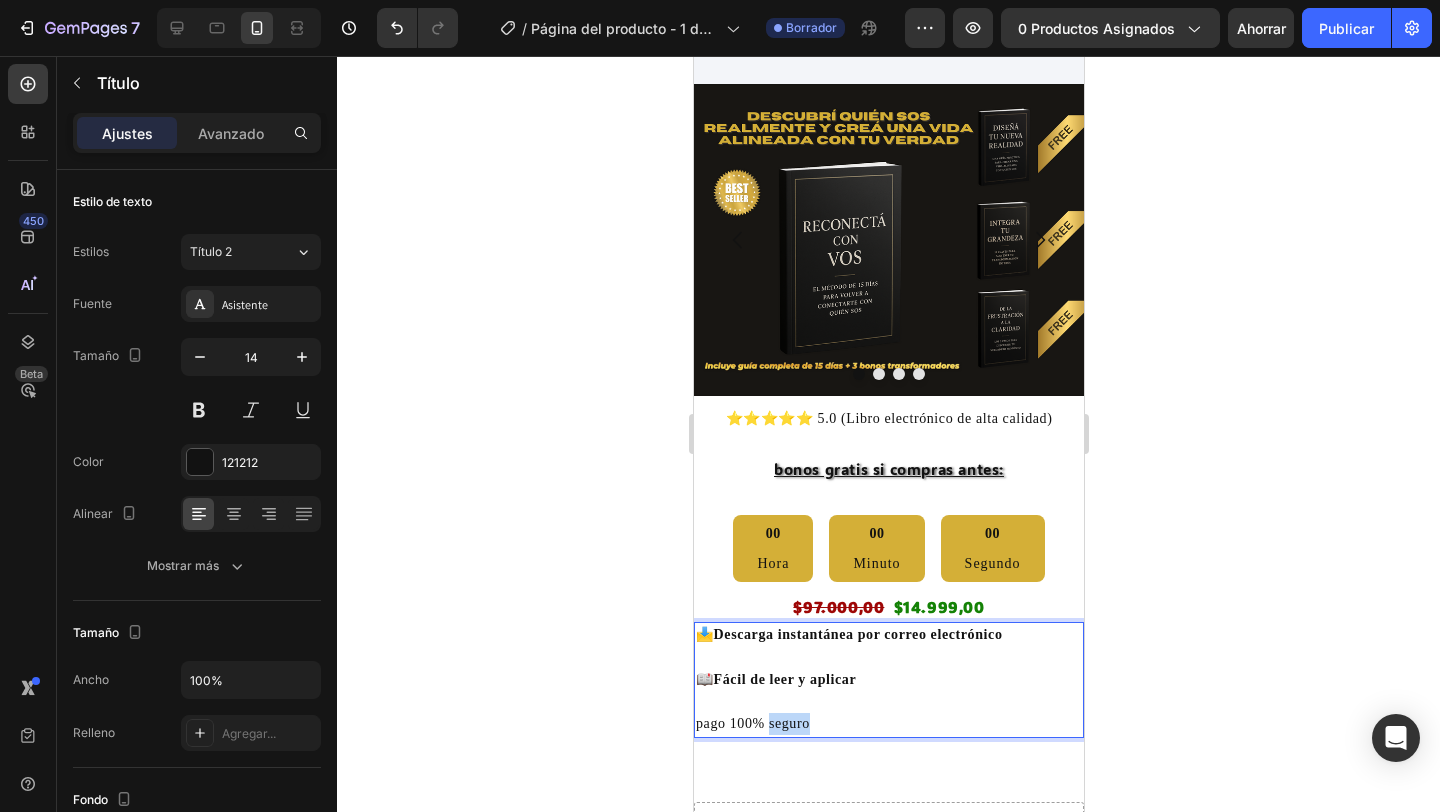 click on "📩  Descarga instantánea por correo electrónico 📖  Fácil de leer y aplicar ⁠⁠⁠⁠⁠⁠⁠ pago 100% seguro" at bounding box center (888, 680) 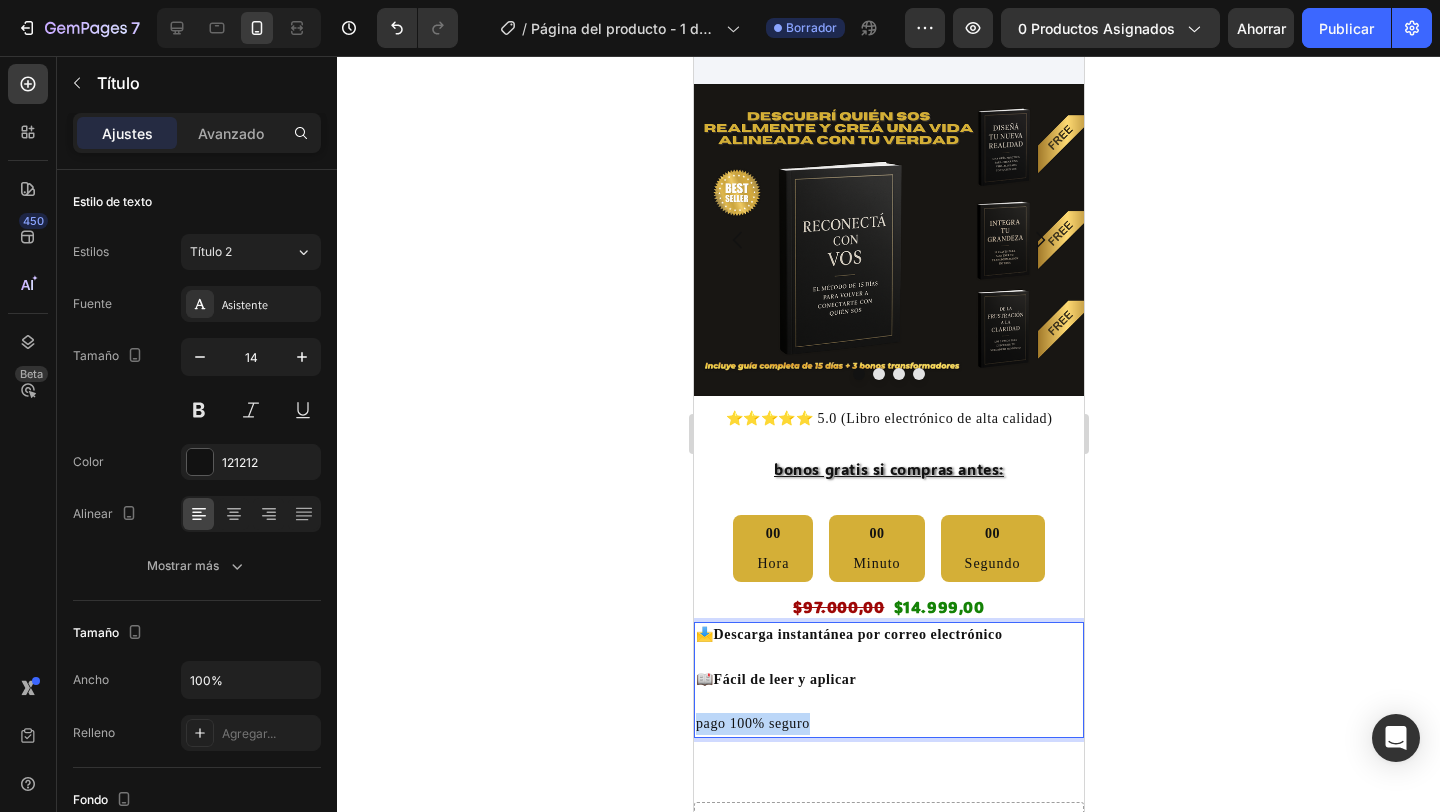 click on "📩  Descarga instantánea por correo electrónico 📖  Fácil de leer y aplicar pago 100% seguro" at bounding box center [888, 680] 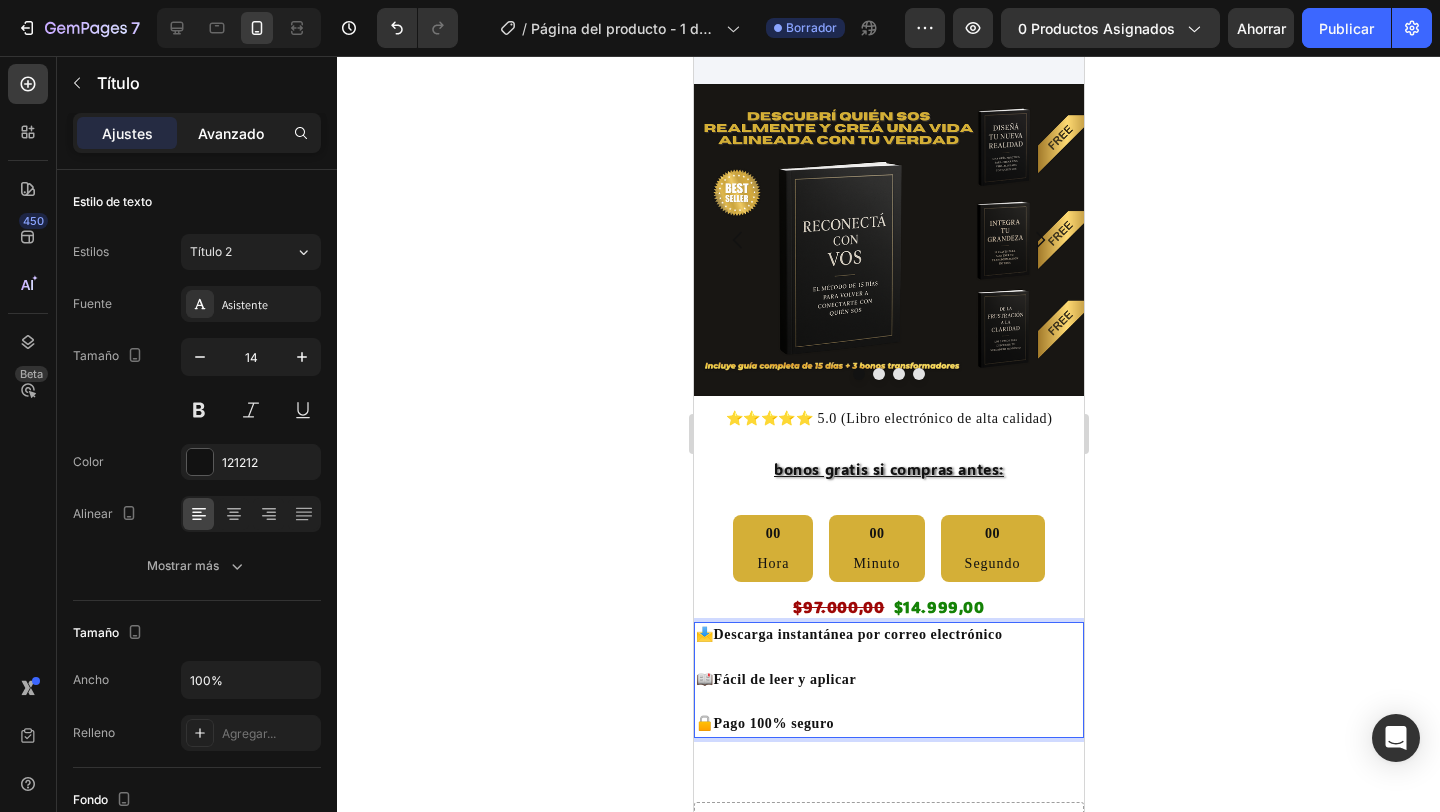 click on "Avanzado" at bounding box center (231, 133) 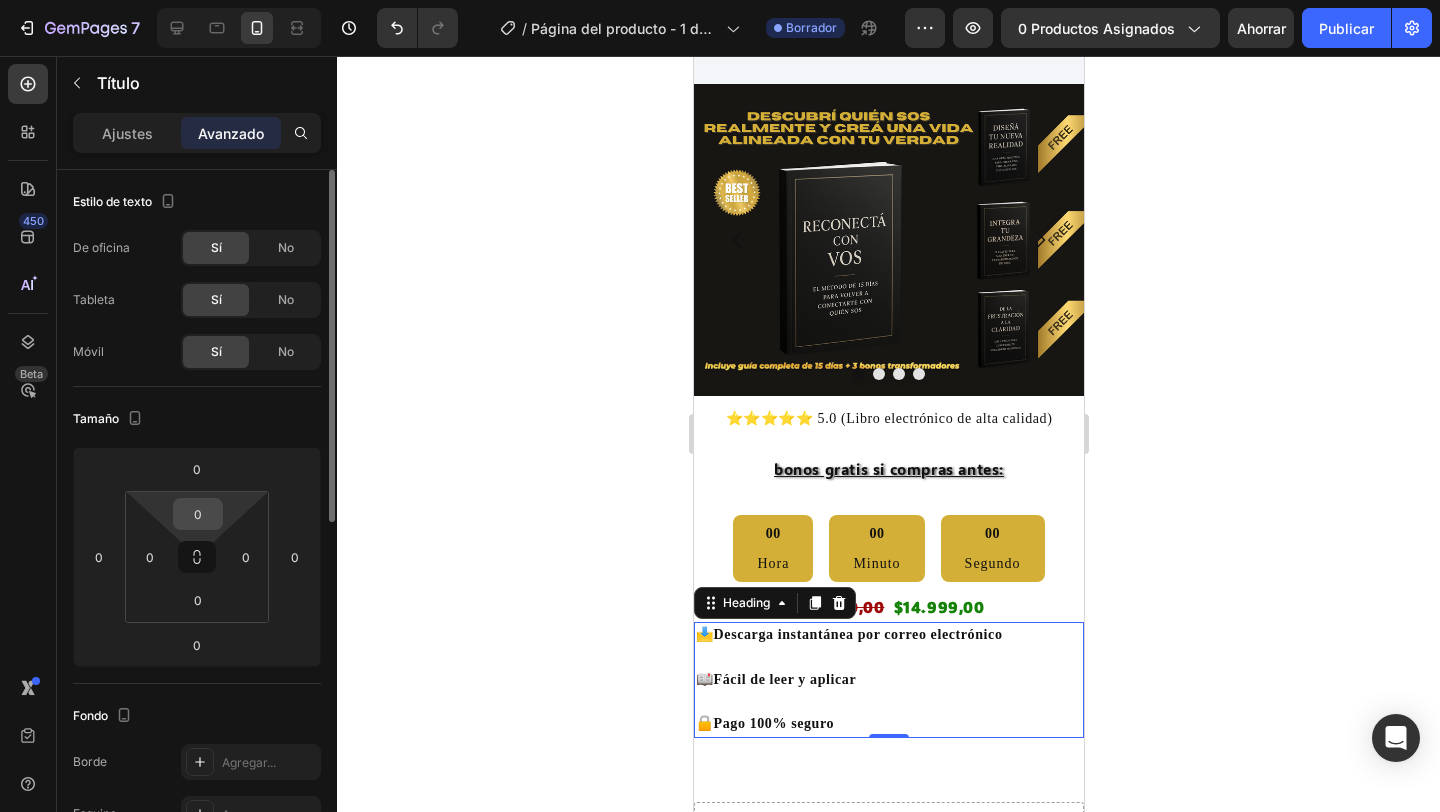 click on "0" at bounding box center [198, 514] 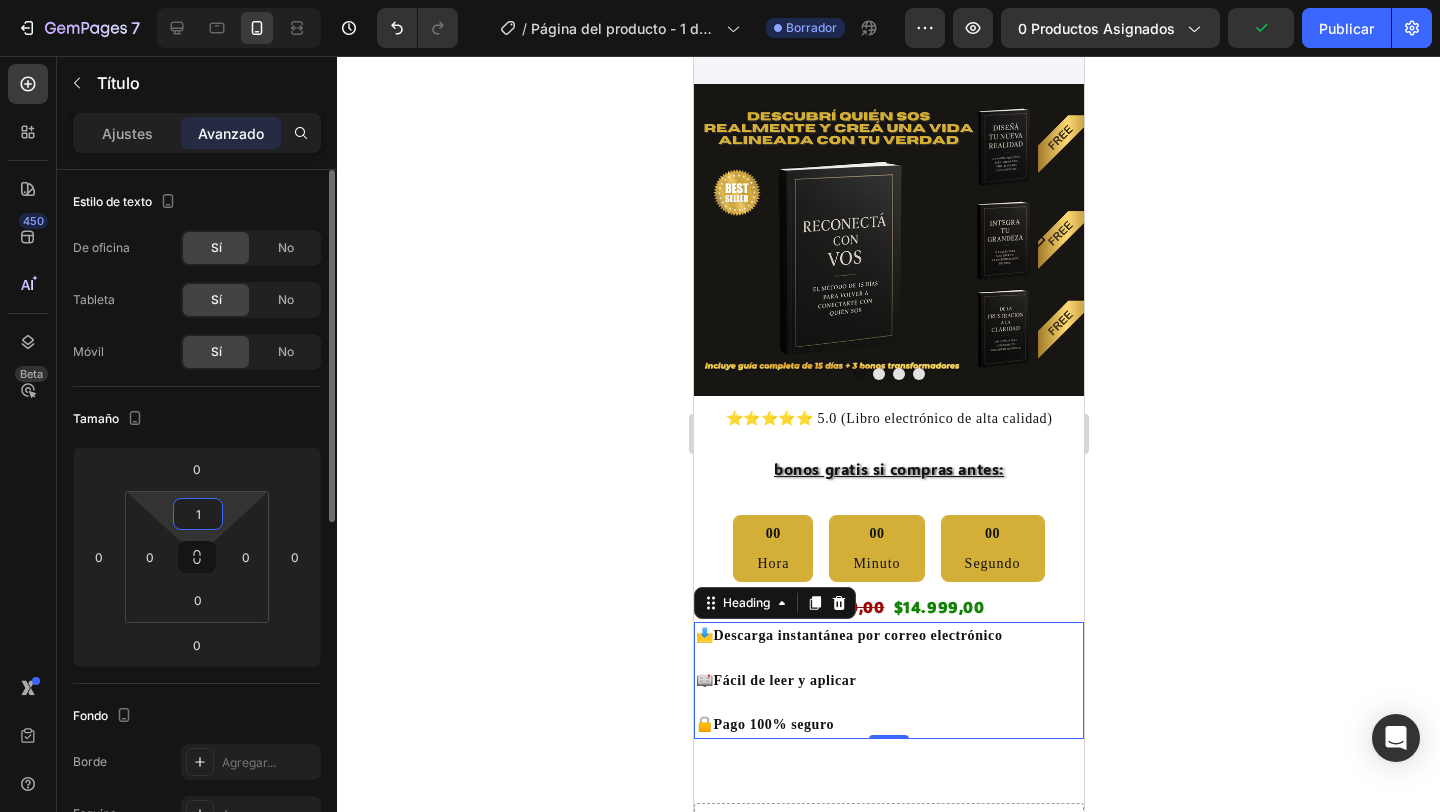 type on "15" 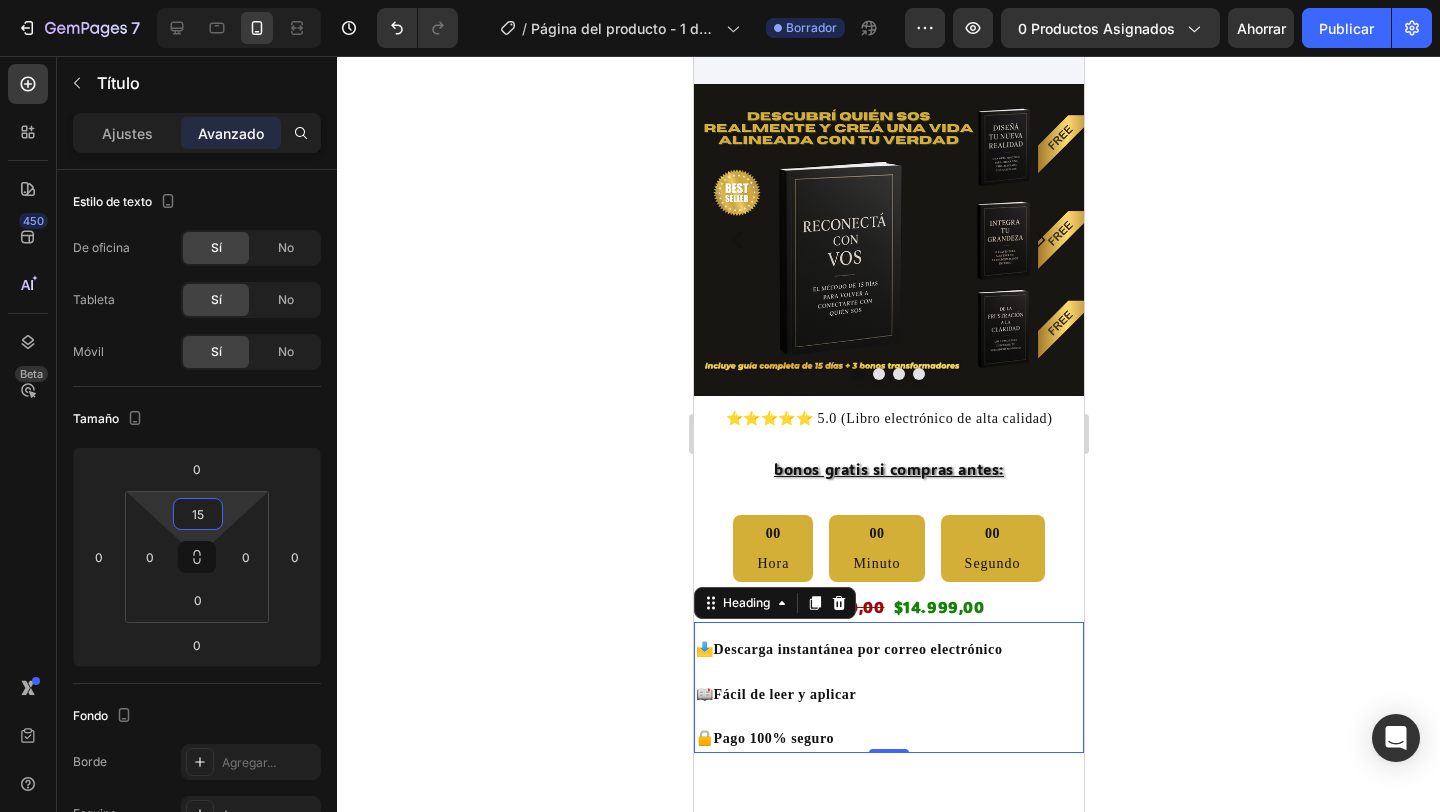 click 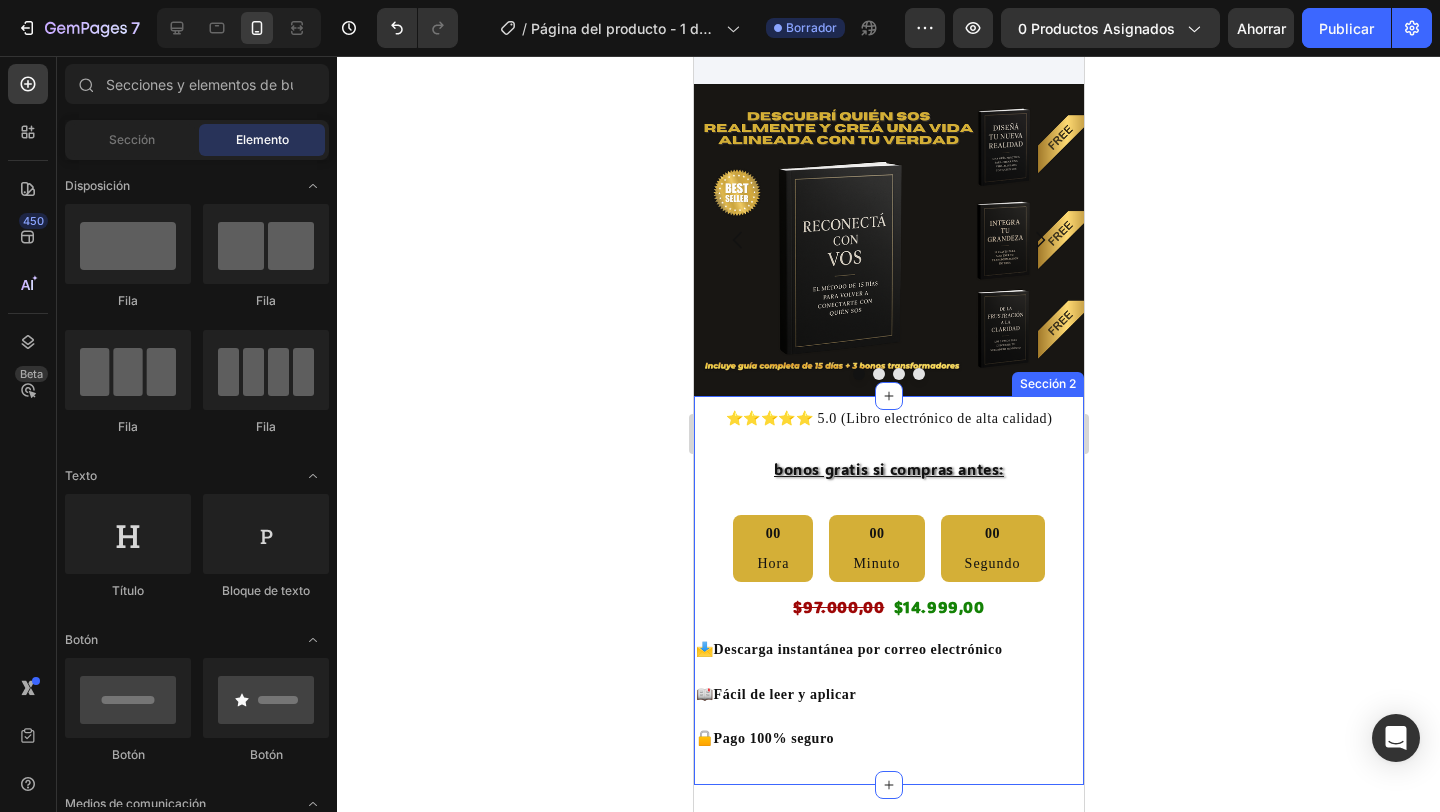 click on "⭐️⭐️⭐️⭐️⭐️ 5.0 (Libro electrónico de alta calidad)   Título bonos gratis si compras antes: Título Fila Fila 00 Hora 00 Minuto 00 Segundo Temporizador de cuenta regresiva ⁠⁠⁠⁠⁠⁠⁠ $97.000,00    $14.999,00 Heading 📩  Descarga instantánea por correo electrónico 📖  Fácil de leer y aplicar 🔒  Pago 100% seguro Heading" at bounding box center (888, 579) 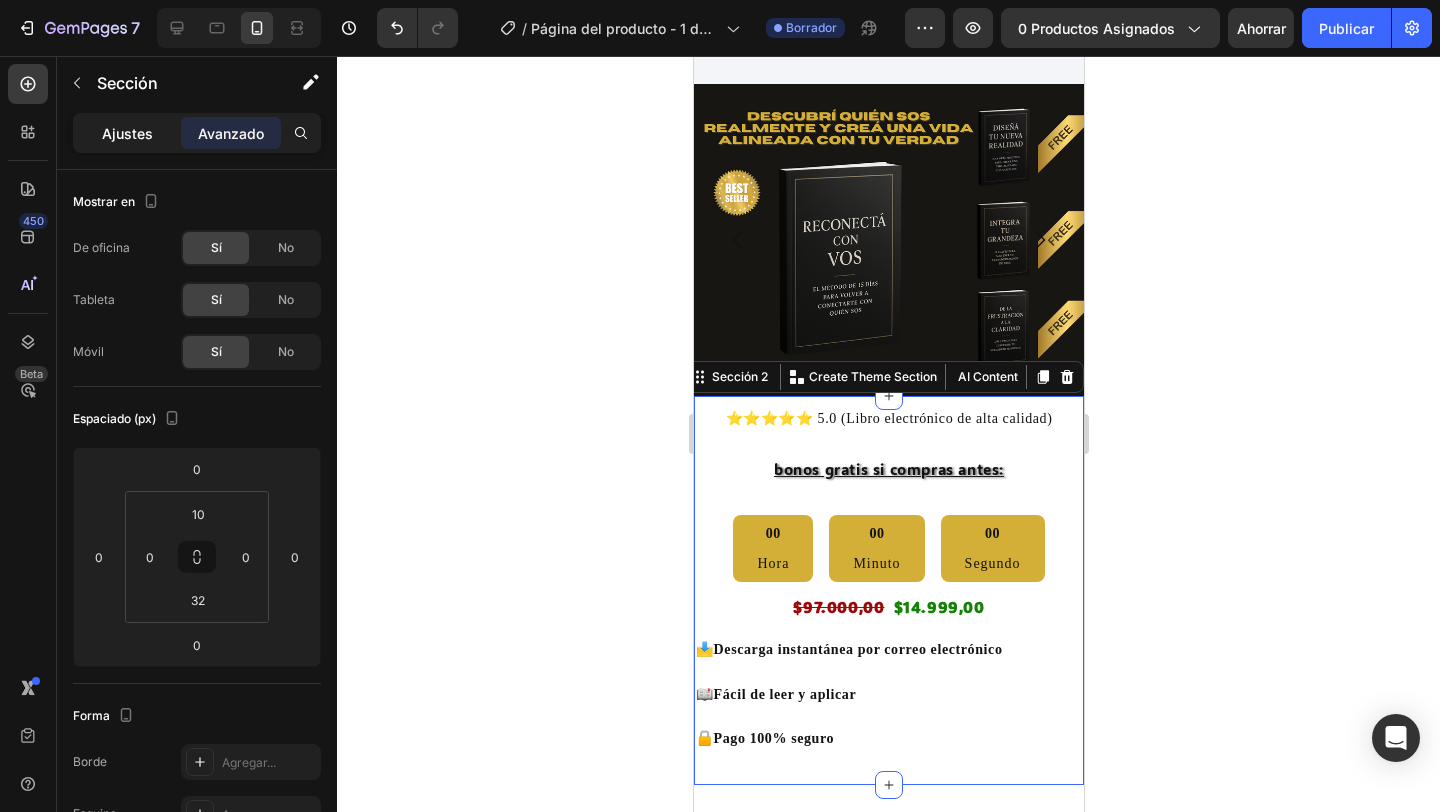 click on "Ajustes" at bounding box center [127, 133] 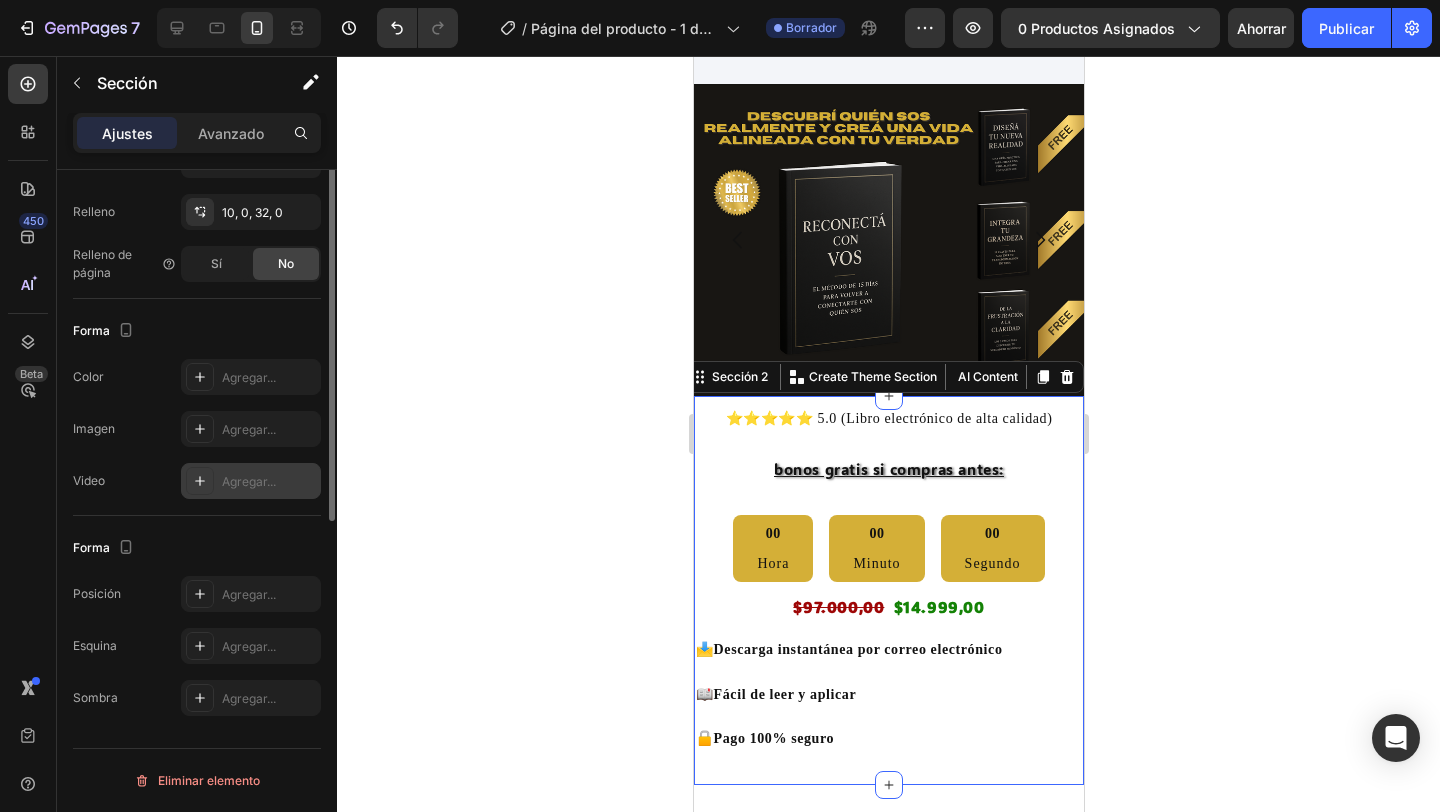 scroll, scrollTop: 0, scrollLeft: 0, axis: both 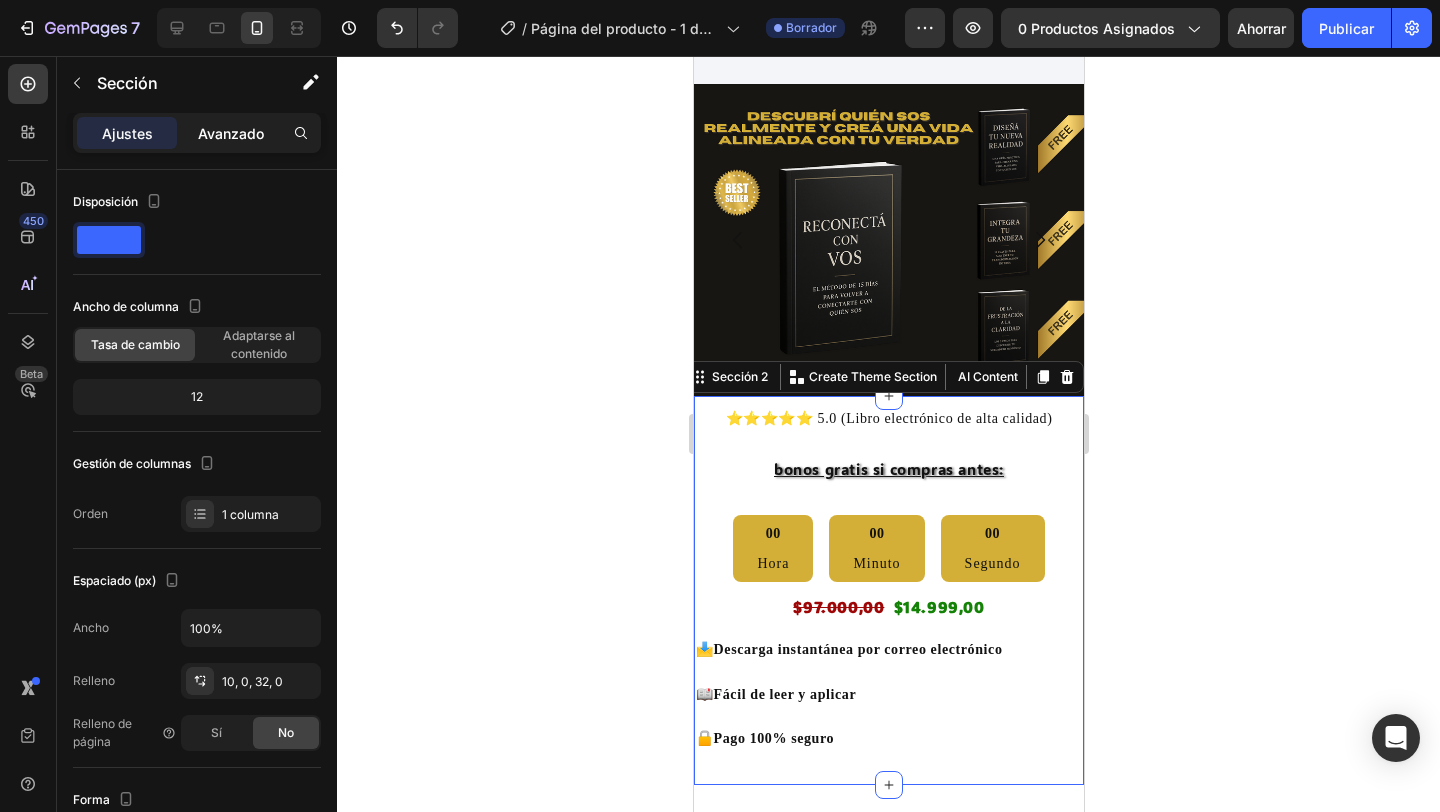 click on "Avanzado" at bounding box center (231, 133) 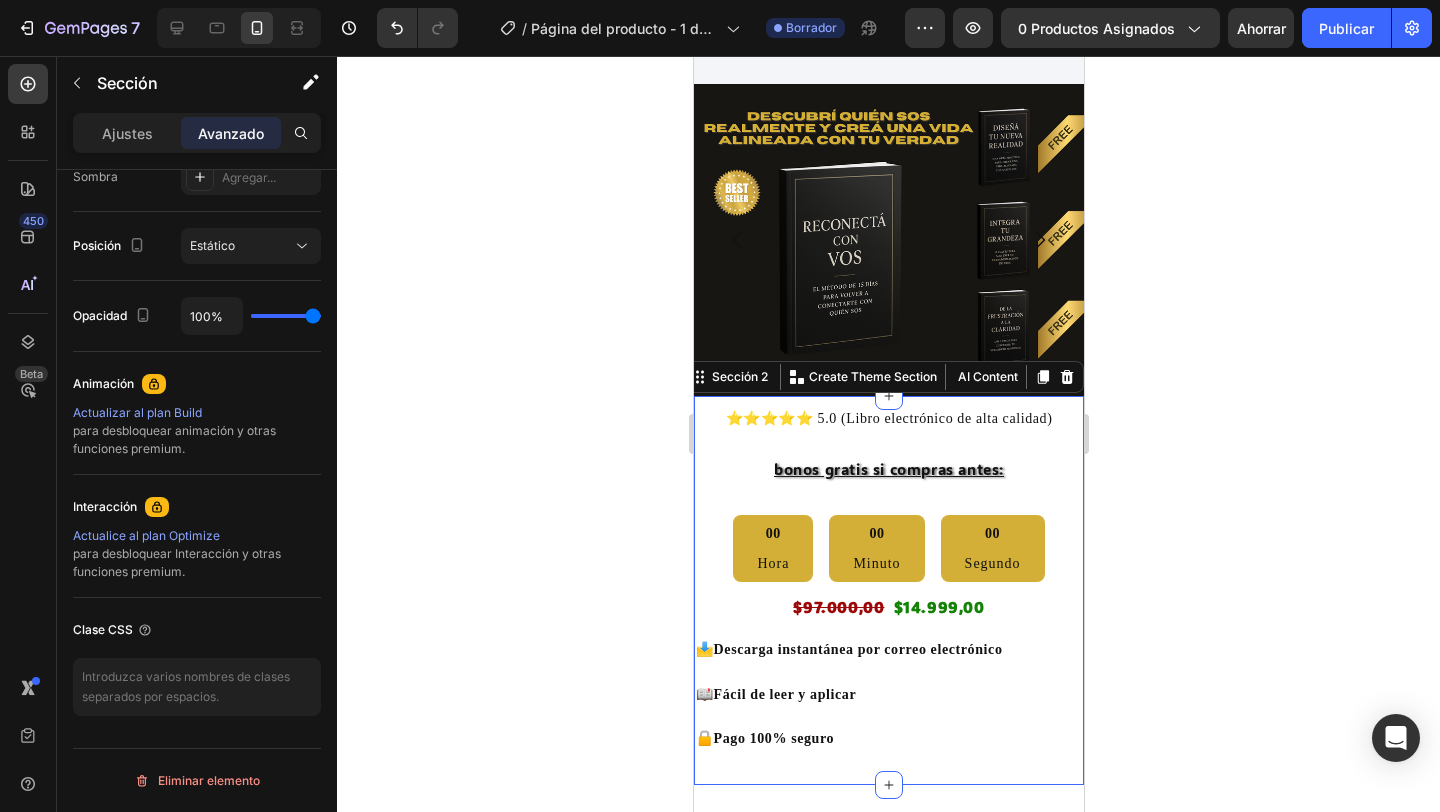 scroll, scrollTop: 0, scrollLeft: 0, axis: both 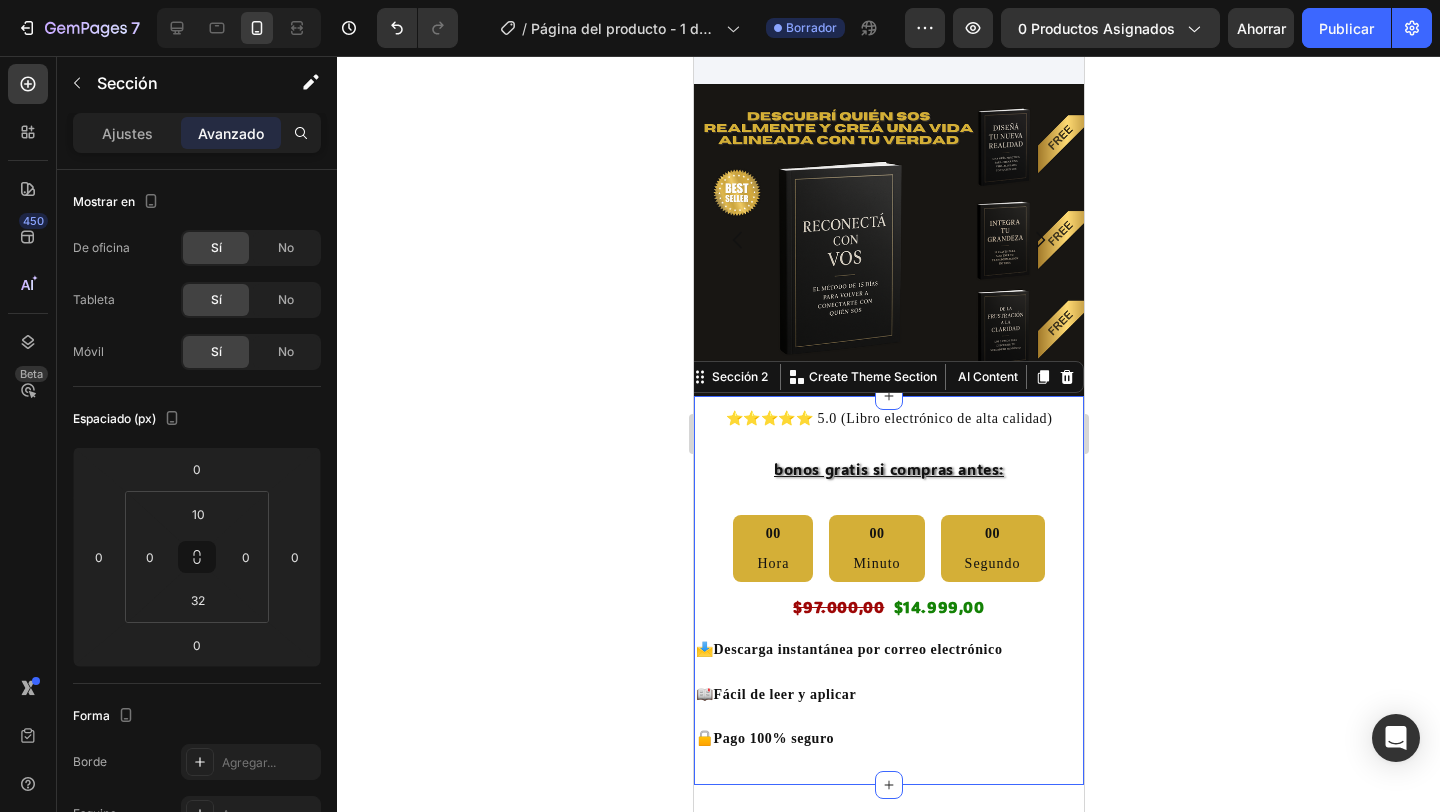 click 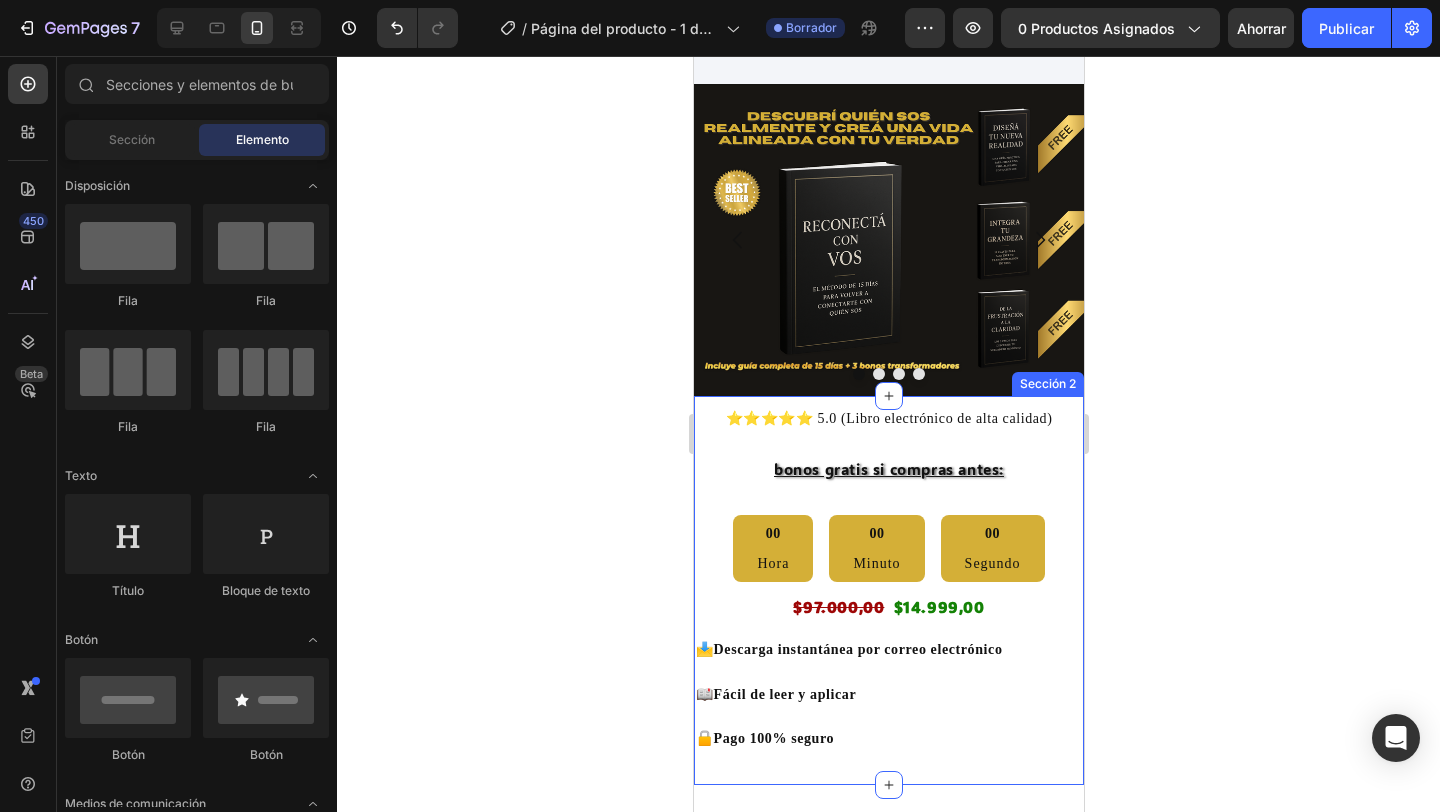 click on "⭐️⭐️⭐️⭐️⭐️ 5.0 (Libro electrónico de alta calidad)   Título bonos gratis si compras antes: Título Fila Fila 00 Hora 00 Minuto 00 Segundo Temporizador de cuenta regresiva ⁠⁠⁠⁠⁠⁠⁠ $97.000,00    $14.999,00 Heading 📩  Descarga instantánea por correo electrónico 📖  Fácil de leer y aplicar 🔒  Pago 100% seguro Heading Sección 2" at bounding box center [888, 590] 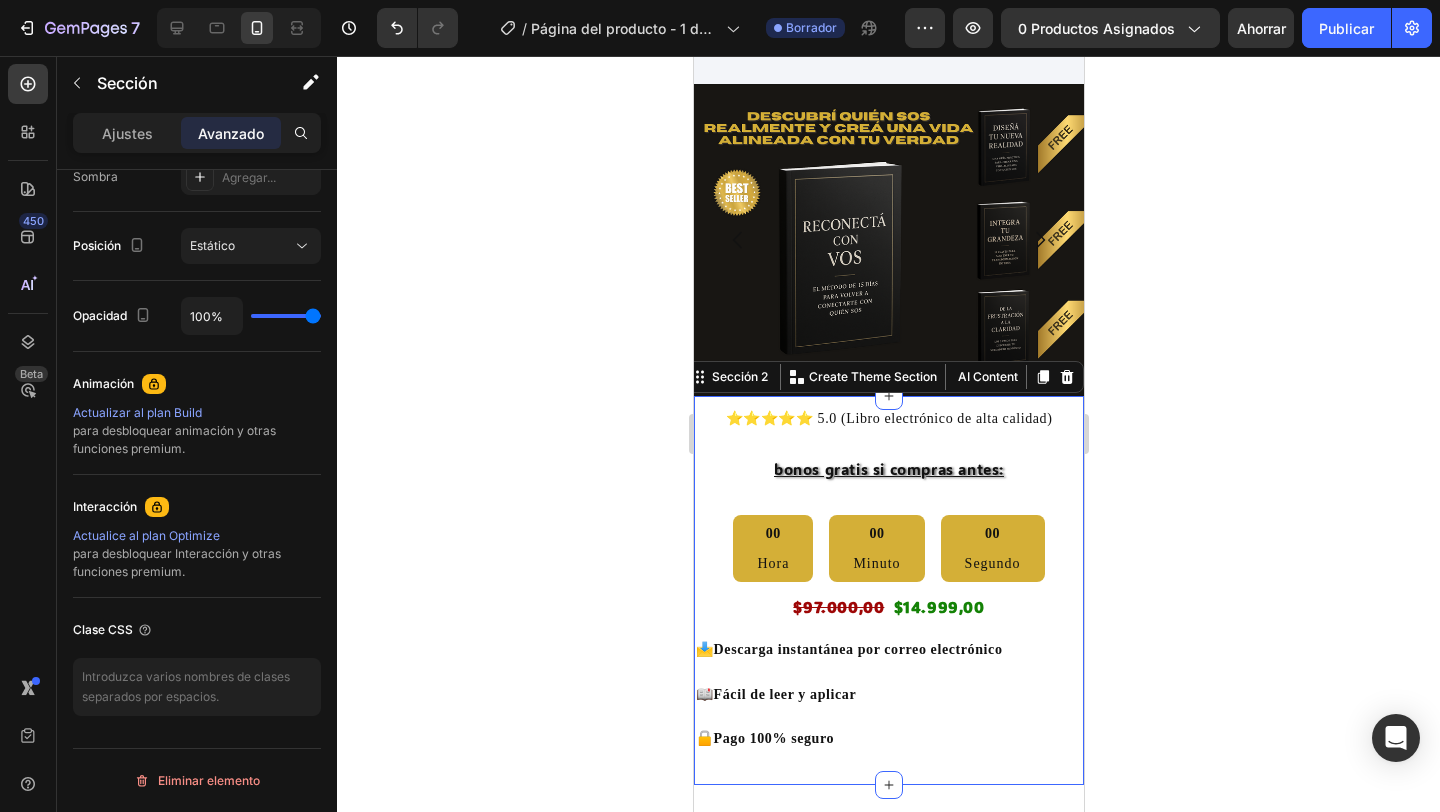 scroll, scrollTop: 0, scrollLeft: 0, axis: both 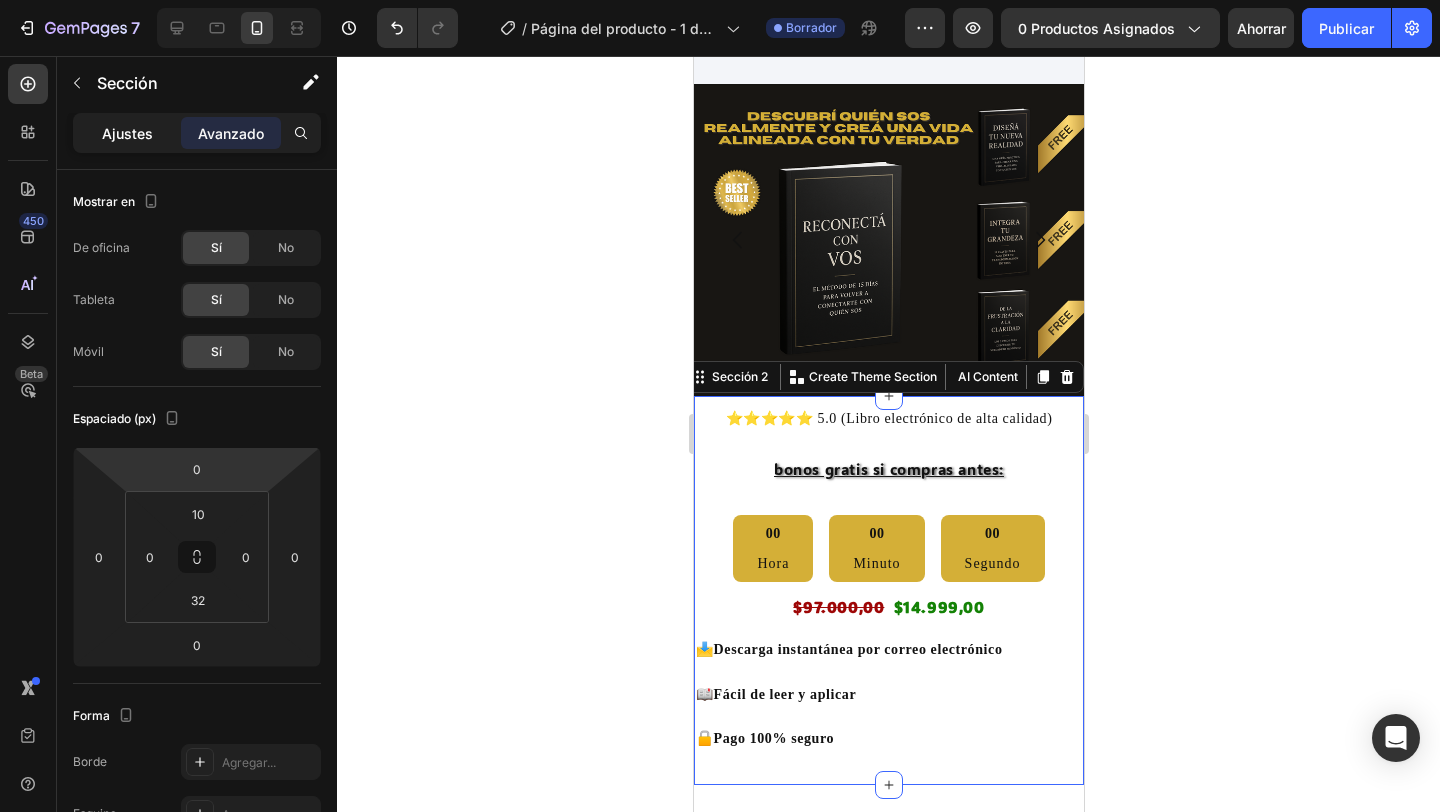 click on "Ajustes" 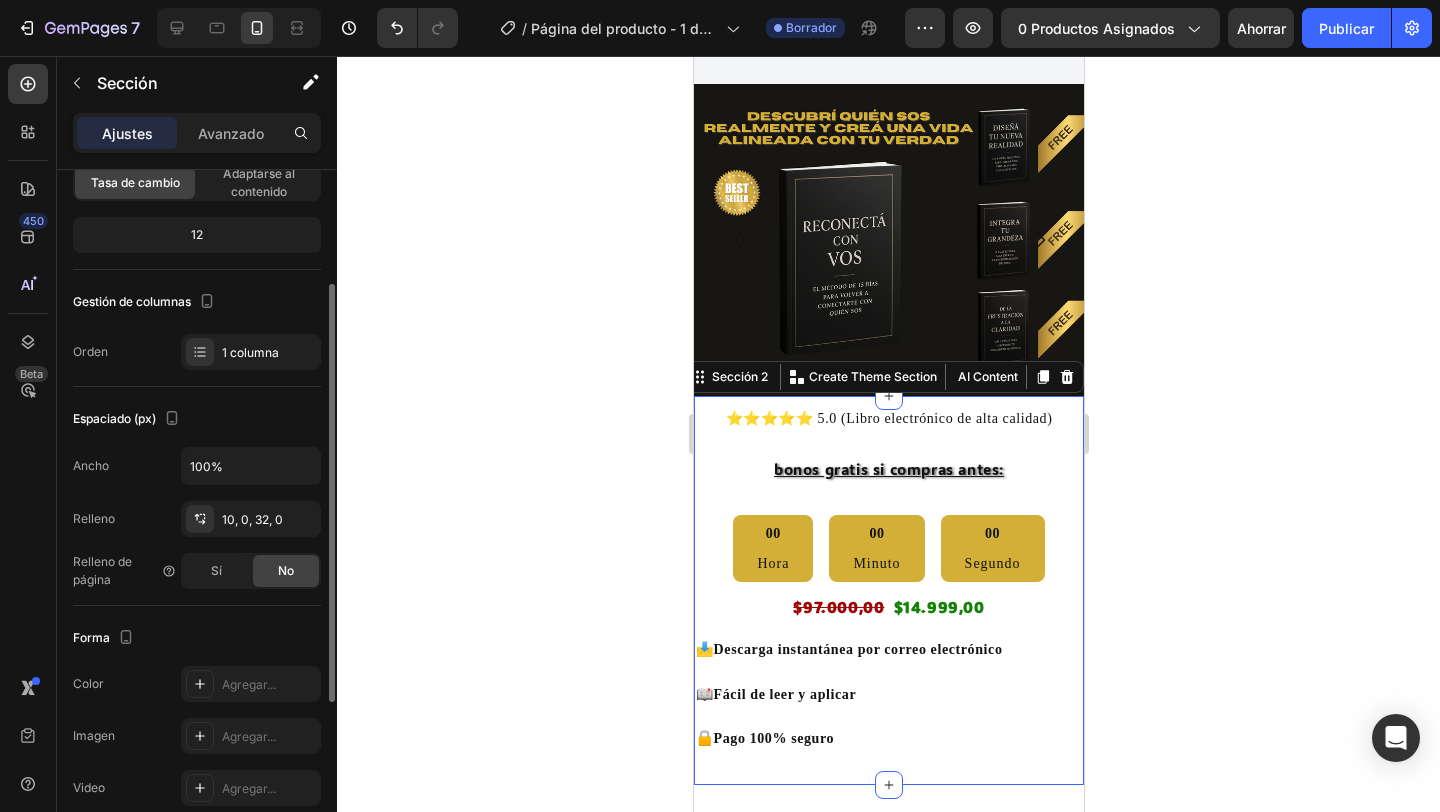 scroll, scrollTop: 210, scrollLeft: 0, axis: vertical 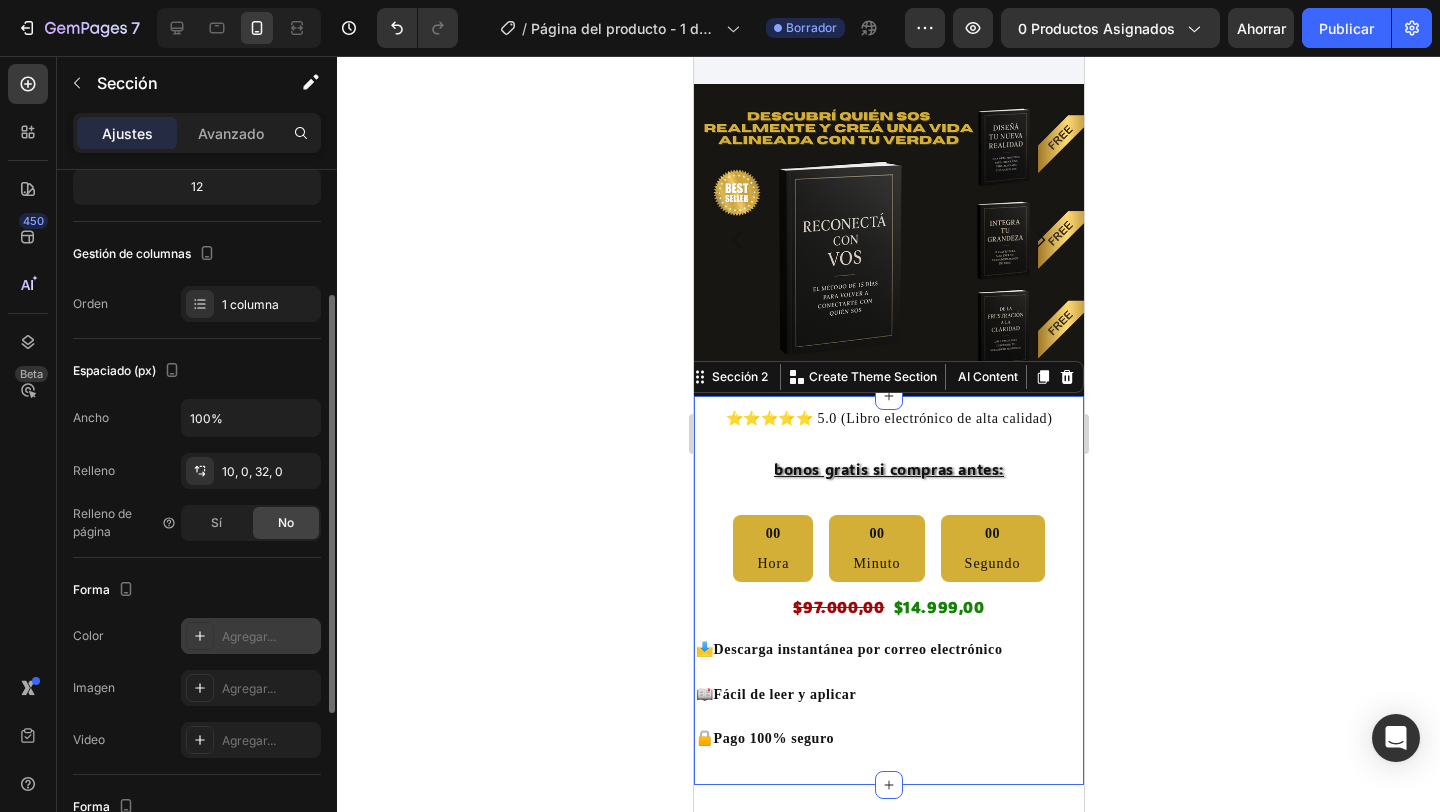 click on "Agregar..." at bounding box center [249, 636] 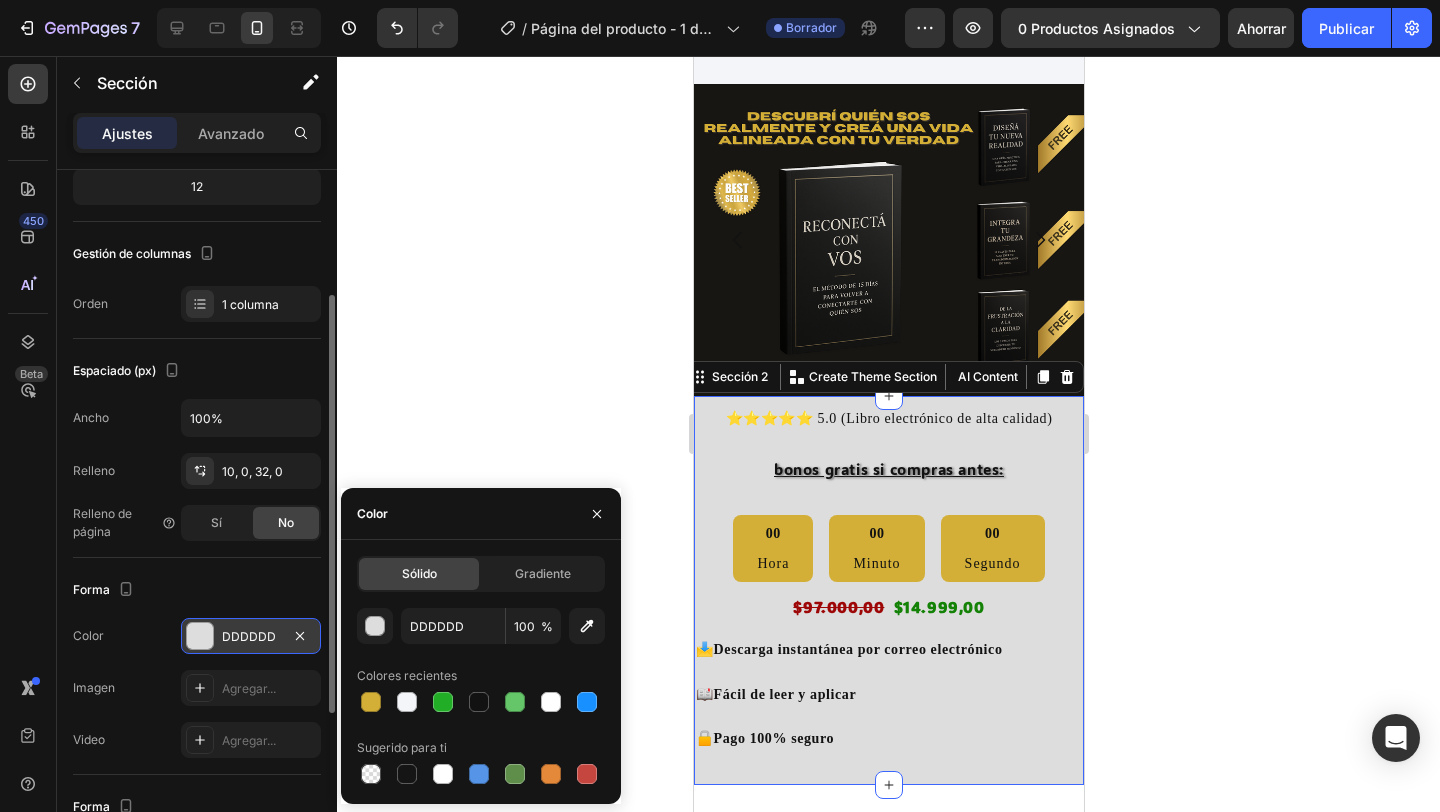 click 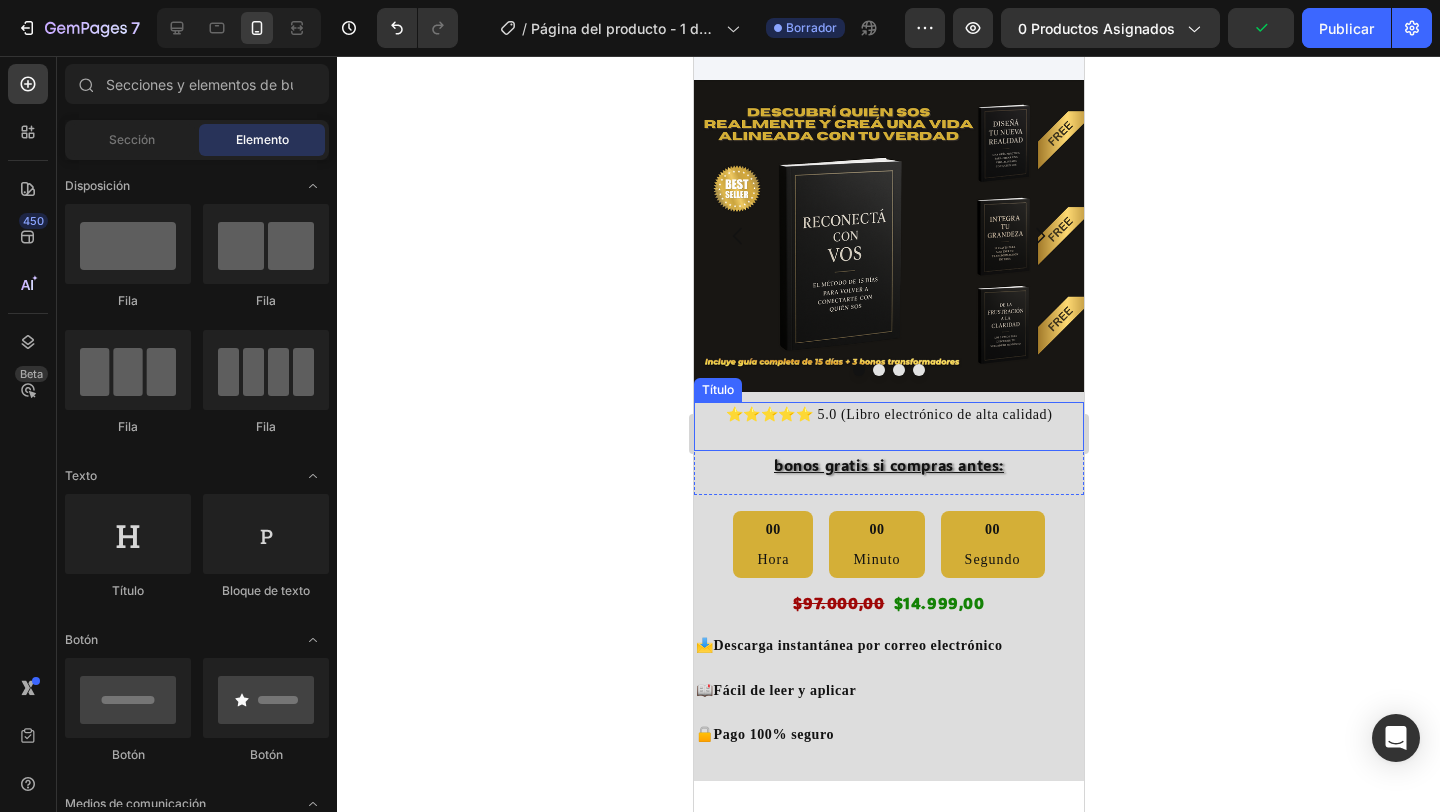 scroll, scrollTop: 148, scrollLeft: 0, axis: vertical 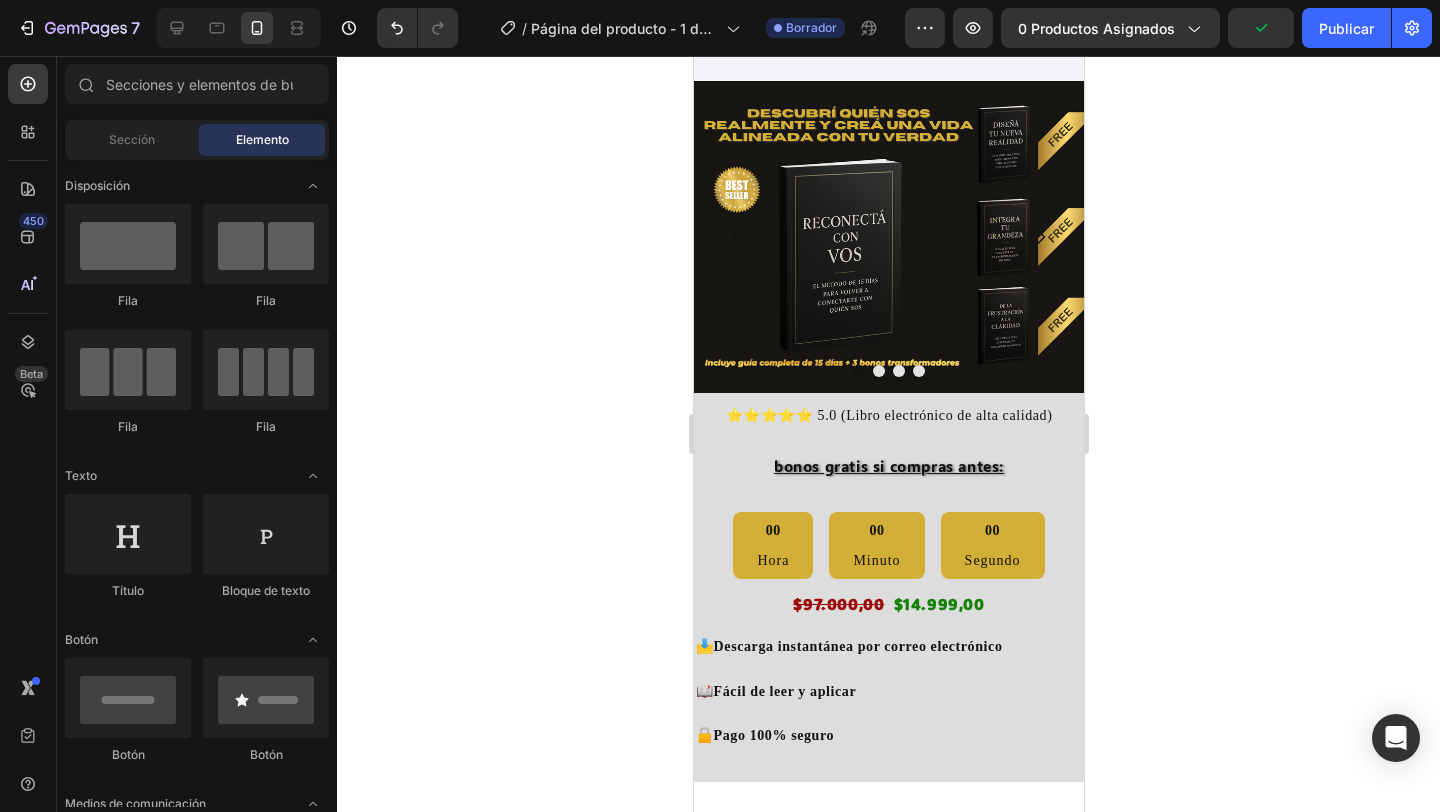 click 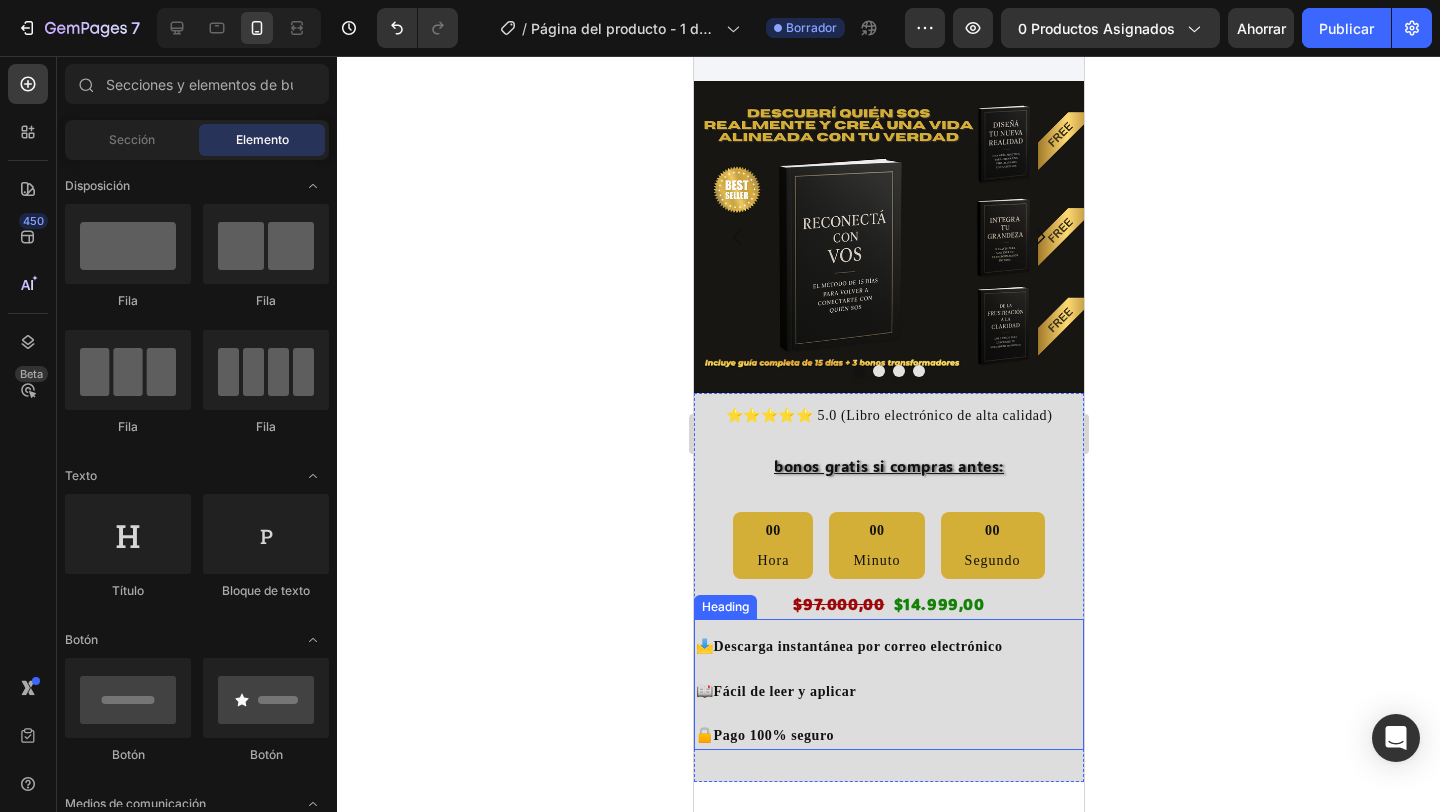 click on "Descarga instantánea por correo electrónico" at bounding box center [857, 646] 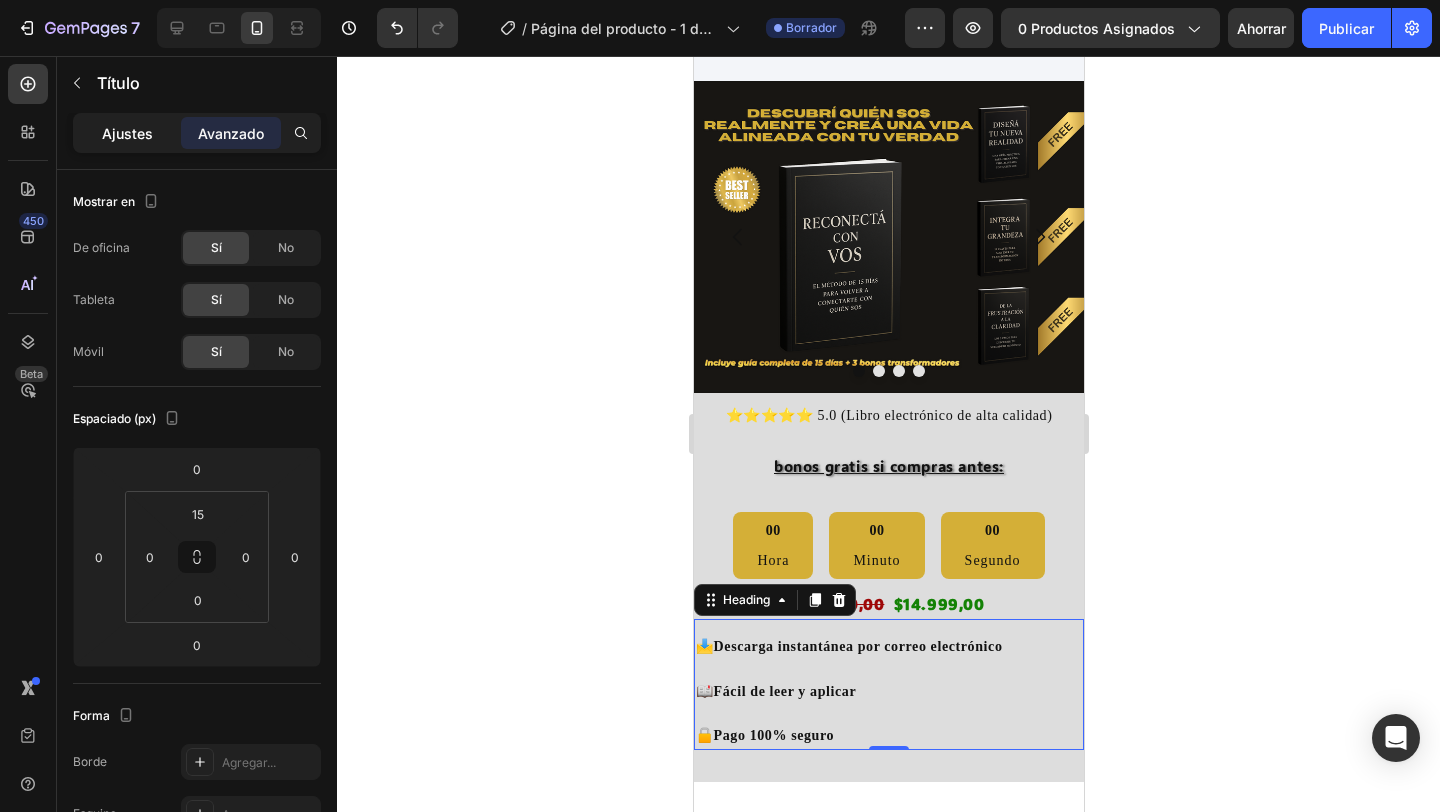 click on "Ajustes" 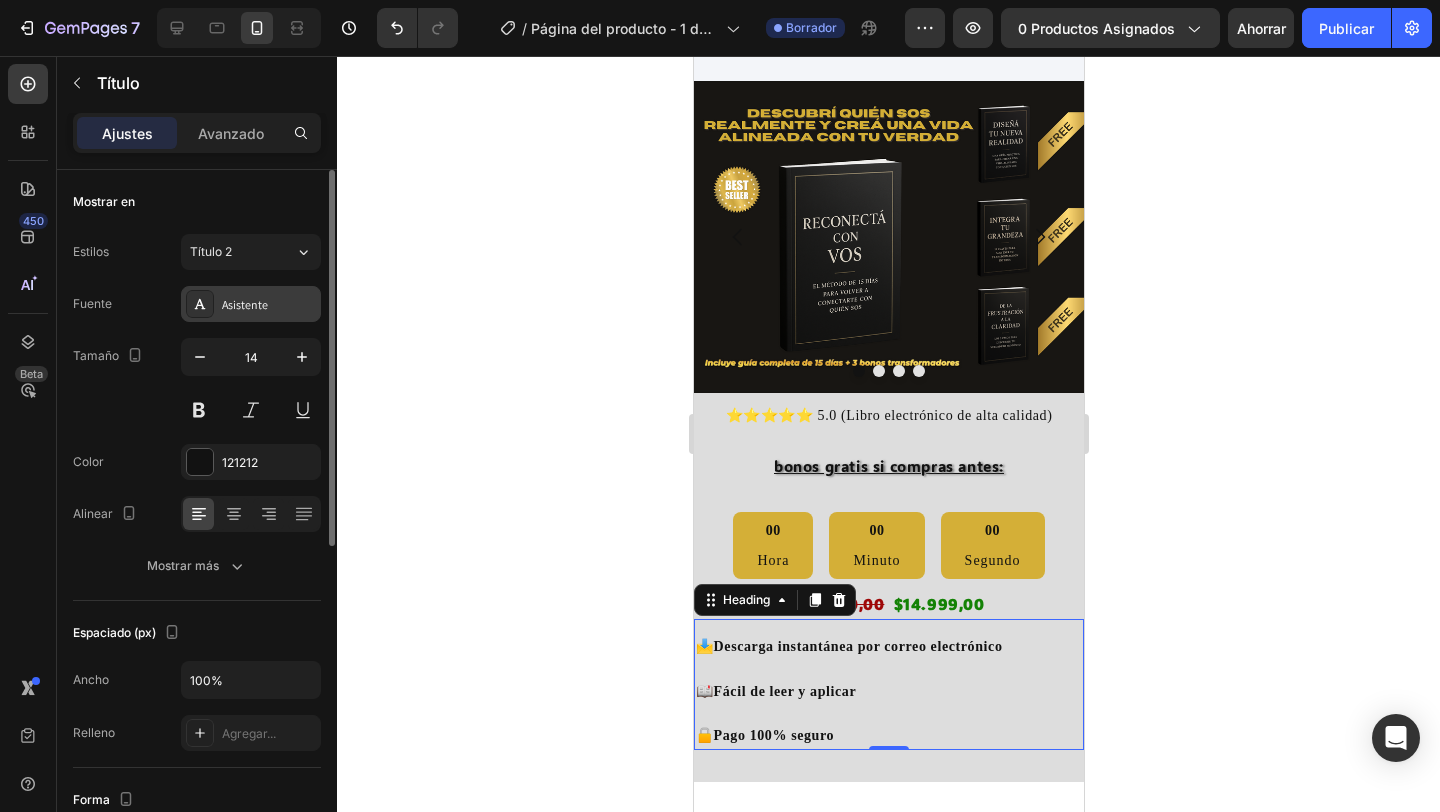 click on "Asistente" at bounding box center [245, 304] 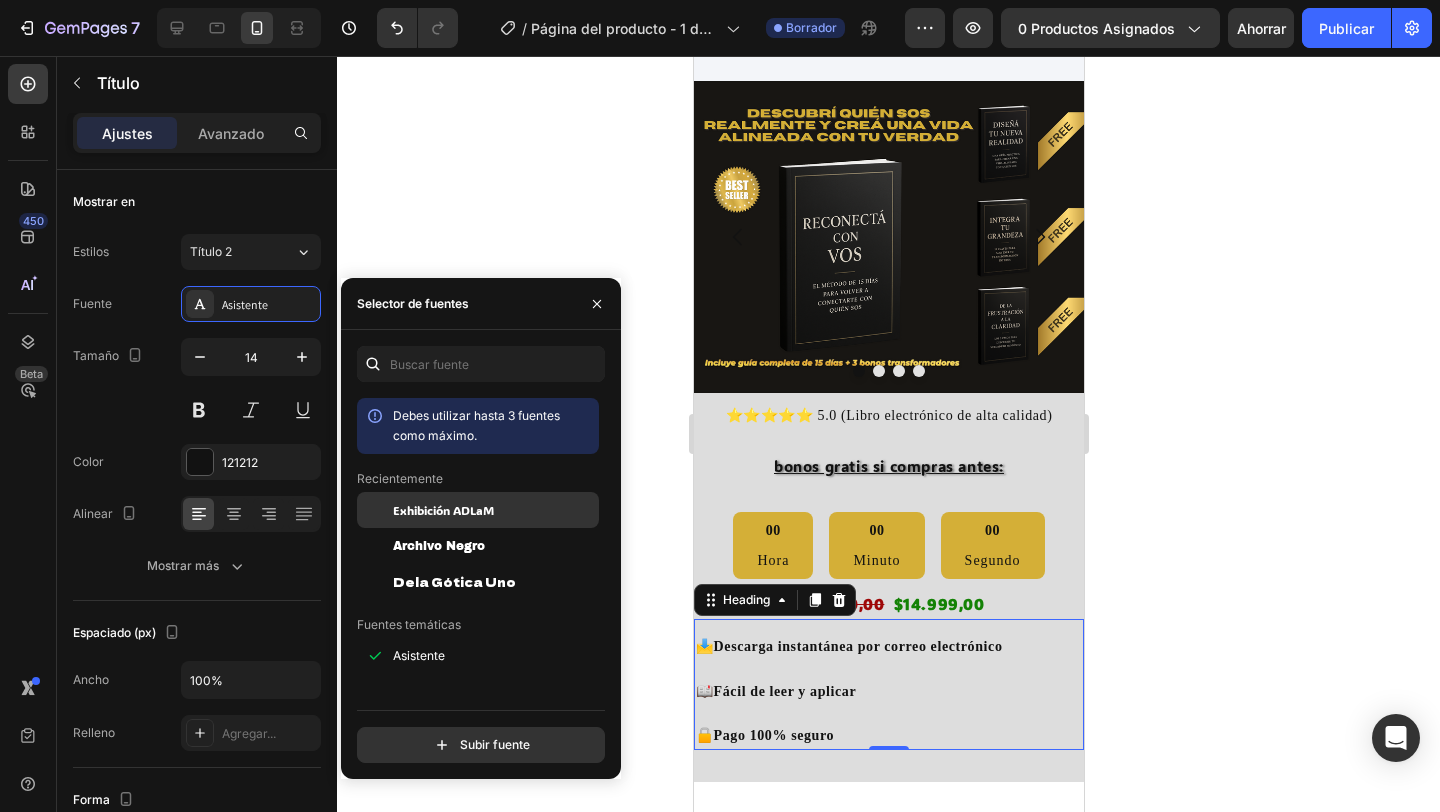 click on "Exhibición ADLaM" at bounding box center (443, 510) 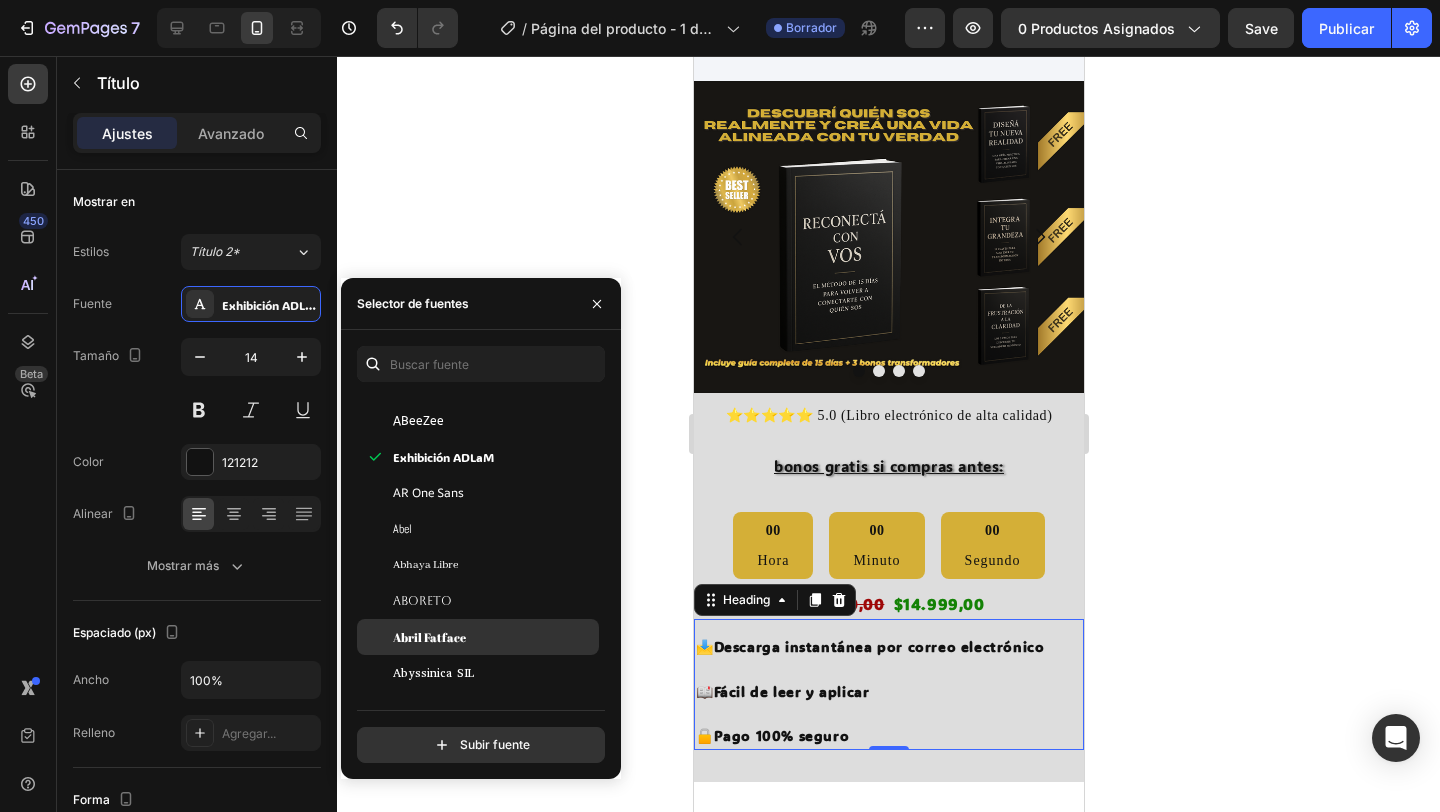 scroll, scrollTop: 360, scrollLeft: 0, axis: vertical 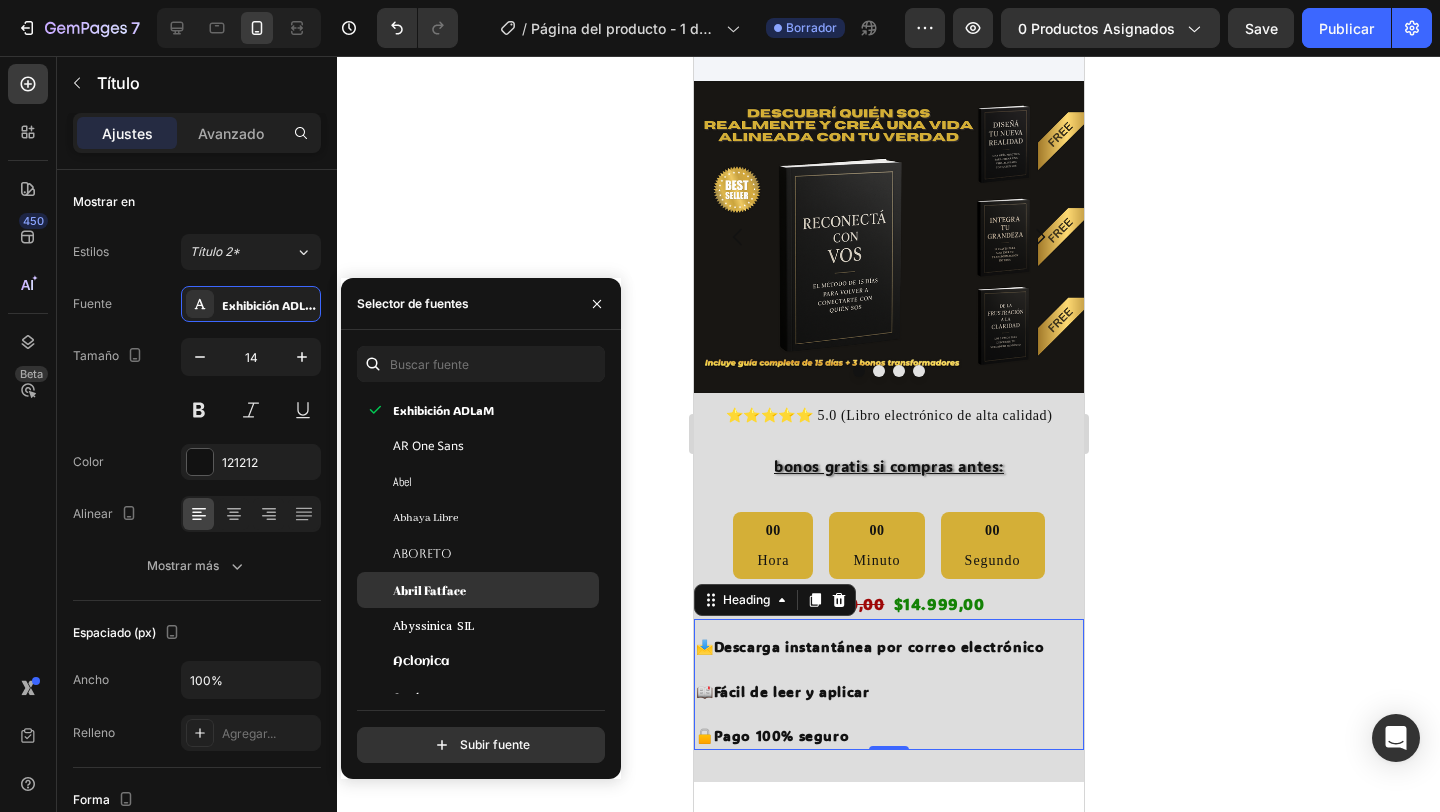 click on "Abril Fatface" at bounding box center [429, 590] 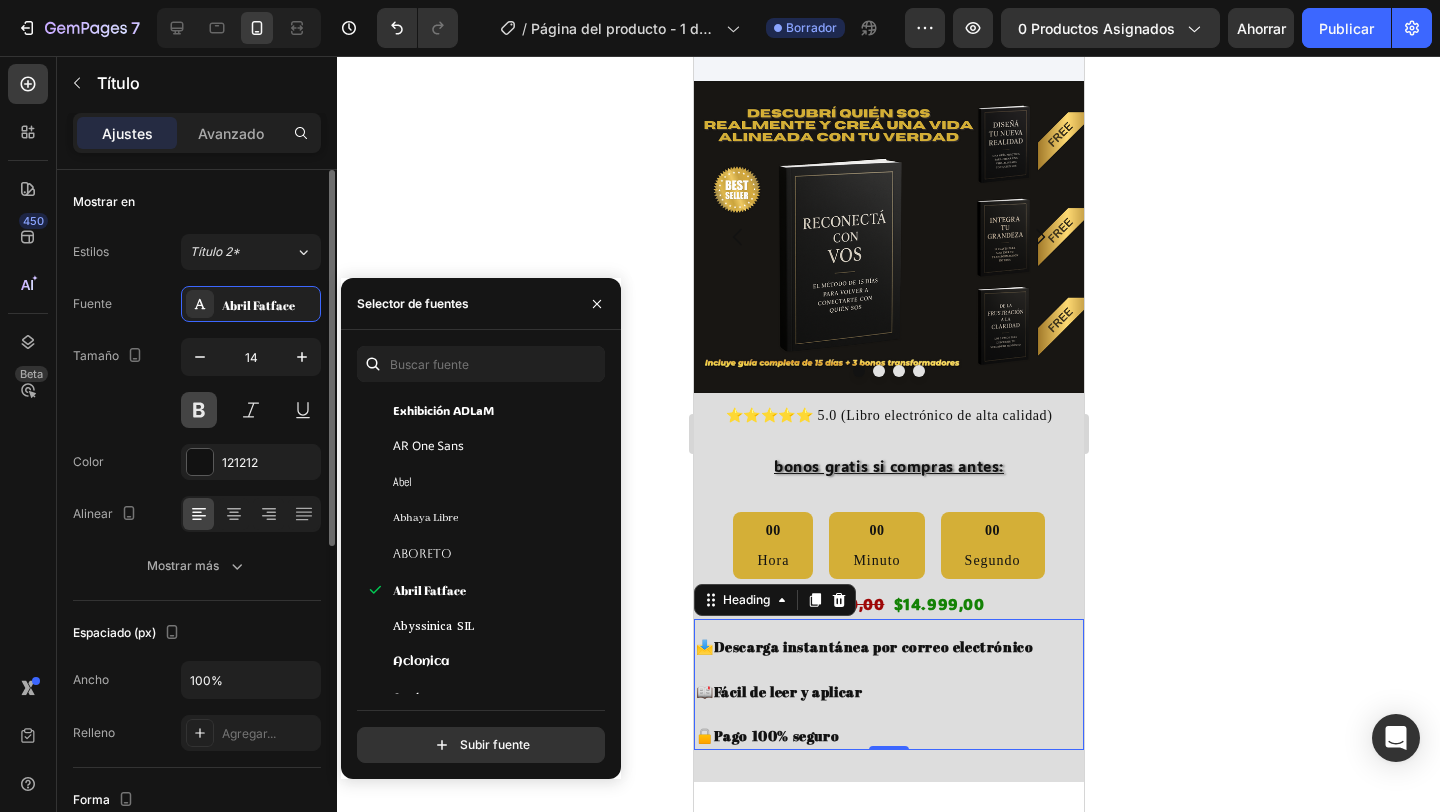click at bounding box center [199, 410] 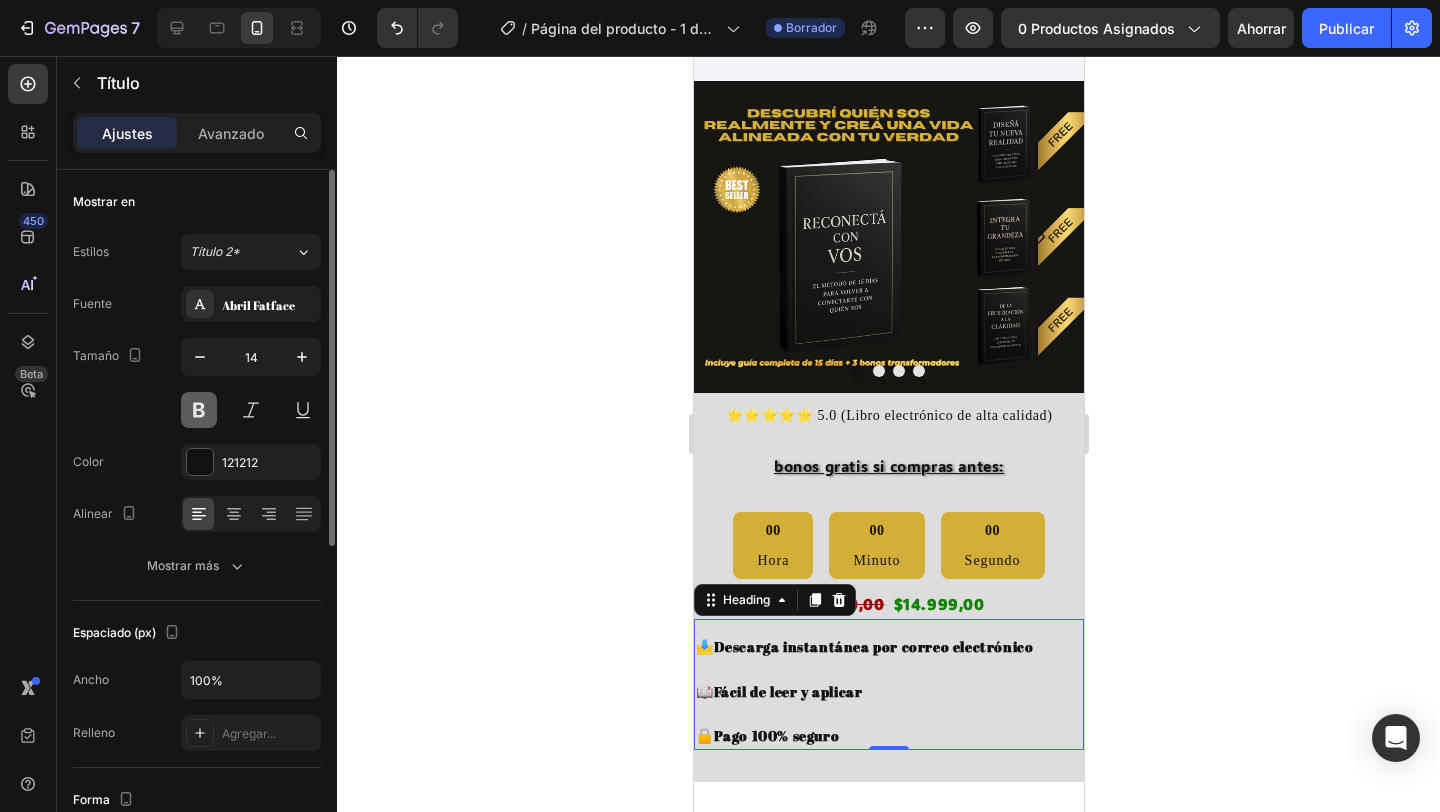 click at bounding box center [199, 410] 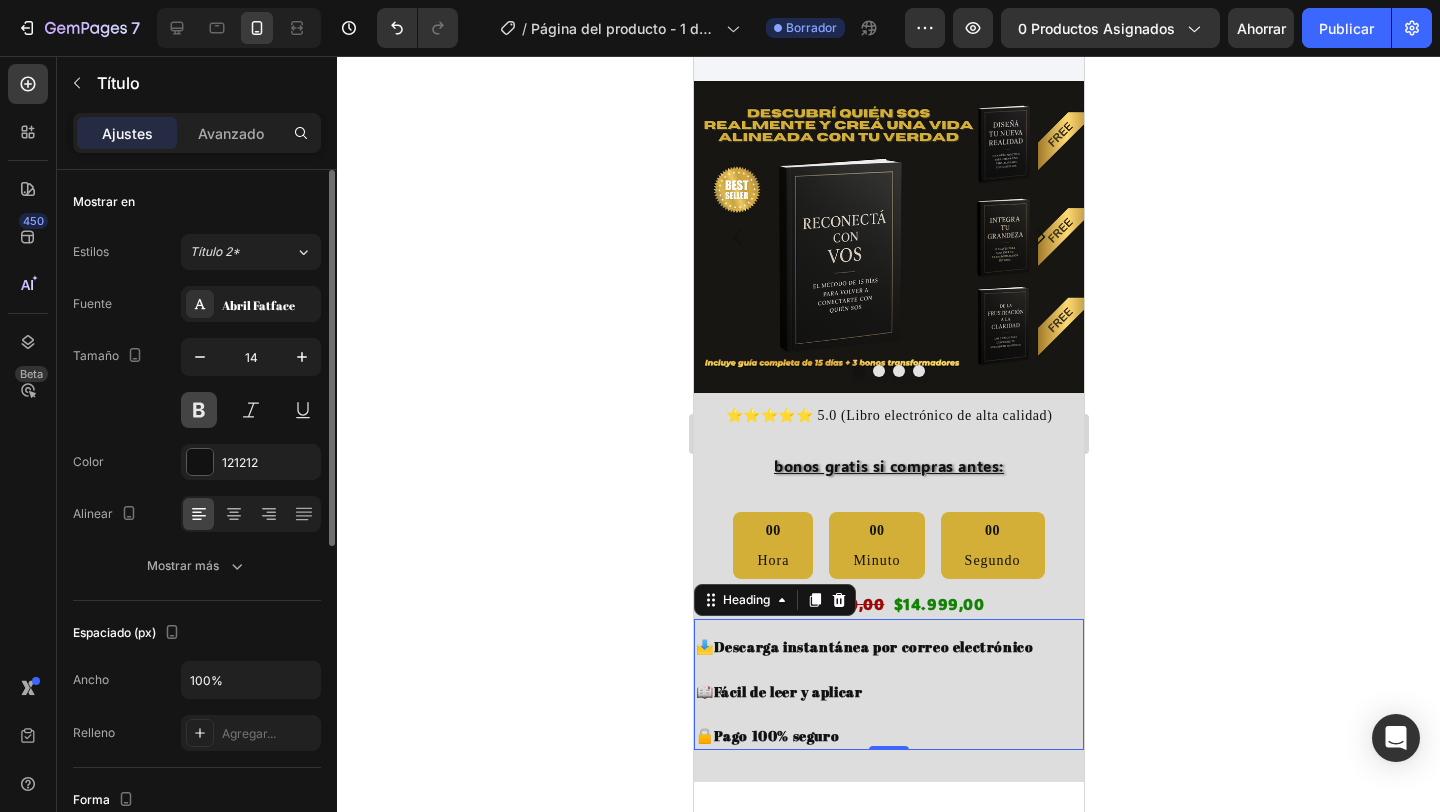 click at bounding box center [199, 410] 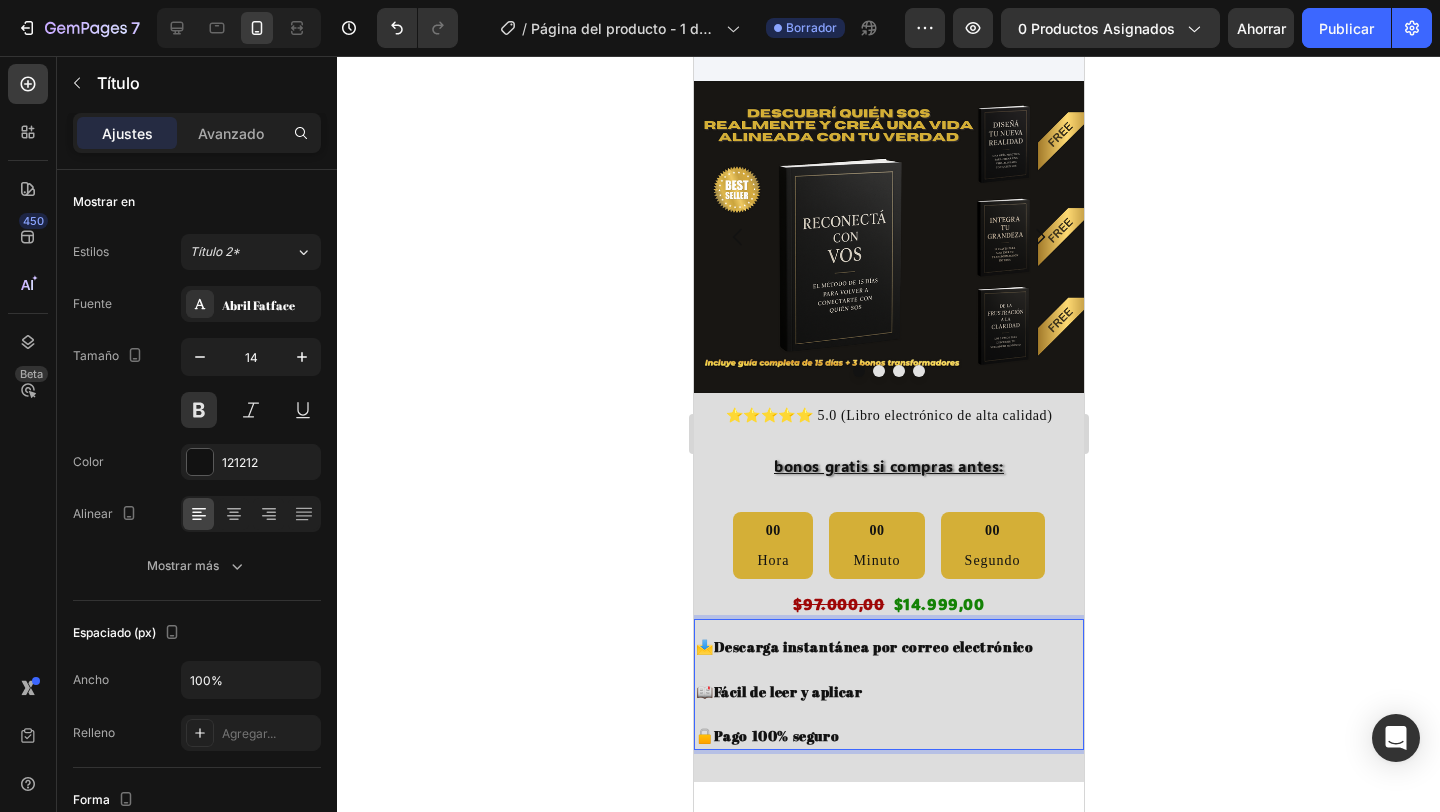 click on "📩  Descarga instantánea por correo electrónico 📖  Fácil de leer y aplicar 🔒  Pago 100% seguro Heading   0" at bounding box center [888, 684] 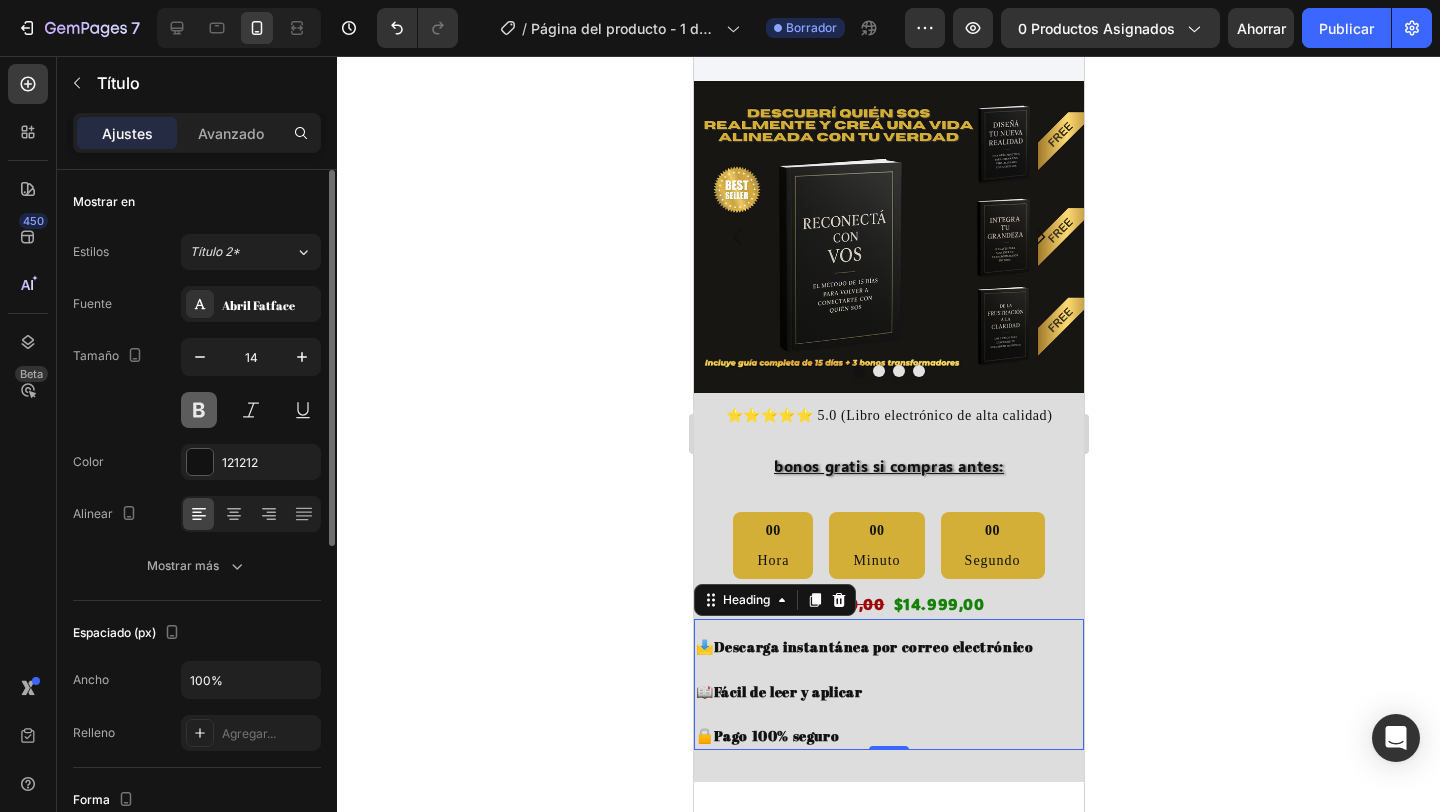 click at bounding box center (199, 410) 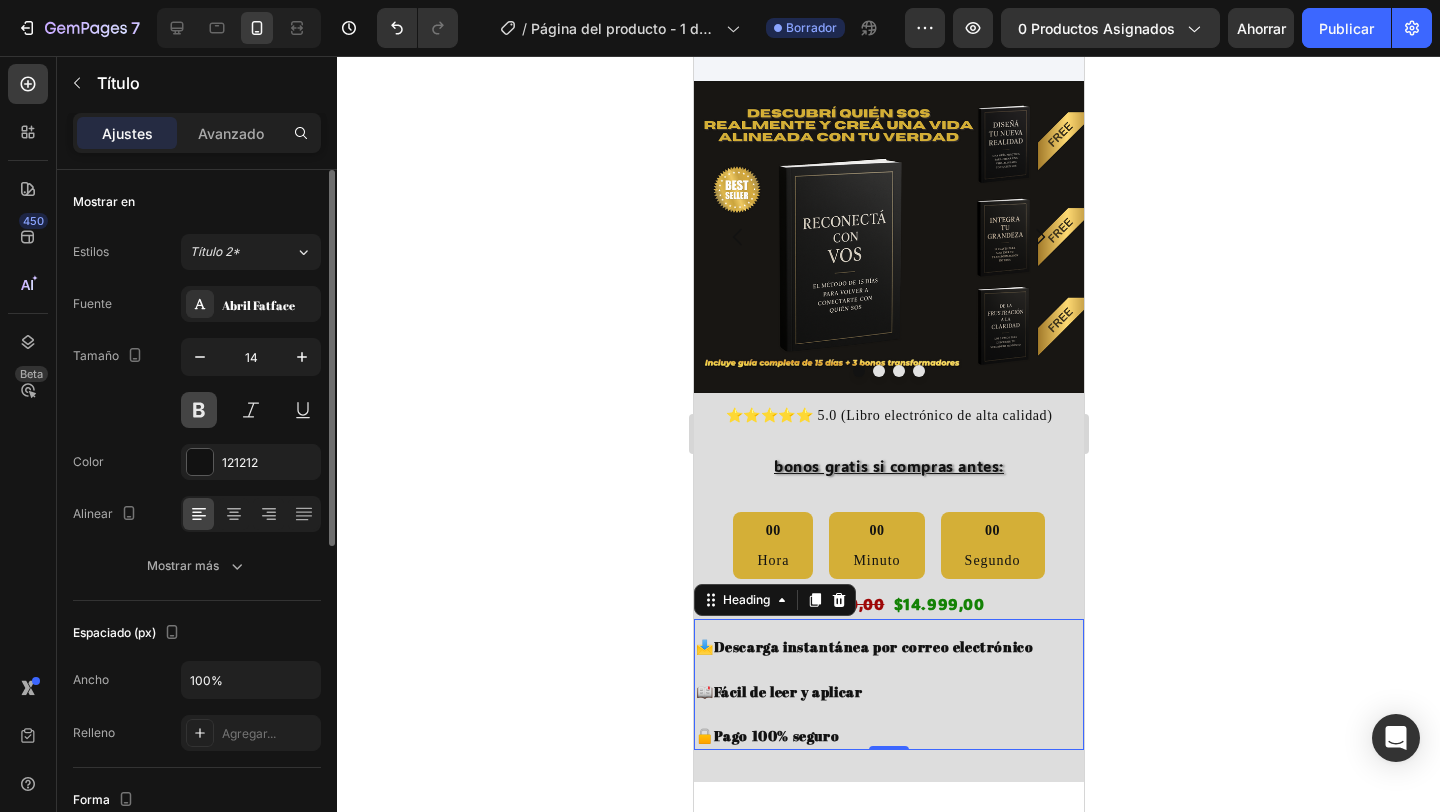 click at bounding box center [199, 410] 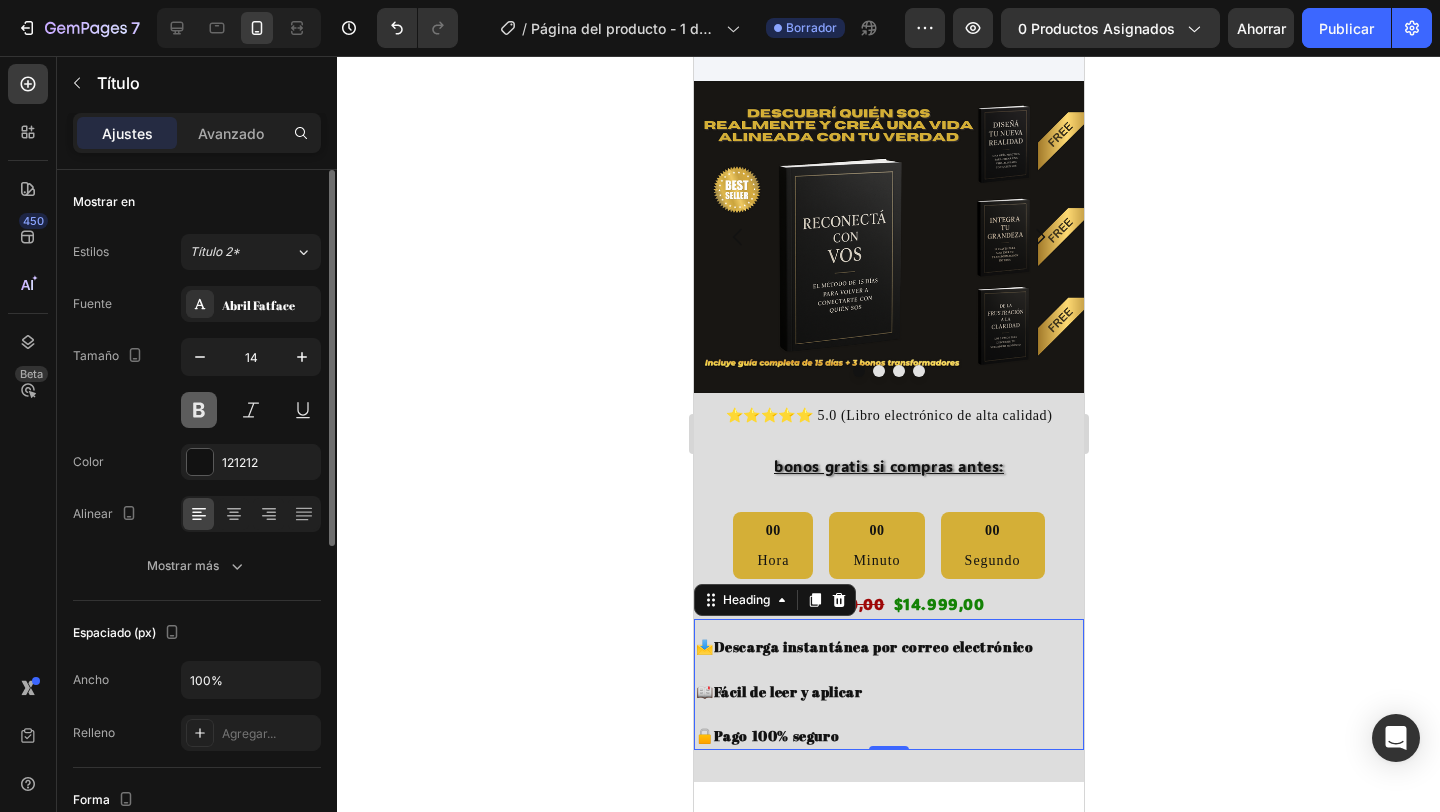 click at bounding box center [199, 410] 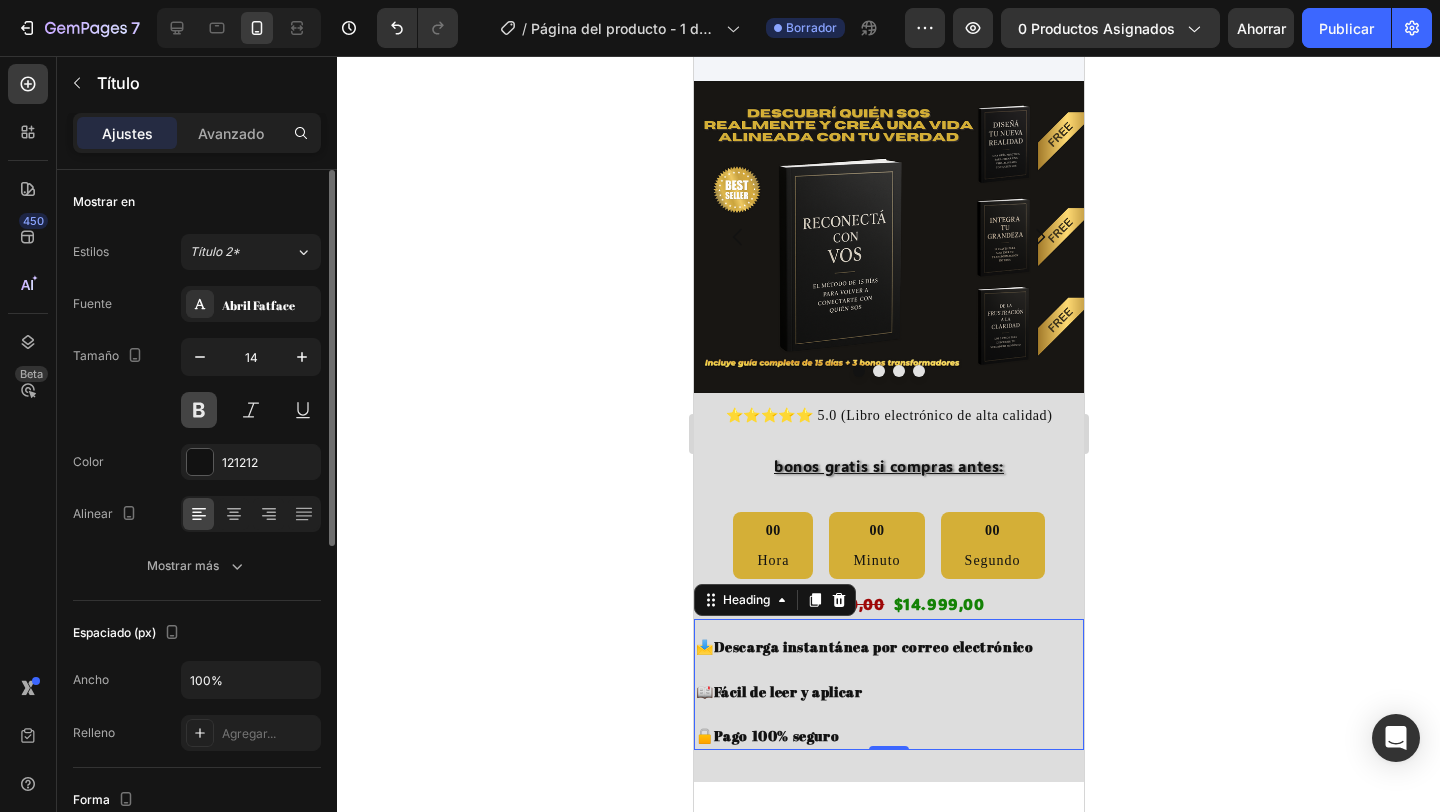 click at bounding box center (199, 410) 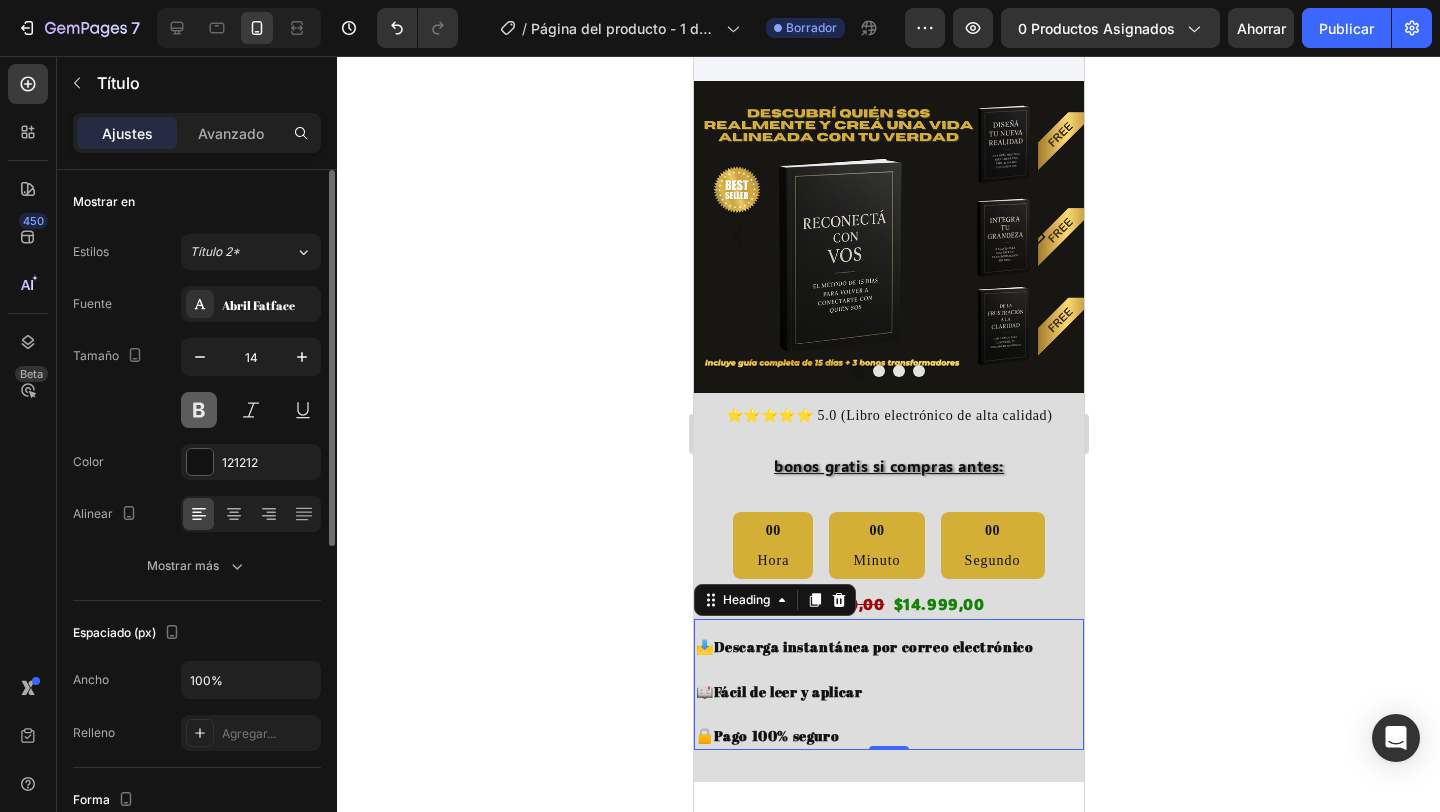 click at bounding box center (199, 410) 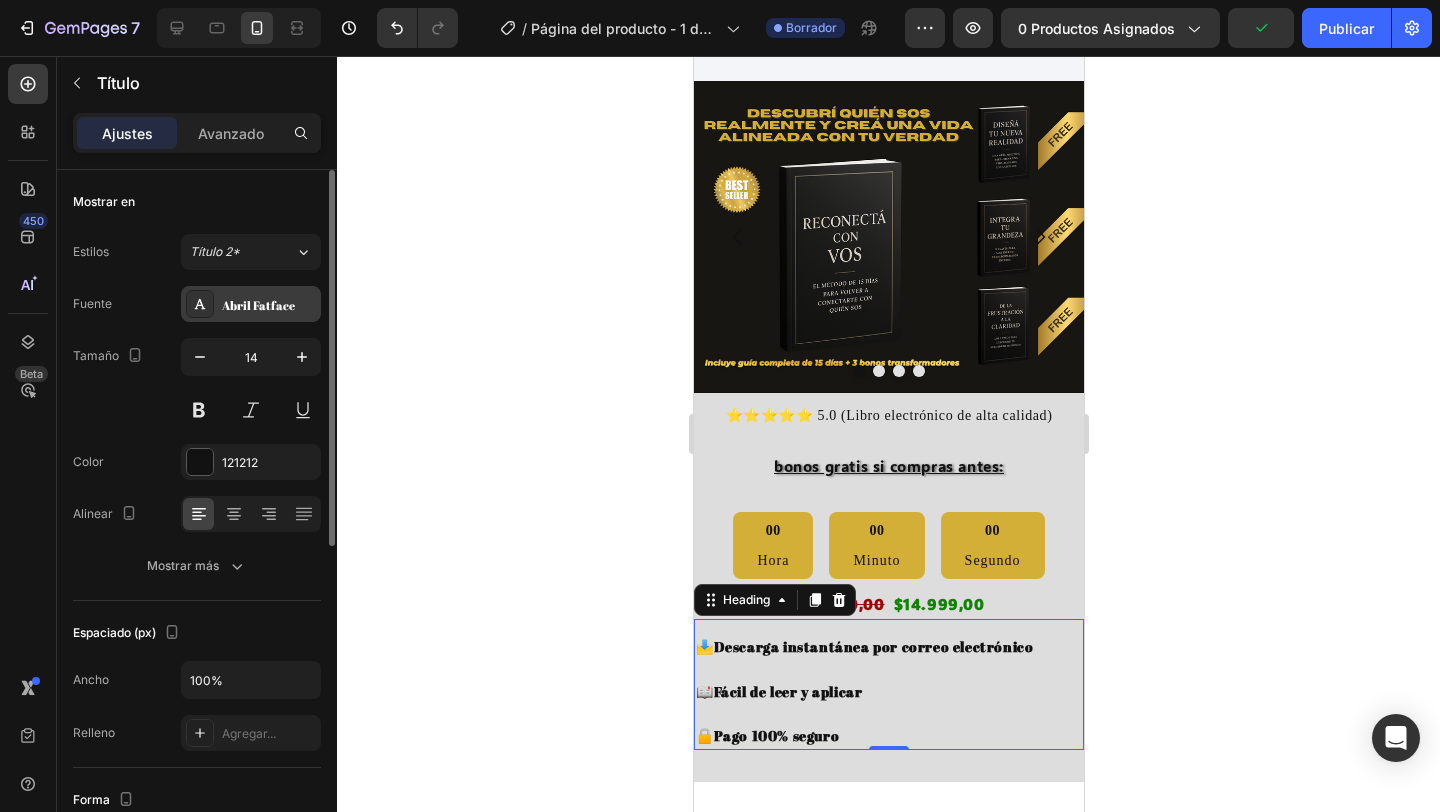 click on "Abril Fatface" at bounding box center [258, 305] 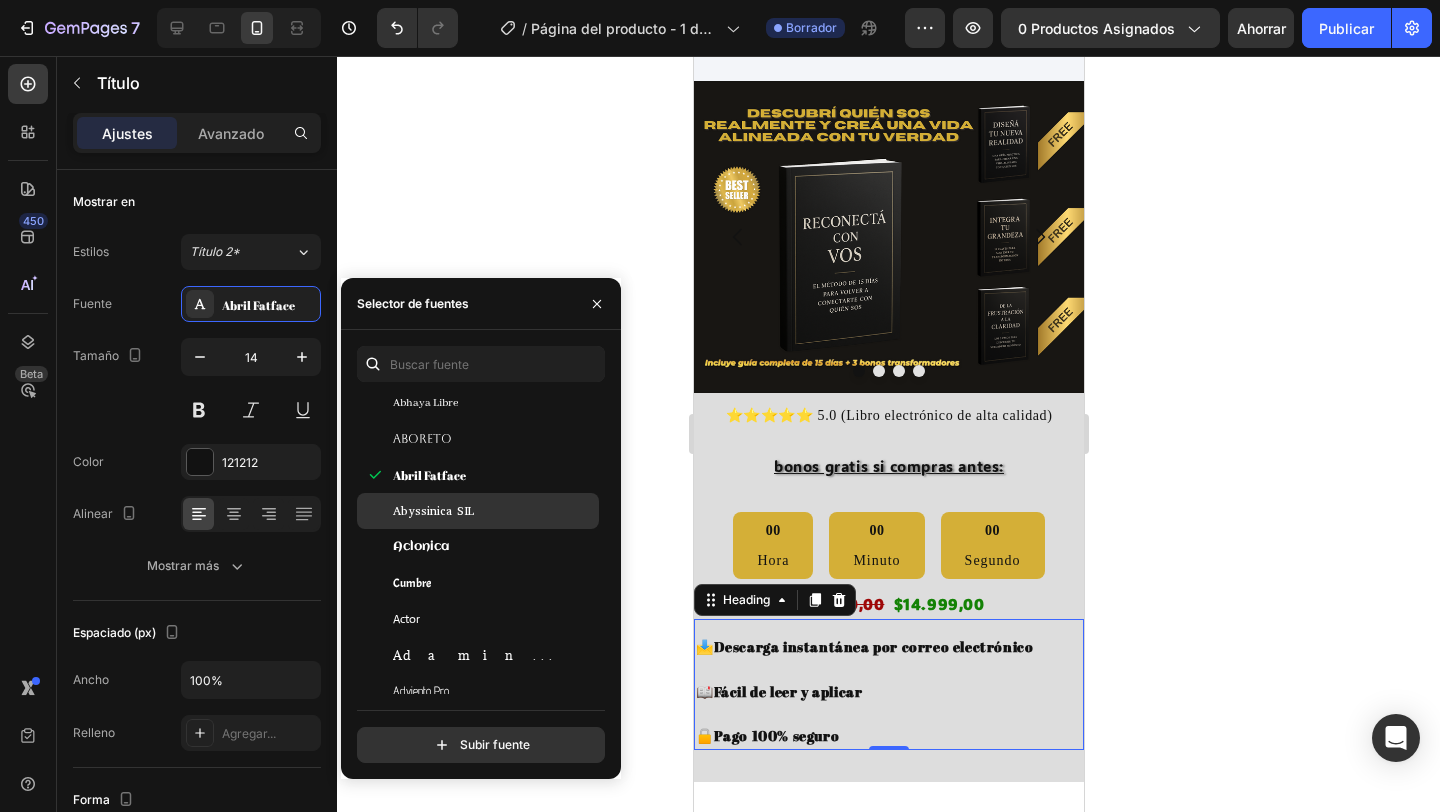 scroll, scrollTop: 499, scrollLeft: 0, axis: vertical 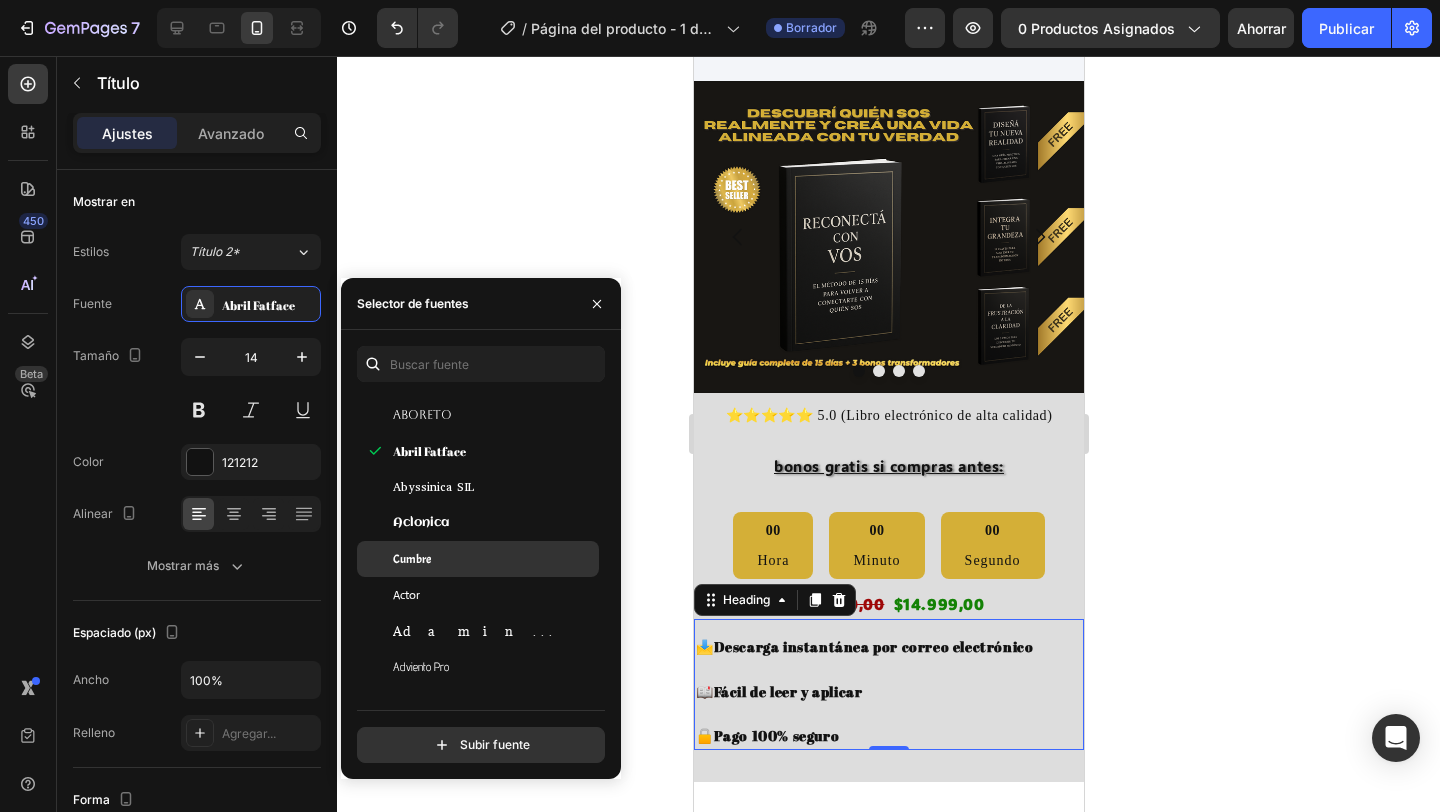 click on "Cumbre" at bounding box center [412, 559] 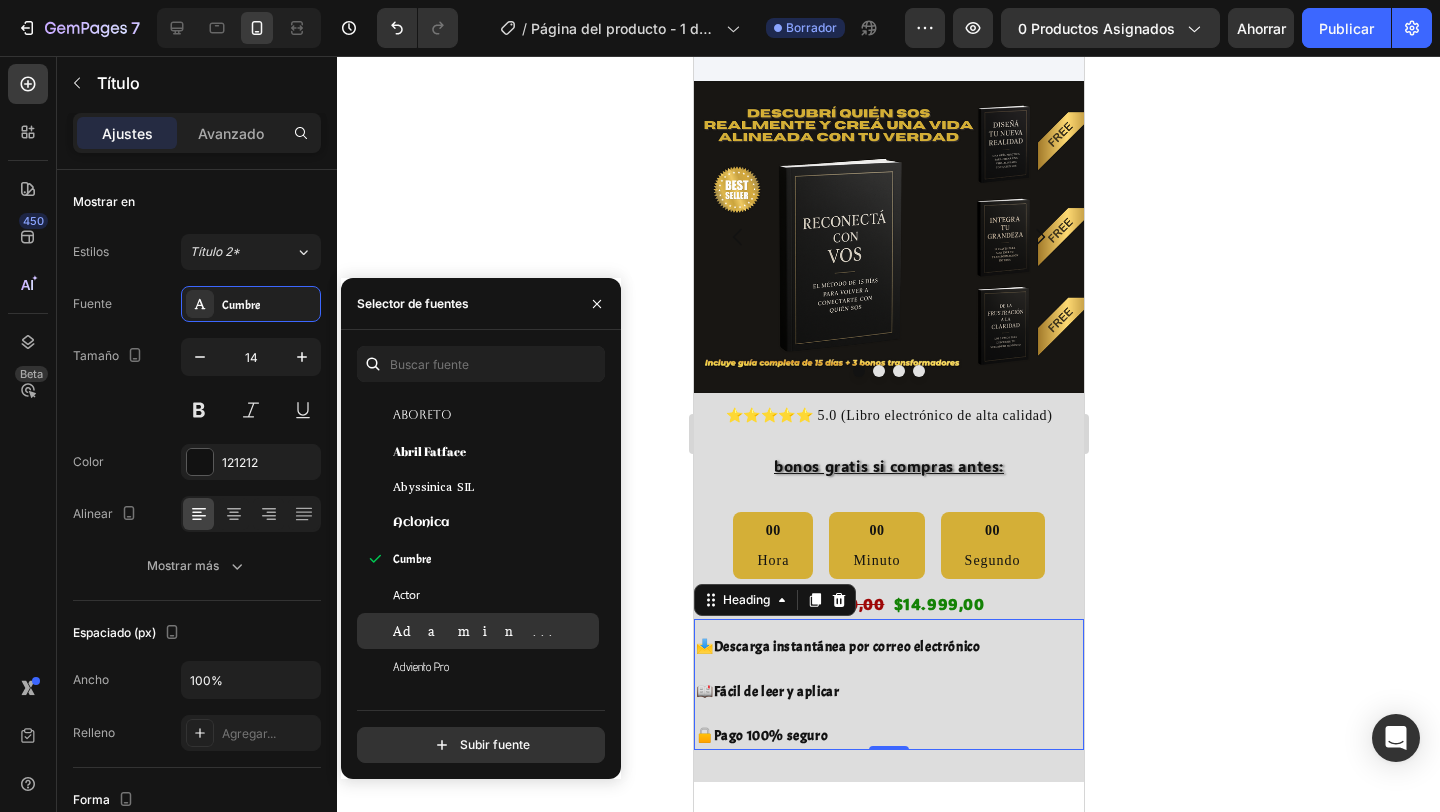 click on "Adamina" at bounding box center [478, 631] 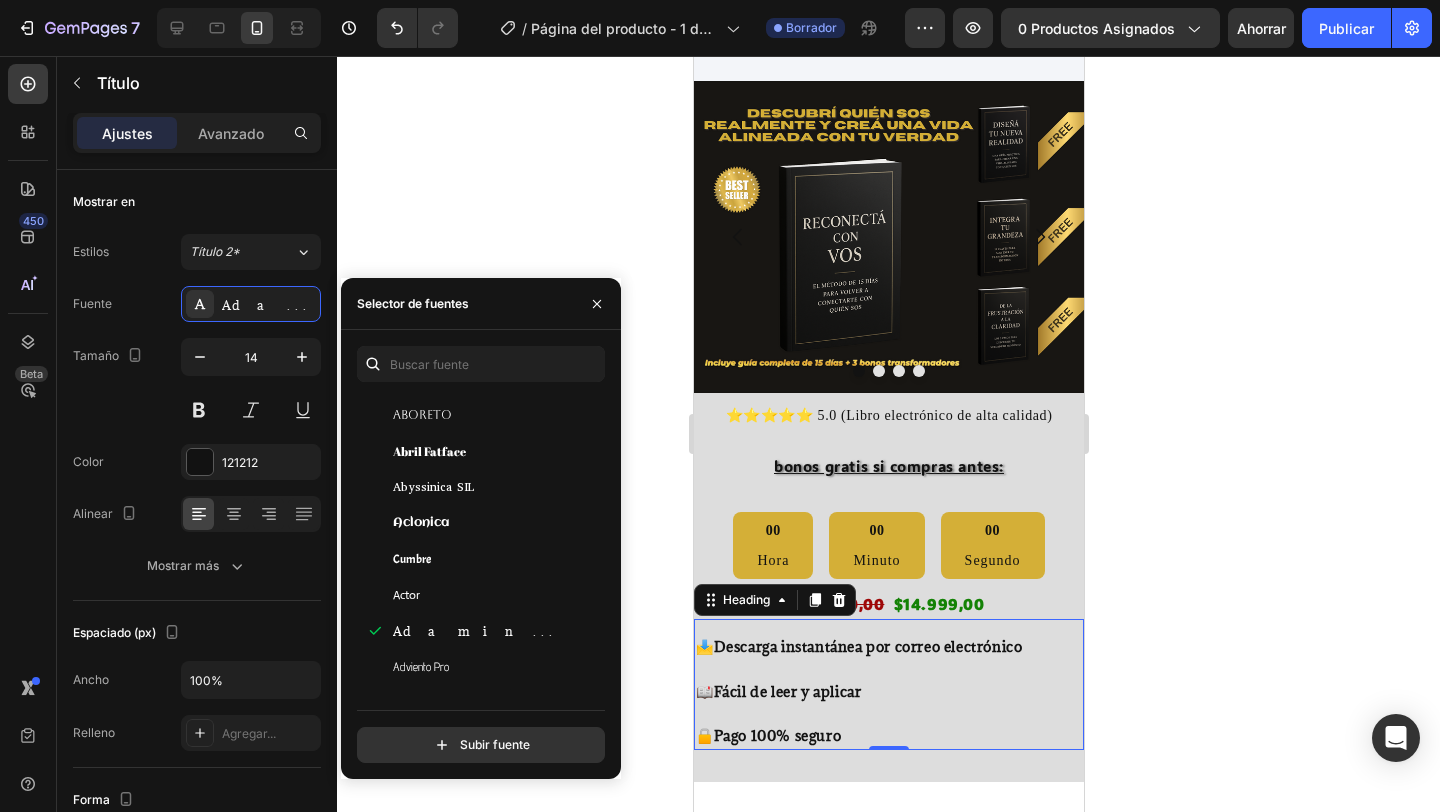 click 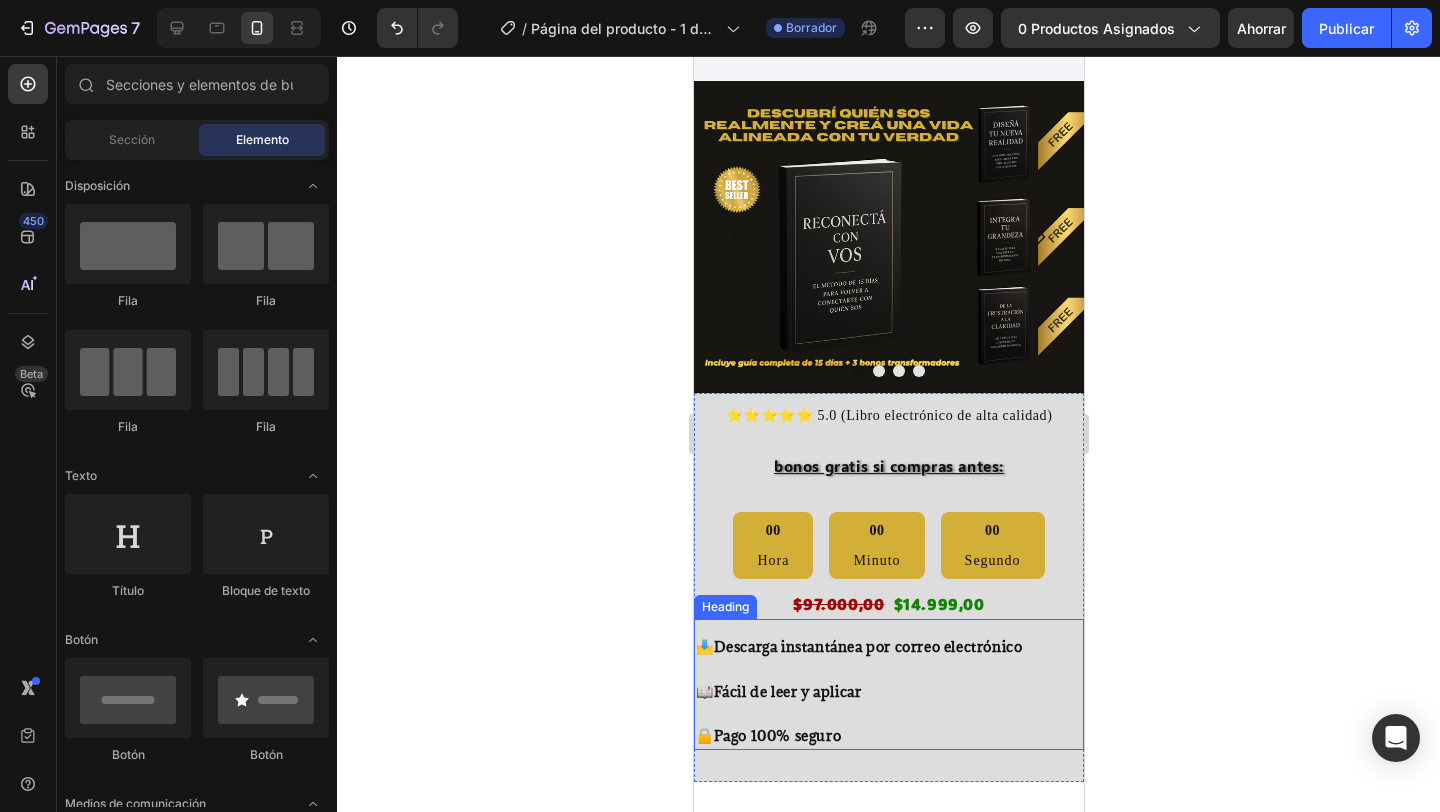click on "Descarga instantánea por correo electrónico" at bounding box center (867, 646) 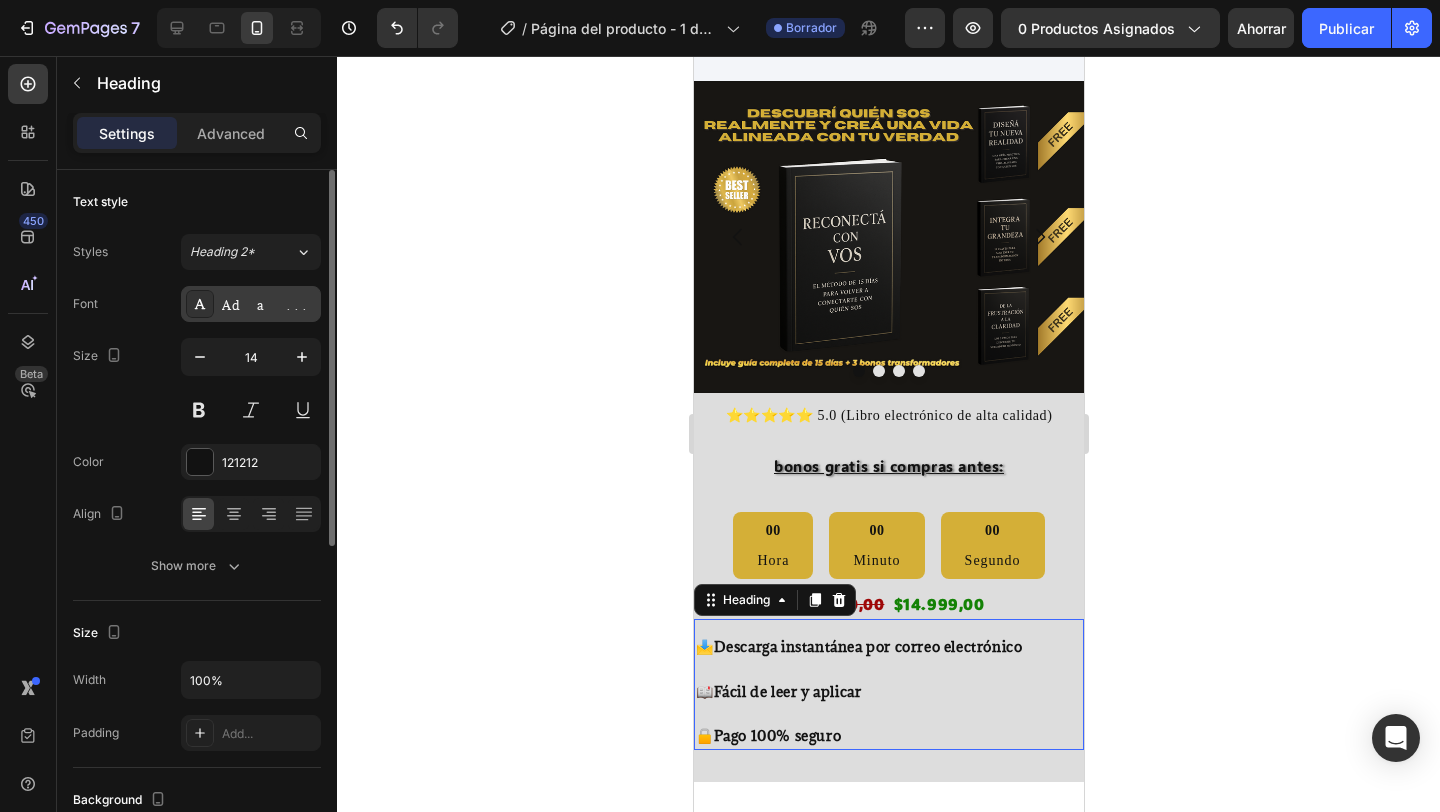click on "Adamina" at bounding box center [269, 305] 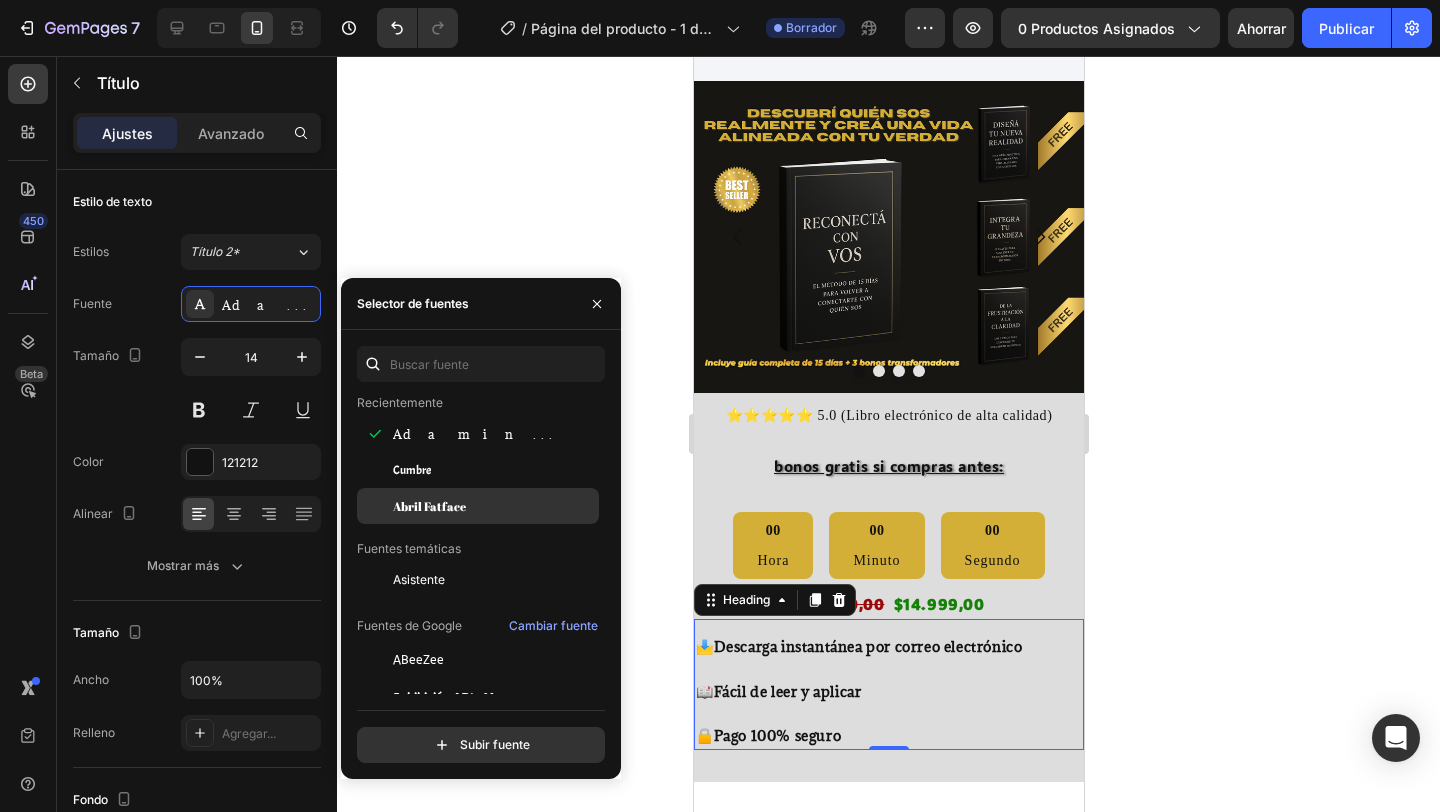 scroll, scrollTop: 78, scrollLeft: 0, axis: vertical 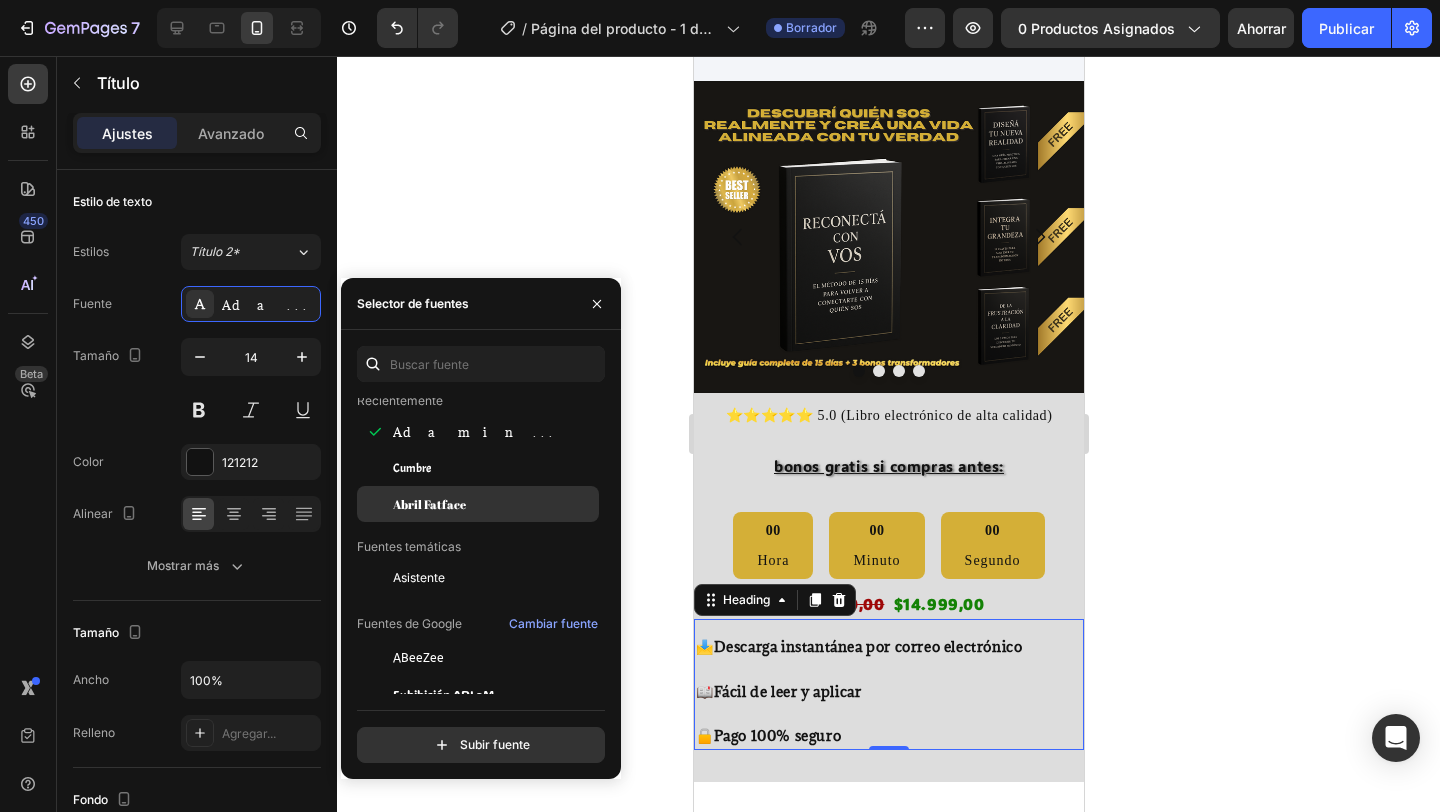 click on "Asistente" at bounding box center [419, 577] 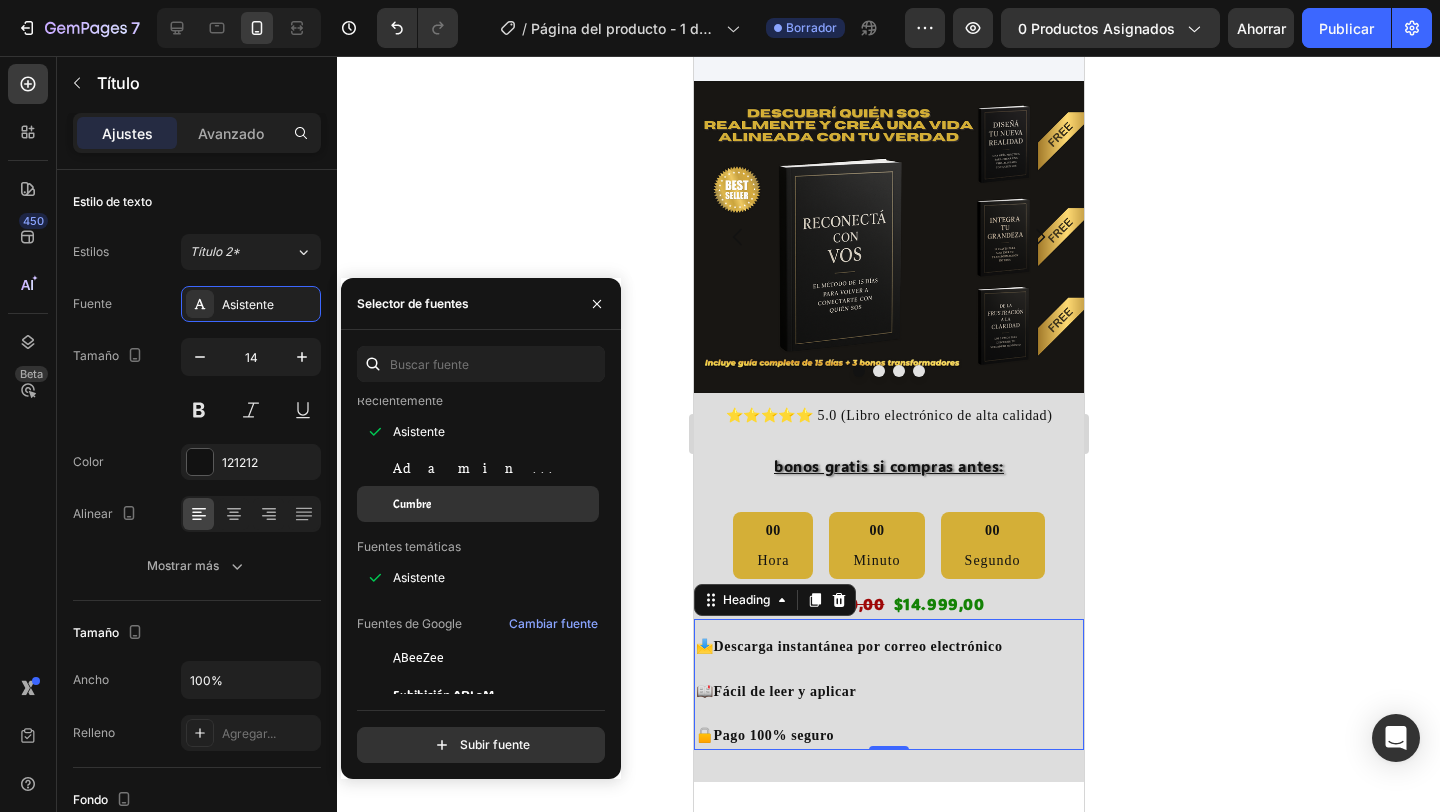 click on "Cumbre" at bounding box center [412, 504] 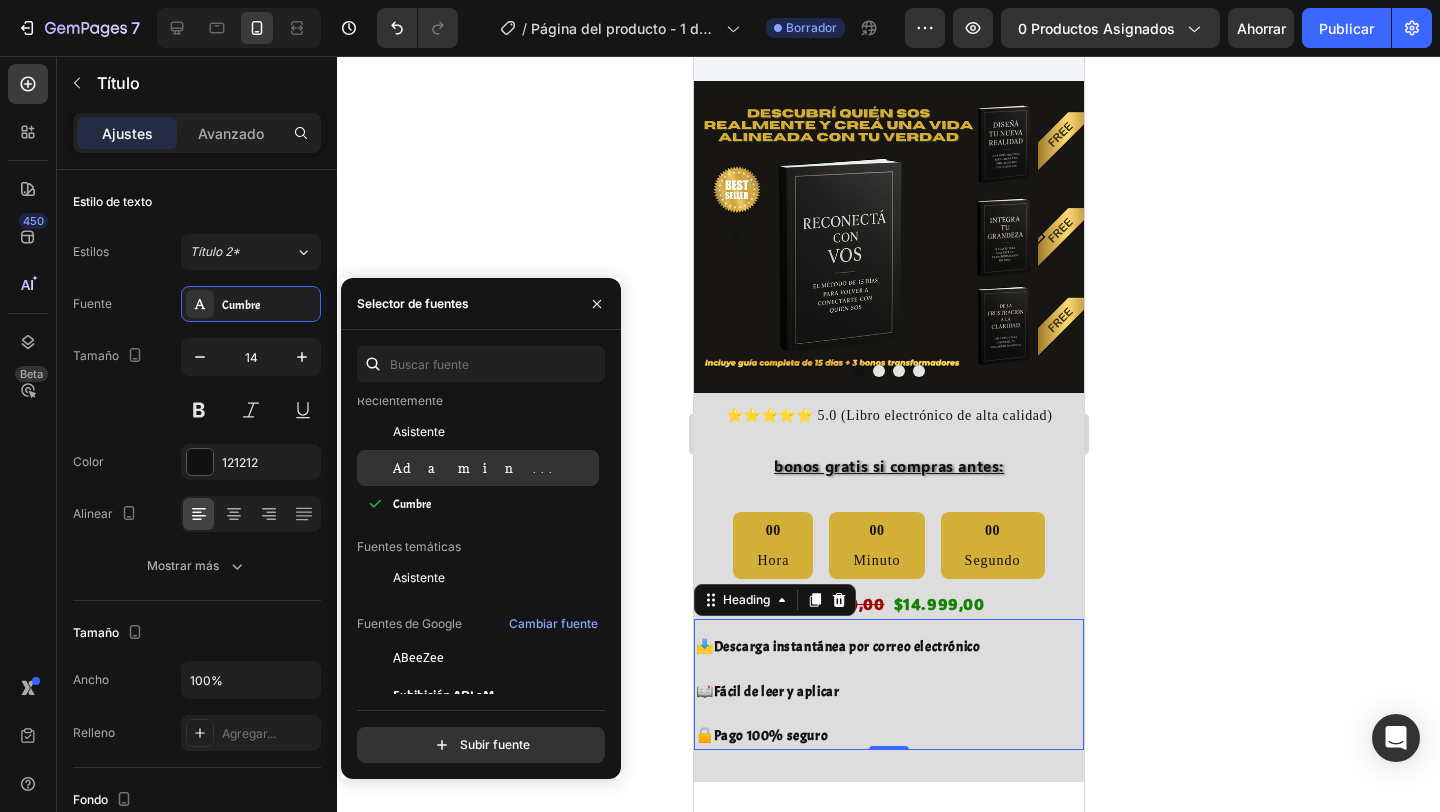 click on "Adamina" at bounding box center [478, 468] 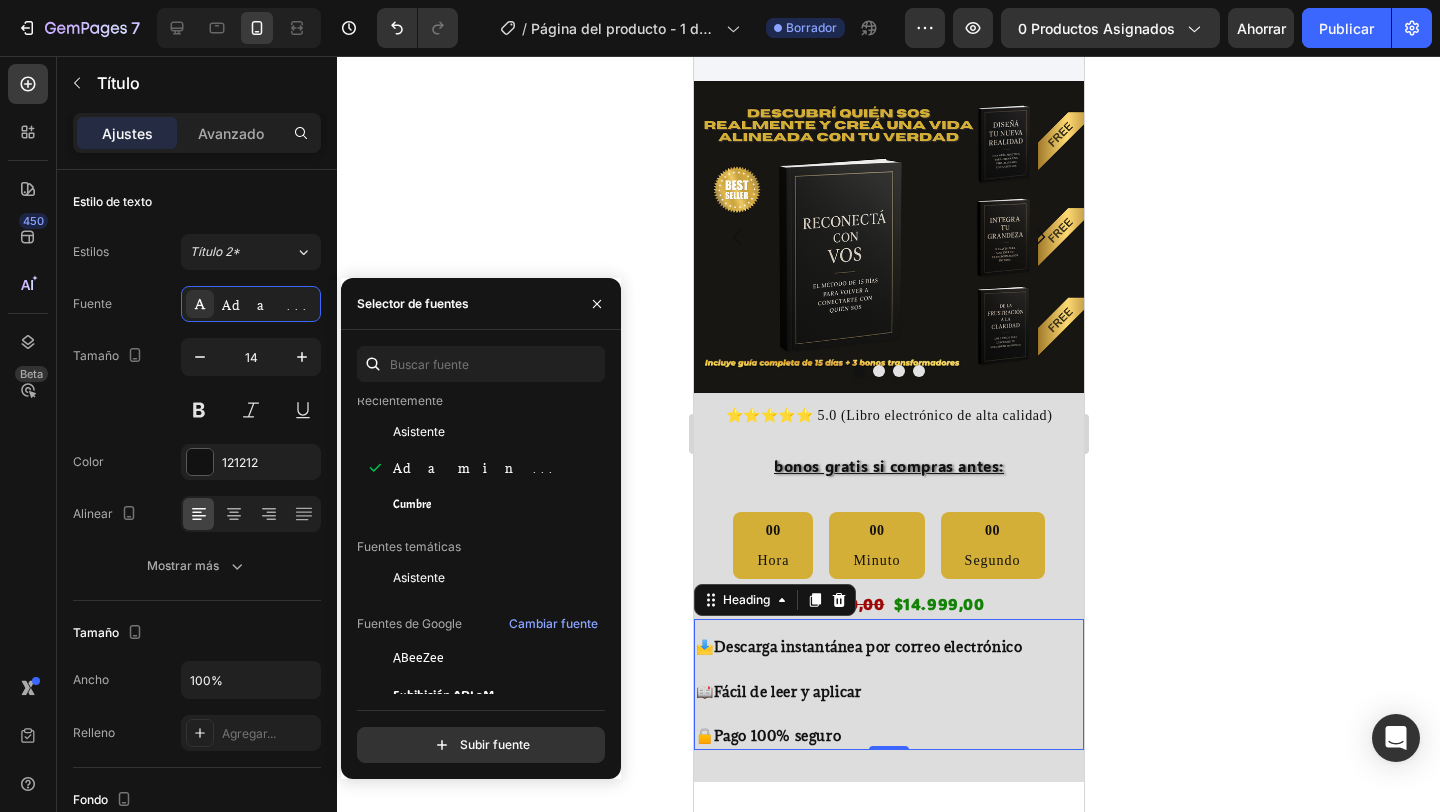 click 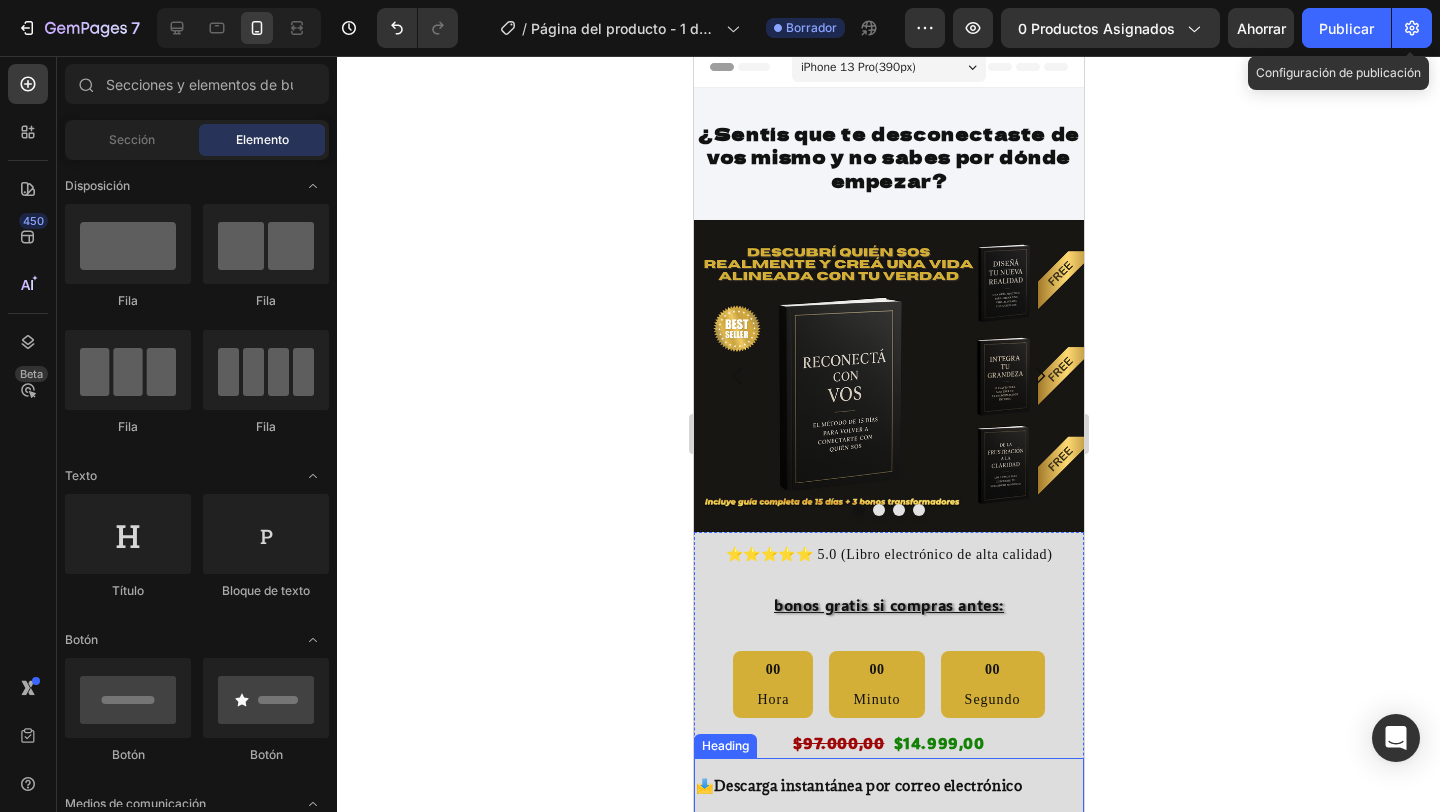 scroll, scrollTop: 0, scrollLeft: 0, axis: both 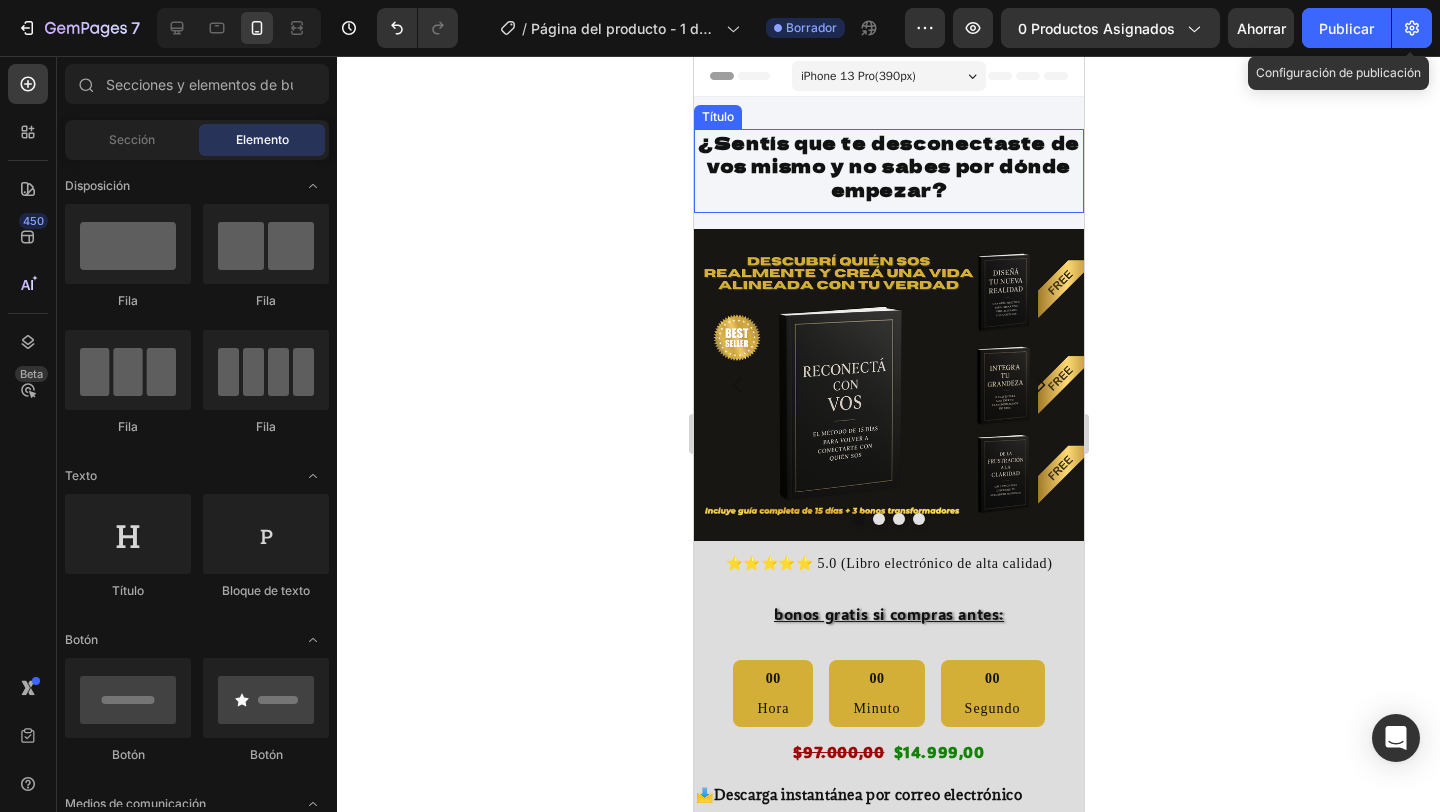 click on "¿Sentís que te desconectaste de vos mismo y no sabes por dónde empezar?" at bounding box center [888, 165] 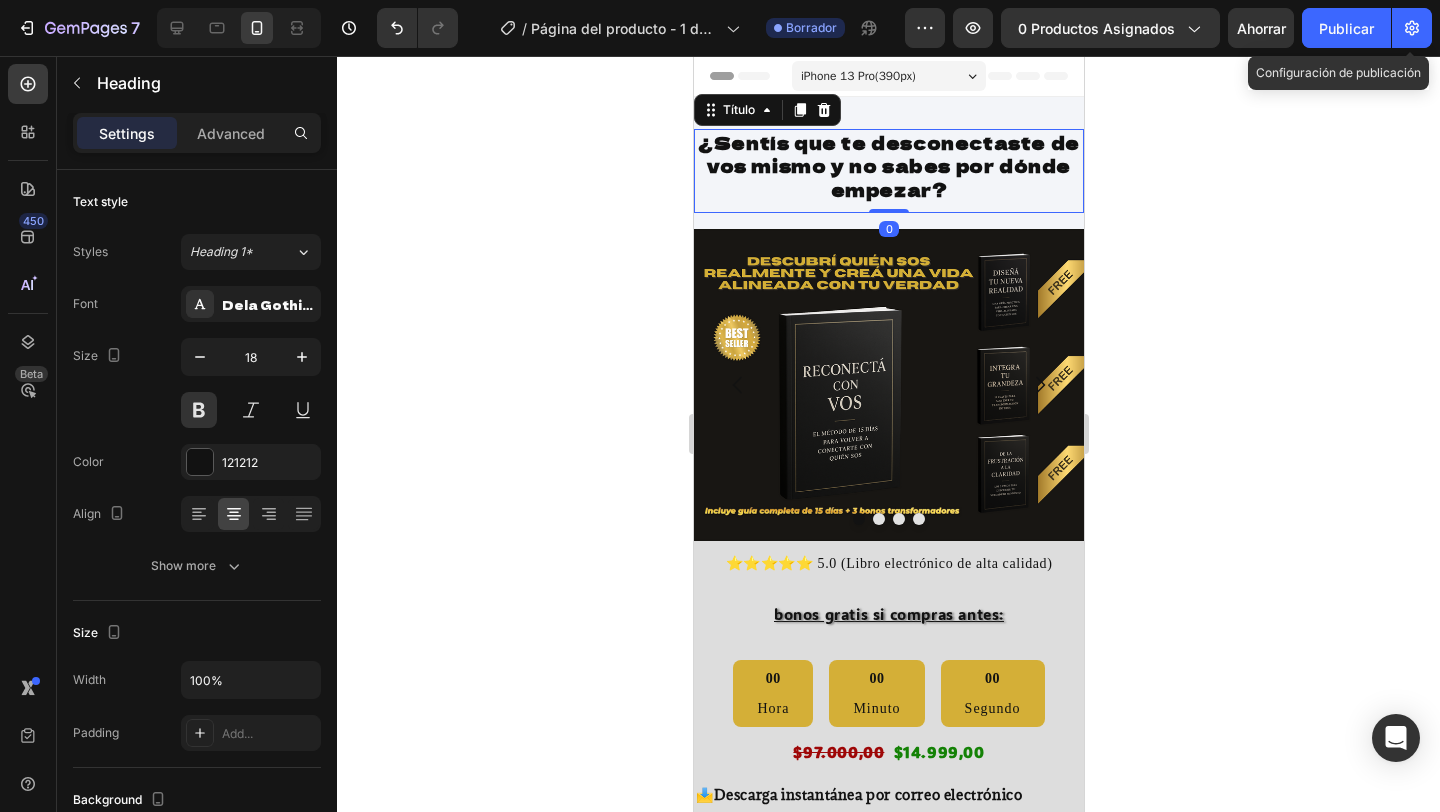 click on "¿Sentís que te desconectaste de vos mismo y no sabes por dónde empezar?" at bounding box center (888, 165) 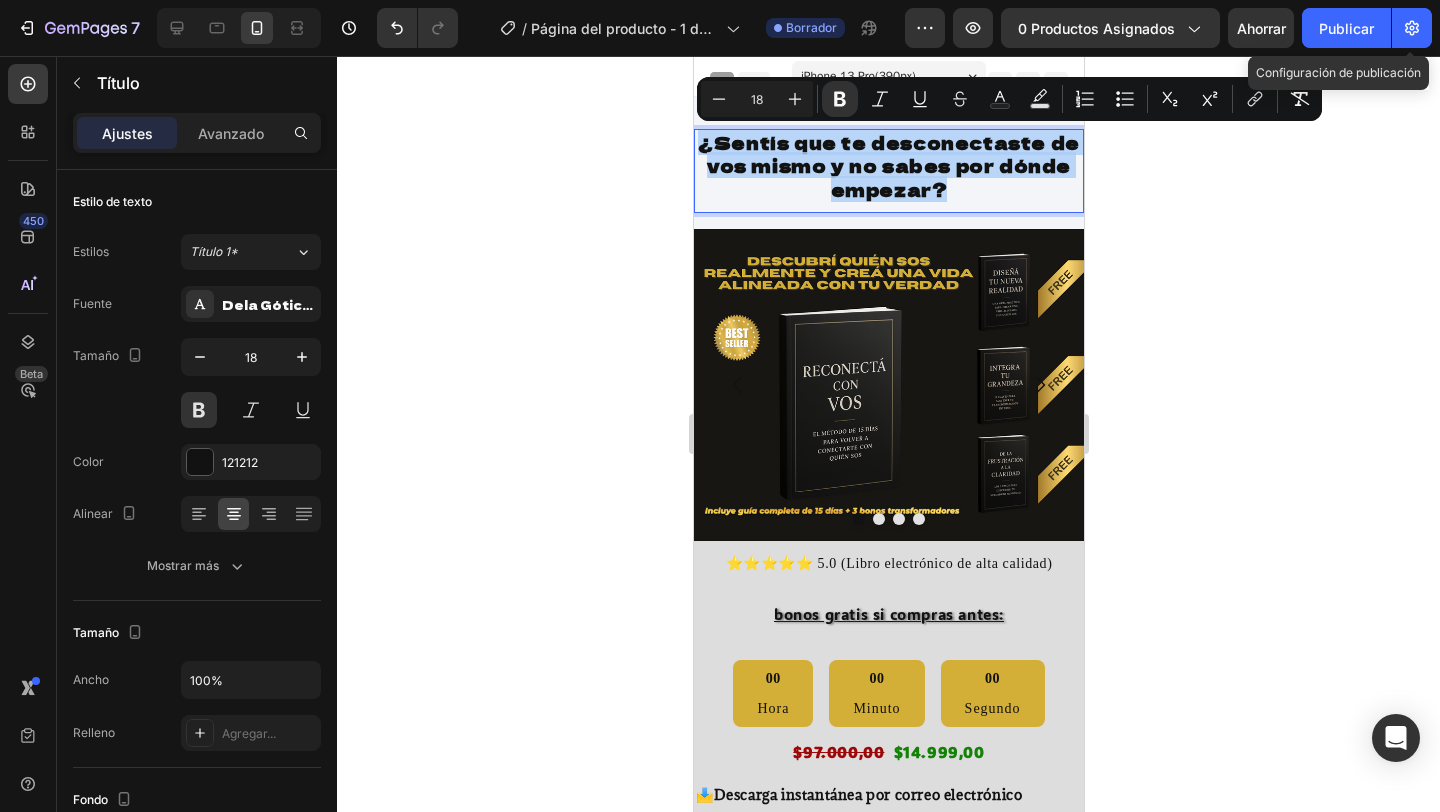 copy on "¿Sentís que te desconectaste de vos mismo y no sabes por dónde empezar?" 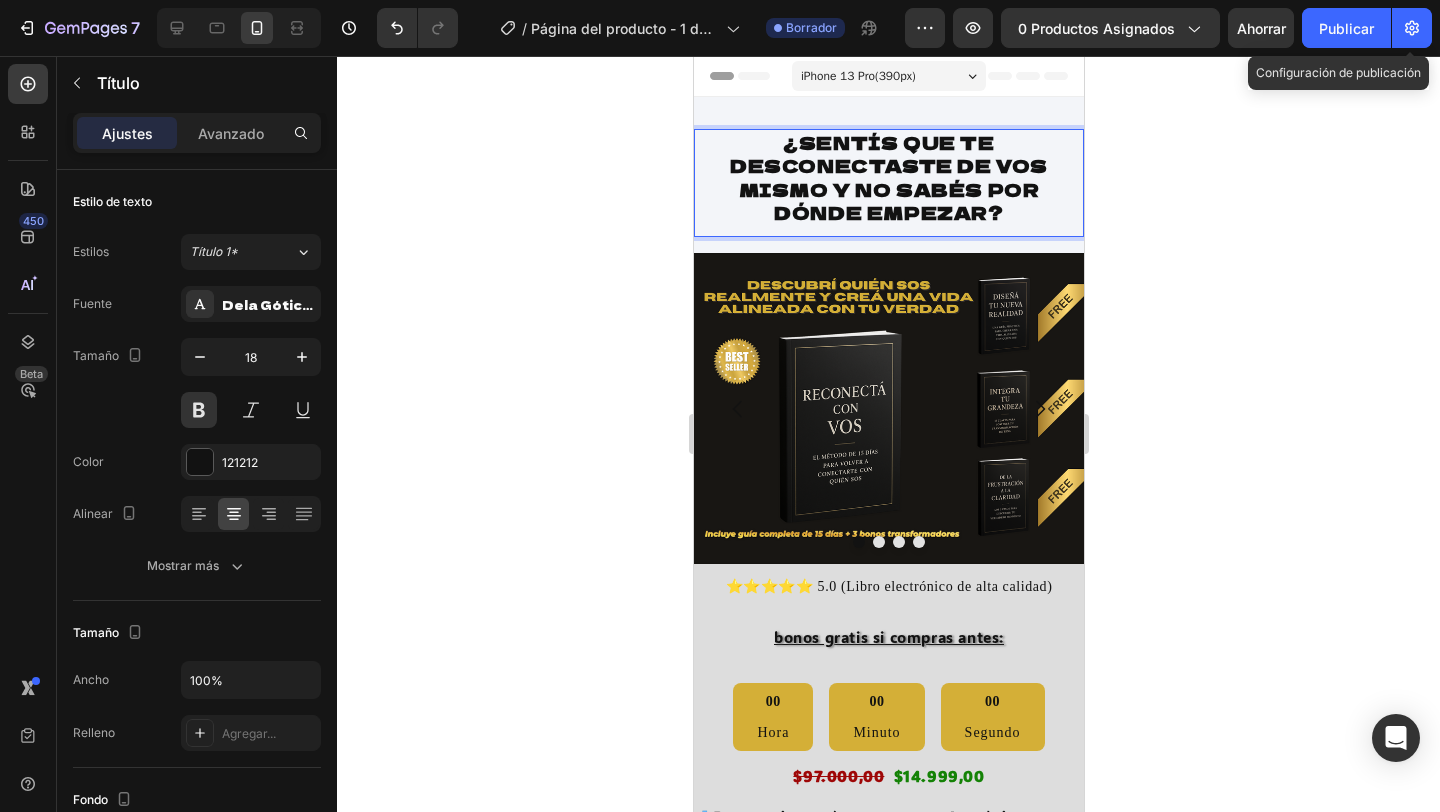 click on "¿SENTÍS QUE TE DESCONECTASTE DE VOS MISMO Y NO SABÉS POR DÓNDE EMPEZAR?" at bounding box center [888, 177] 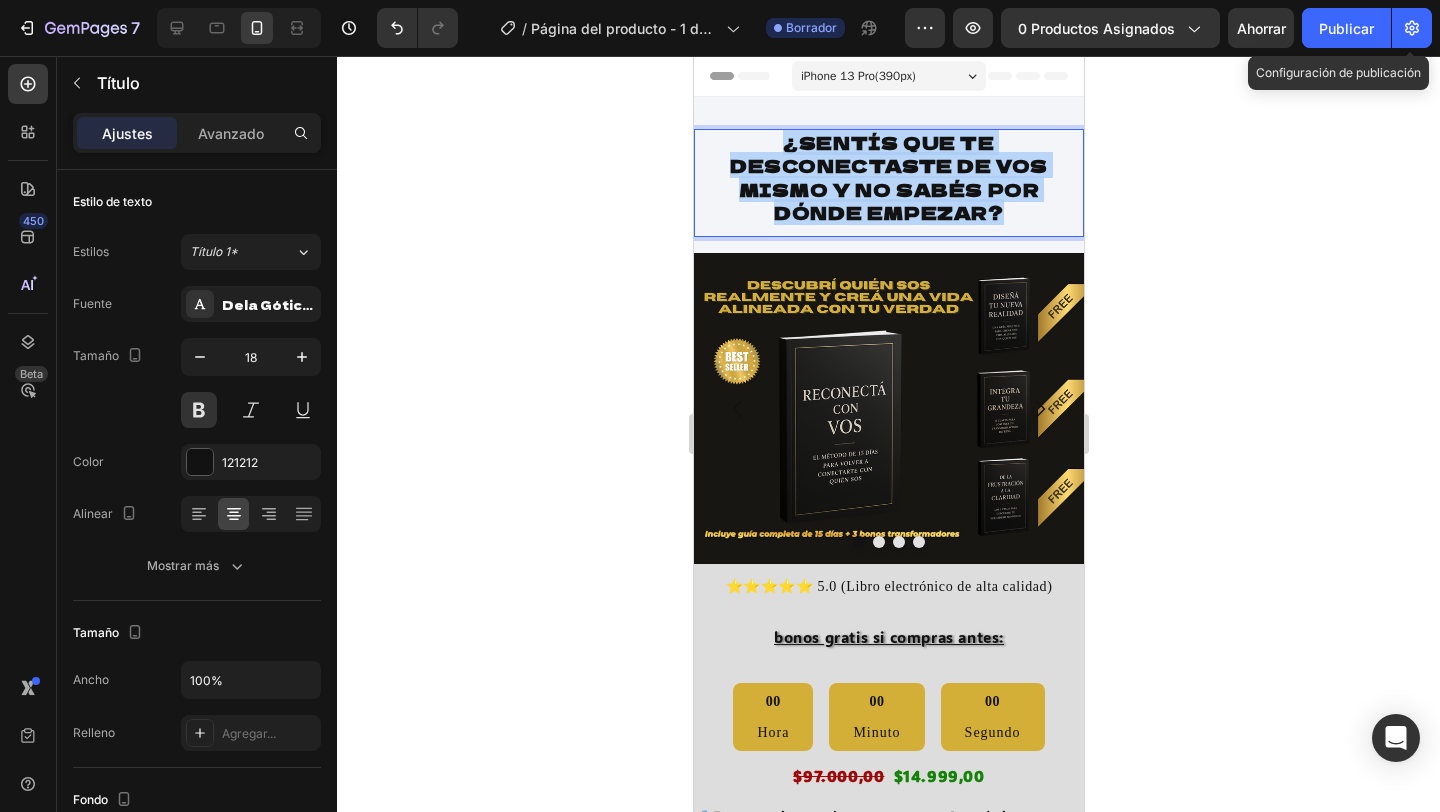 click on "¿SENTÍS QUE TE DESCONECTASTE DE VOS MISMO Y NO SABÉS POR DÓNDE EMPEZAR?" at bounding box center [888, 177] 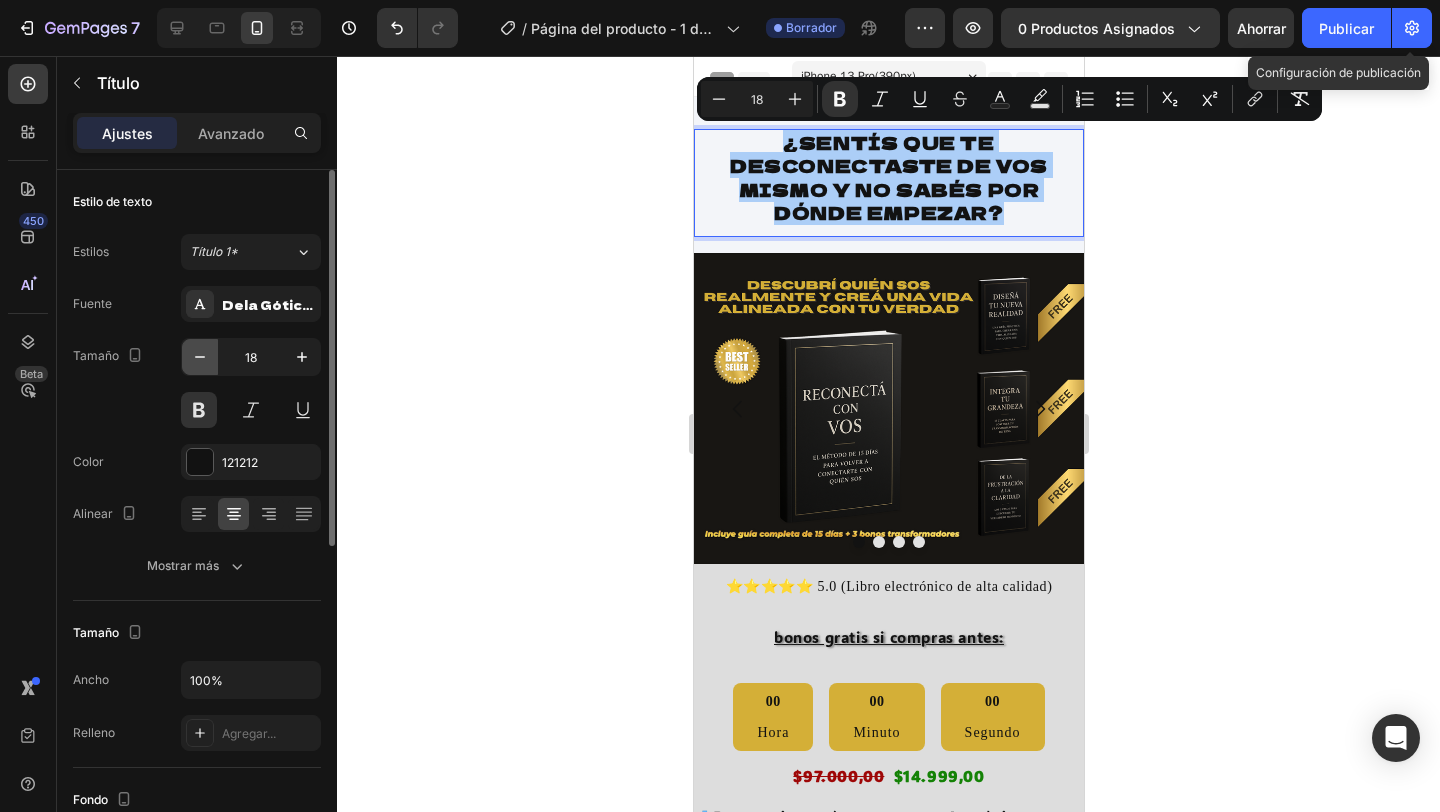 click 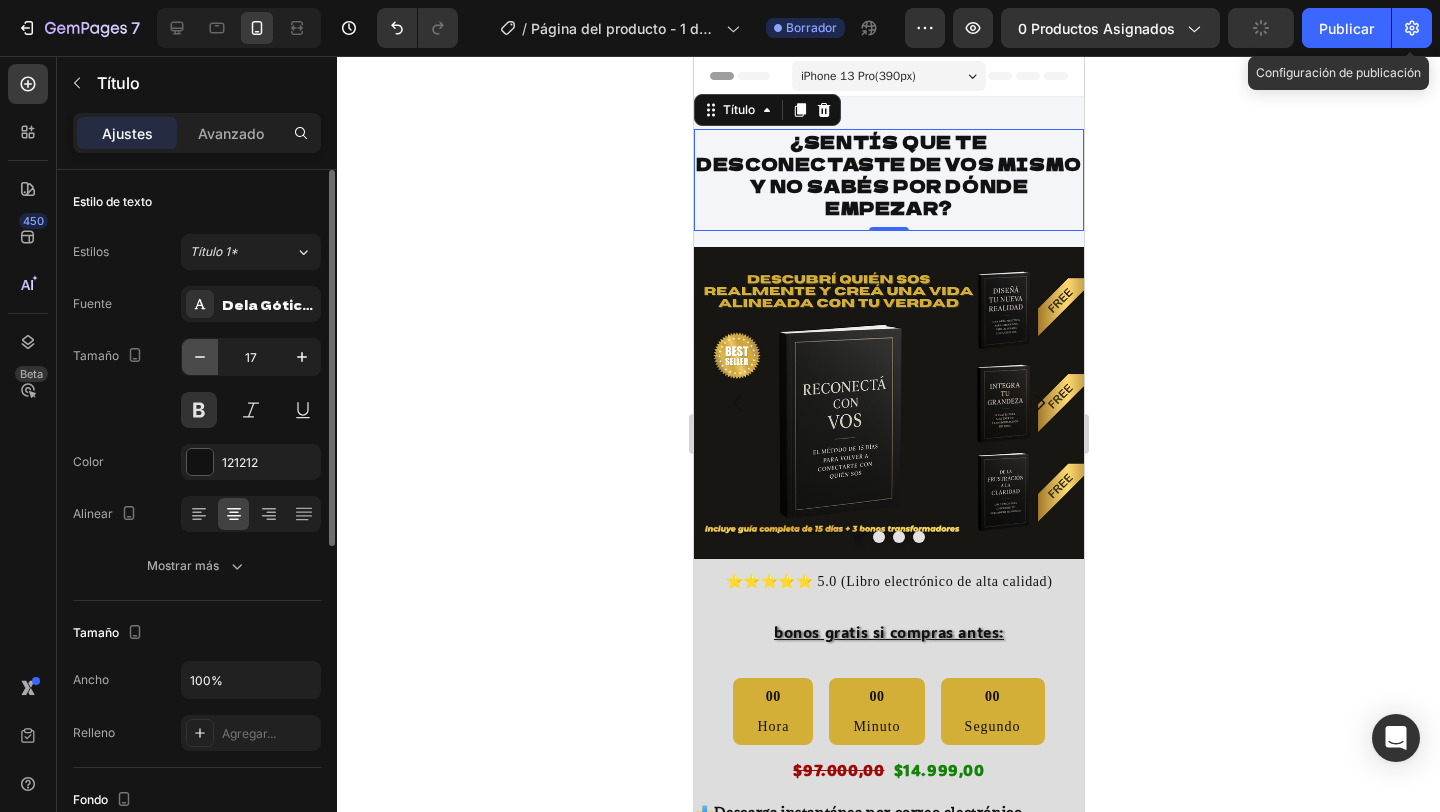 click 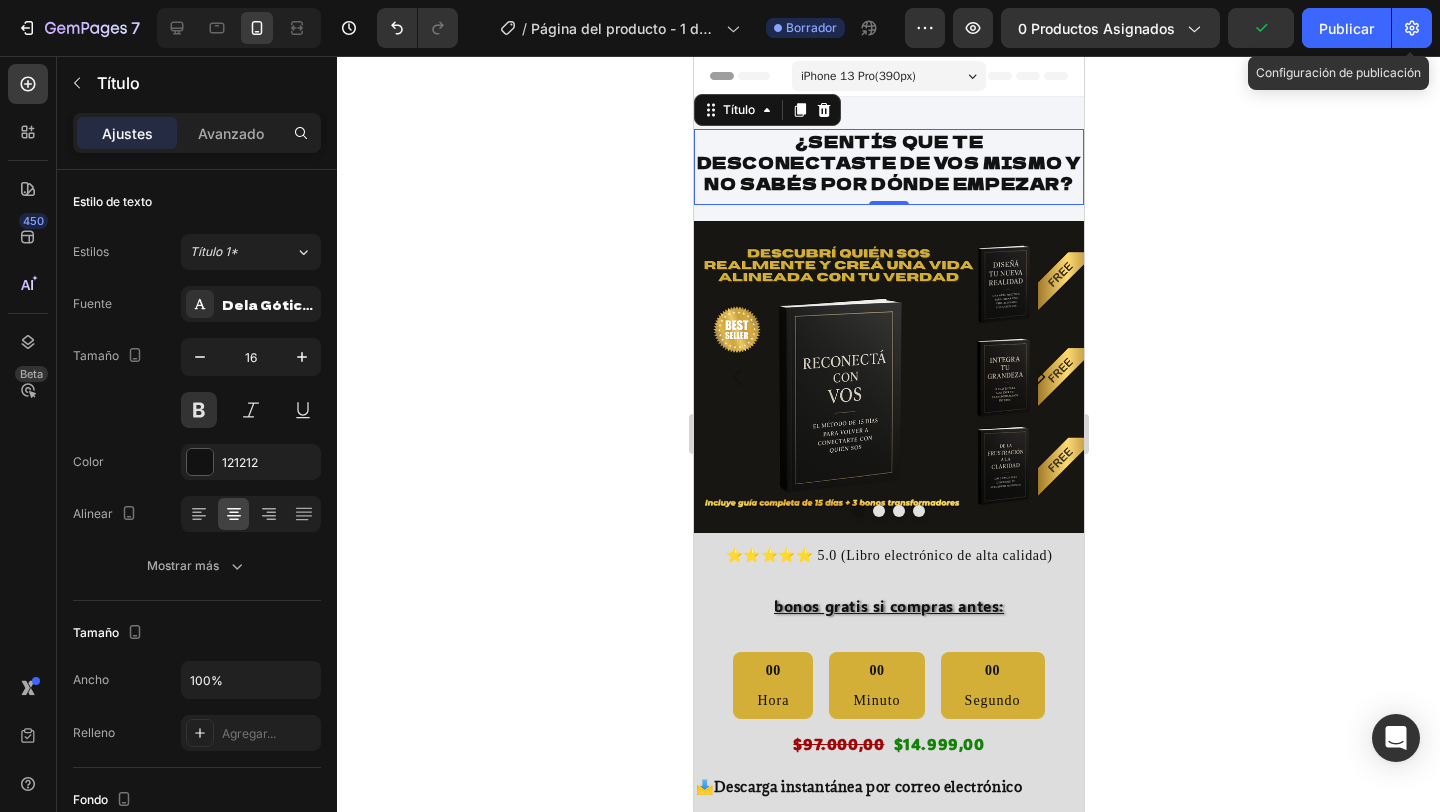 click 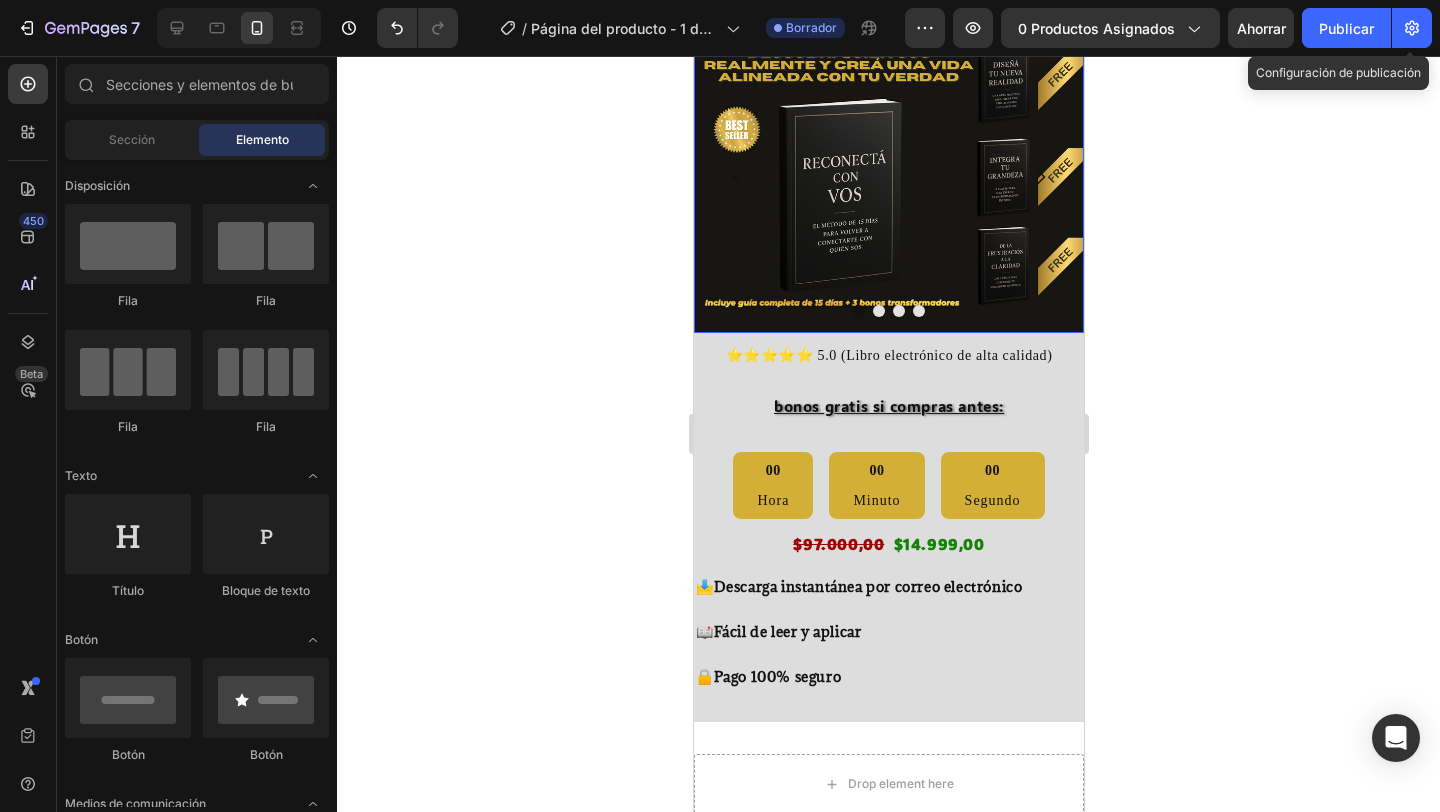 scroll, scrollTop: 202, scrollLeft: 0, axis: vertical 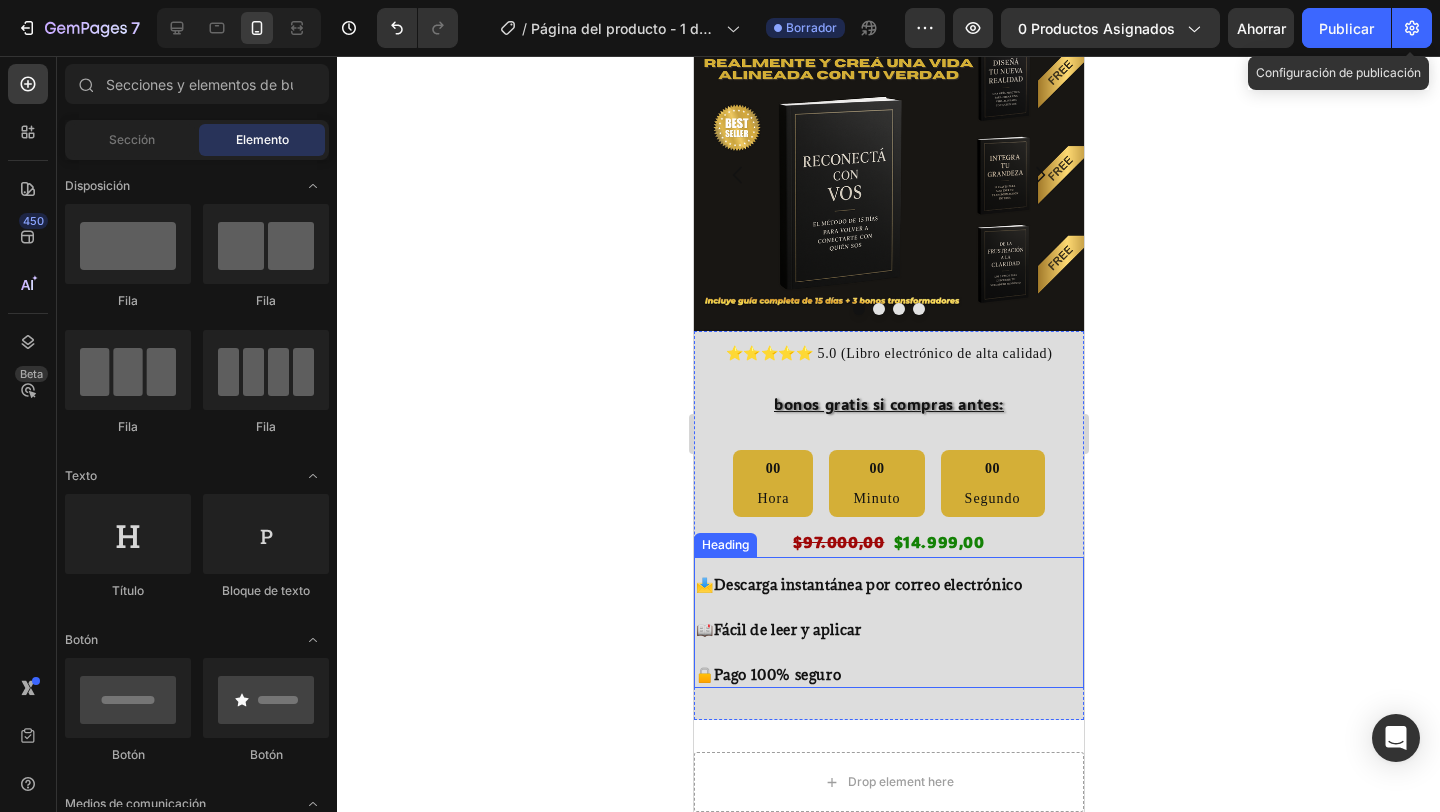click on "Fácil de leer y aplicar" at bounding box center [787, 629] 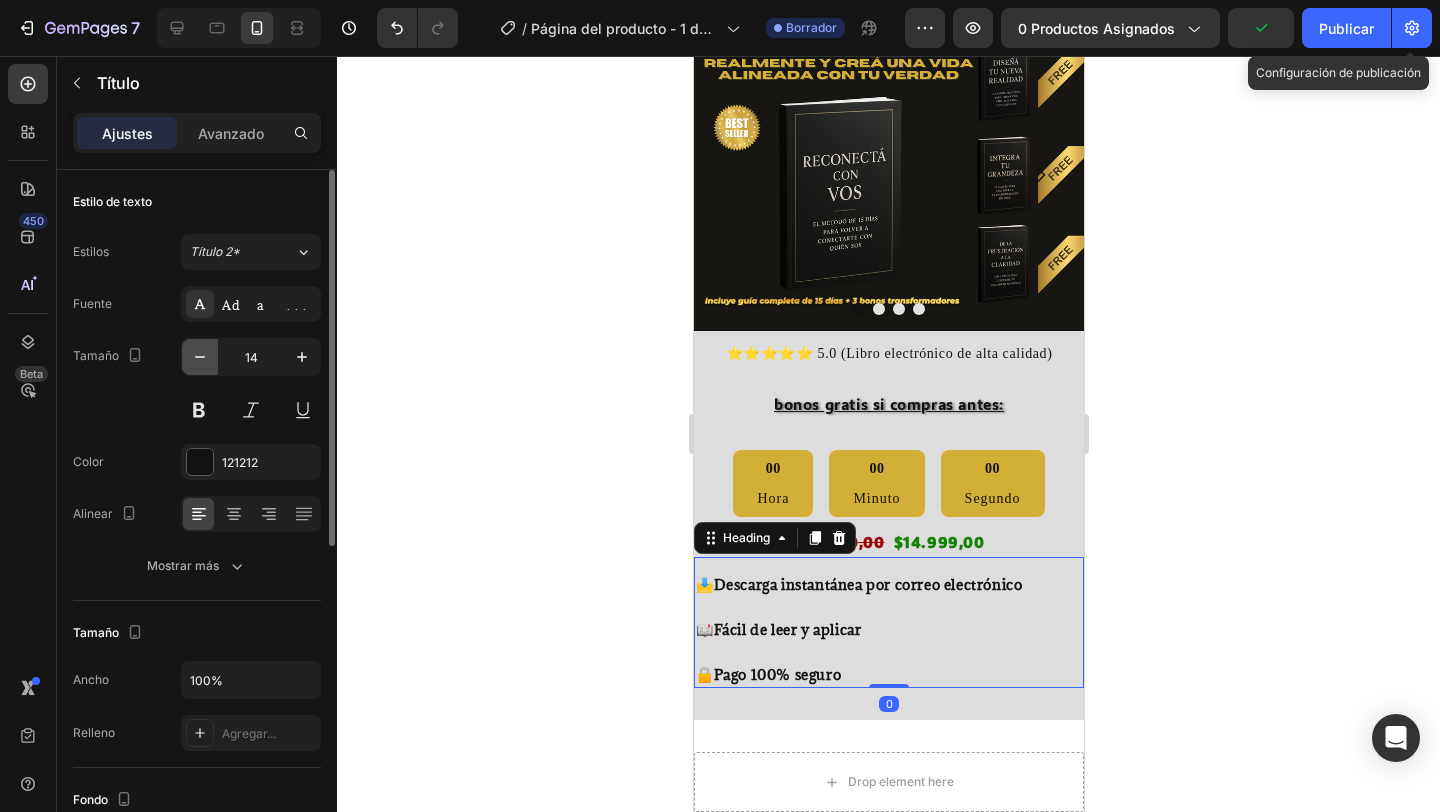 click at bounding box center (200, 357) 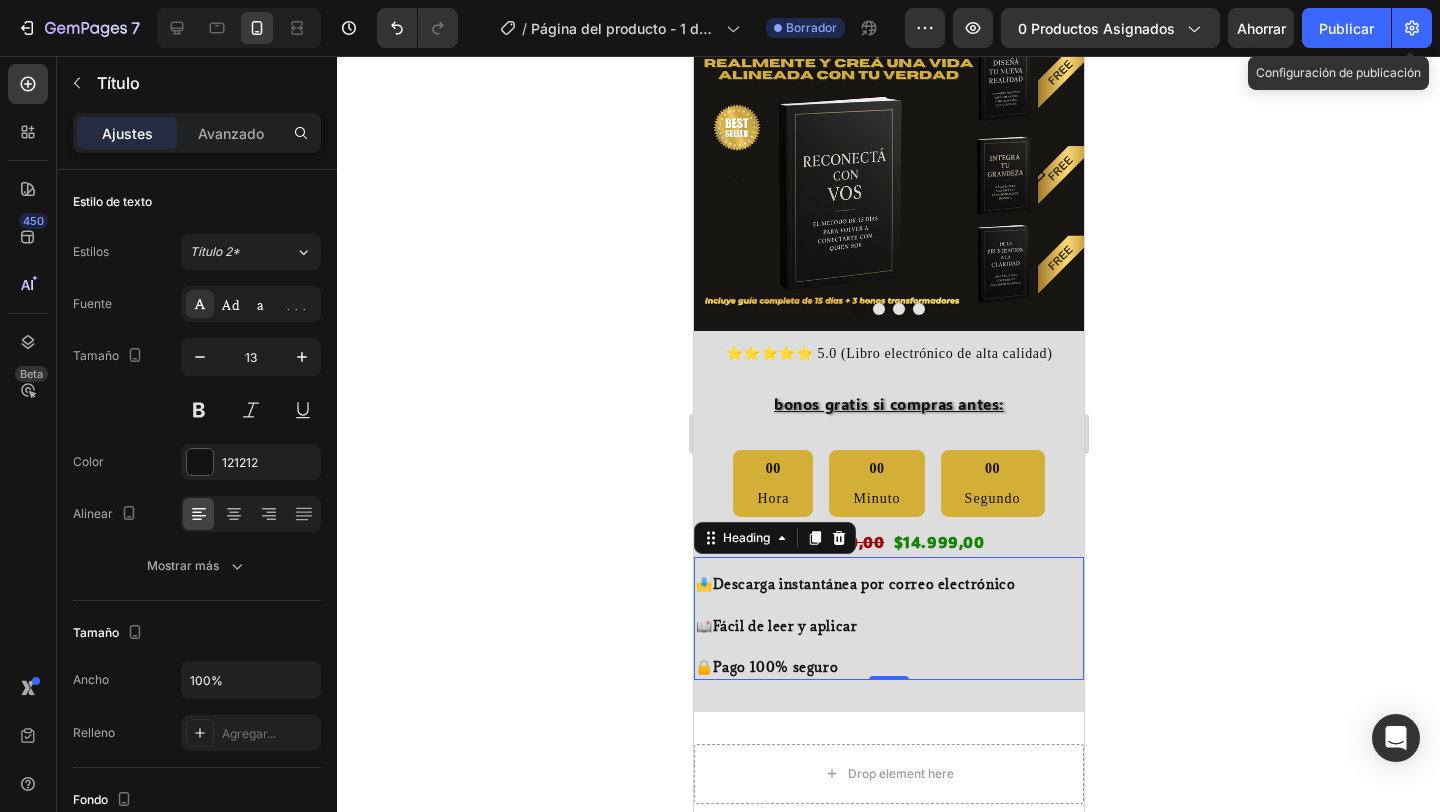 click 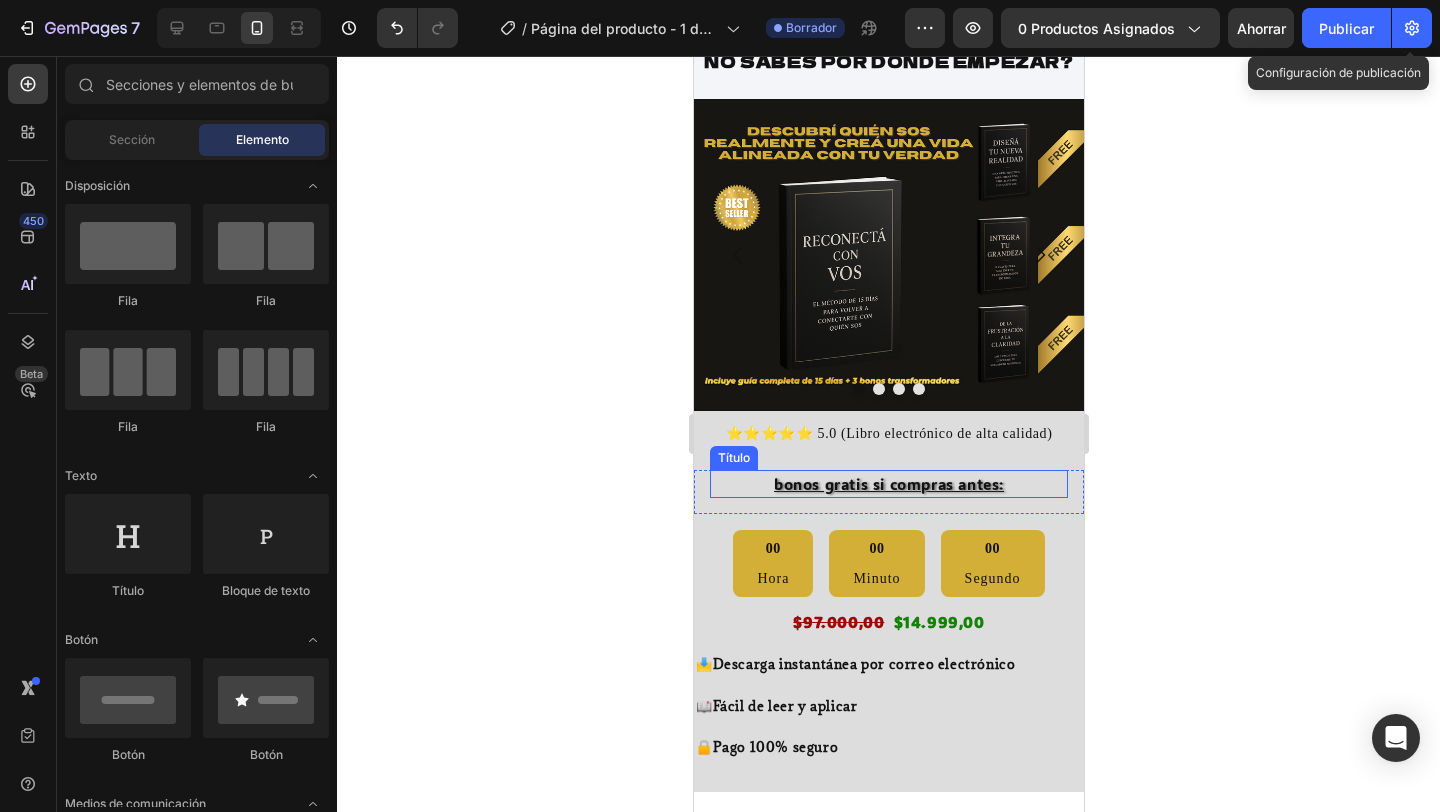 scroll, scrollTop: 125, scrollLeft: 0, axis: vertical 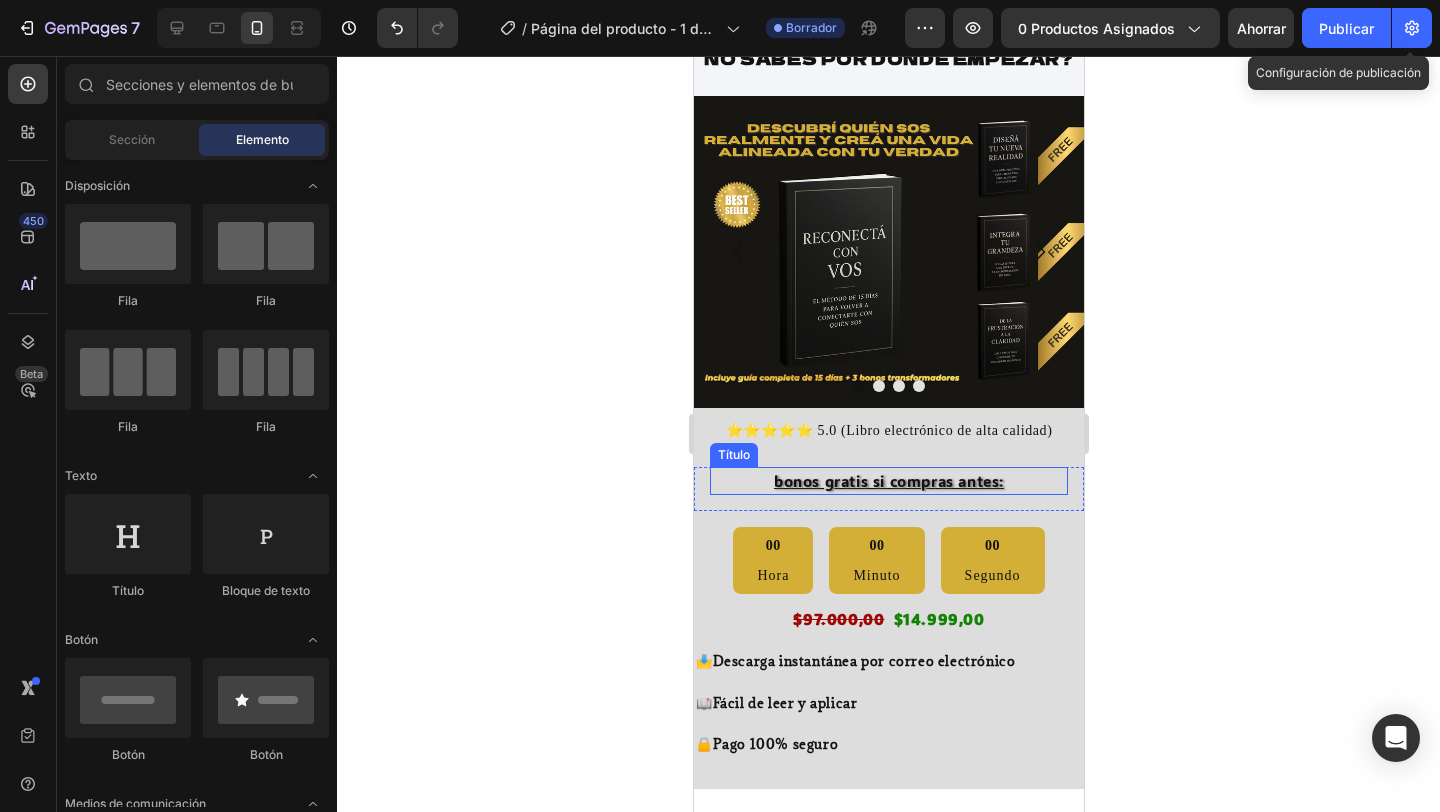 click on "bonos gratis si compras antes:" at bounding box center [888, 481] 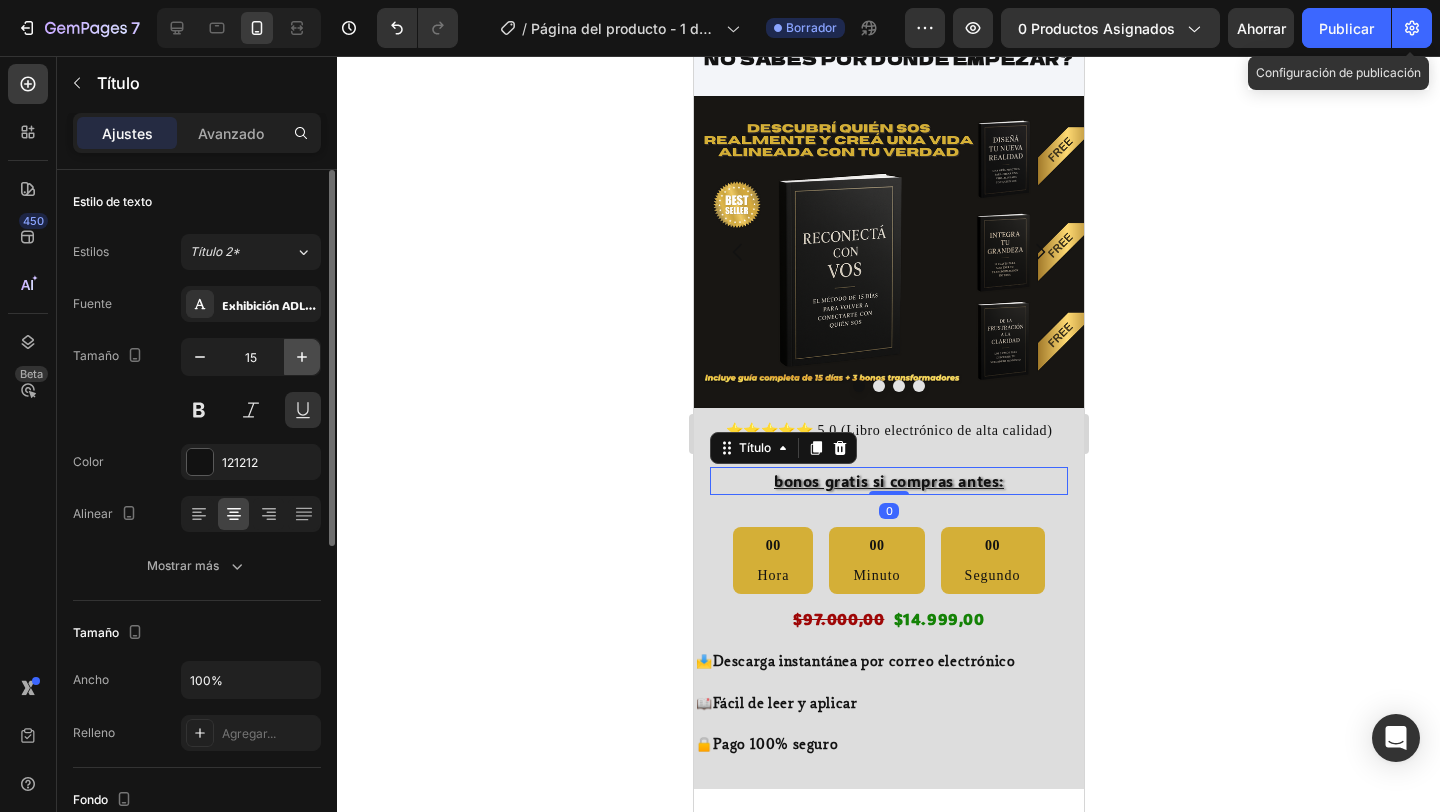 click 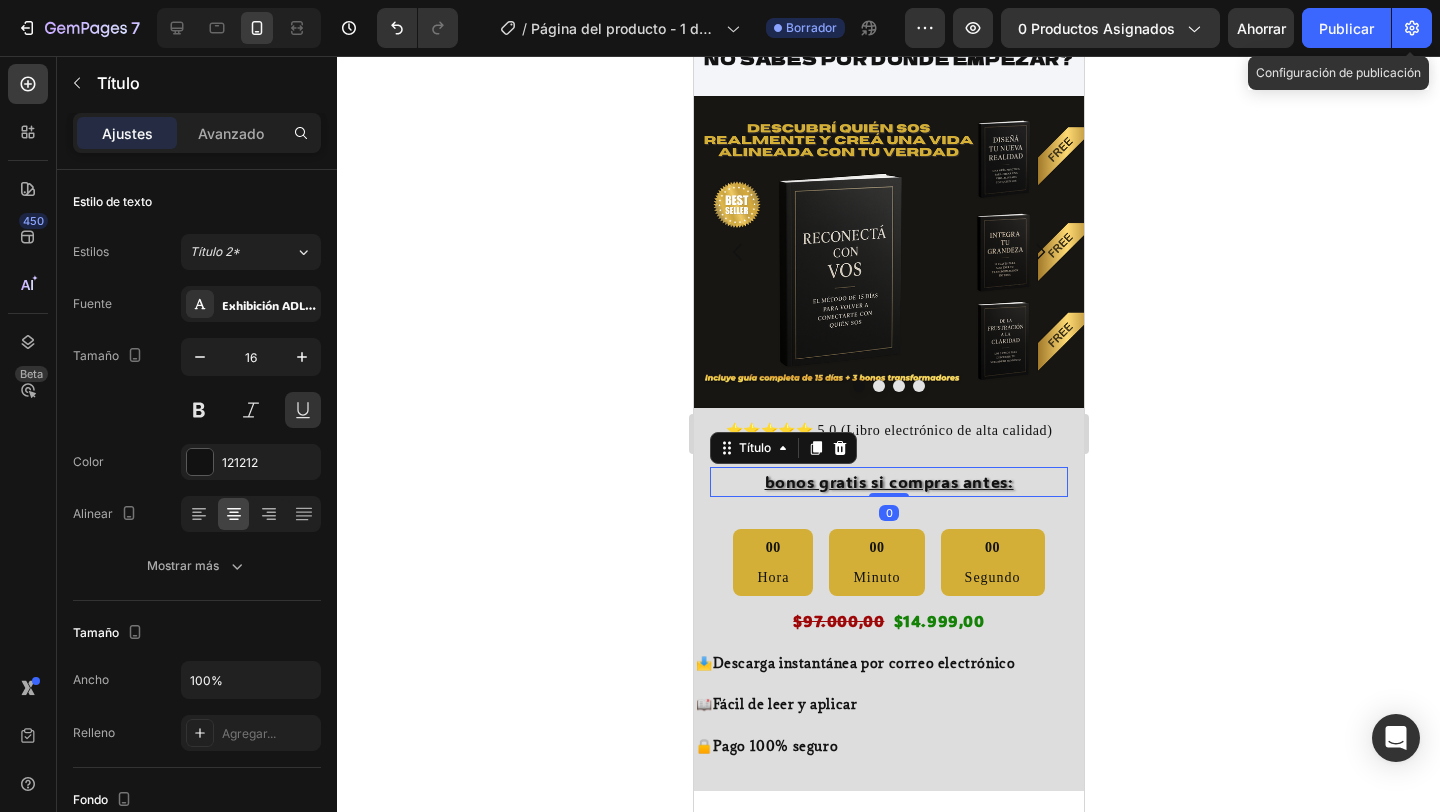 click 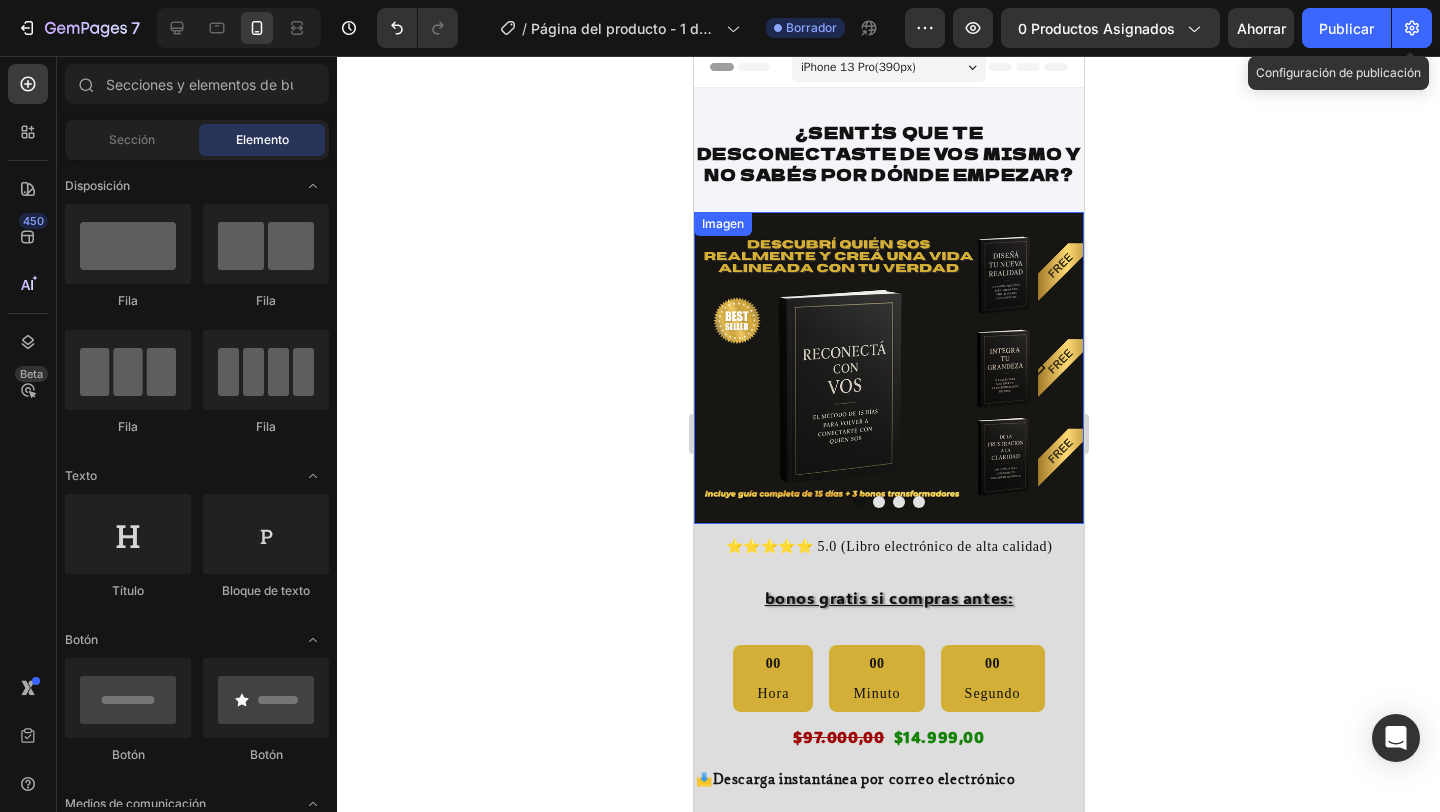 scroll, scrollTop: 4, scrollLeft: 0, axis: vertical 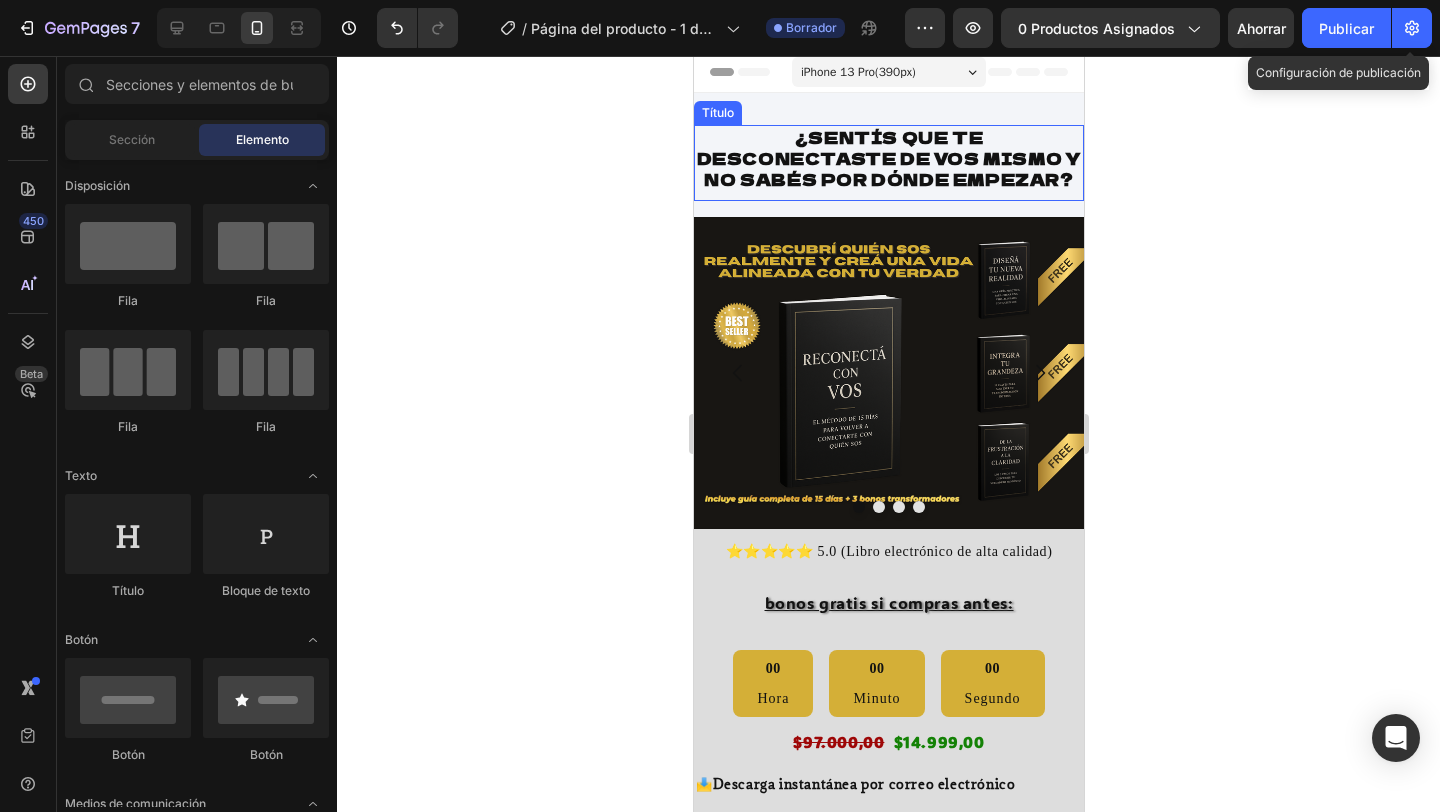 click on "¿SENTÍS QUE TE DESCONECTASTE DE VOS MISMO Y NO SABÉS POR DÓNDE EMPEZAR?" at bounding box center [888, 158] 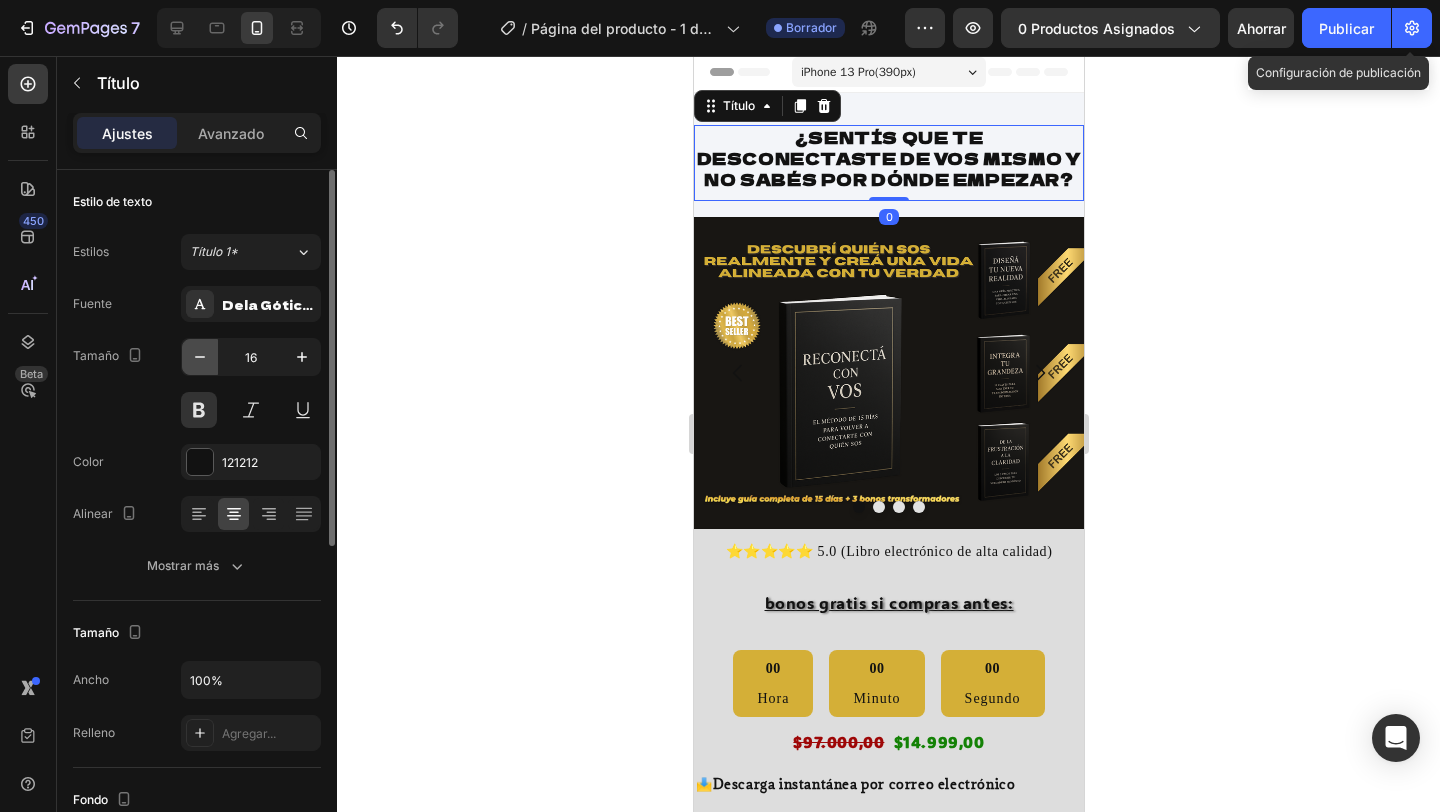 click 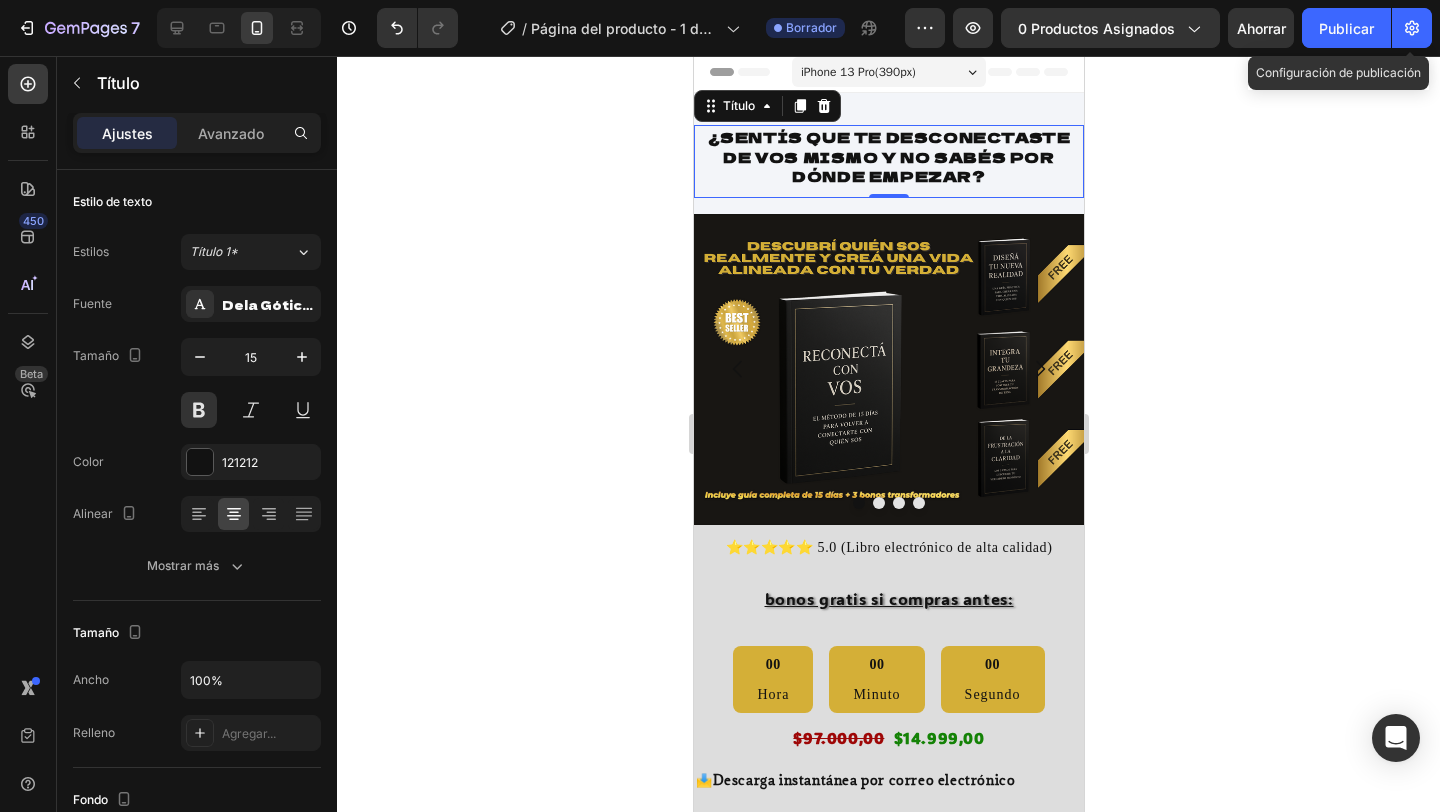 click 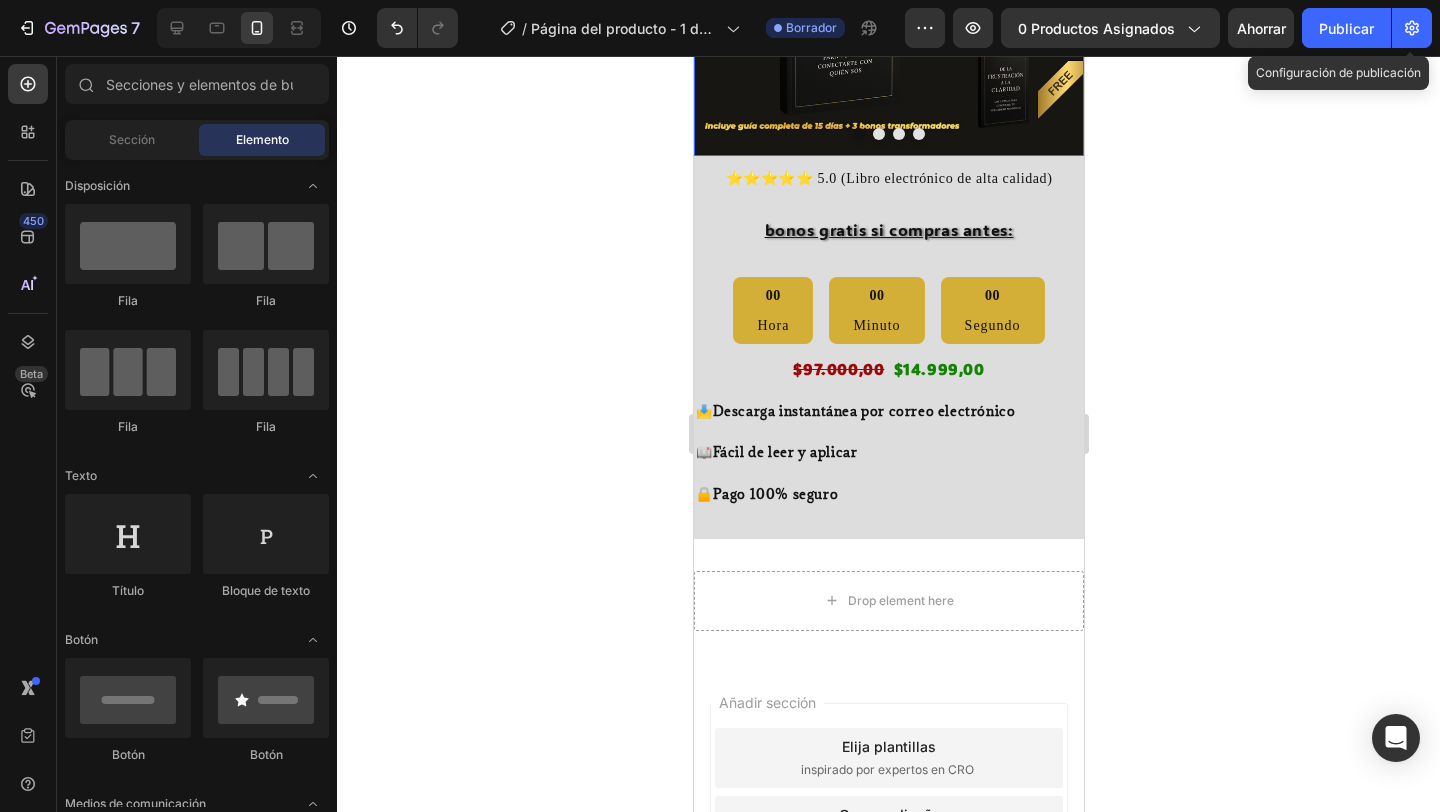 scroll, scrollTop: 376, scrollLeft: 0, axis: vertical 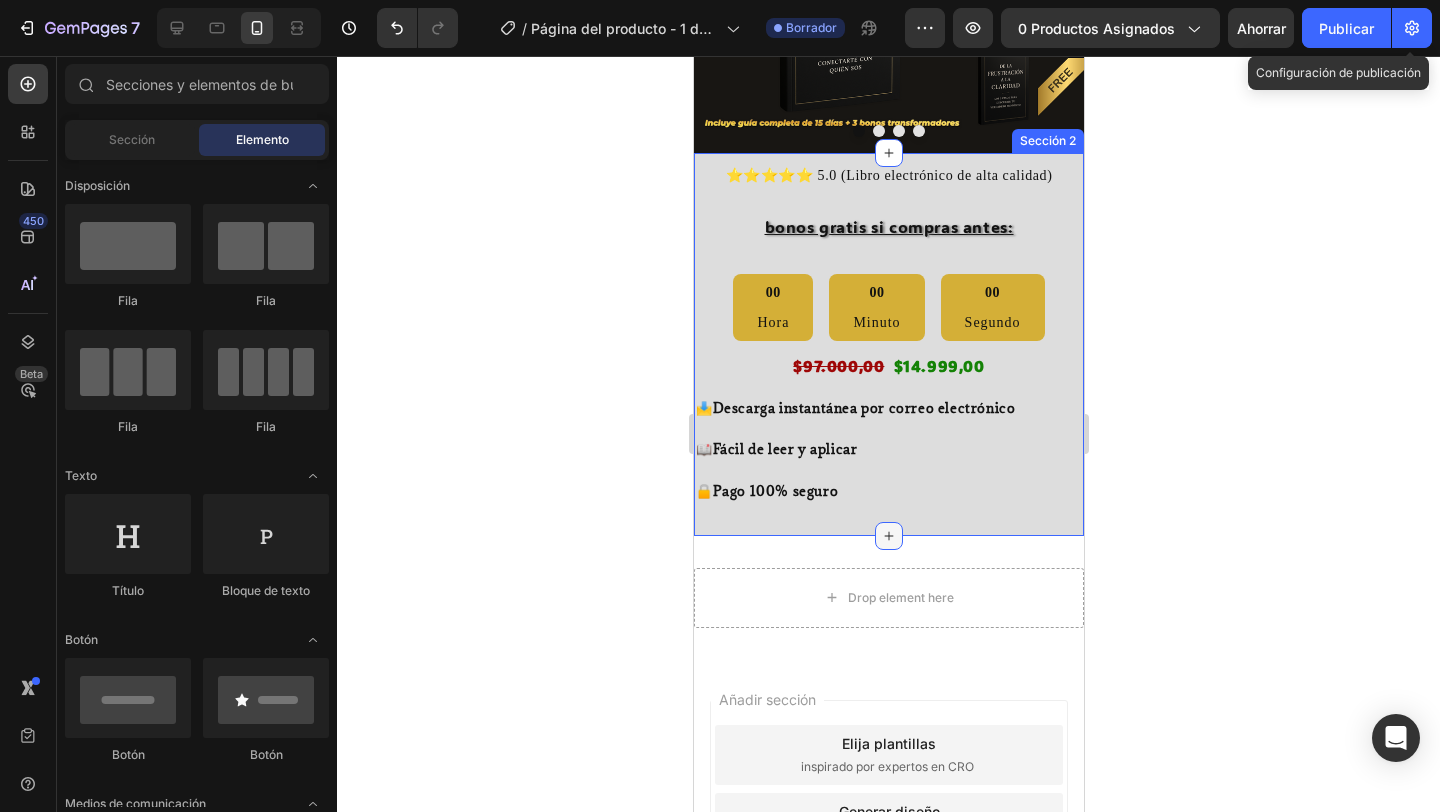 click 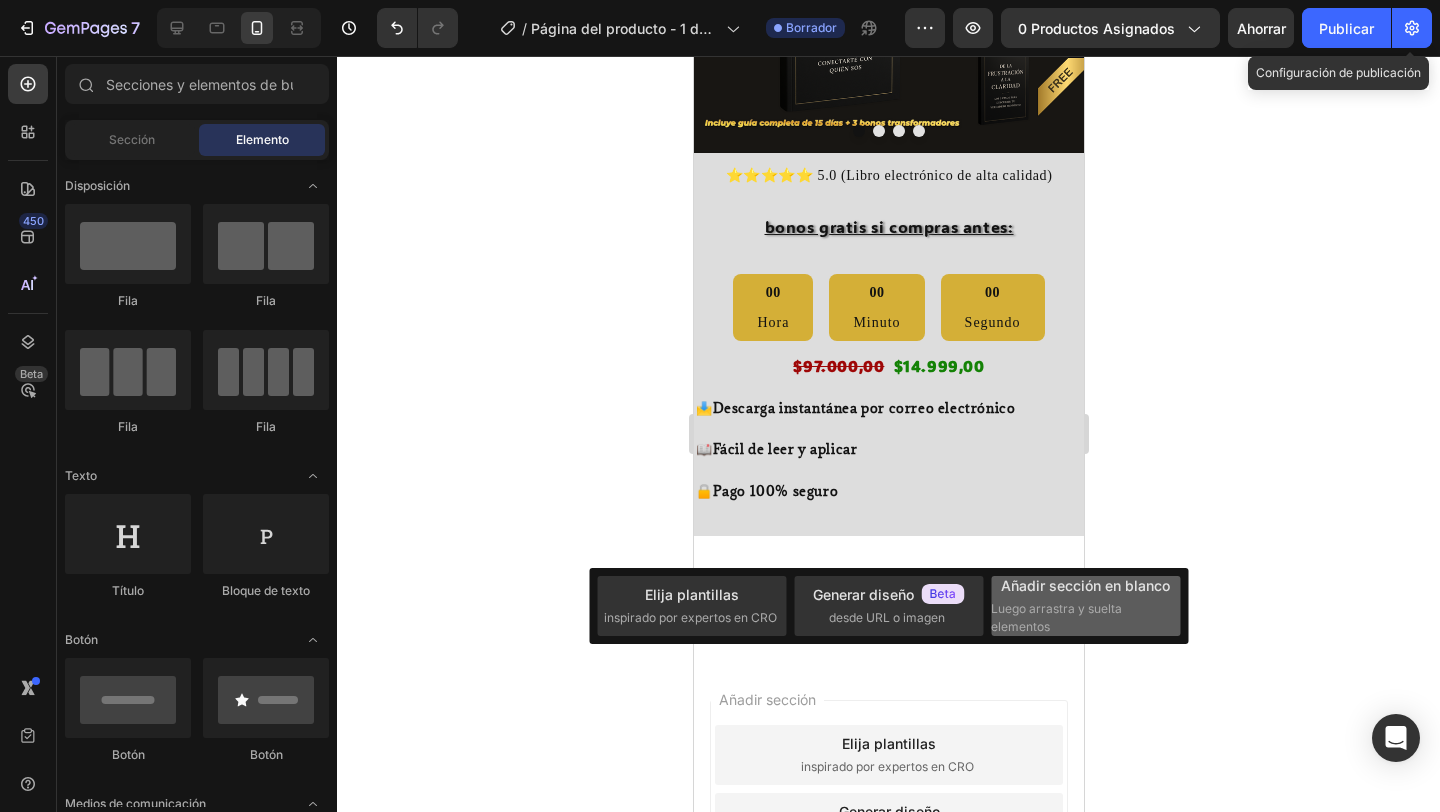 click on "Luego arrastra y suelta elementos" at bounding box center [1056, 617] 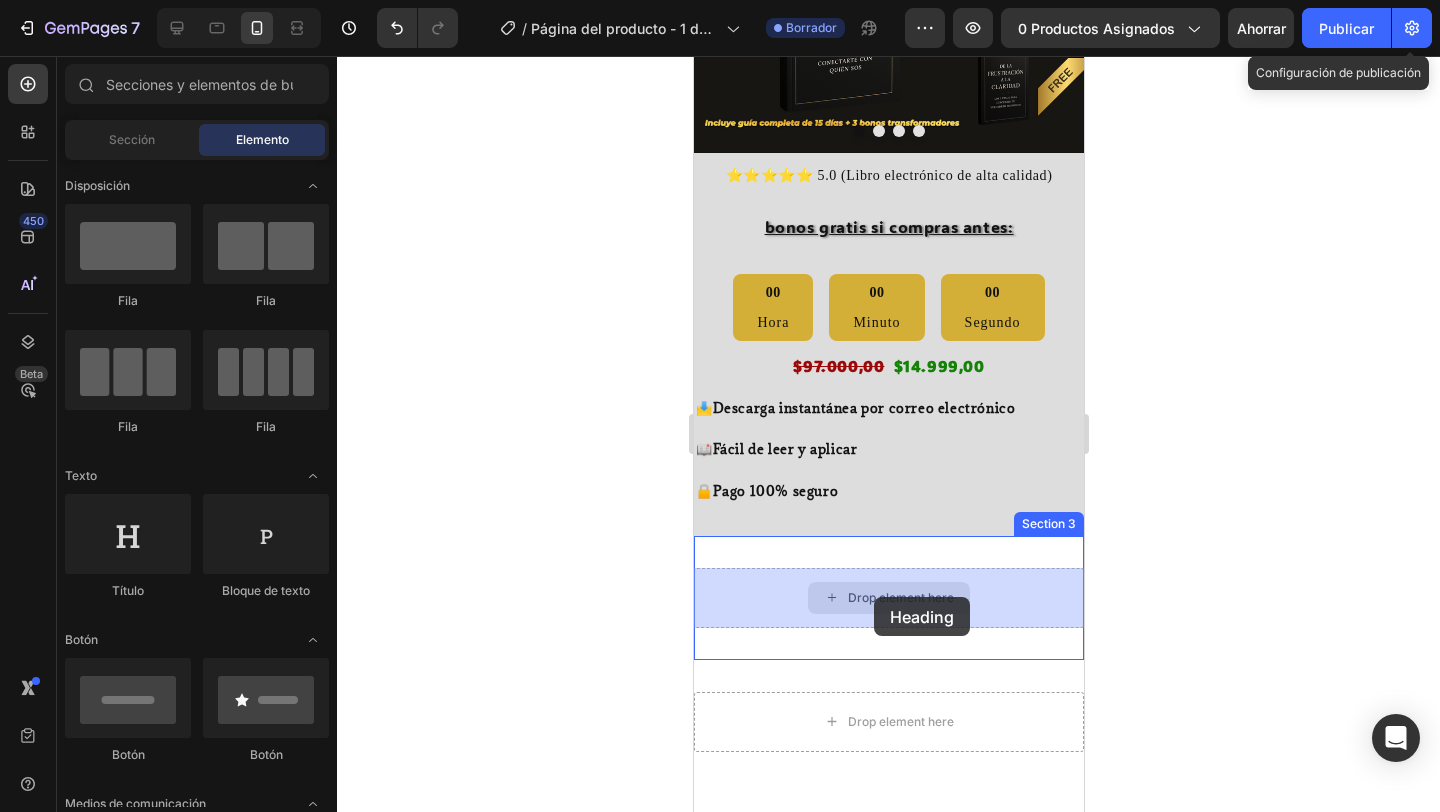 drag, startPoint x: 1376, startPoint y: 576, endPoint x: 873, endPoint y: 597, distance: 503.43817 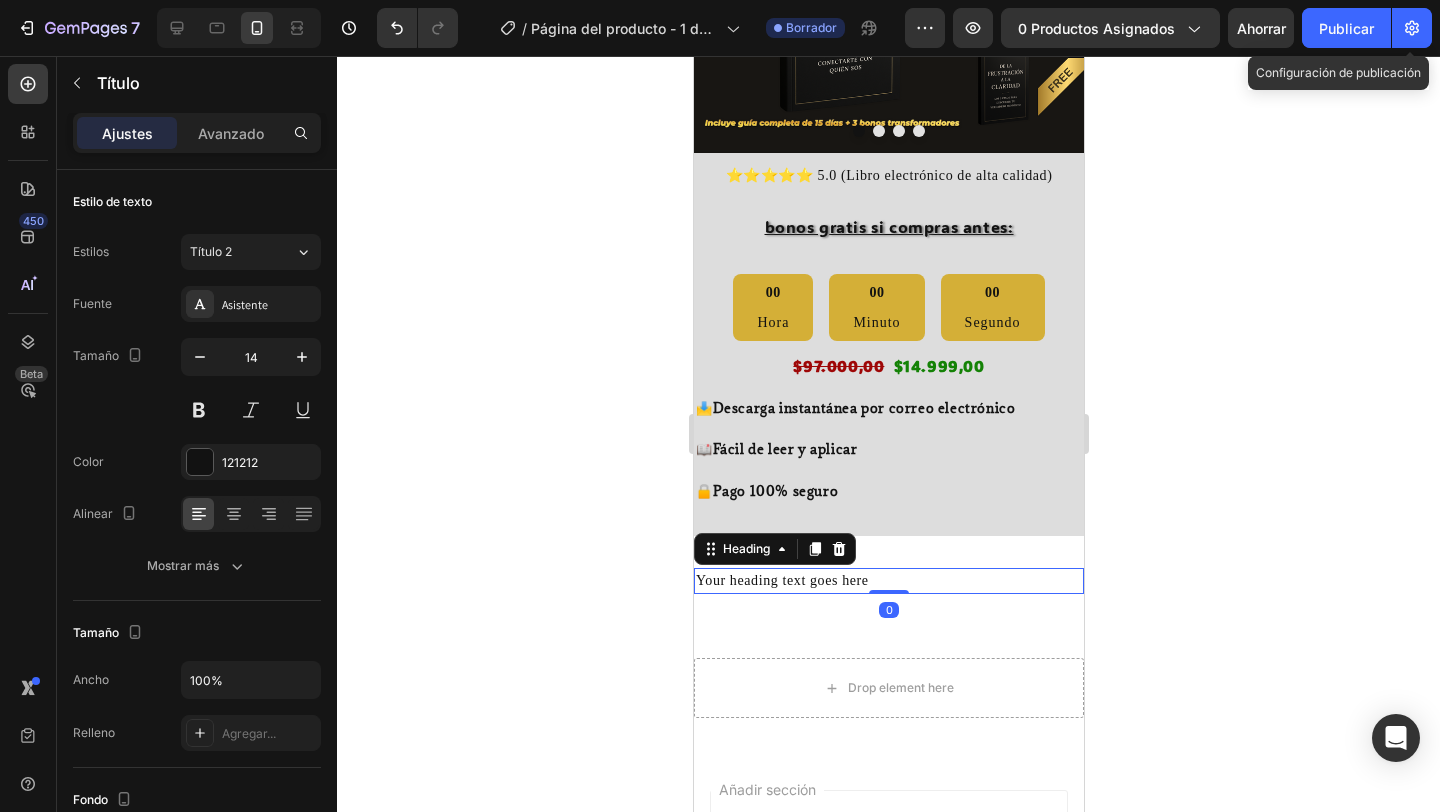 click on "Your heading text goes here" at bounding box center [888, 581] 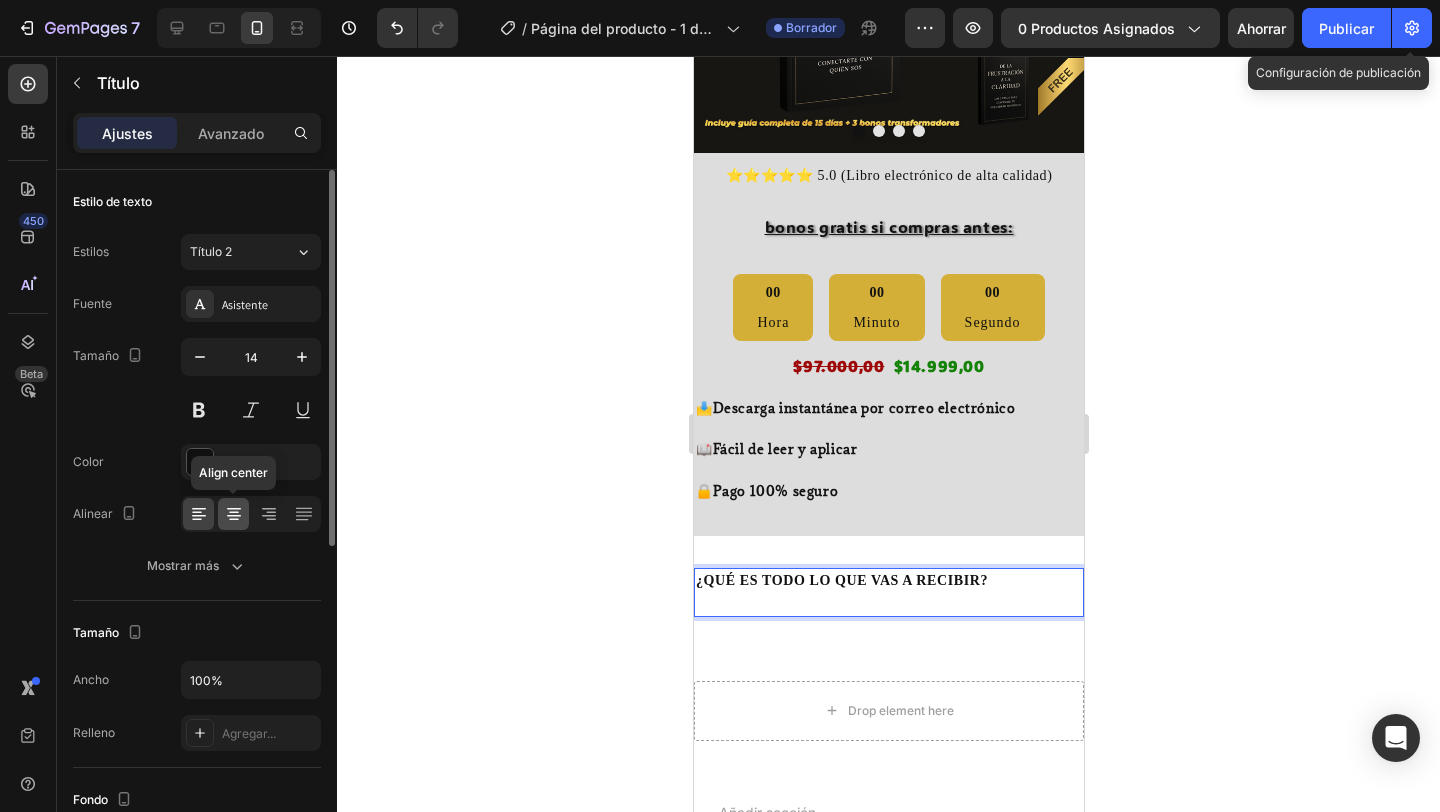 click 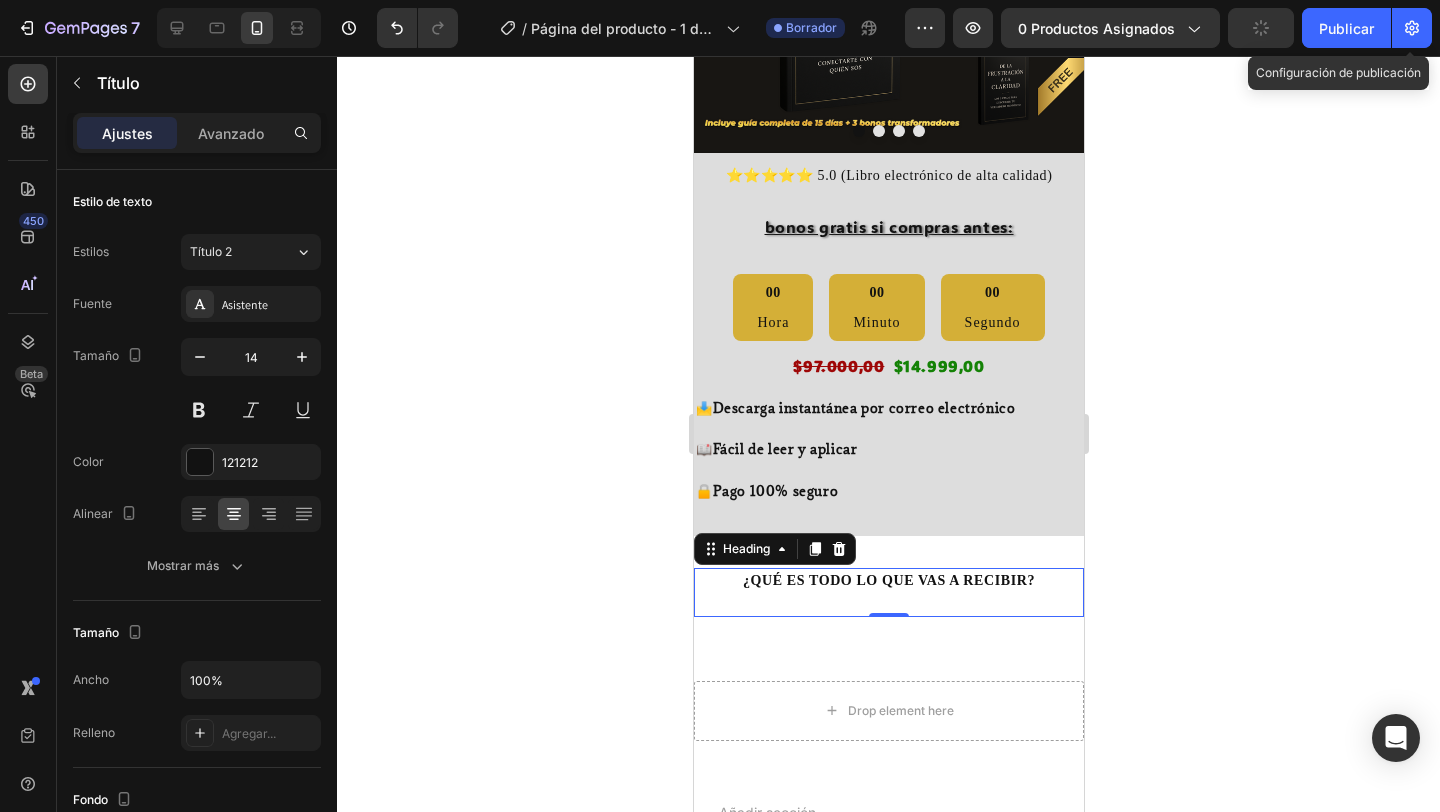 click 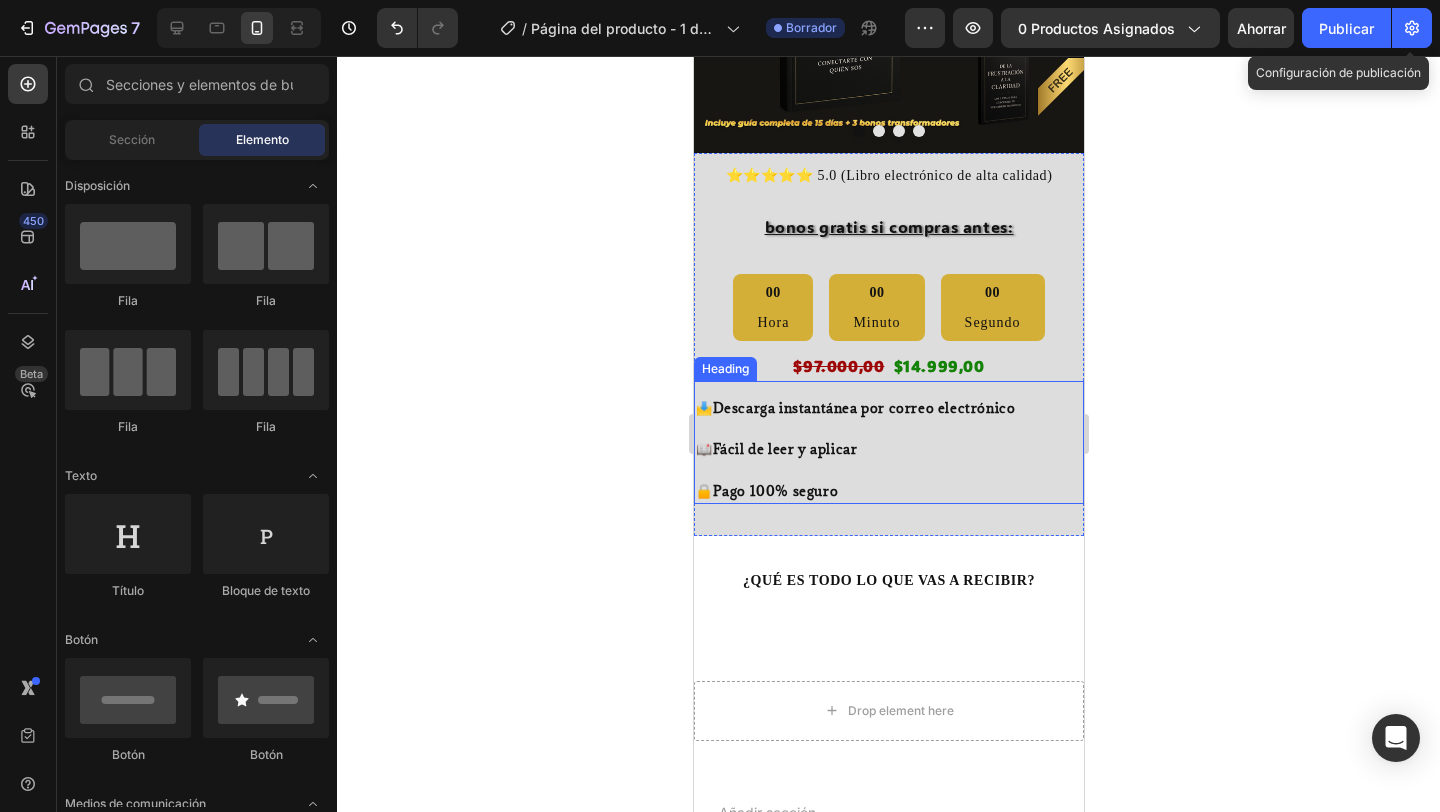 scroll, scrollTop: 0, scrollLeft: 0, axis: both 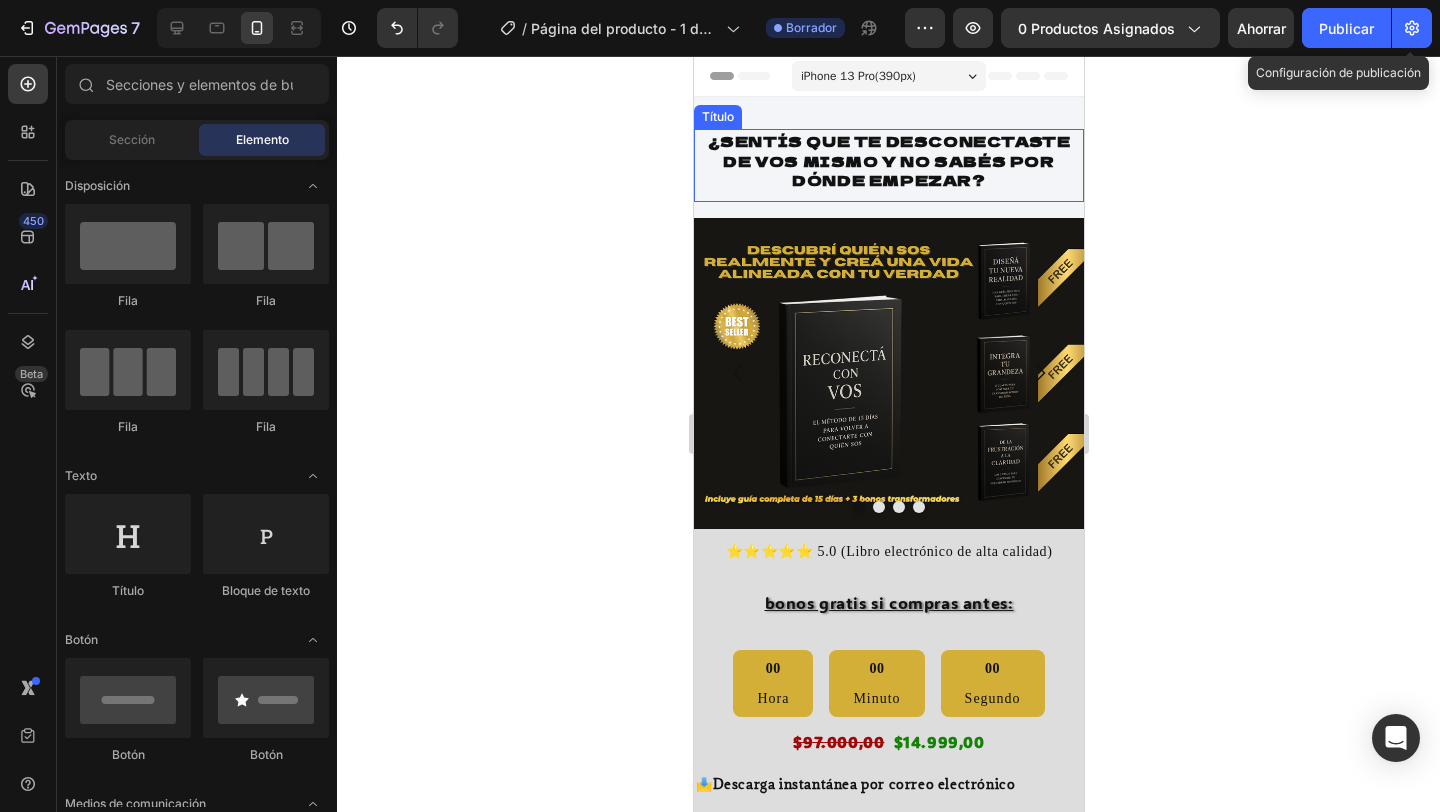 click on "¿SENTÍS QUE TE DESCONECTASTE DE VOS MISMO Y NO SABÉS POR DÓNDE EMPEZAR?" at bounding box center [888, 160] 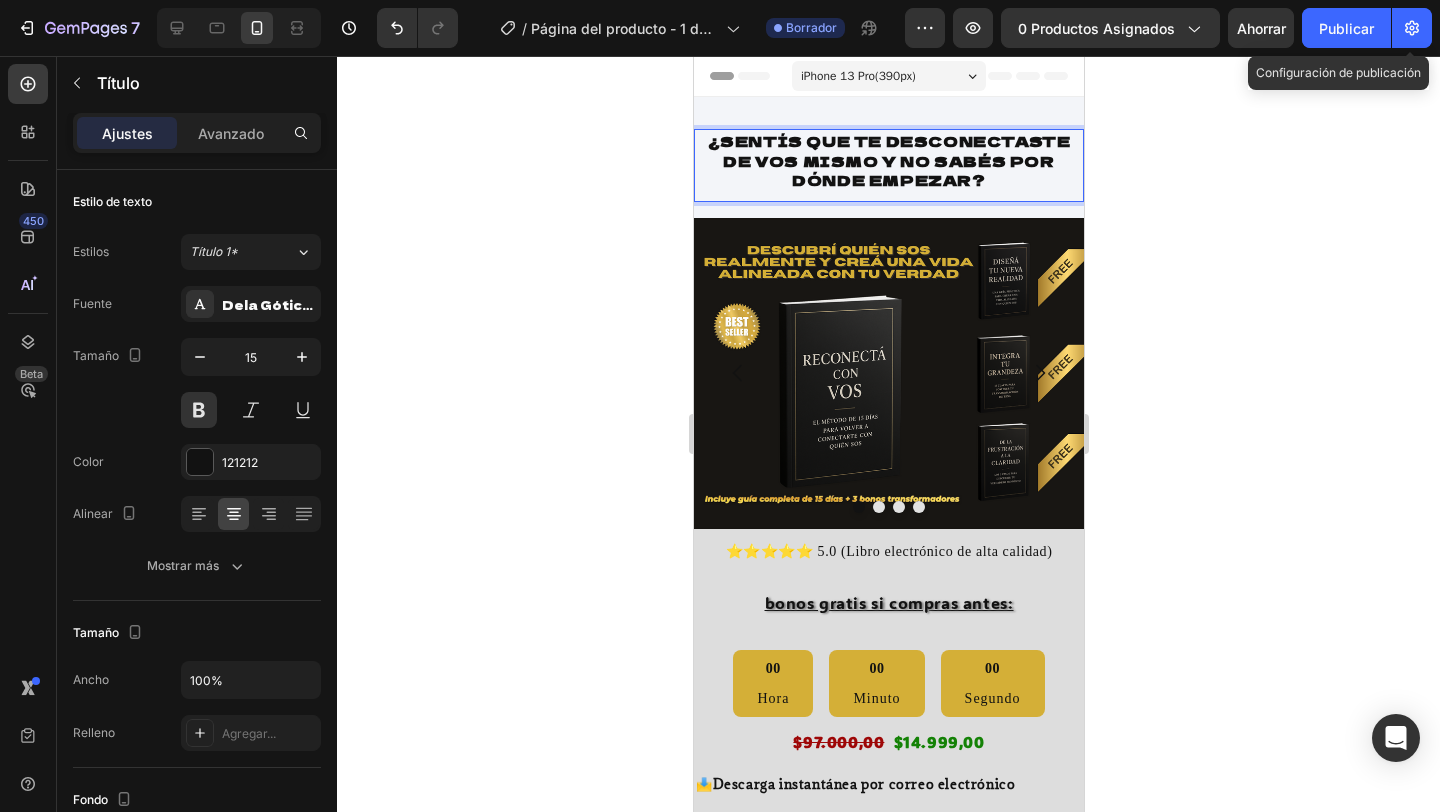 click on "¿SENTÍS QUE TE DESCONECTASTE DE VOS MISMO Y NO SABÉS POR DÓNDE EMPEZAR?" at bounding box center [888, 160] 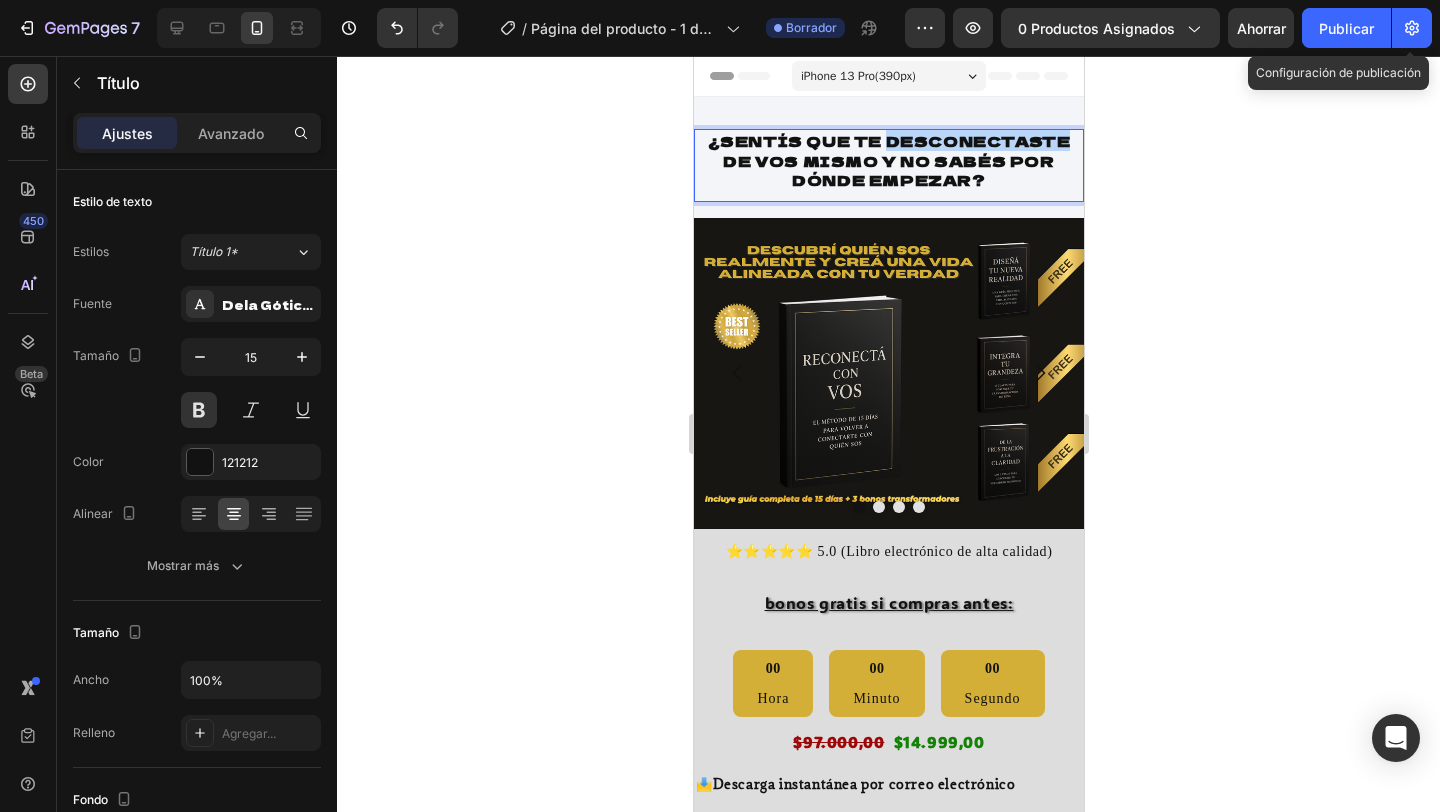 click on "¿SENTÍS QUE TE DESCONECTASTE DE VOS MISMO Y NO SABÉS POR DÓNDE EMPEZAR?" at bounding box center [888, 160] 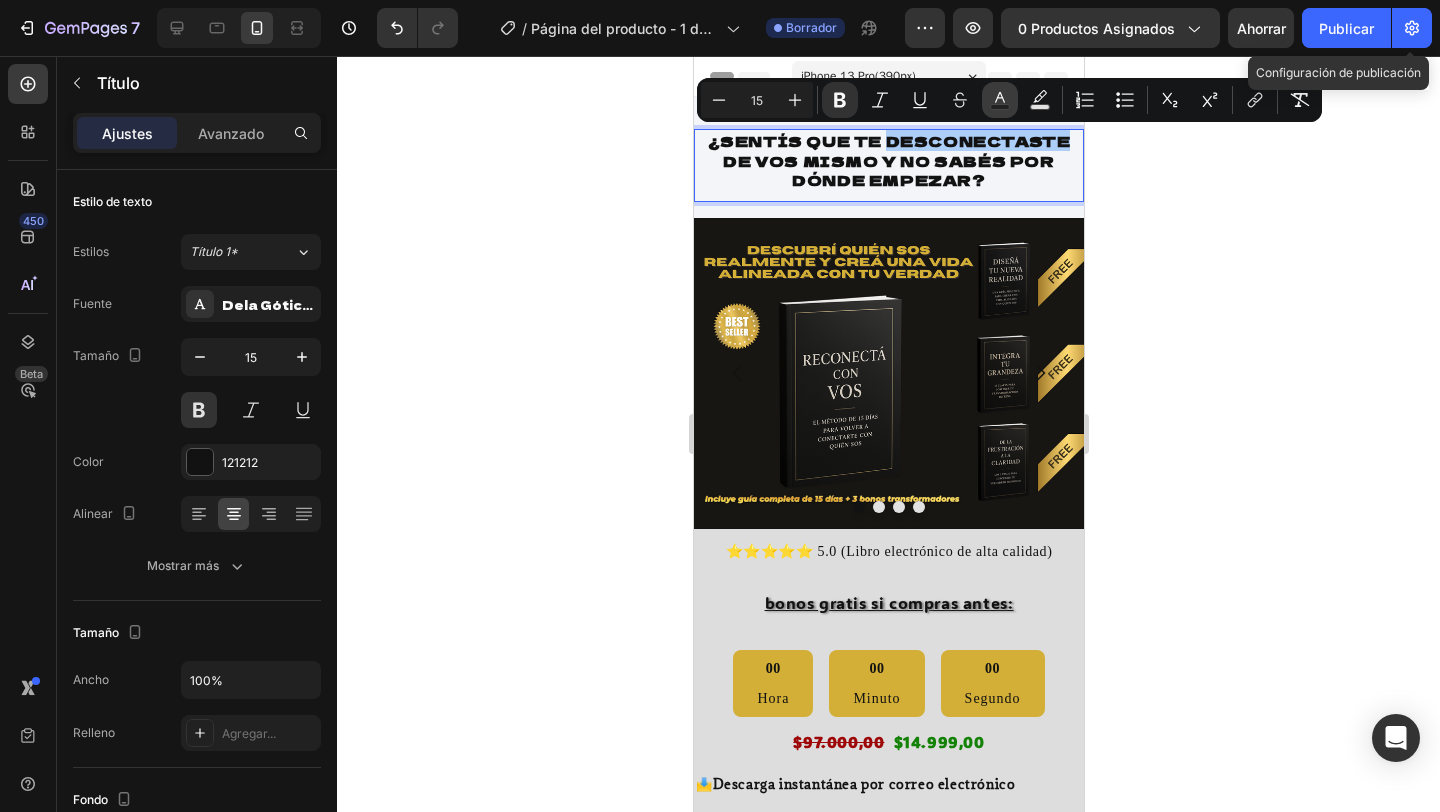 click 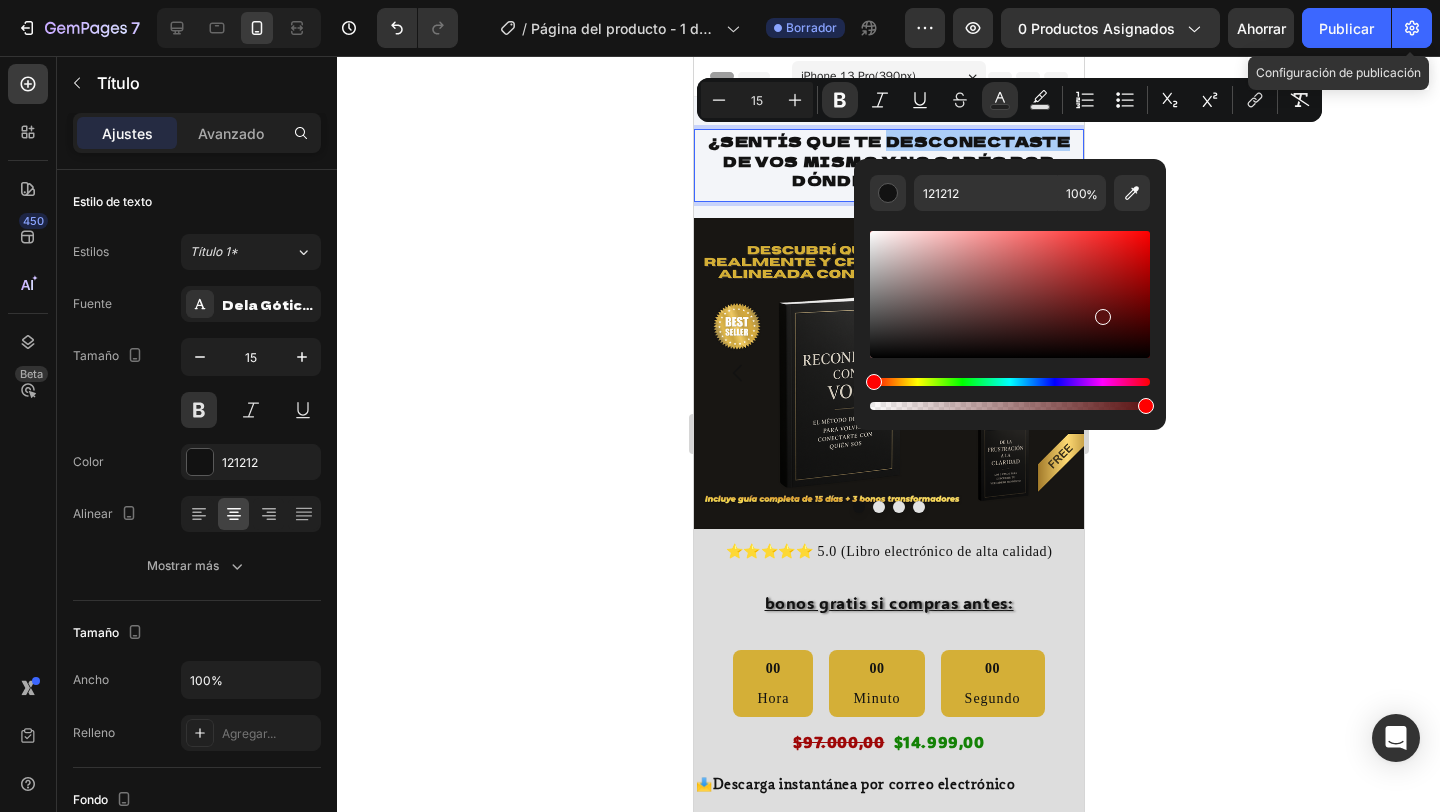 click at bounding box center [1010, 294] 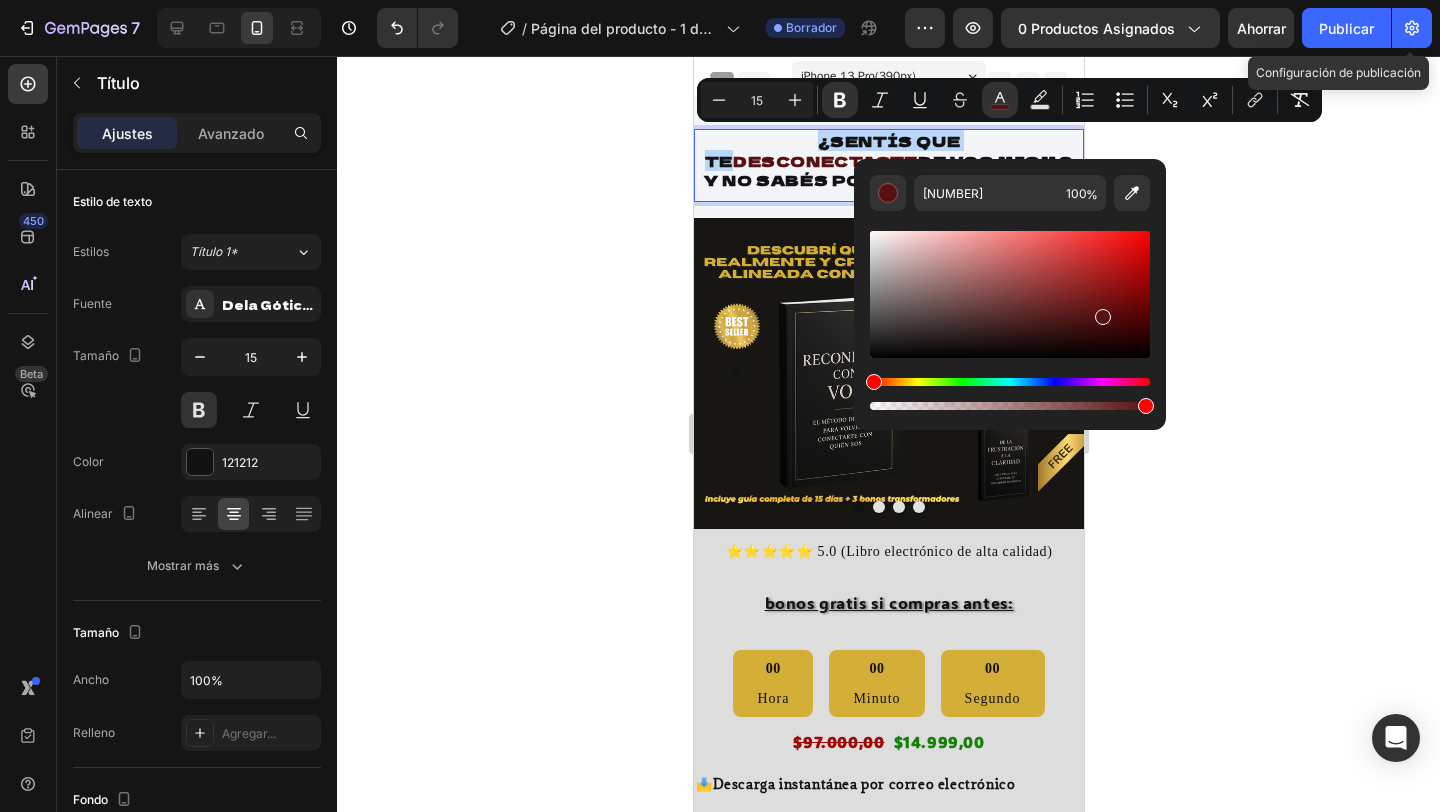 click at bounding box center (1010, 294) 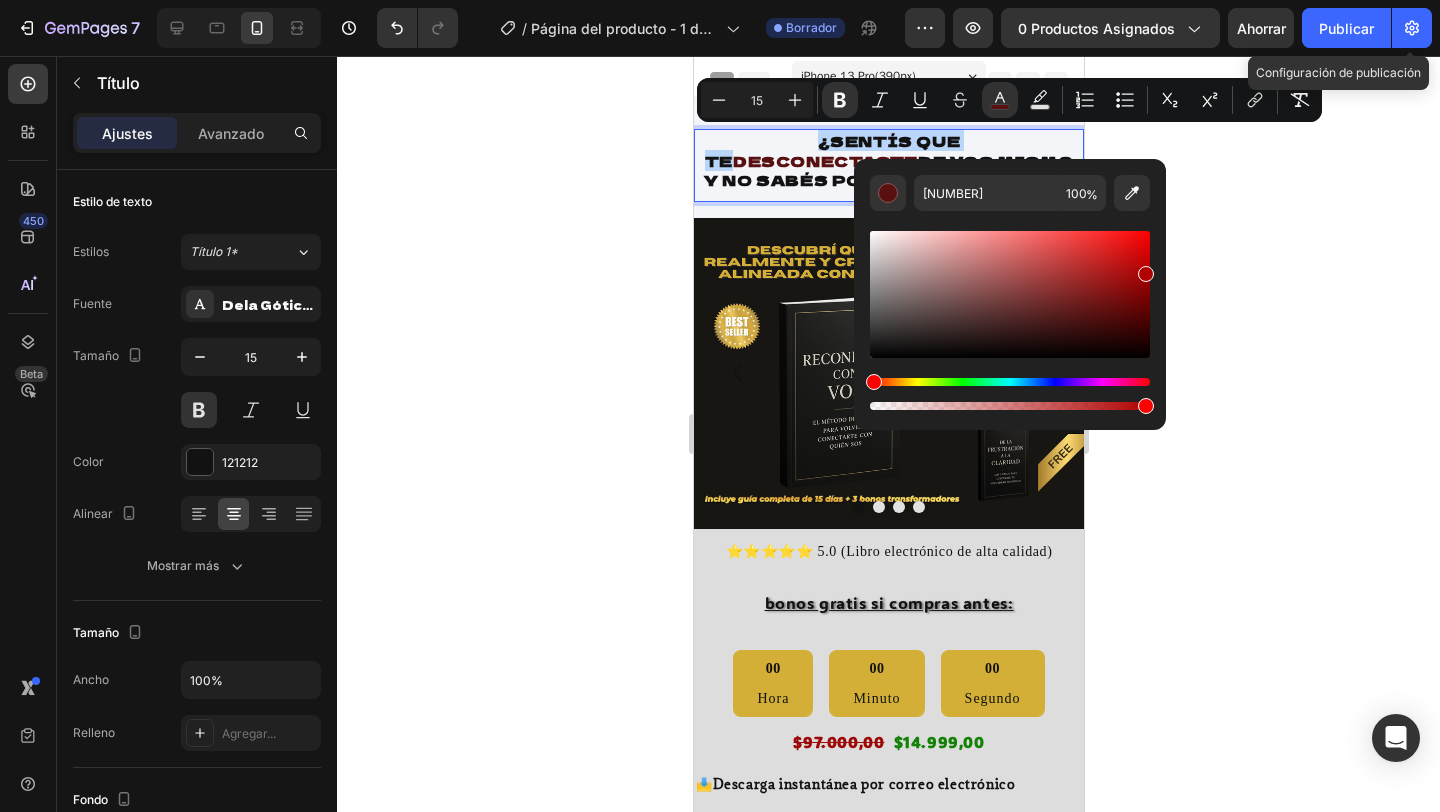 type on "AF0101" 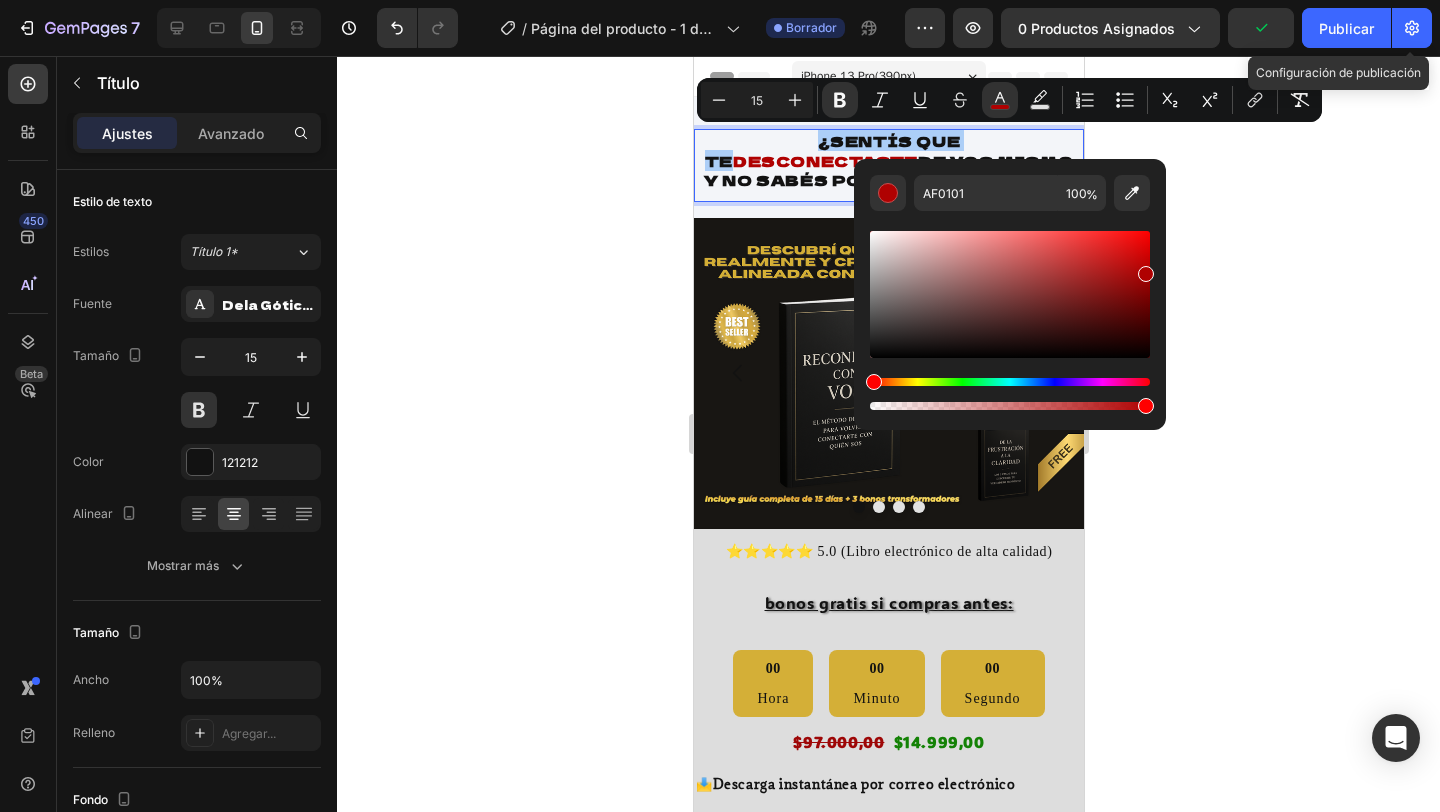 click 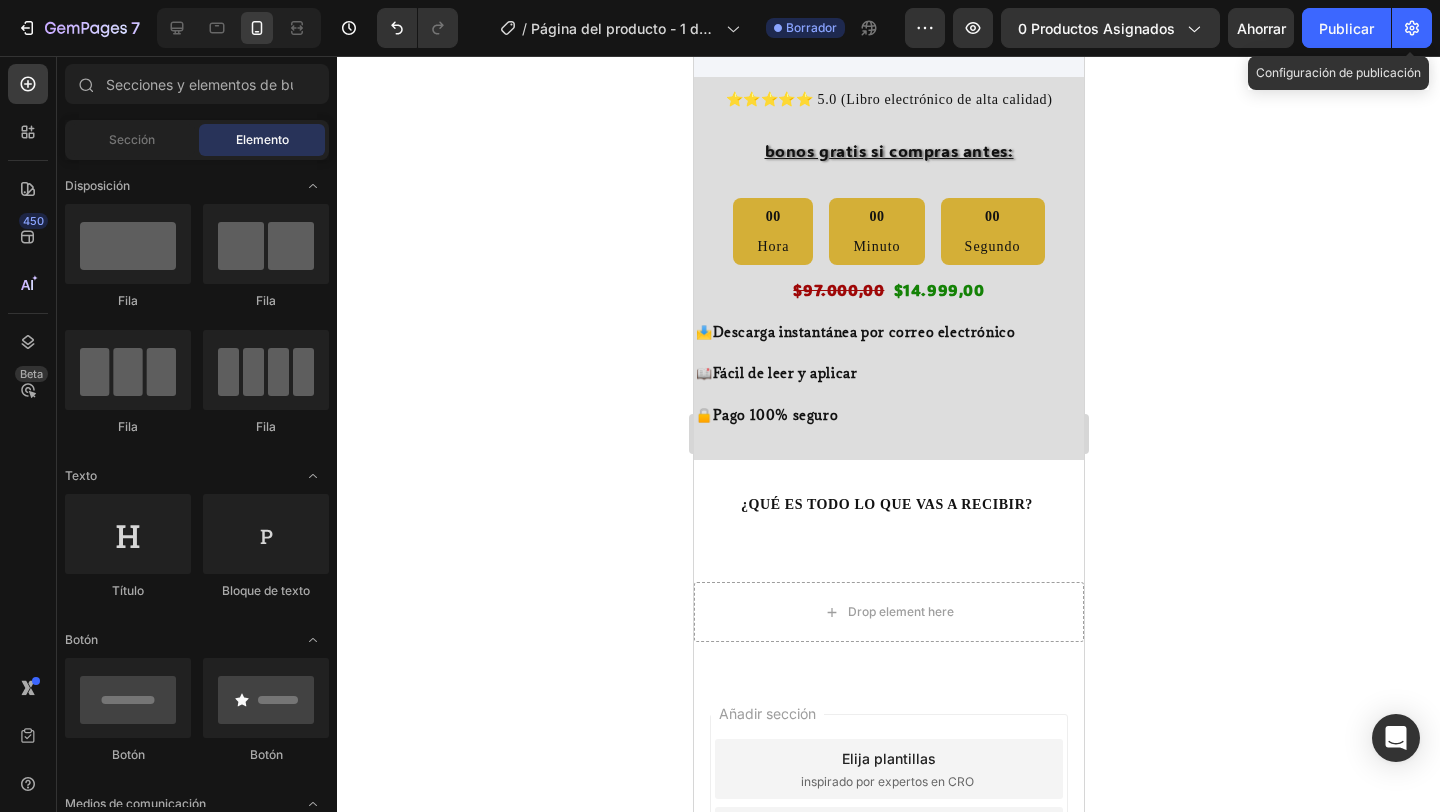scroll, scrollTop: 584, scrollLeft: 0, axis: vertical 